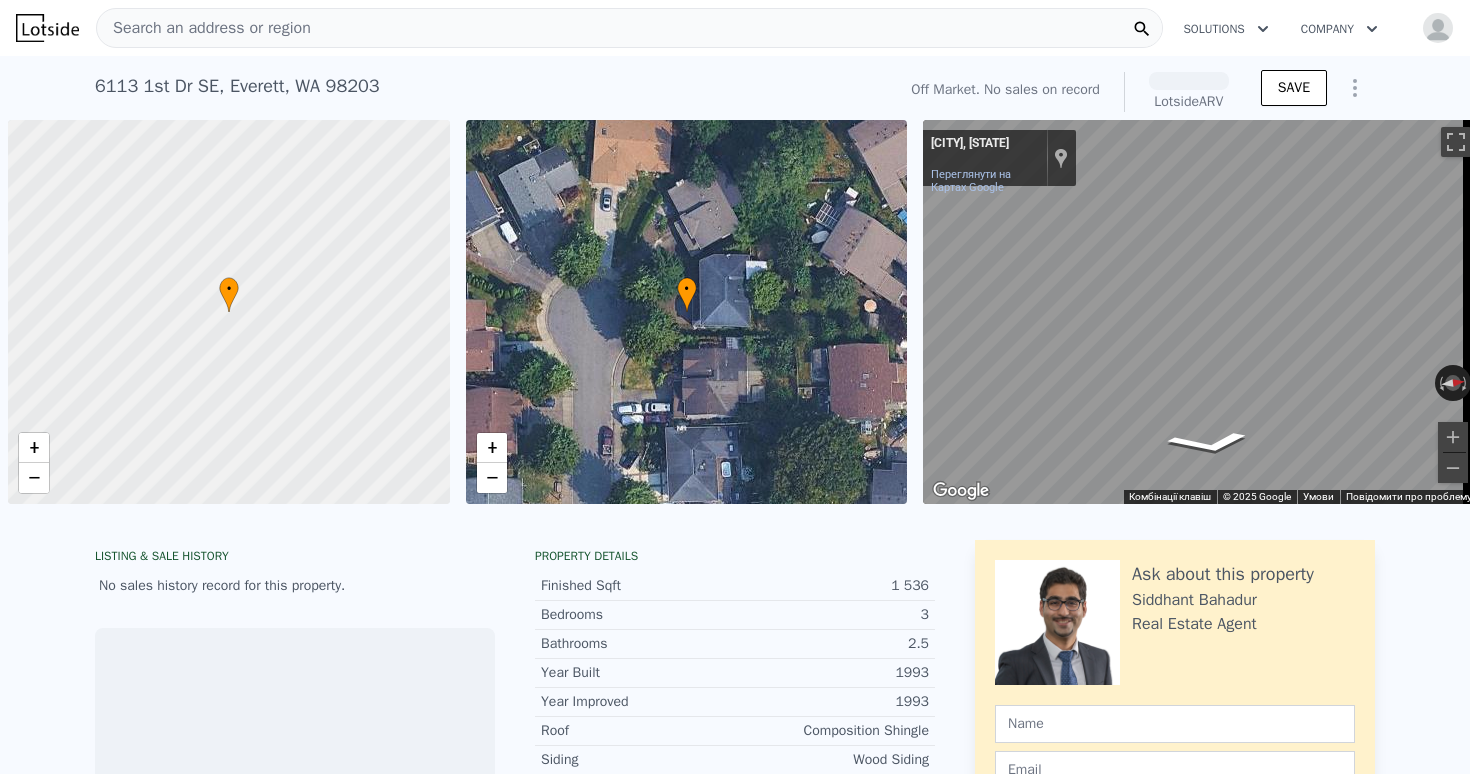 scroll, scrollTop: 0, scrollLeft: 0, axis: both 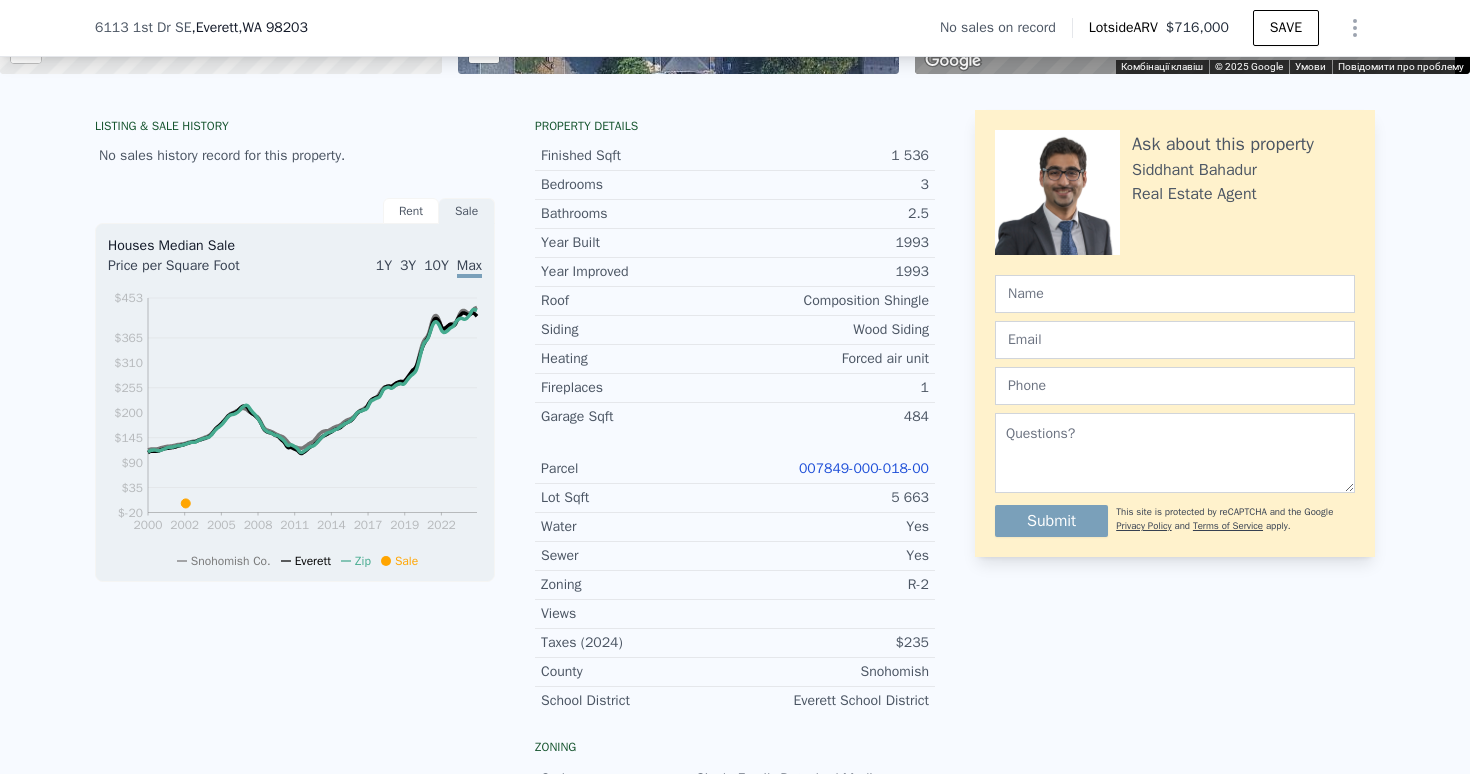 click on "007849-000-018-00" at bounding box center (864, 468) 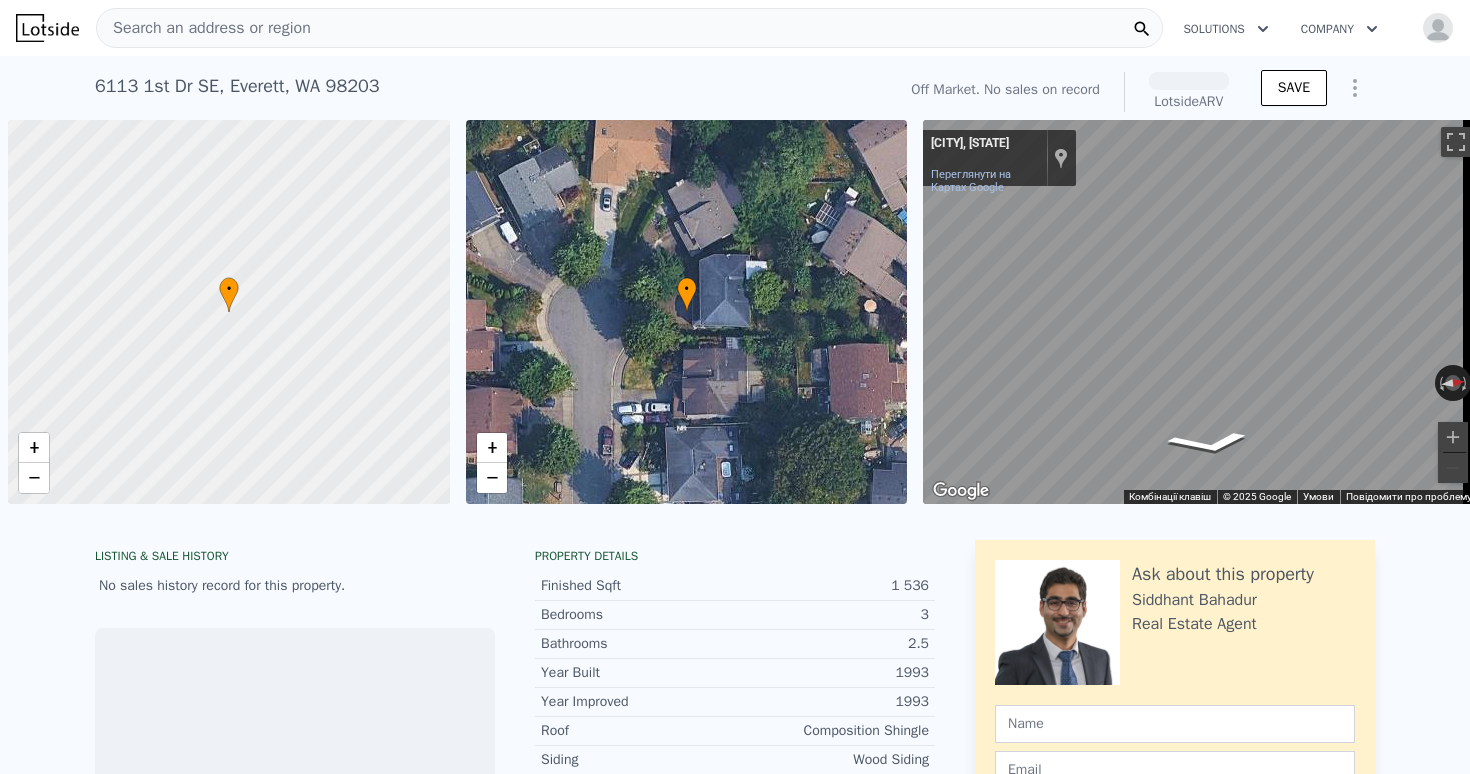 scroll, scrollTop: 0, scrollLeft: 0, axis: both 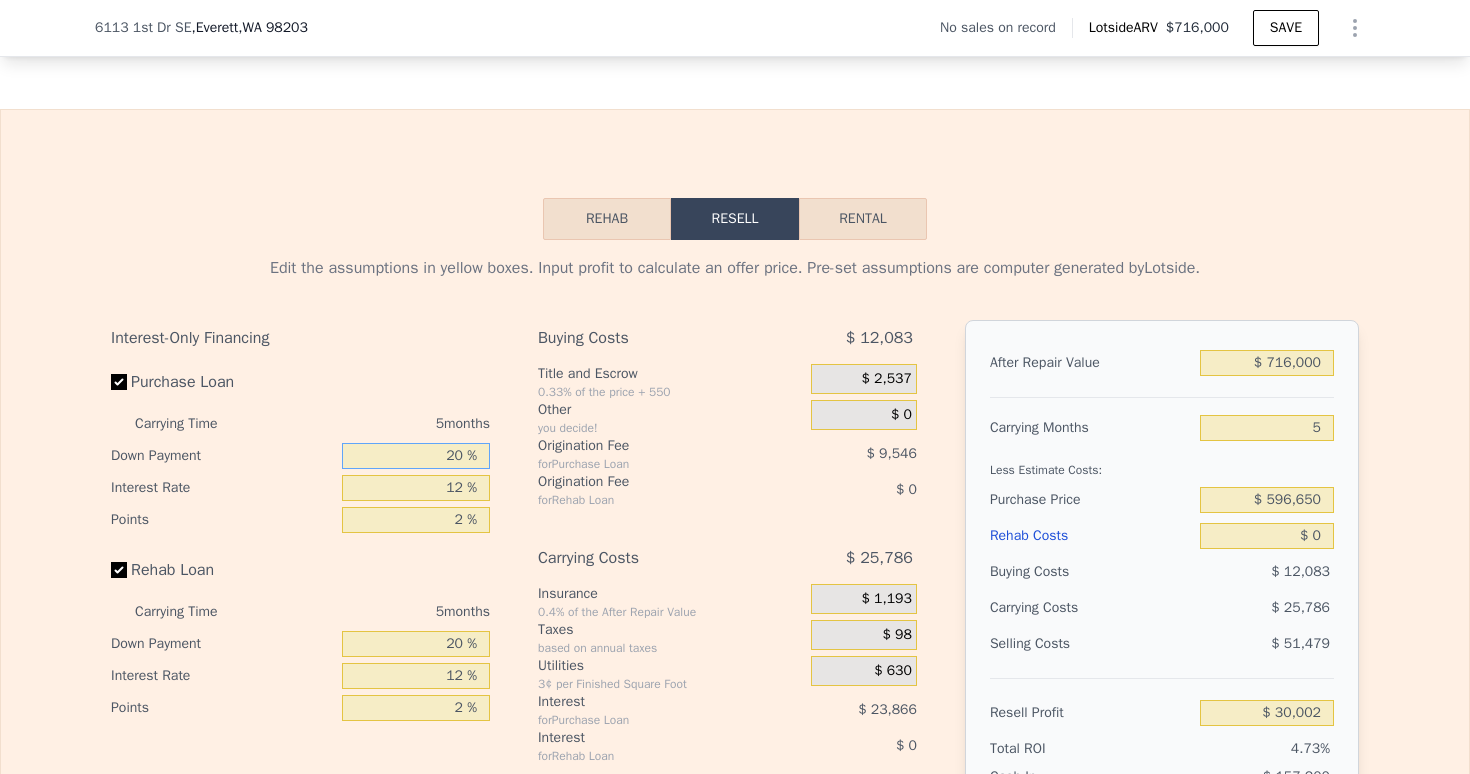 click on "20 %" at bounding box center (416, 456) 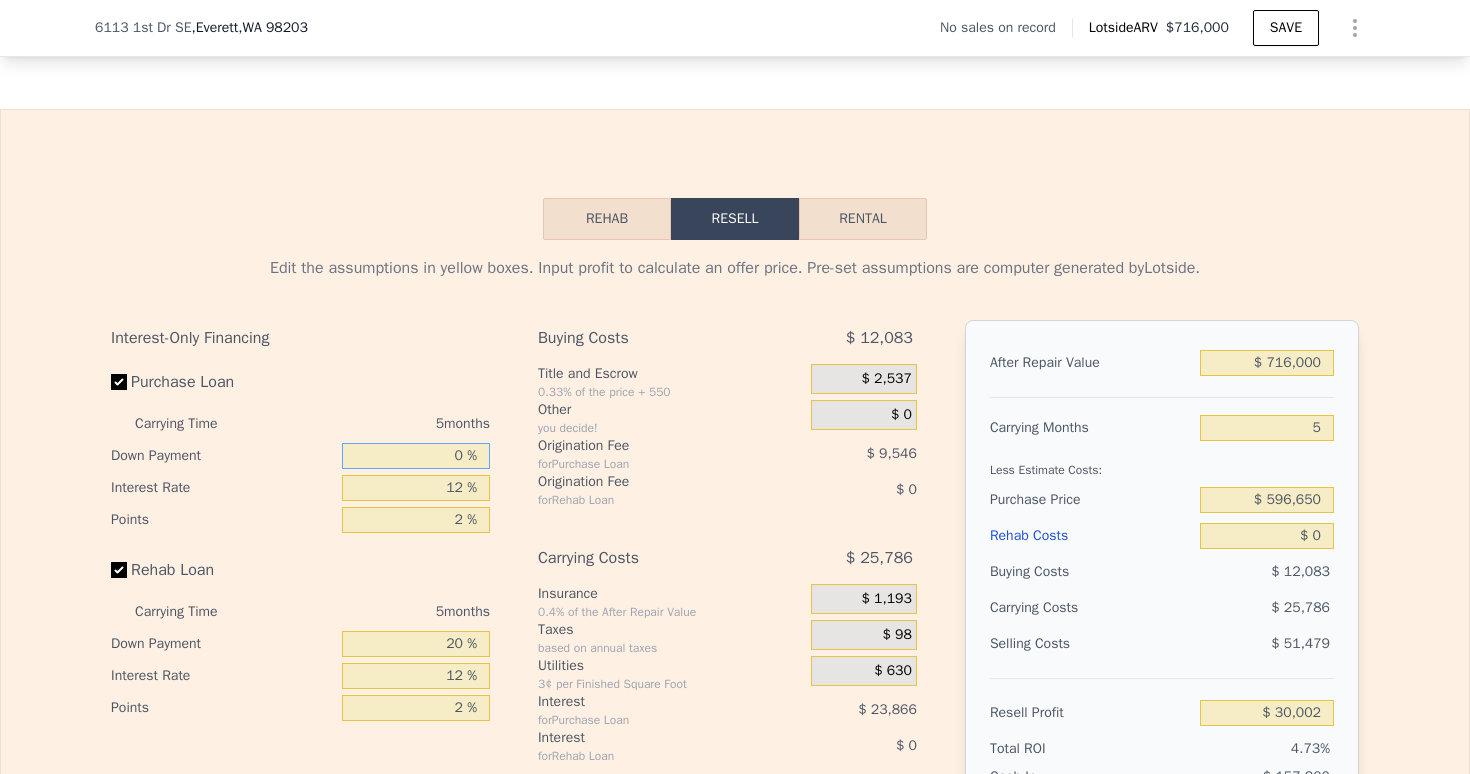 type on "10 %" 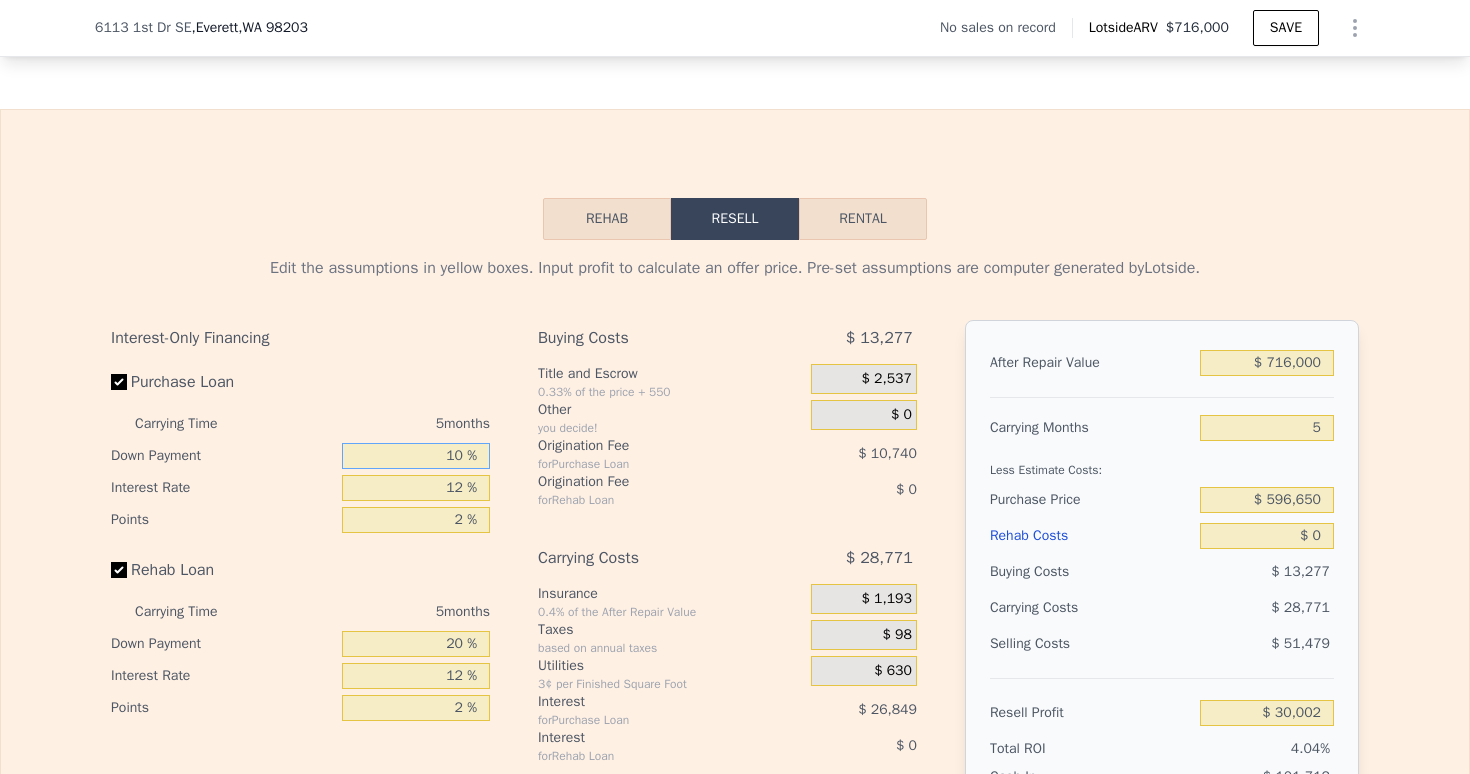 type on "$ 25,823" 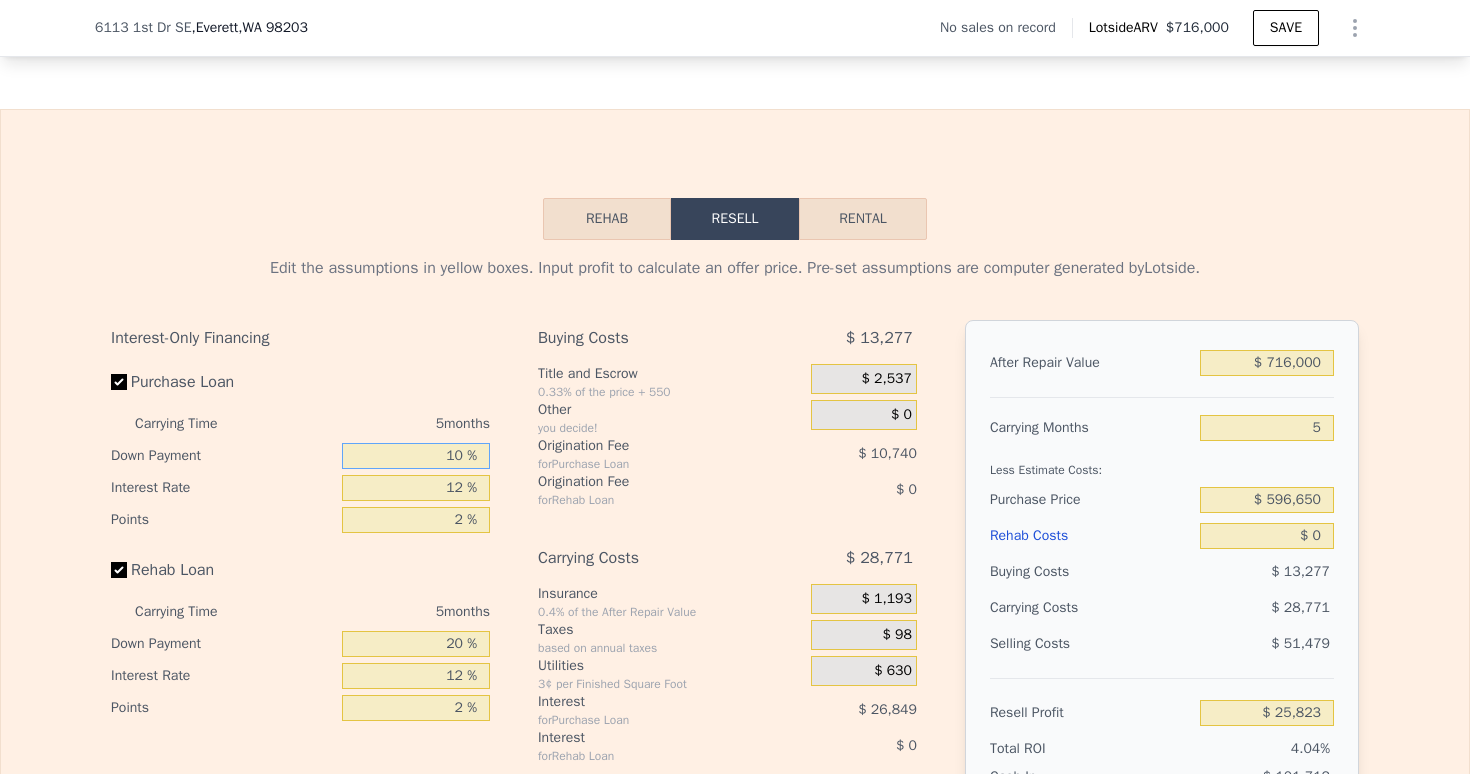 type on "10 %" 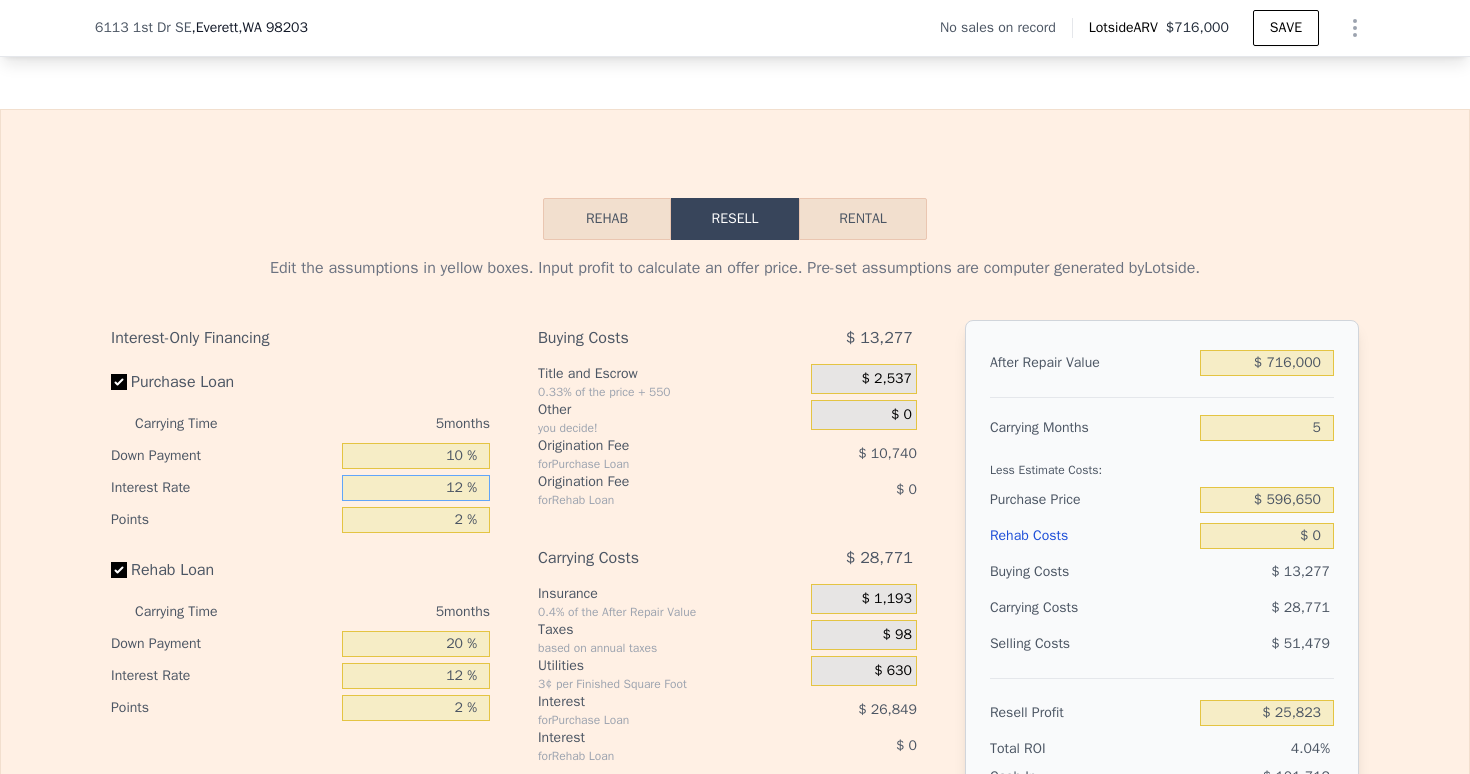 click on "12 %" at bounding box center (416, 488) 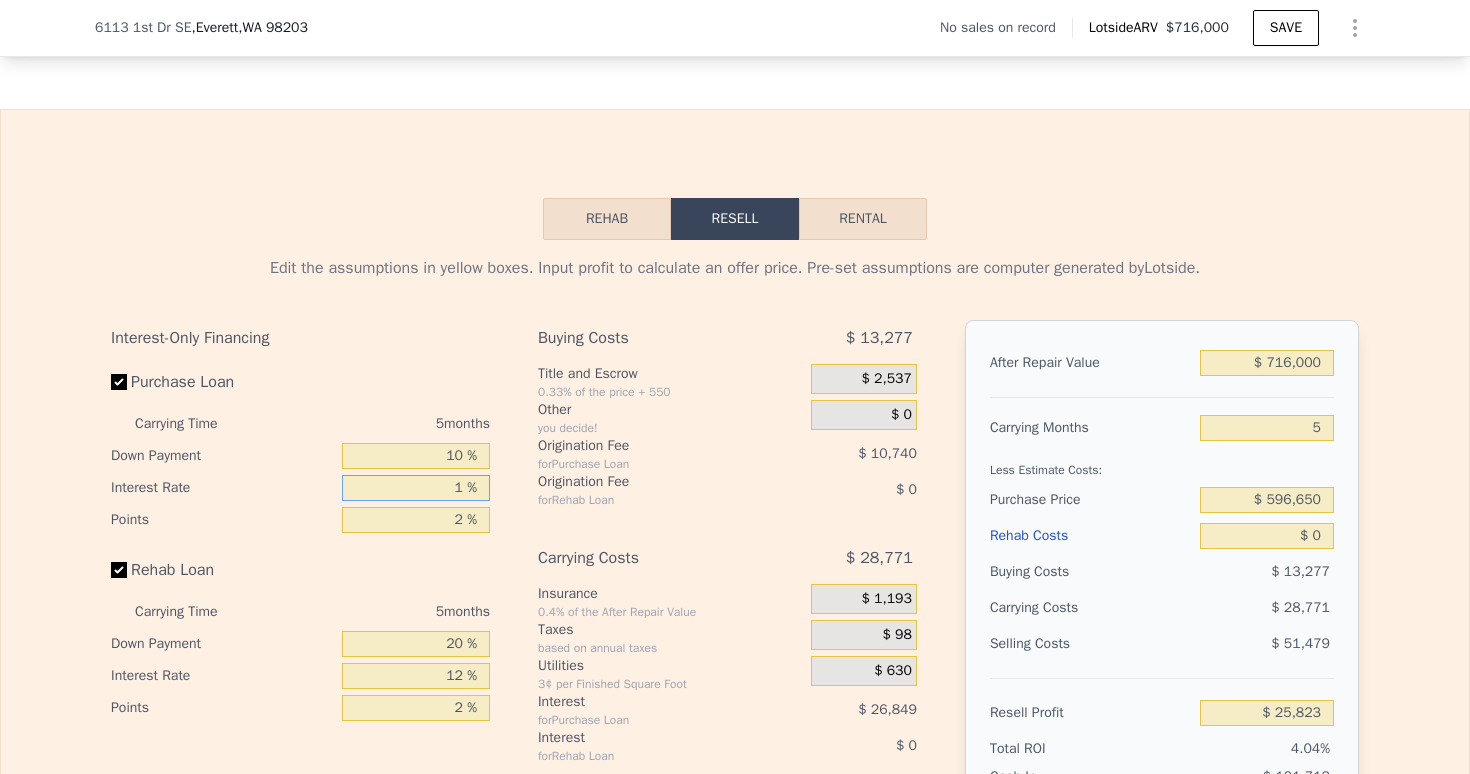 type on "$ 50,438" 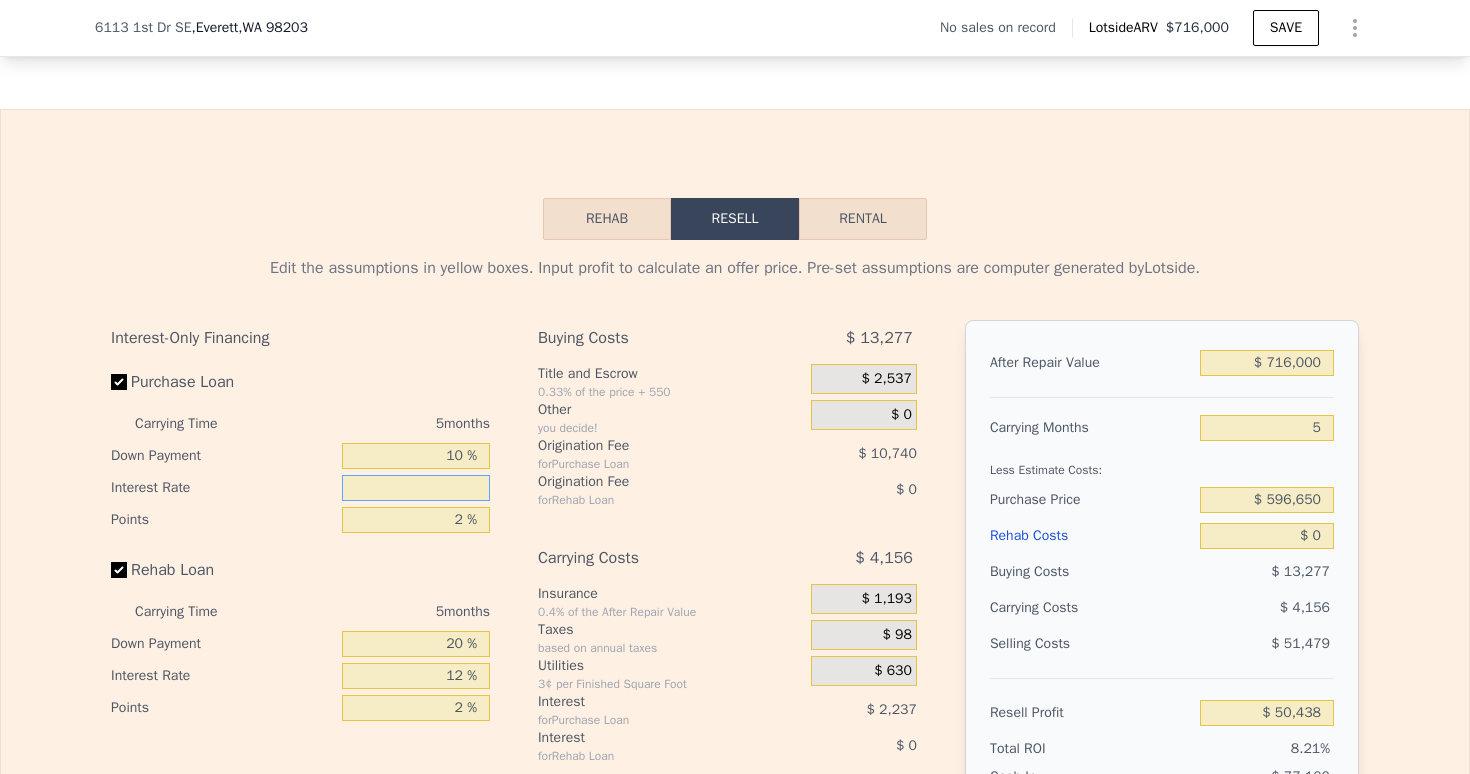 type on "9 %" 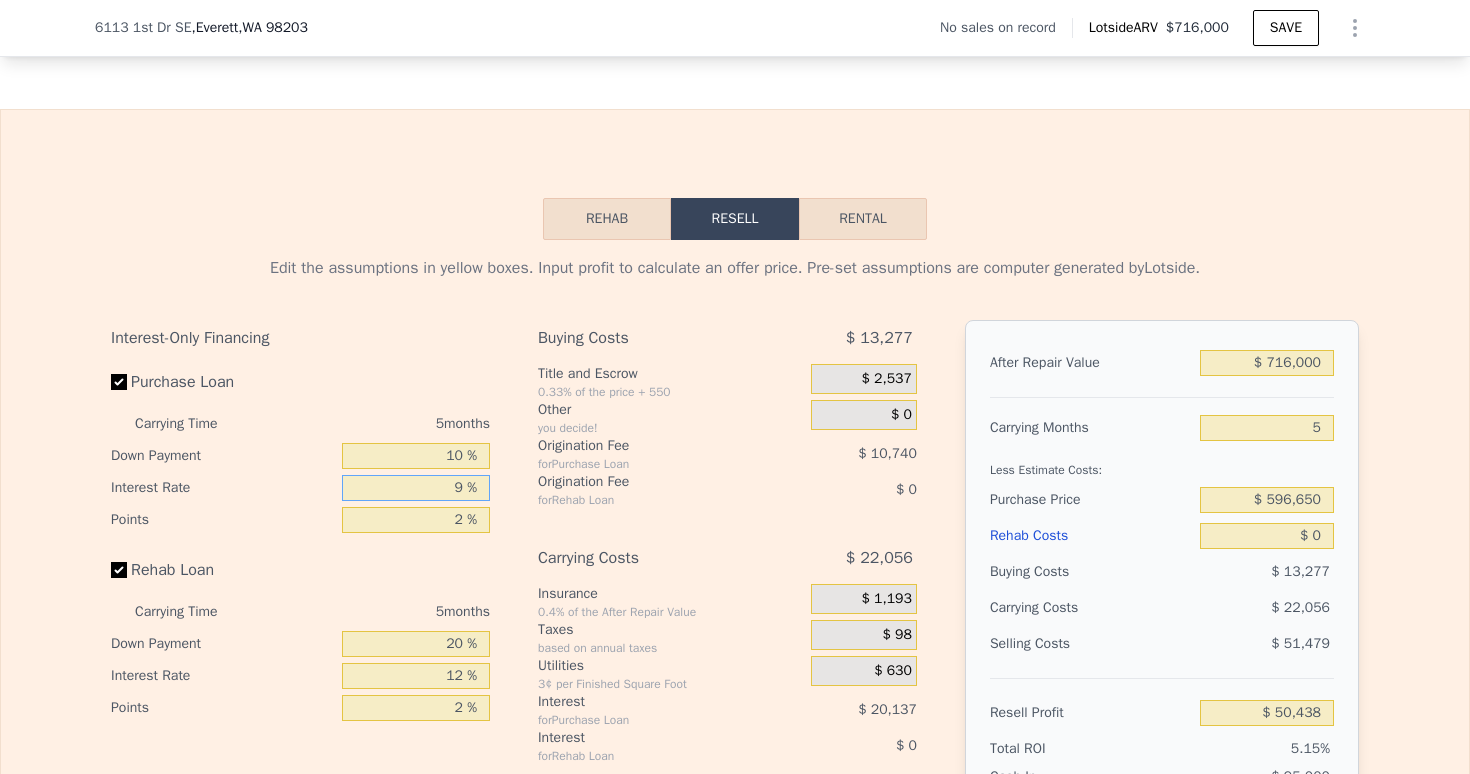 type on "$ 32,538" 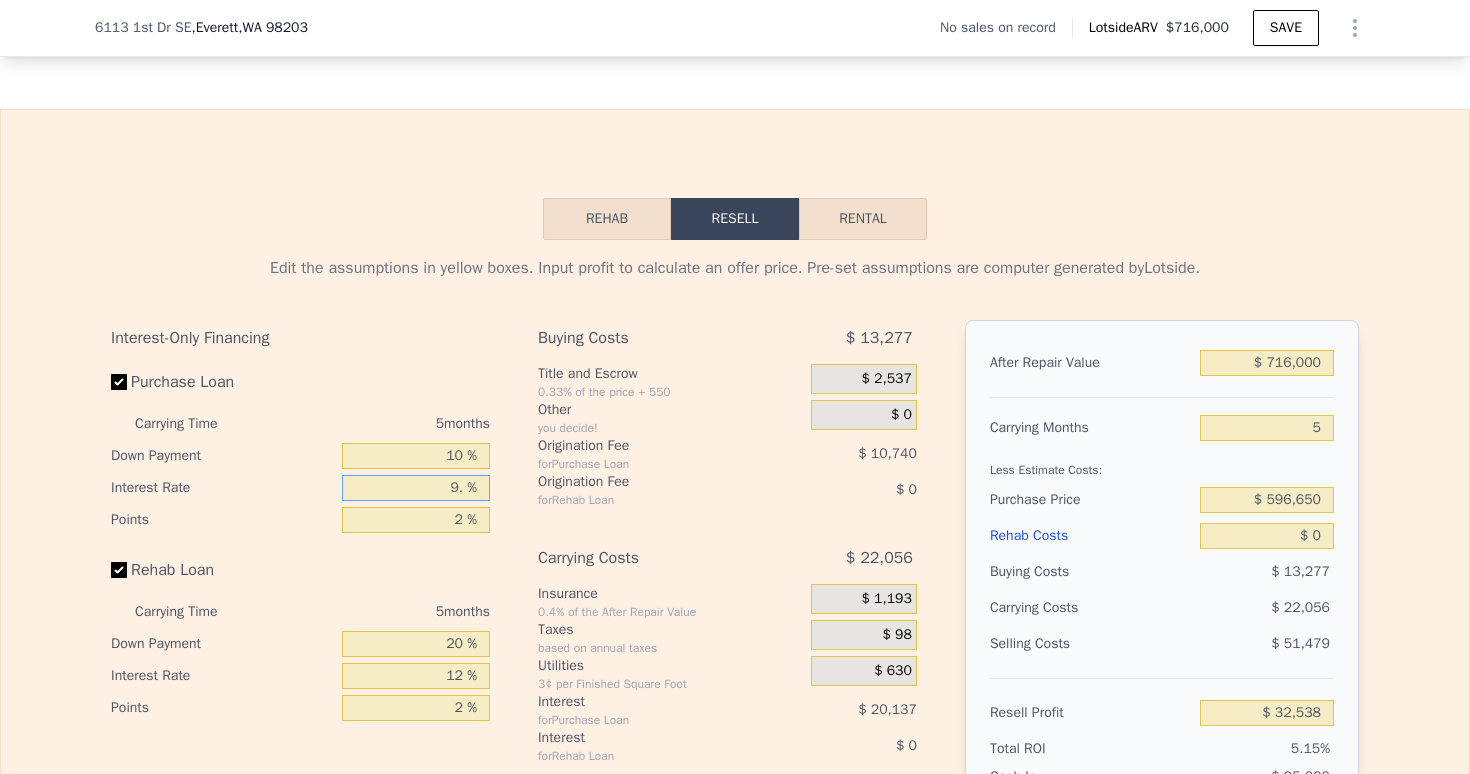 type on "9.5 %" 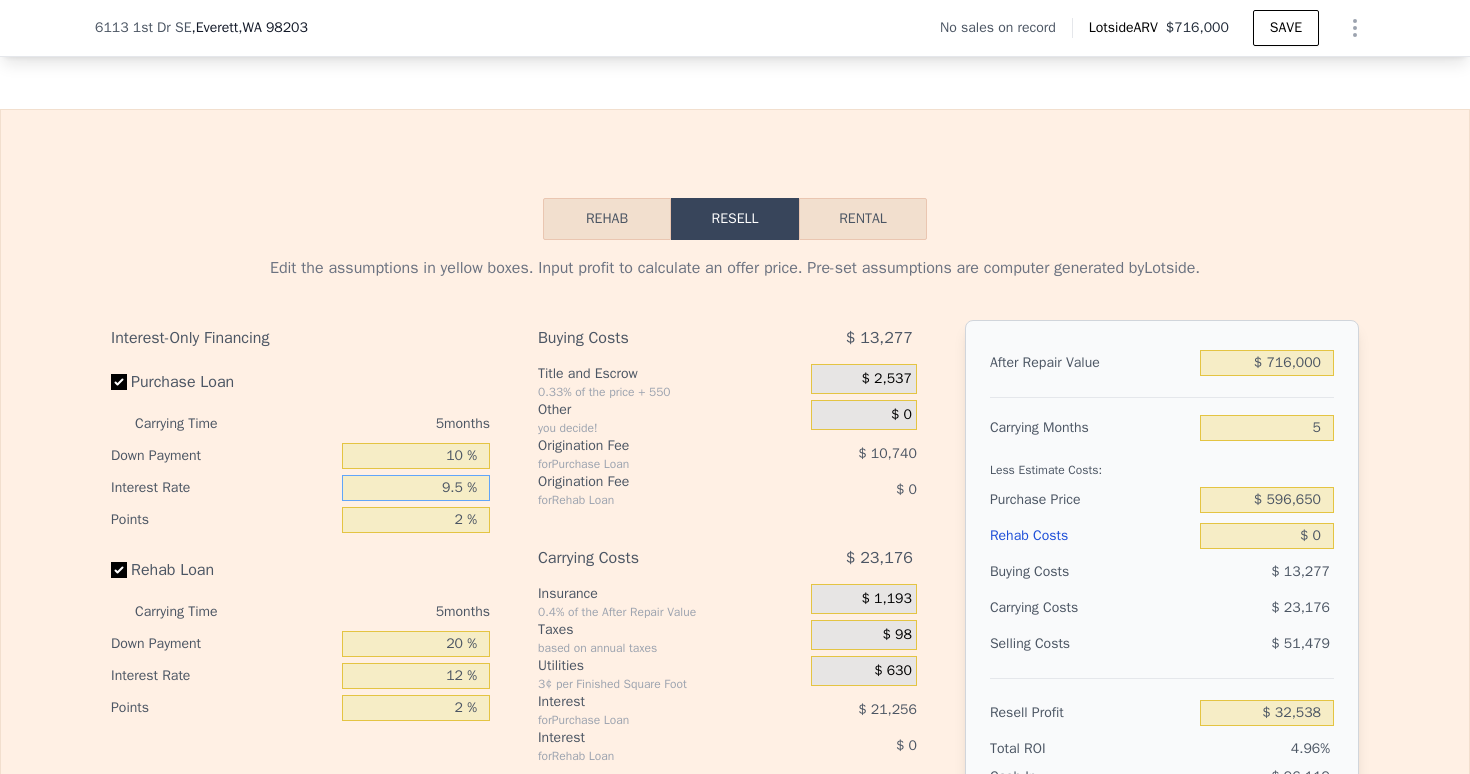 type on "$ 31,418" 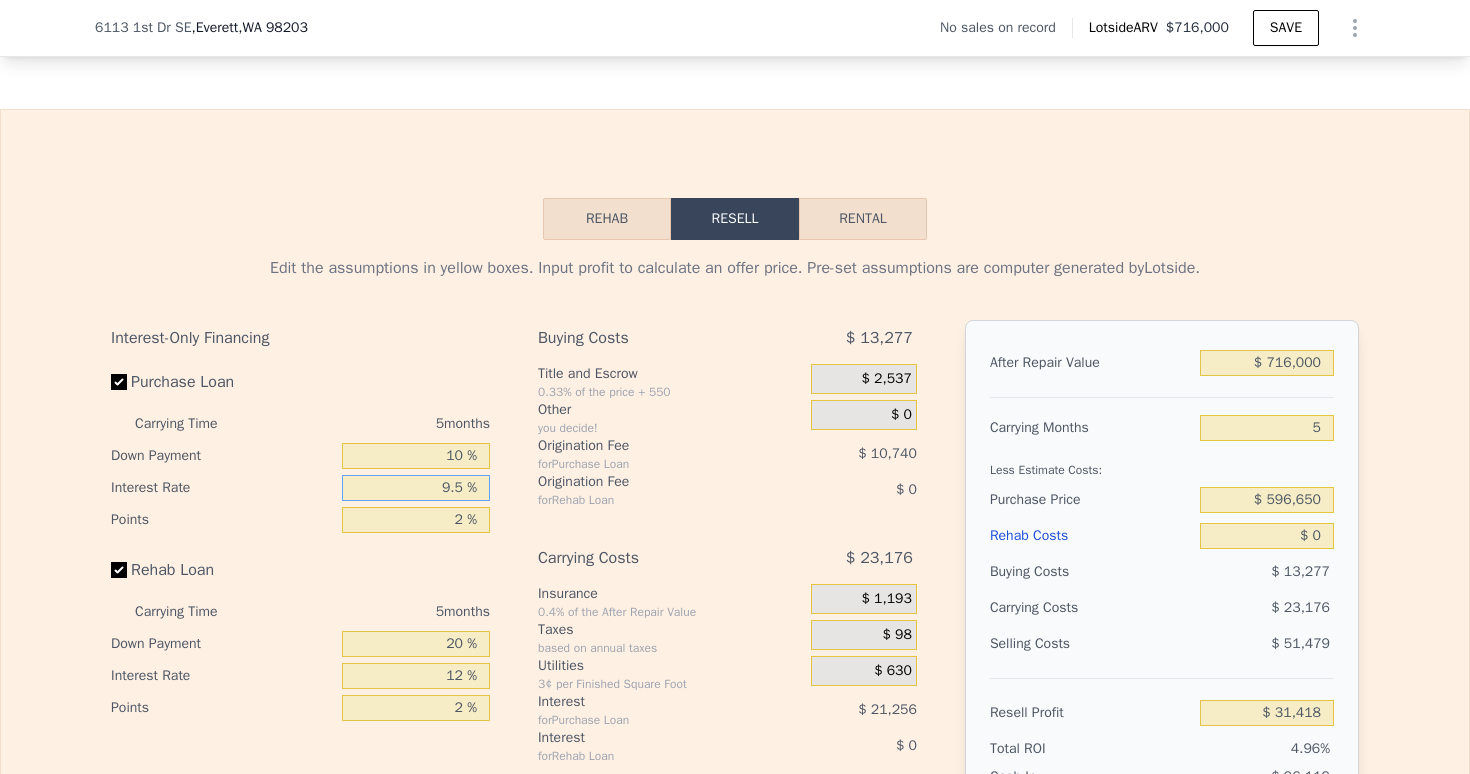 type on "9.5 %" 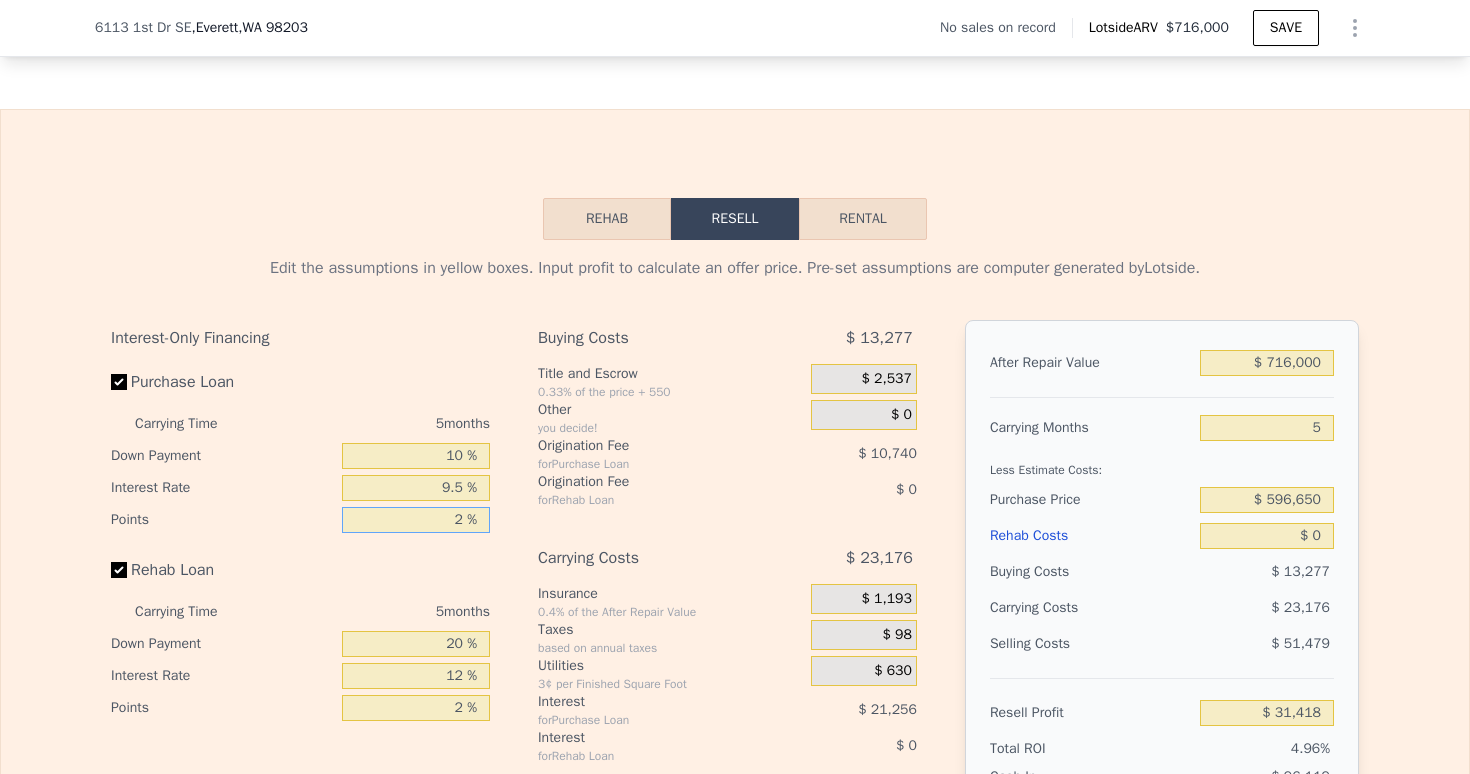 click on "2 %" at bounding box center [416, 520] 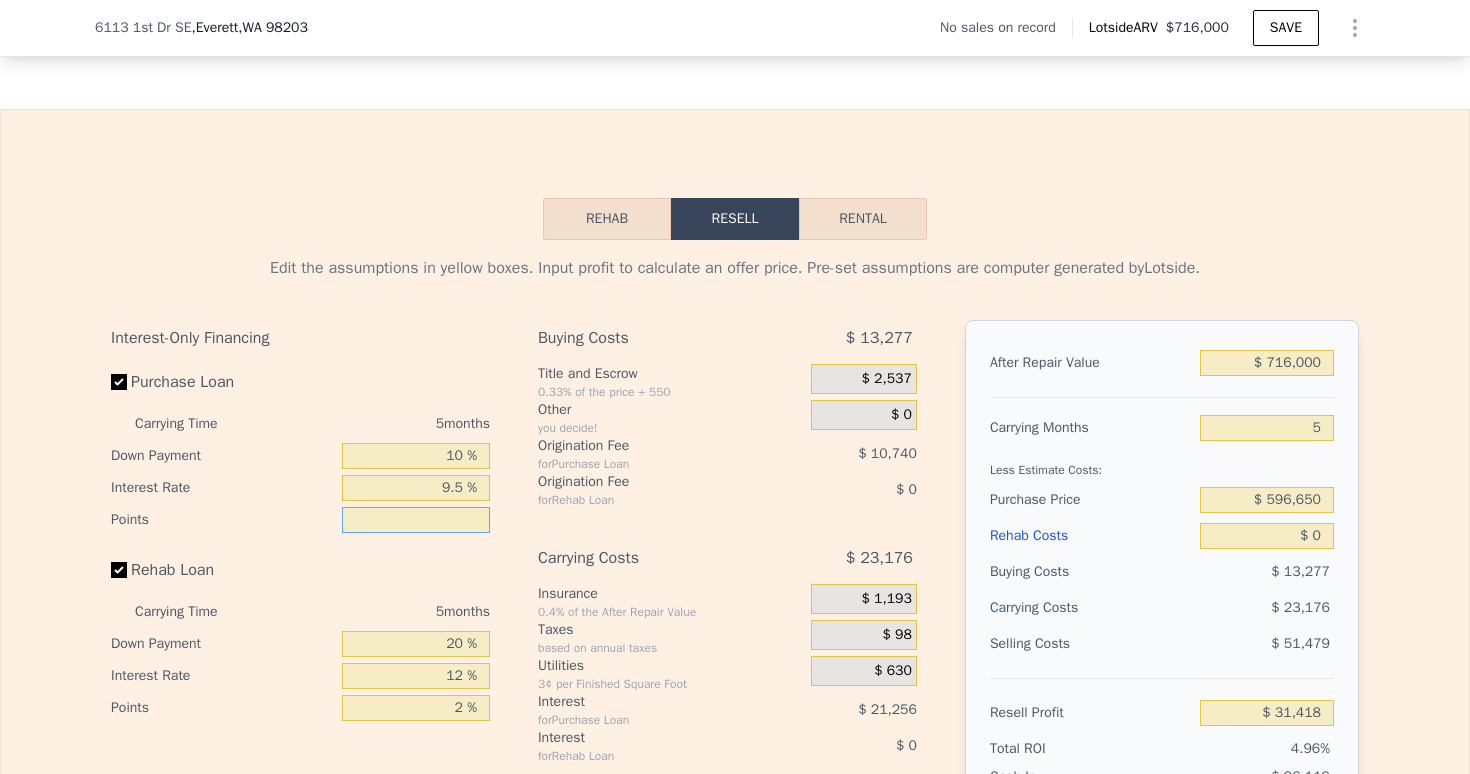 type on "1 %" 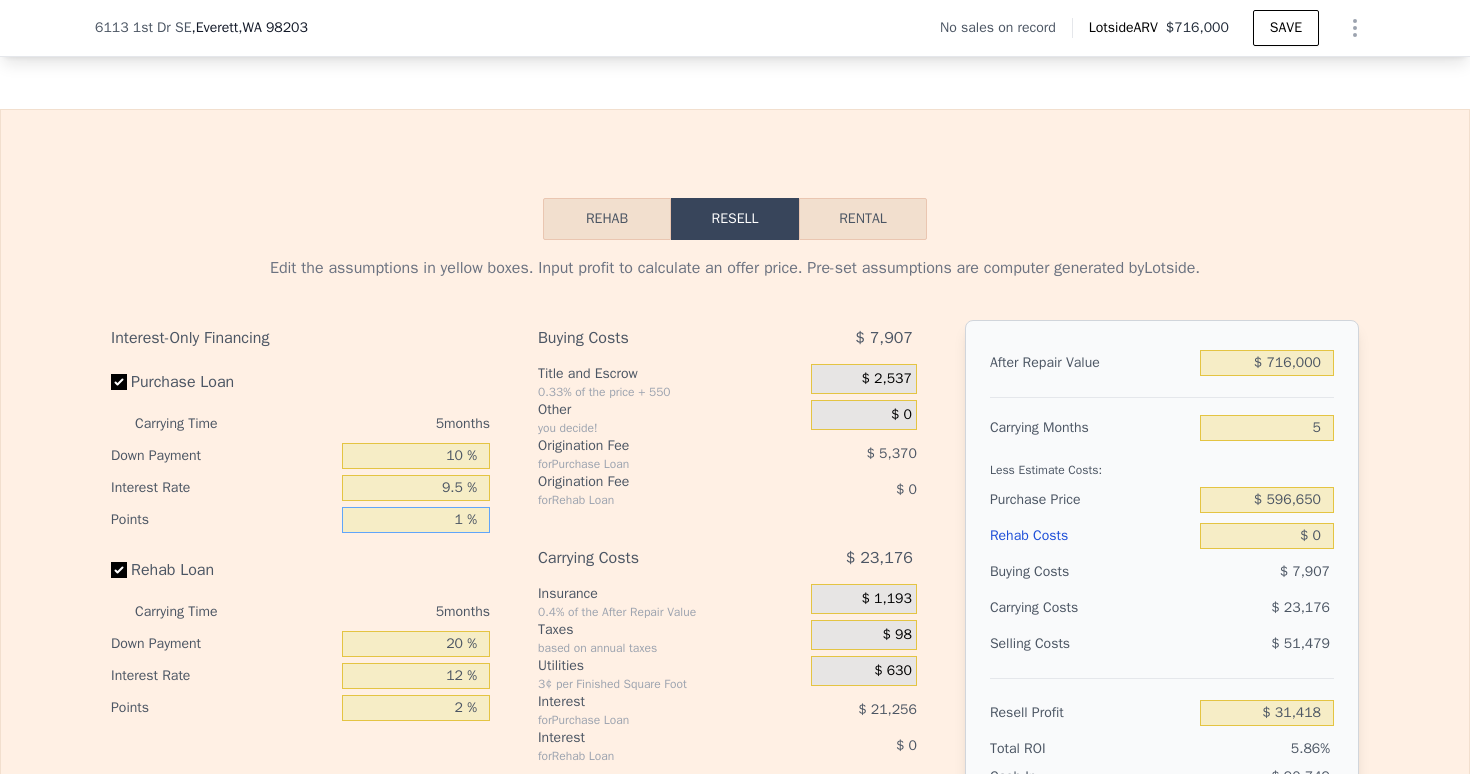 type on "$ 36,788" 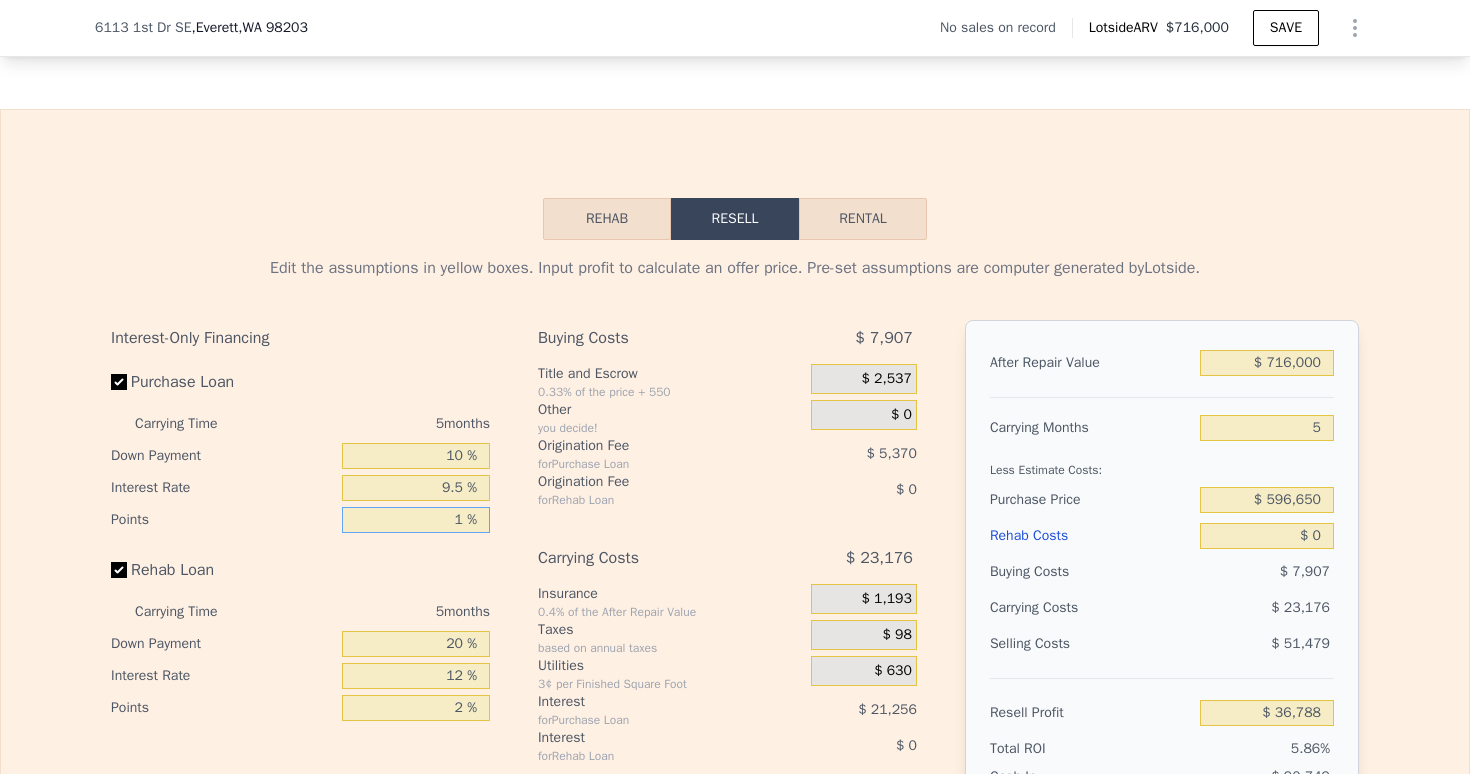 type on "15 %" 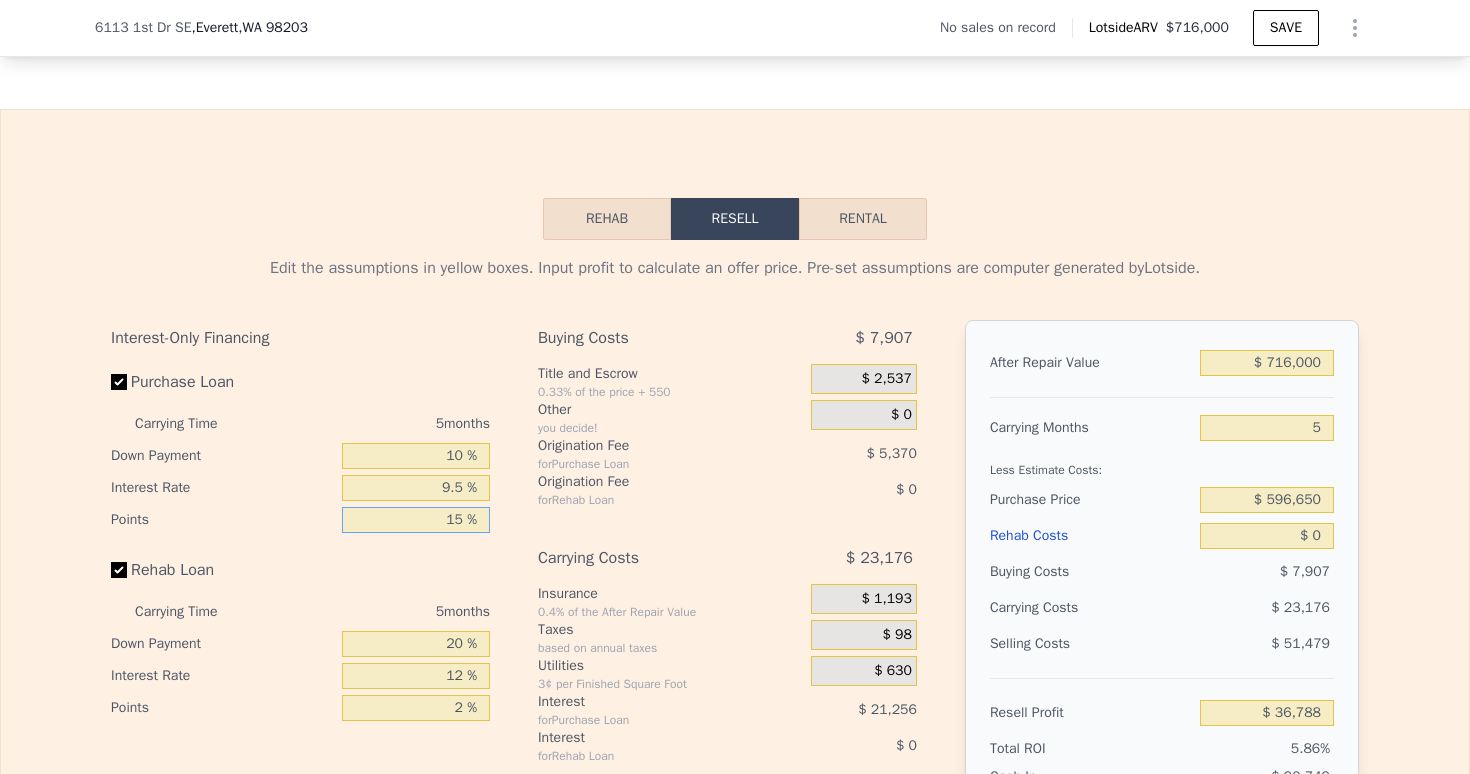 type on "-$ 38,390" 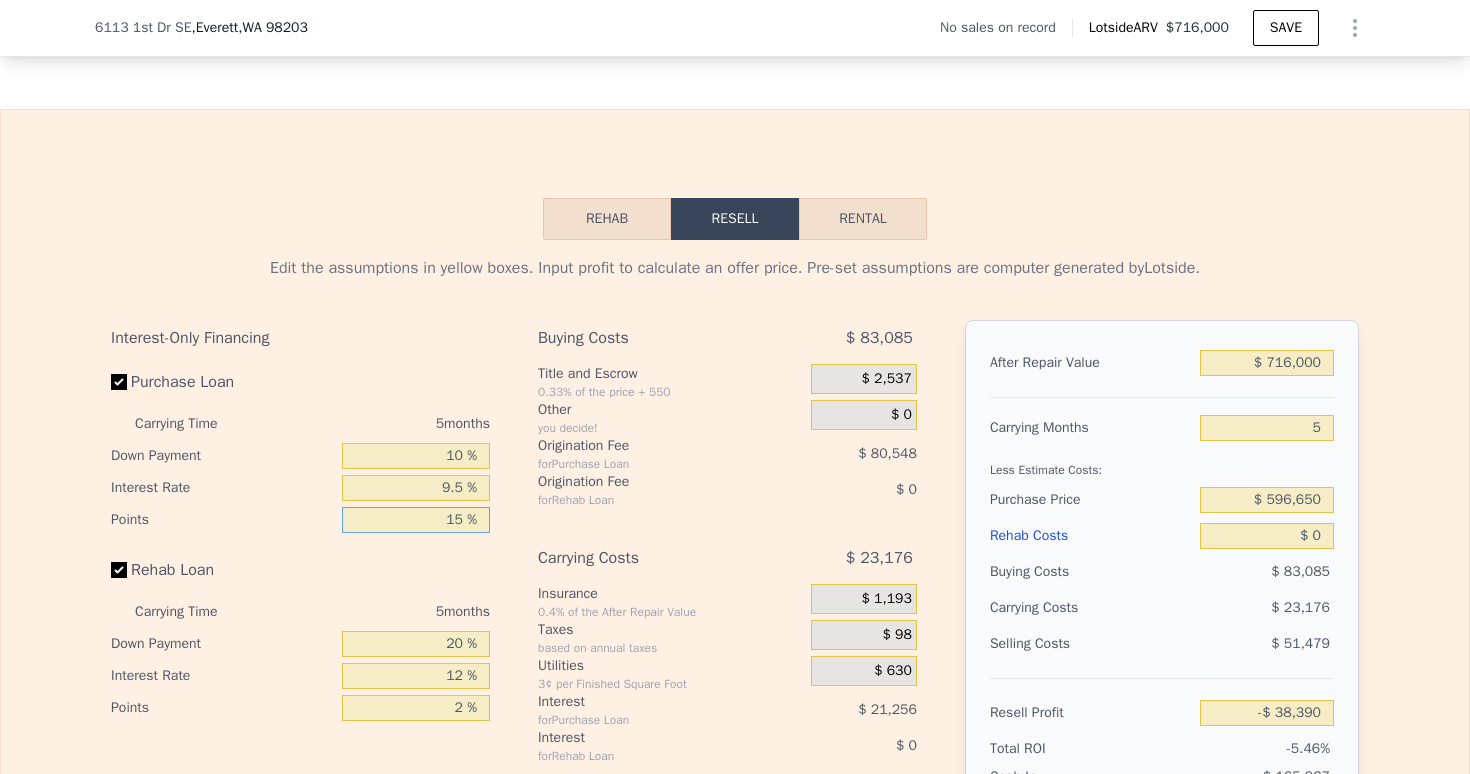 type on "1 %" 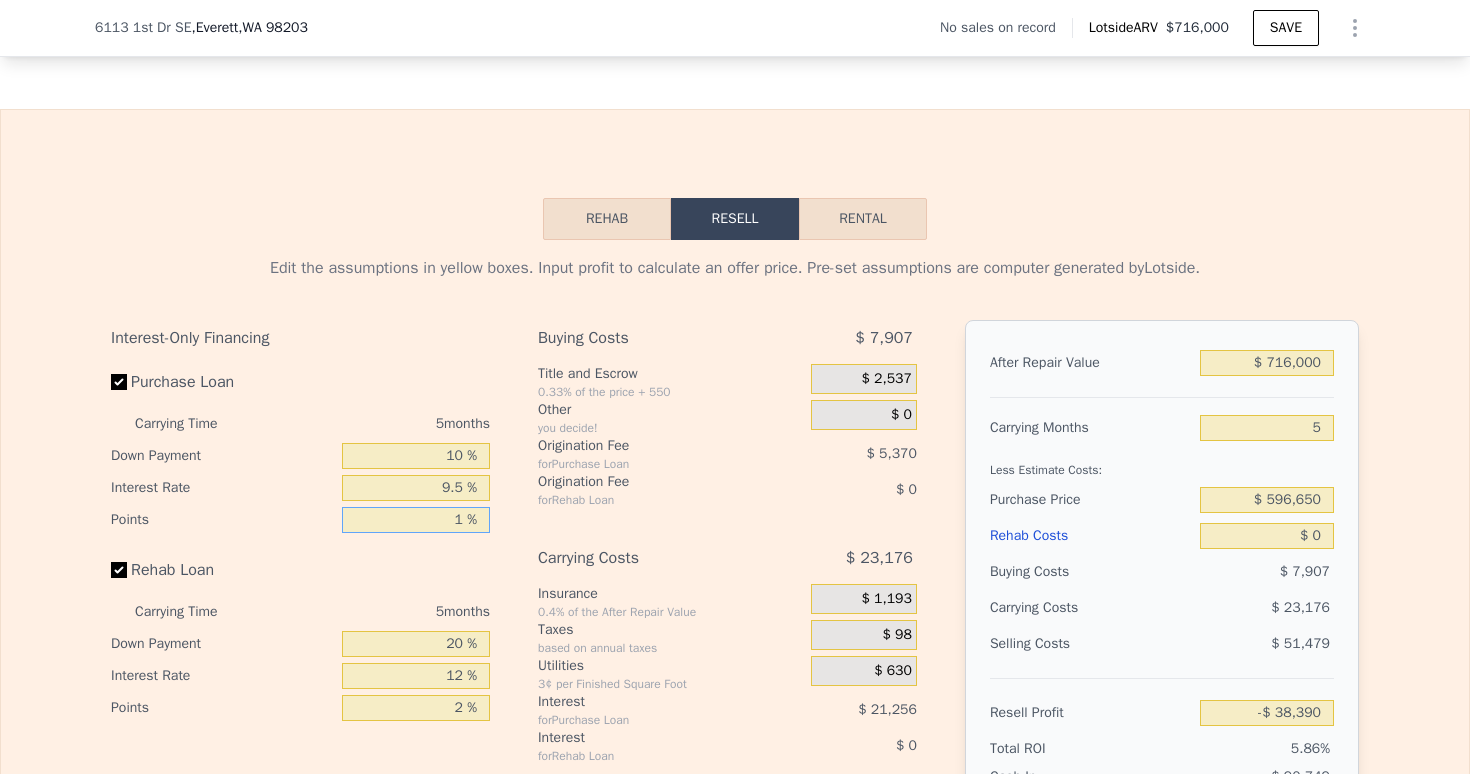 type on "$ 36,788" 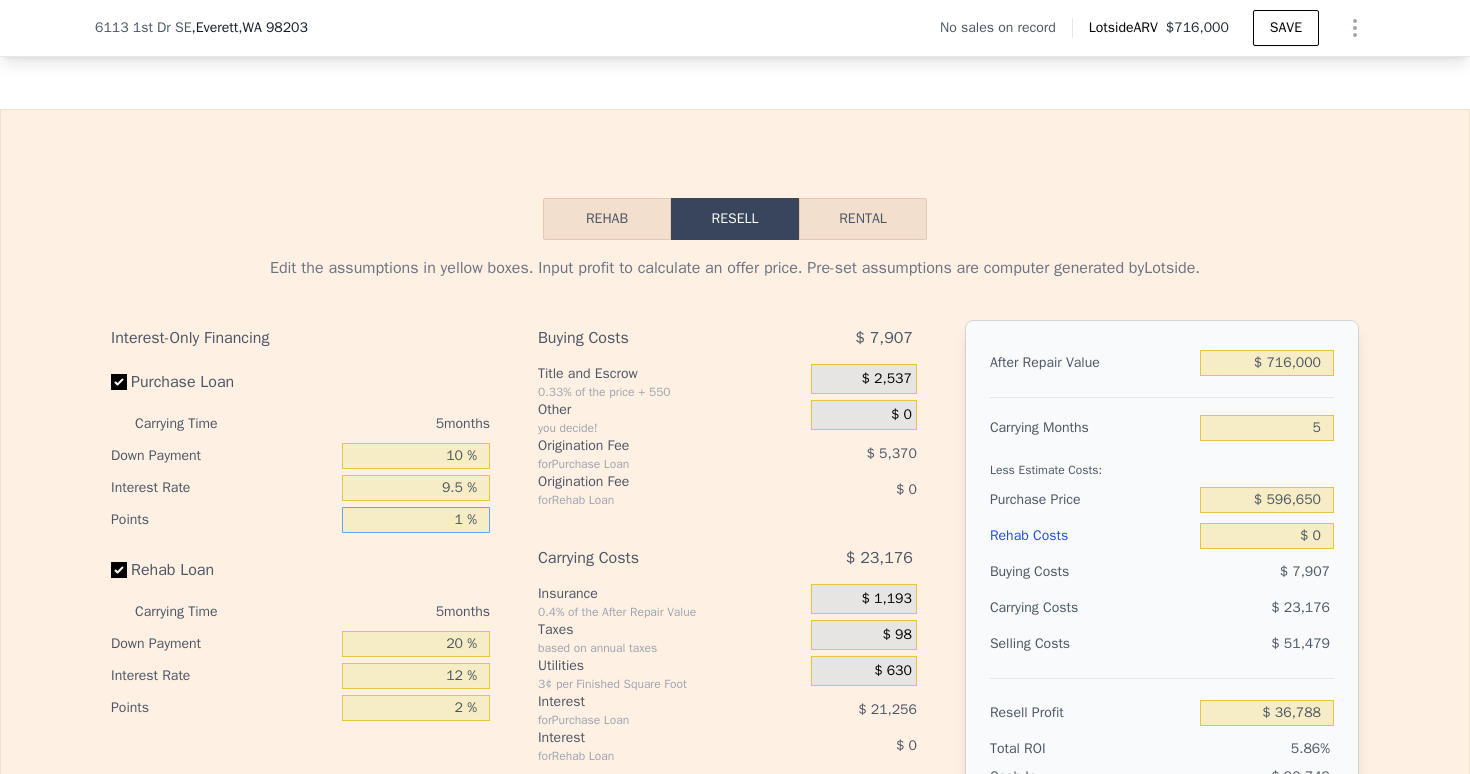 type on "15 %" 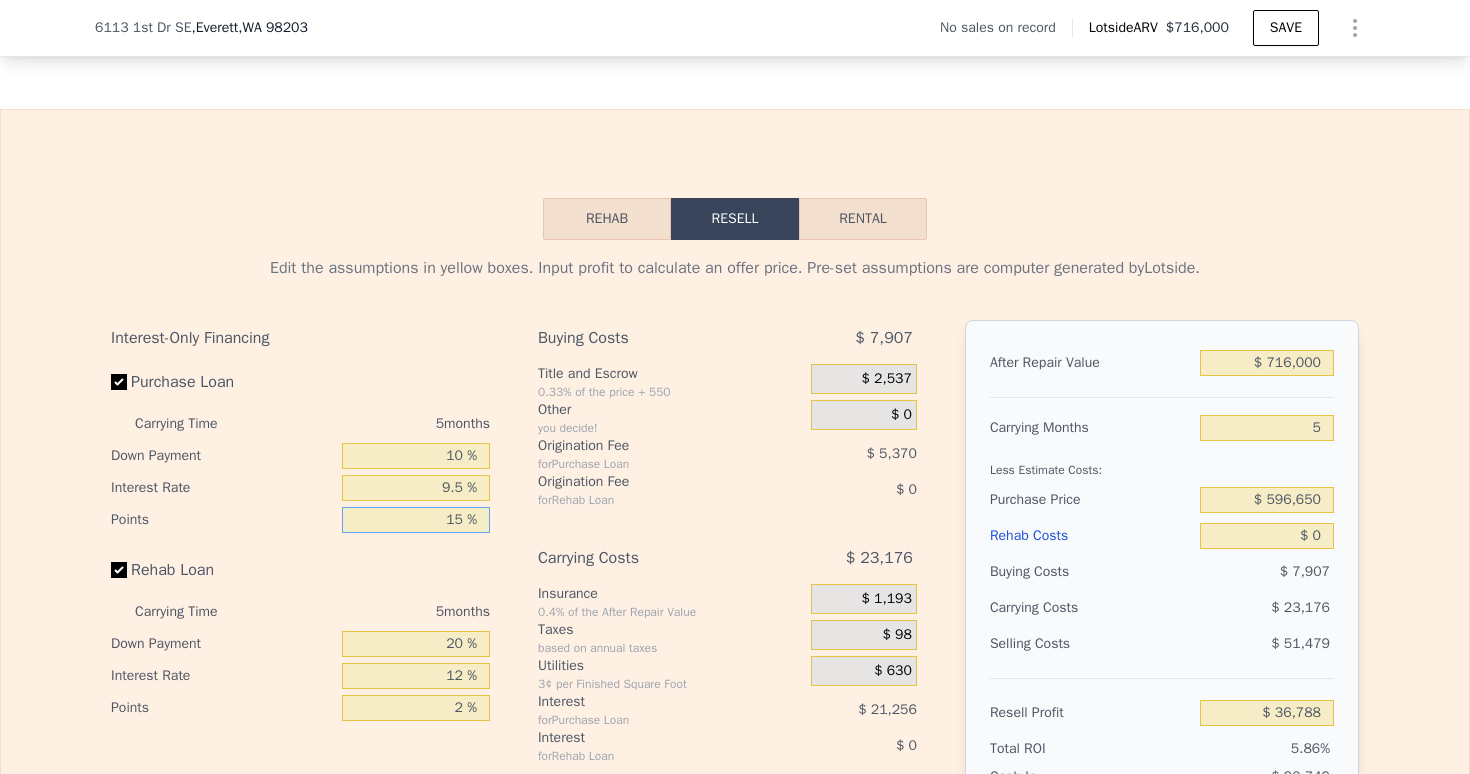 type on "-$ 38,390" 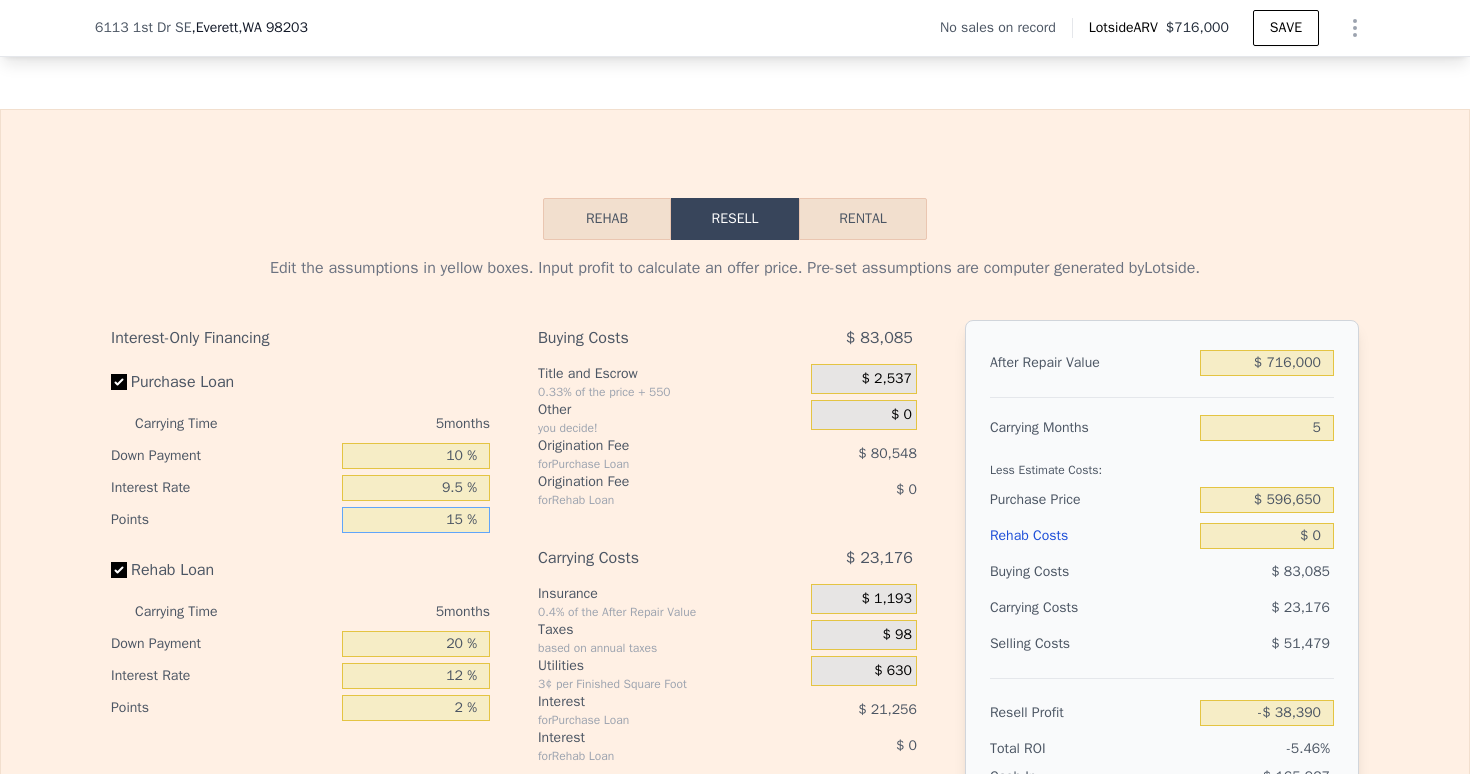 type on "1 %" 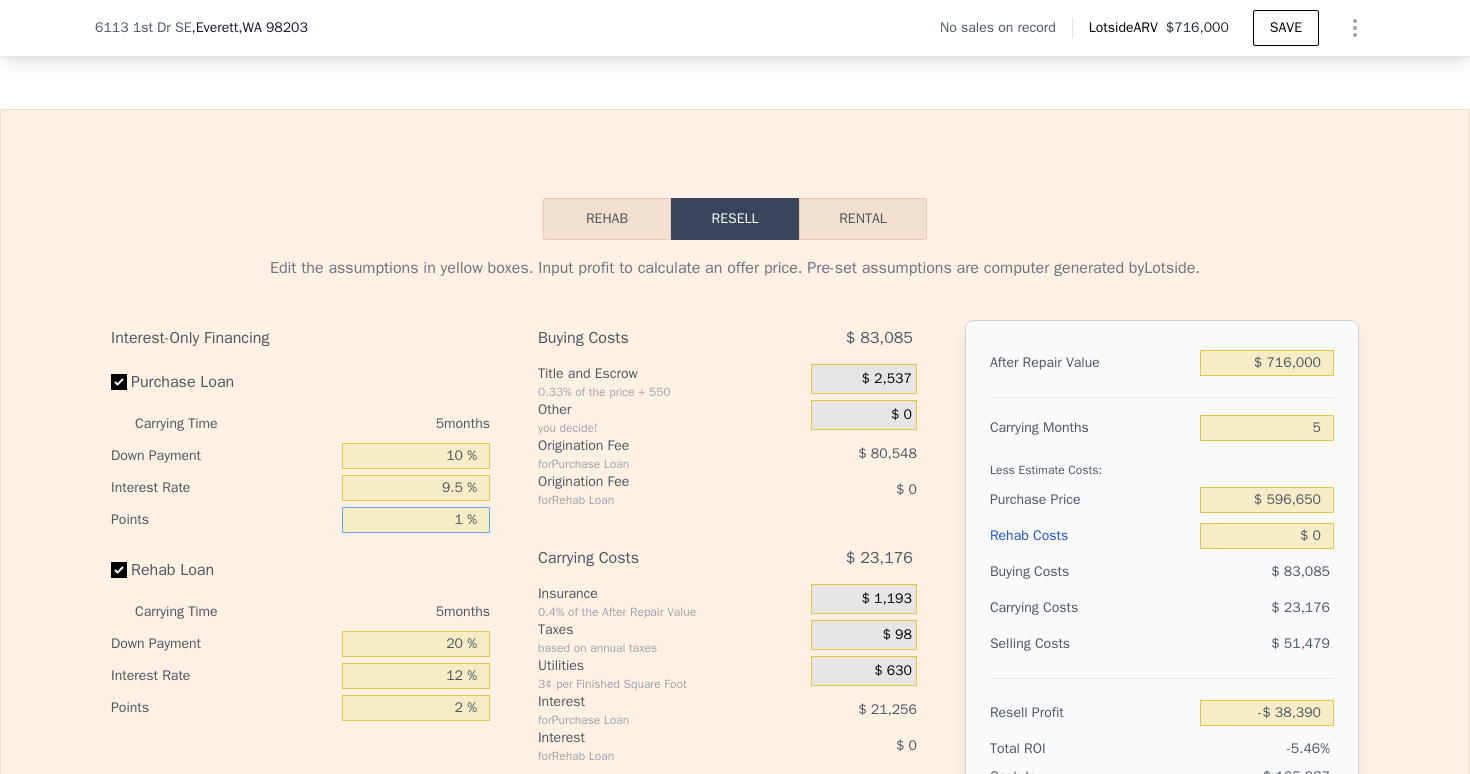 type on "$ 36,788" 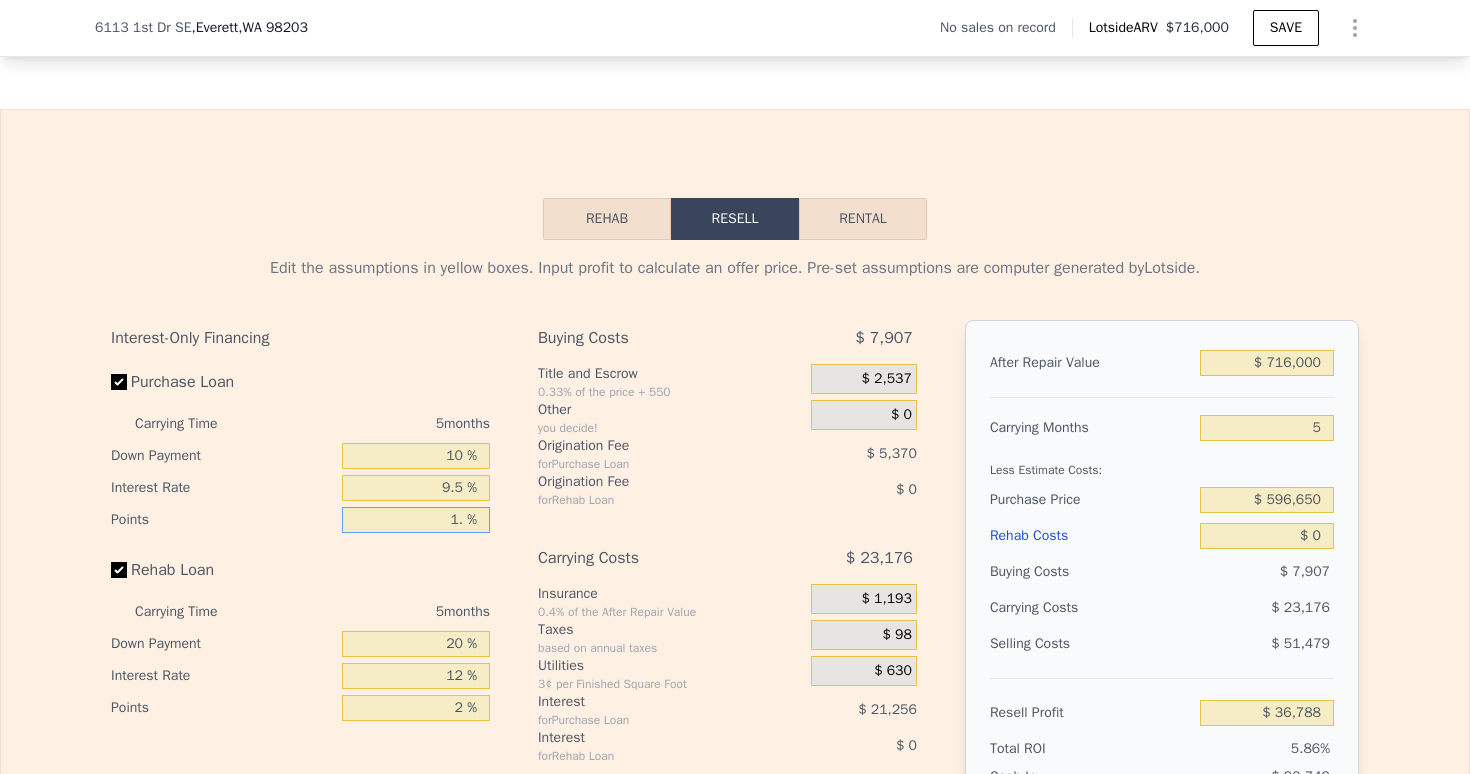 type on "1.5 %" 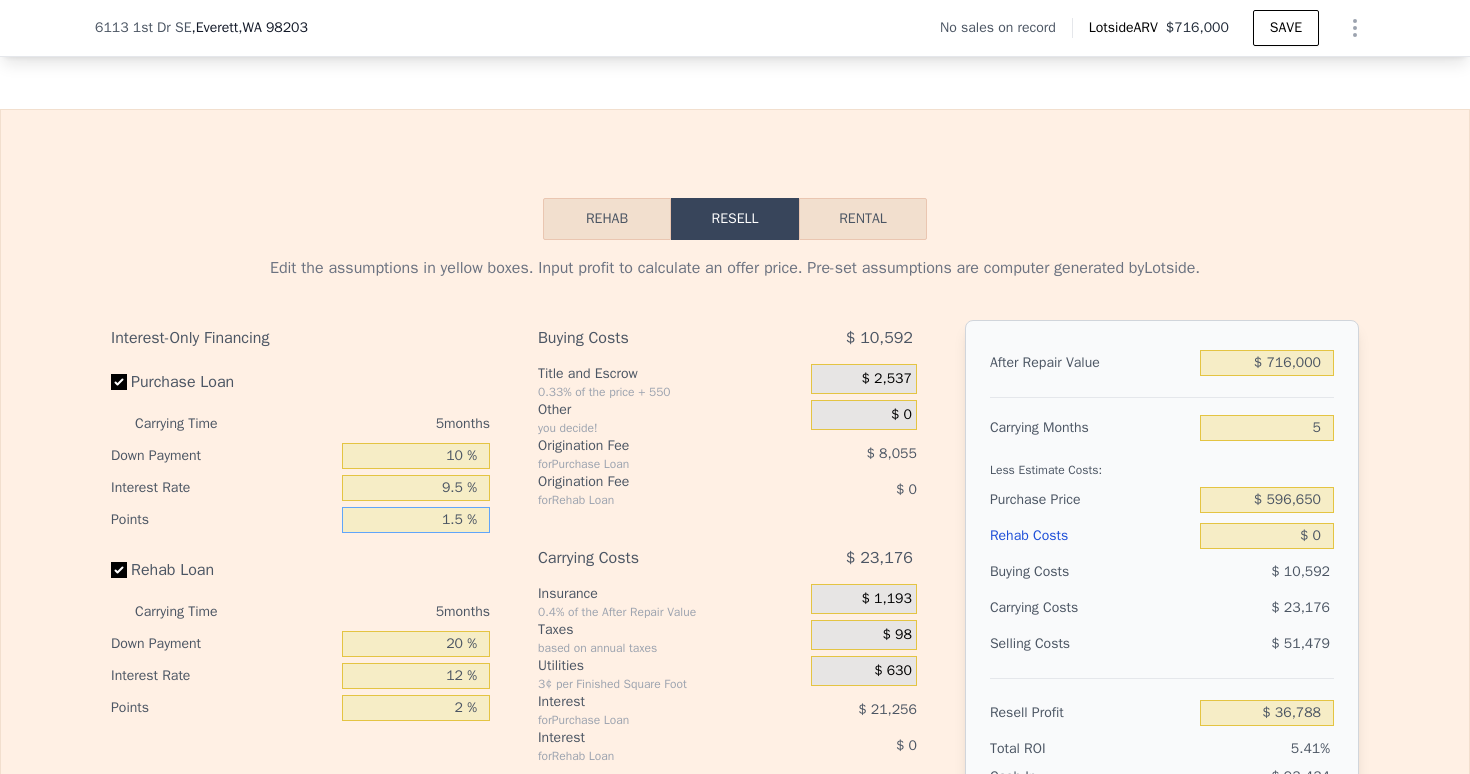 type on "$ 34,103" 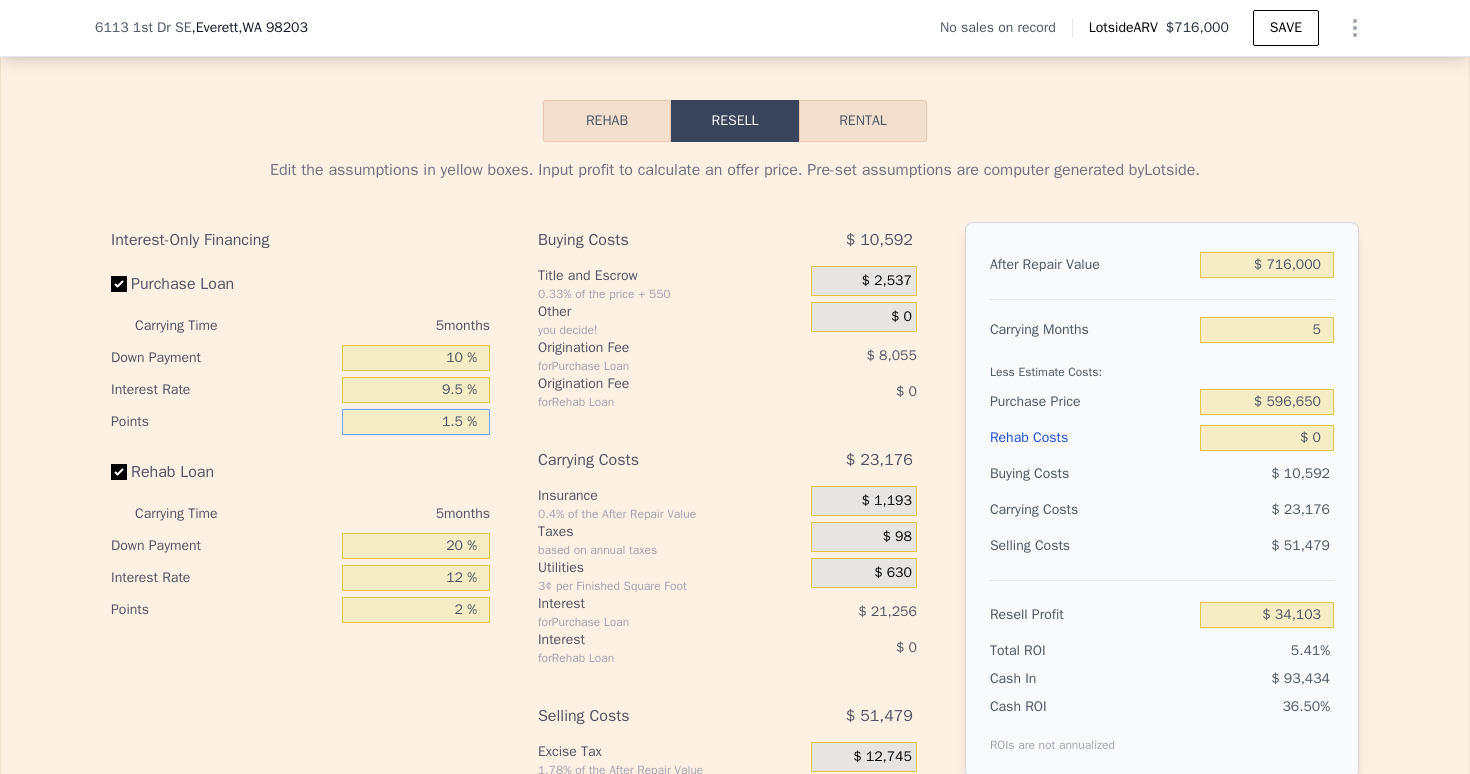 scroll, scrollTop: 2982, scrollLeft: 0, axis: vertical 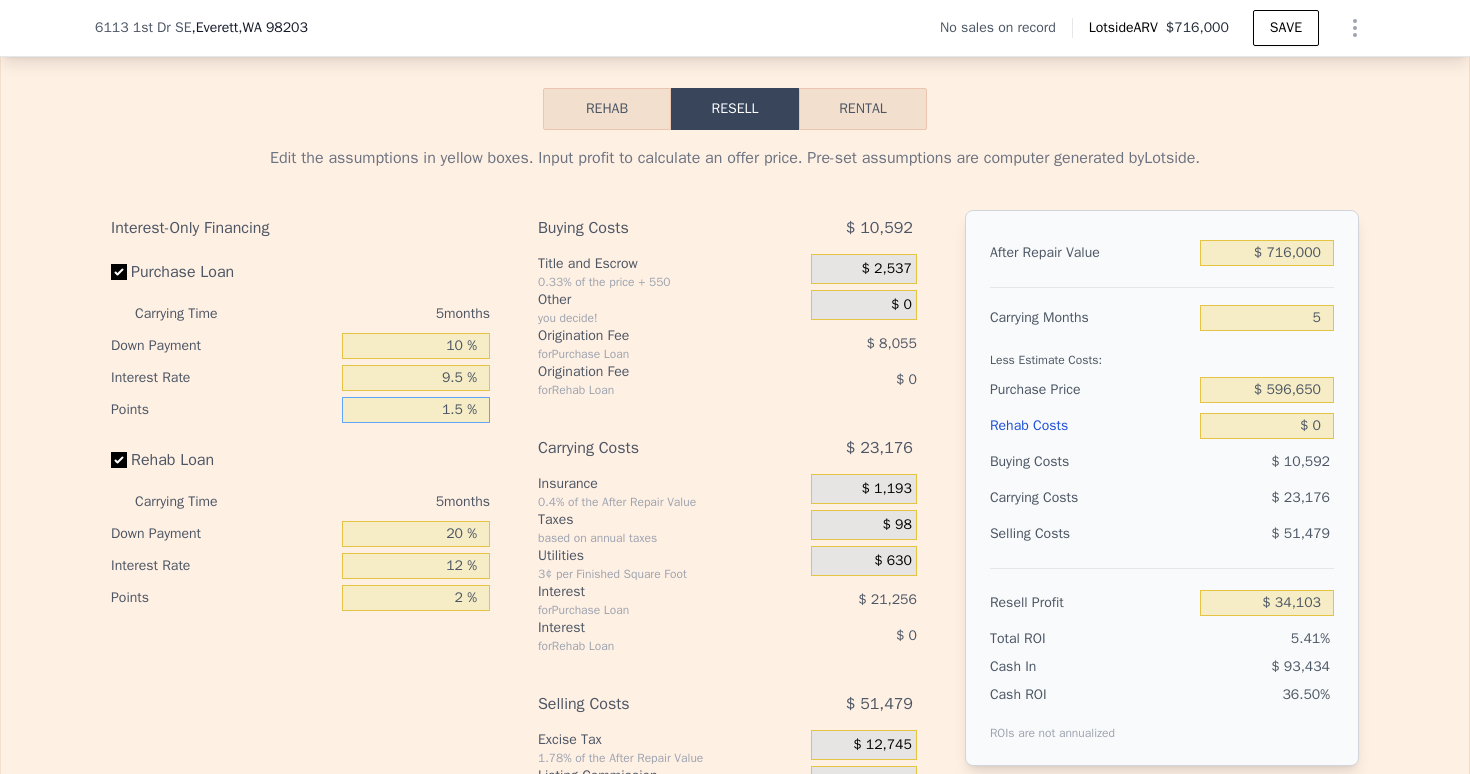 type on "1.5 %" 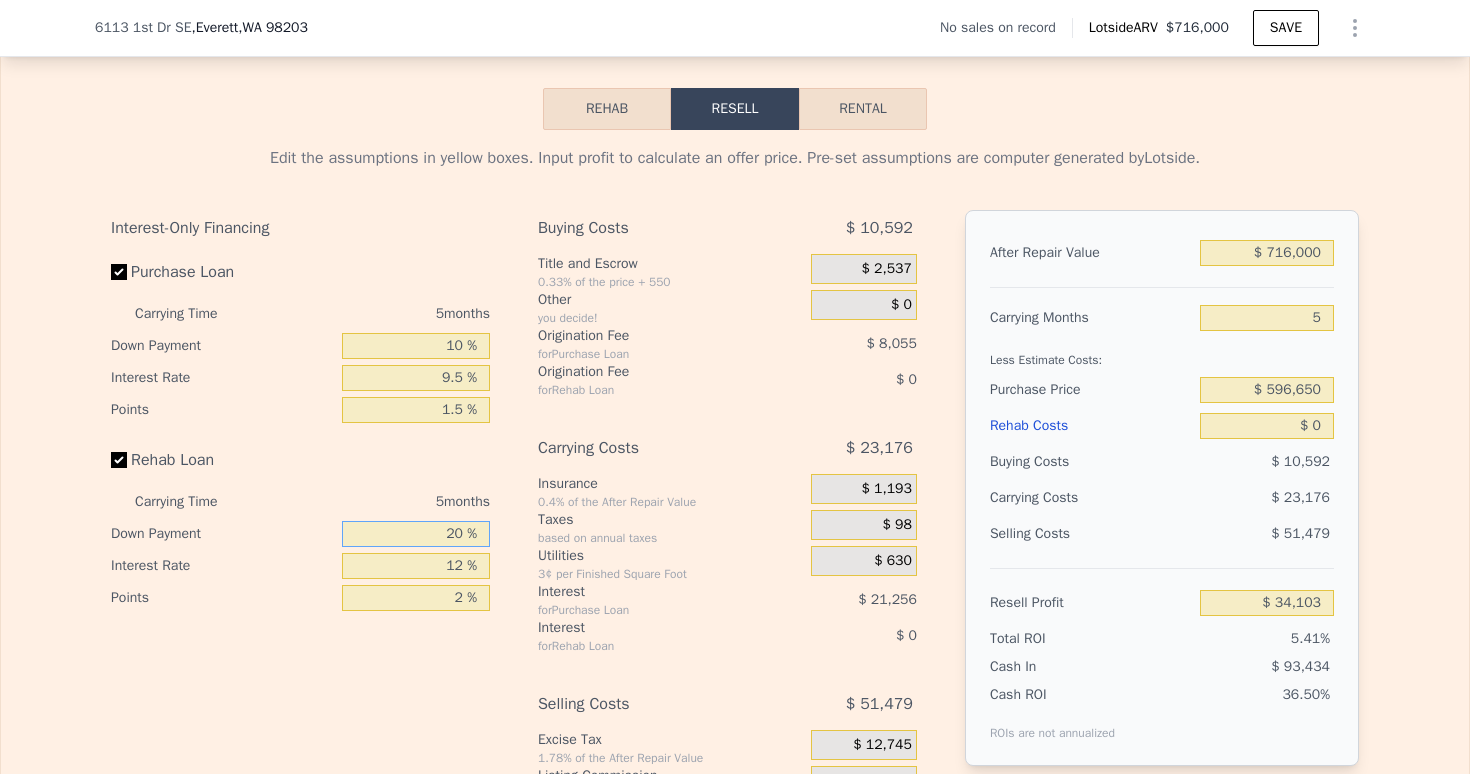 click on "20 %" at bounding box center (416, 534) 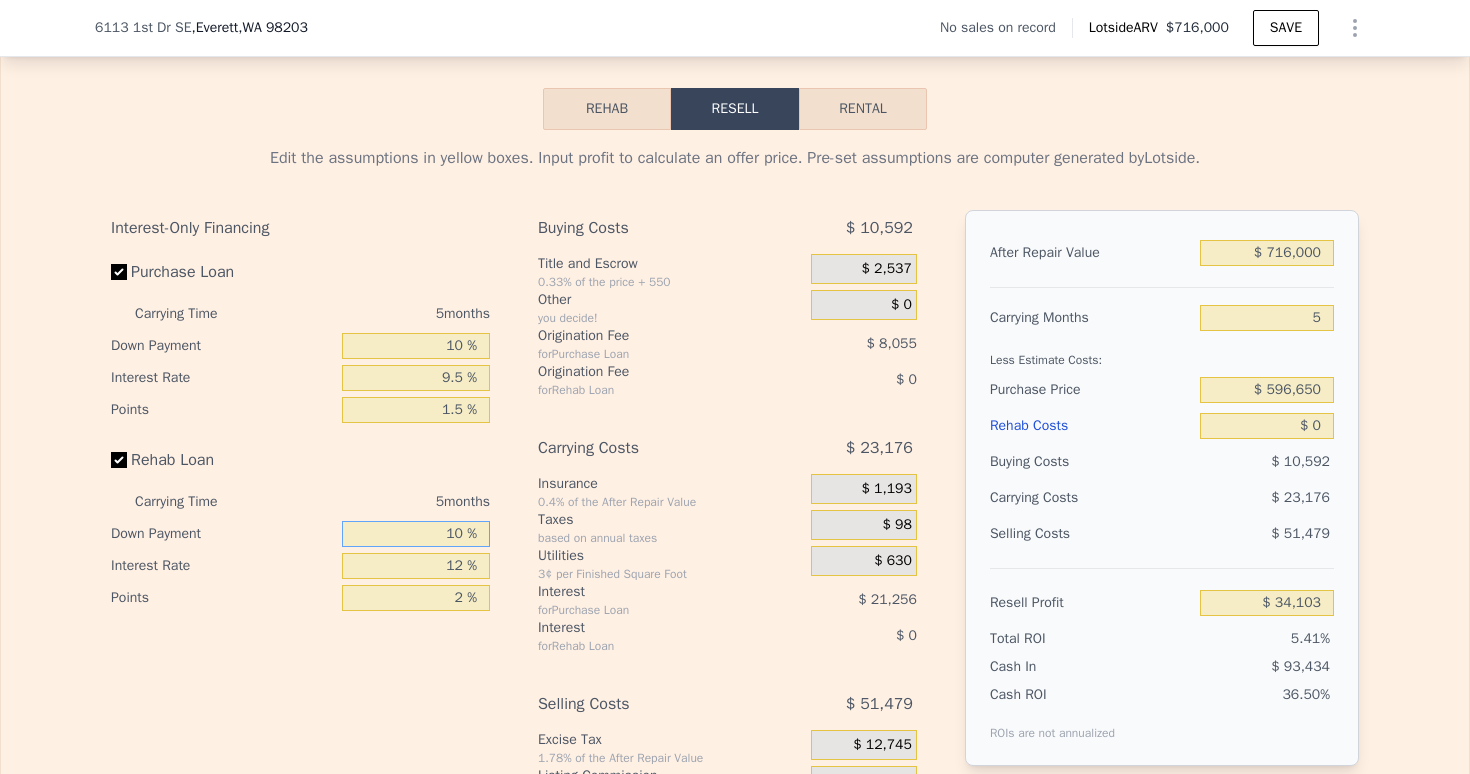 type on "10 %" 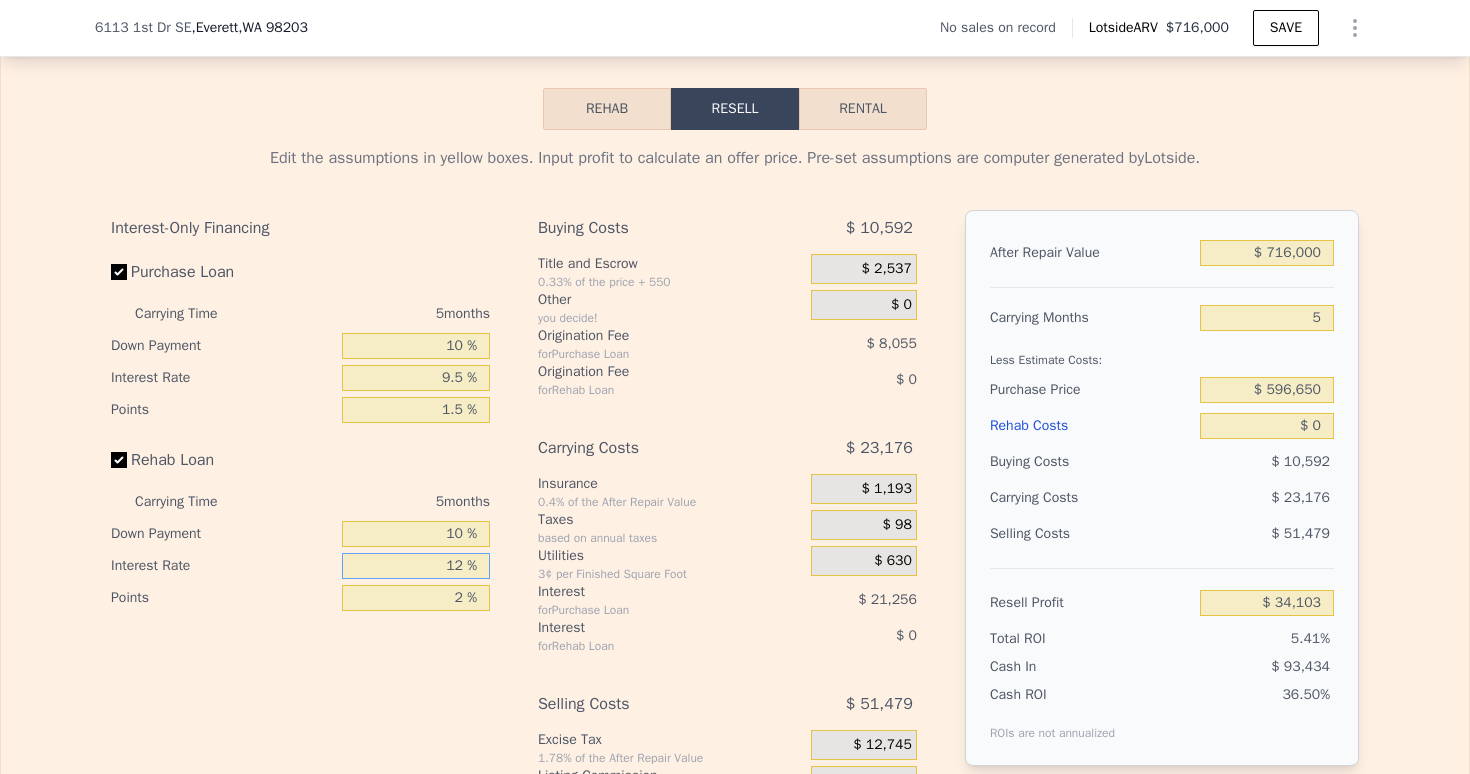 click on "12 %" at bounding box center (416, 566) 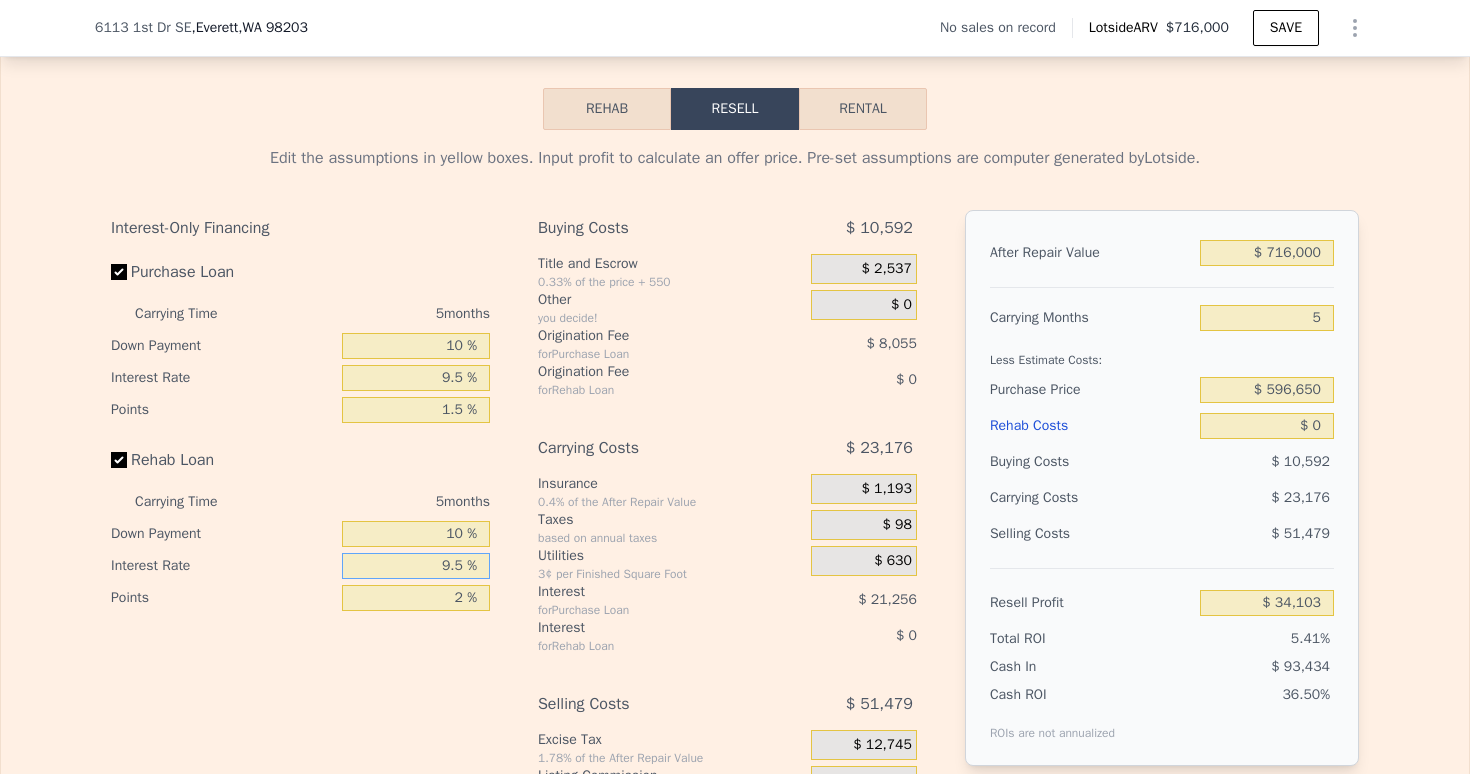 type on "9.5 %" 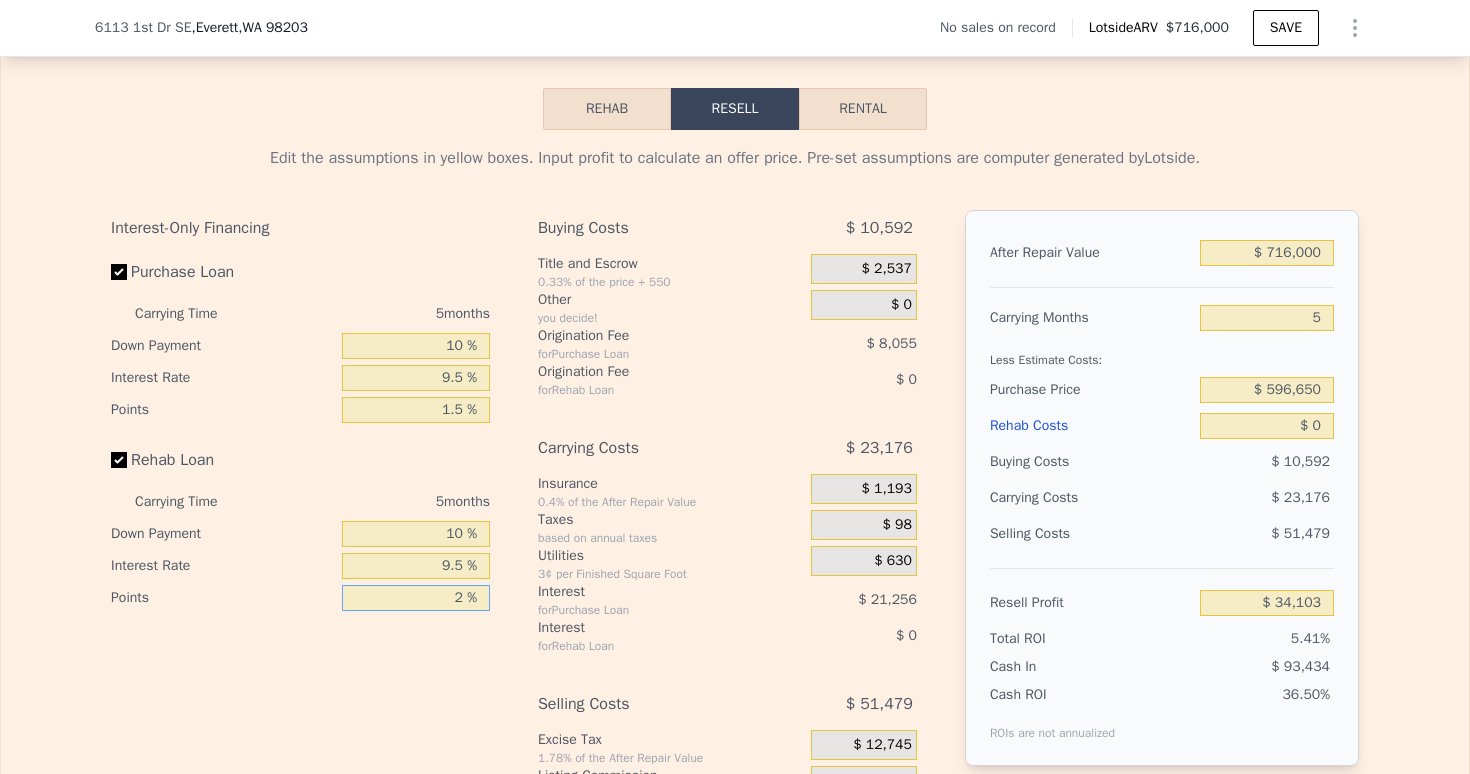 click on "2 %" at bounding box center (416, 598) 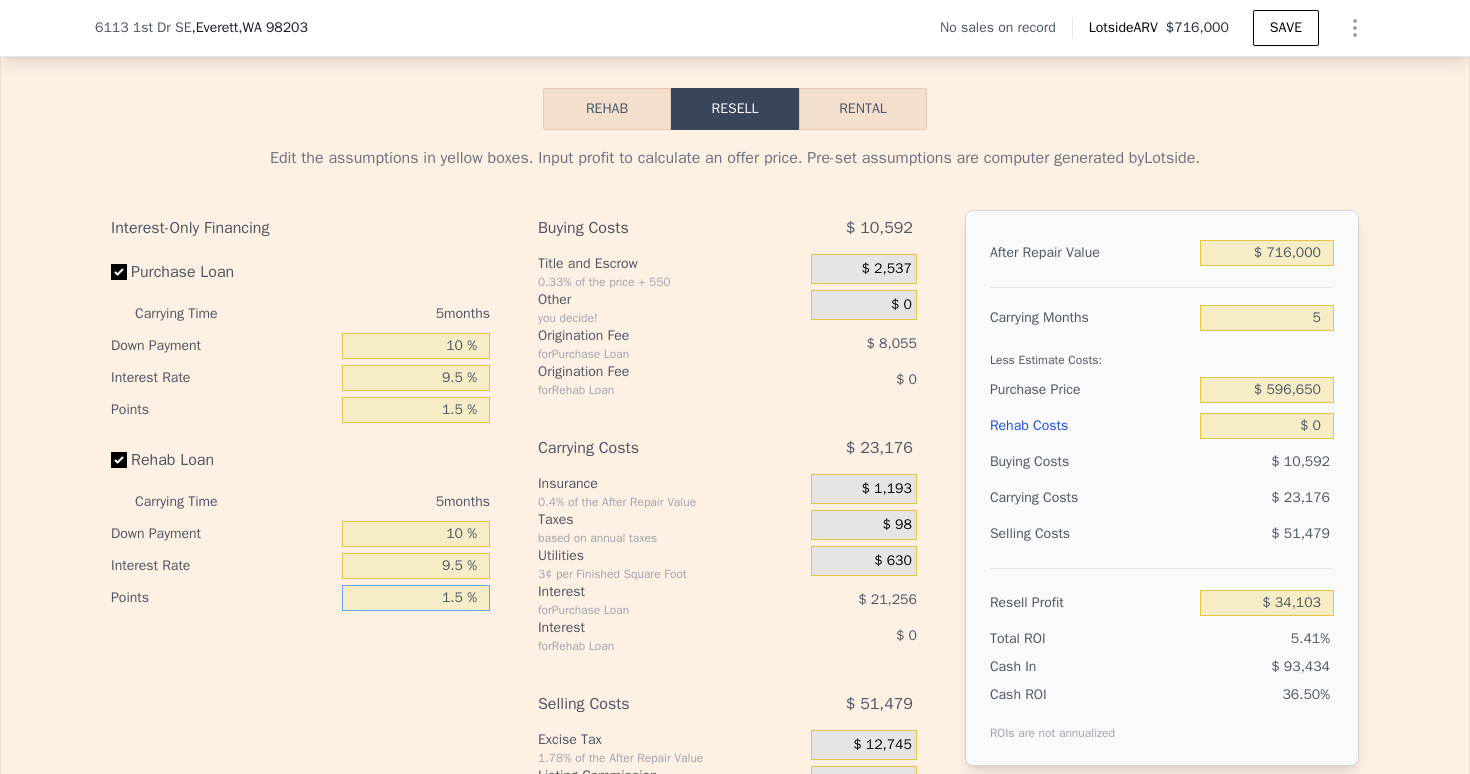type on "1.5 %" 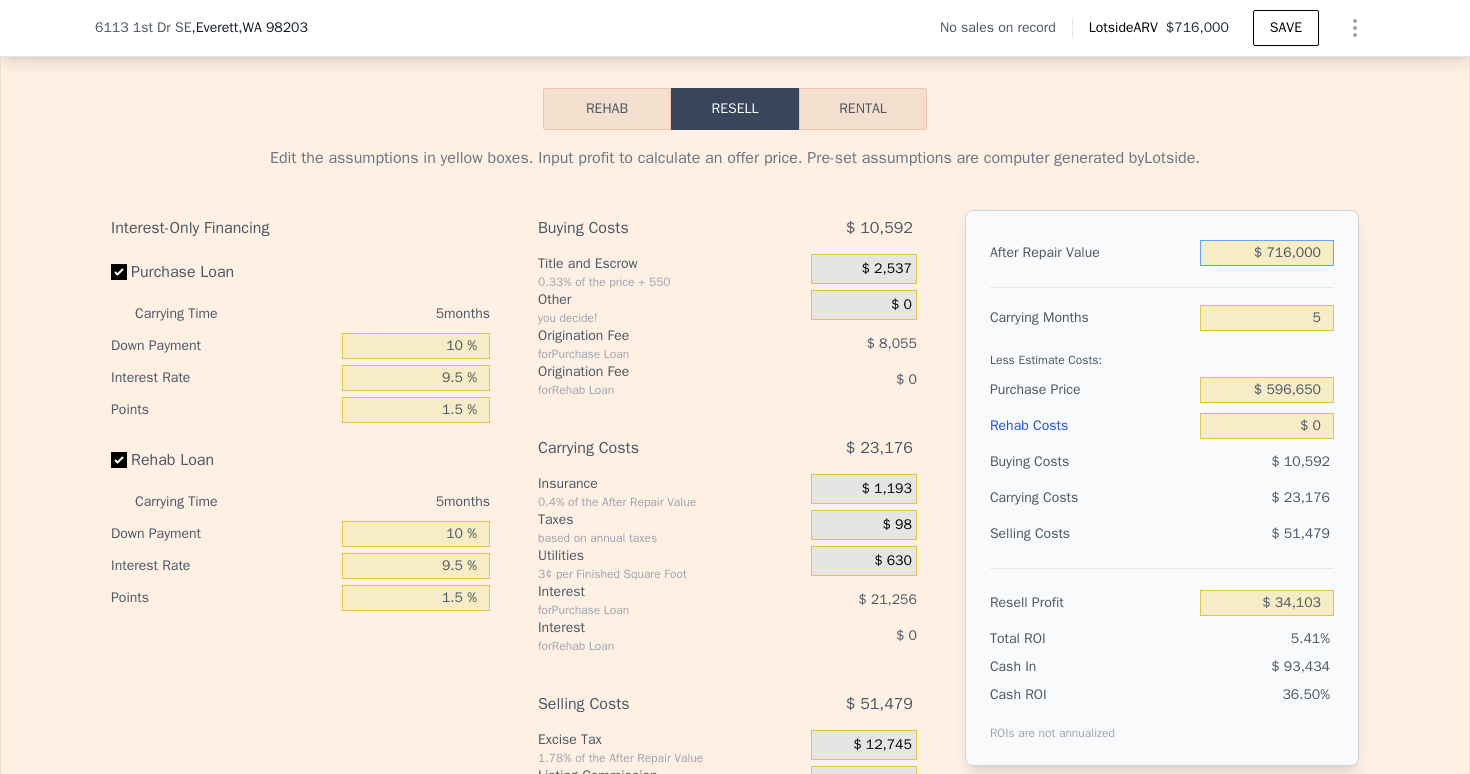 click on "$ 716,000" at bounding box center [1267, 253] 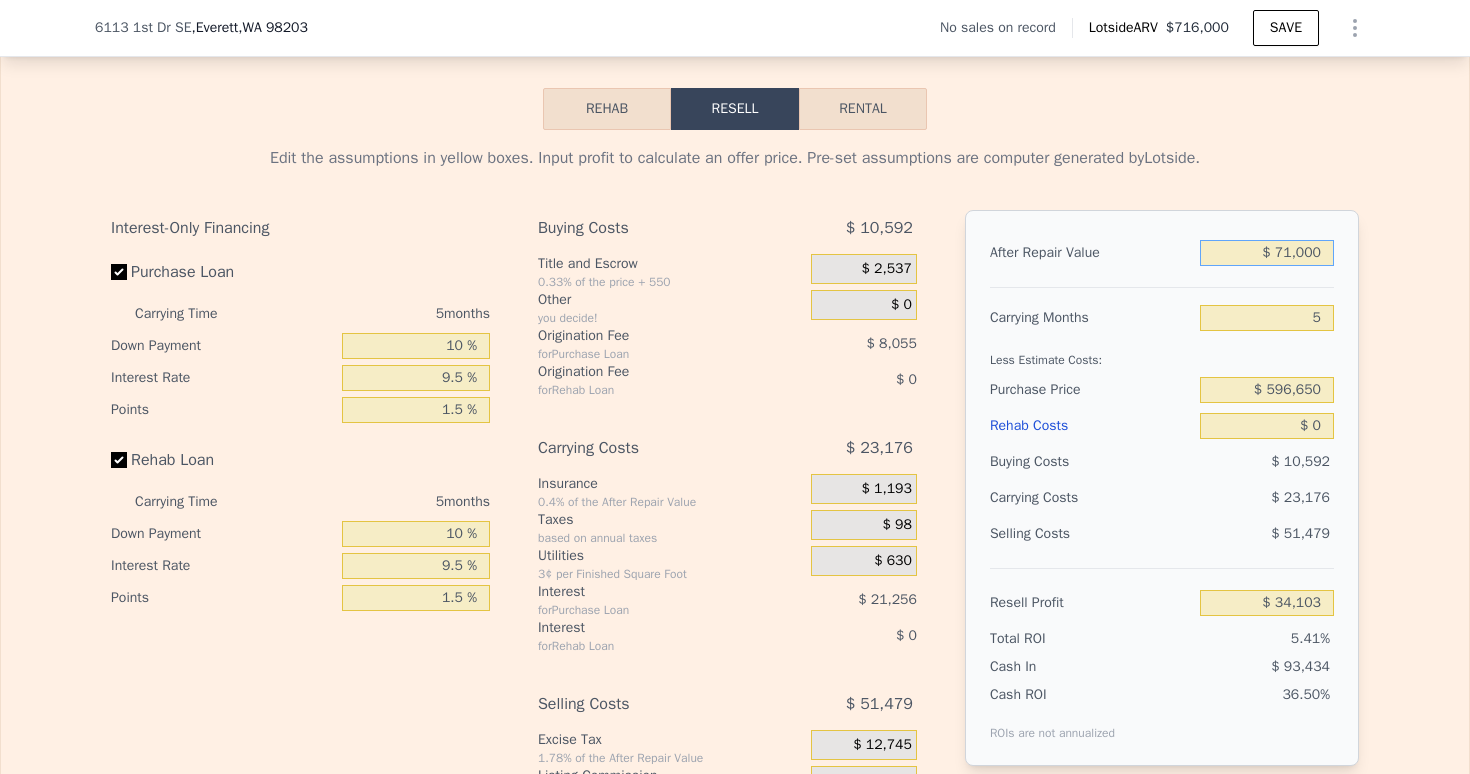 type on "-$ 563,943" 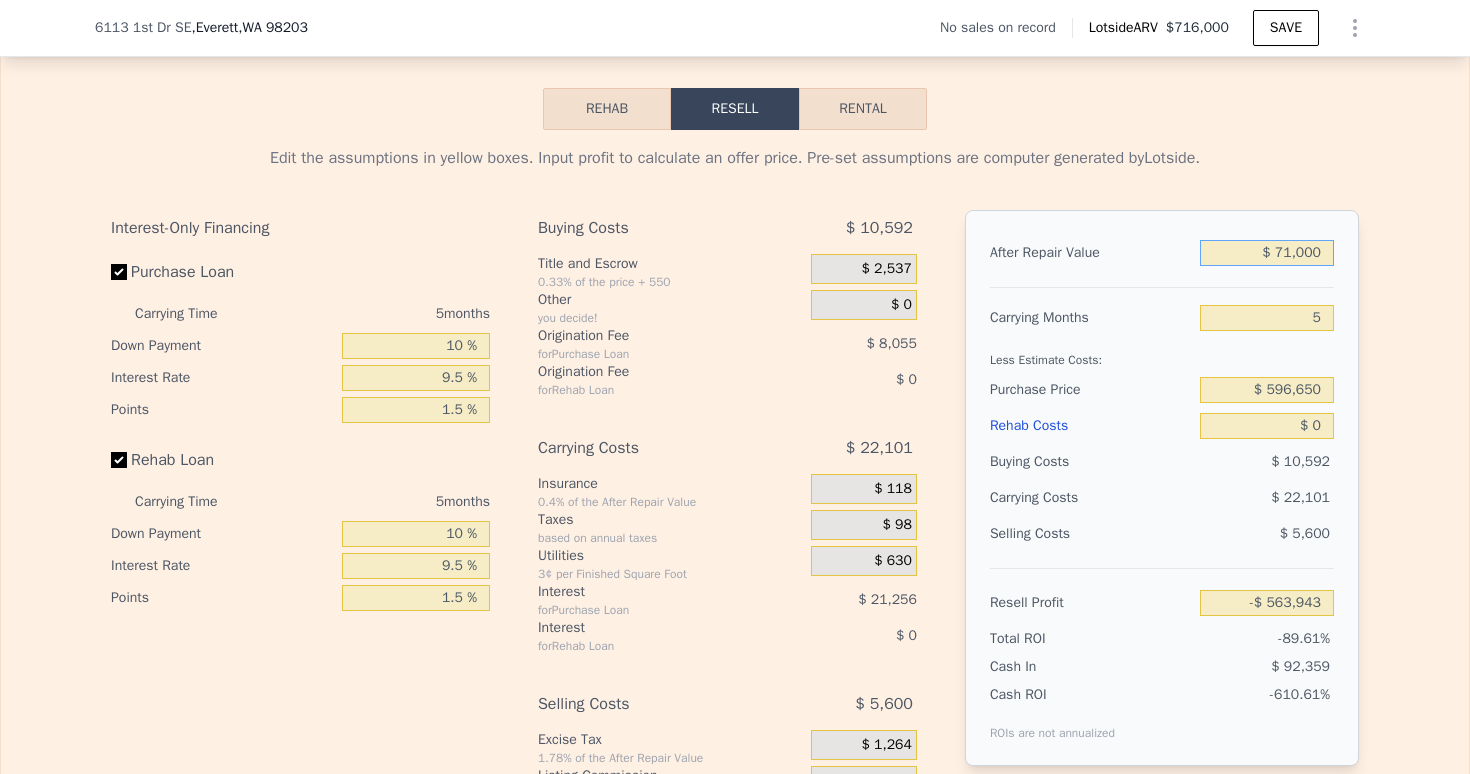type on "$ 7,000" 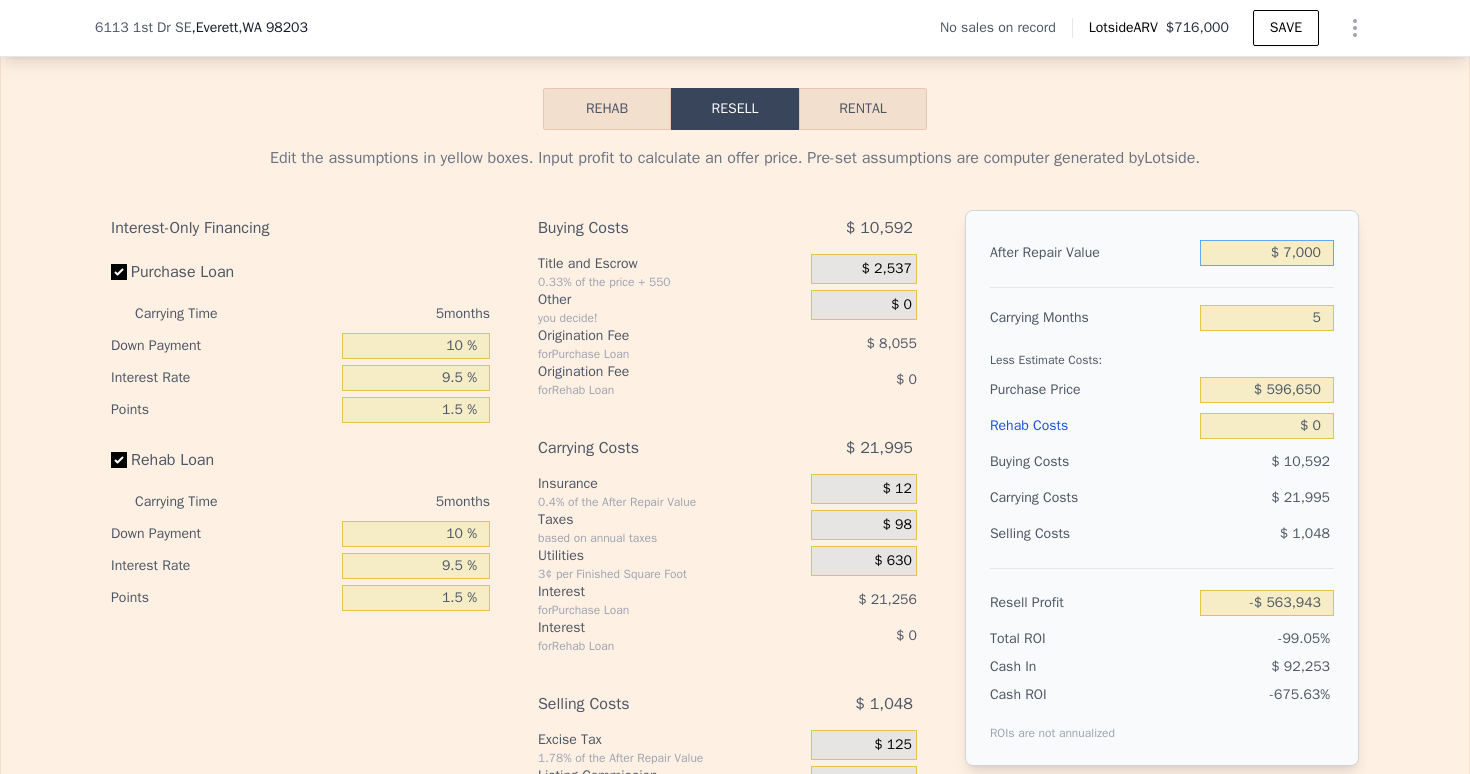 type on "-$ 623,285" 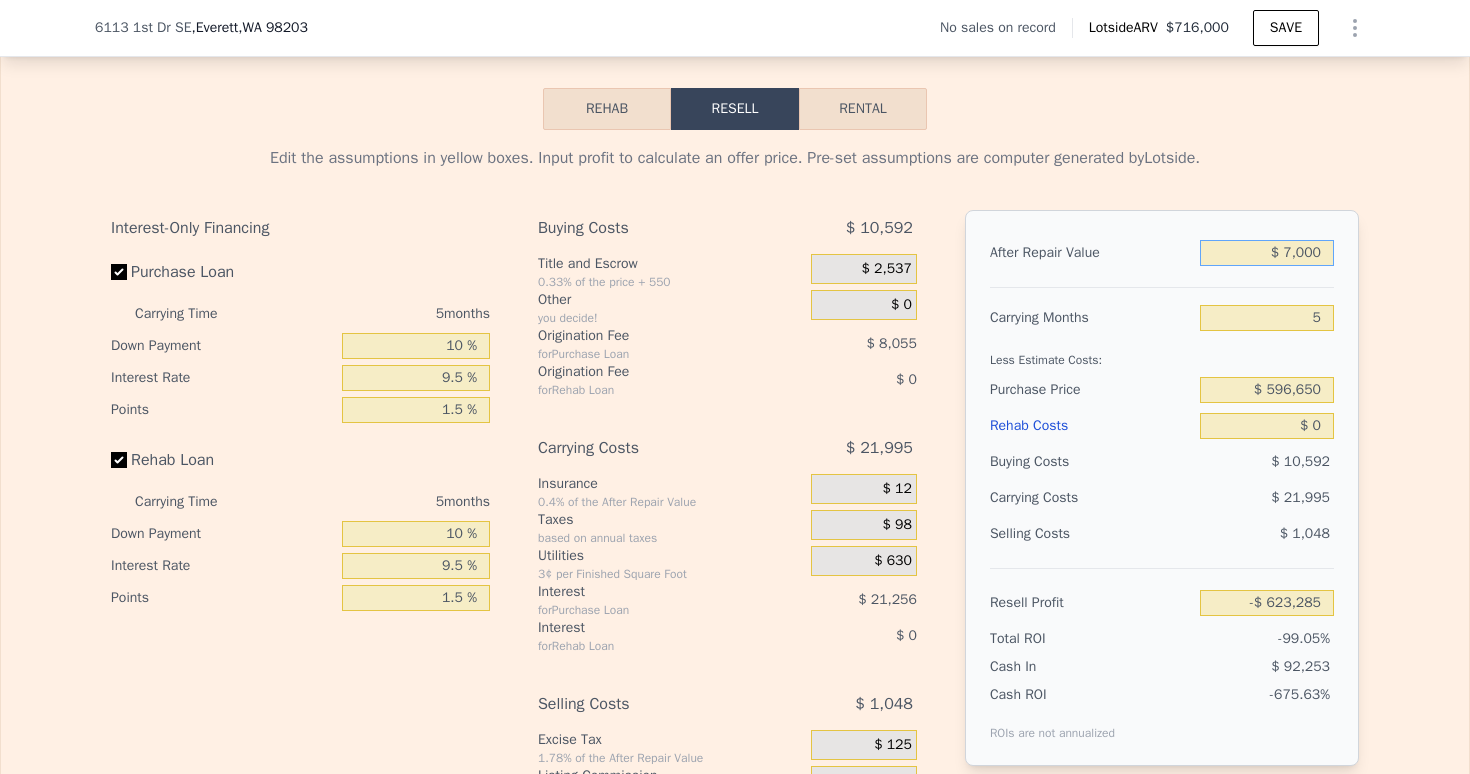 type on "$ 70,000" 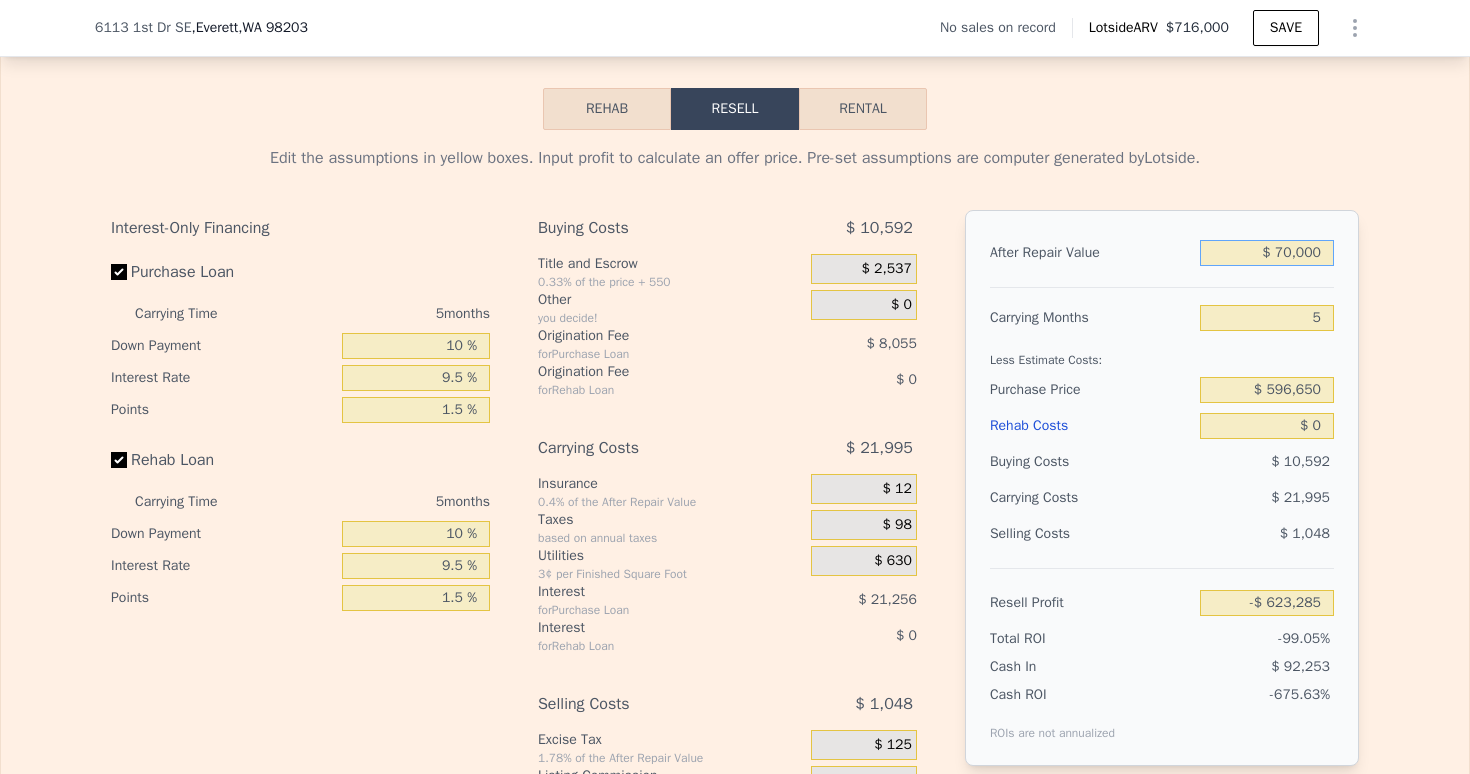 type on "-$ 564,871" 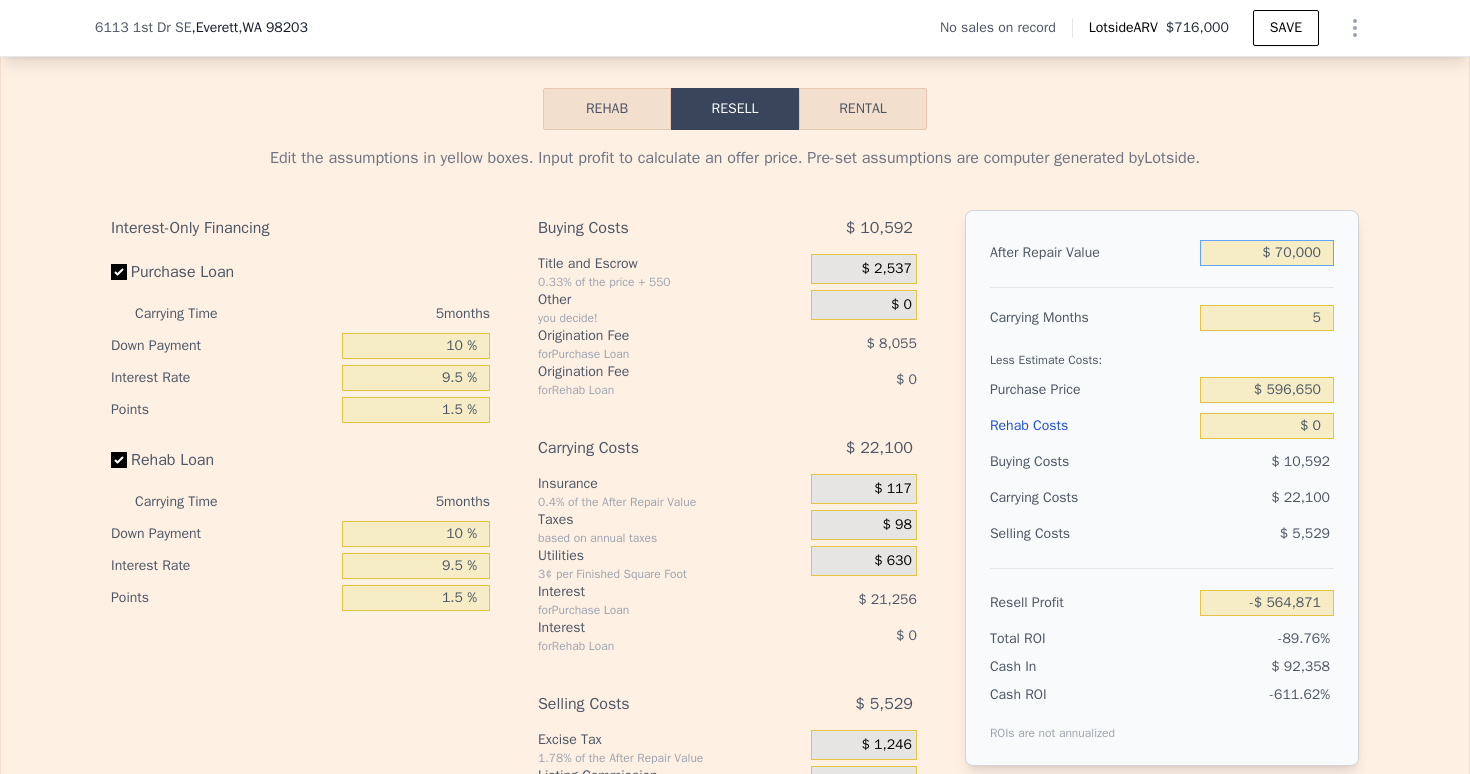 type on "$ 700,000" 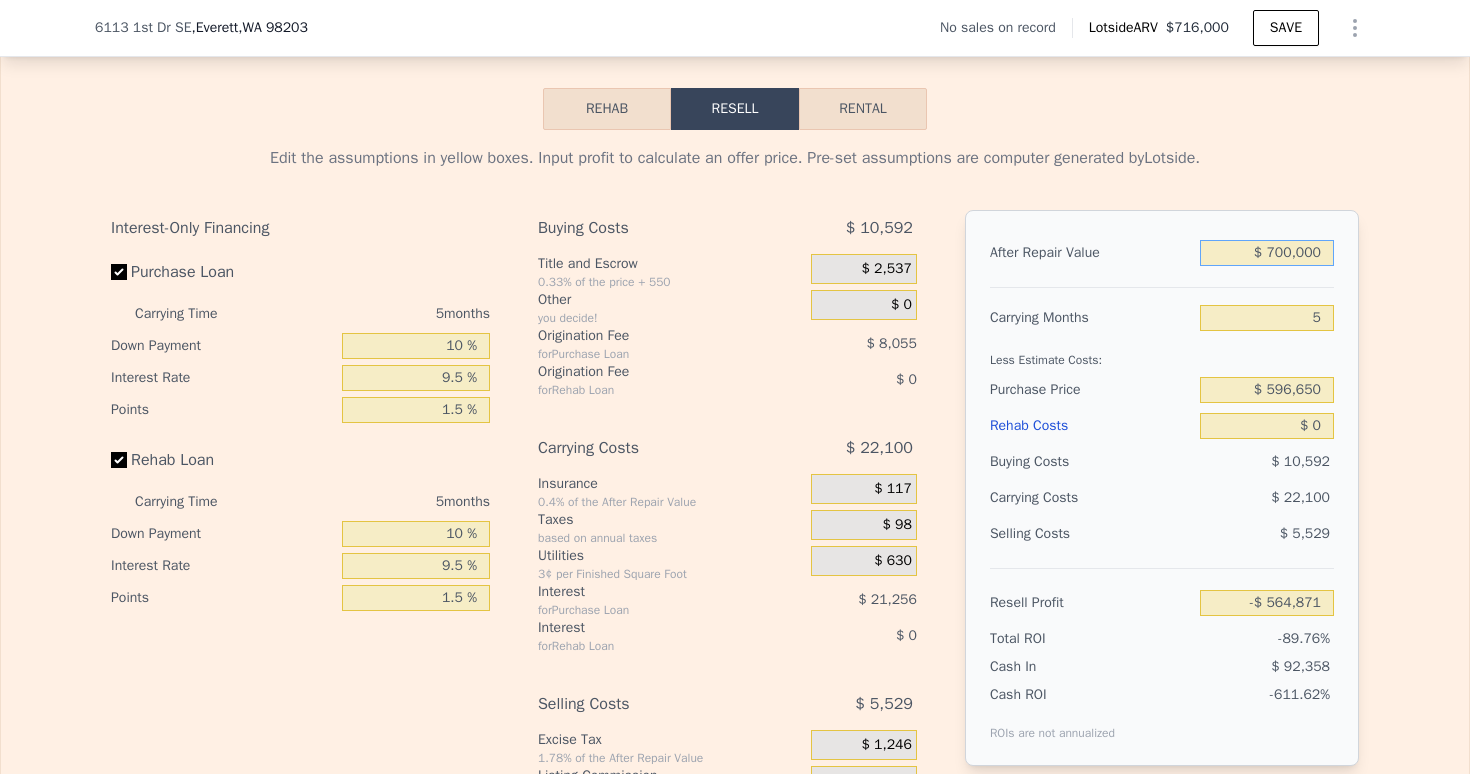 type on "$ 19,267" 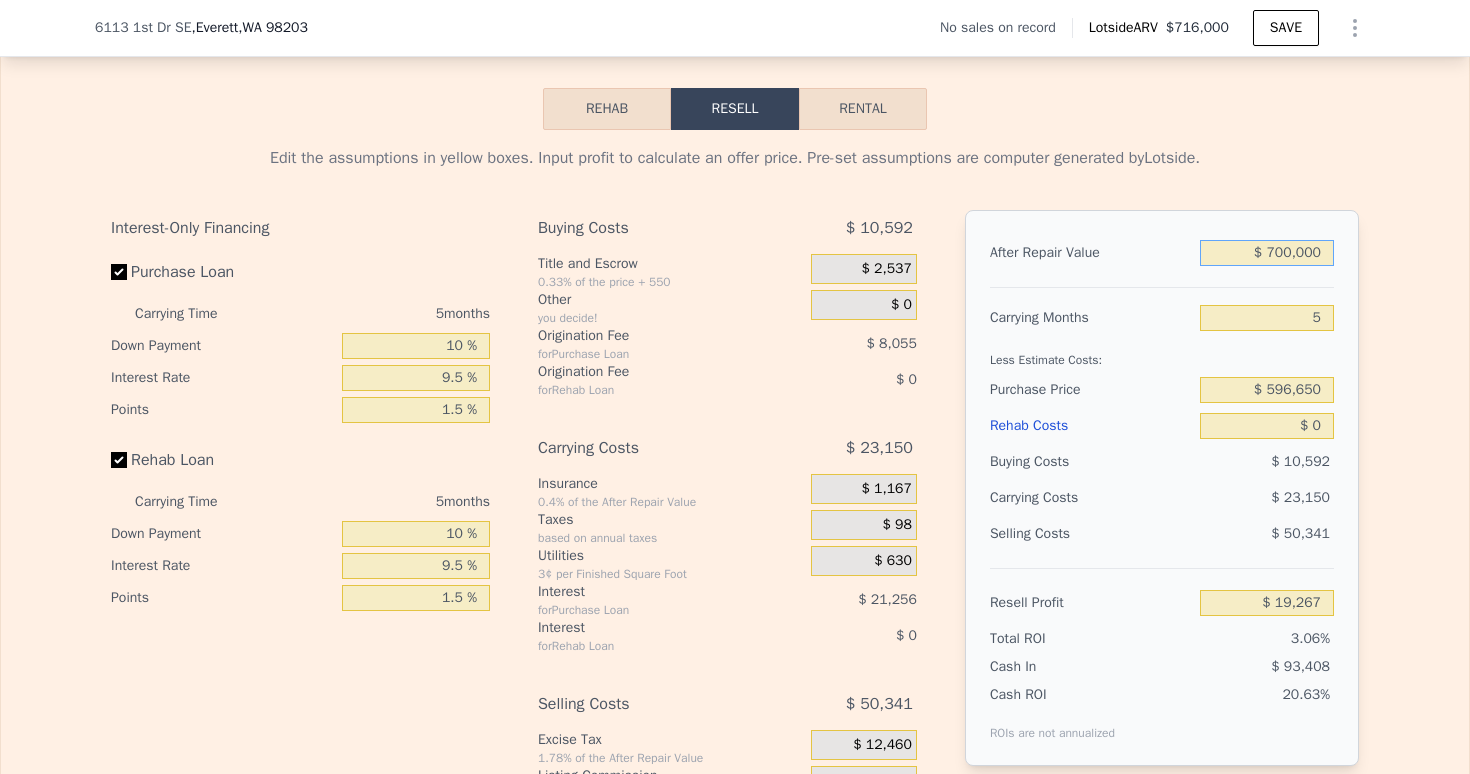 type on "$ 700,000" 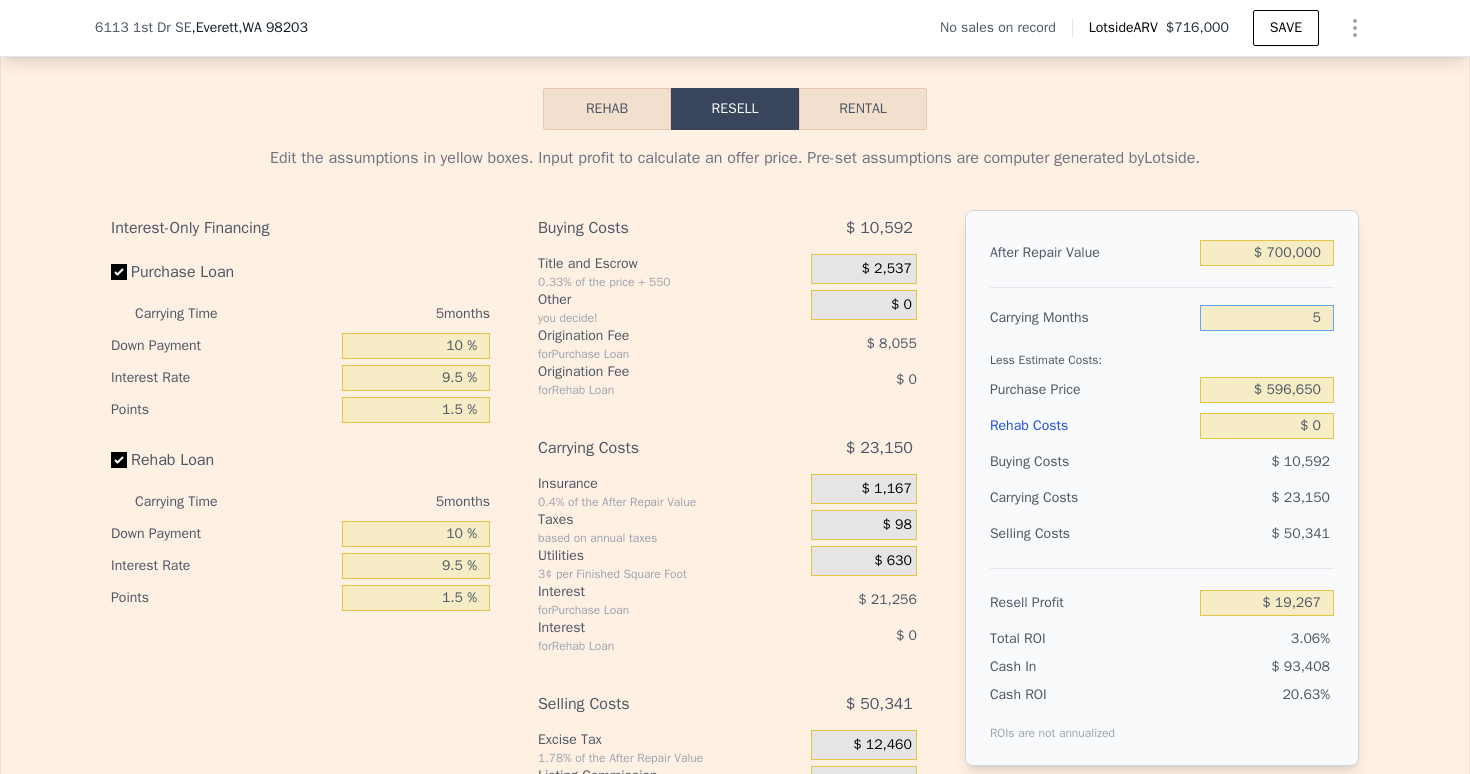 click on "5" at bounding box center (1267, 318) 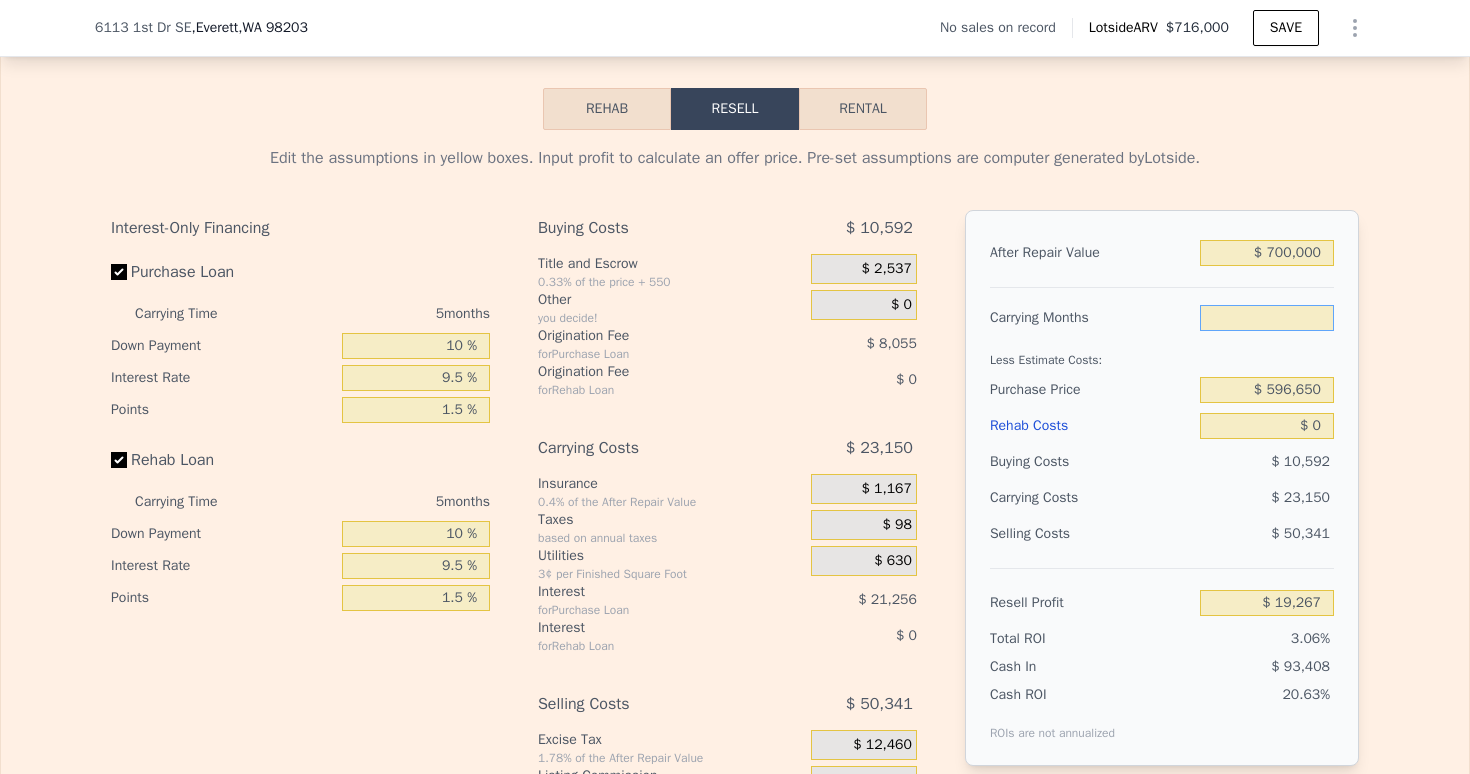 type on "3" 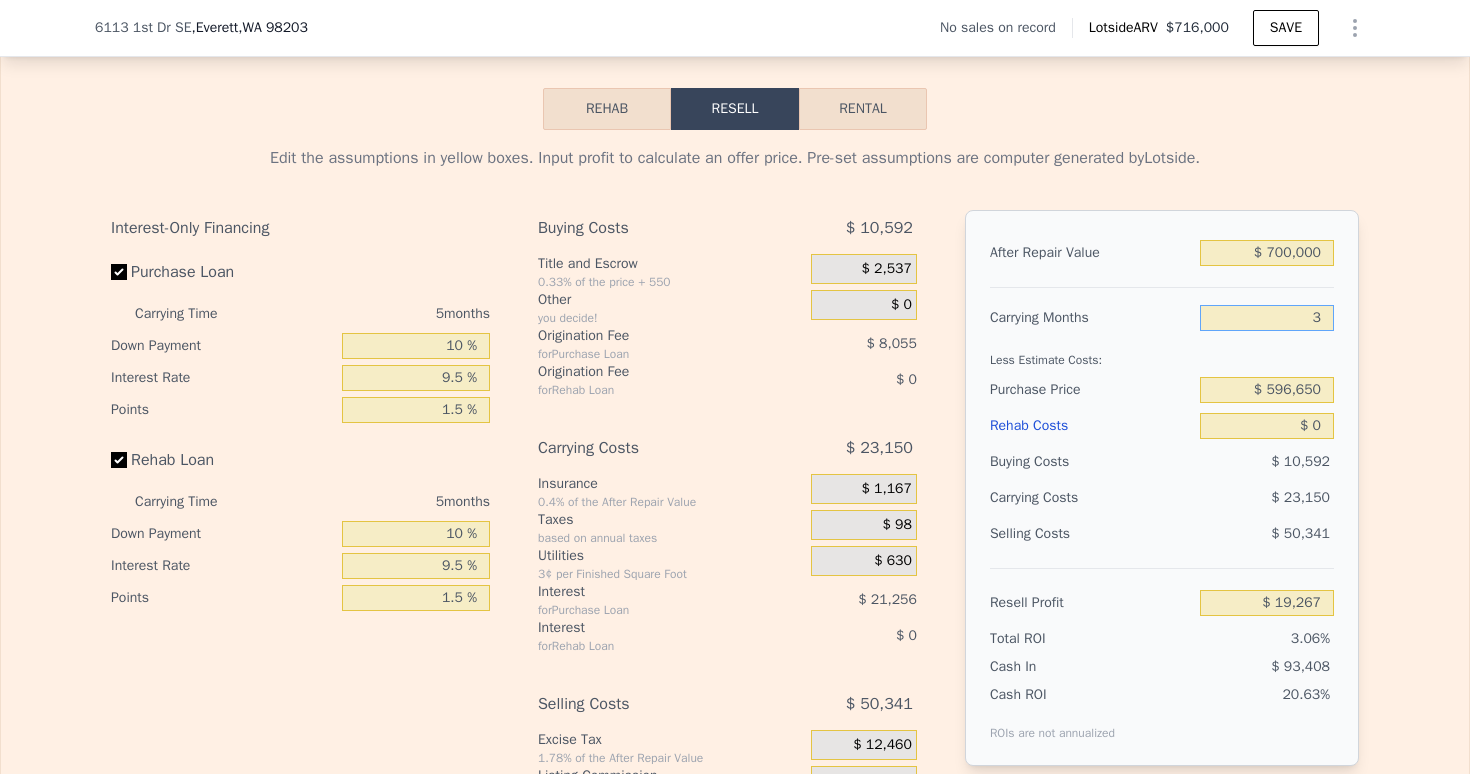 type on "$ 28,527" 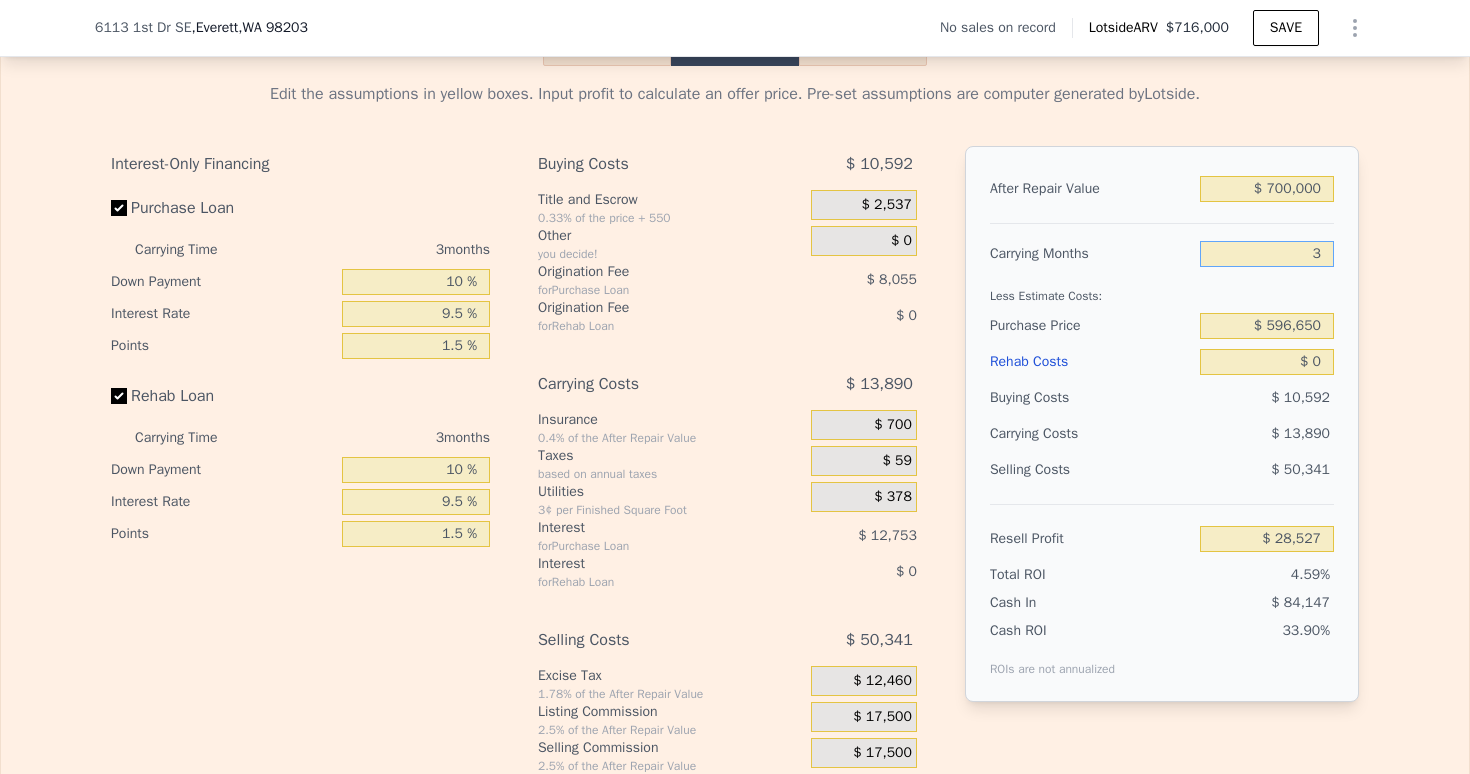 scroll, scrollTop: 3105, scrollLeft: 0, axis: vertical 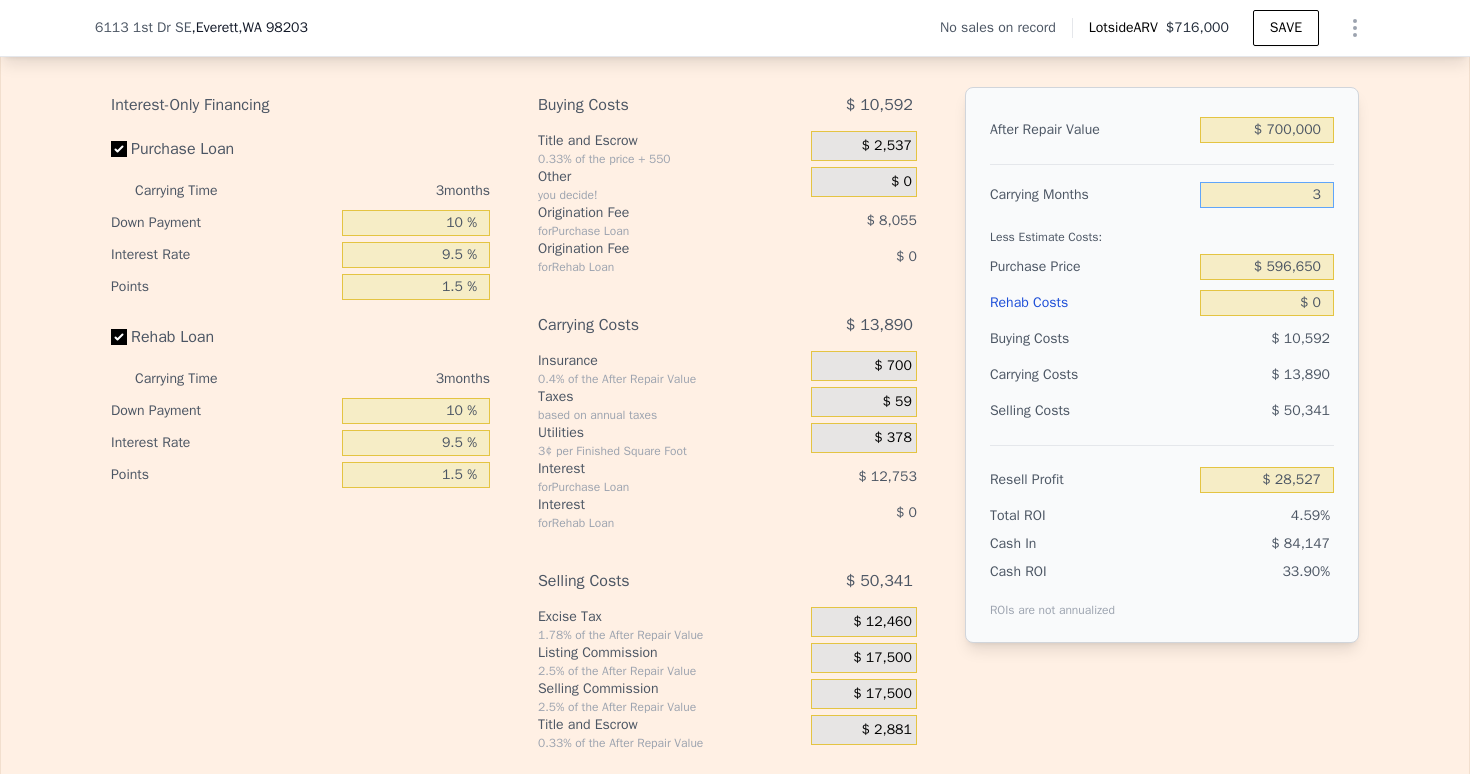 type on "3" 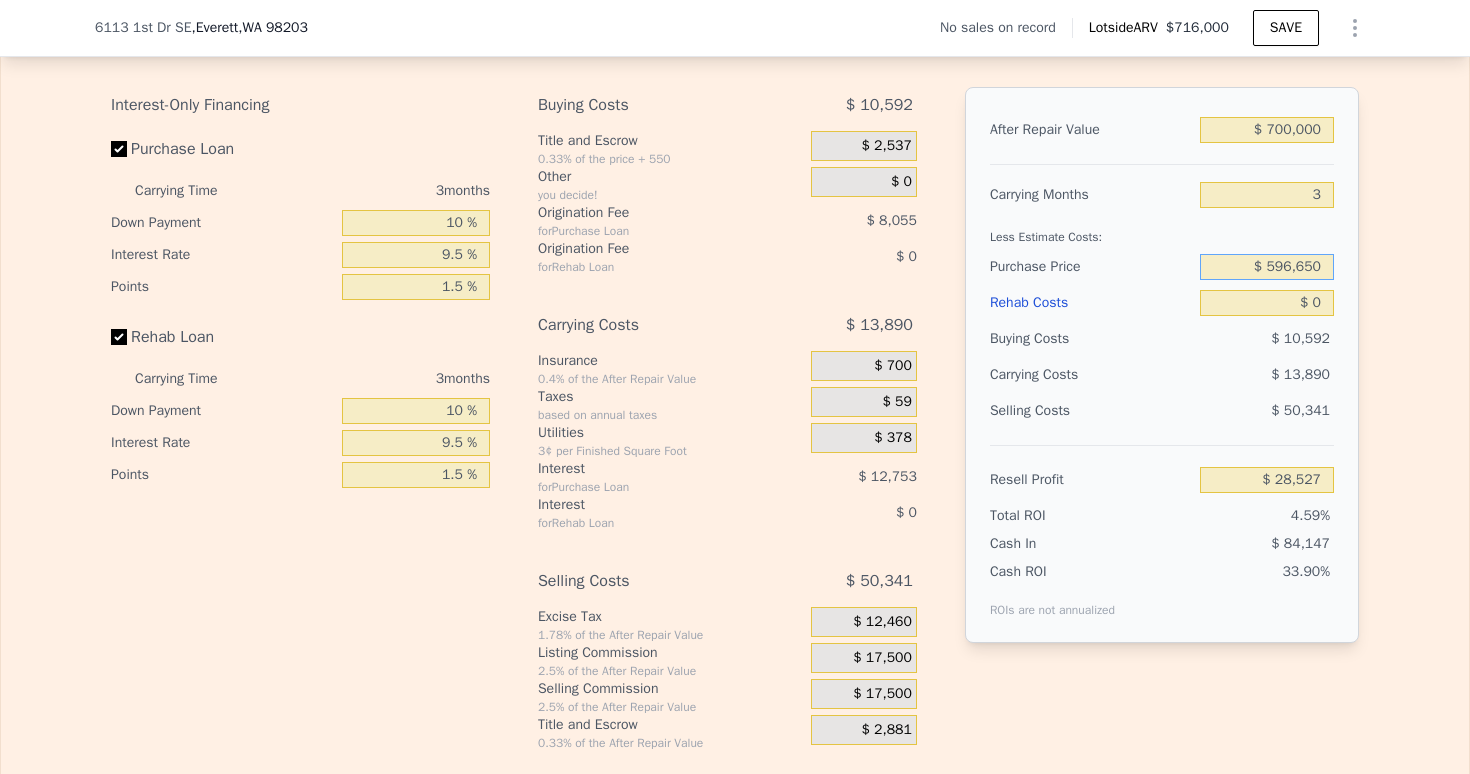 drag, startPoint x: 1255, startPoint y: 295, endPoint x: 1300, endPoint y: 295, distance: 45 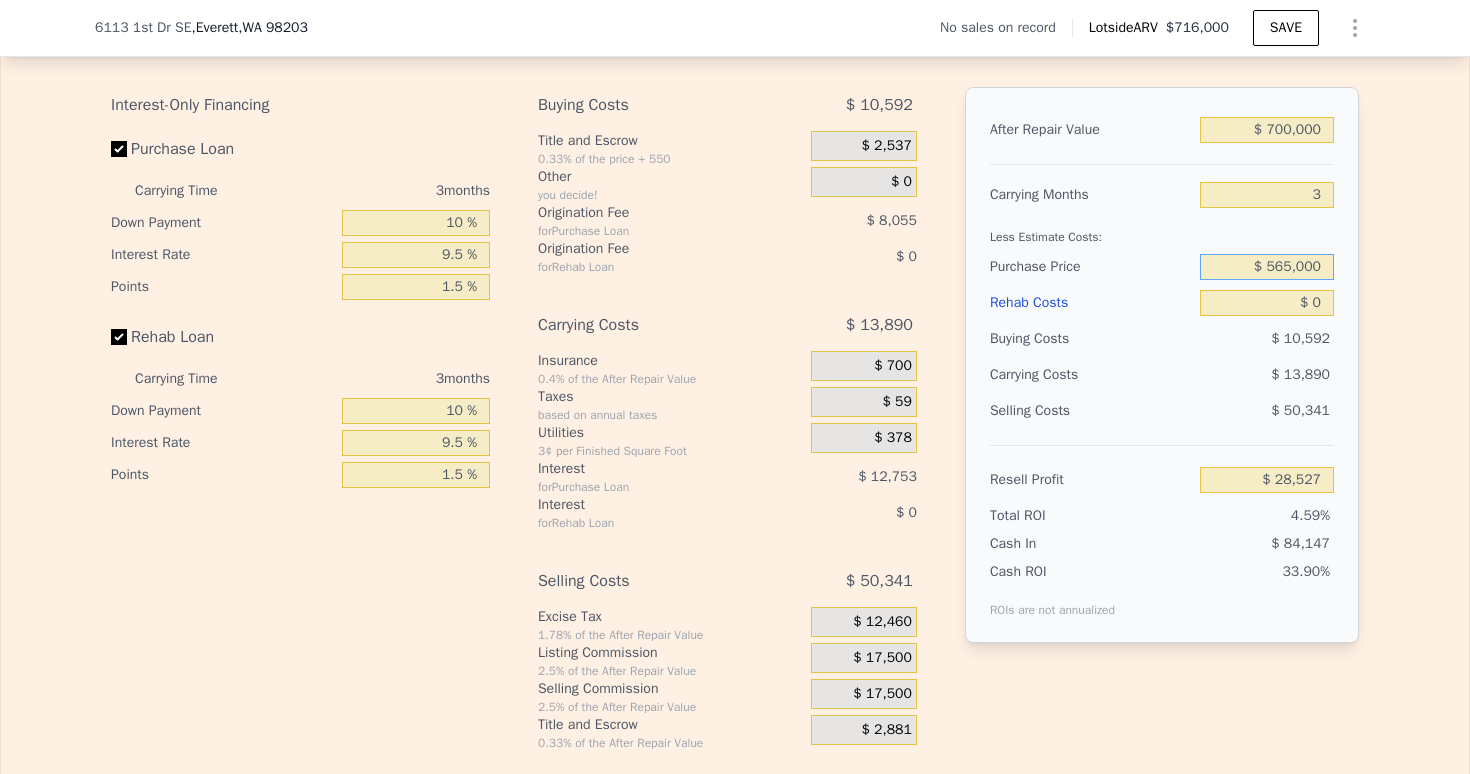type on "$ 565,000" 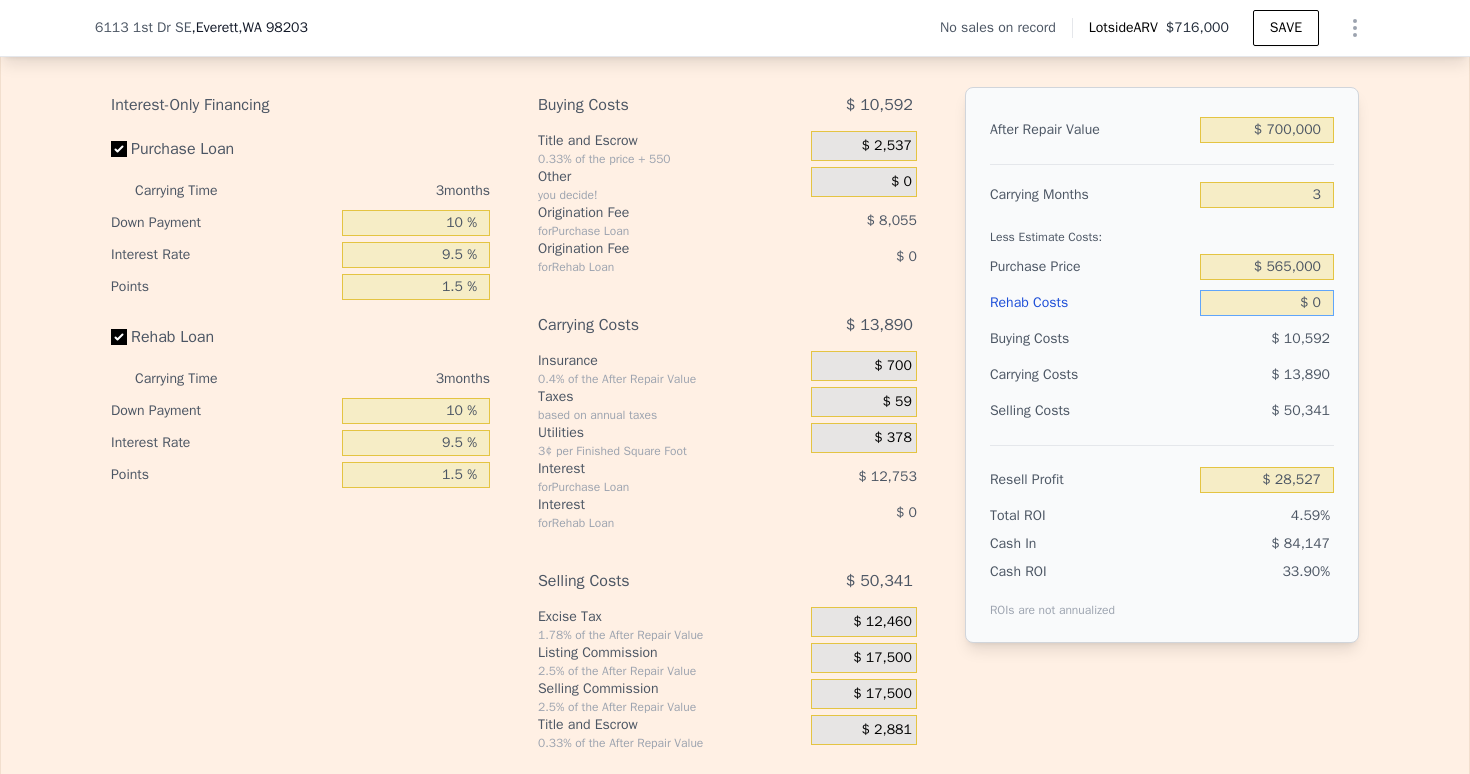 click on "$ 0" at bounding box center [1267, 303] 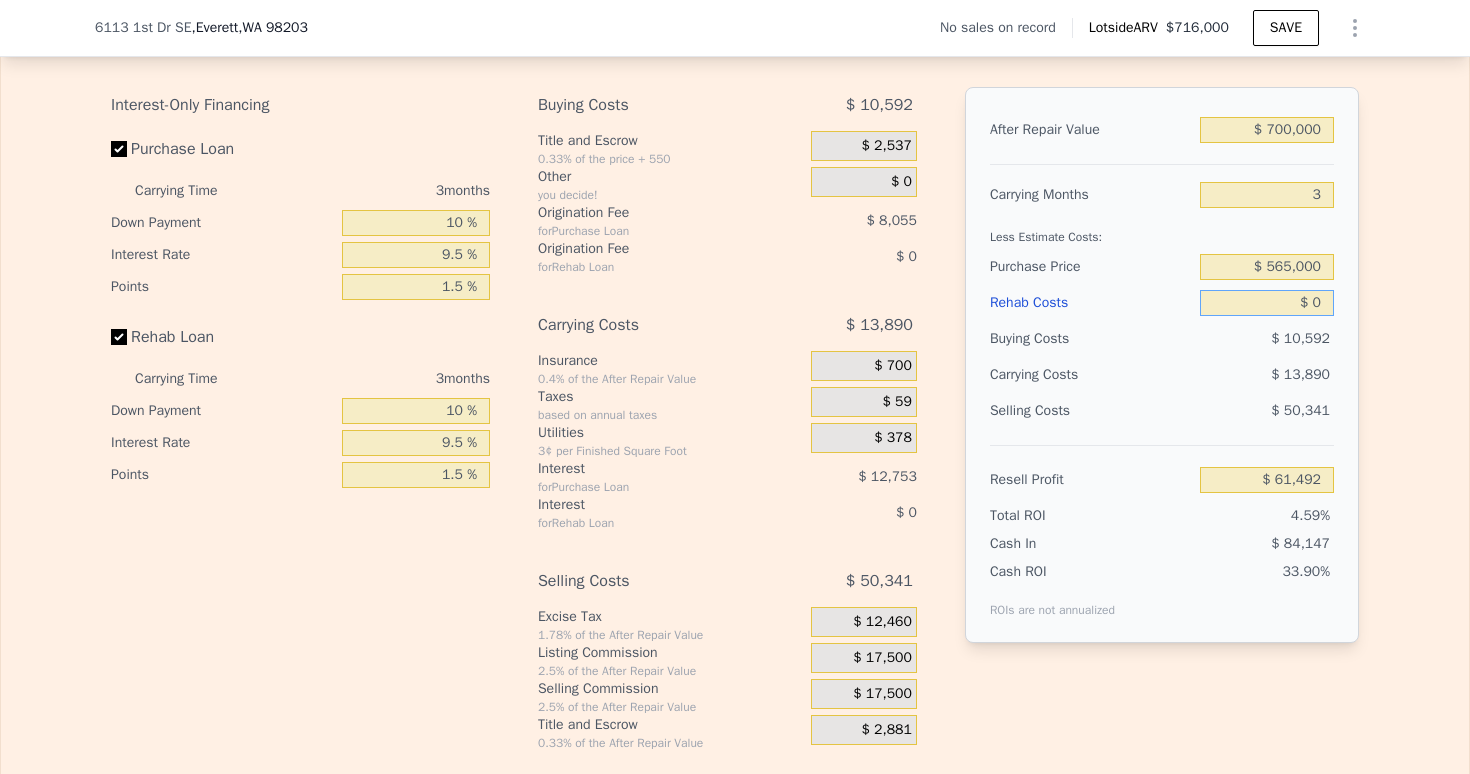 type on "$ 61,385" 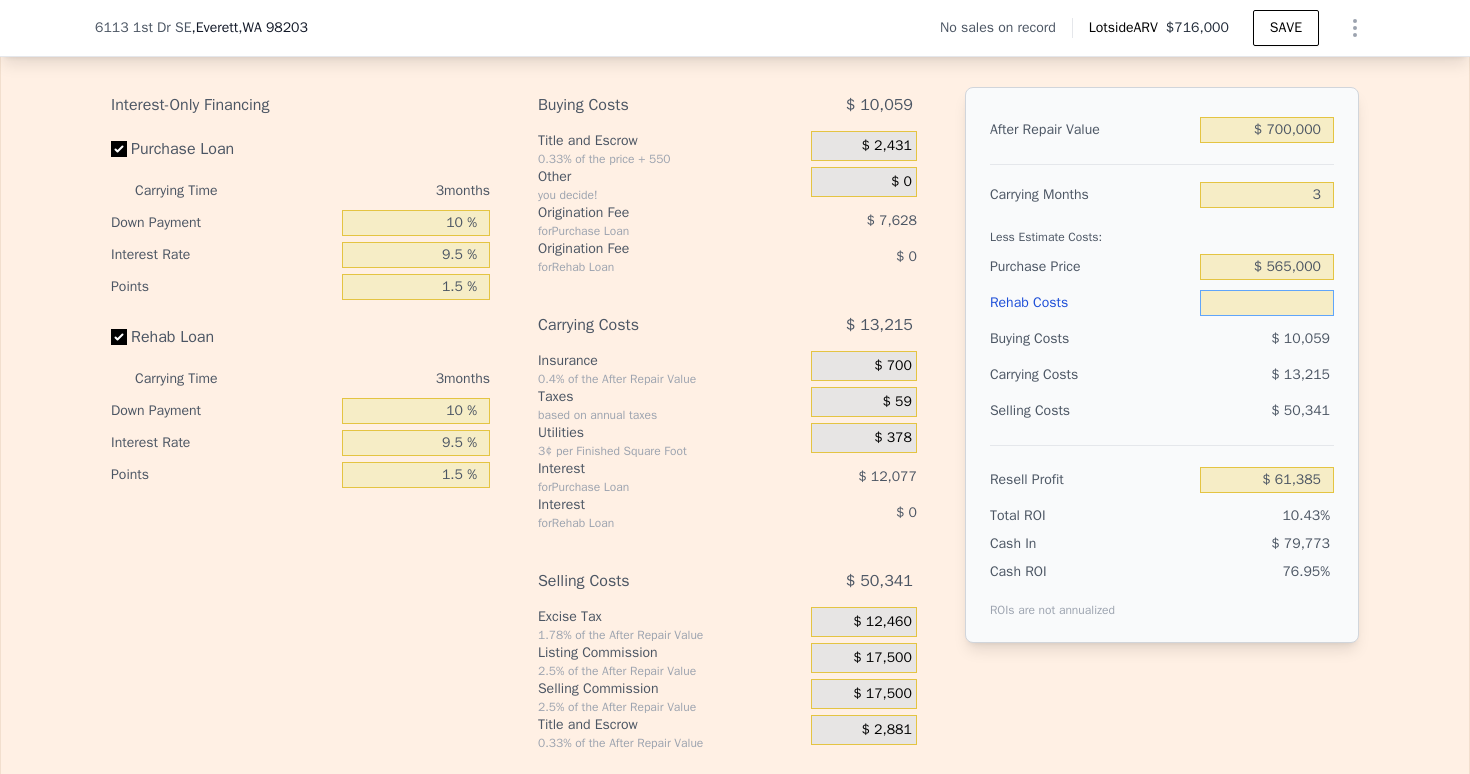 type on "$ 1" 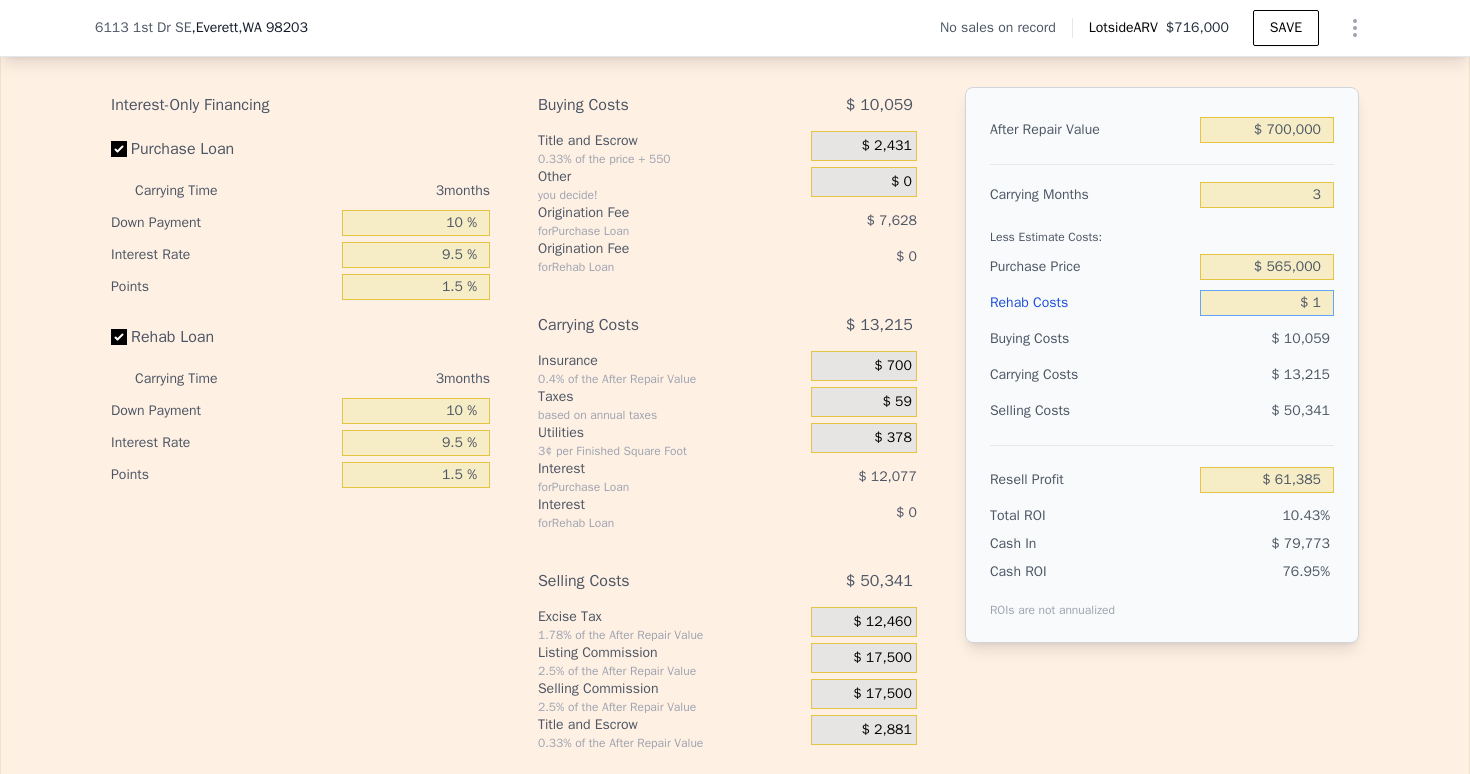 type on "$ 61,384" 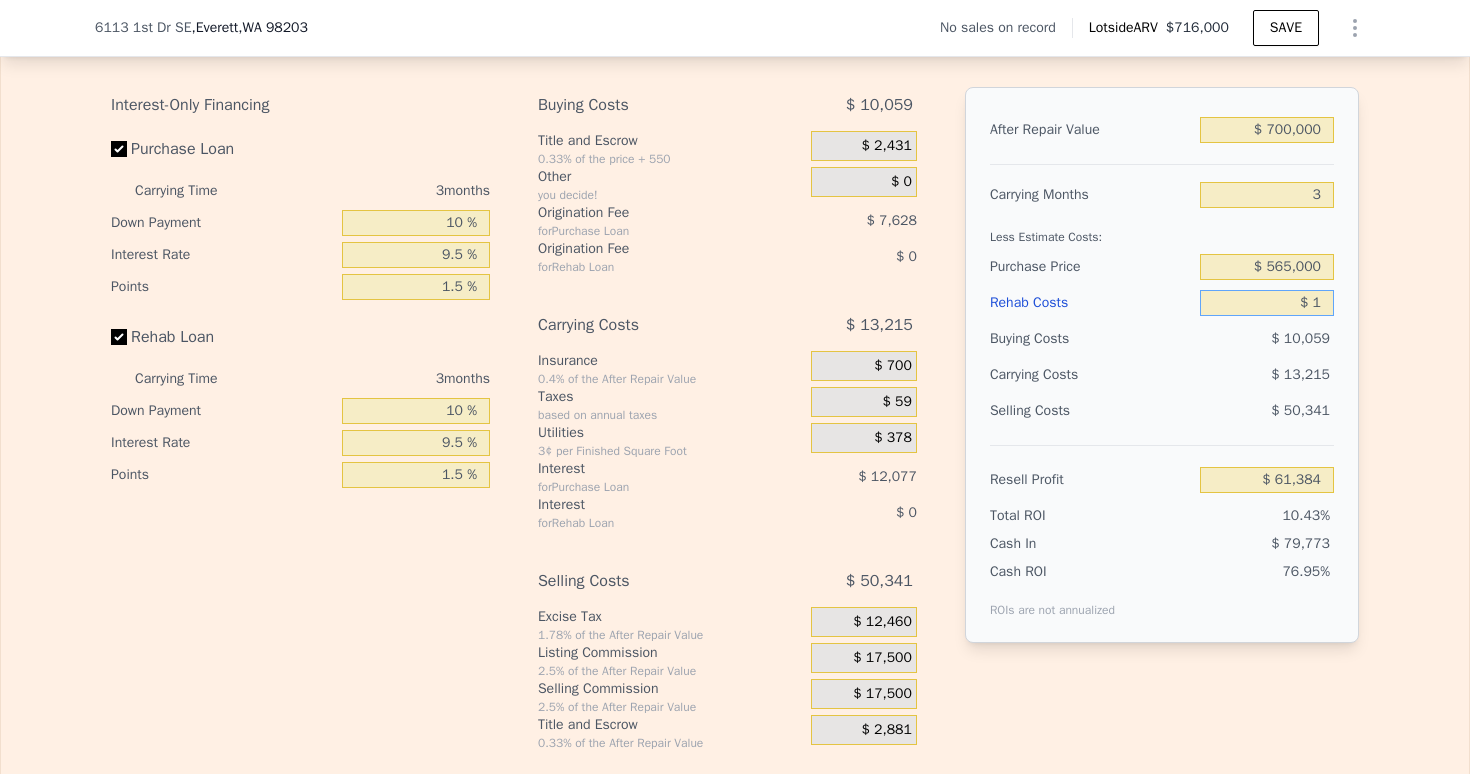 type on "$ 10" 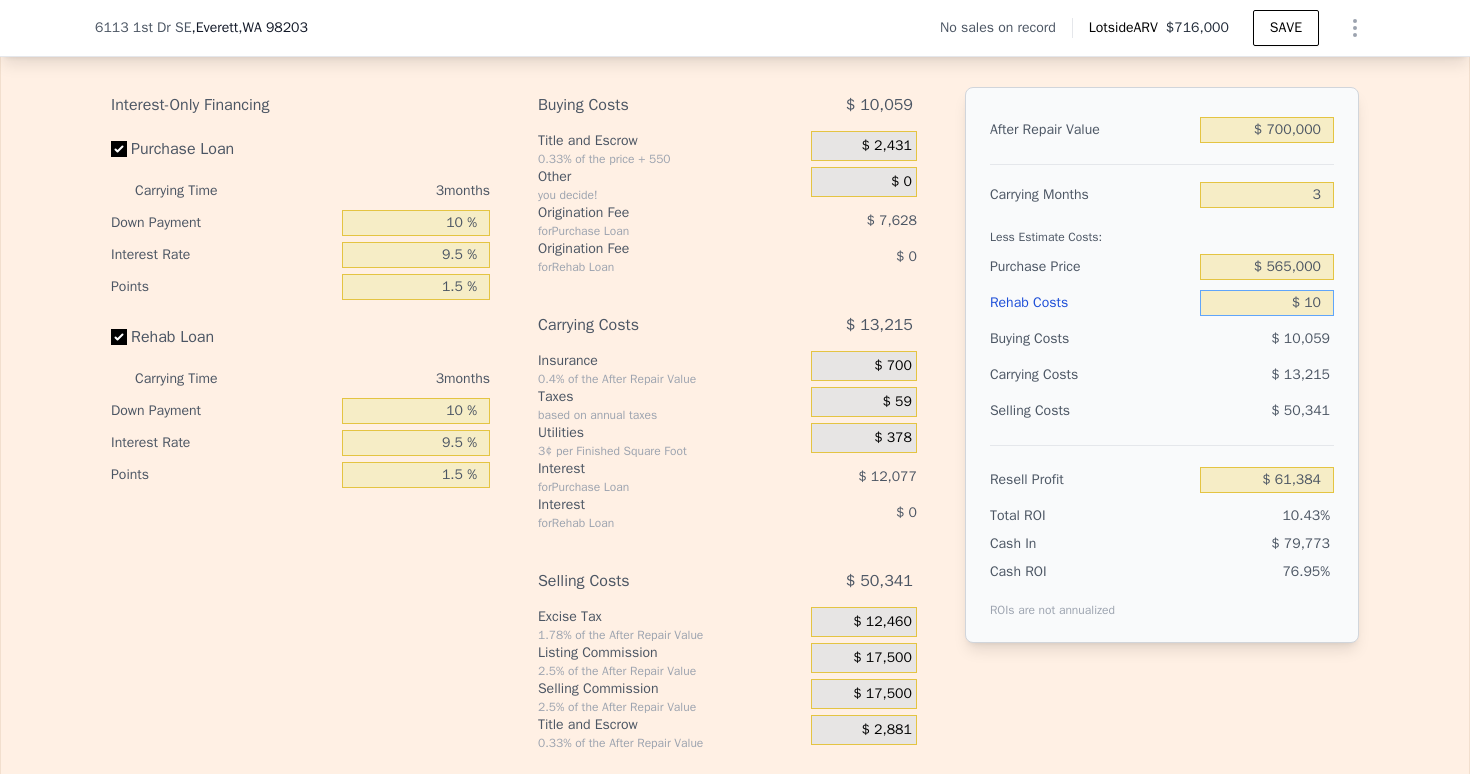 type on "$ 61,375" 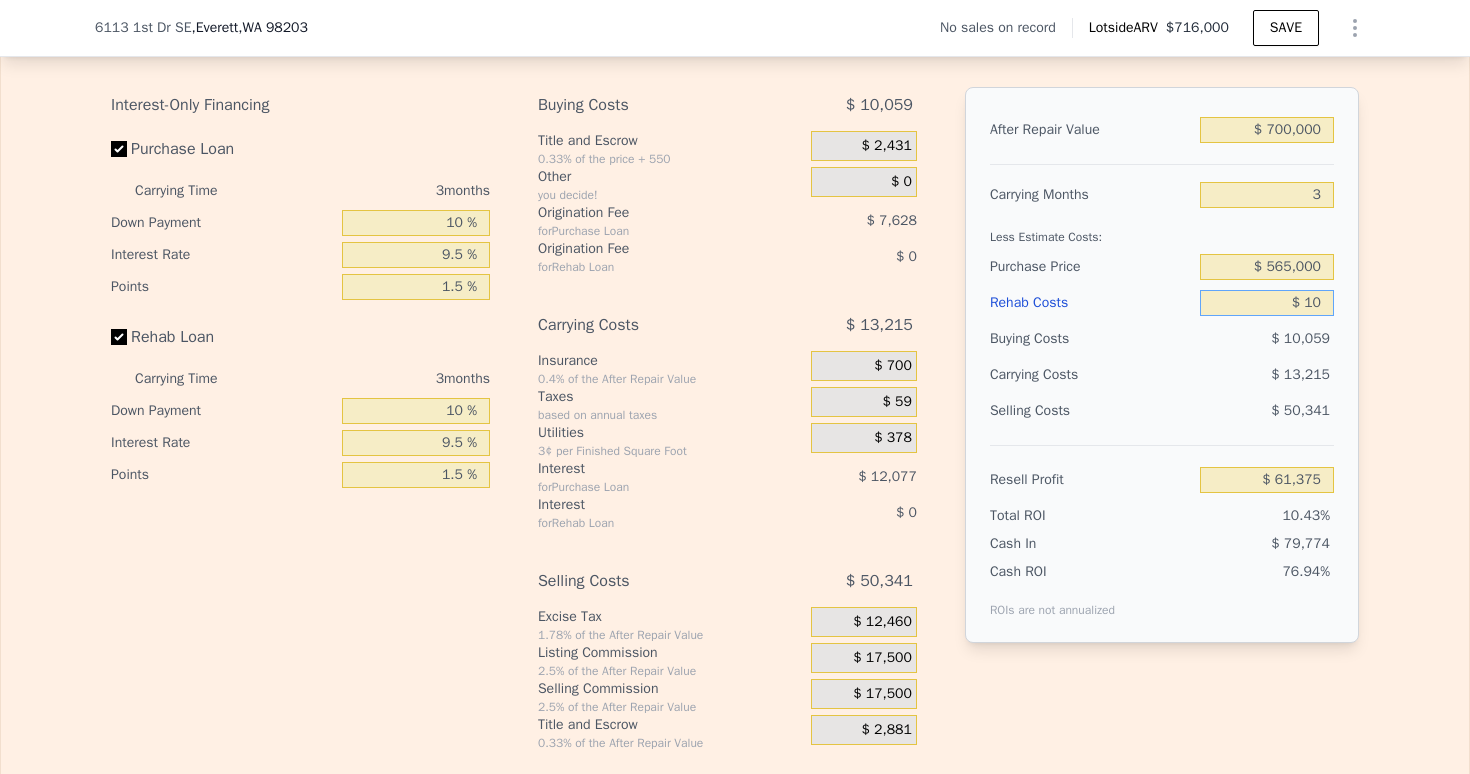 type on "$ 100" 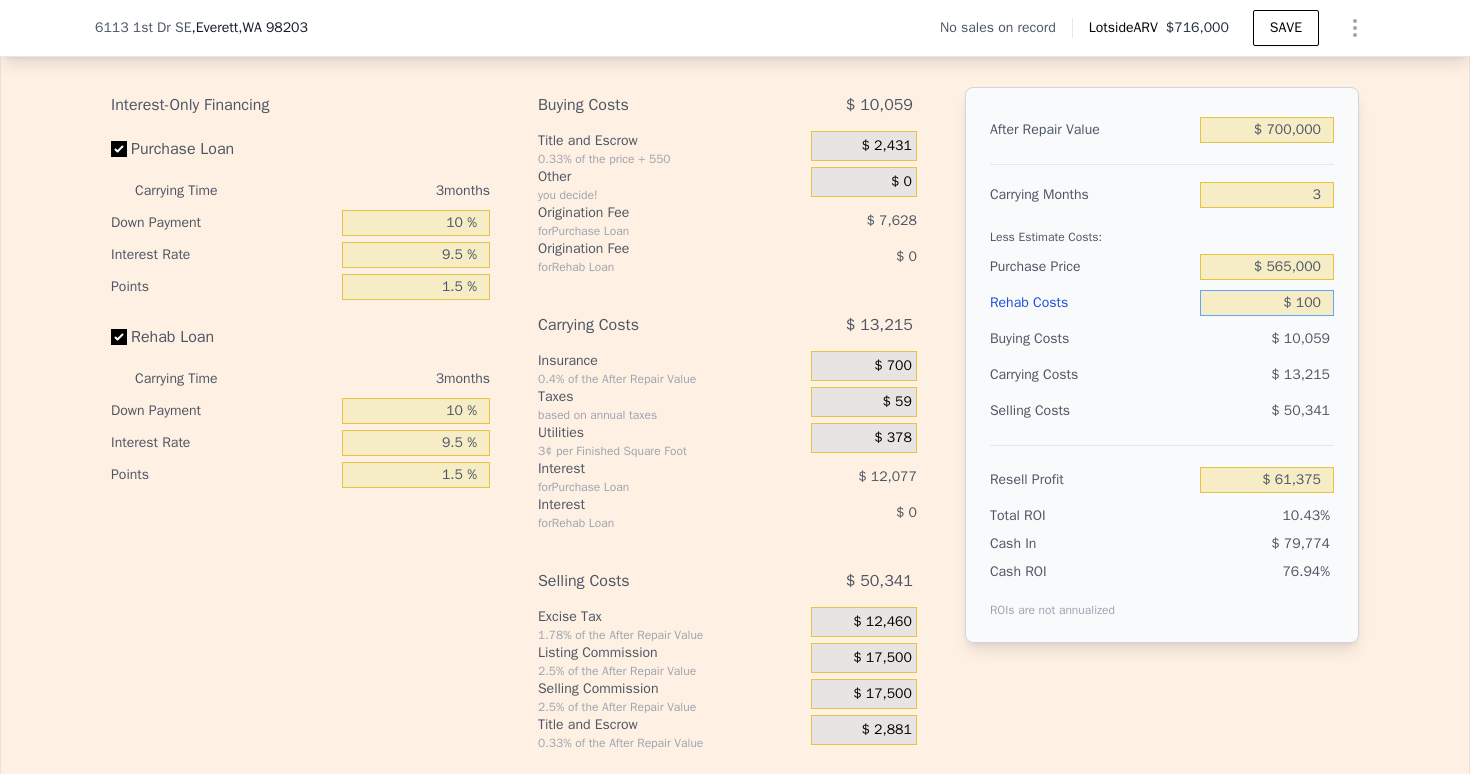 type on "$ 61,281" 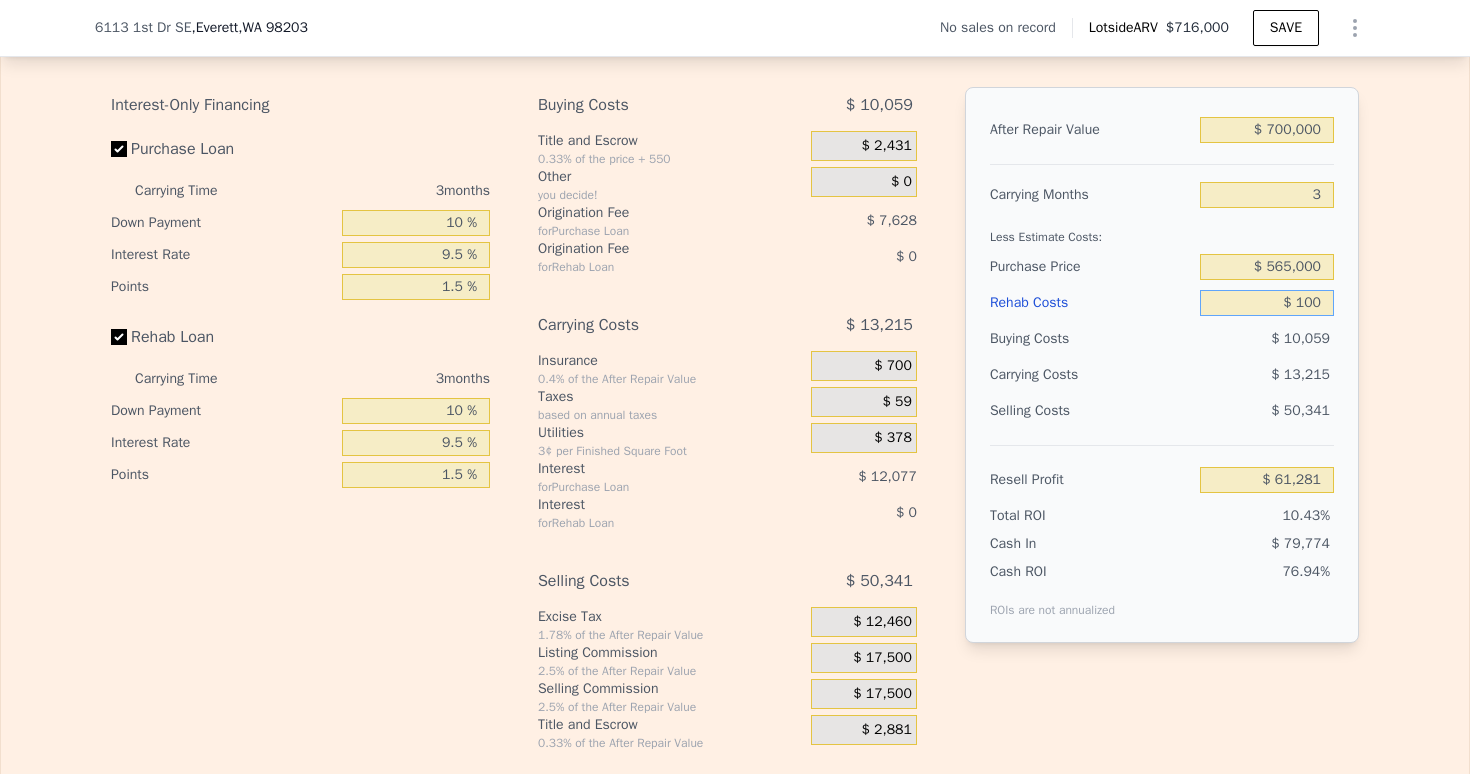 type on "$ 1,000" 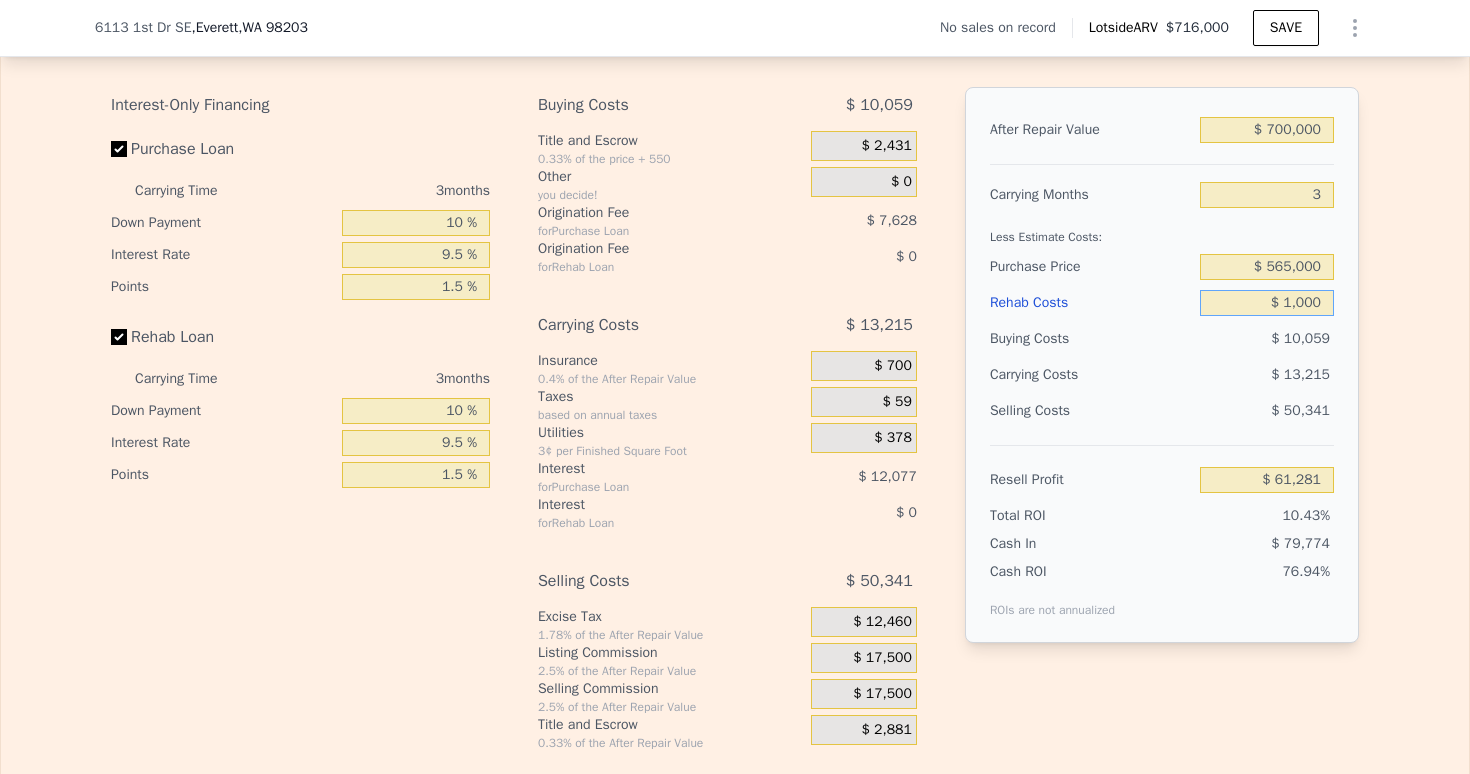 type on "$ 60,350" 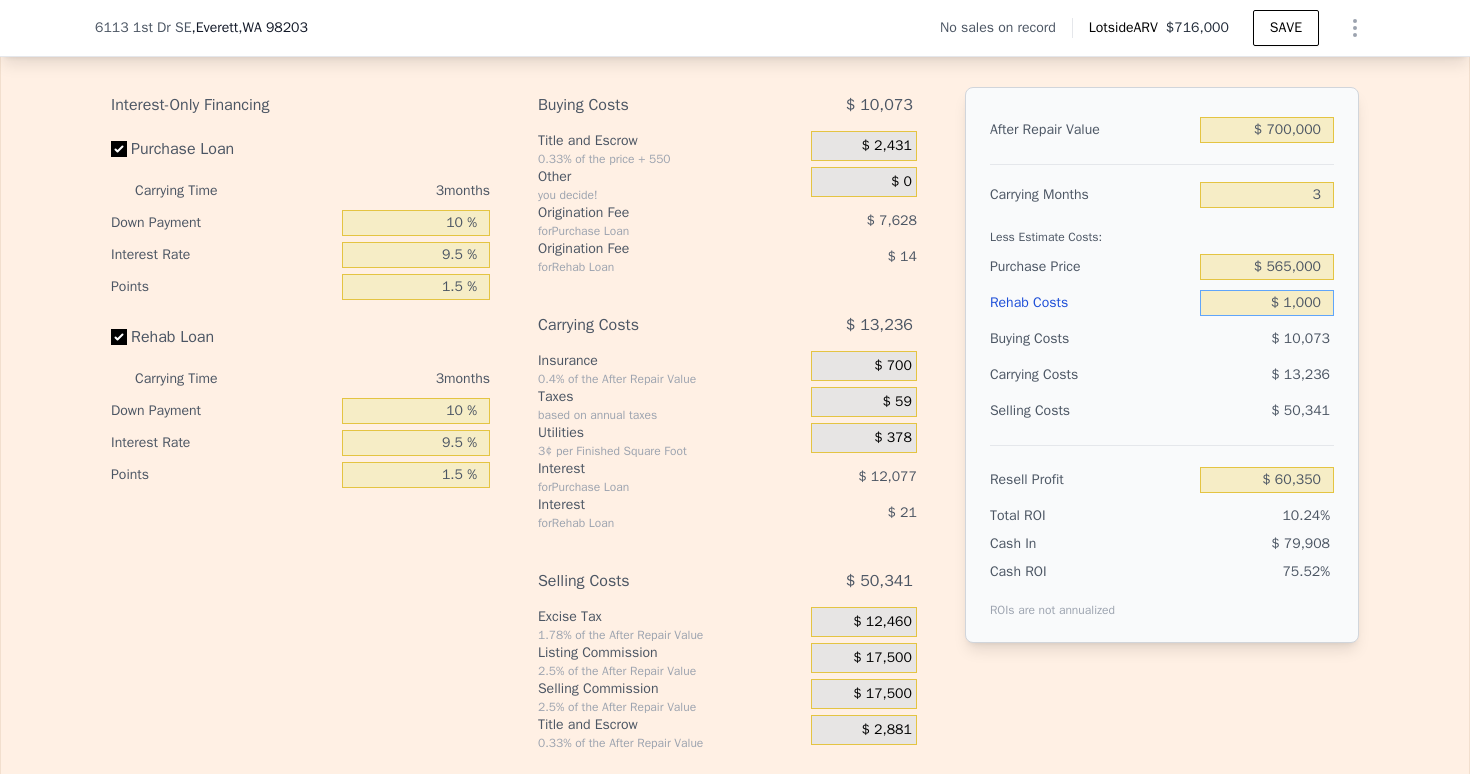 type on "$ 10,000" 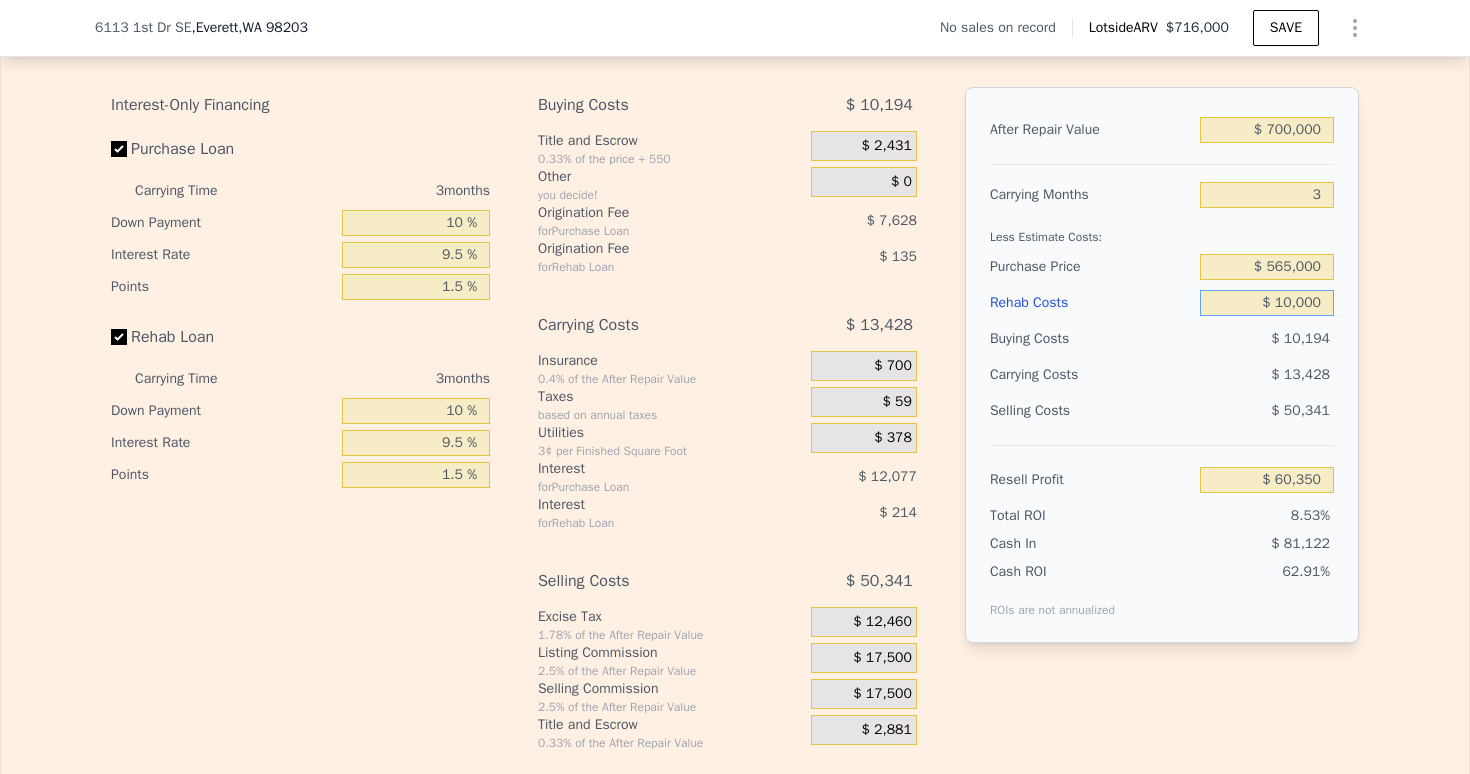 type on "$ 51,037" 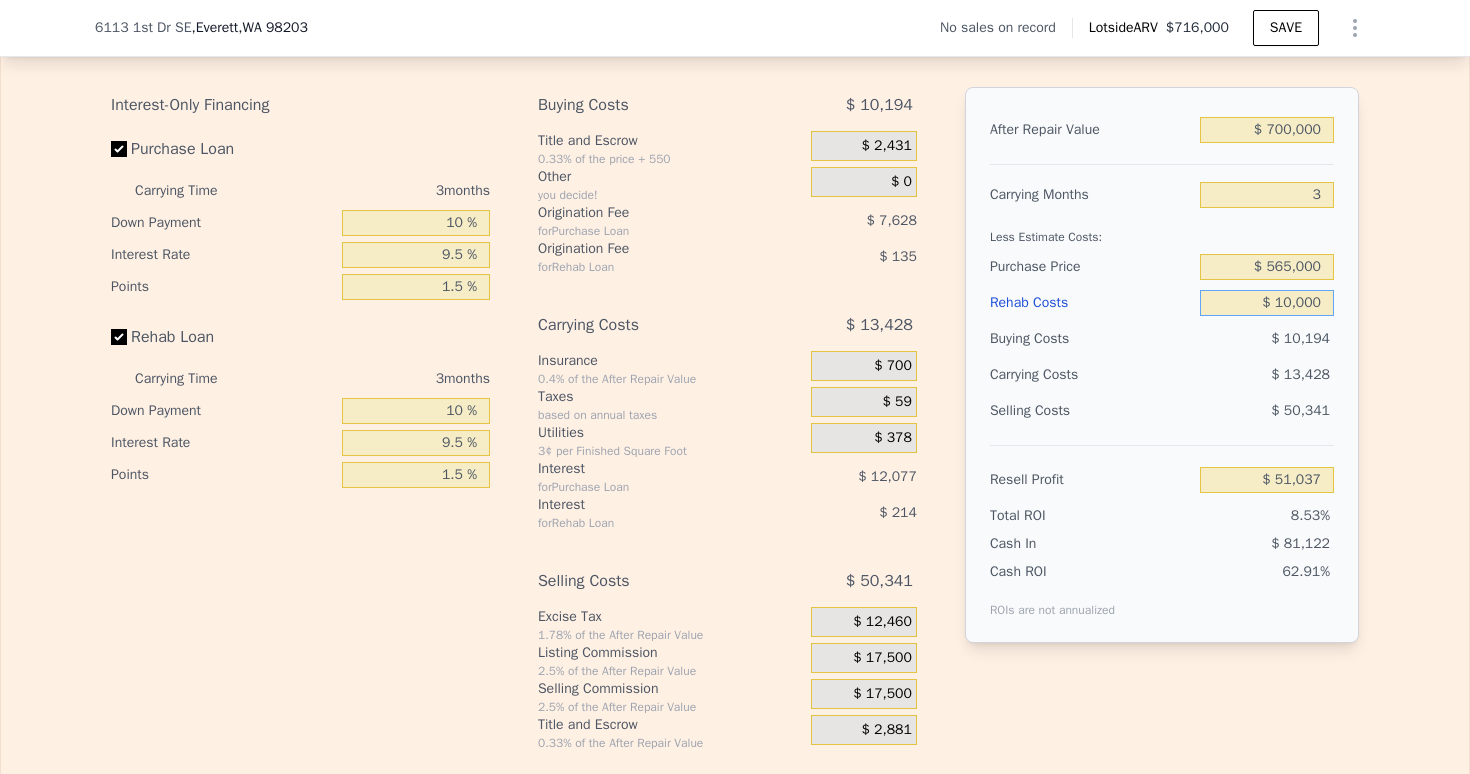 click on "$ 10,000" at bounding box center [1267, 303] 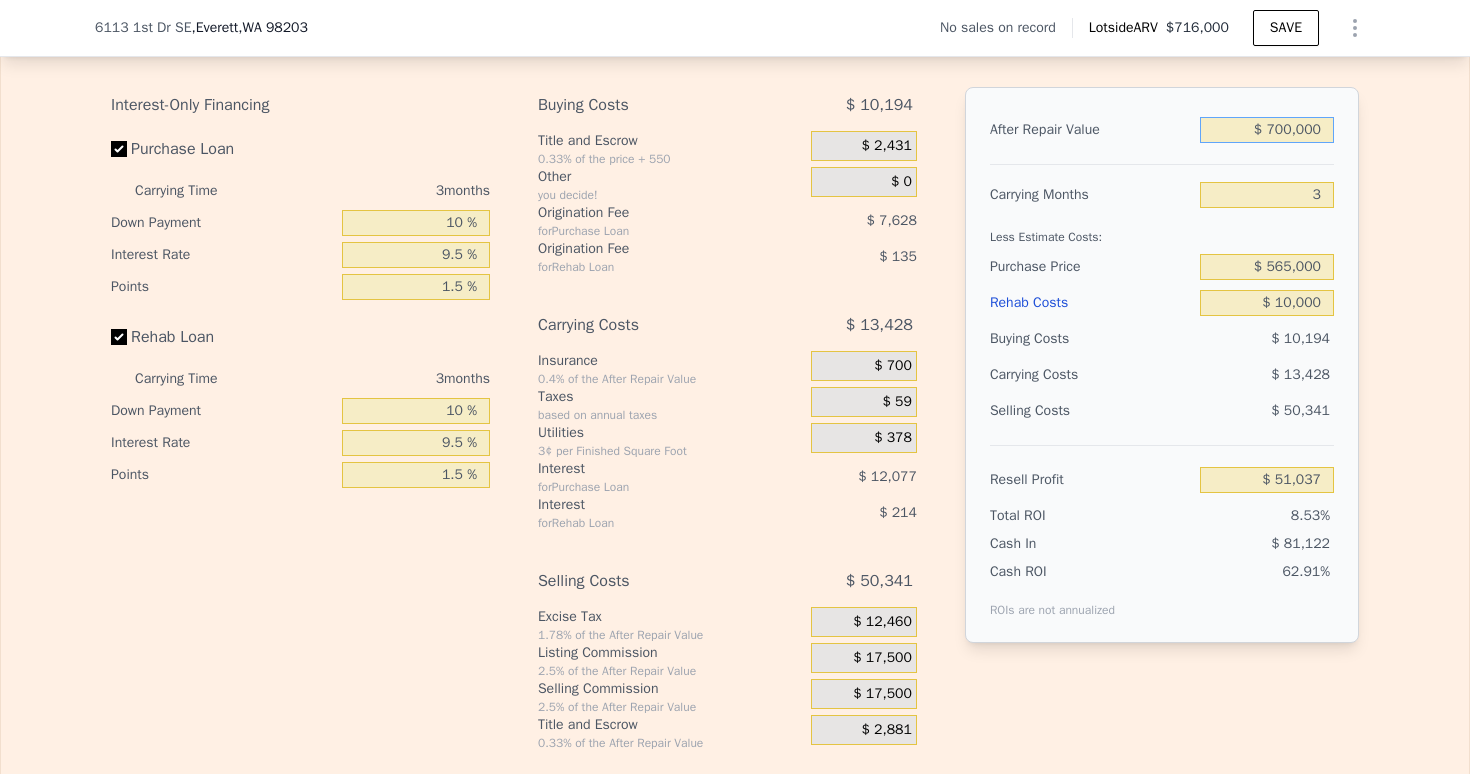 click on "$ 700,000" at bounding box center (1267, 130) 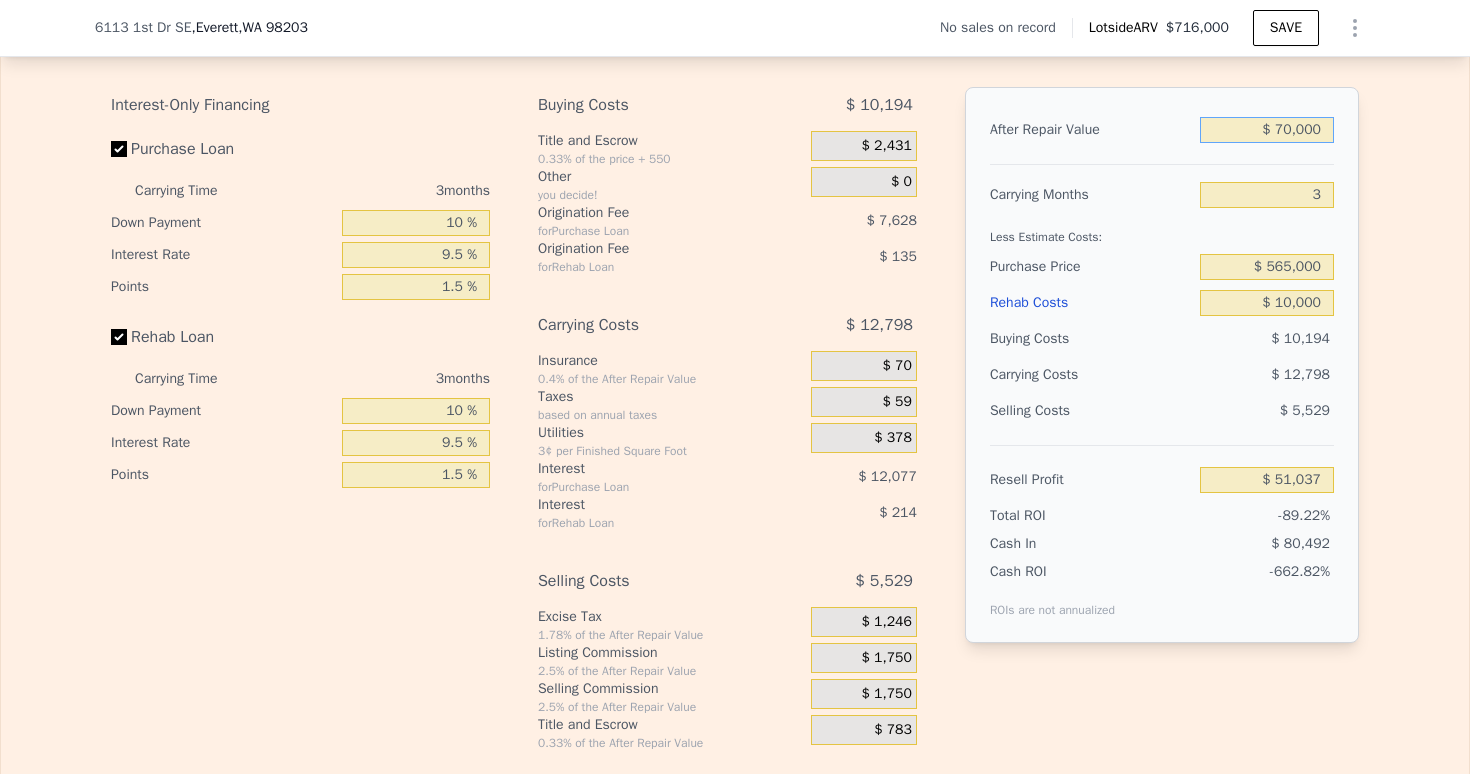 type on "-$ 533,521" 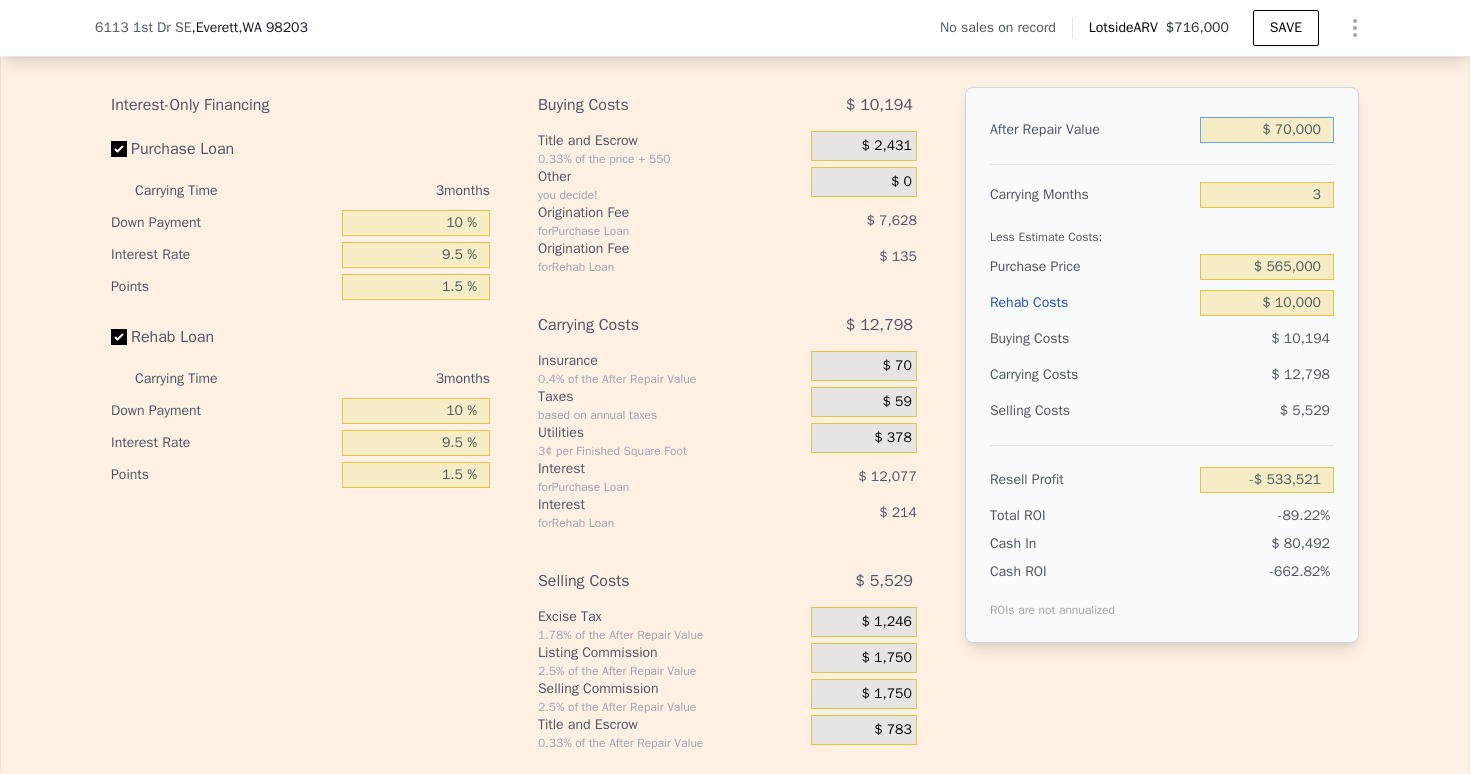 type on "$ 720,000" 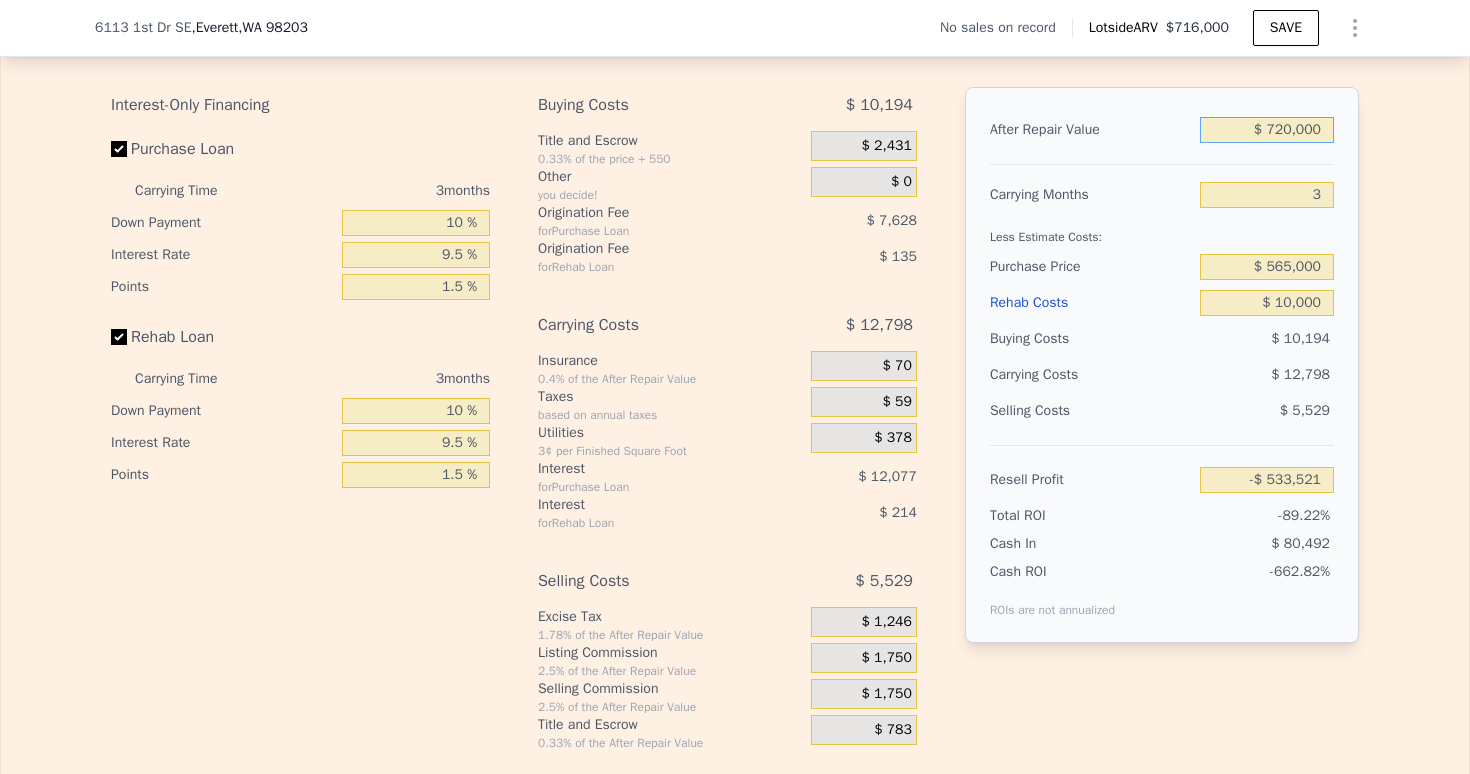 type on "$ 69,594" 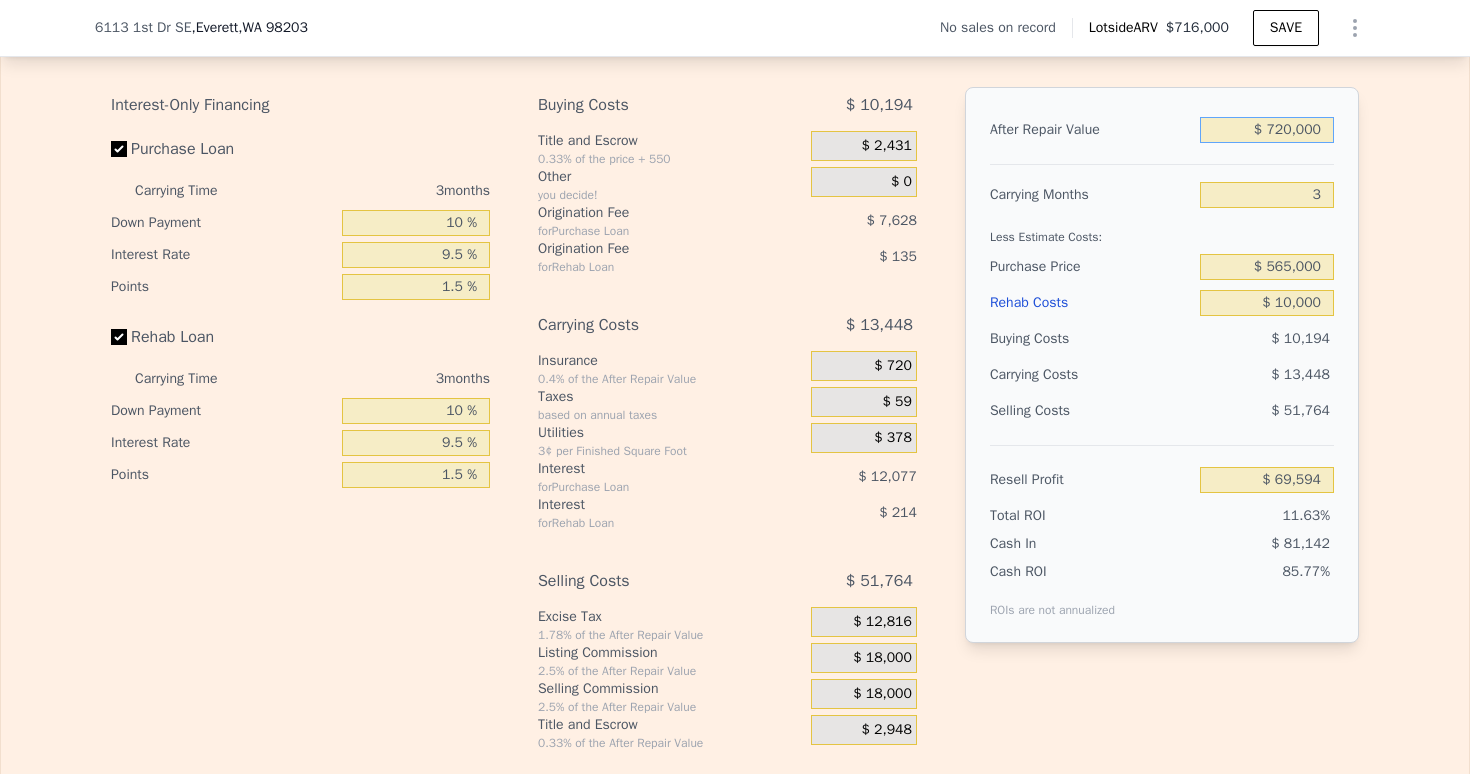 type on "$ 70,000" 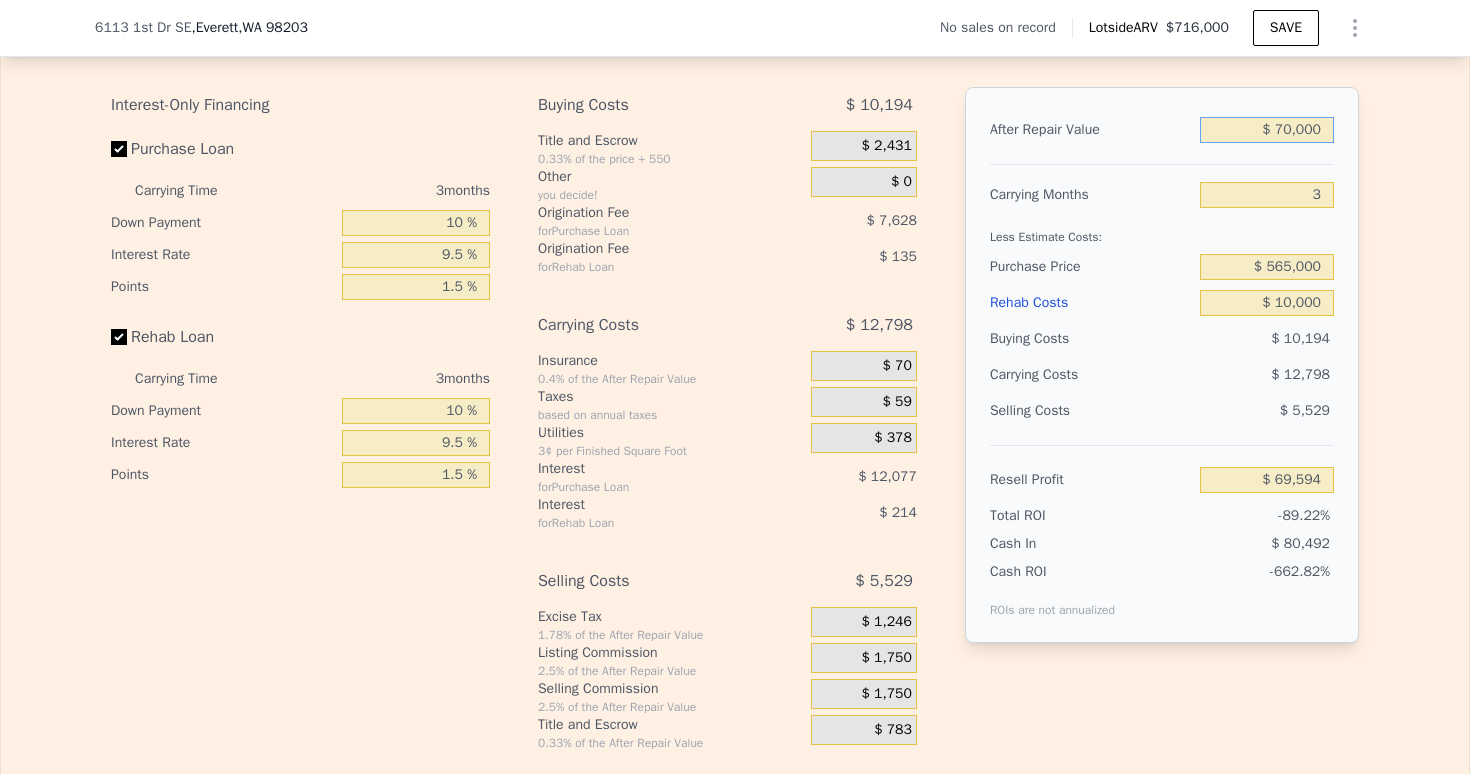 type on "-$ 533,521" 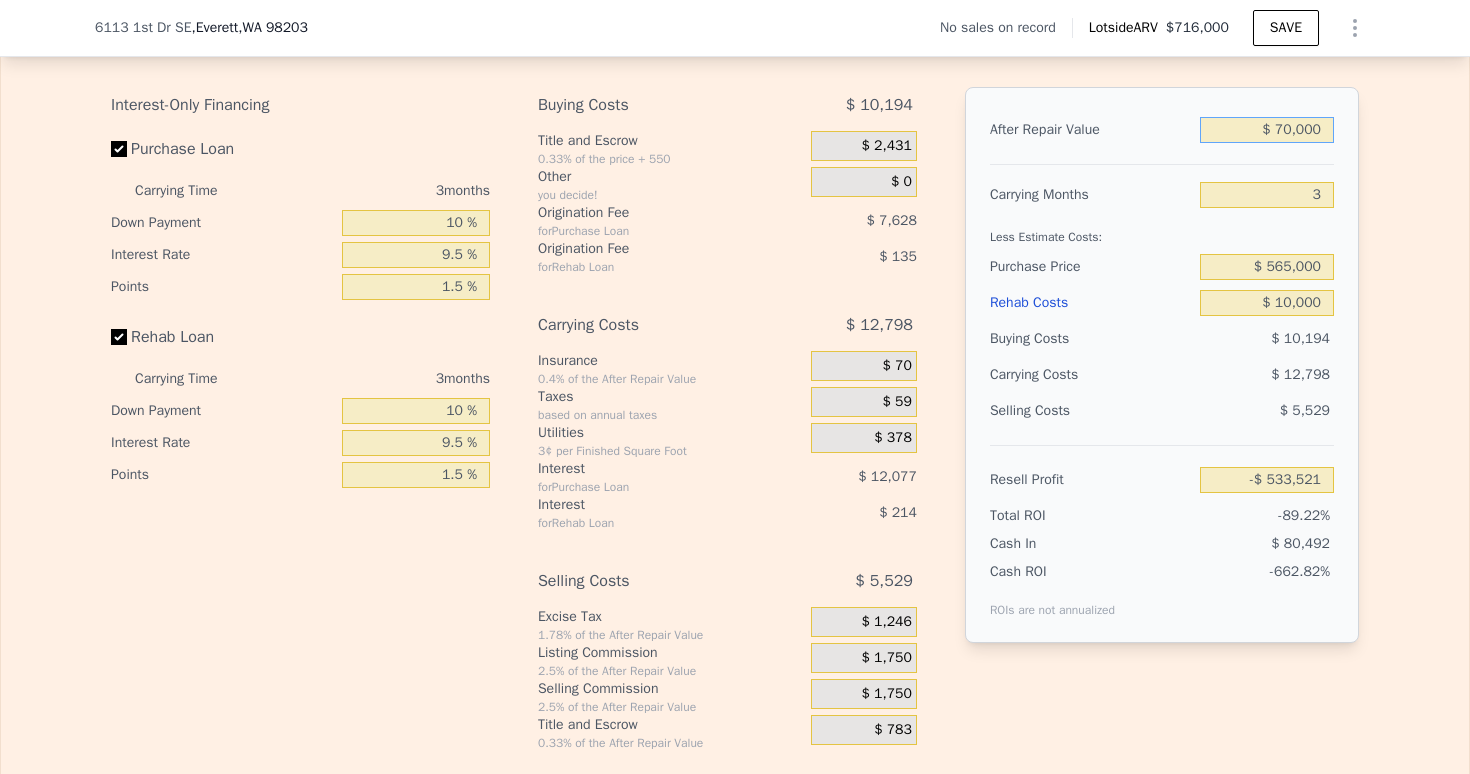 type on "$ 740,000" 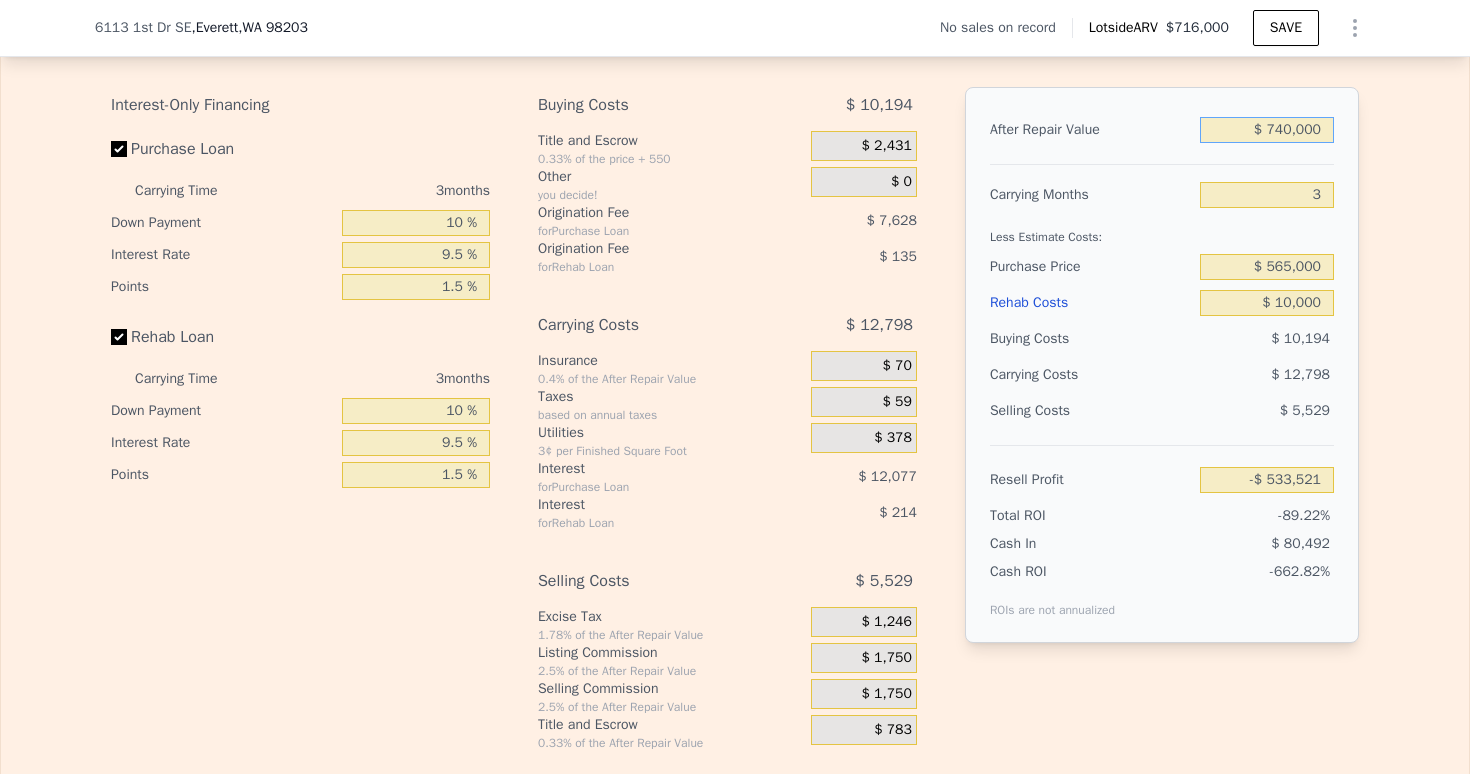 type on "$ 88,152" 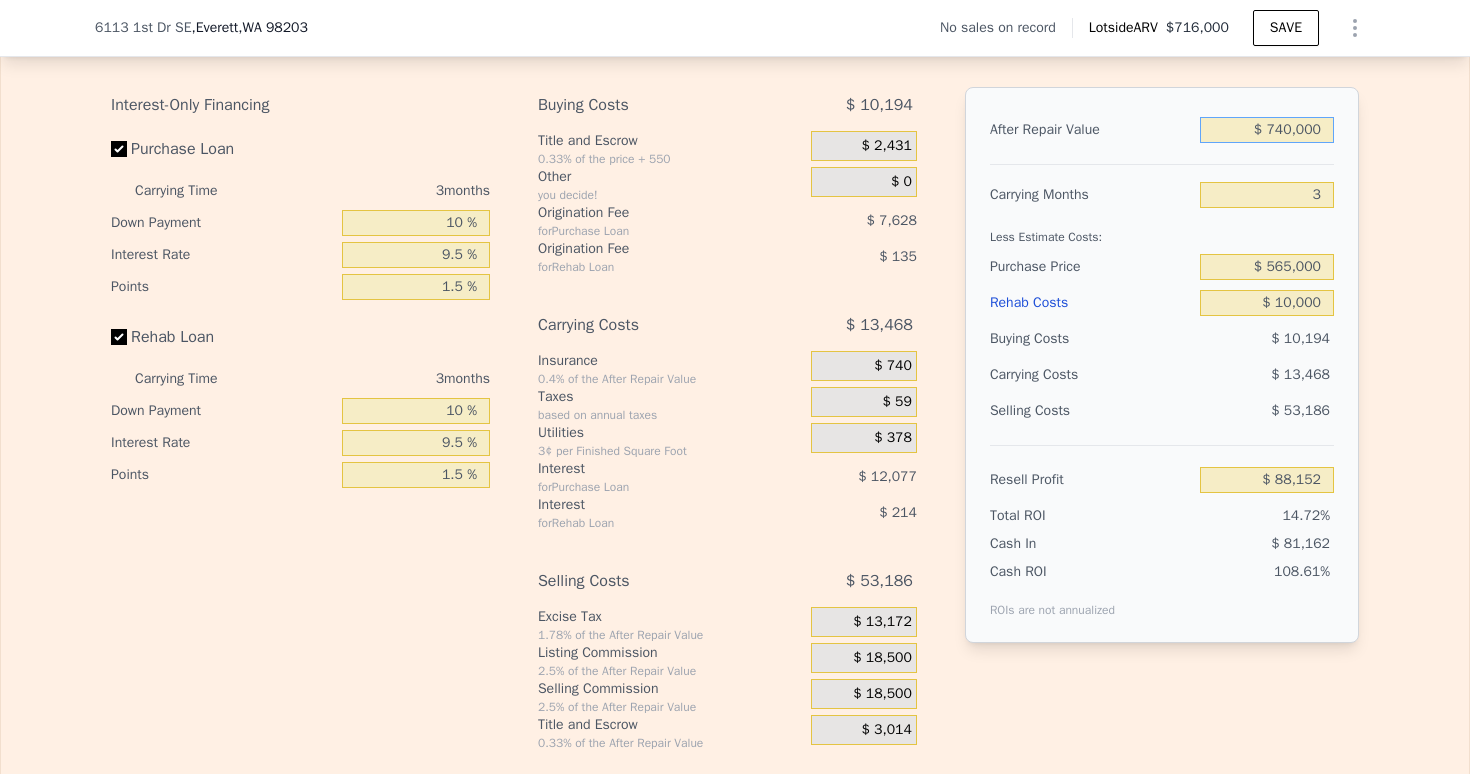 type on "$ 70,000" 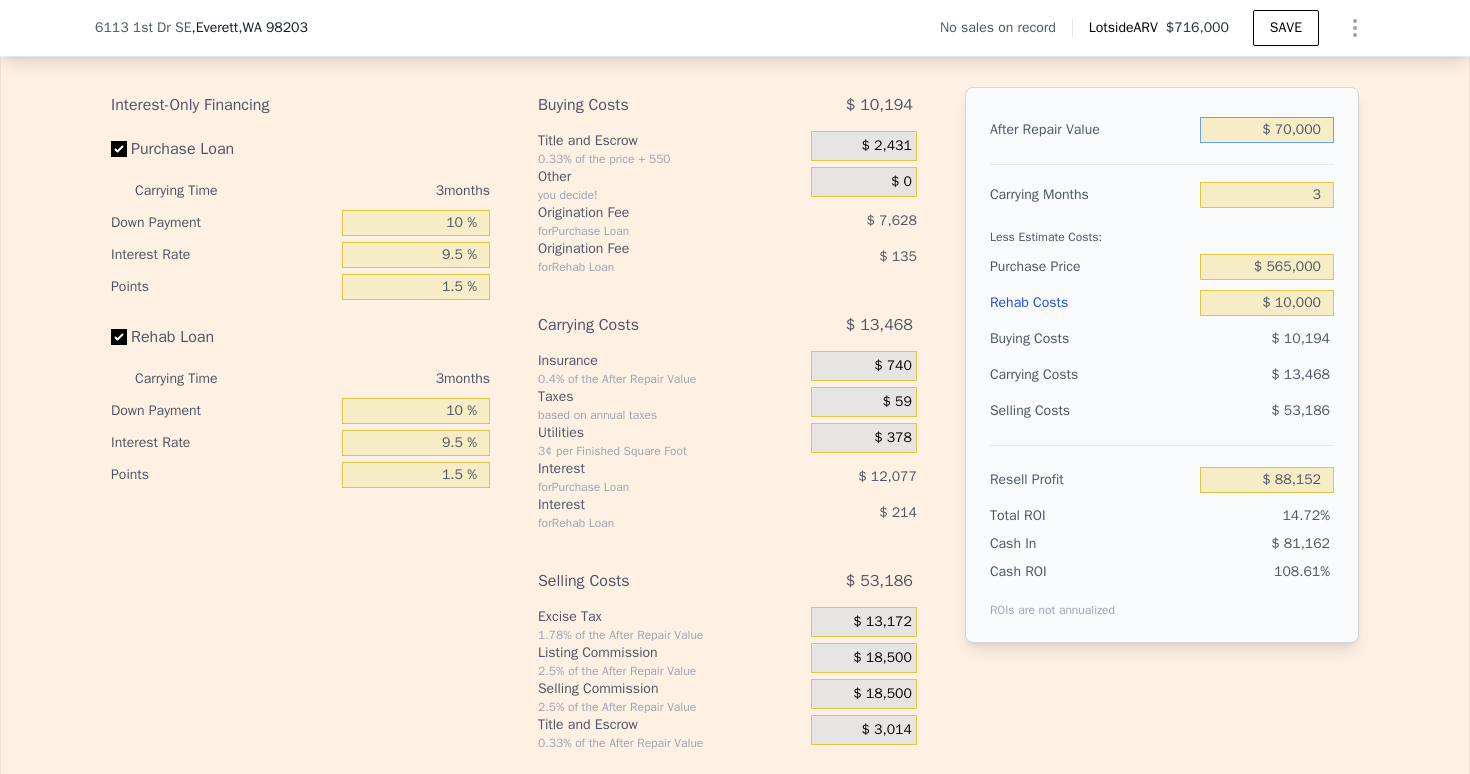type on "-$ 533,521" 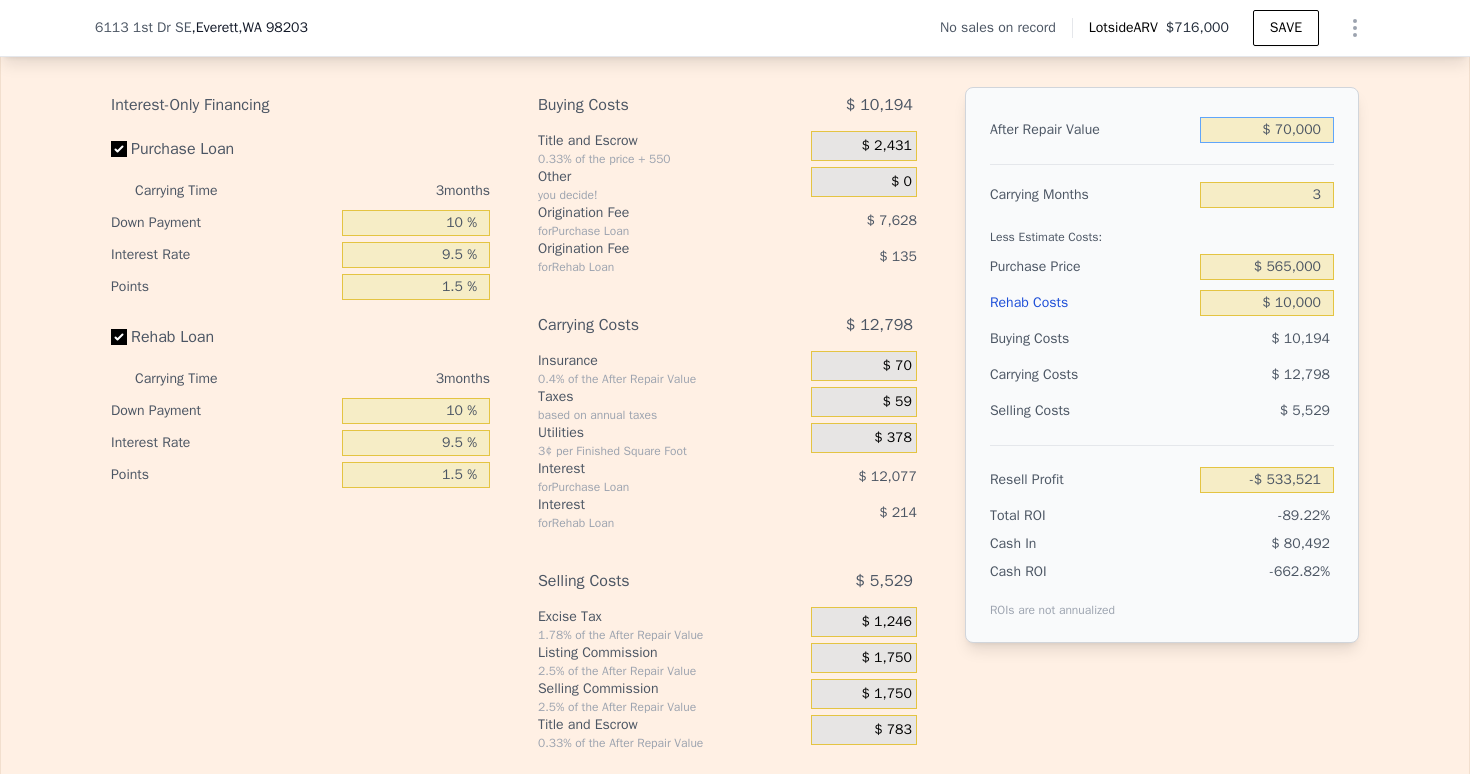 type on "$ 730,000" 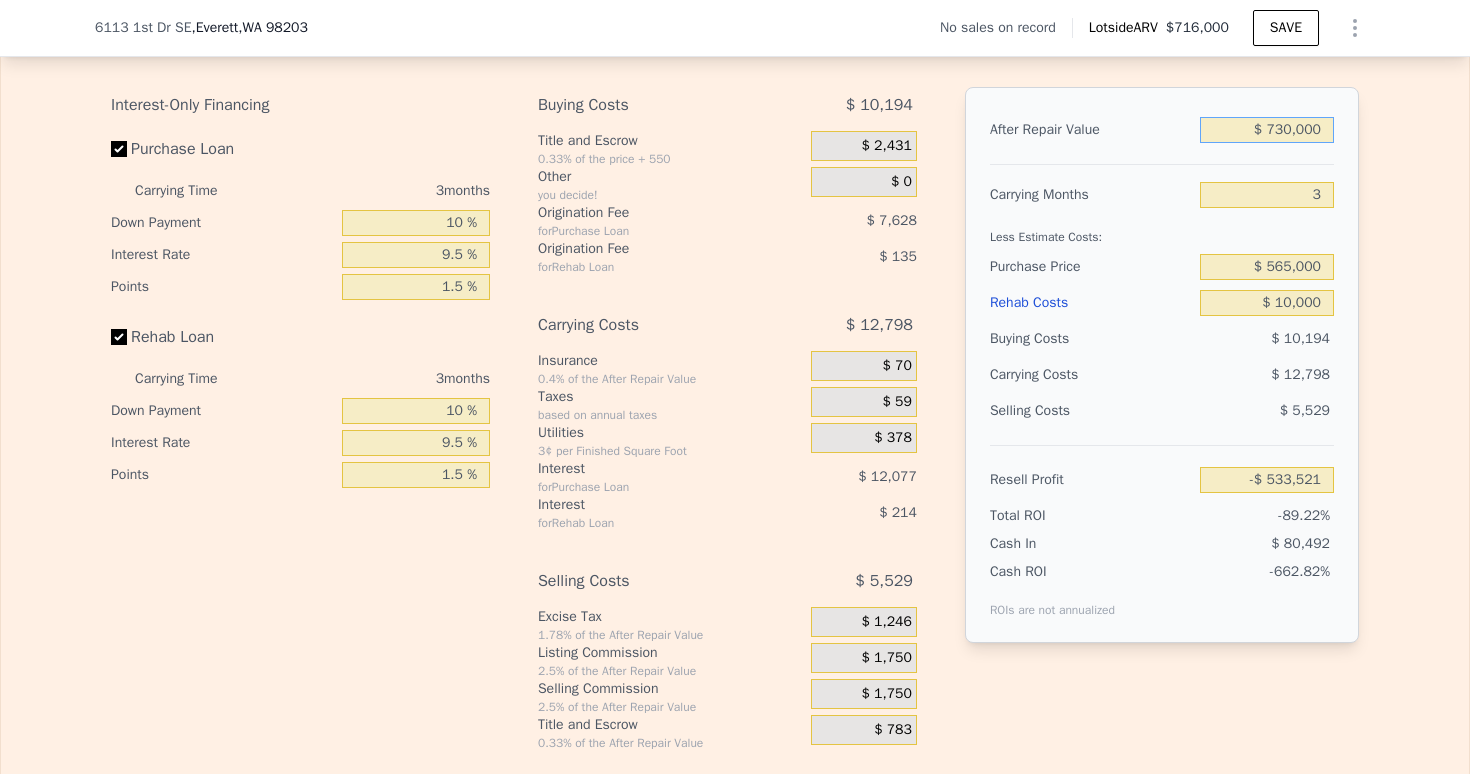 type on "$ 78,873" 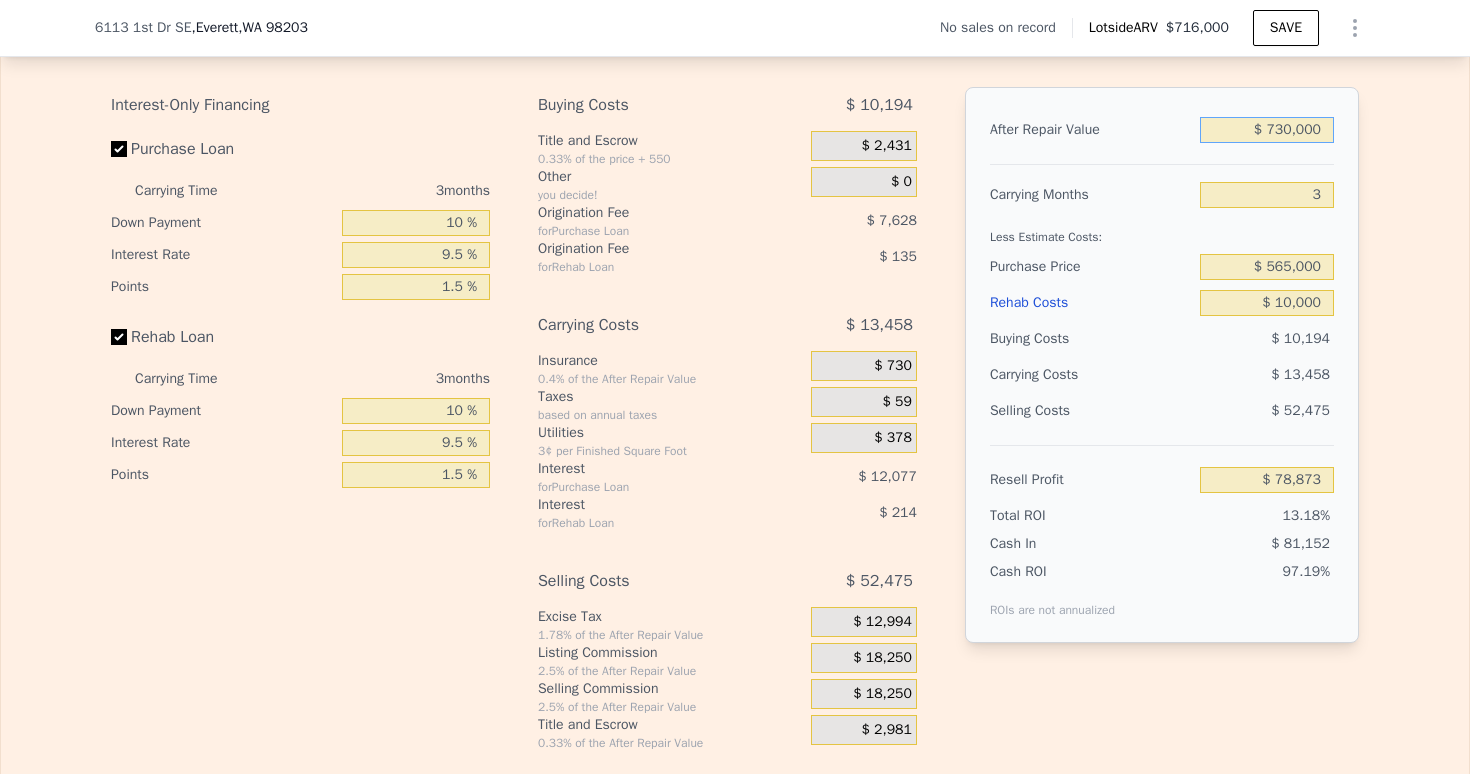 type on "$ 70,000" 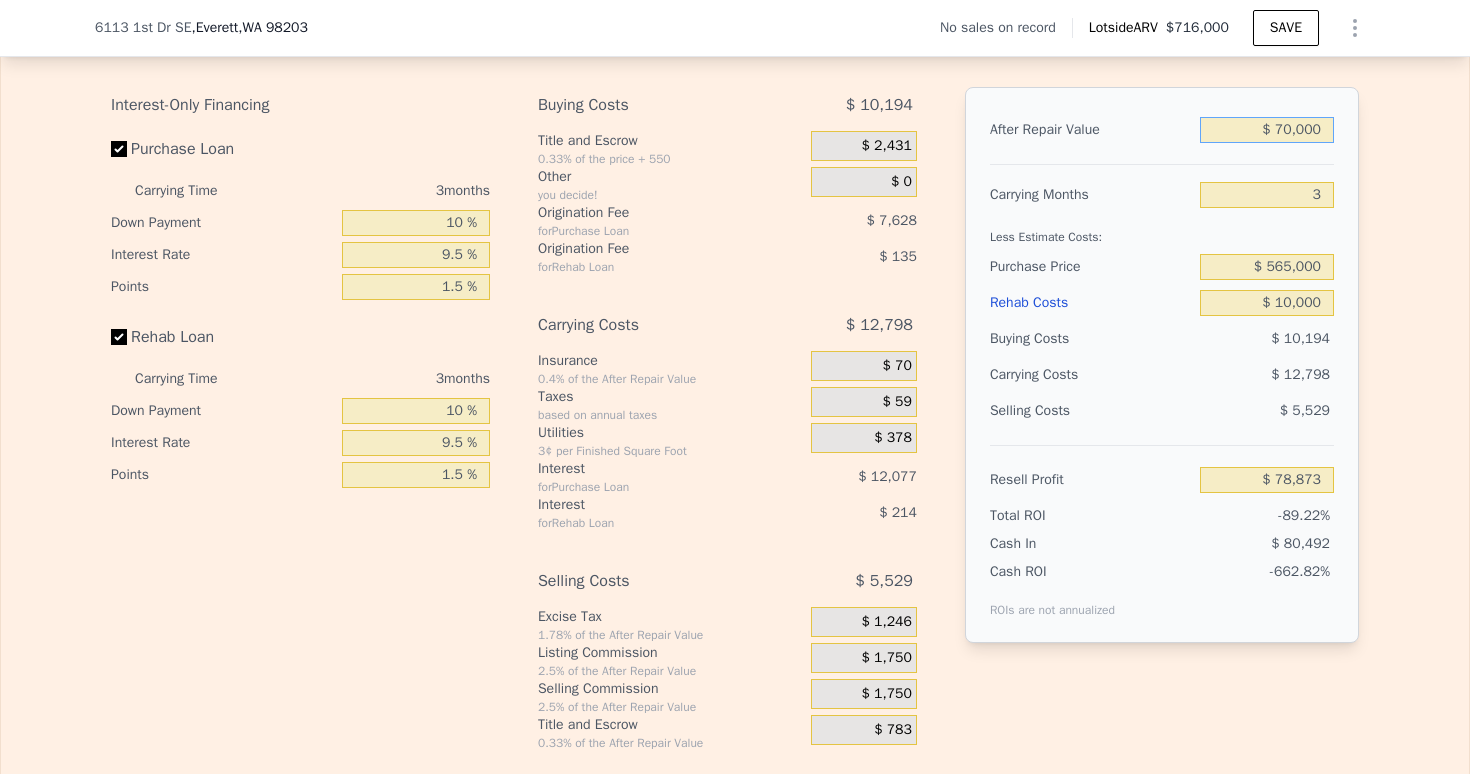 type on "-$ 533,521" 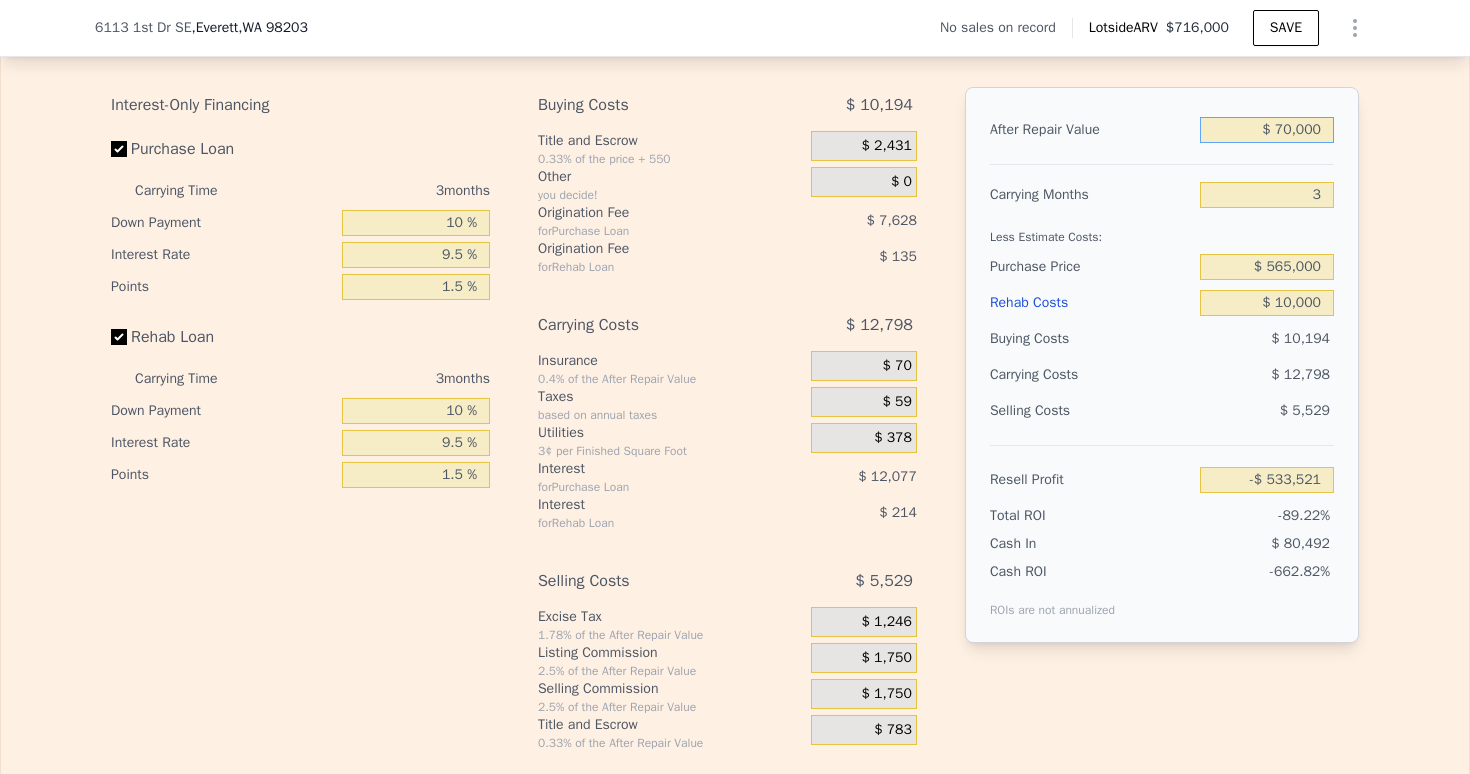type on "$ 740,000" 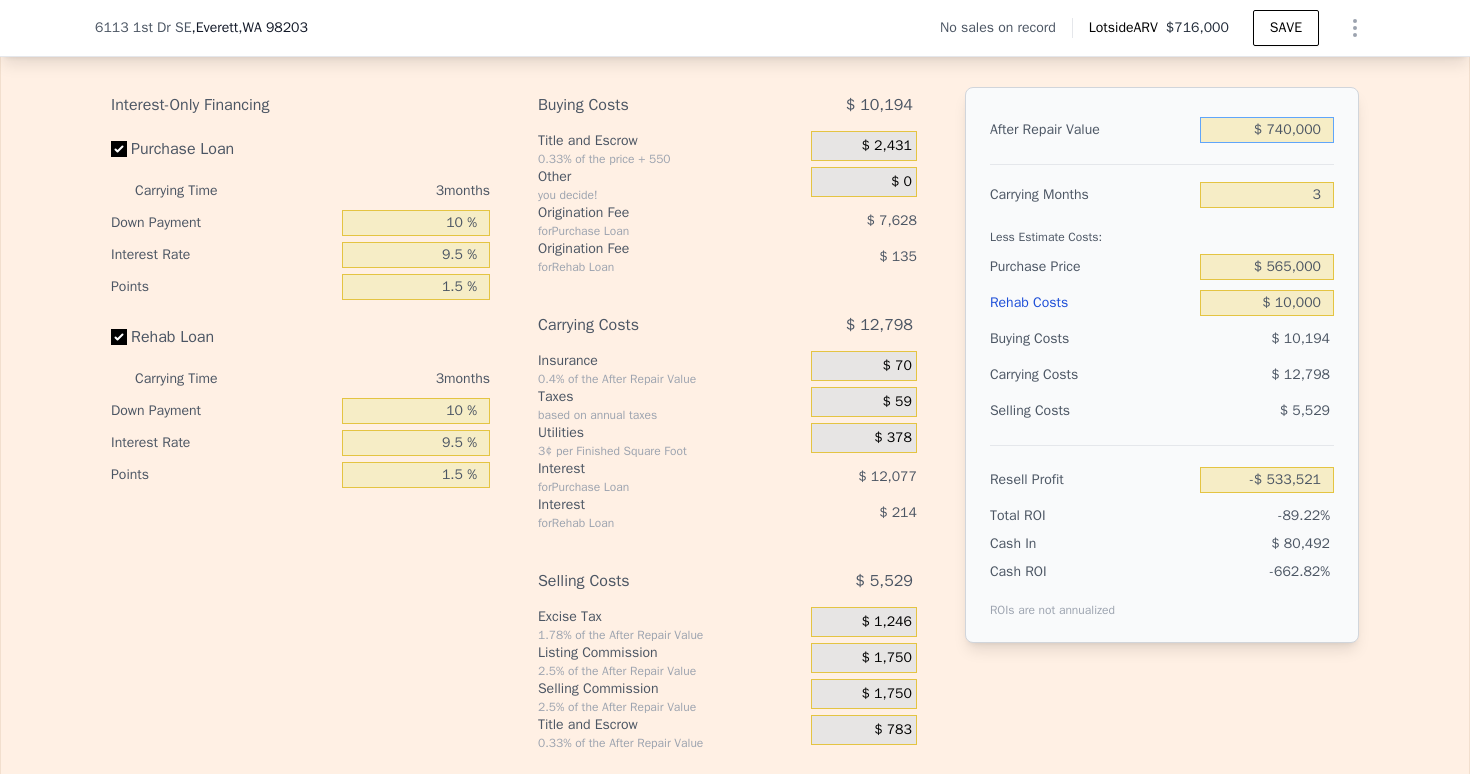 type on "$ 88,152" 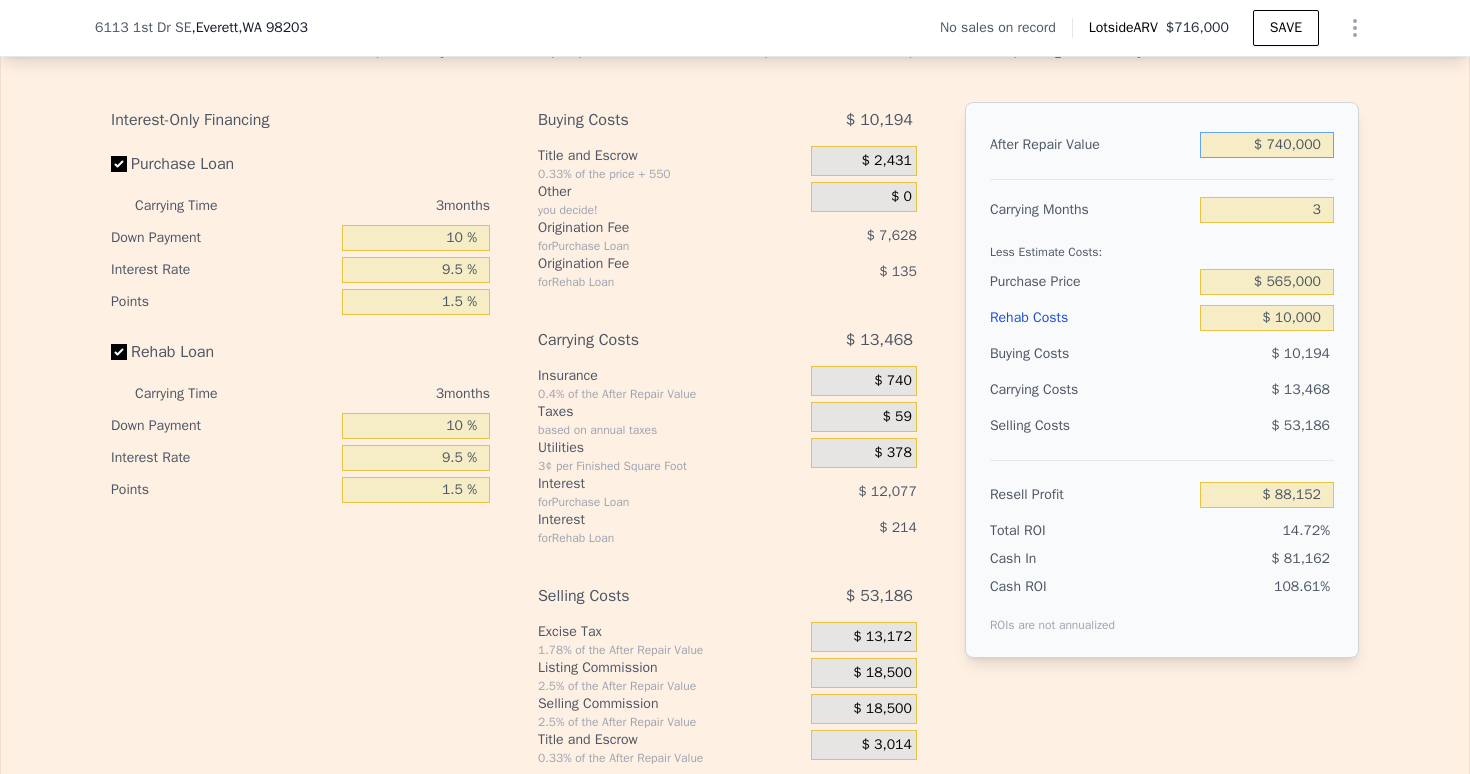 scroll, scrollTop: 3087, scrollLeft: 0, axis: vertical 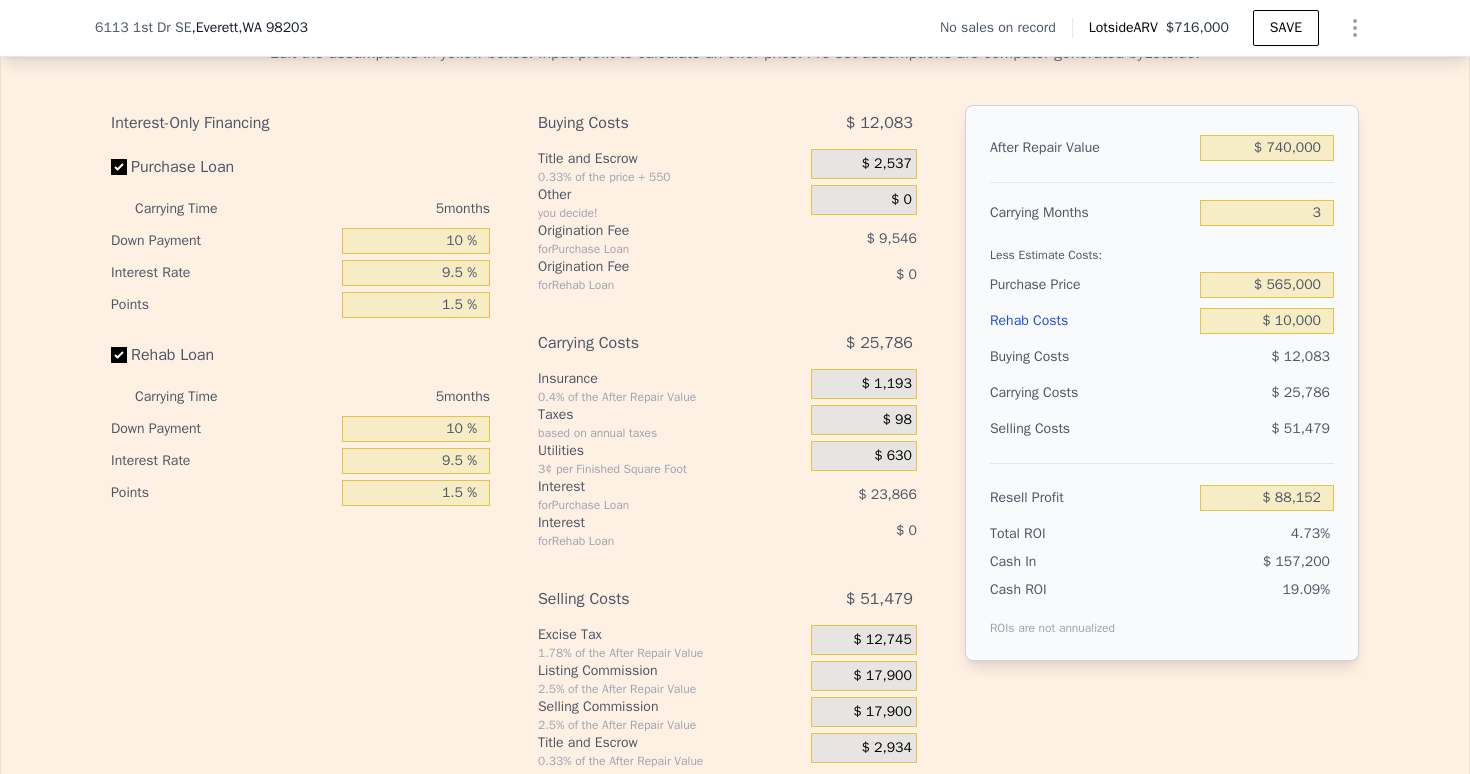 type on "$ 716,000" 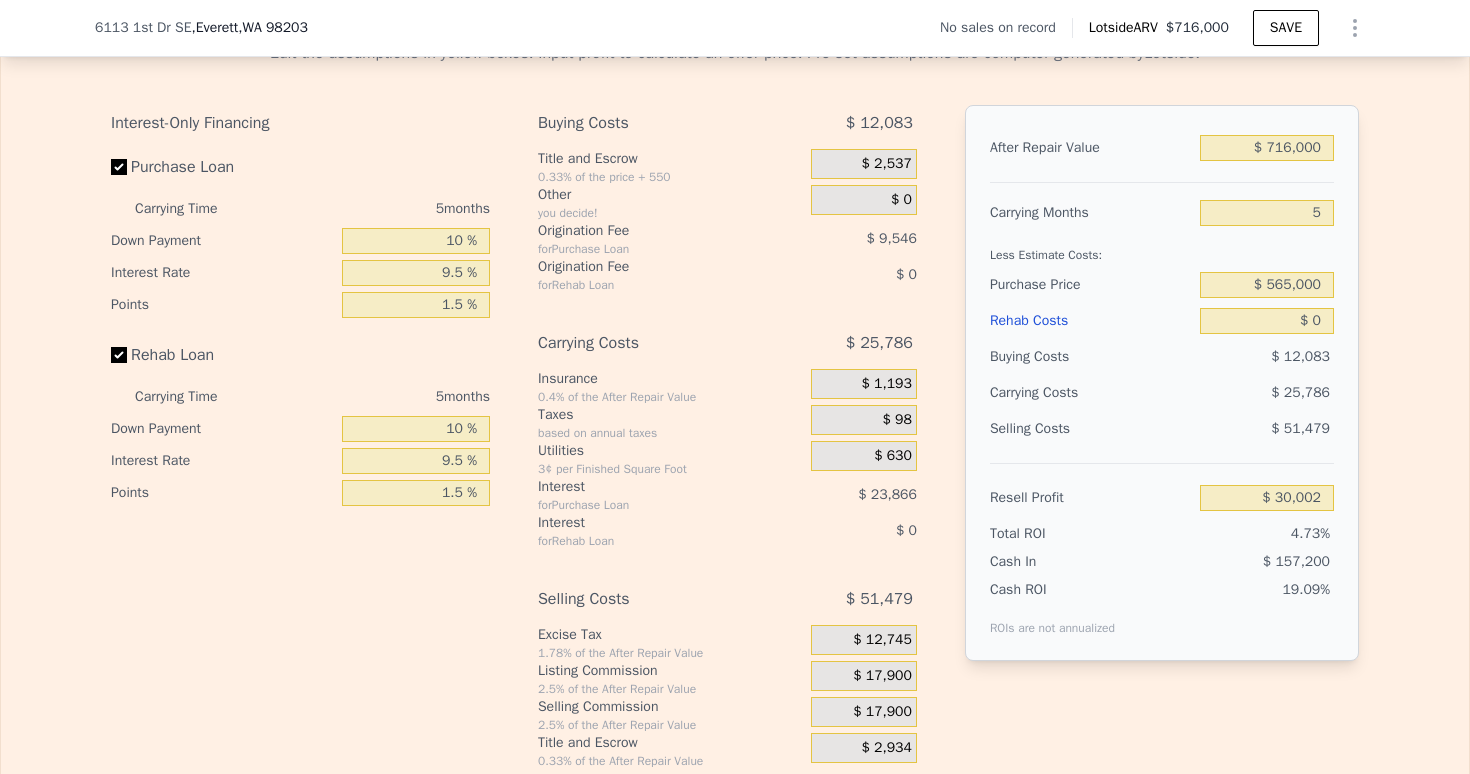click 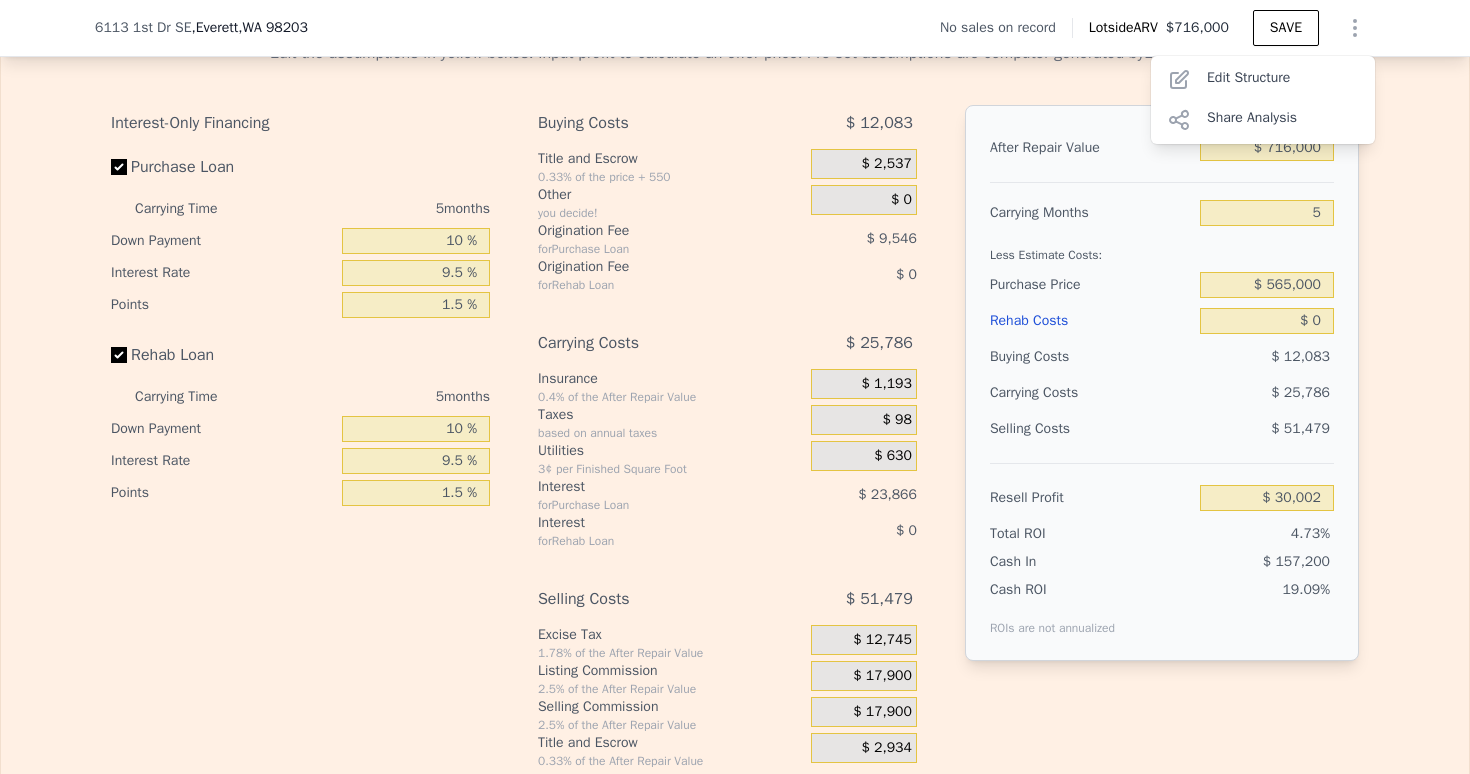 click on "Edit the assumptions in yellow boxes. Input profit to calculate an offer price. Pre-set assumptions are computer generated by  Lotside . Interest-Only Financing Purchase Loan Carrying Time 5  months Down Payment 10 % Interest Rate 9.5 % Points 1.5 % Rehab Loan Carrying Time 5  months Down Payment 10 % Interest Rate 9.5 % Points 1.5 % Buying Costs $ 12,083 Title and Escrow 0.33% of the price + 550 $ 2,537 Other you decide! $ 0 Origination Fee for  Purchase Loan $ 9,546 Origination Fee for  Rehab Loan $ 0 Carrying Costs $ 25,786 Insurance 0.4% of the After Repair Value $ 1,193 Taxes based on annual taxes $ 98 Utilities 3¢ per Finished Square Foot $ 630 Interest for  Purchase Loan $ 23,866 Interest for  Rehab Loan $ 0 Selling Costs $ 51,479 Excise Tax 1.78% of the After Repair Value $ 12,745 Listing Commission 2.5% of the After Repair Value $ 17,900 Selling Commission 2.5% of the After Repair Value $ 17,900 Title and Escrow 0.33% of the After Repair Value $ 2,934 After Repair Value $ 716,000 Carrying Months 5" at bounding box center (735, 405) 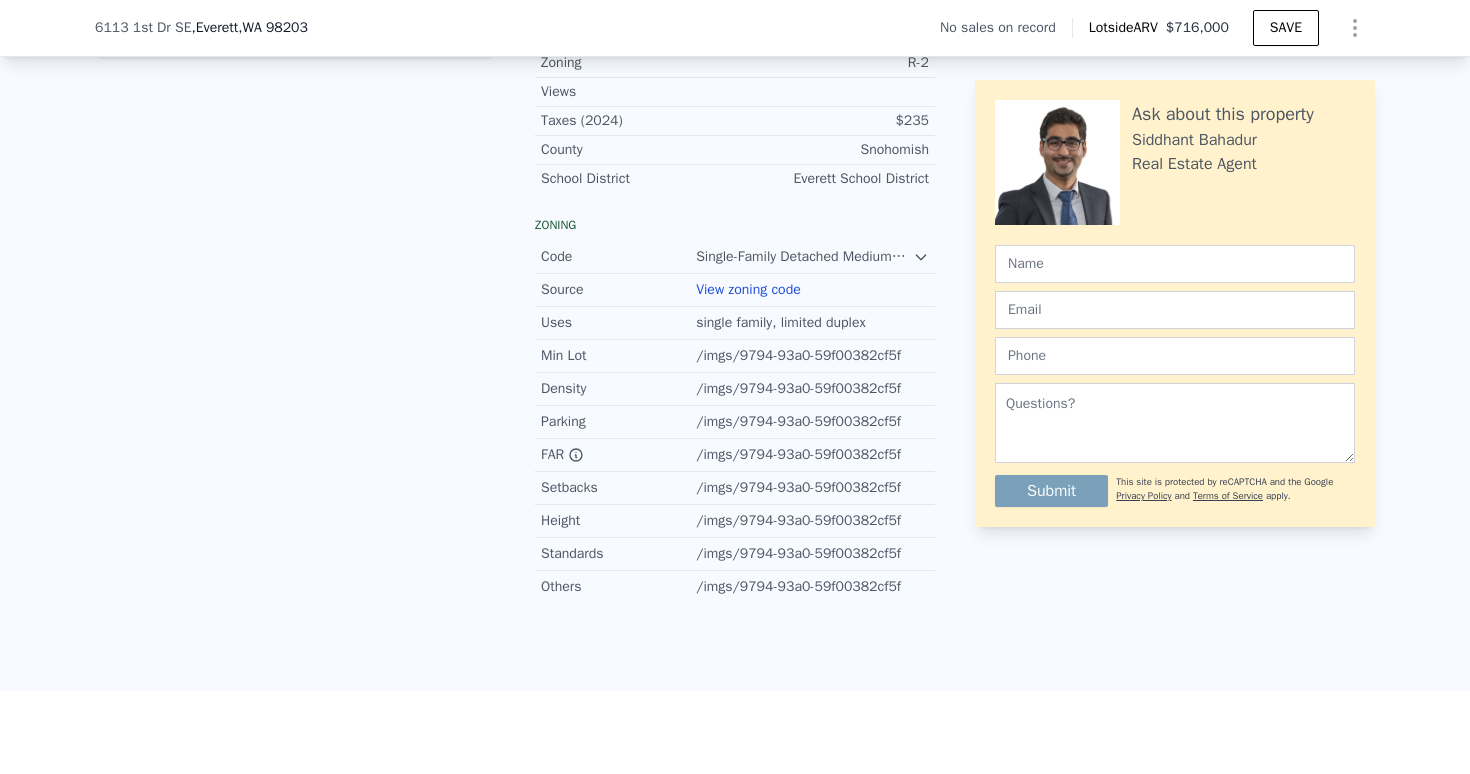 scroll, scrollTop: 0, scrollLeft: 0, axis: both 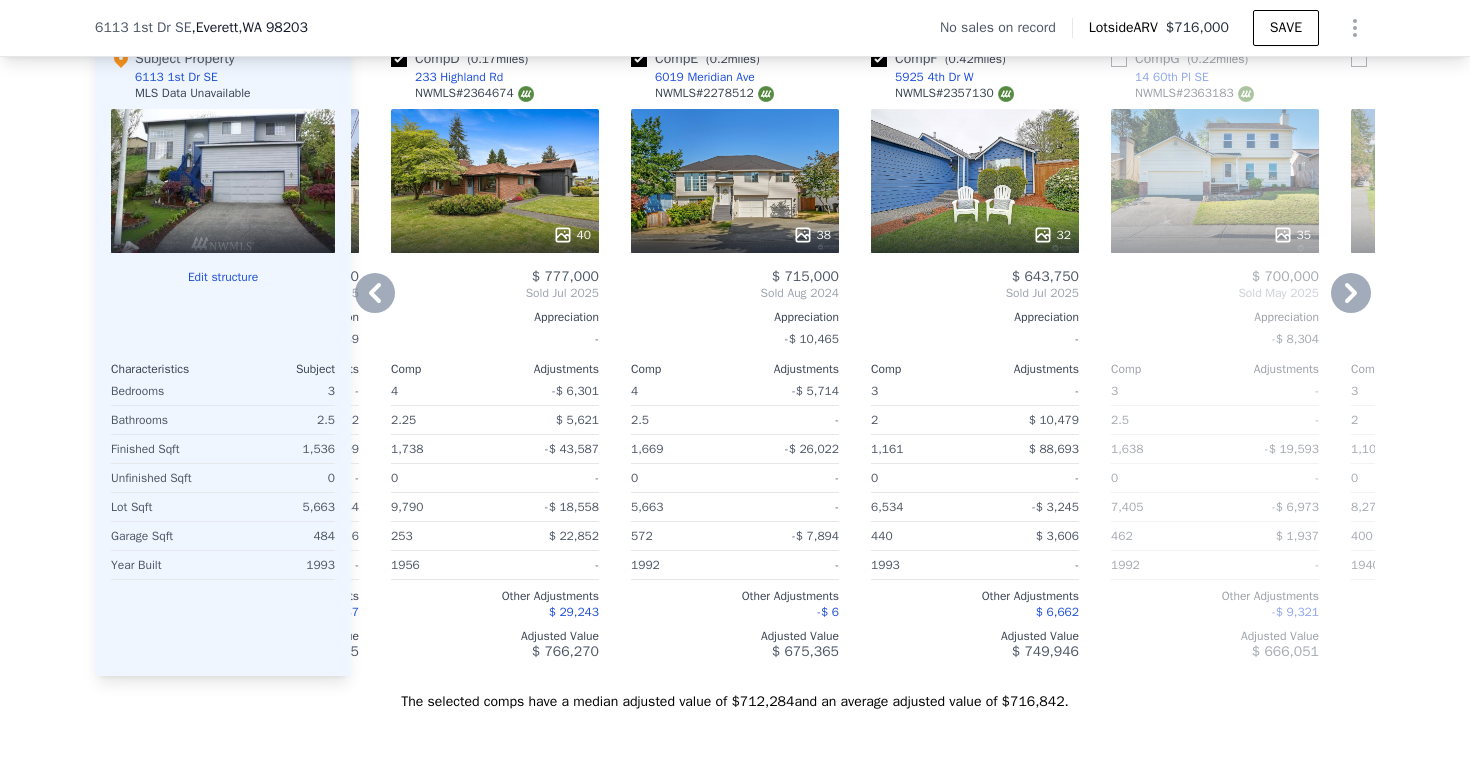 click on "233 Highland Rd" at bounding box center [459, 77] 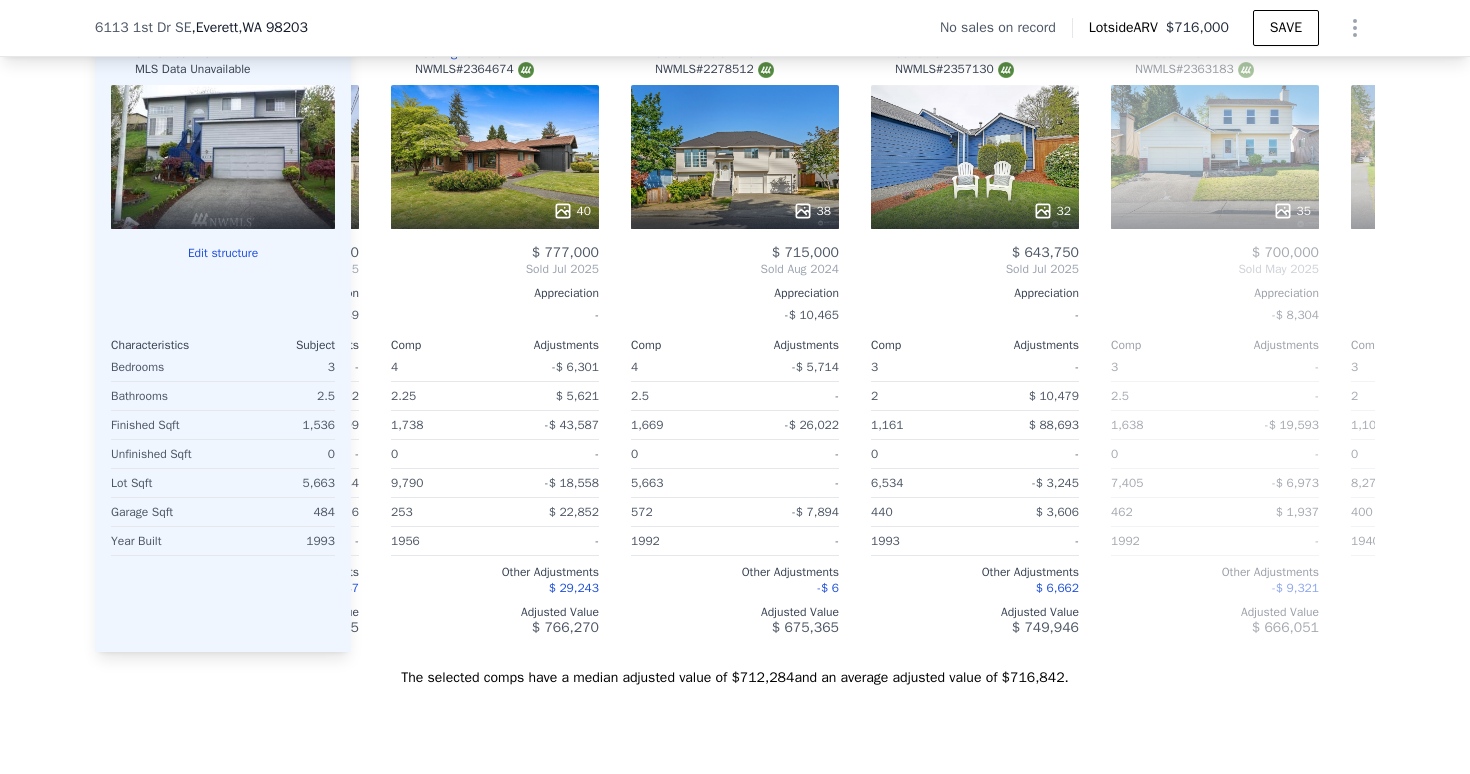 scroll, scrollTop: 2198, scrollLeft: 0, axis: vertical 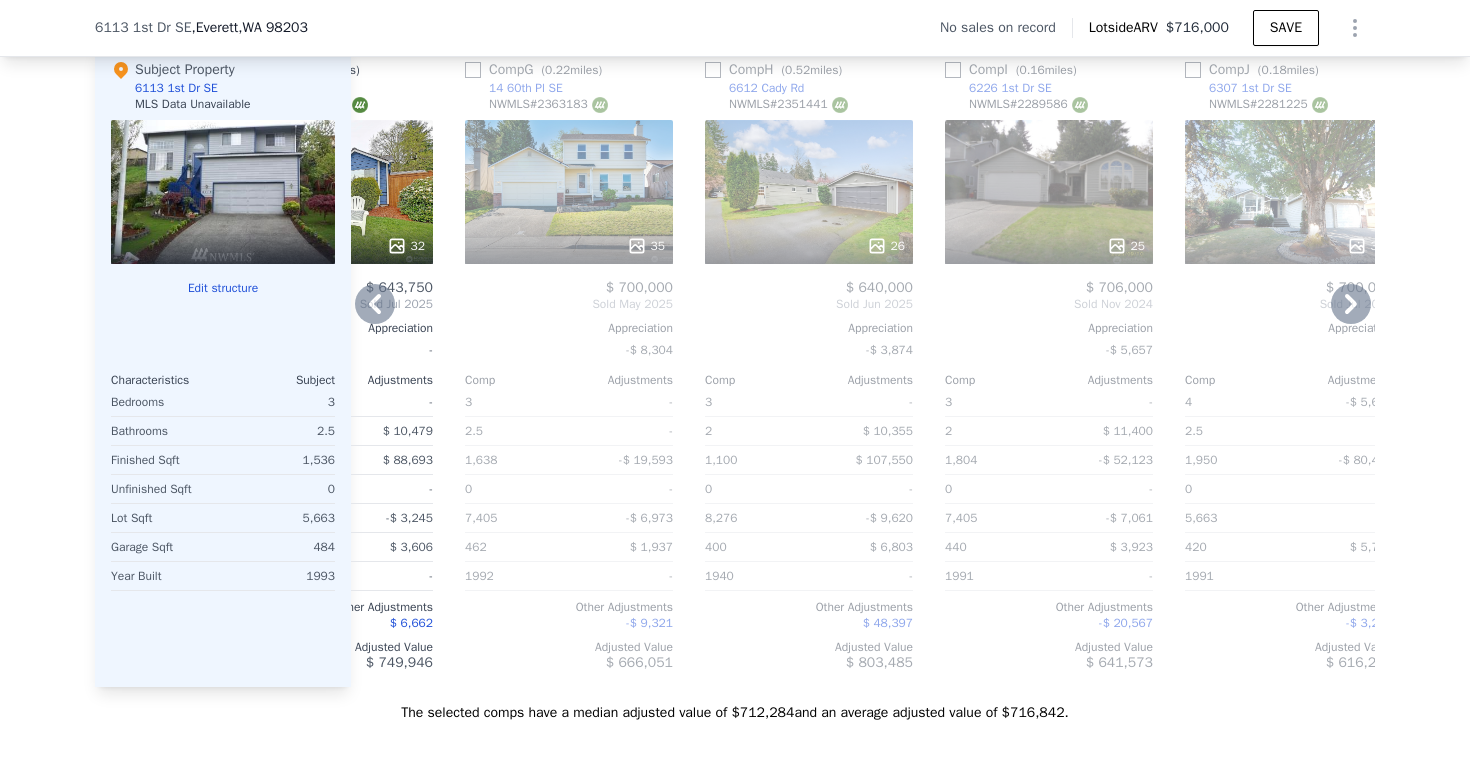 click on "14 60th Pl SE" at bounding box center (526, 88) 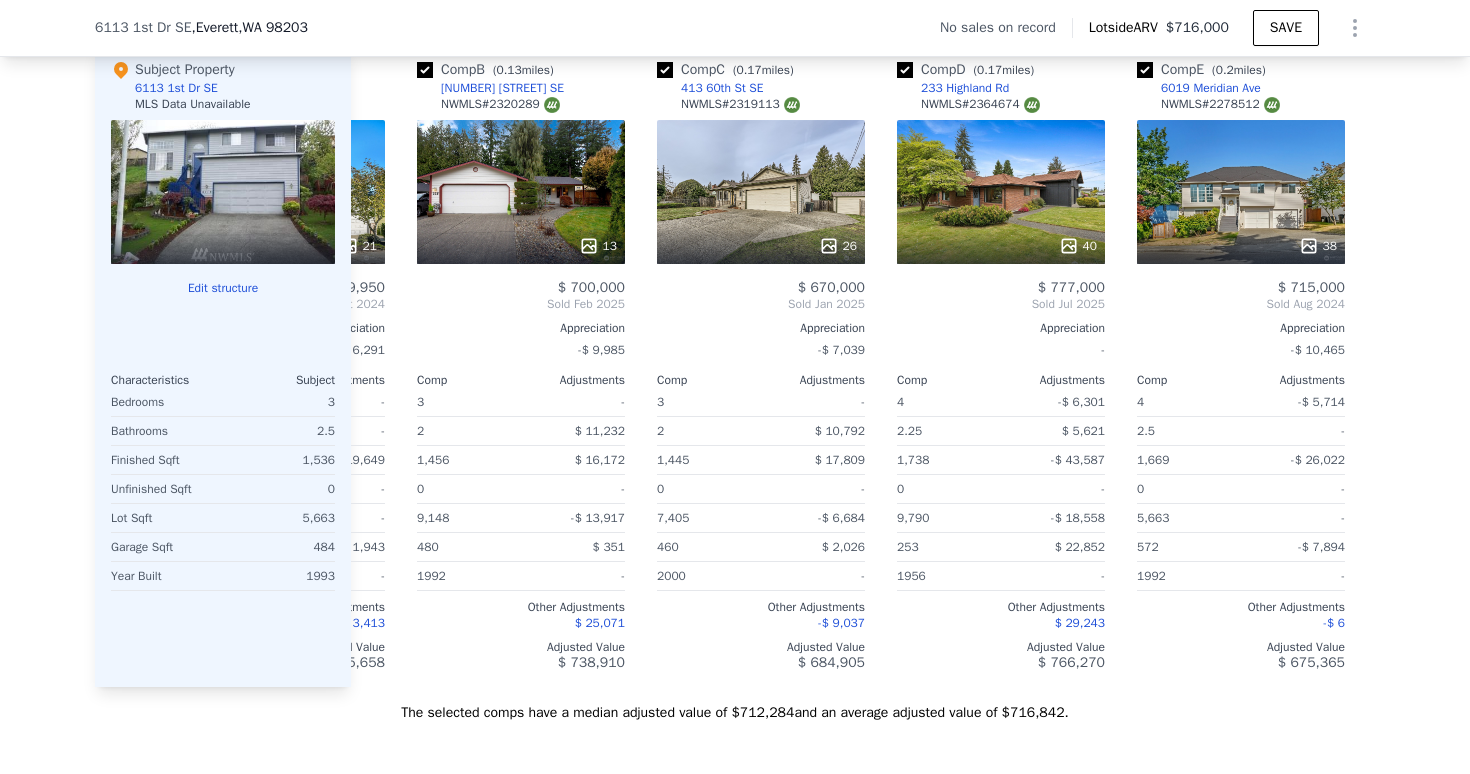 scroll, scrollTop: 0, scrollLeft: 0, axis: both 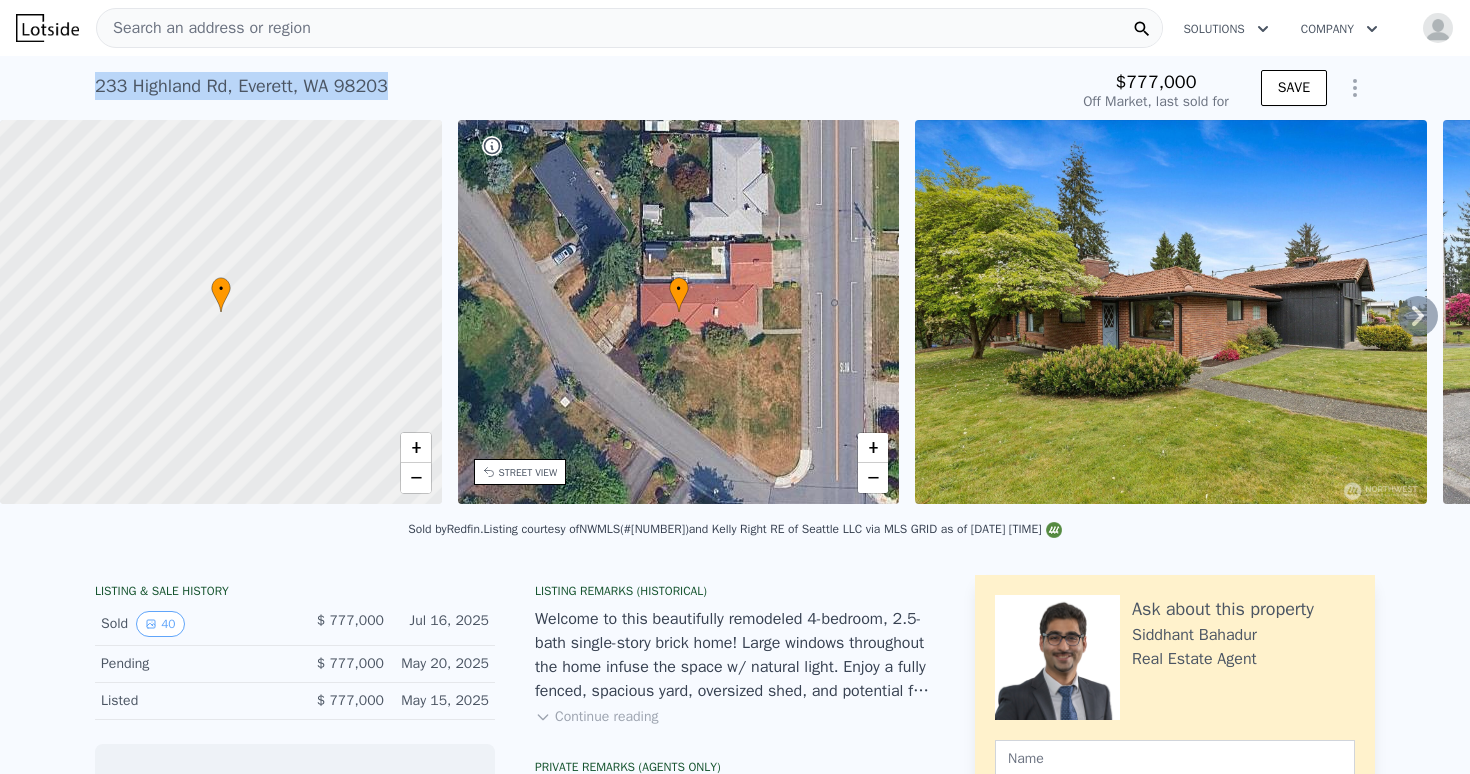 drag, startPoint x: 411, startPoint y: 89, endPoint x: 100, endPoint y: 86, distance: 311.01447 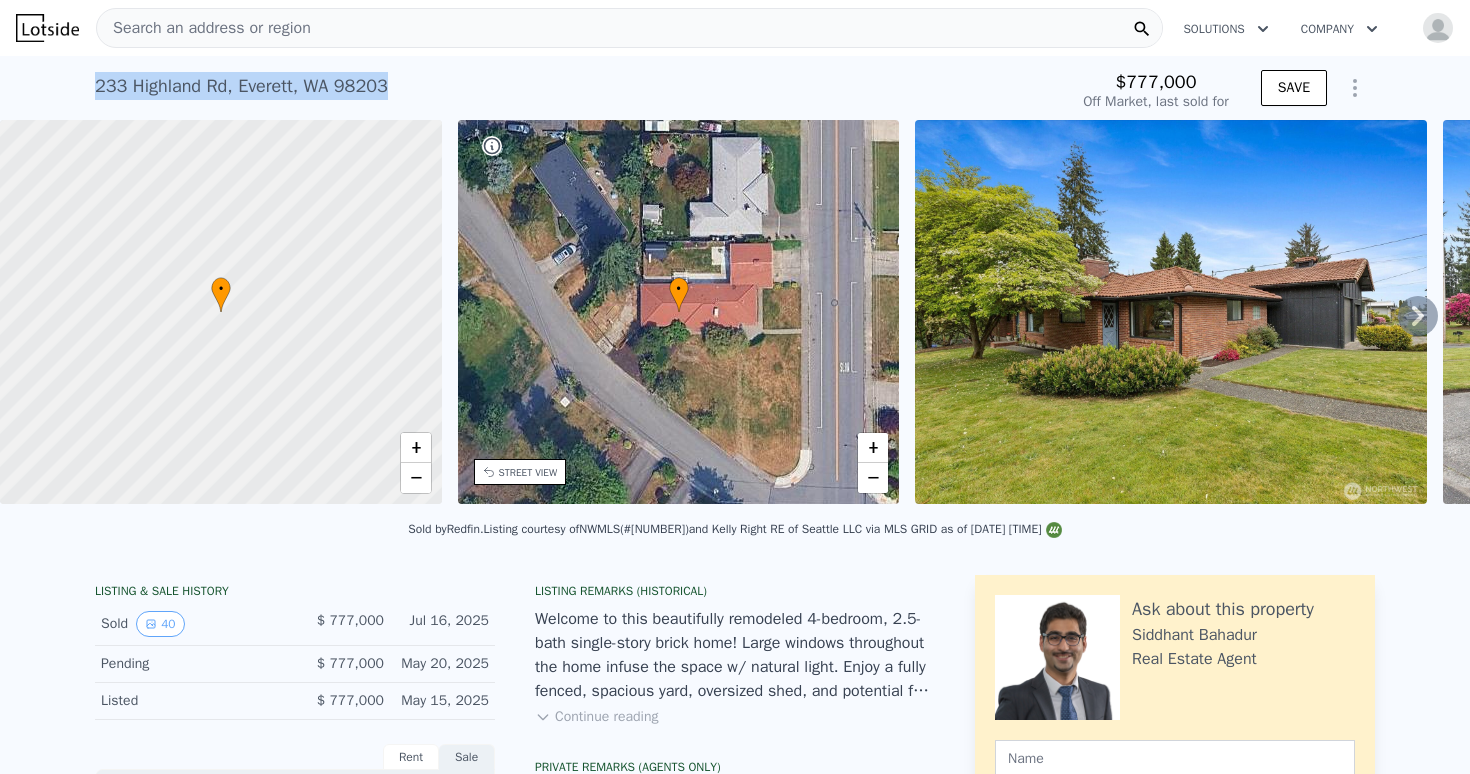 copy on "[NUMBER] [STREET] , [CITY] , [STATE] [POSTAL_CODE]" 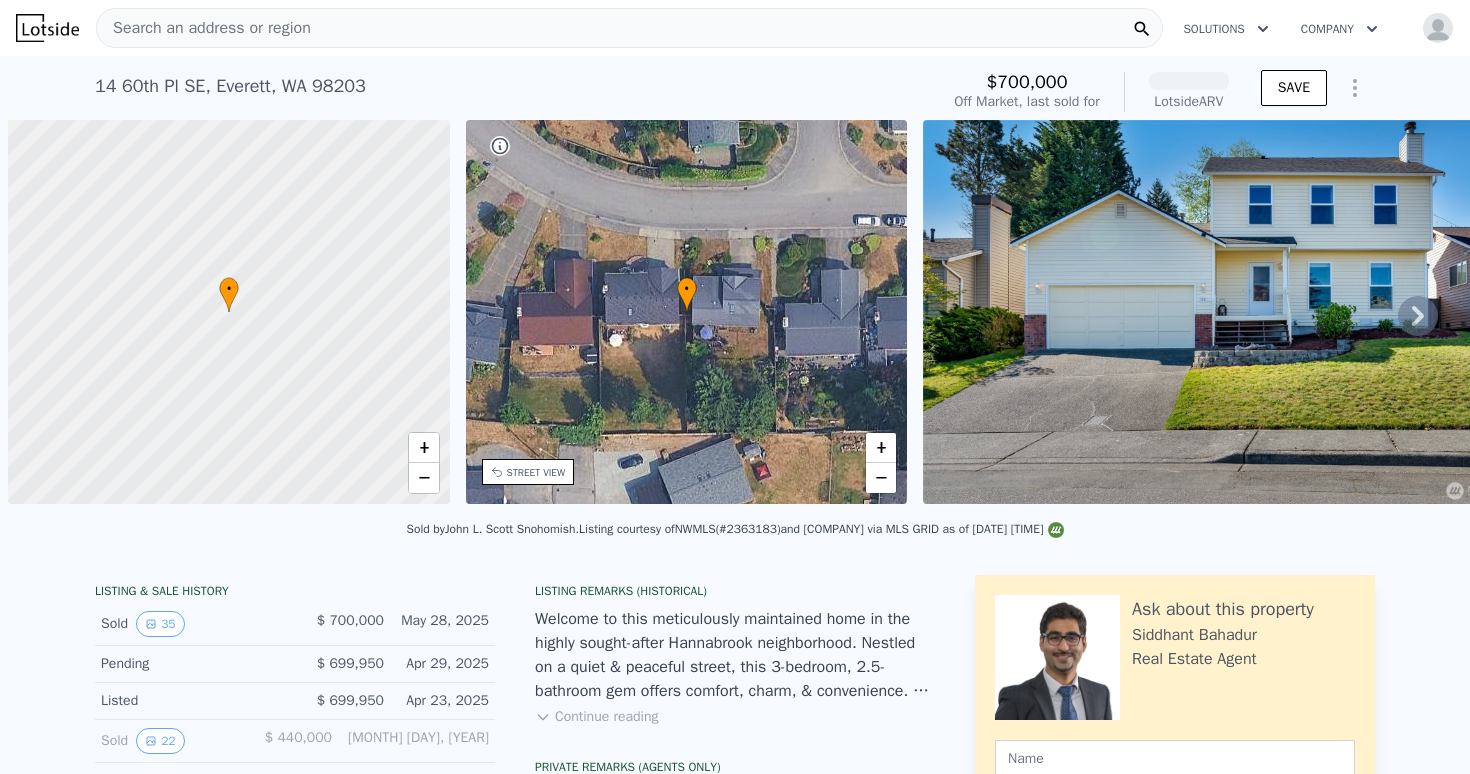 scroll, scrollTop: 0, scrollLeft: 0, axis: both 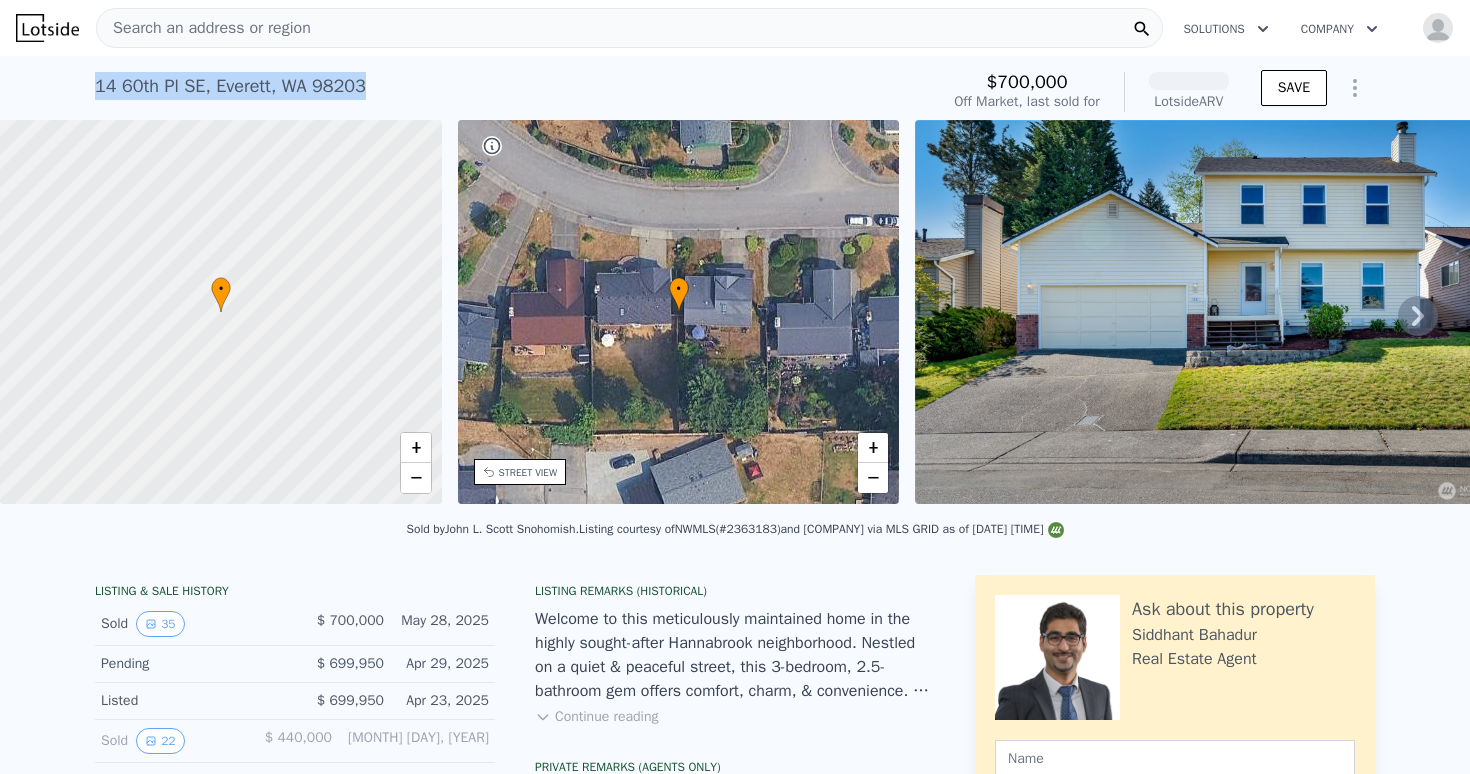 drag, startPoint x: 380, startPoint y: 86, endPoint x: 66, endPoint y: 82, distance: 314.02548 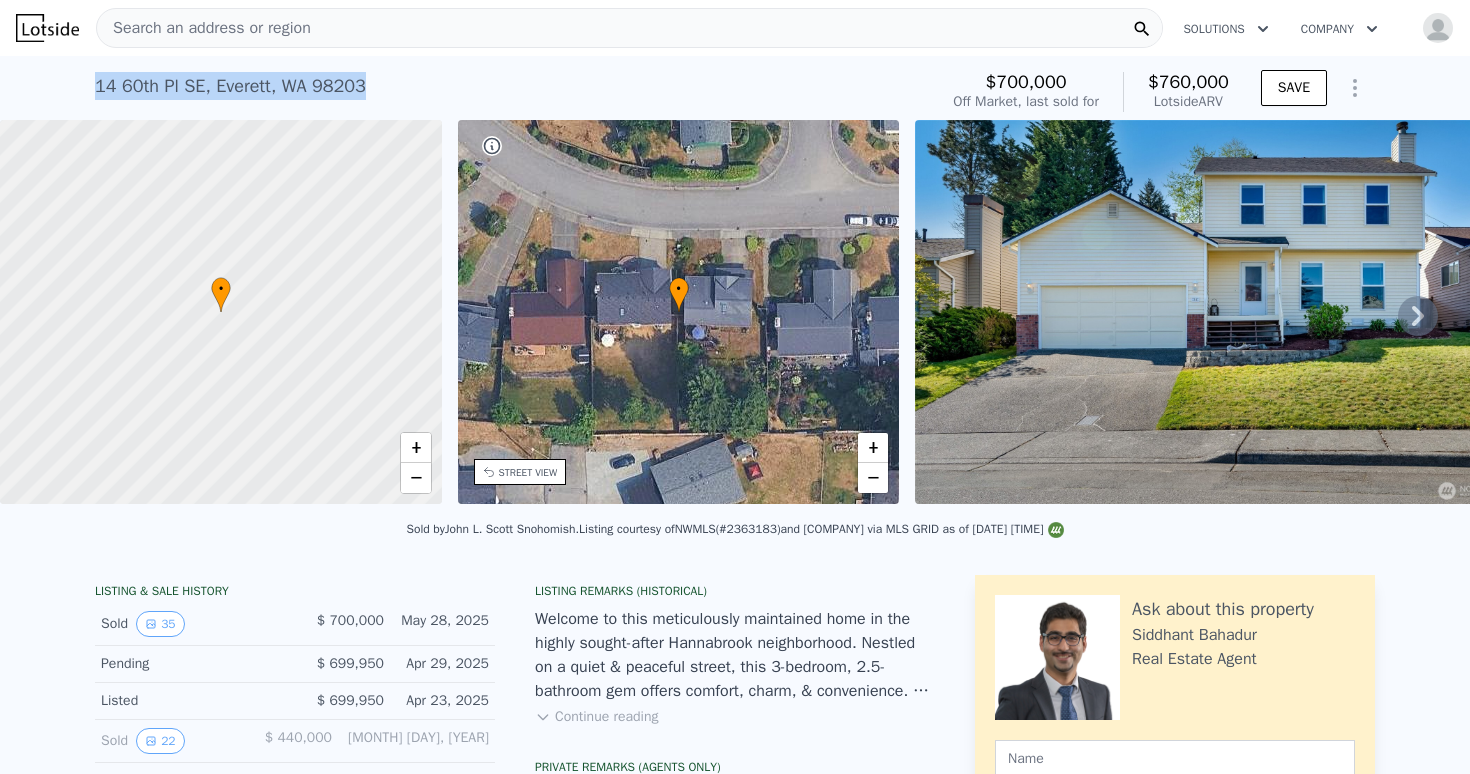 copy on "14 60th Pl SE ,   Everett ,   WA   98203" 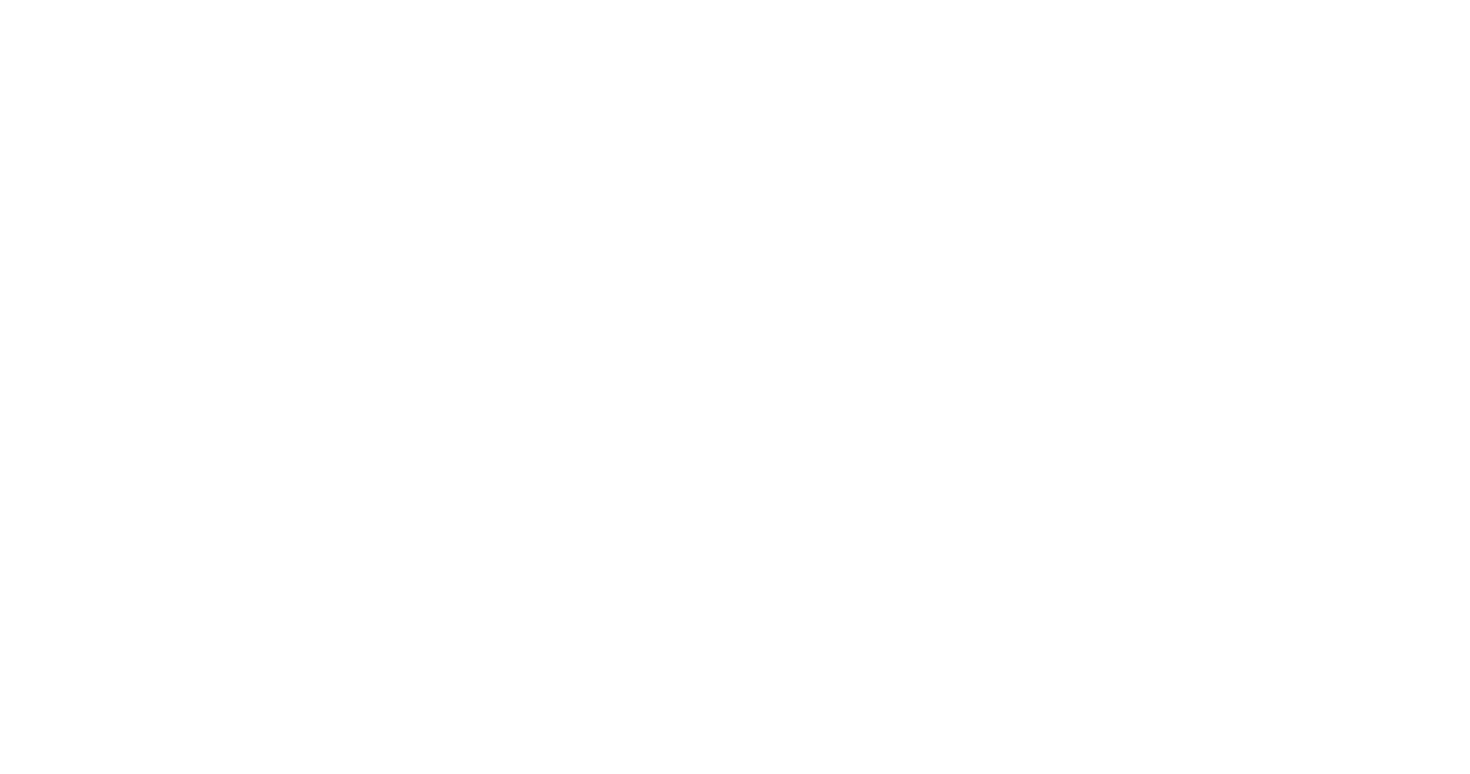 scroll, scrollTop: 0, scrollLeft: 0, axis: both 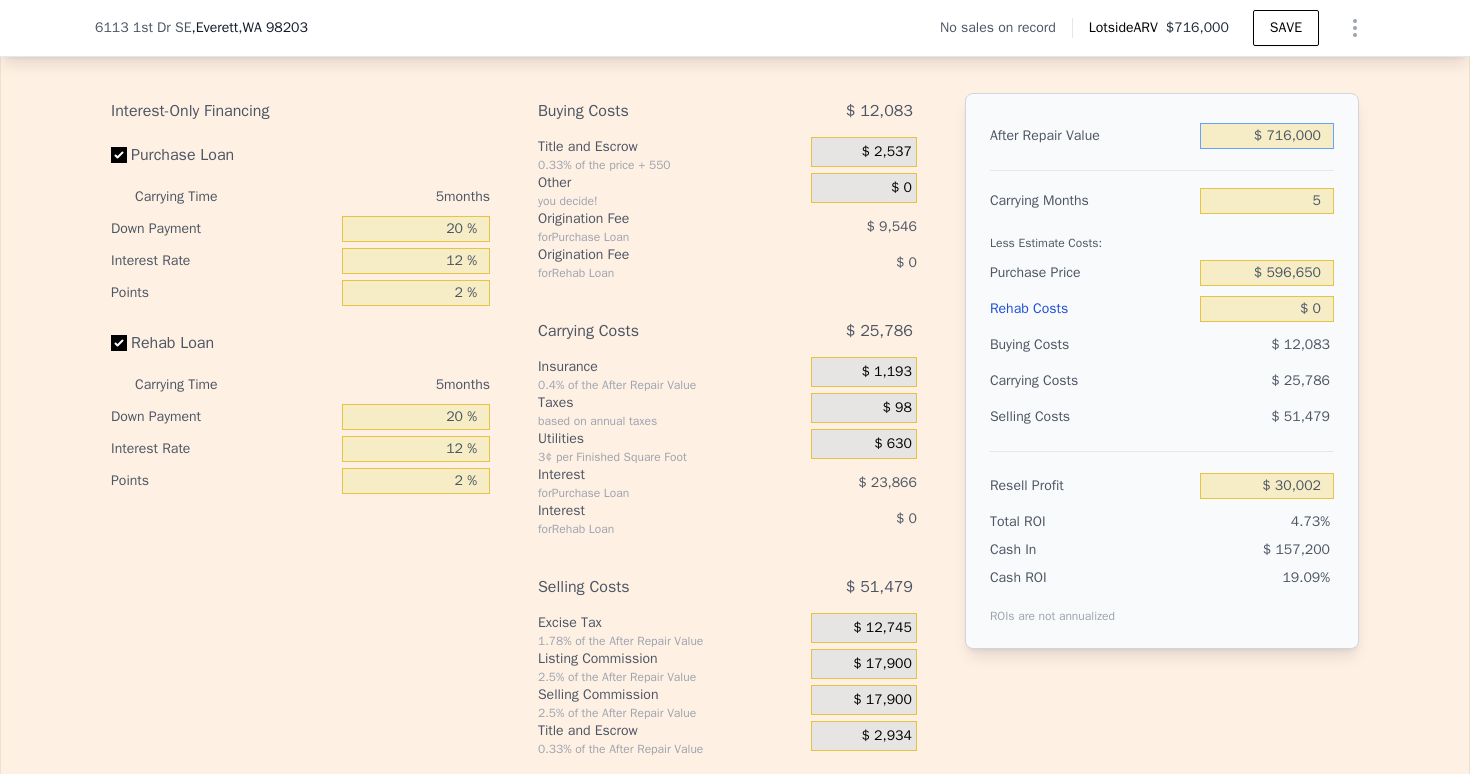 click on "$ 716,000" at bounding box center [1267, 136] 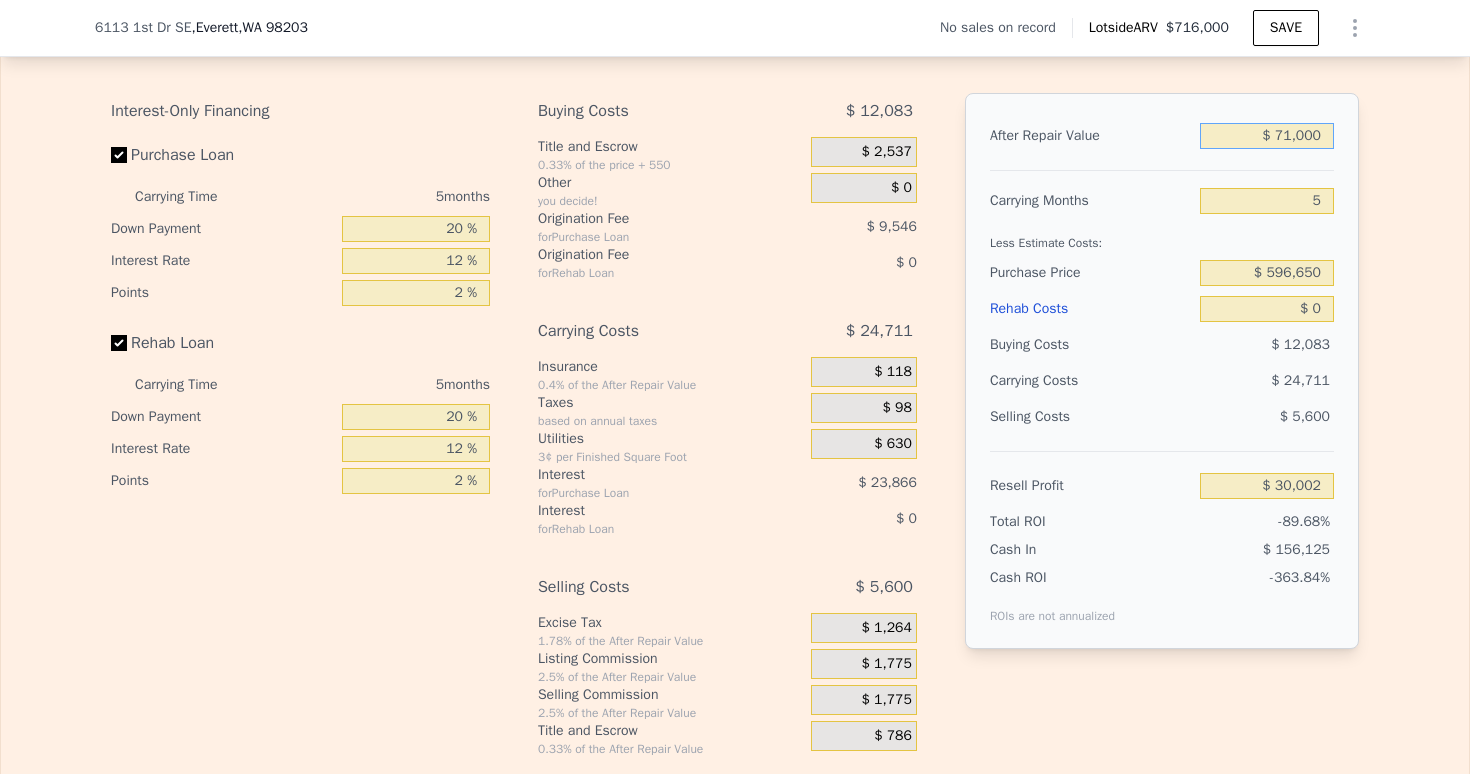 type on "-$ 568,044" 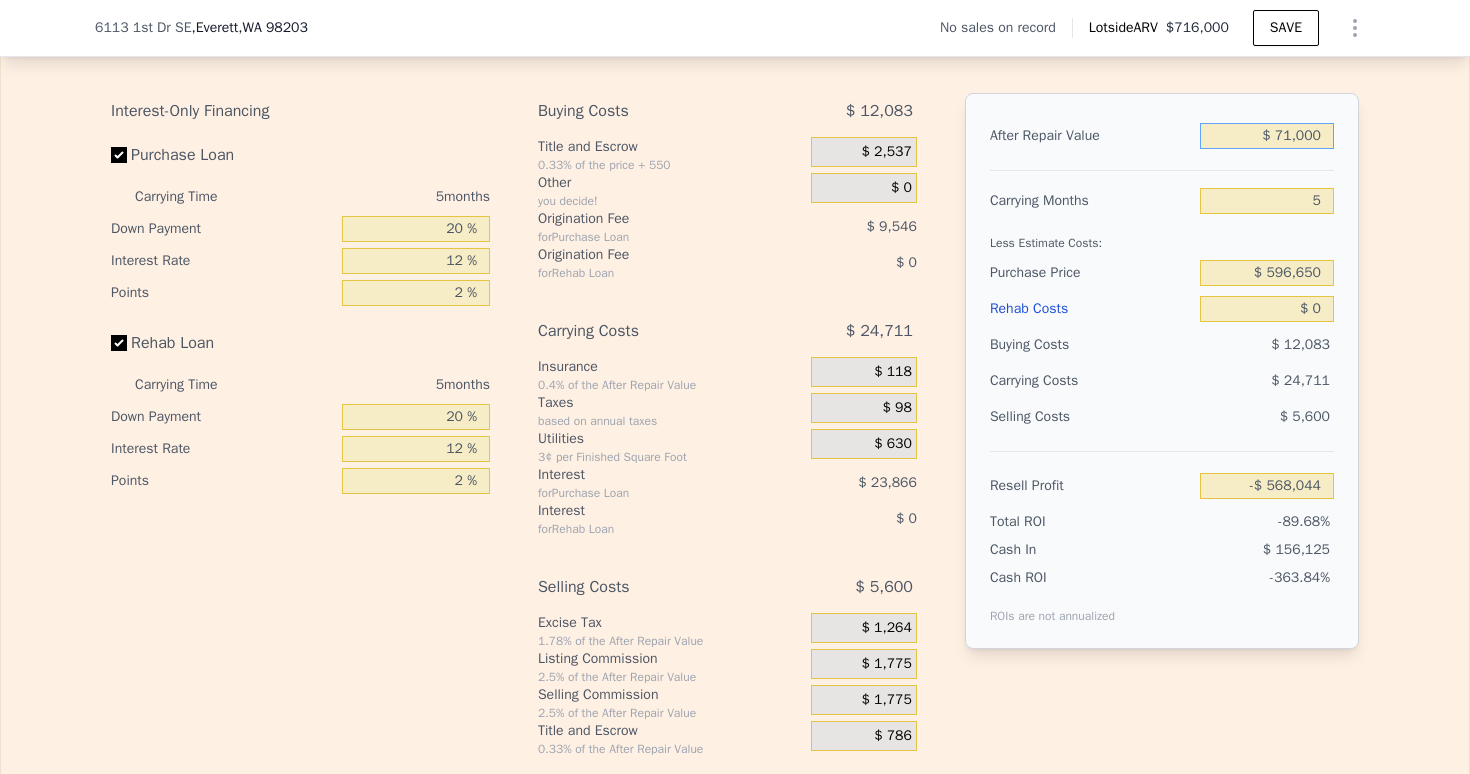 type on "$ 7,000" 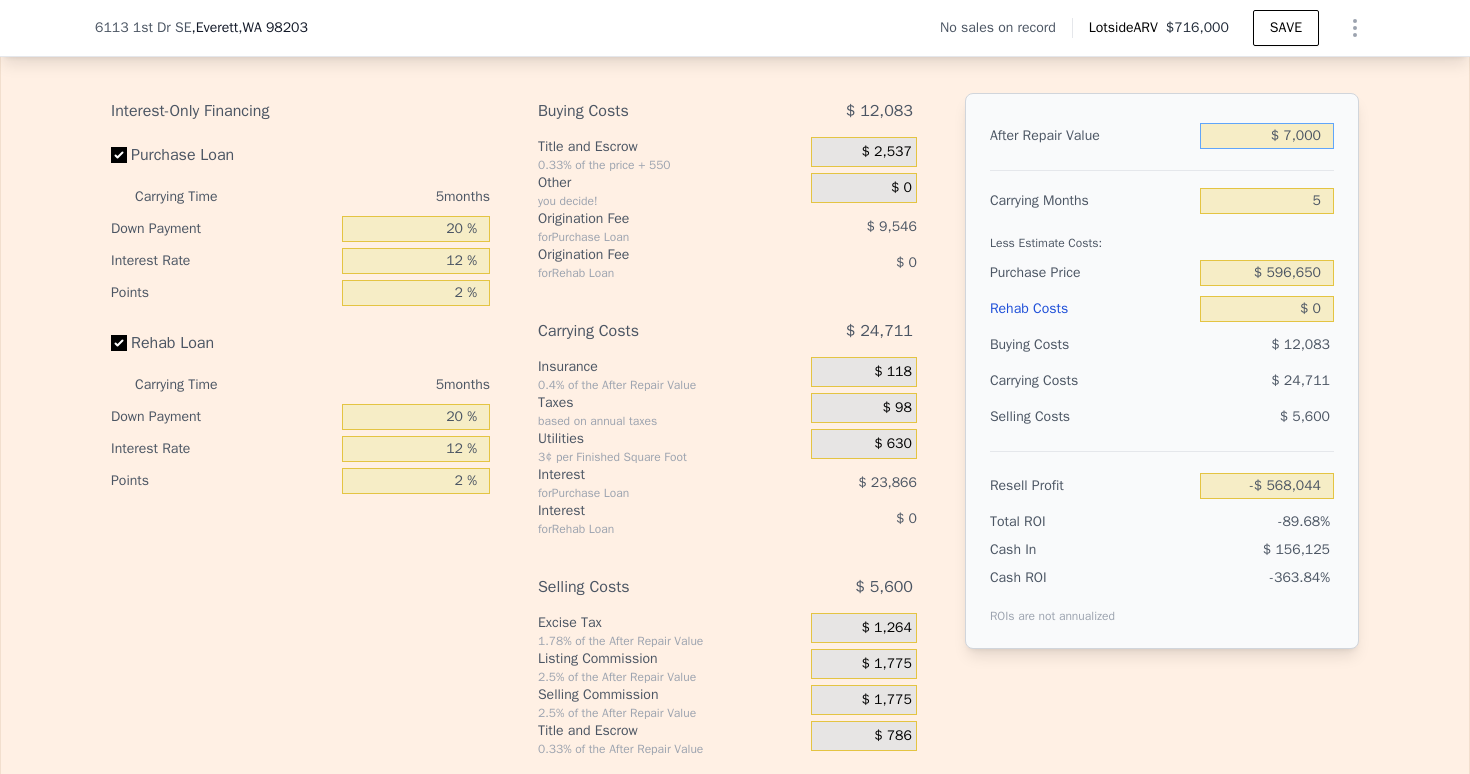 type on "-$ 627,386" 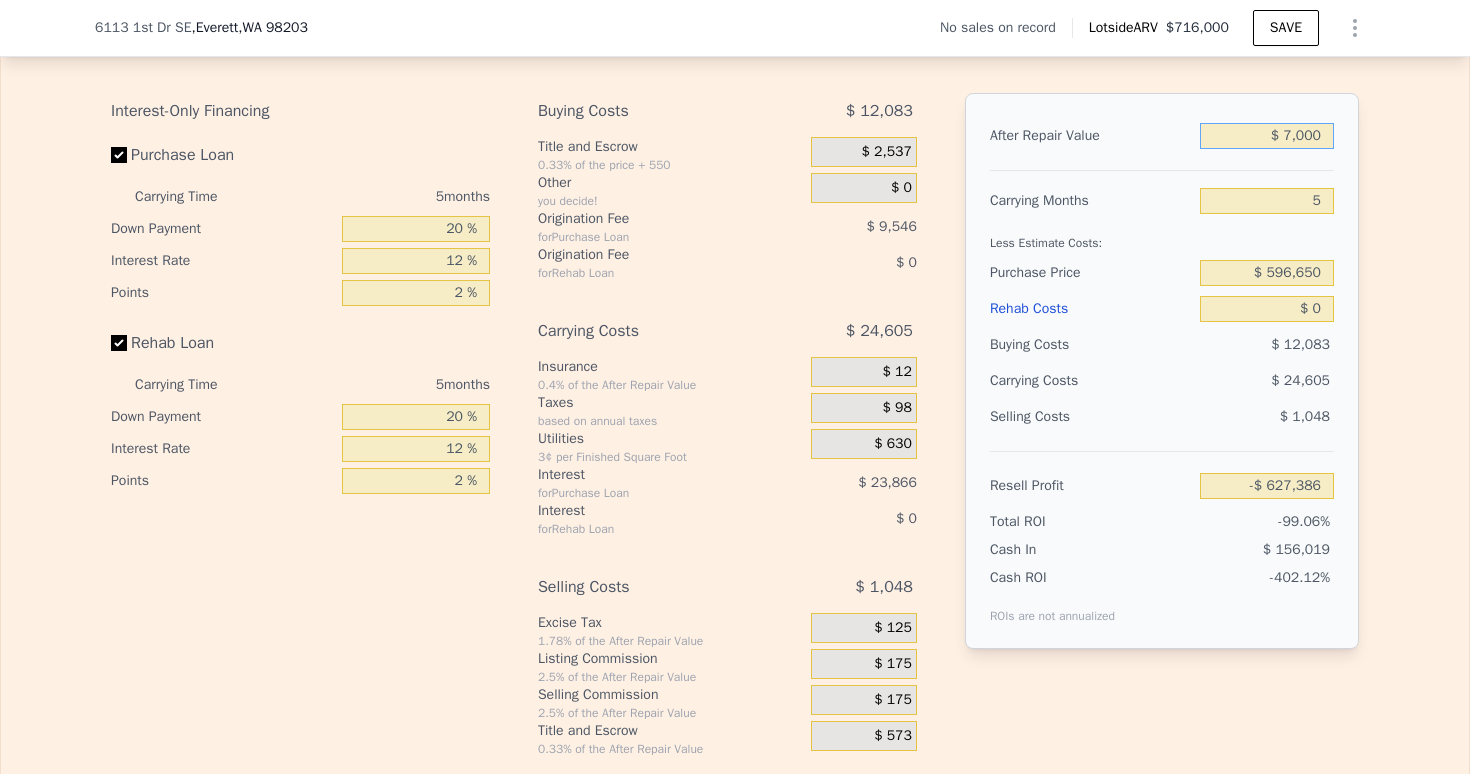 type on "$ 73,000" 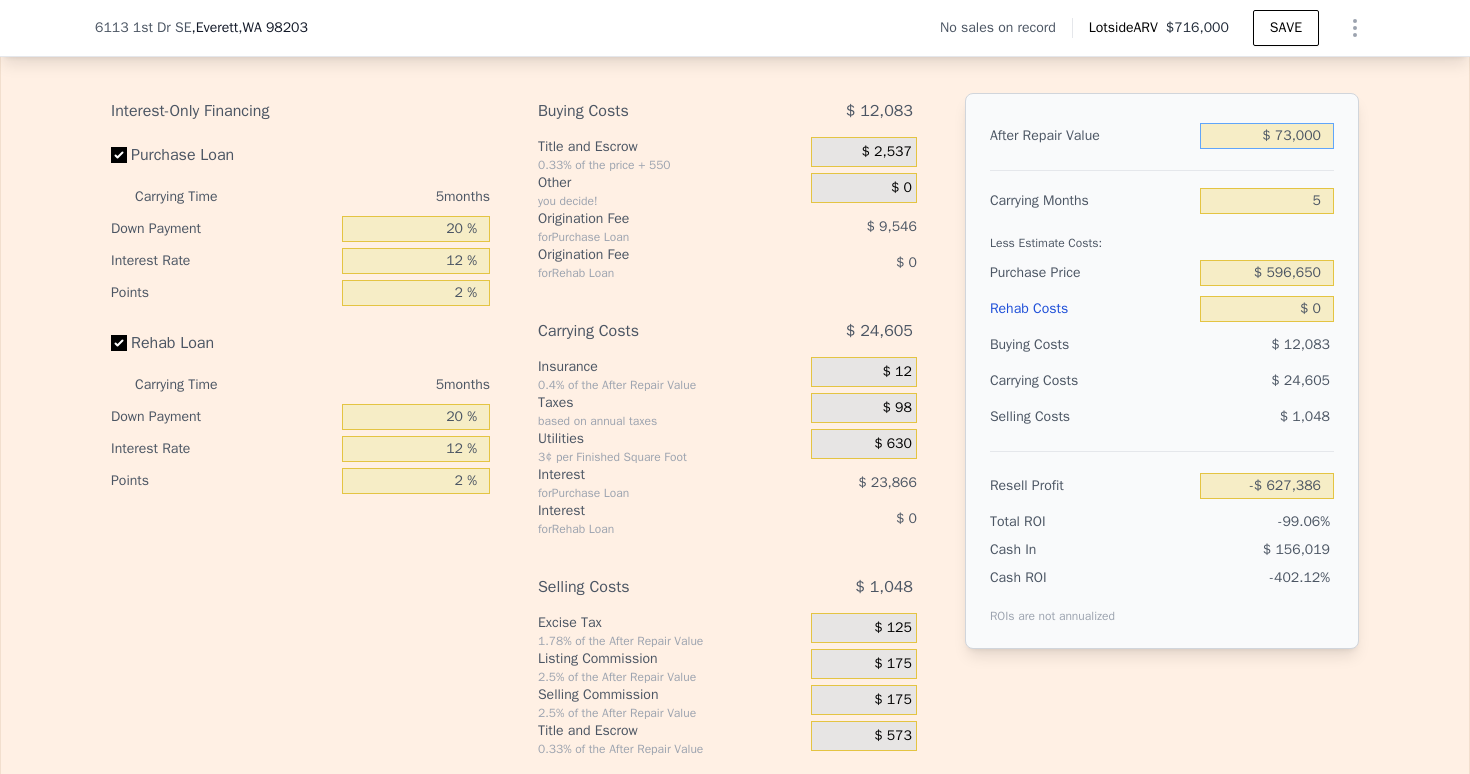 type on "-$ 566,190" 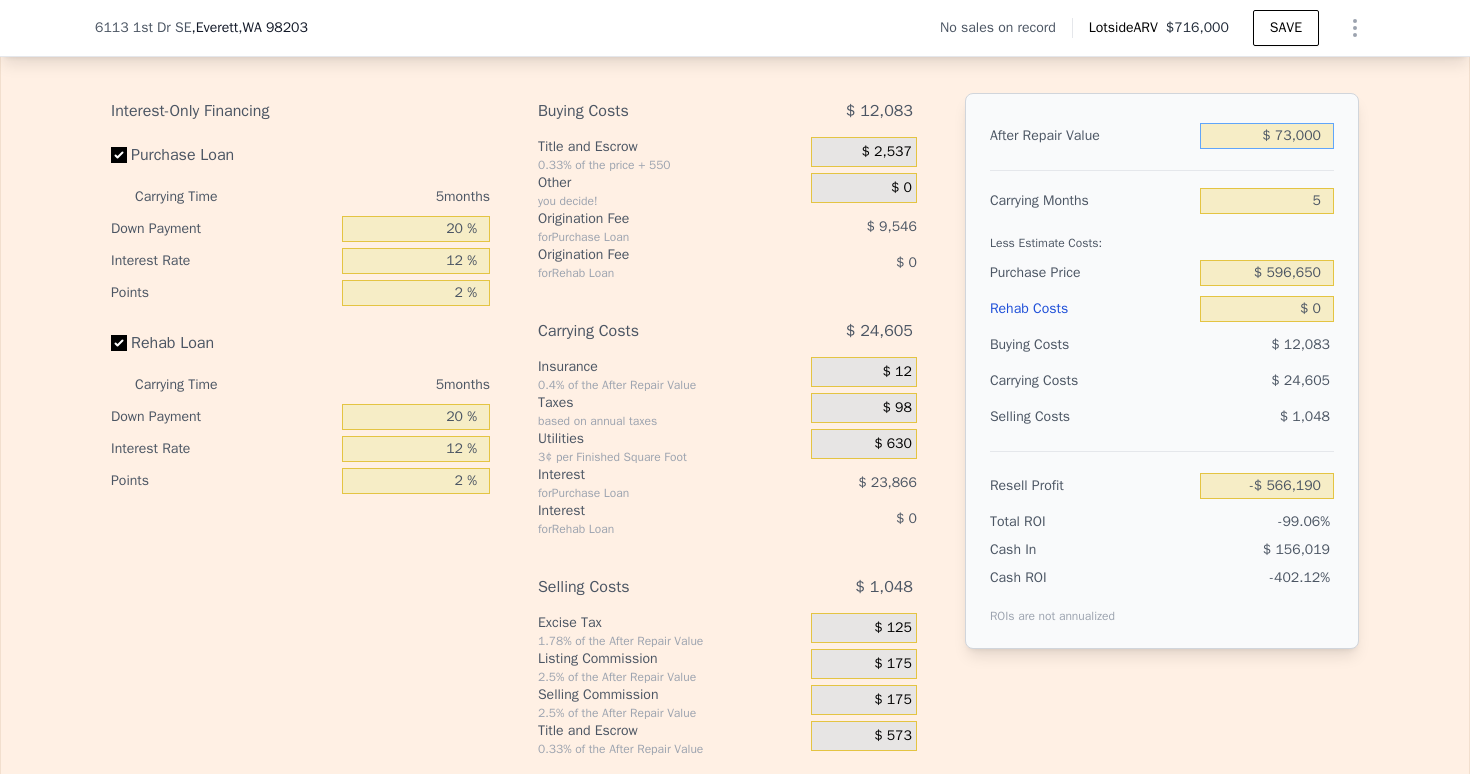 type on "$ 730,000" 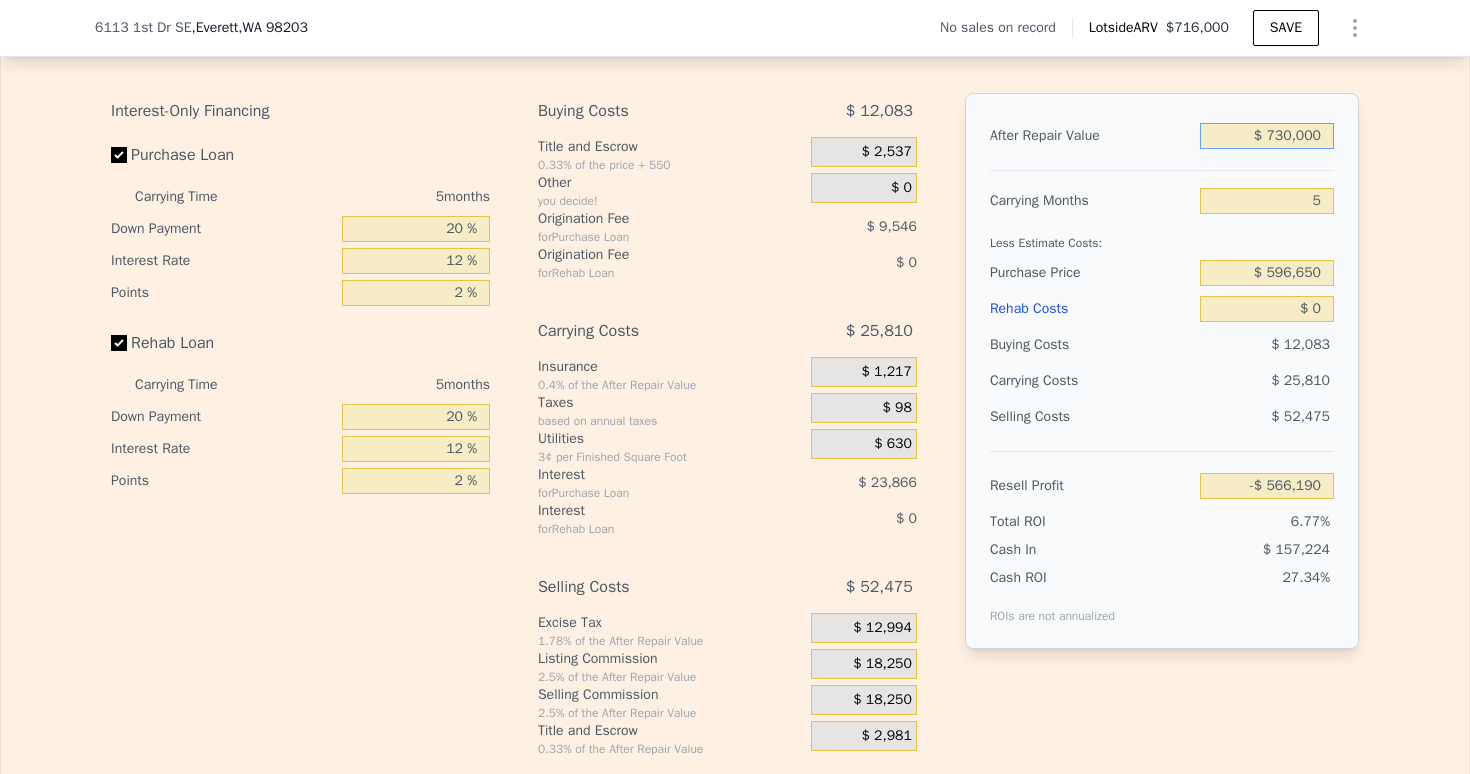 type on "$ 42,982" 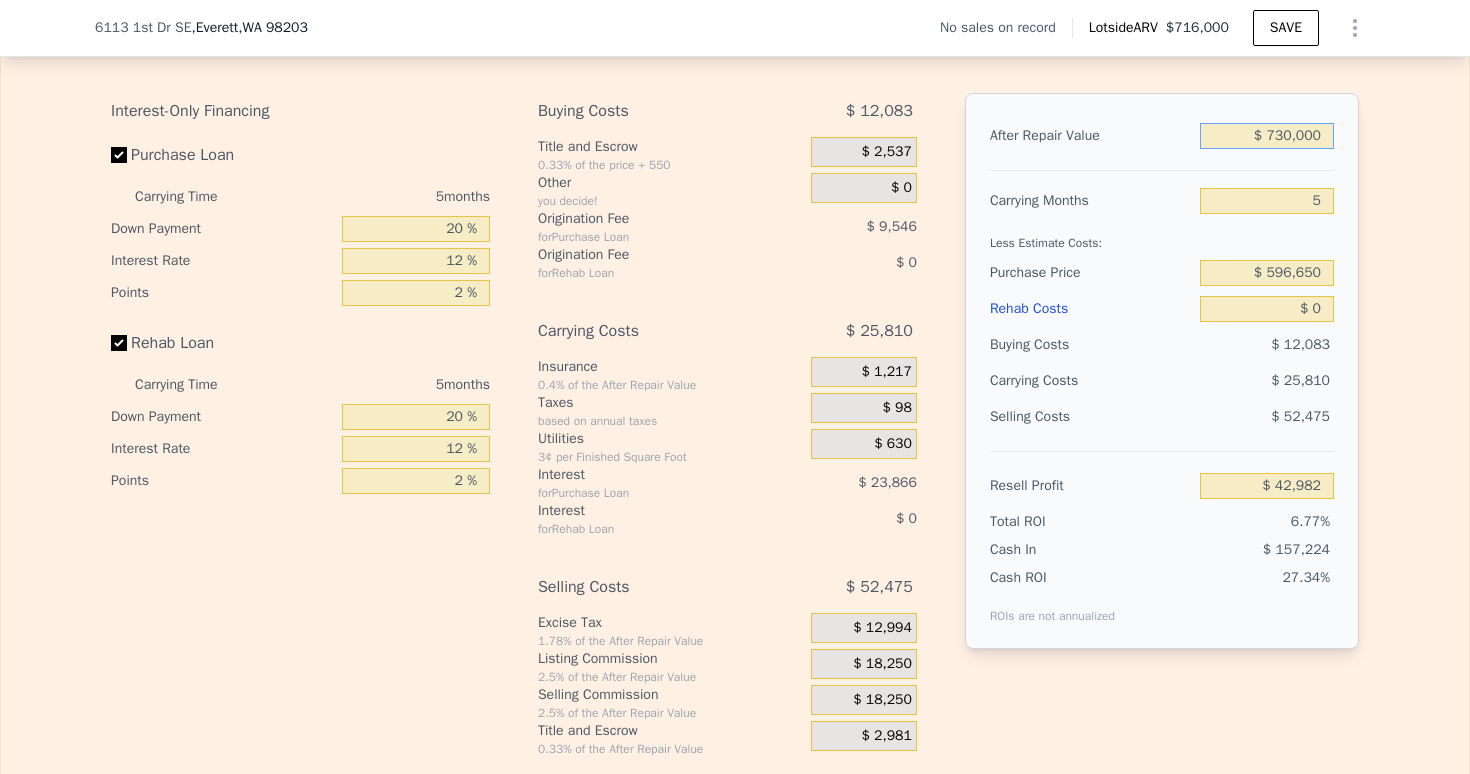 type on "$ 730,000" 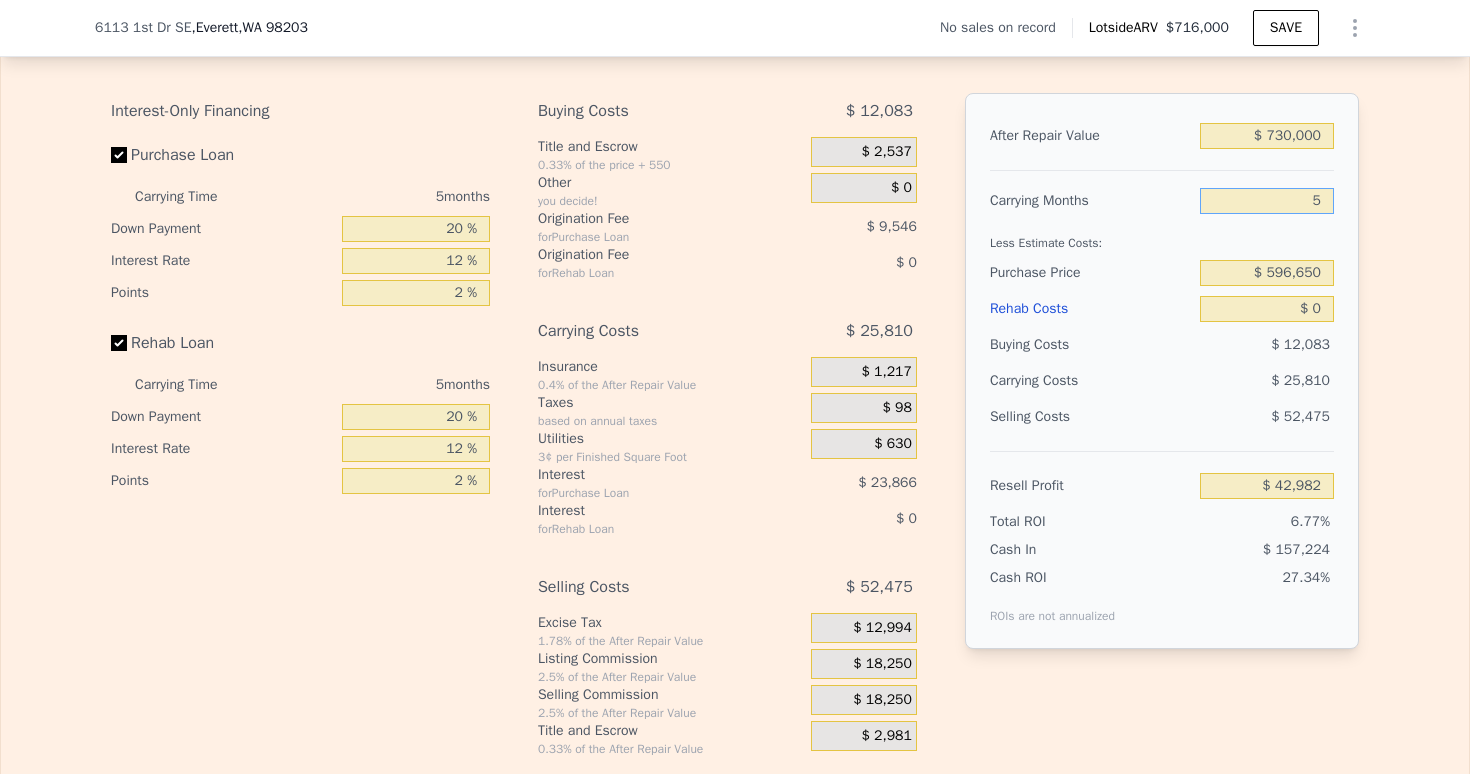 click on "5" at bounding box center [1267, 201] 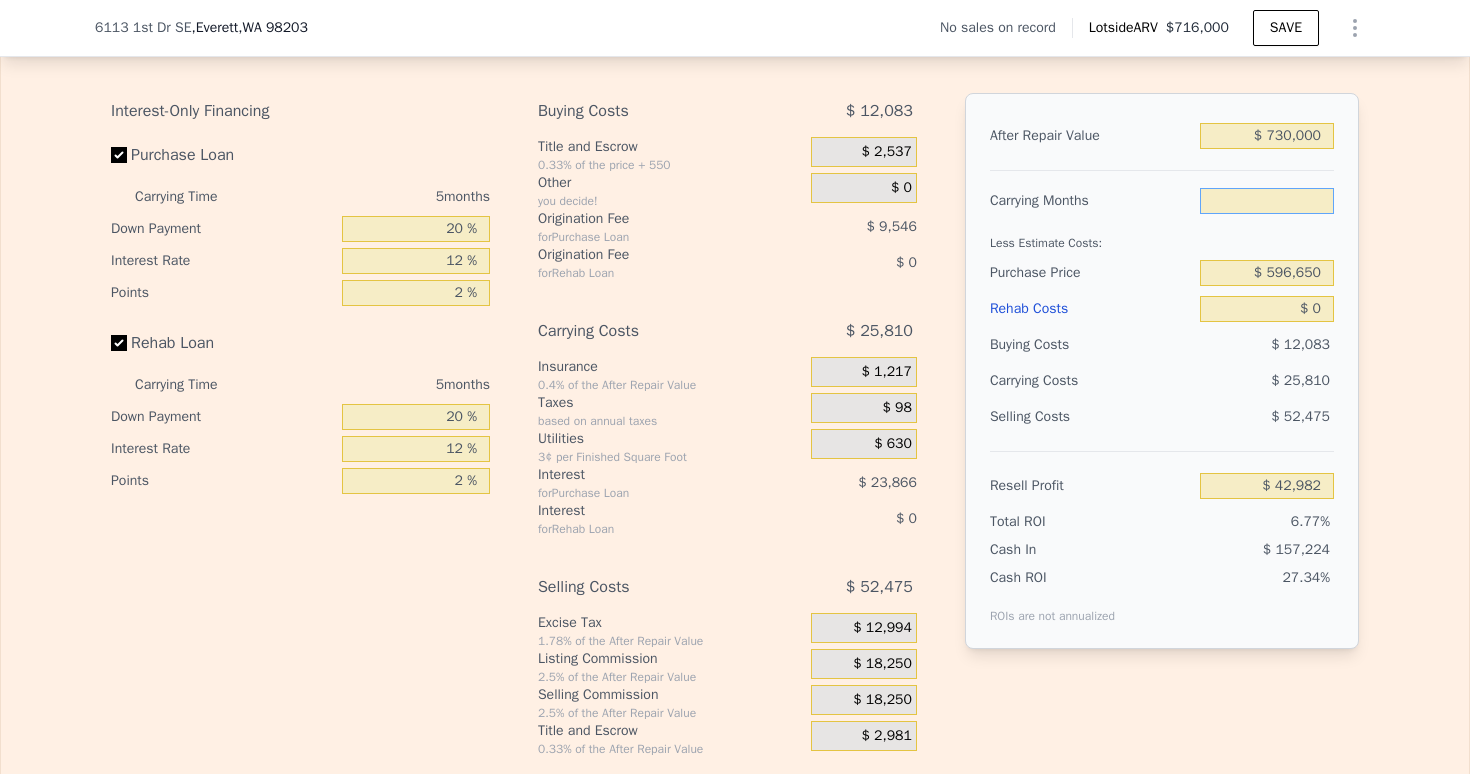 type on "3" 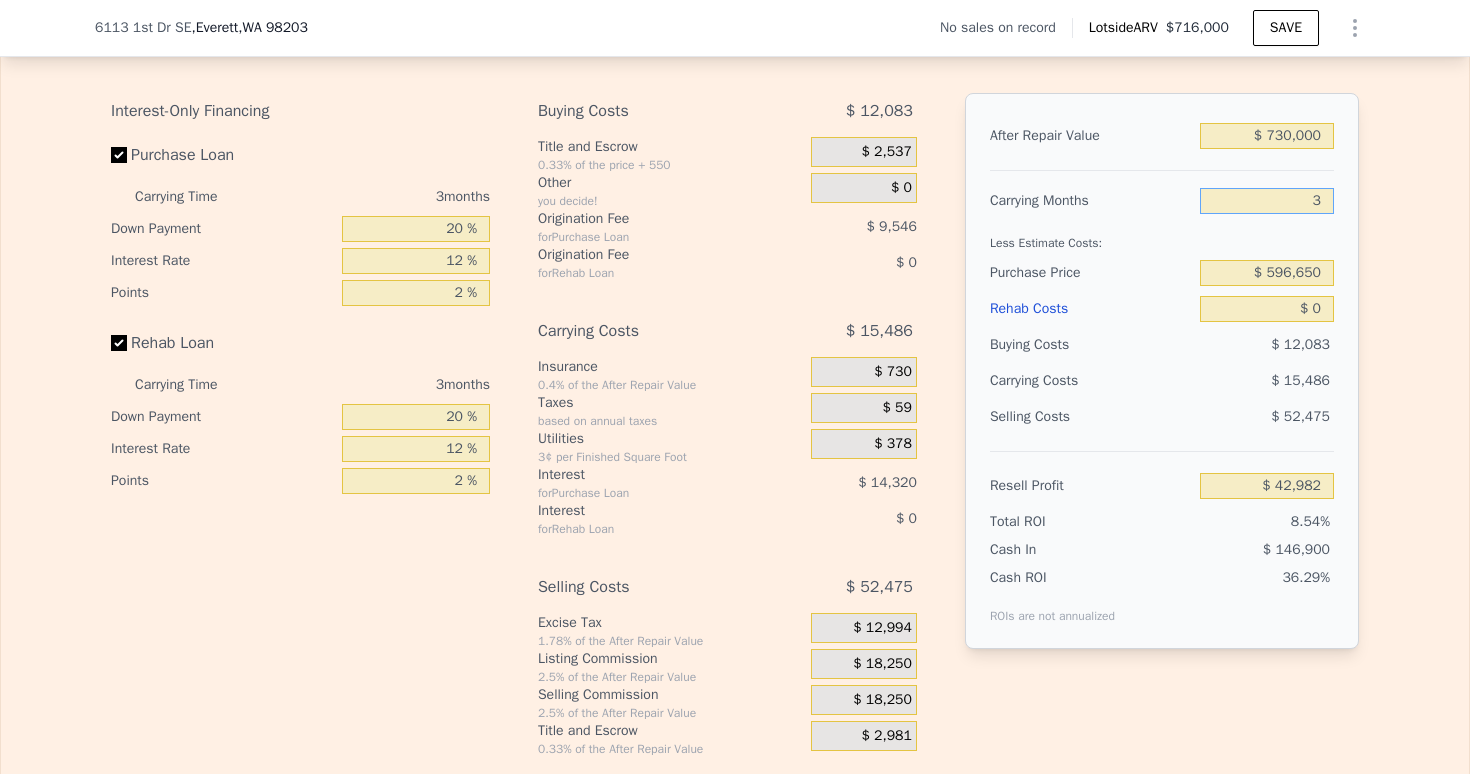 type on "$ 53,306" 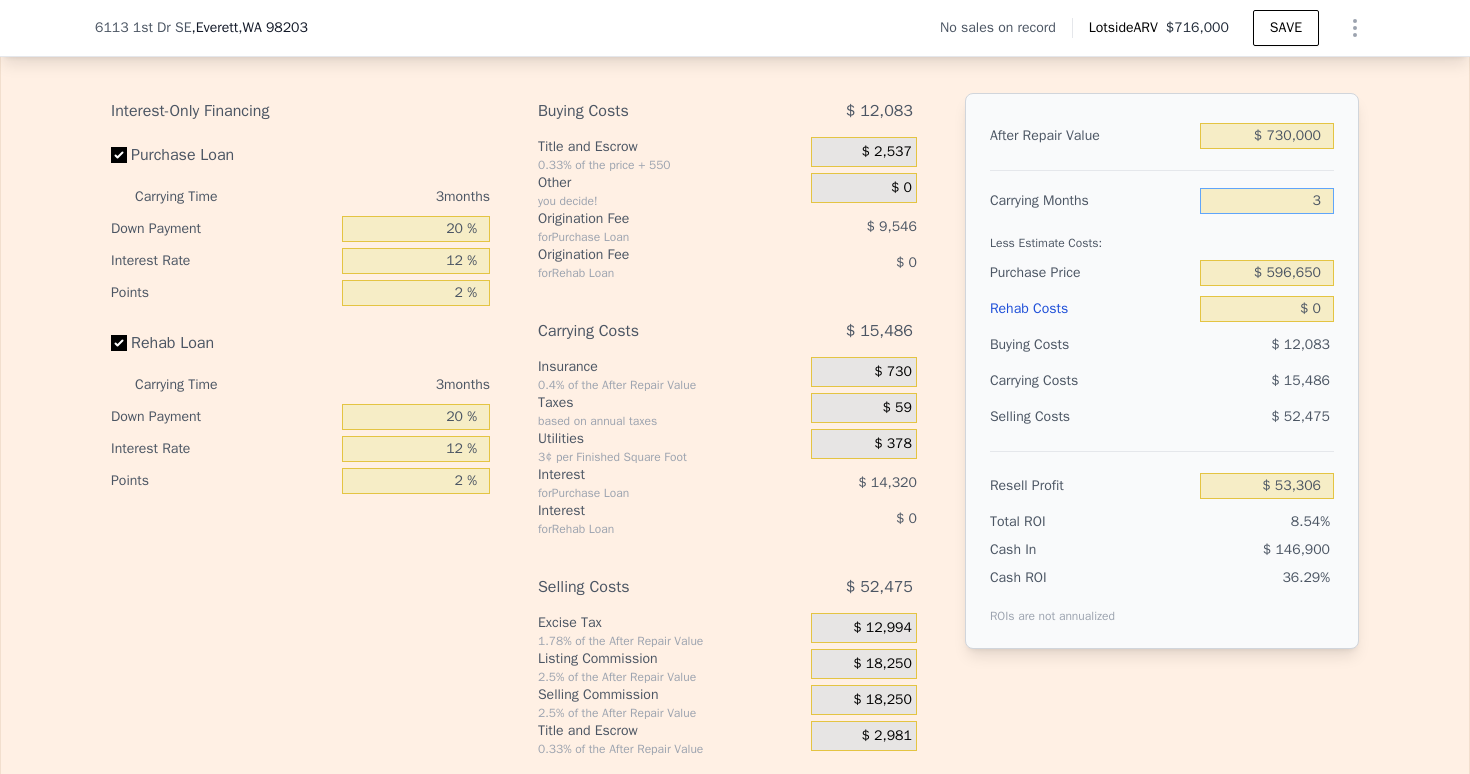 type on "3" 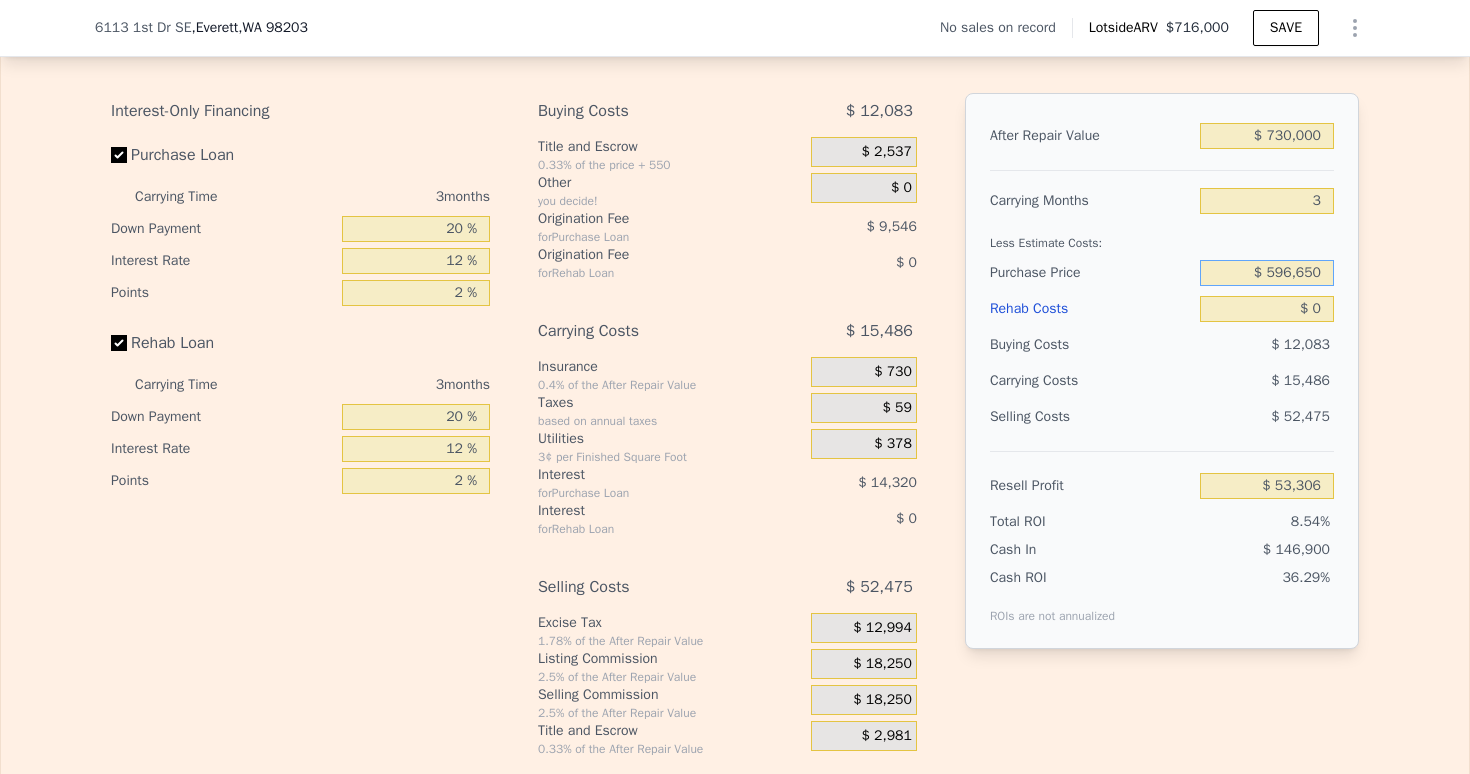 click on "$ 596,650" at bounding box center [1267, 273] 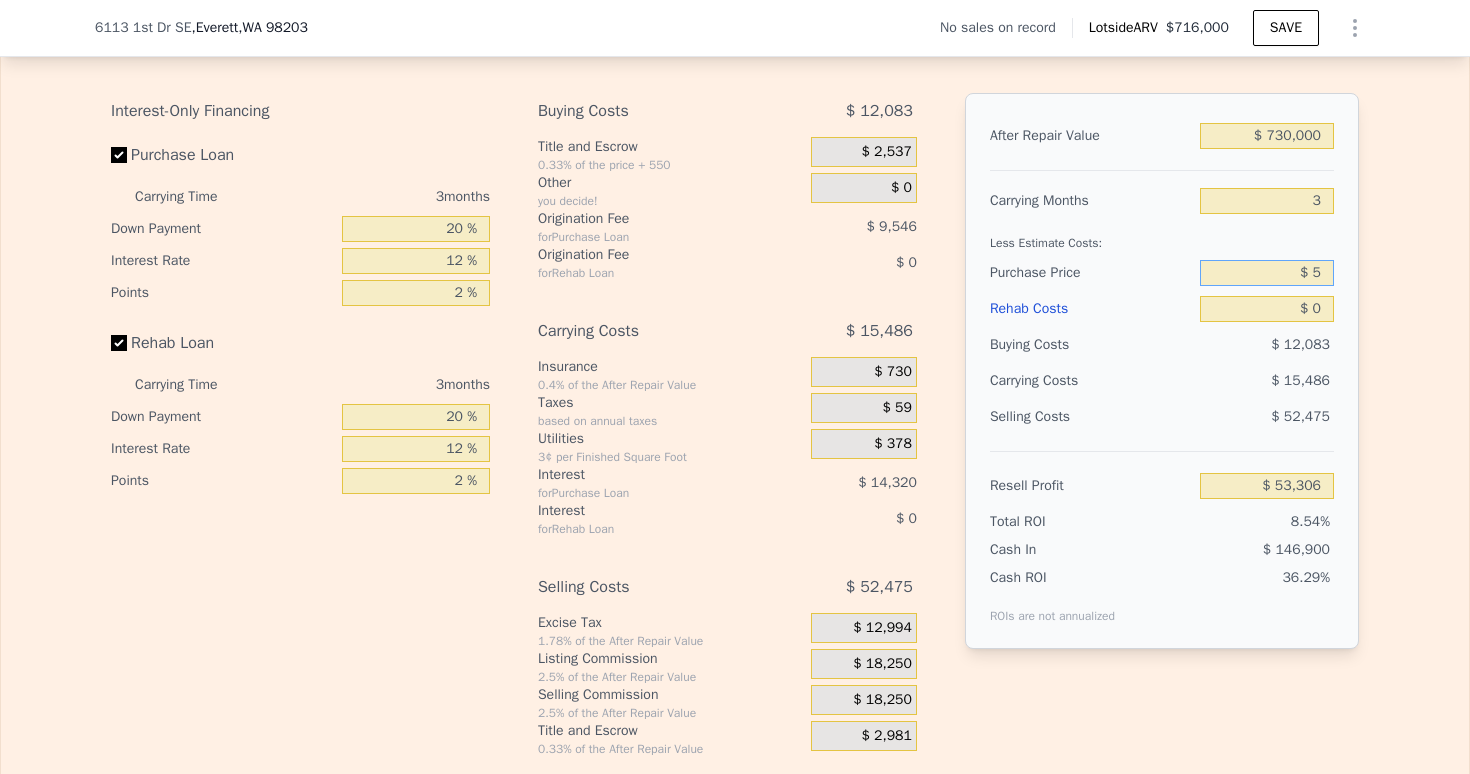 type on "$ 5" 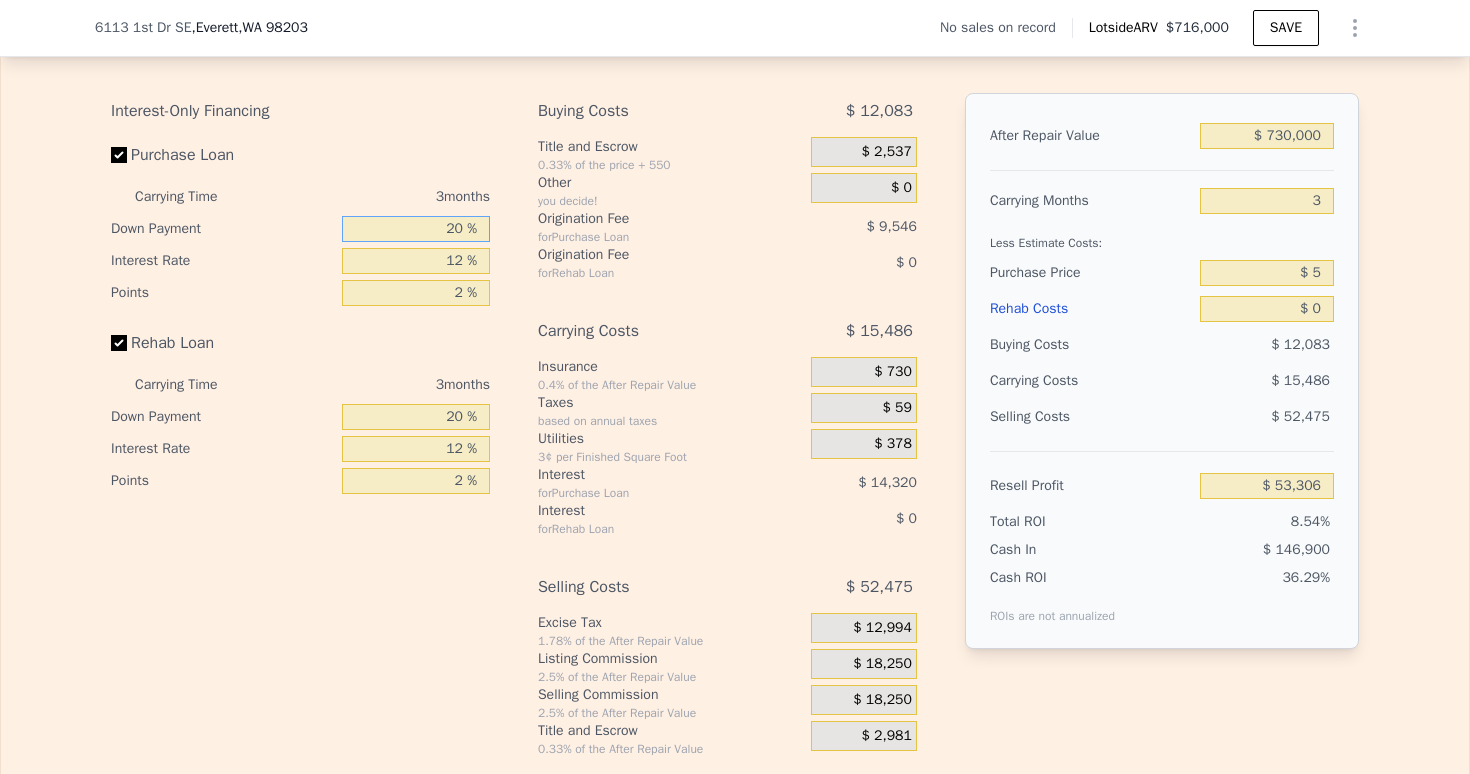 type on "$ 675,803" 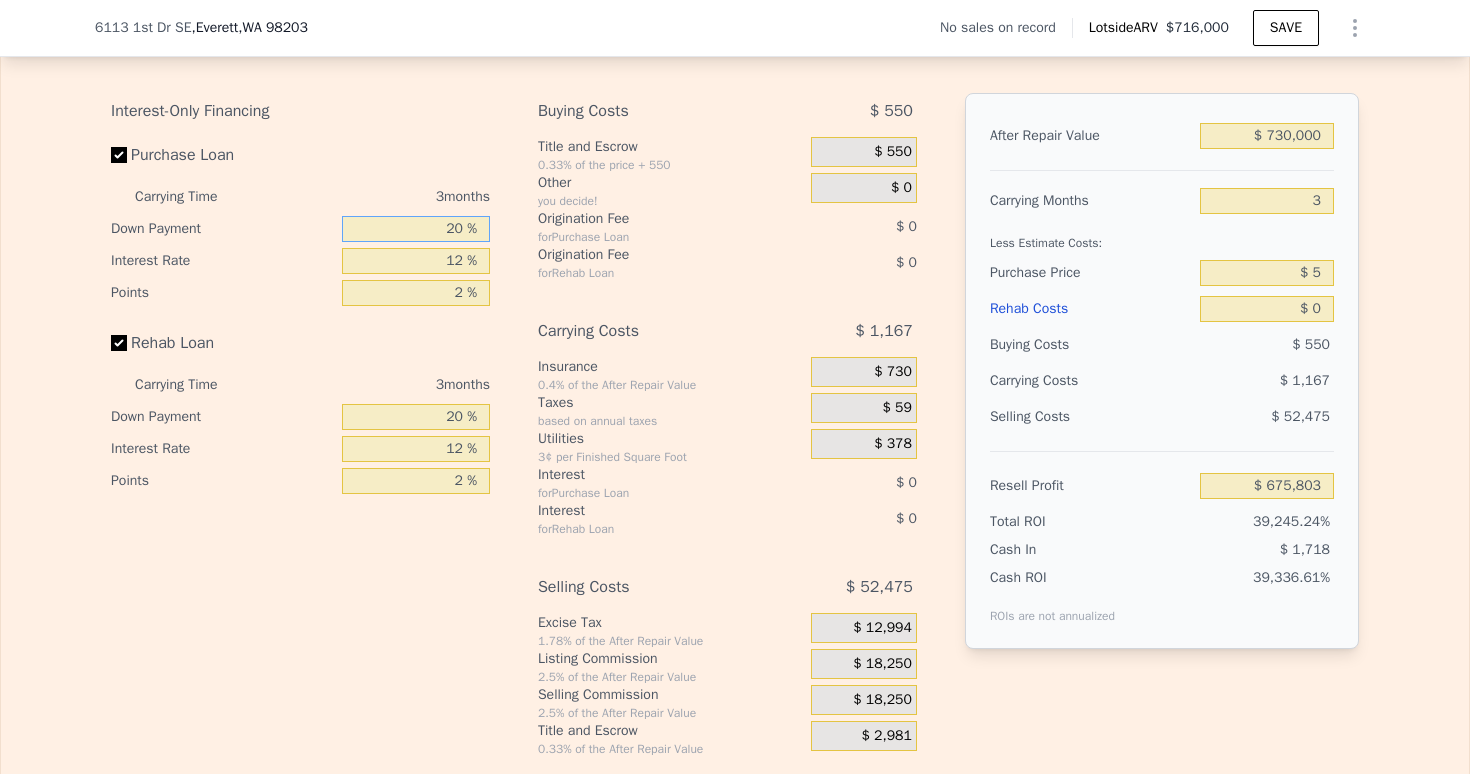 click on "20 %" at bounding box center (416, 229) 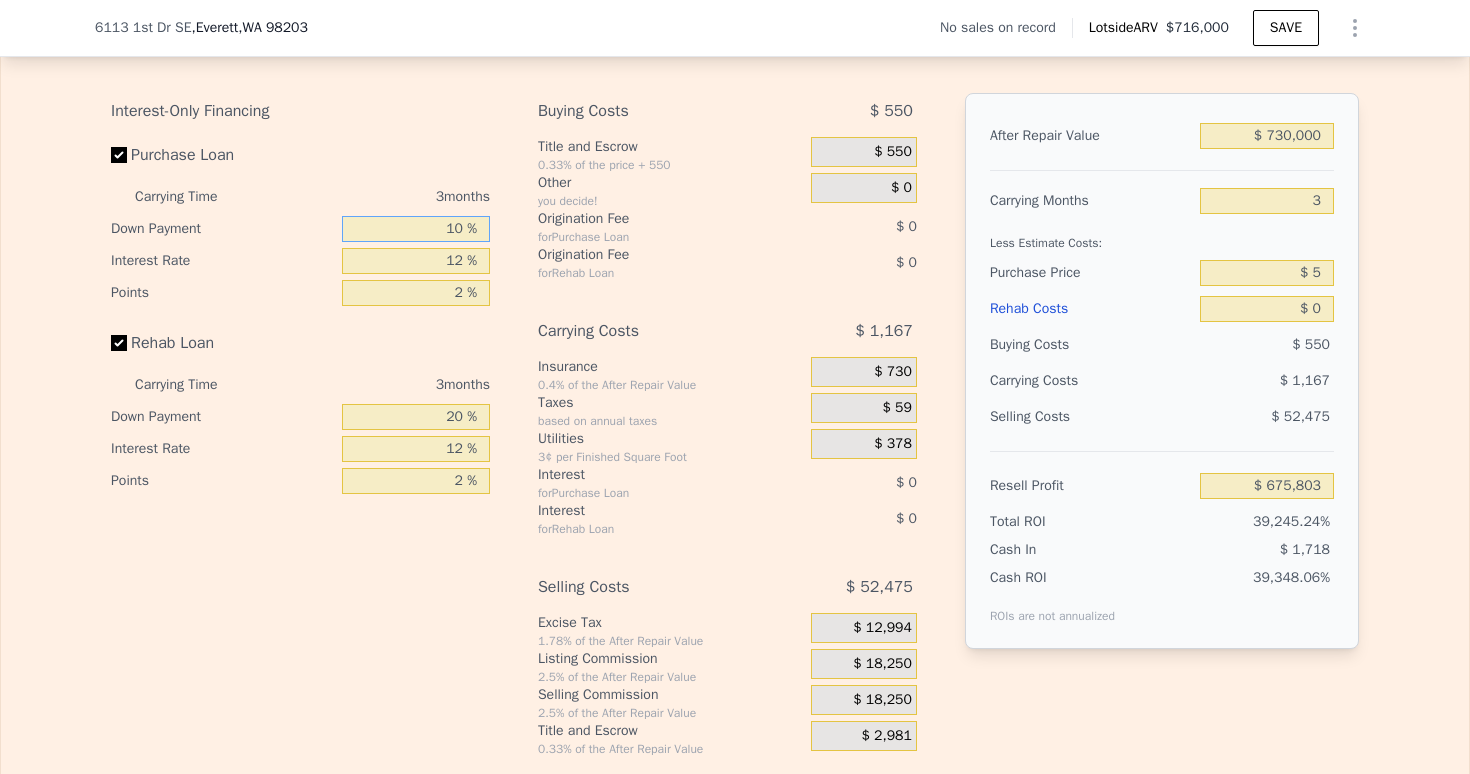 type on "10 %" 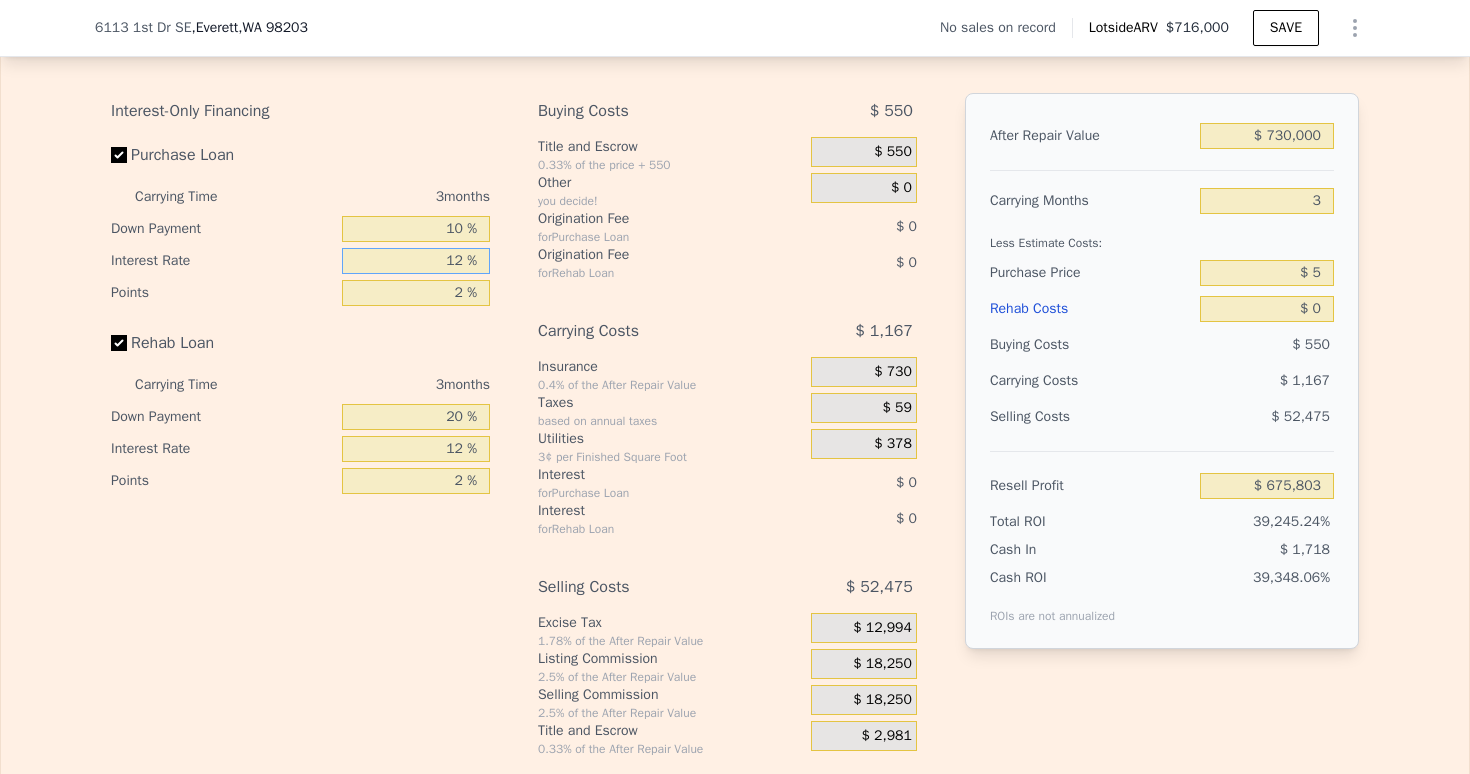 click on "12 %" at bounding box center [416, 261] 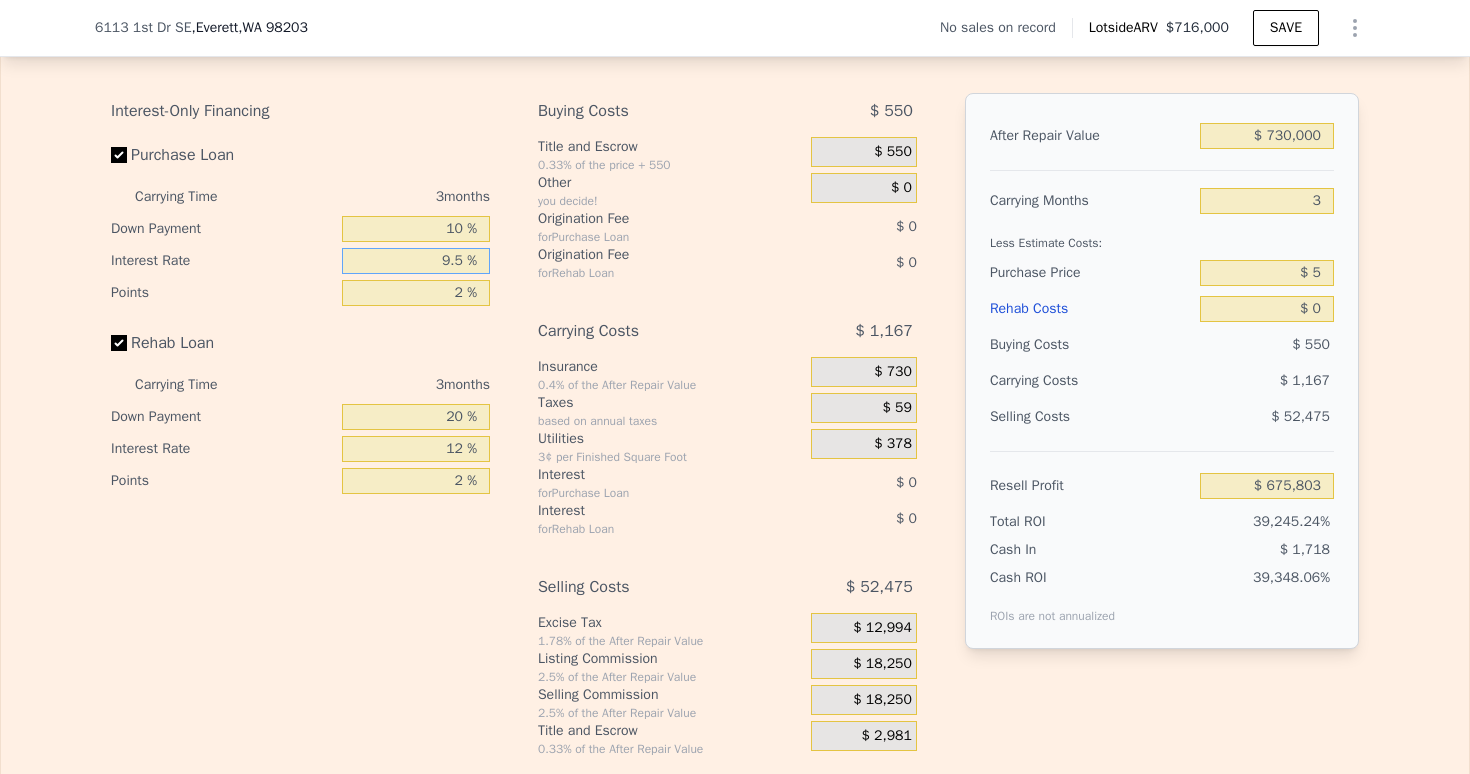 type on "9.5 %" 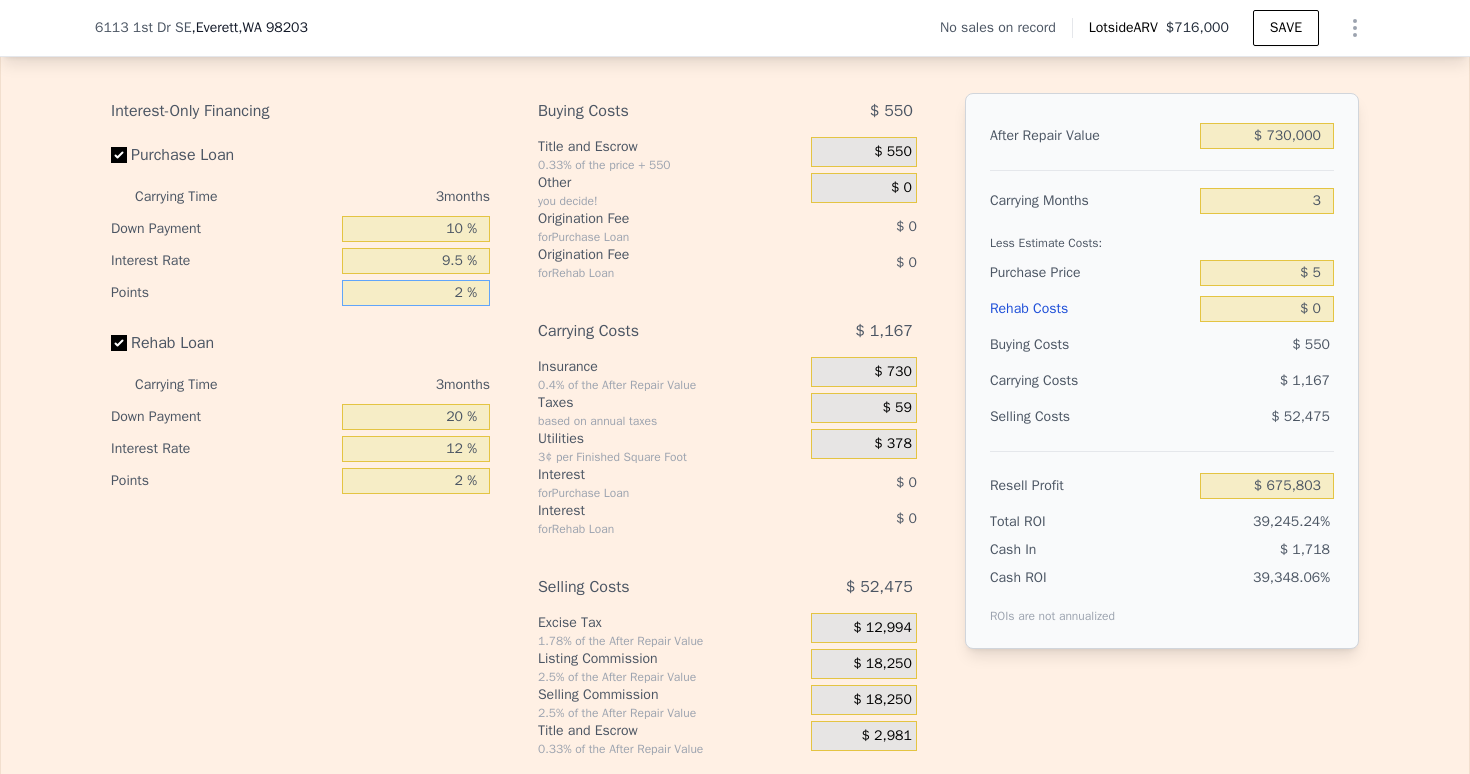 click on "2 %" at bounding box center [416, 293] 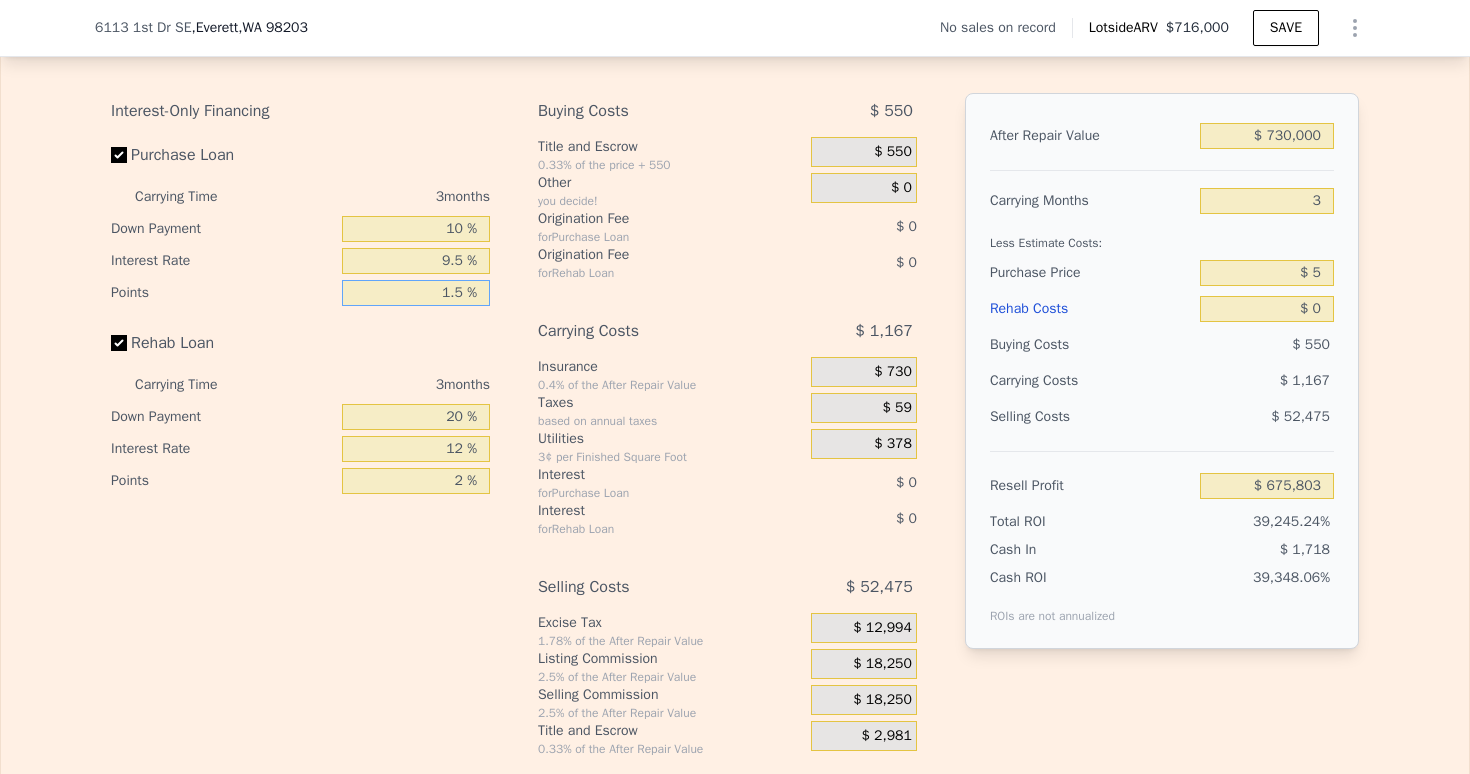 type on "1.5 %" 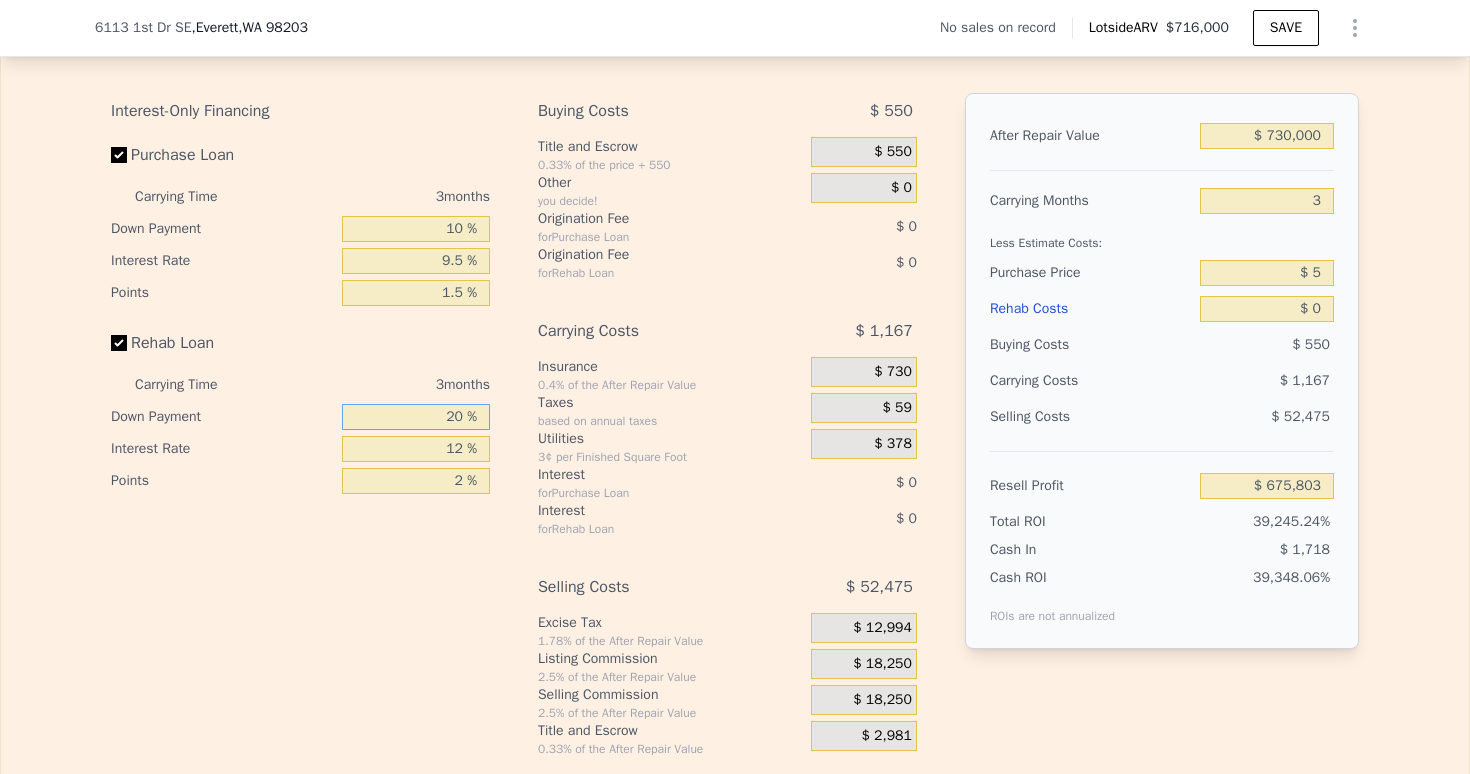 click on "20 %" at bounding box center [416, 417] 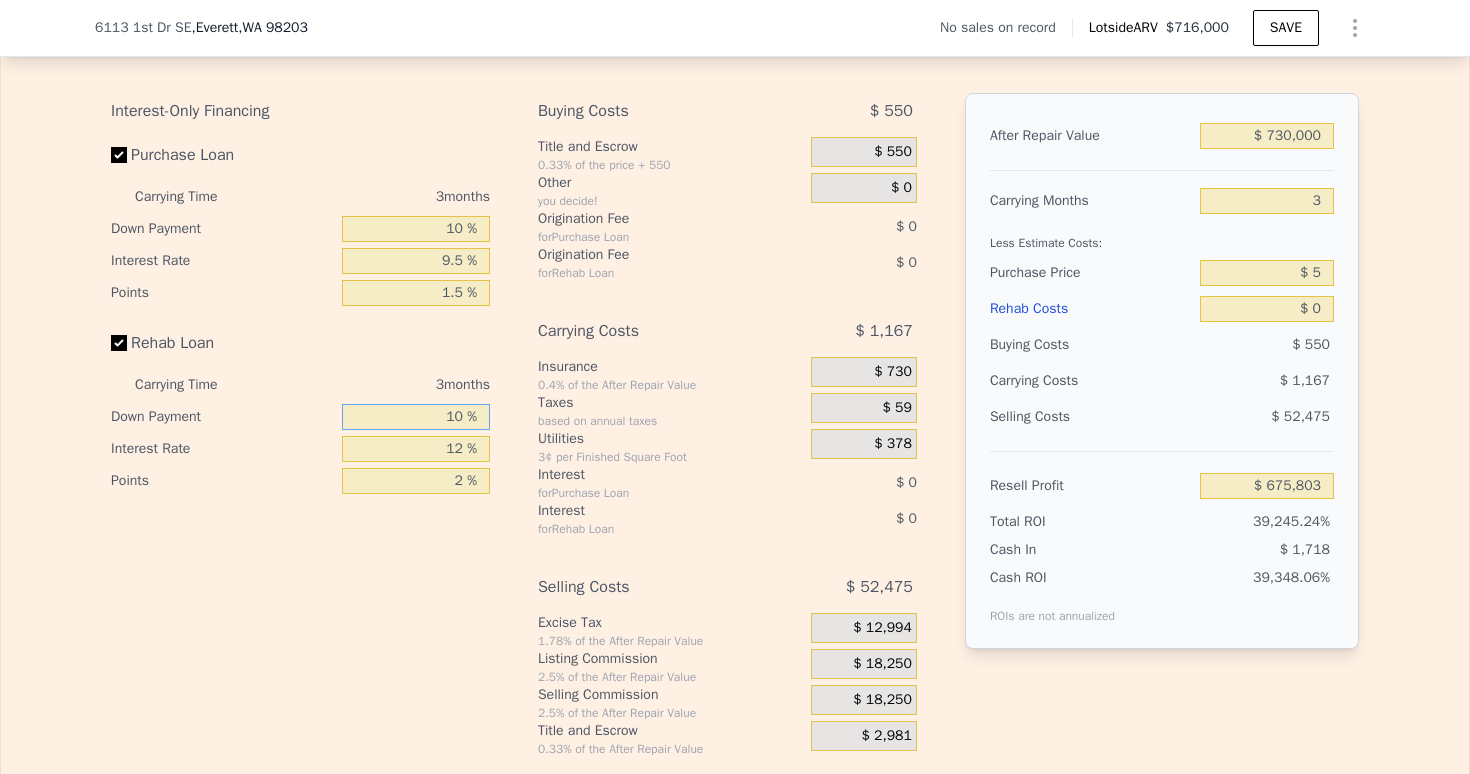 type on "10 %" 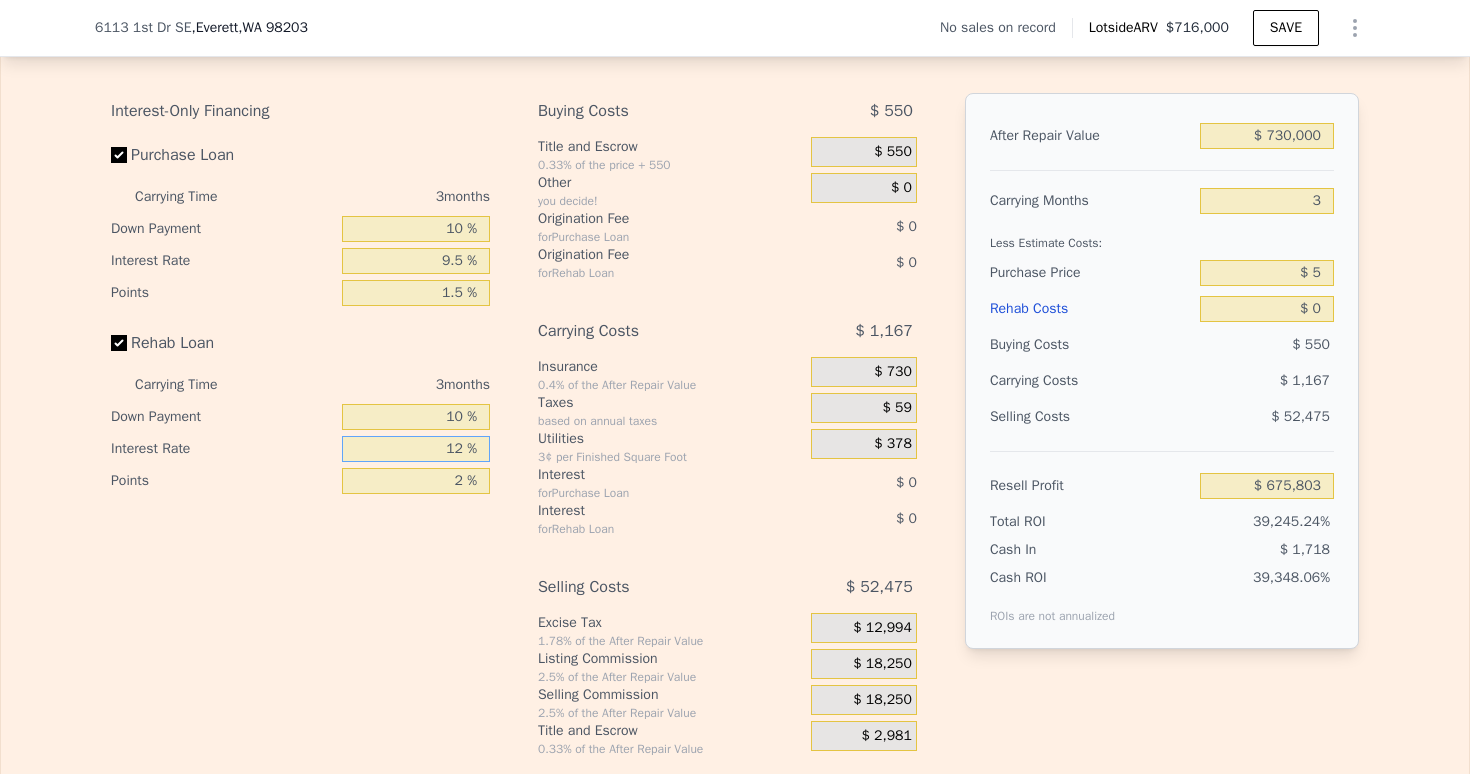 click on "12 %" at bounding box center [416, 449] 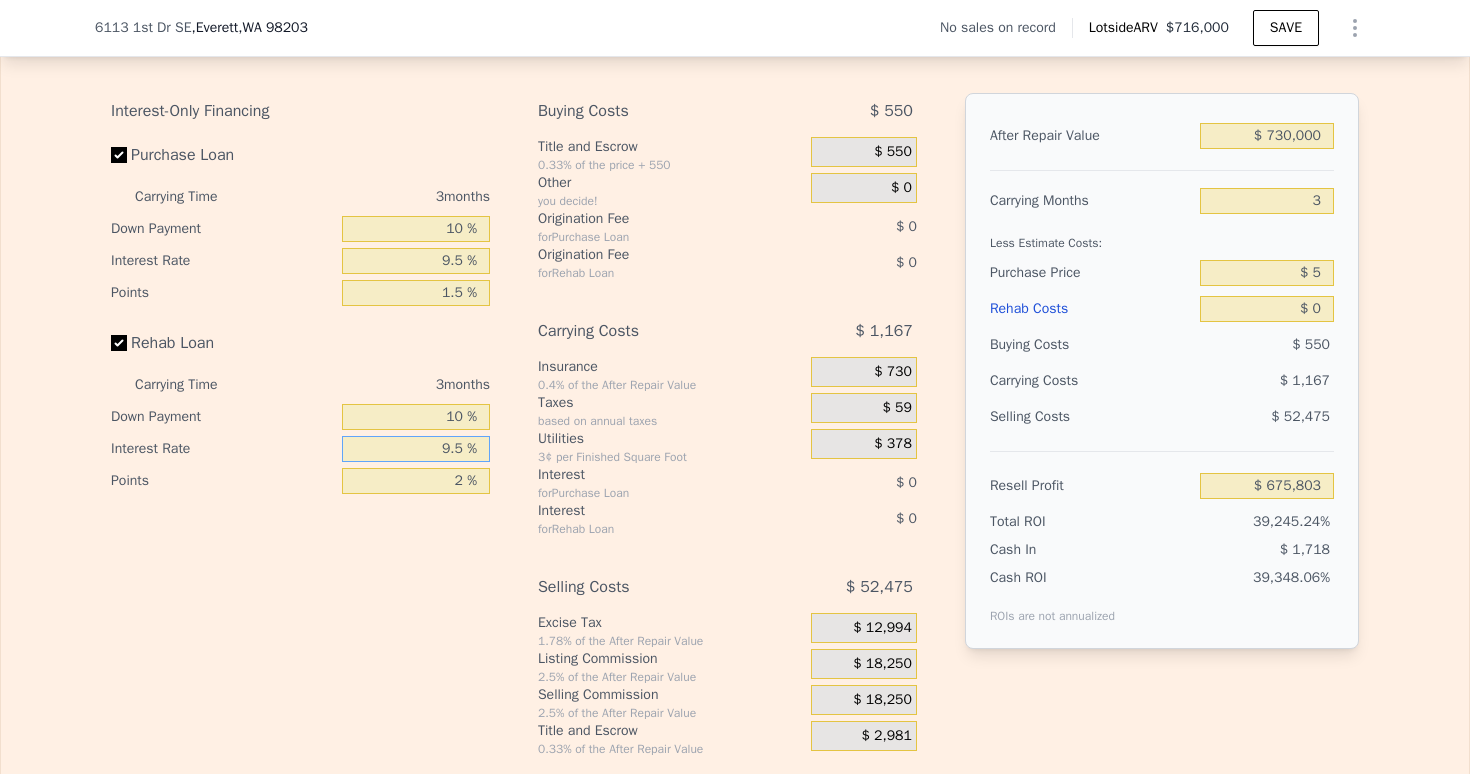 type on "9.5 %" 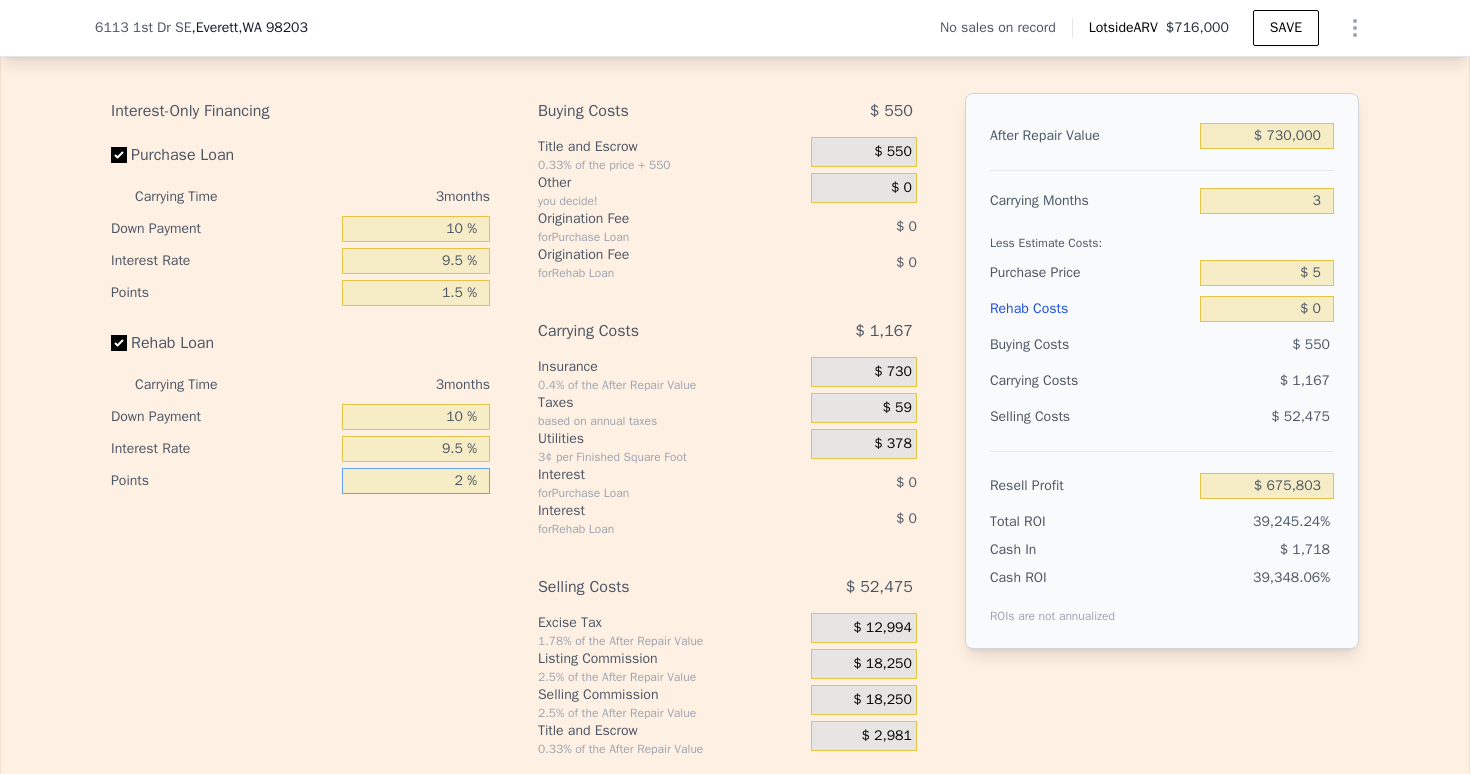 click on "2 %" at bounding box center [416, 481] 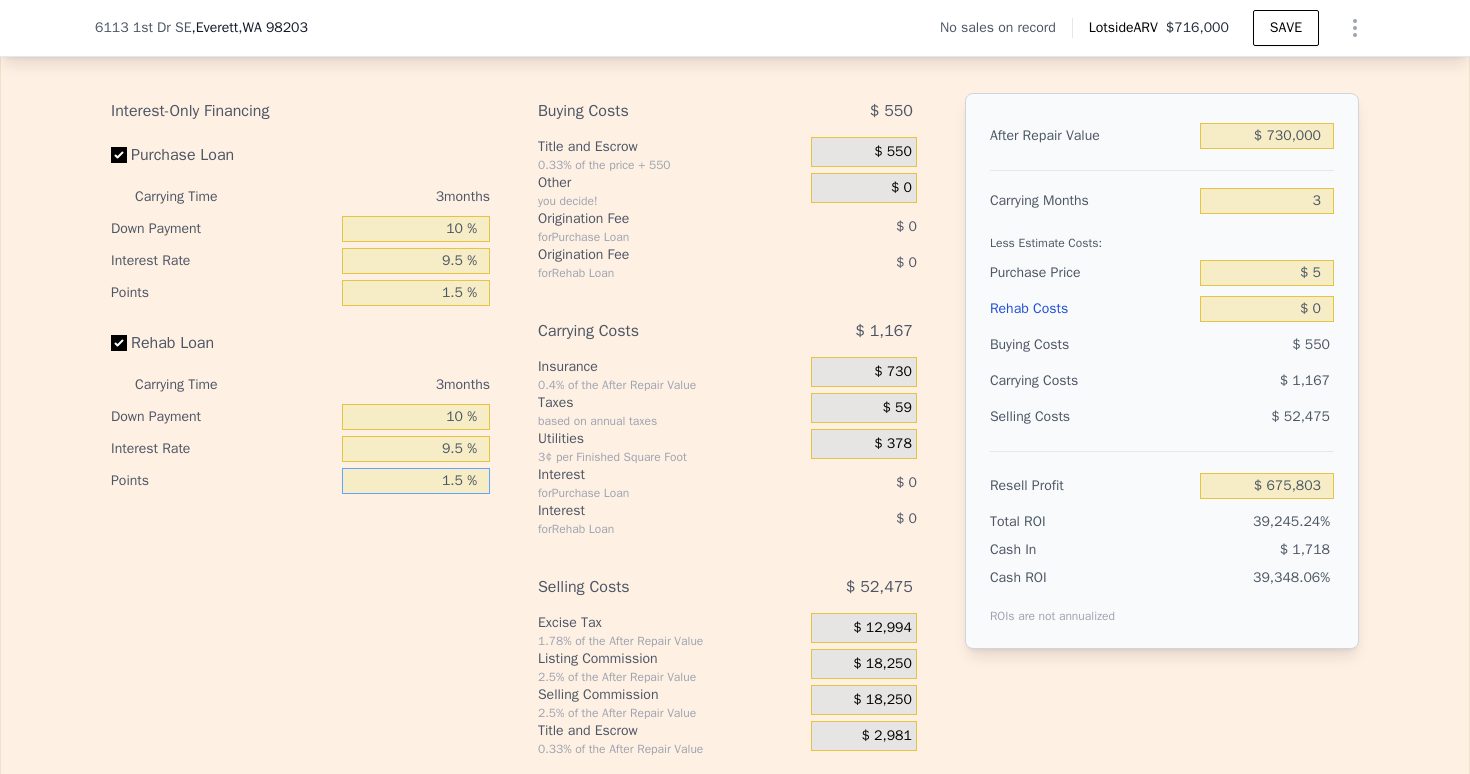 type on "1.5 %" 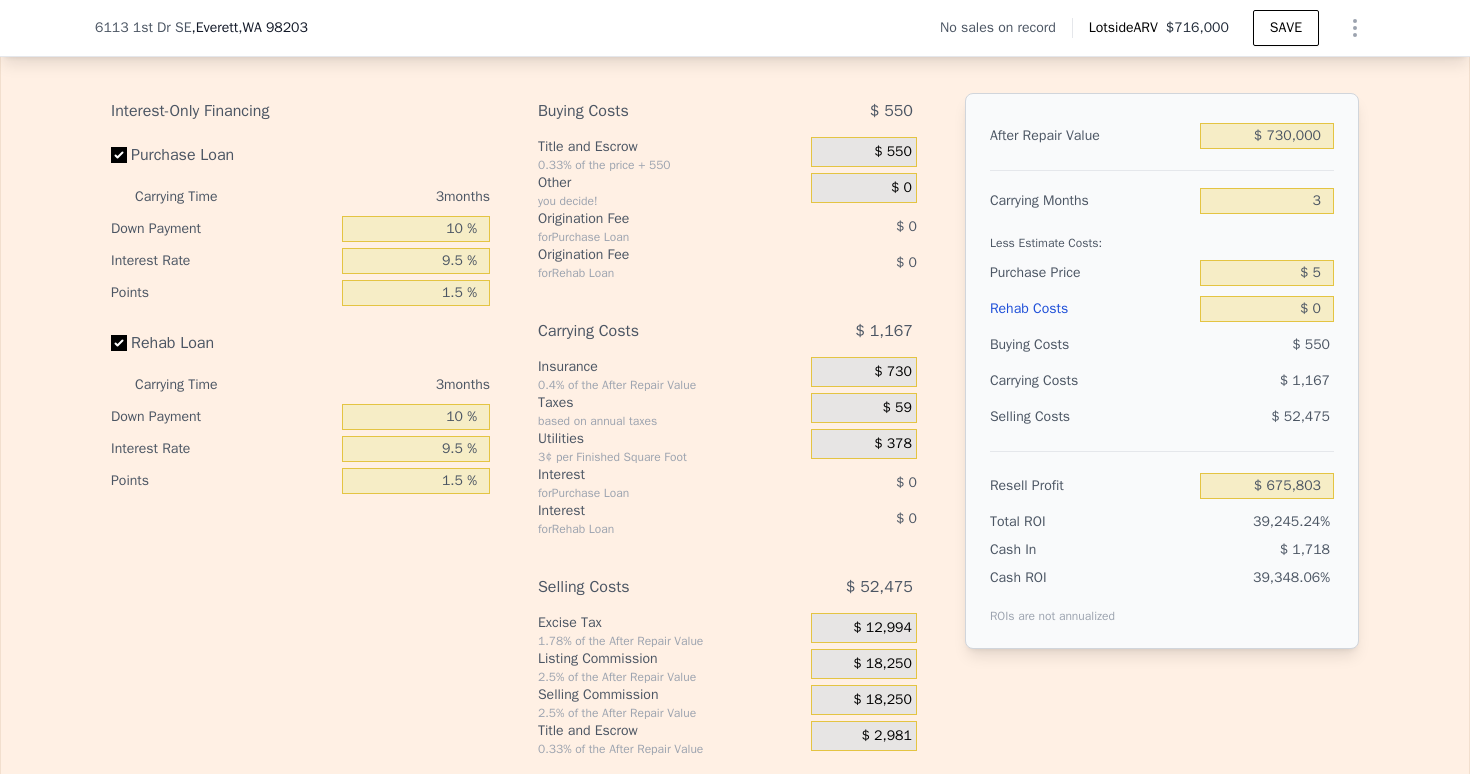 click on "Interest" at bounding box center [649, 475] 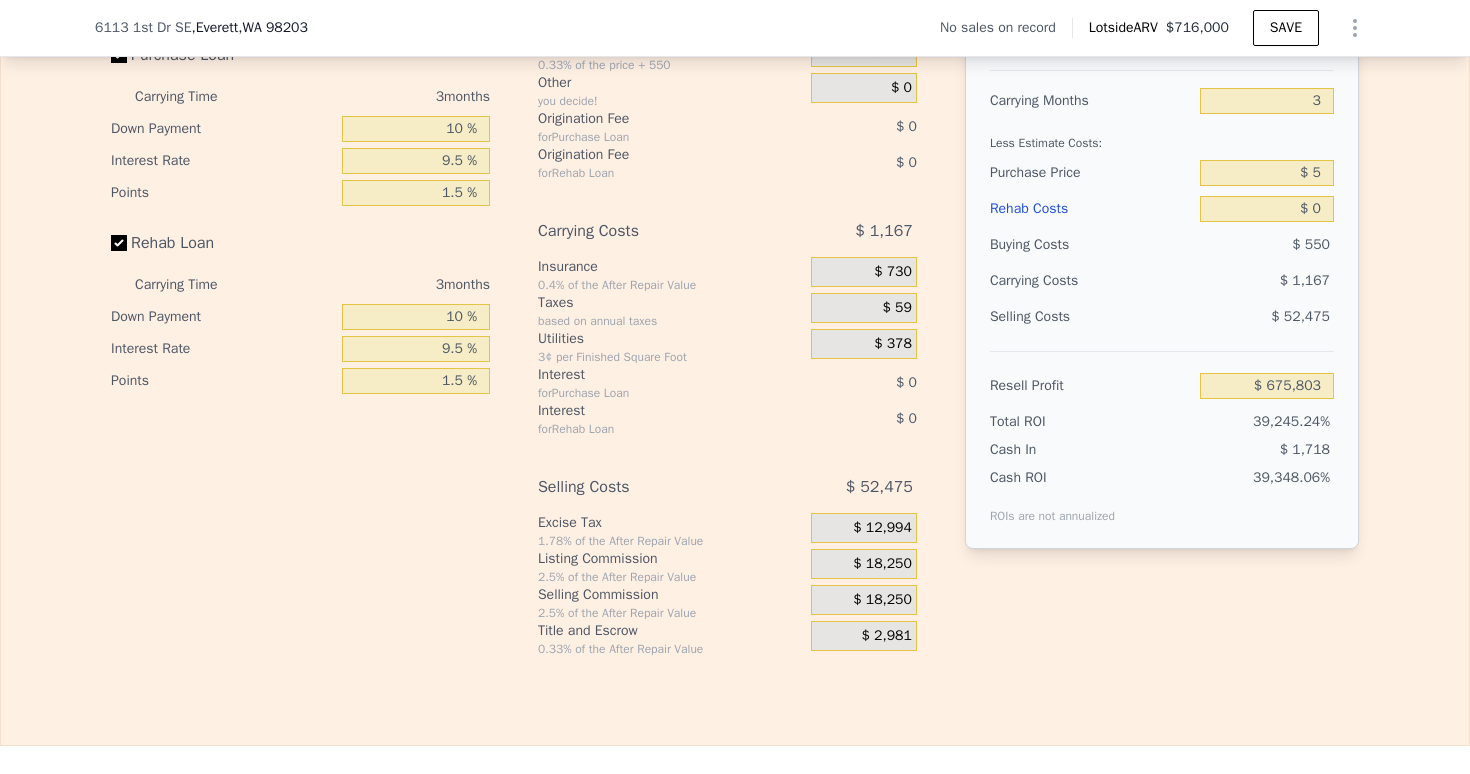 scroll, scrollTop: 3200, scrollLeft: 0, axis: vertical 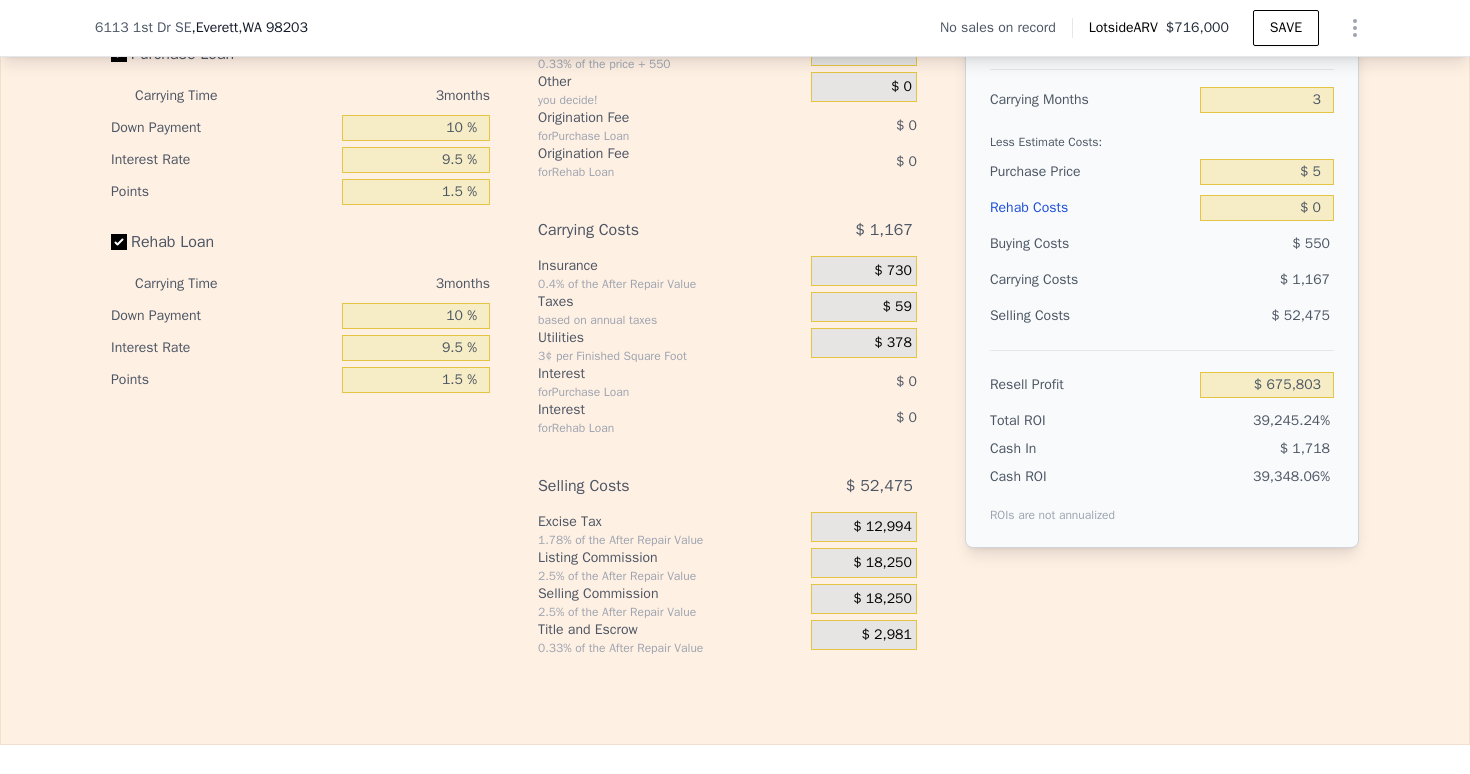 click on "Buying Costs $ 550 Title and Escrow 0.33% of the price + 550 $ 550 Other you decide! $ 0 Origination Fee for  Purchase Loan $ 0 Origination Fee for  Rehab Loan $ 0 Carrying Costs $ 1,167 Insurance 0.4% of the After Repair Value $ 730 Taxes based on annual taxes $ 59 Utilities 3¢ per Finished Square Foot $ 378 Interest for  Purchase Loan $ 0 Interest for  Rehab Loan $ 0 Selling Costs $ 52,475 Excise Tax 1.78% of the After Repair Value $ 12,994 Listing Commission 2.5% of the After Repair Value $ 18,250 Selling Commission 2.5% of the After Repair Value $ 18,250 Title and Escrow 0.33% of the After Repair Value $ 2,981" at bounding box center [727, 324] 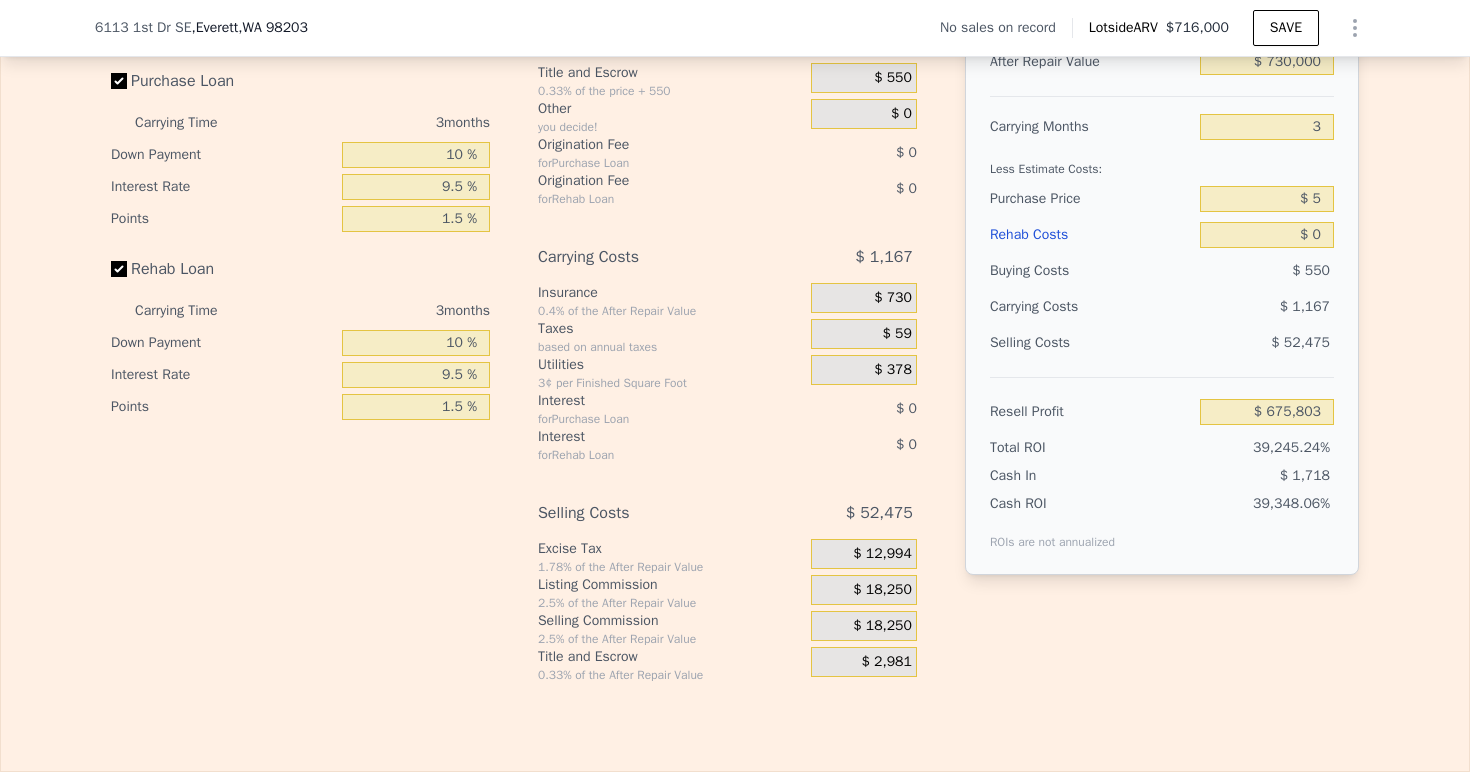 scroll, scrollTop: 3149, scrollLeft: 0, axis: vertical 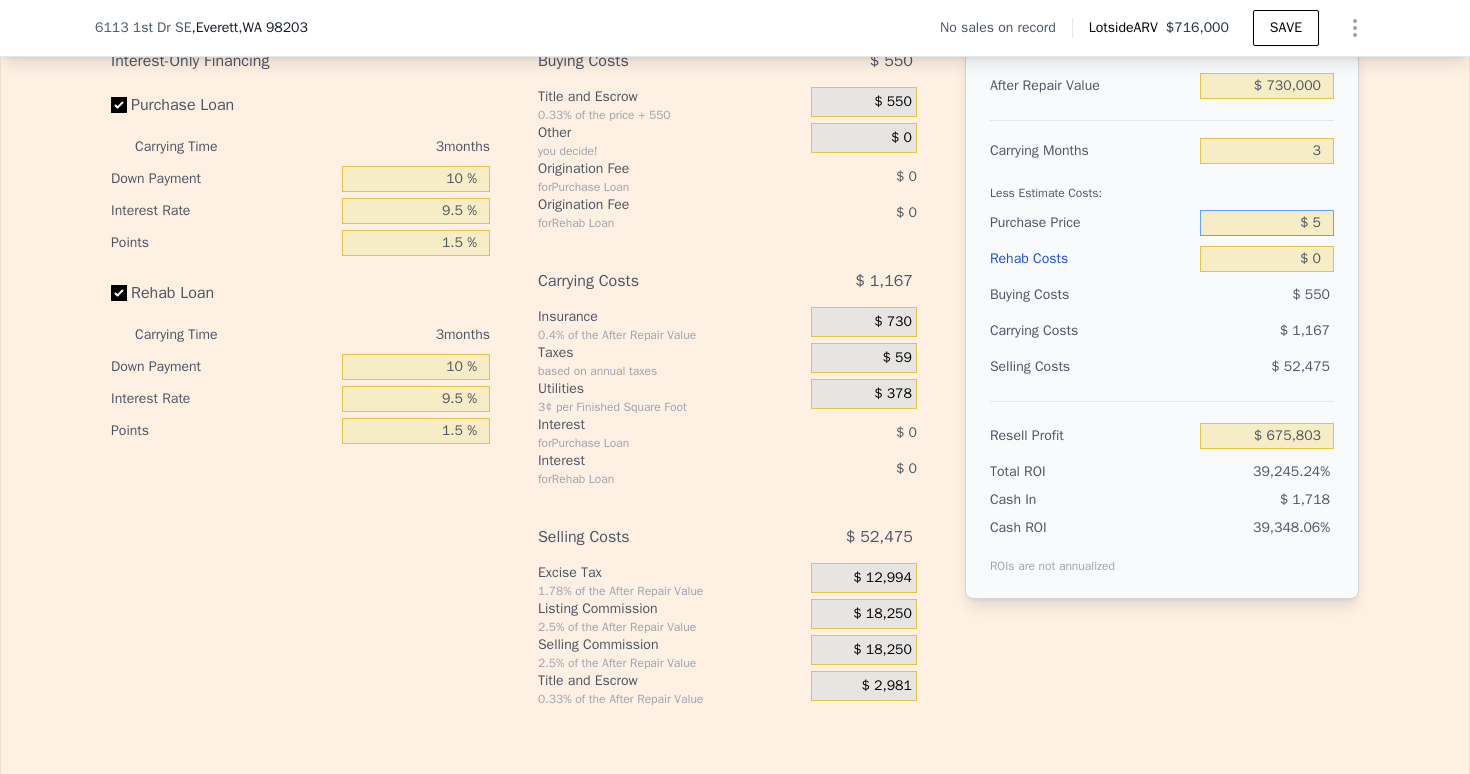 click on "$ 5" at bounding box center [1267, 223] 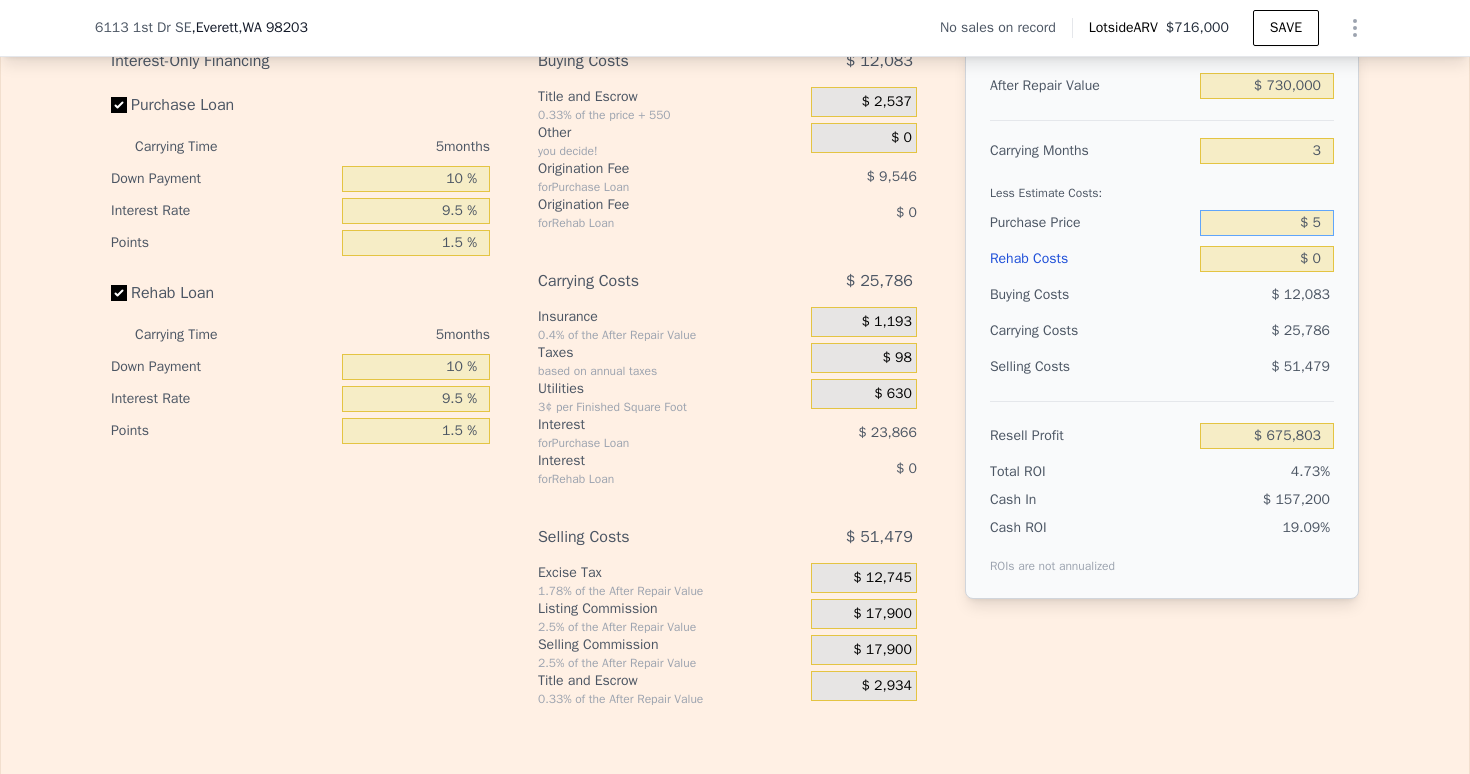 type on "$ 716,000" 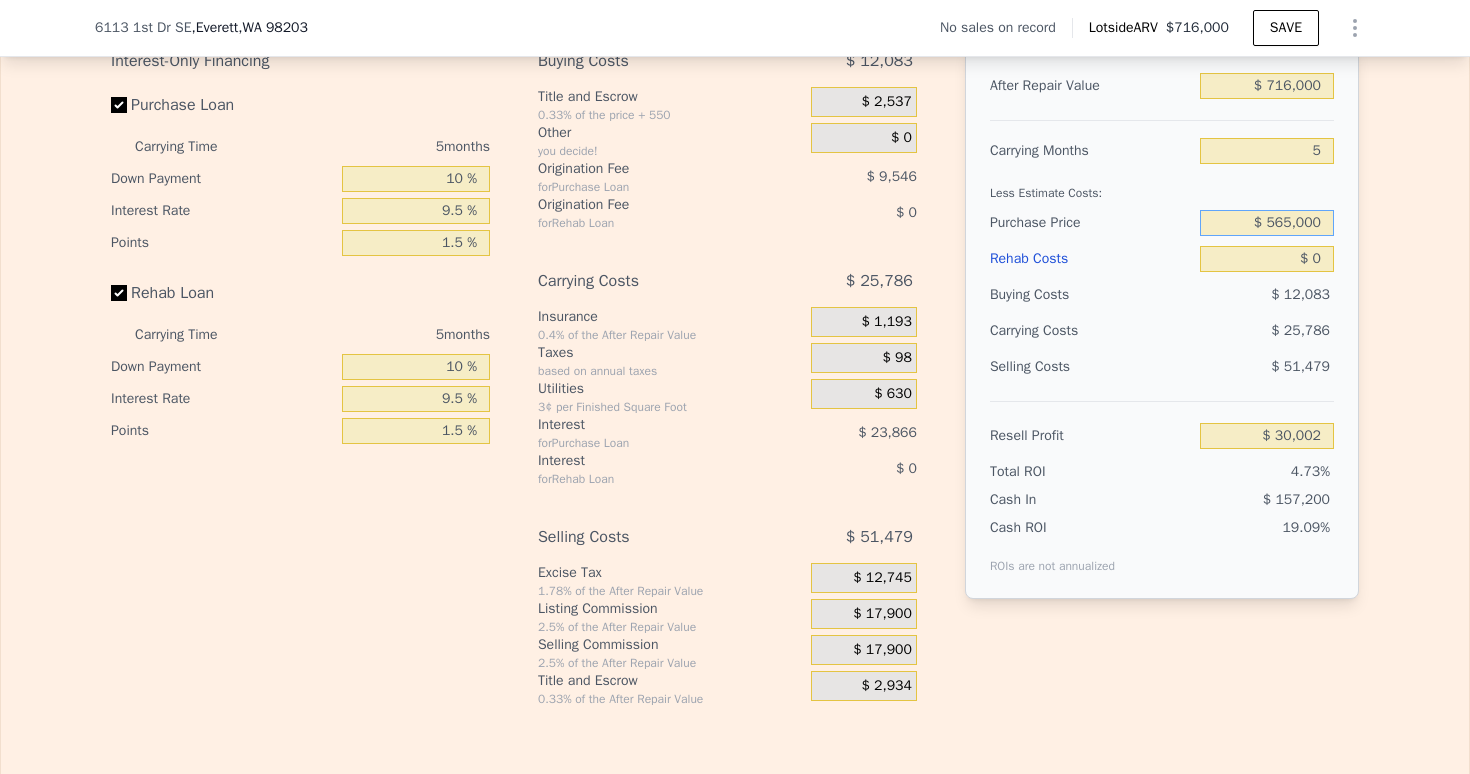 type on "$ 565,000" 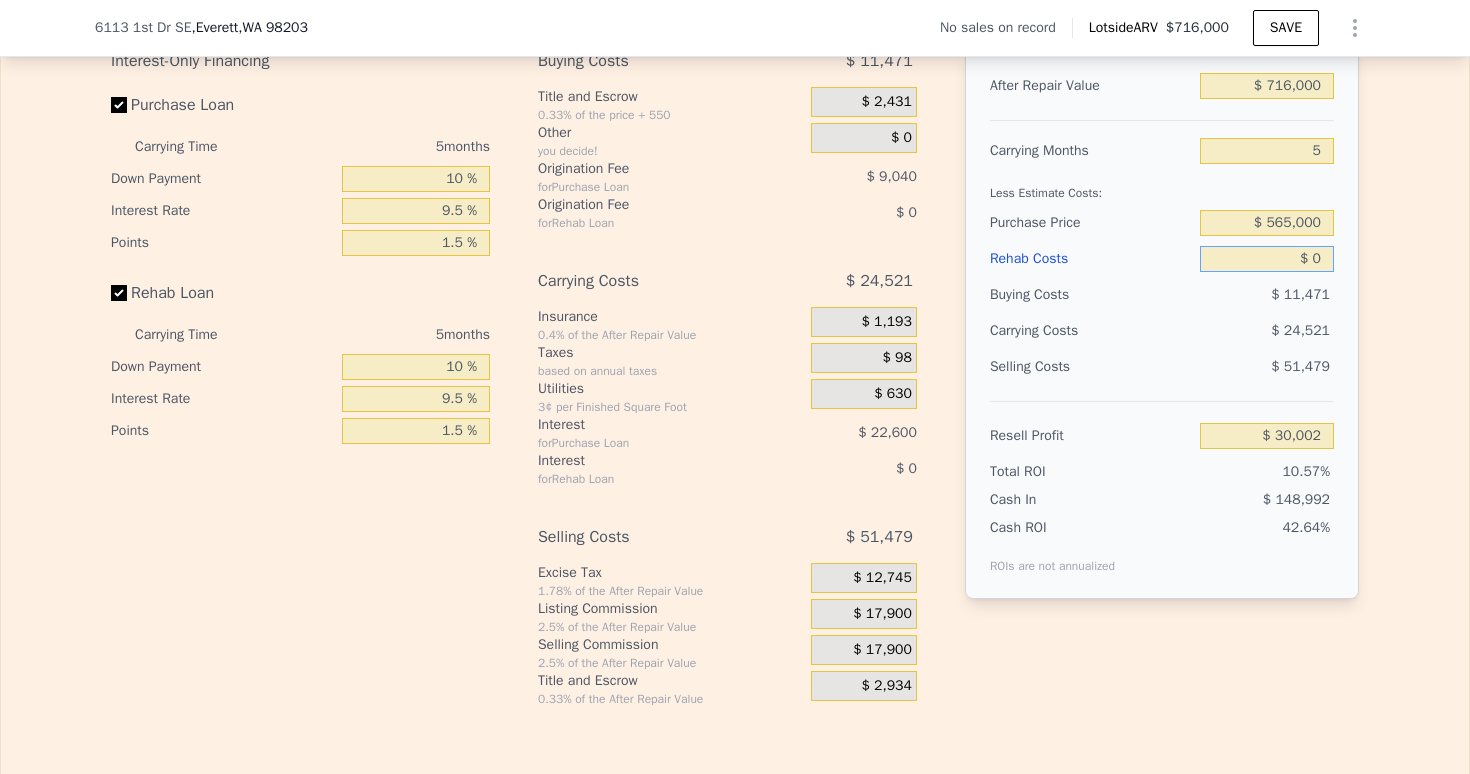 drag, startPoint x: 1312, startPoint y: 291, endPoint x: 1348, endPoint y: 302, distance: 37.64306 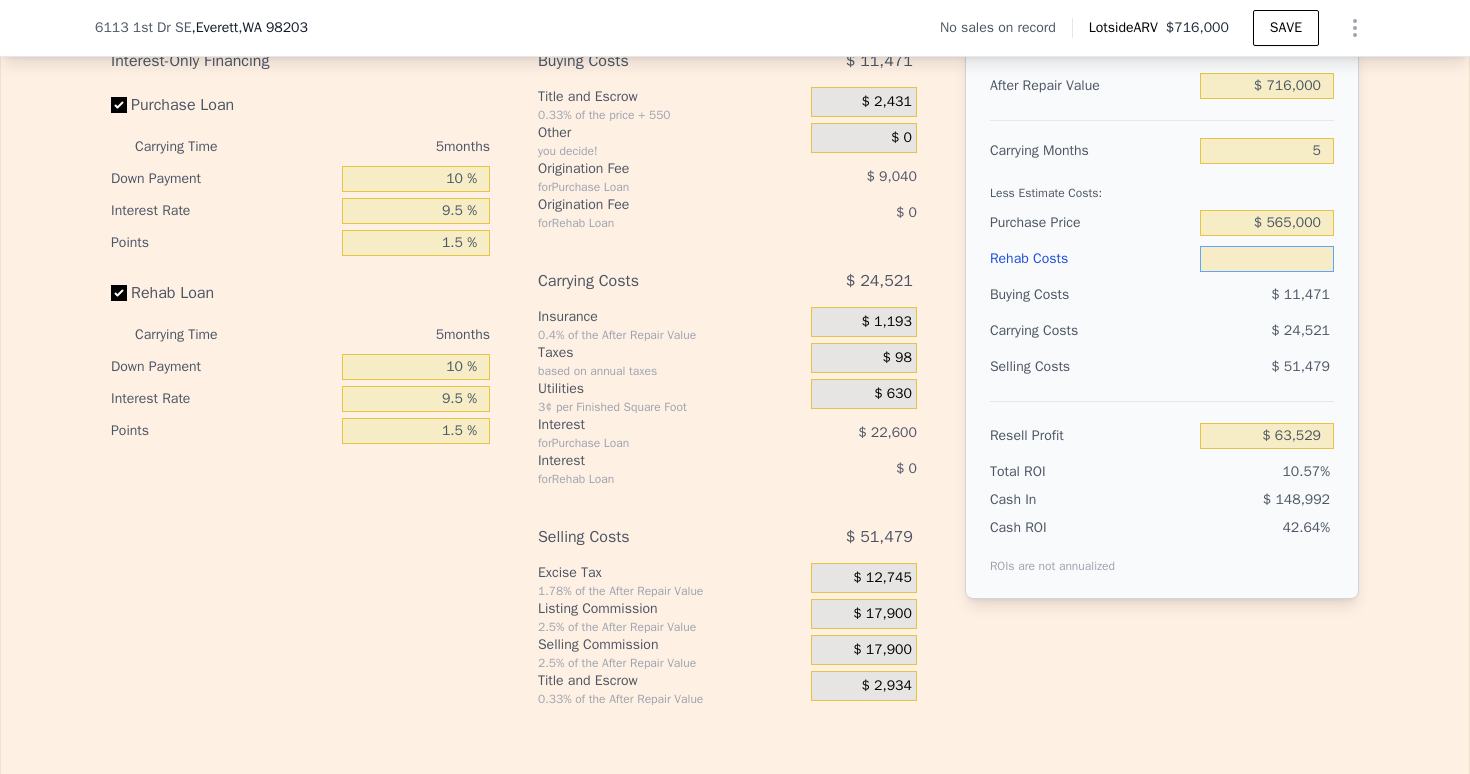 type on "$ 1" 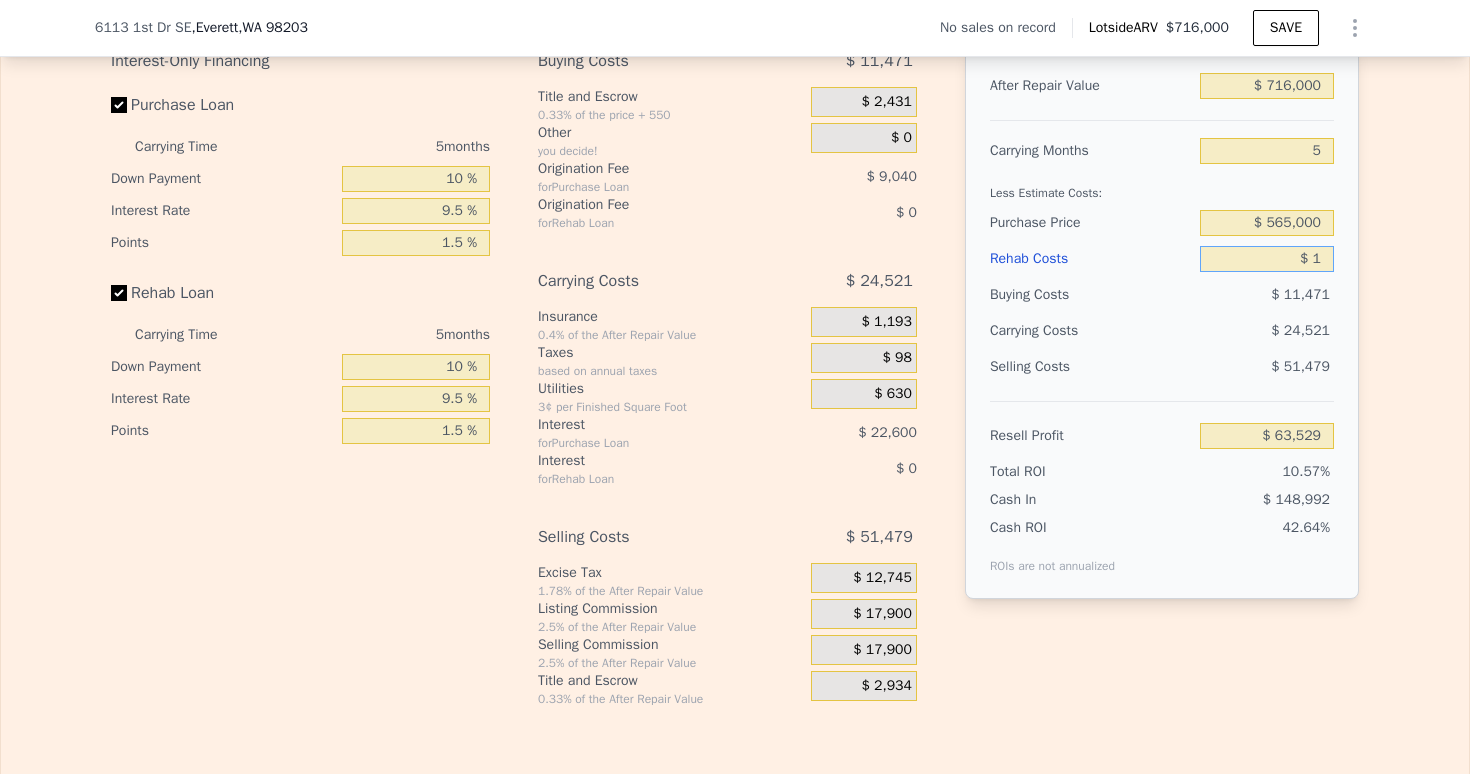 type on "$ 63,528" 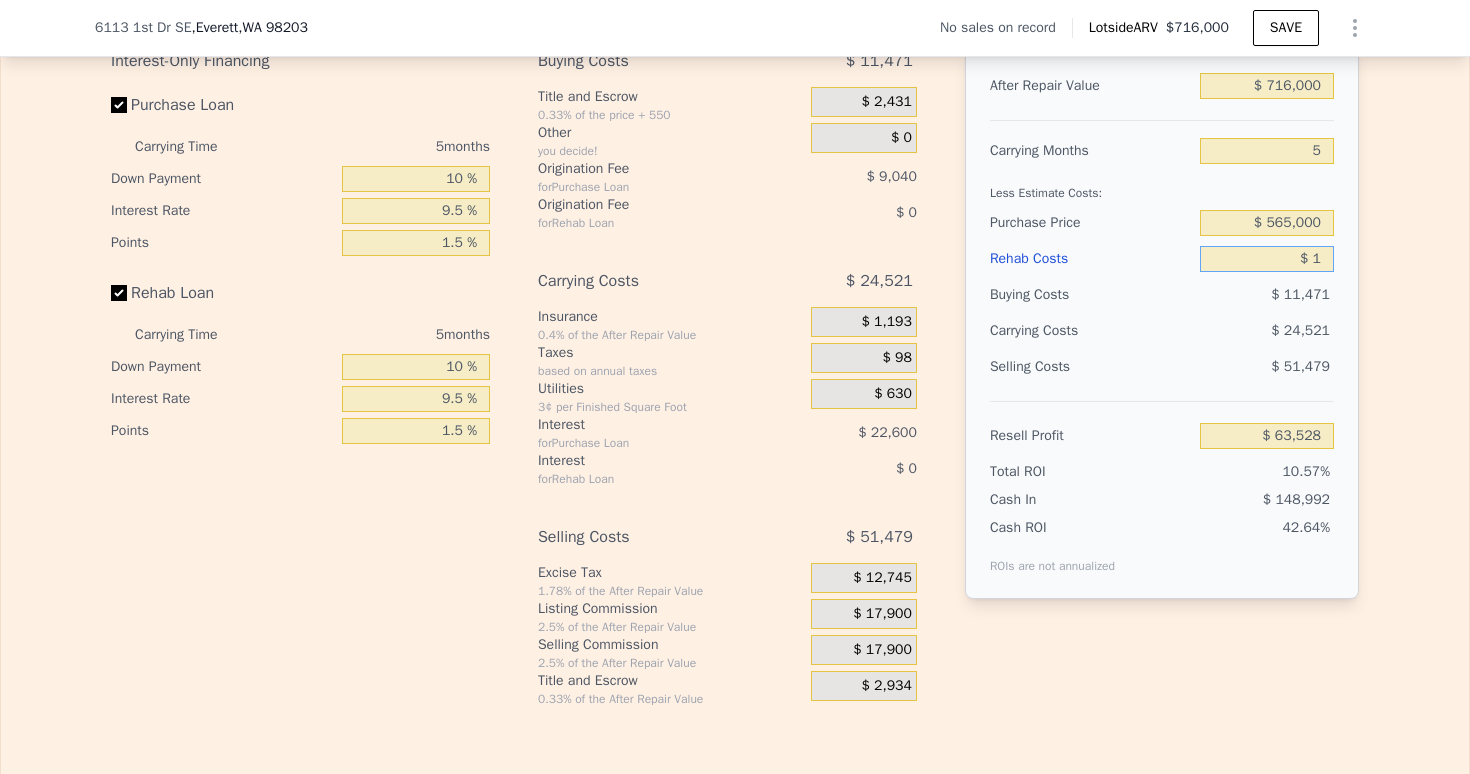 type on "$ 10" 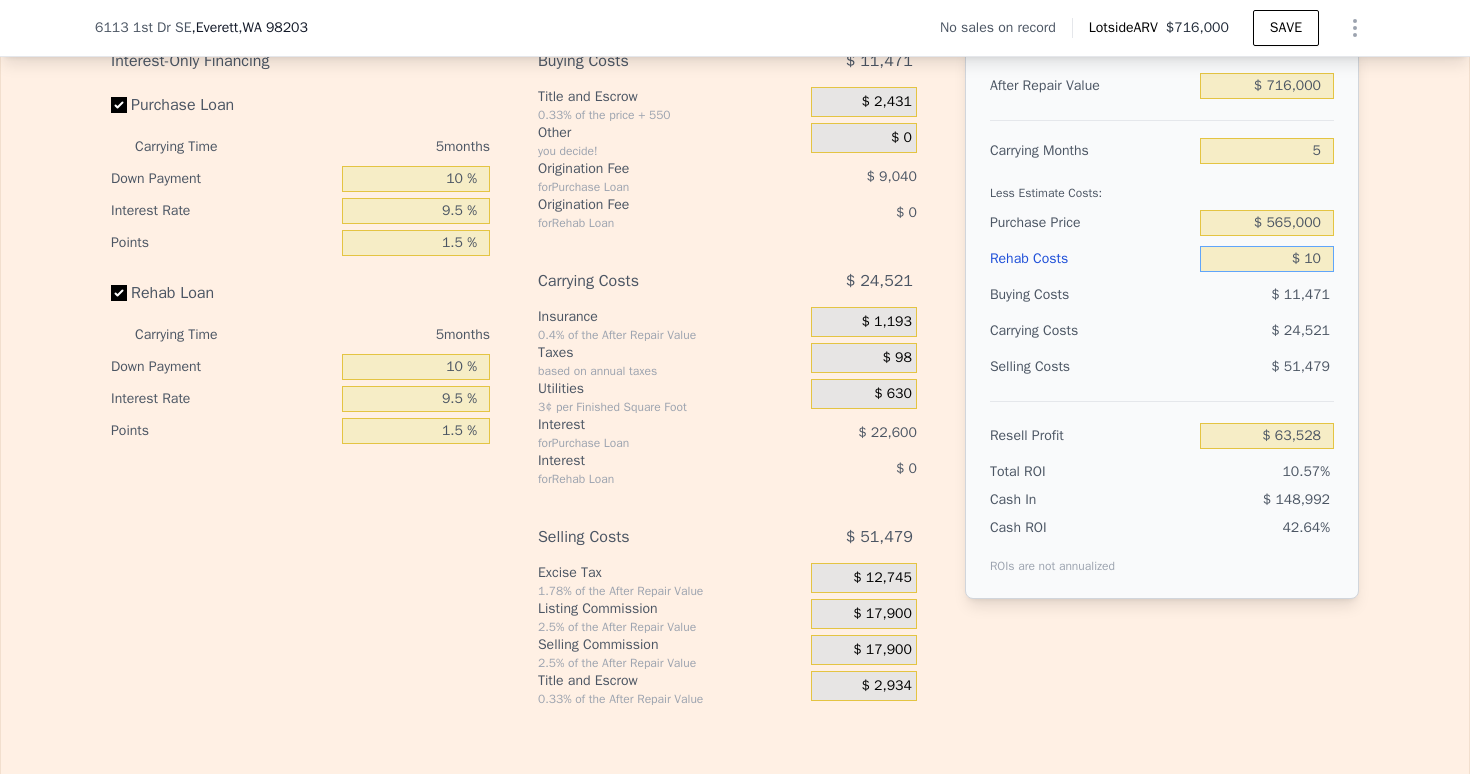 type on "$ 63,519" 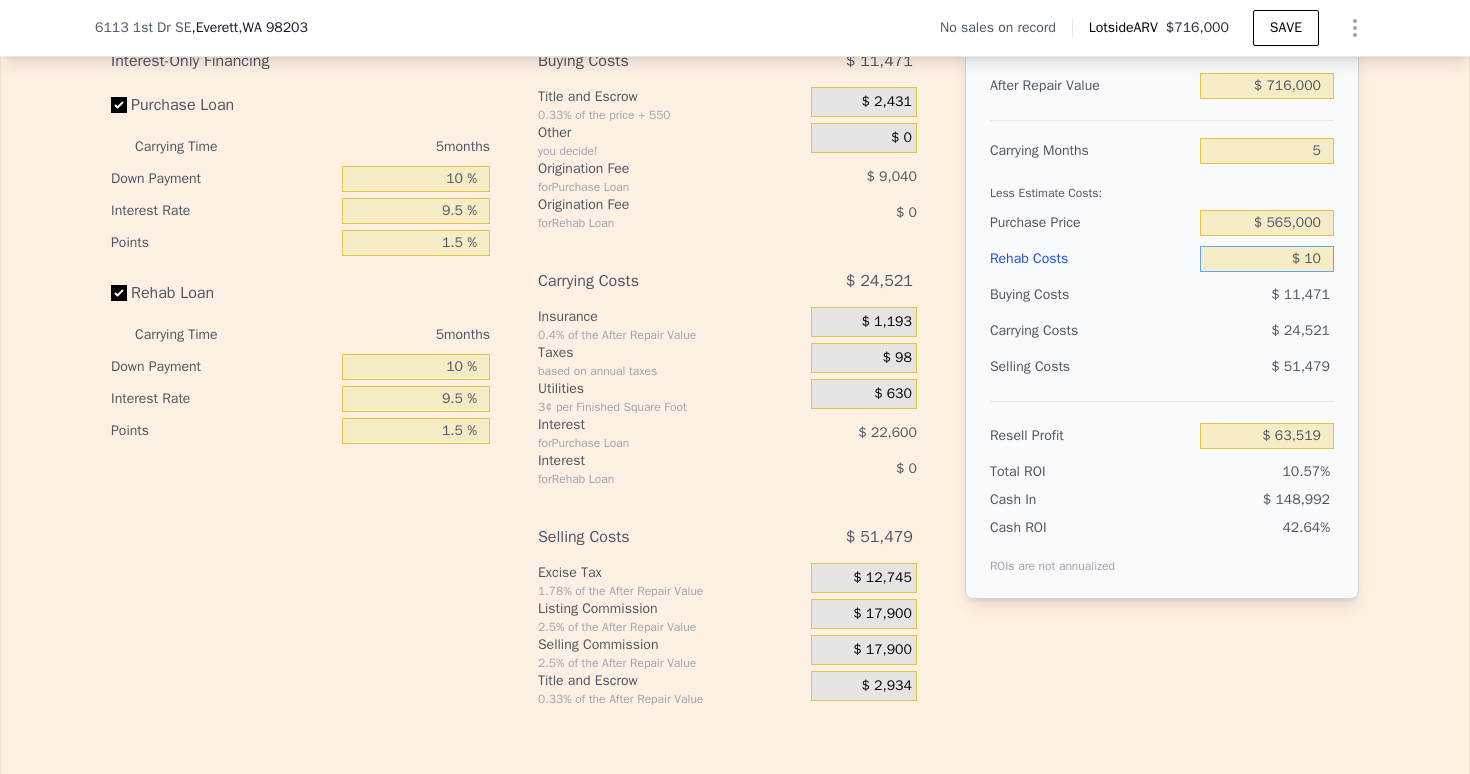 type on "$ 100" 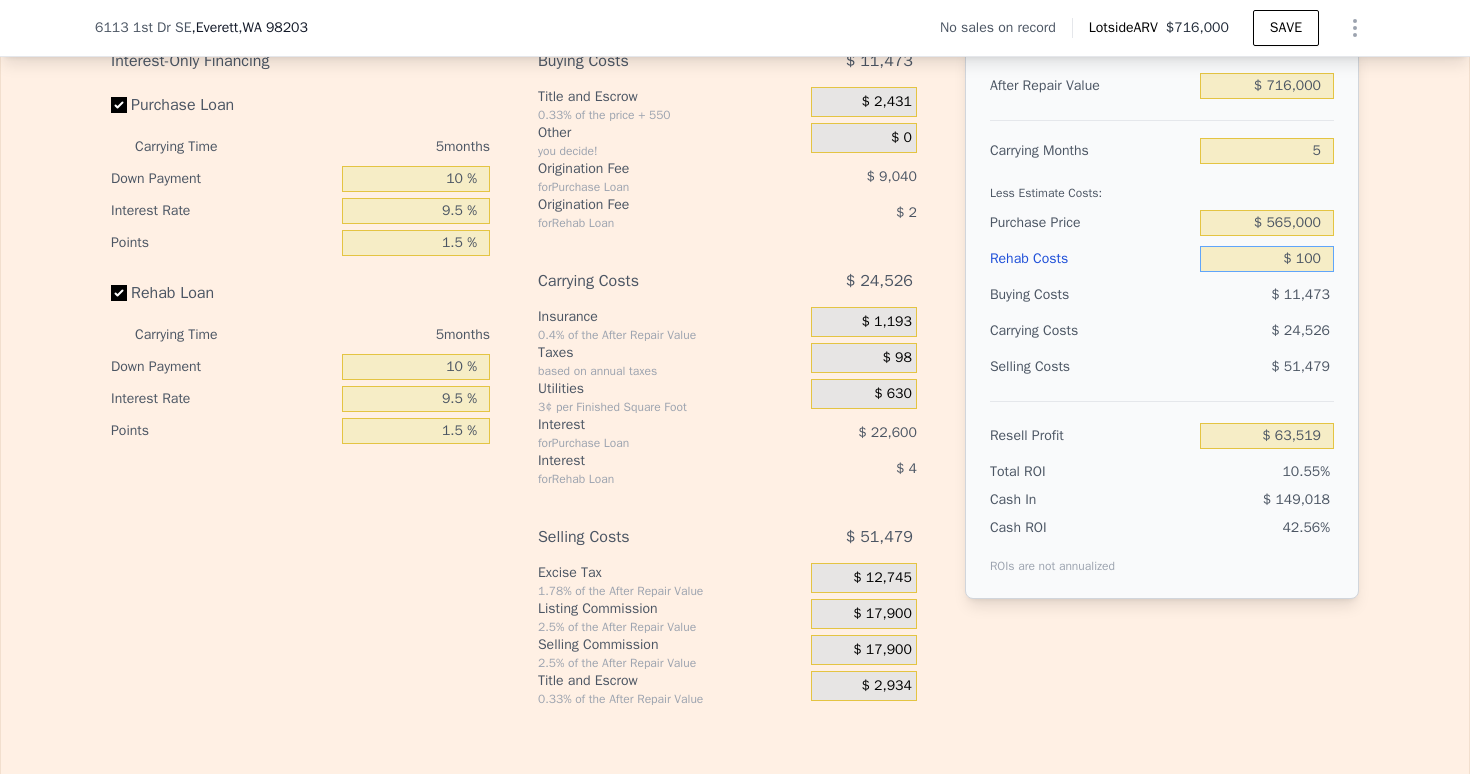 type on "$ 63,422" 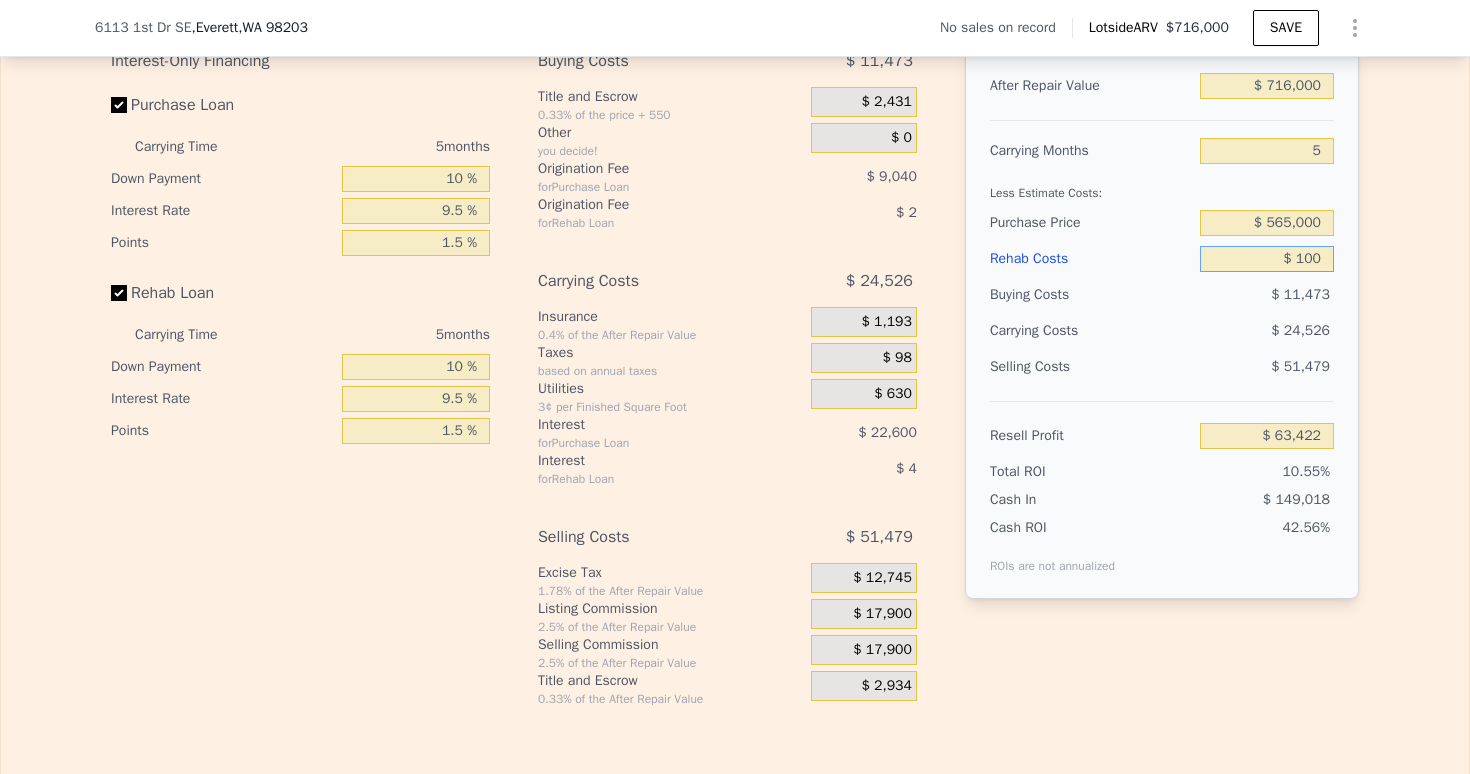 type on "$ 1,000" 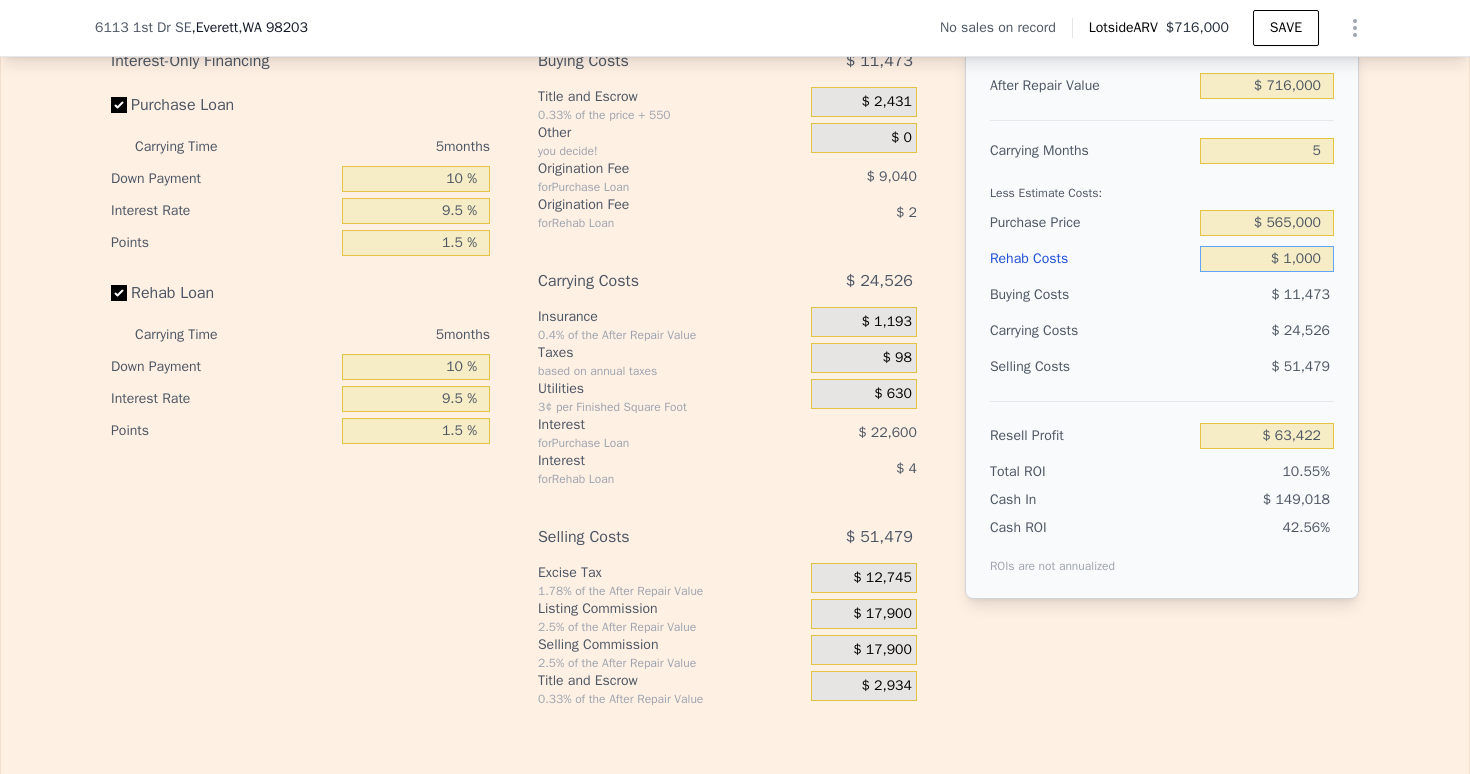 type on "$ 62,473" 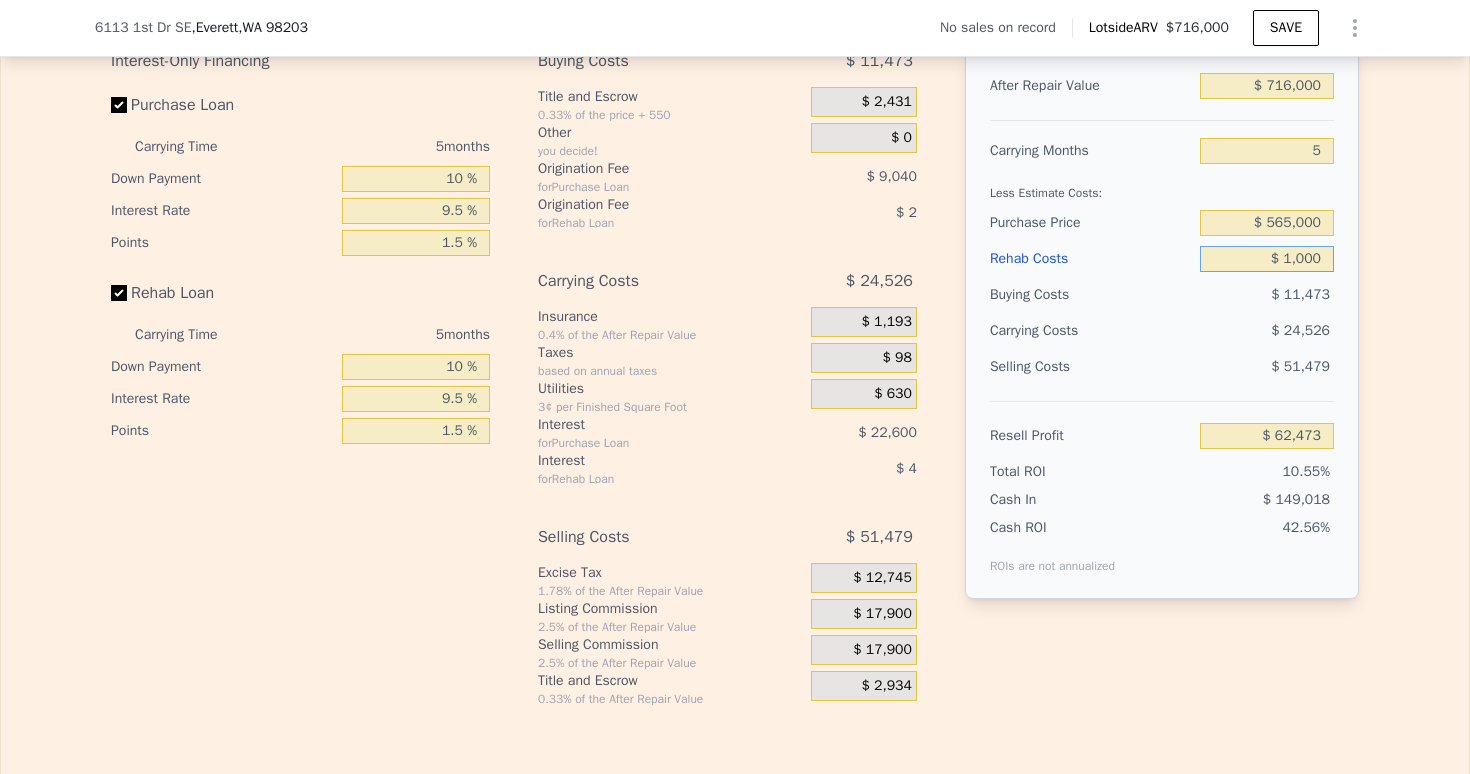 type on "$ 10,000" 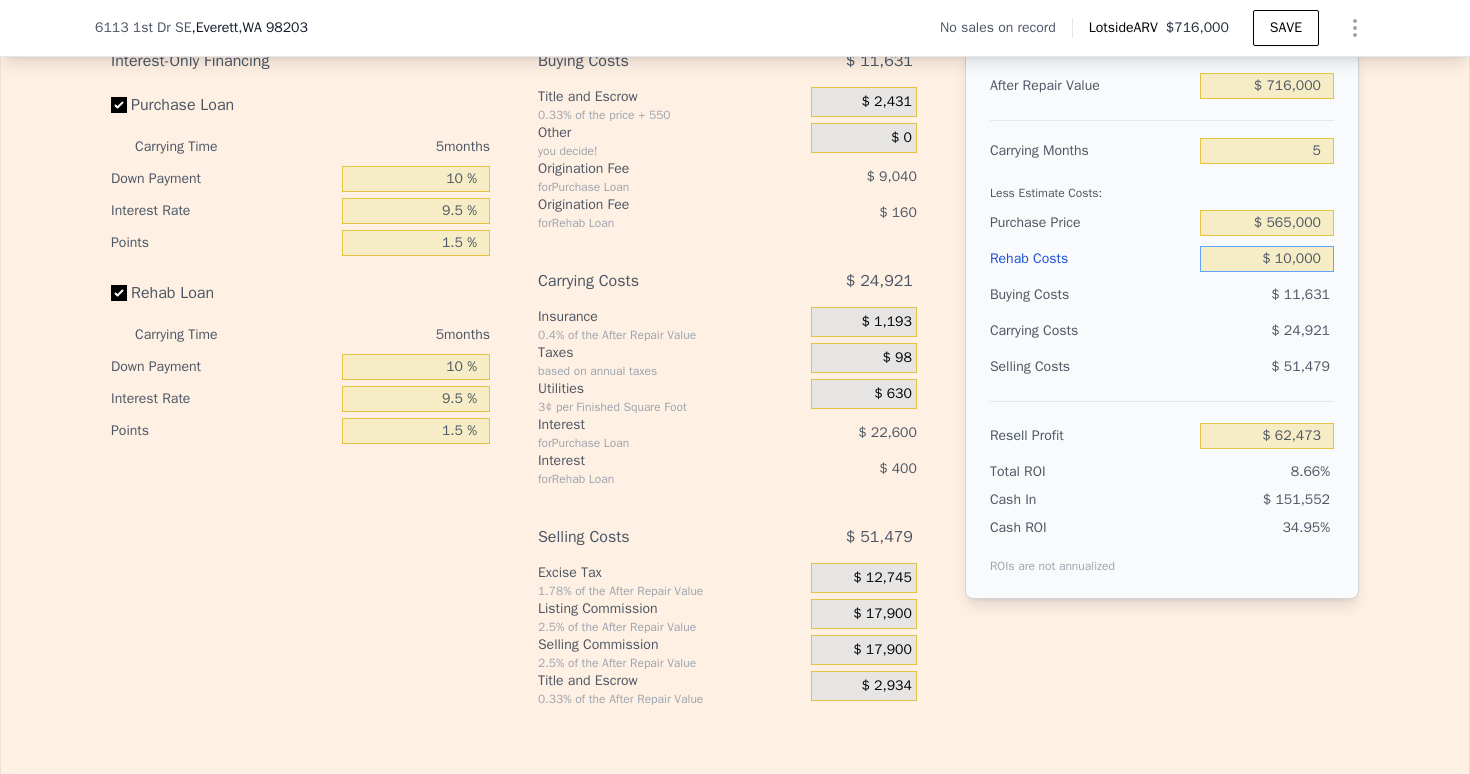 type on "$ 52,969" 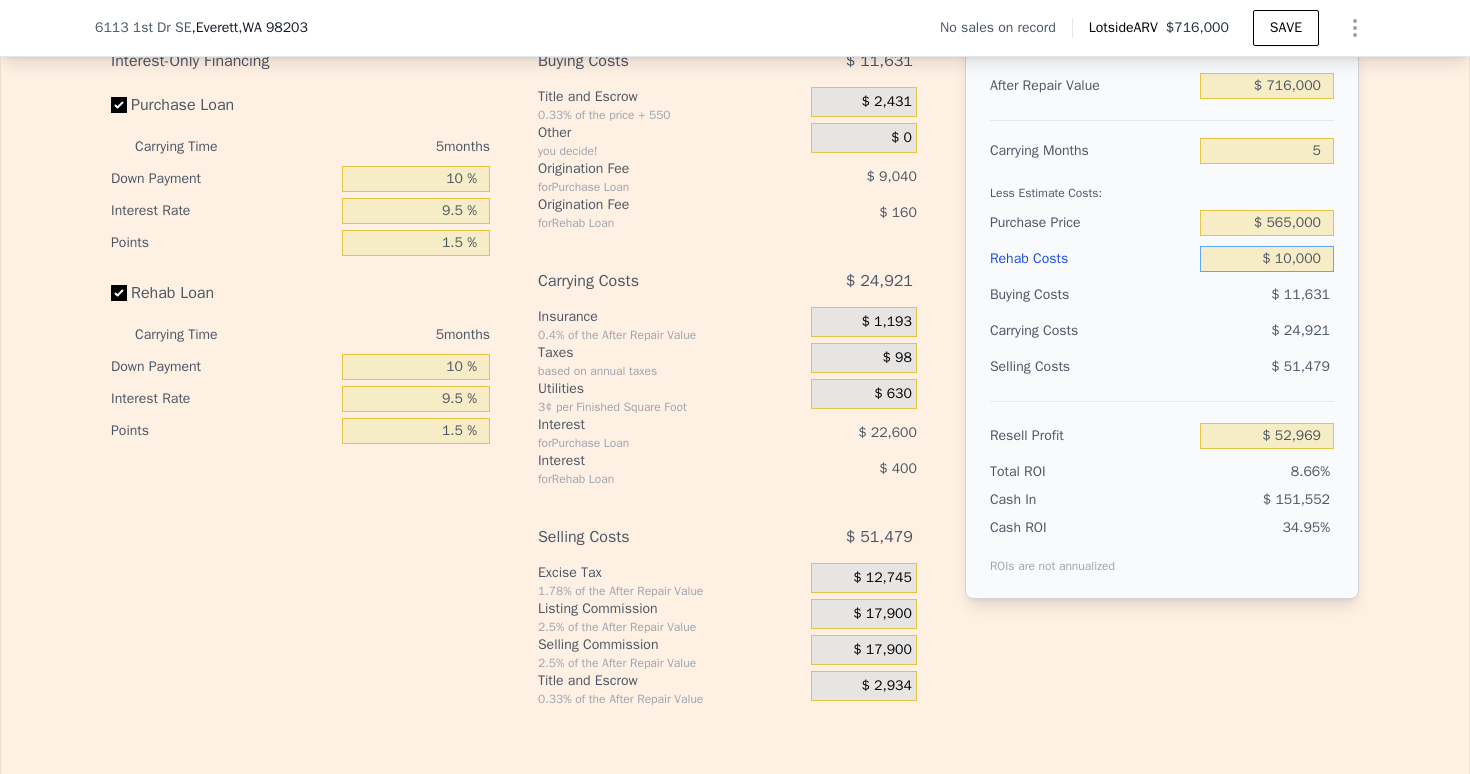 type on "$ 100,000" 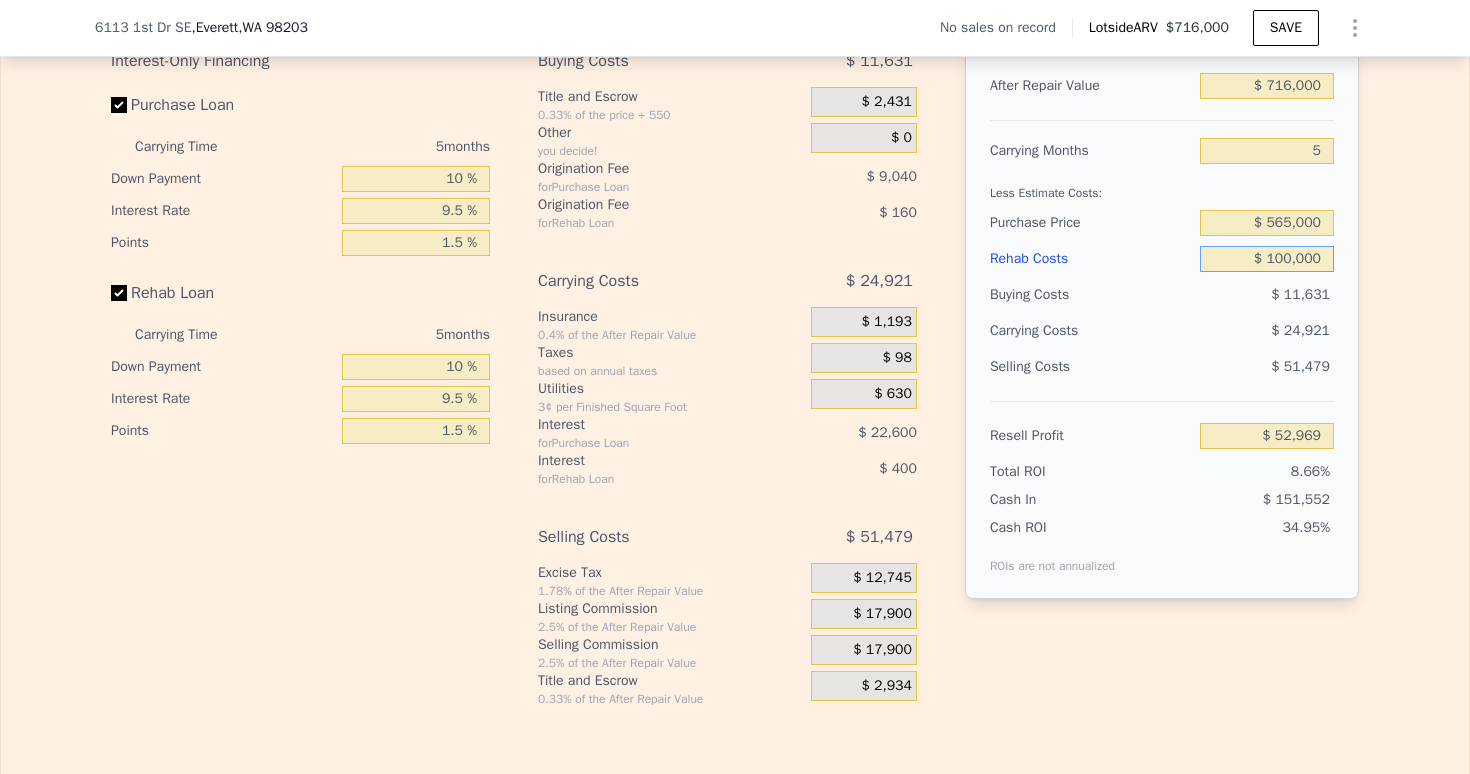 type on "-$ 42,071" 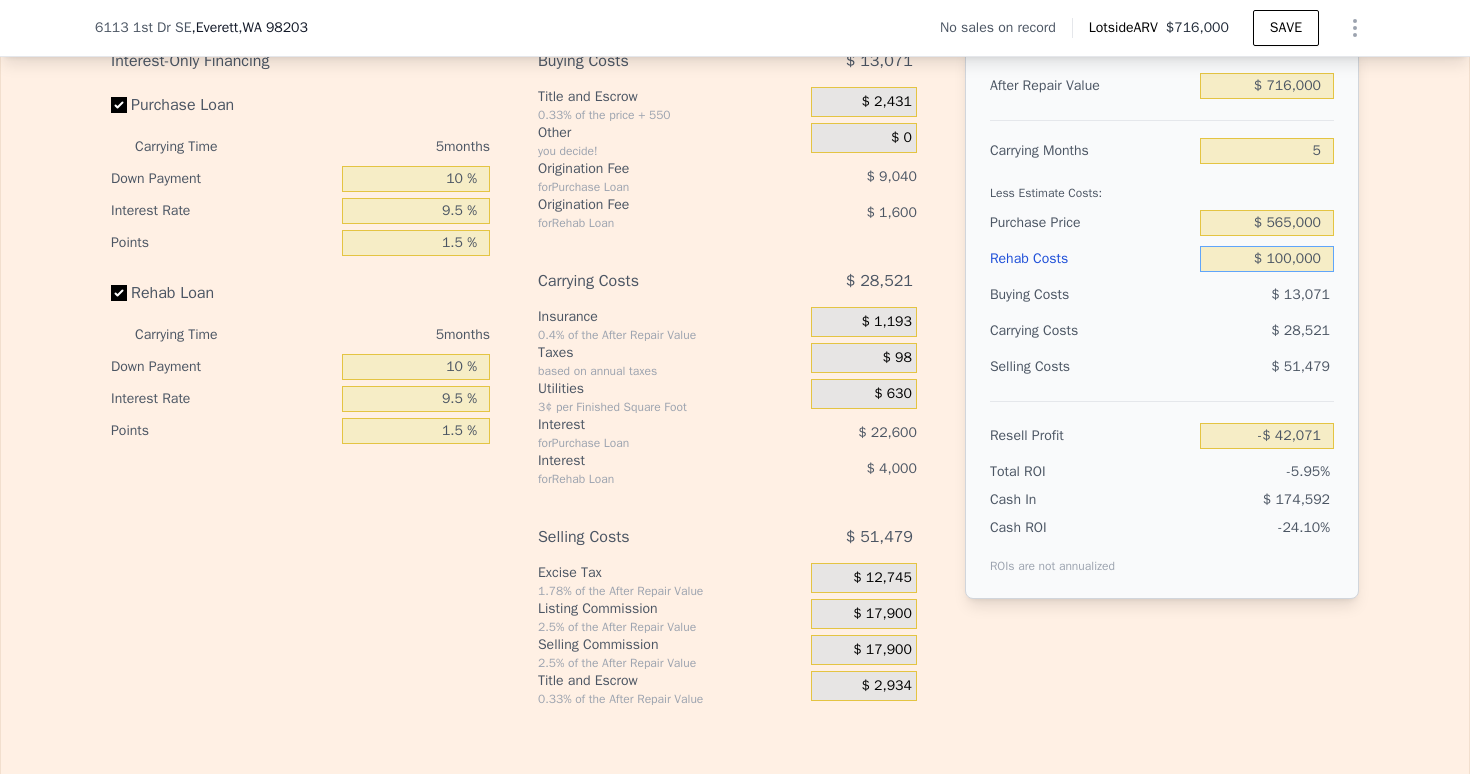 type on "$ 100,000" 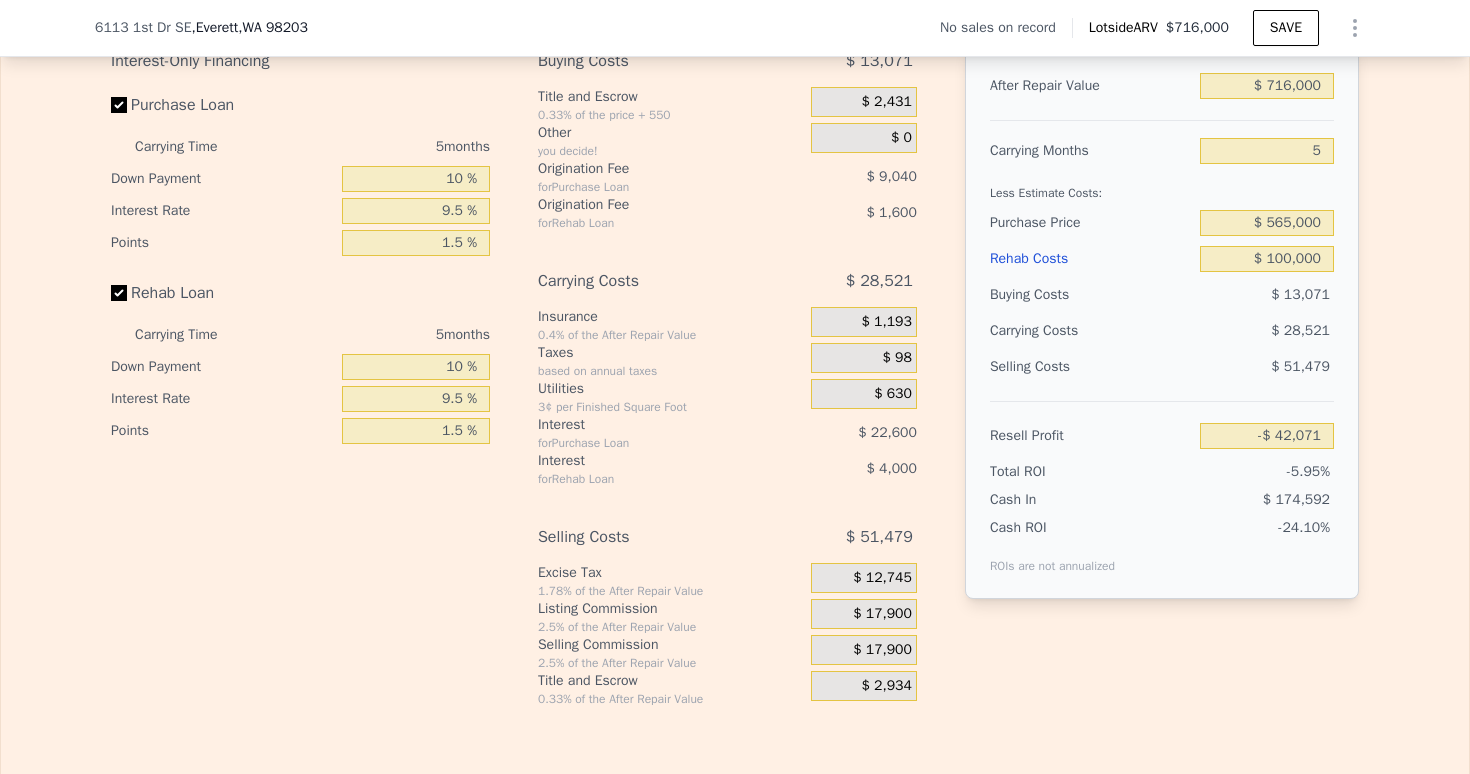 click on "$ 28,521" at bounding box center (1228, 331) 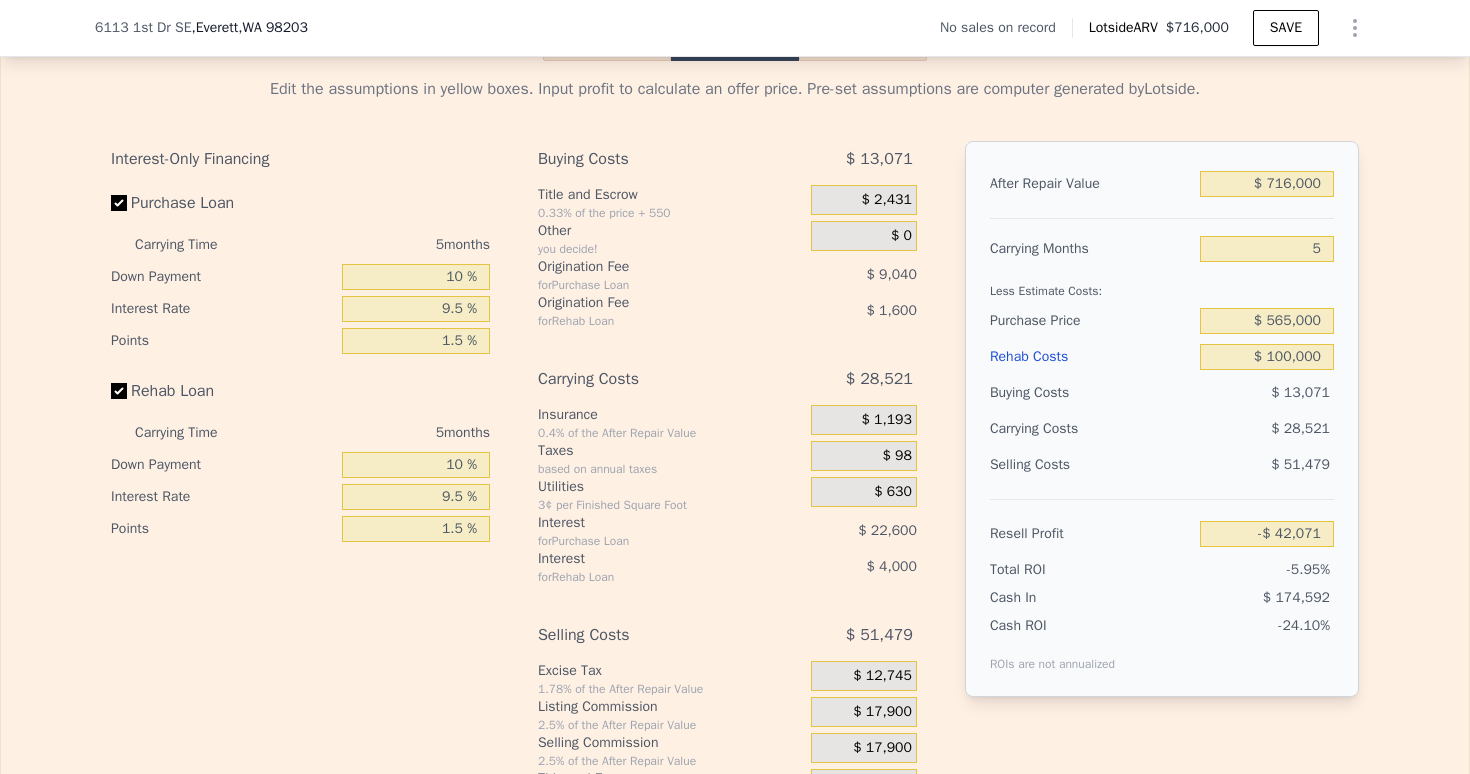 scroll, scrollTop: 3086, scrollLeft: 0, axis: vertical 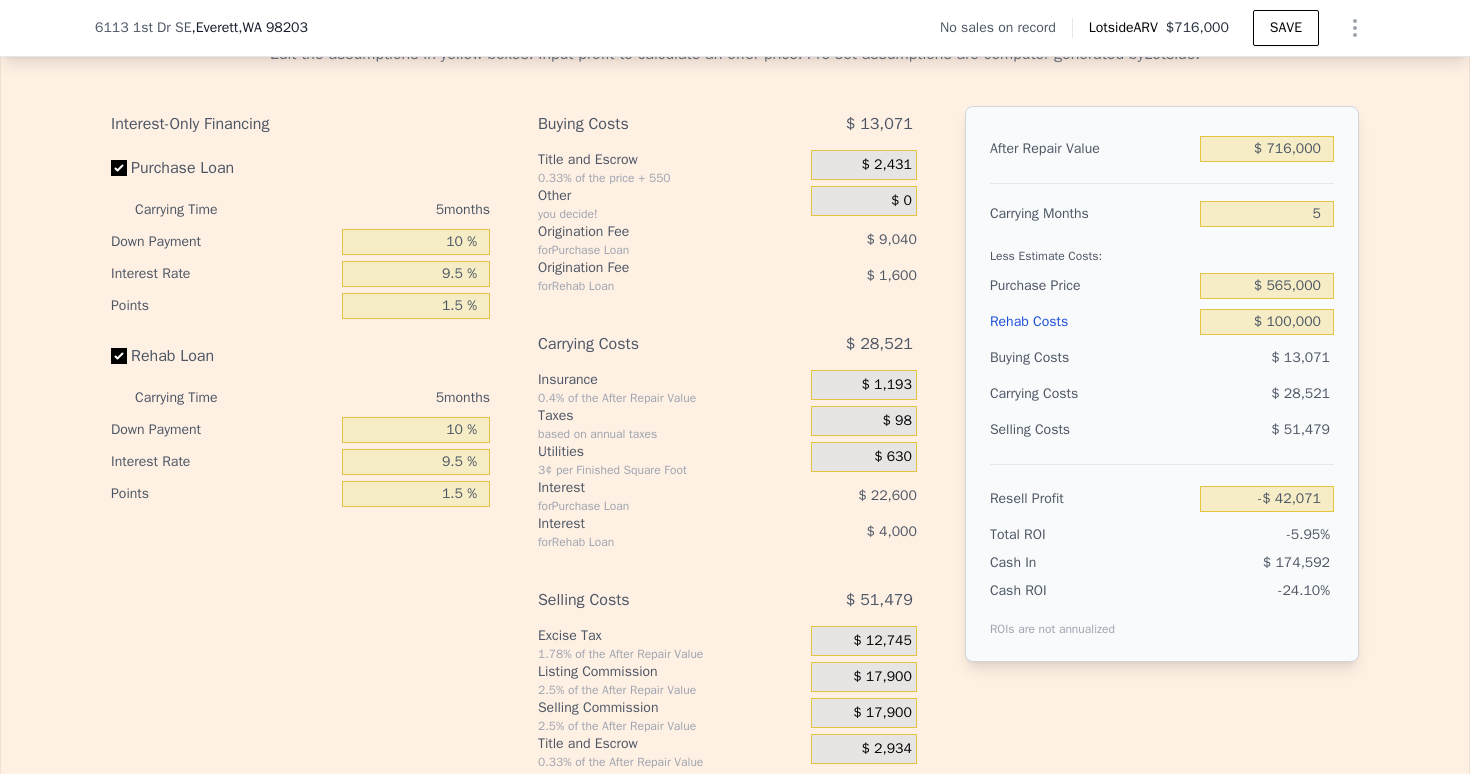 click on "$ 51,479" at bounding box center (1267, 430) 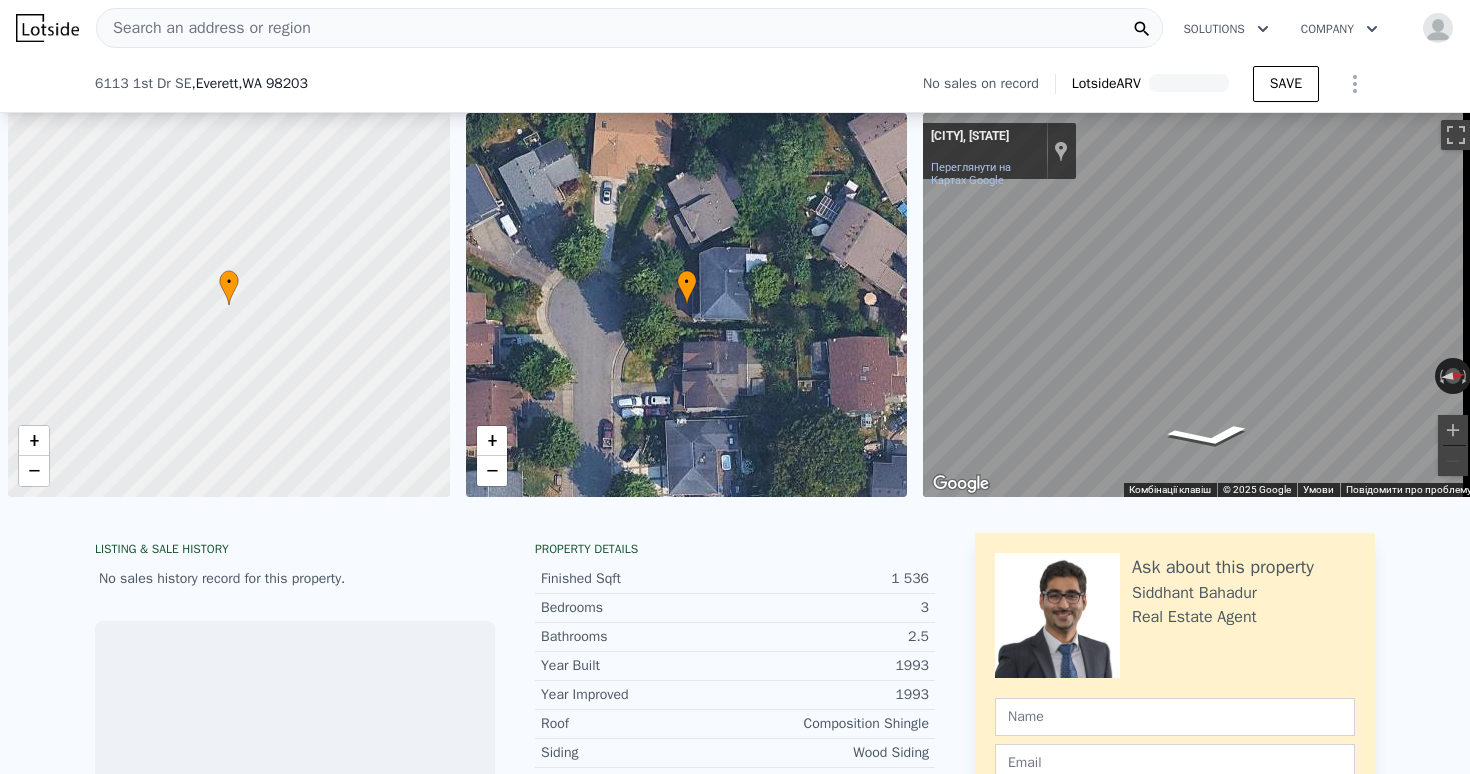 scroll, scrollTop: 0, scrollLeft: 0, axis: both 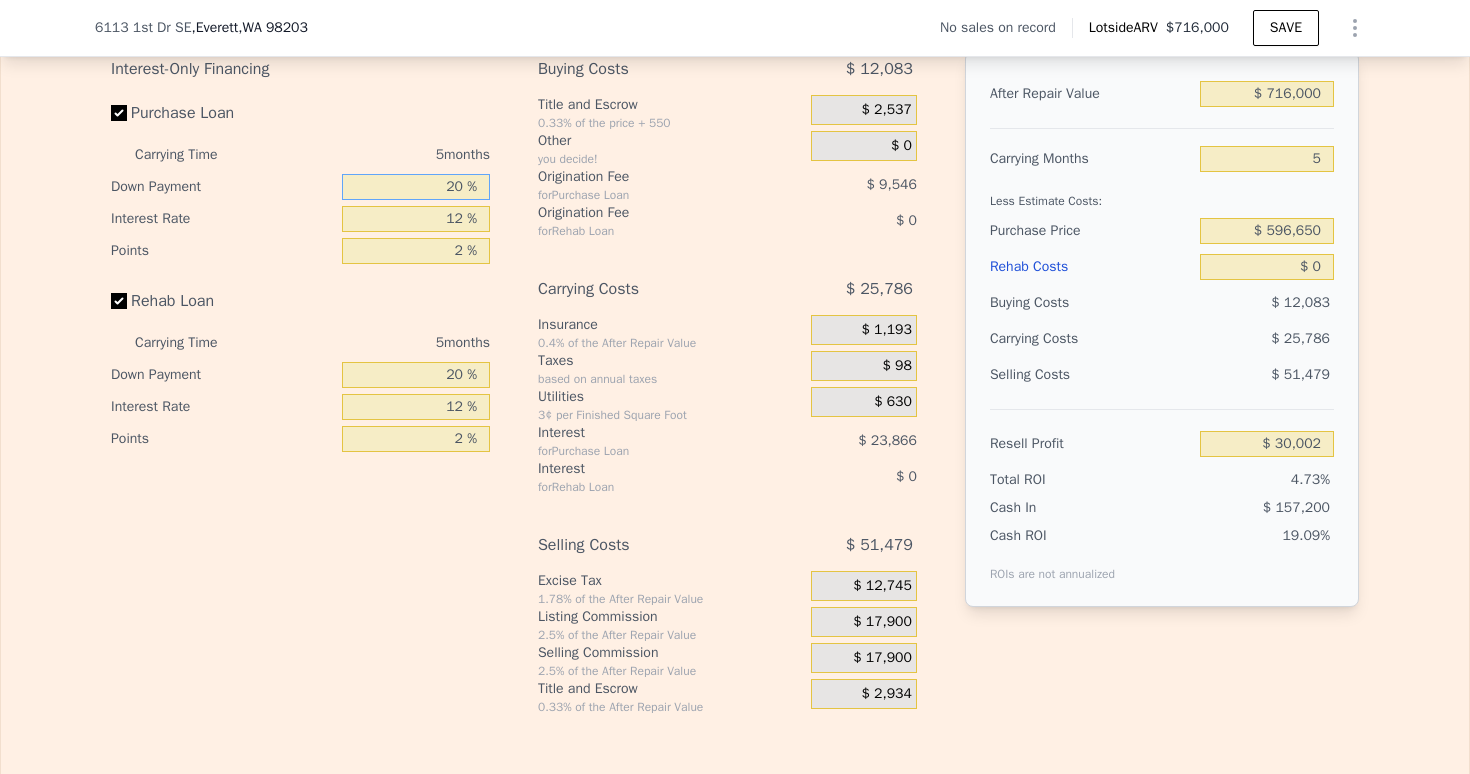 click on "20 %" at bounding box center (416, 187) 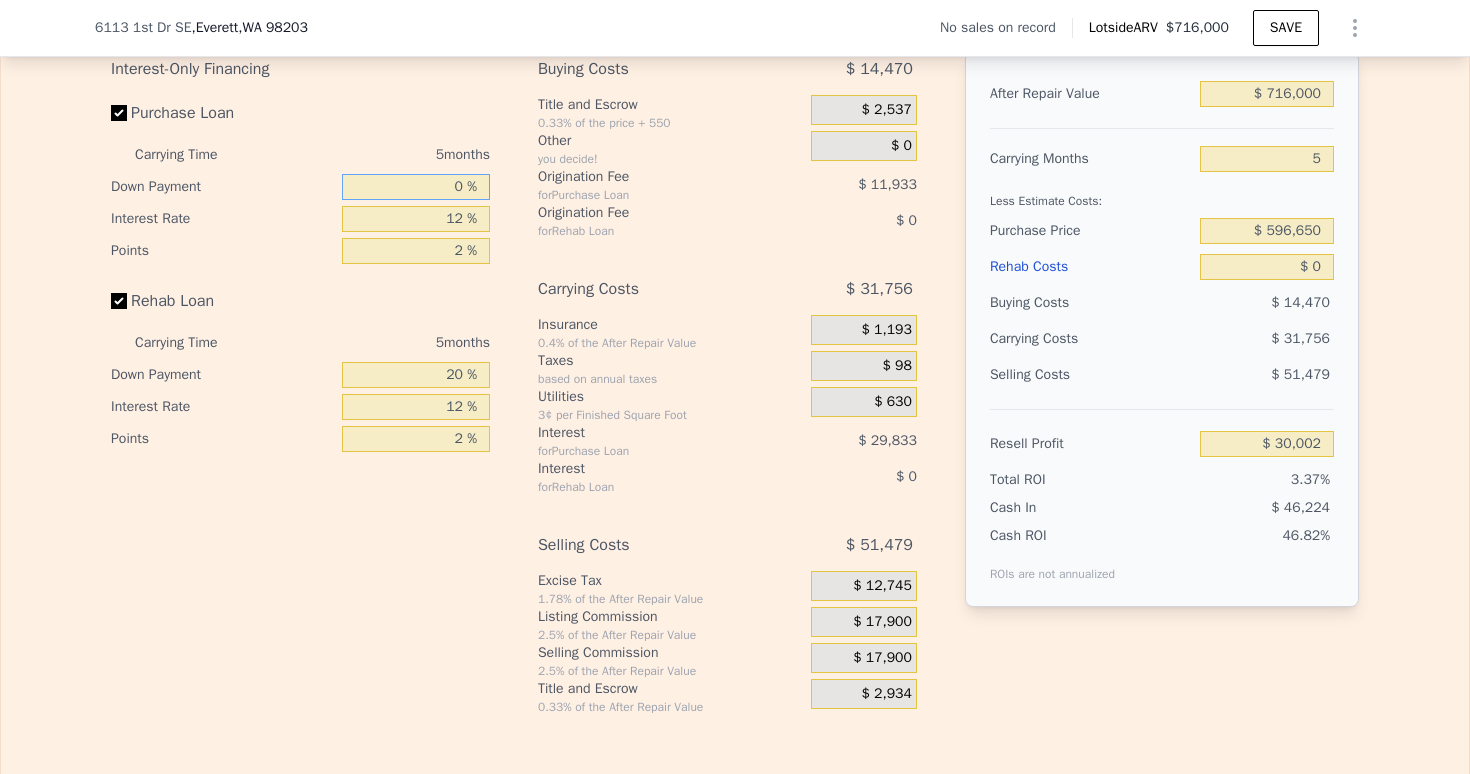 type on "$ 21,645" 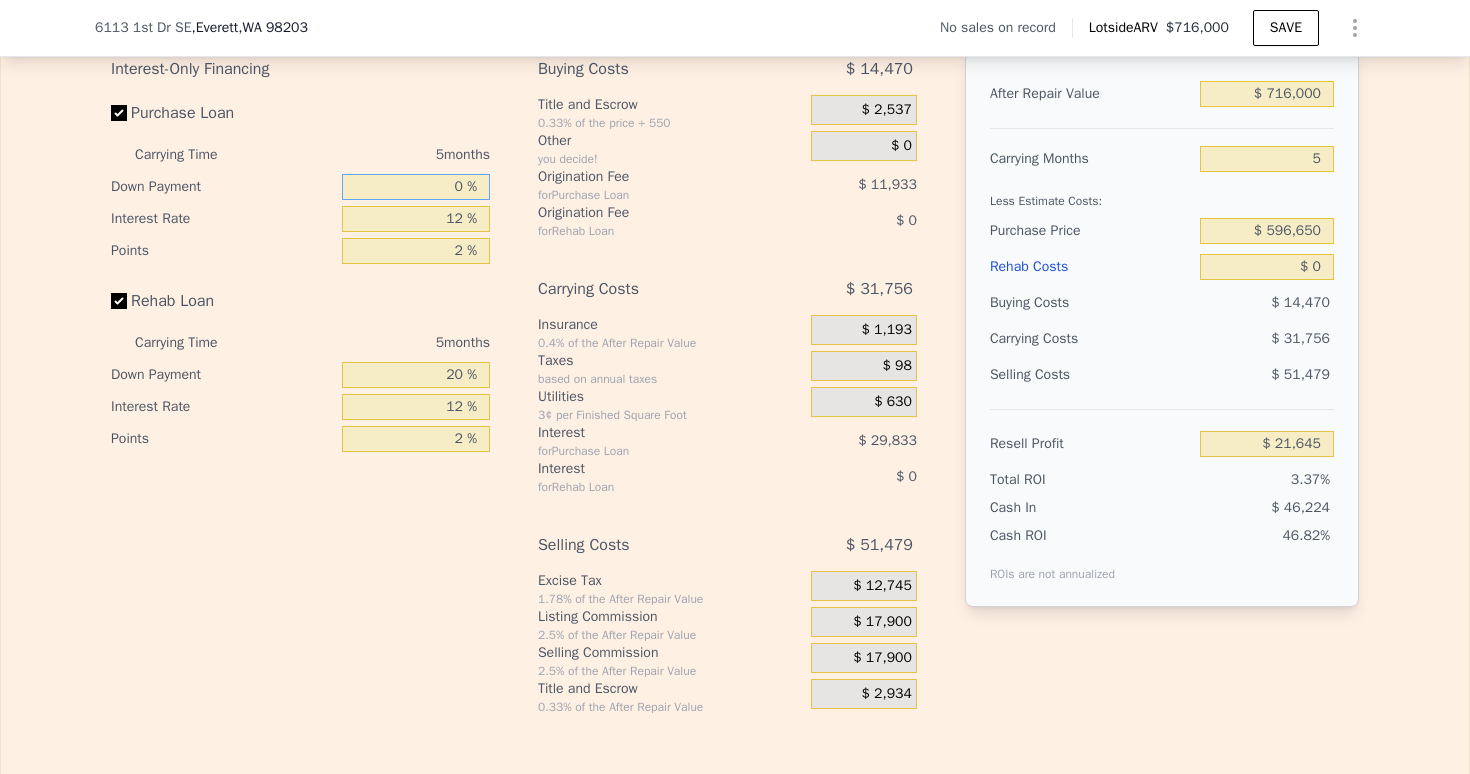 type on "10 %" 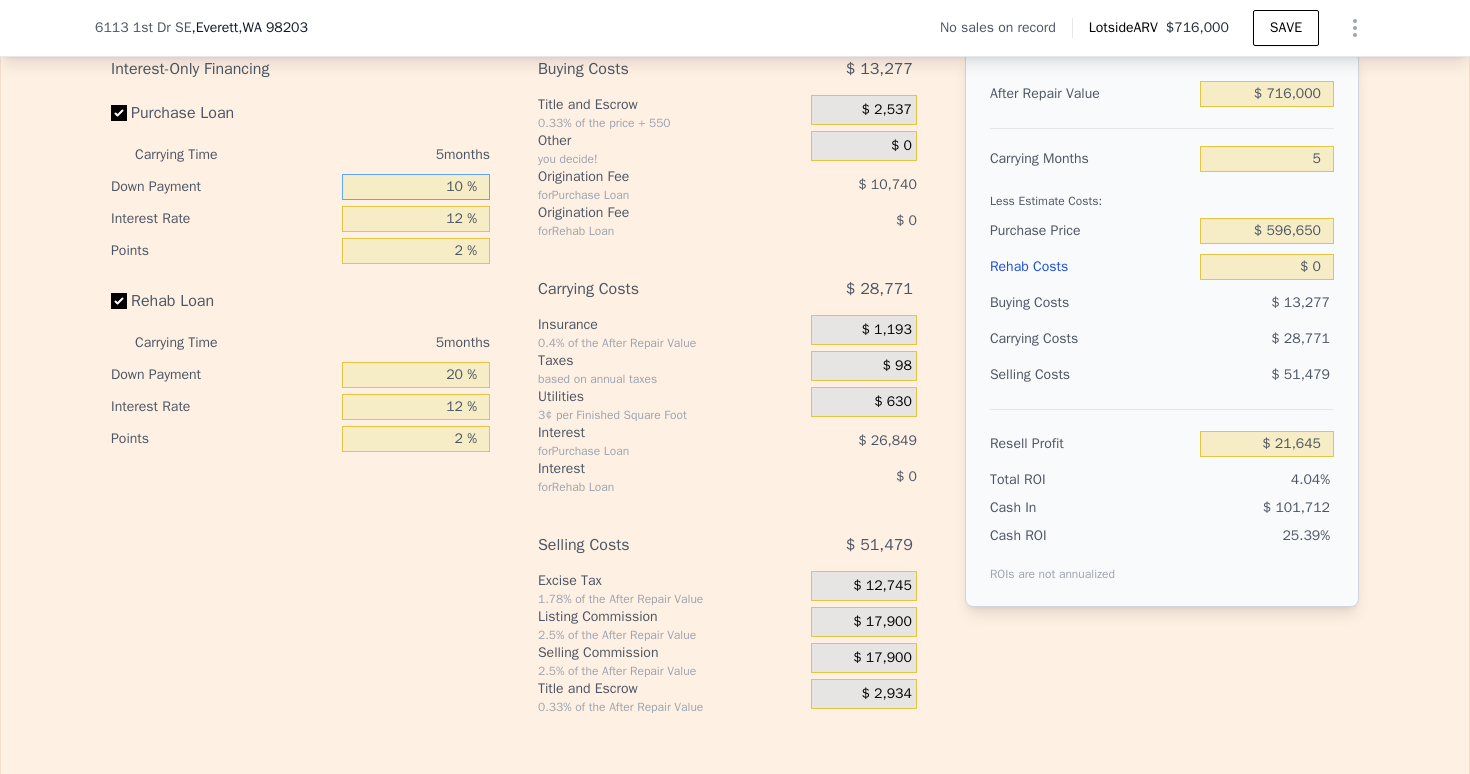 type on "$ 25,823" 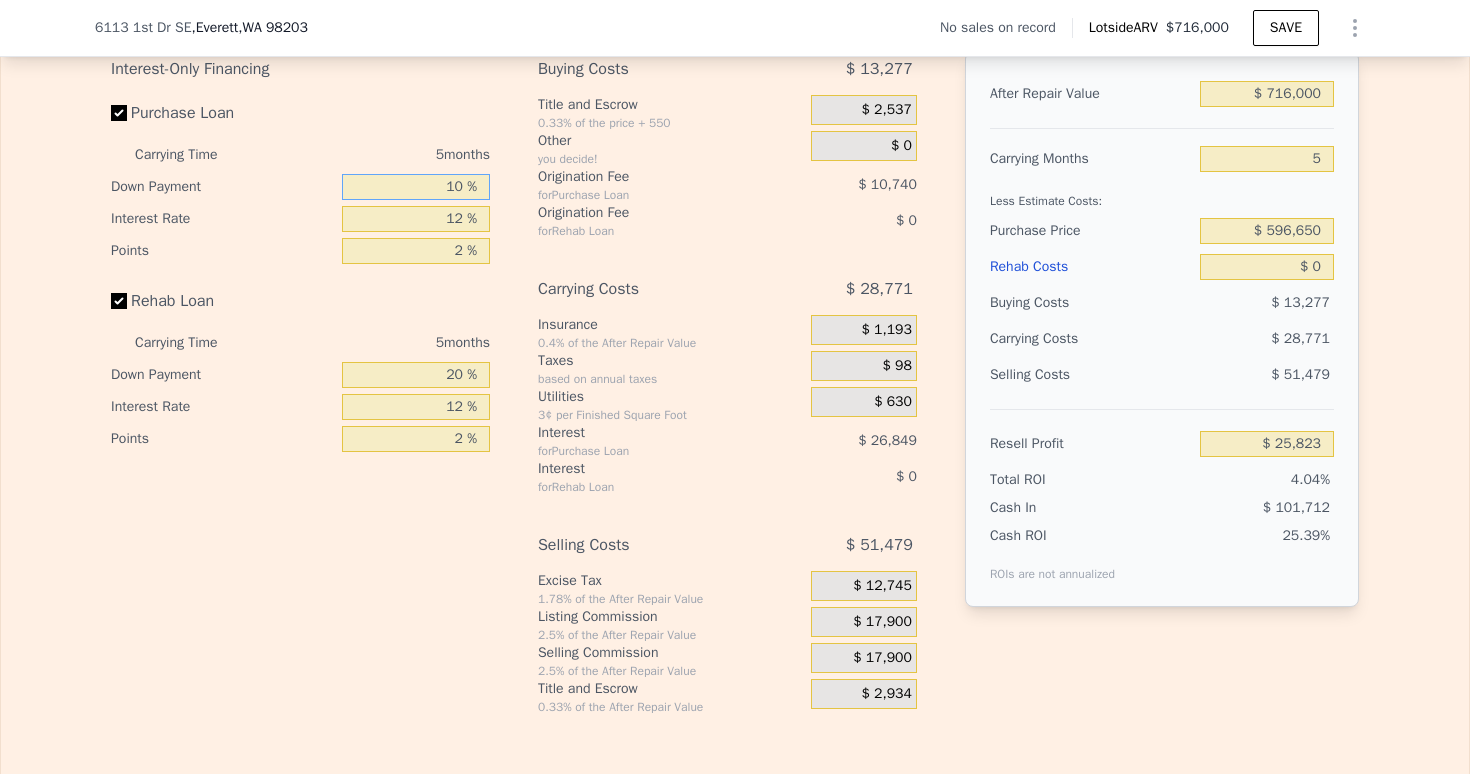 type on "10 %" 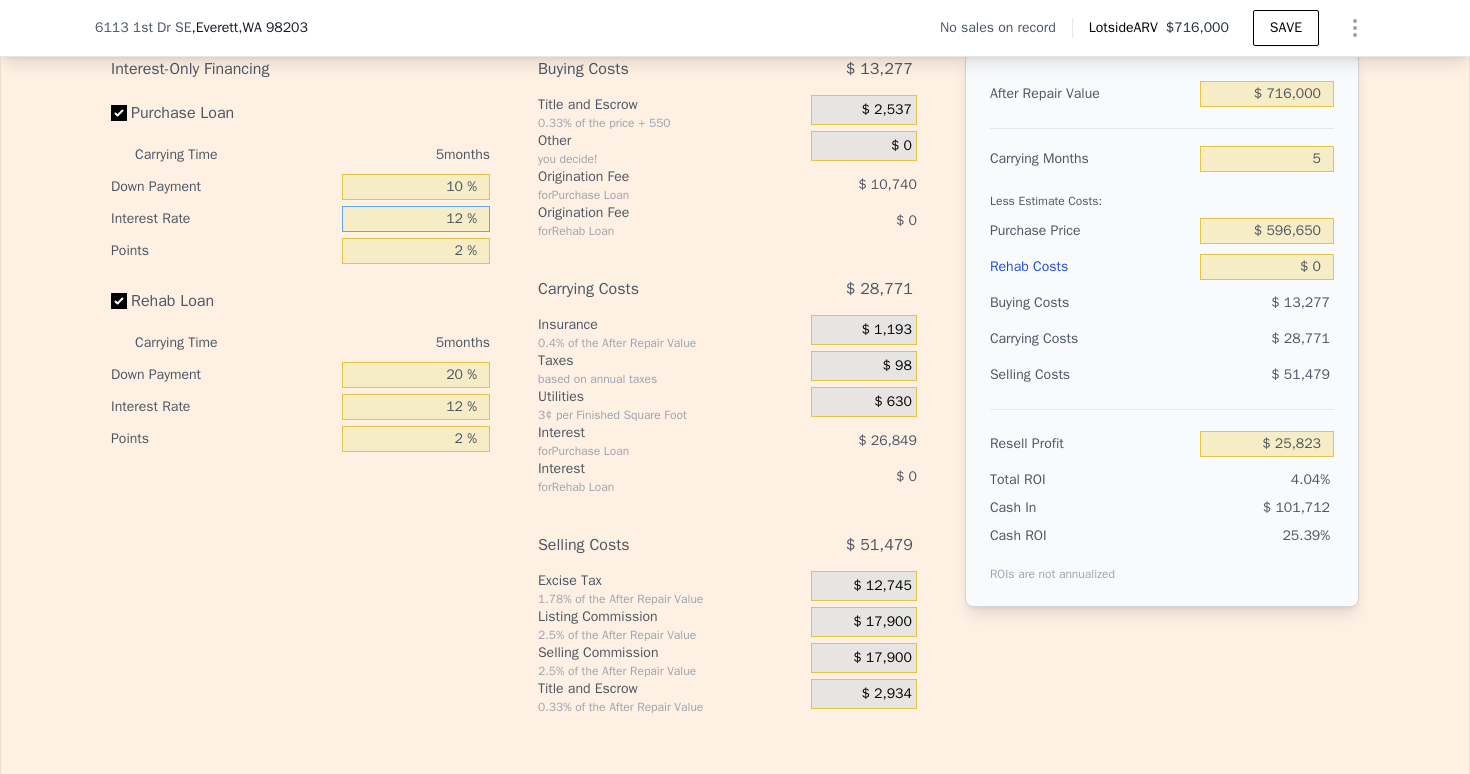click on "12 %" at bounding box center [416, 219] 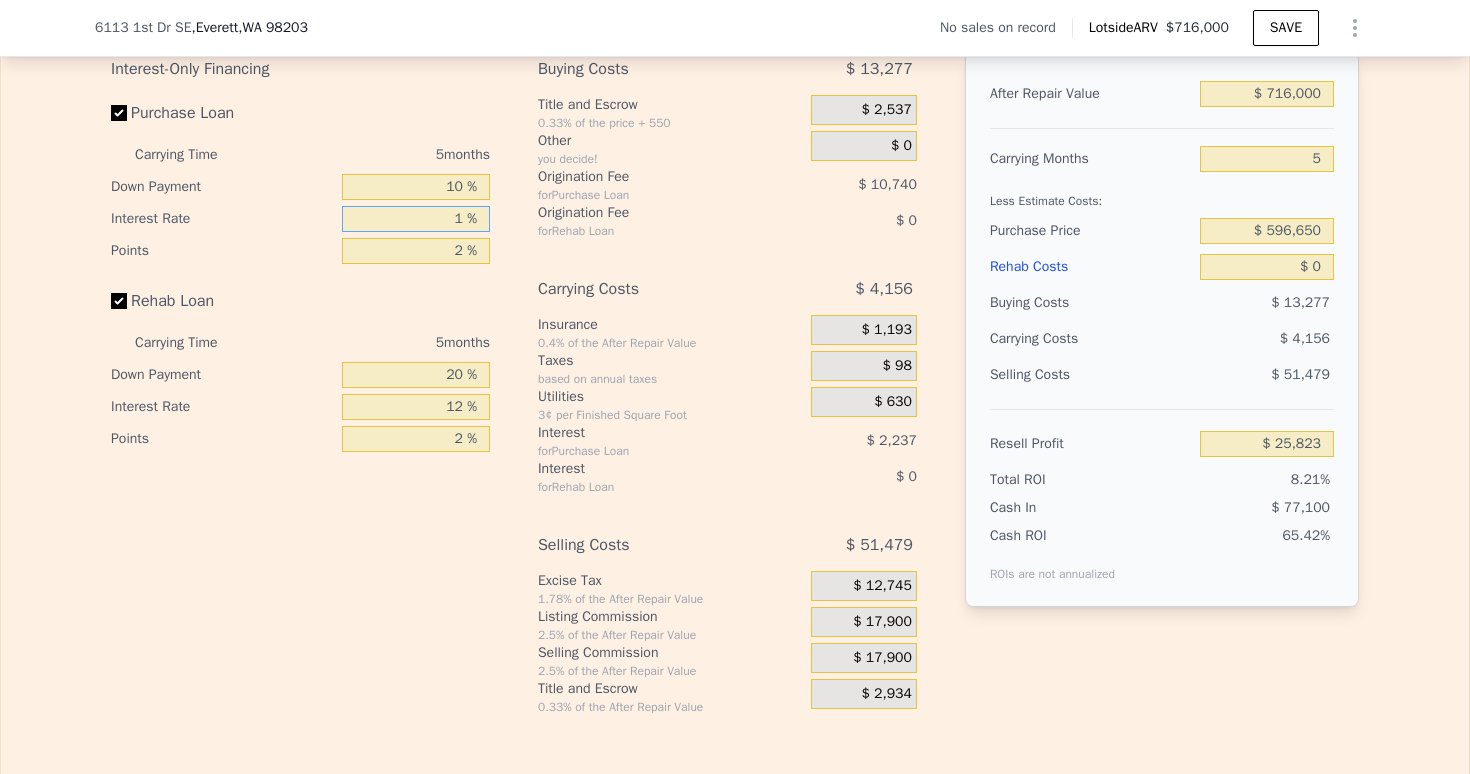 type on "$ 50,438" 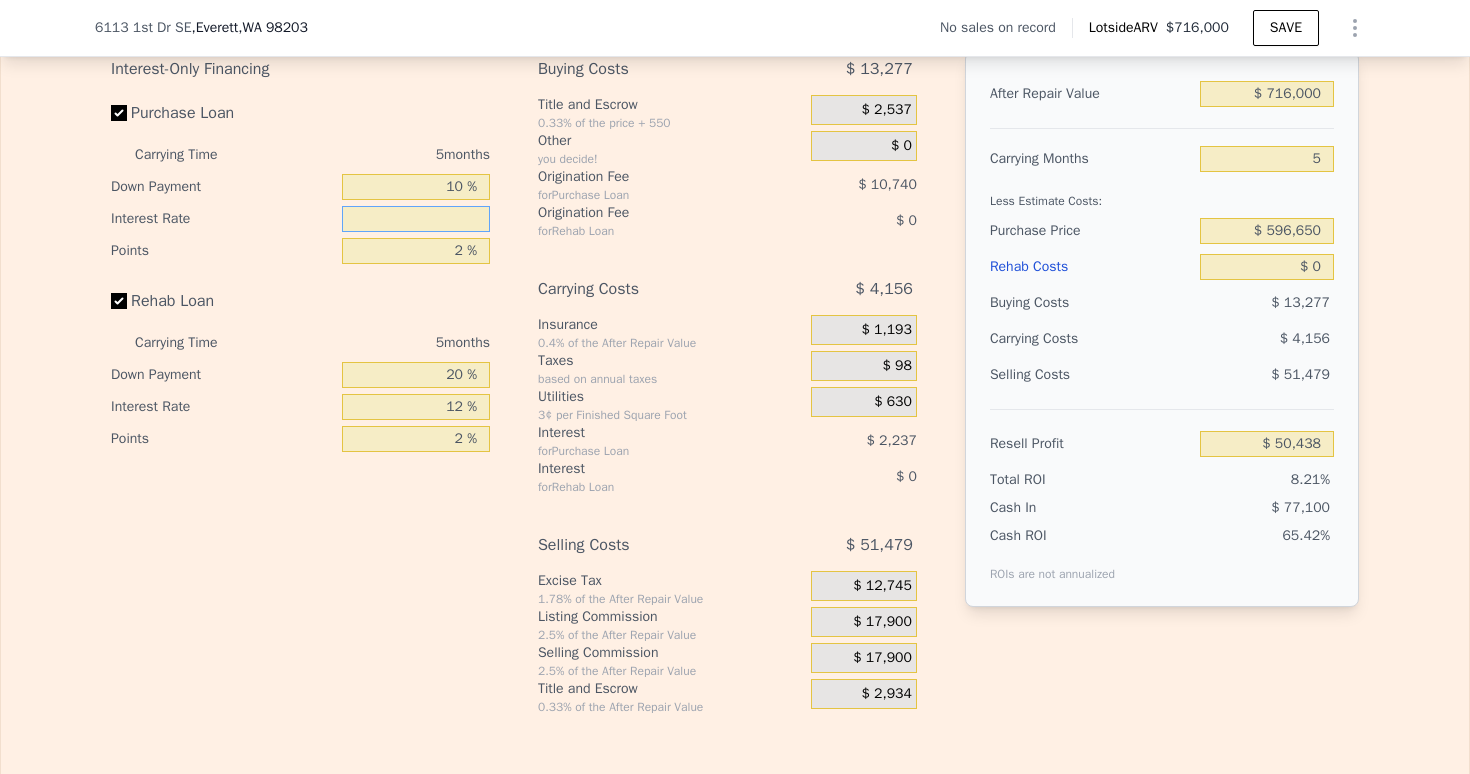 type on "9 %" 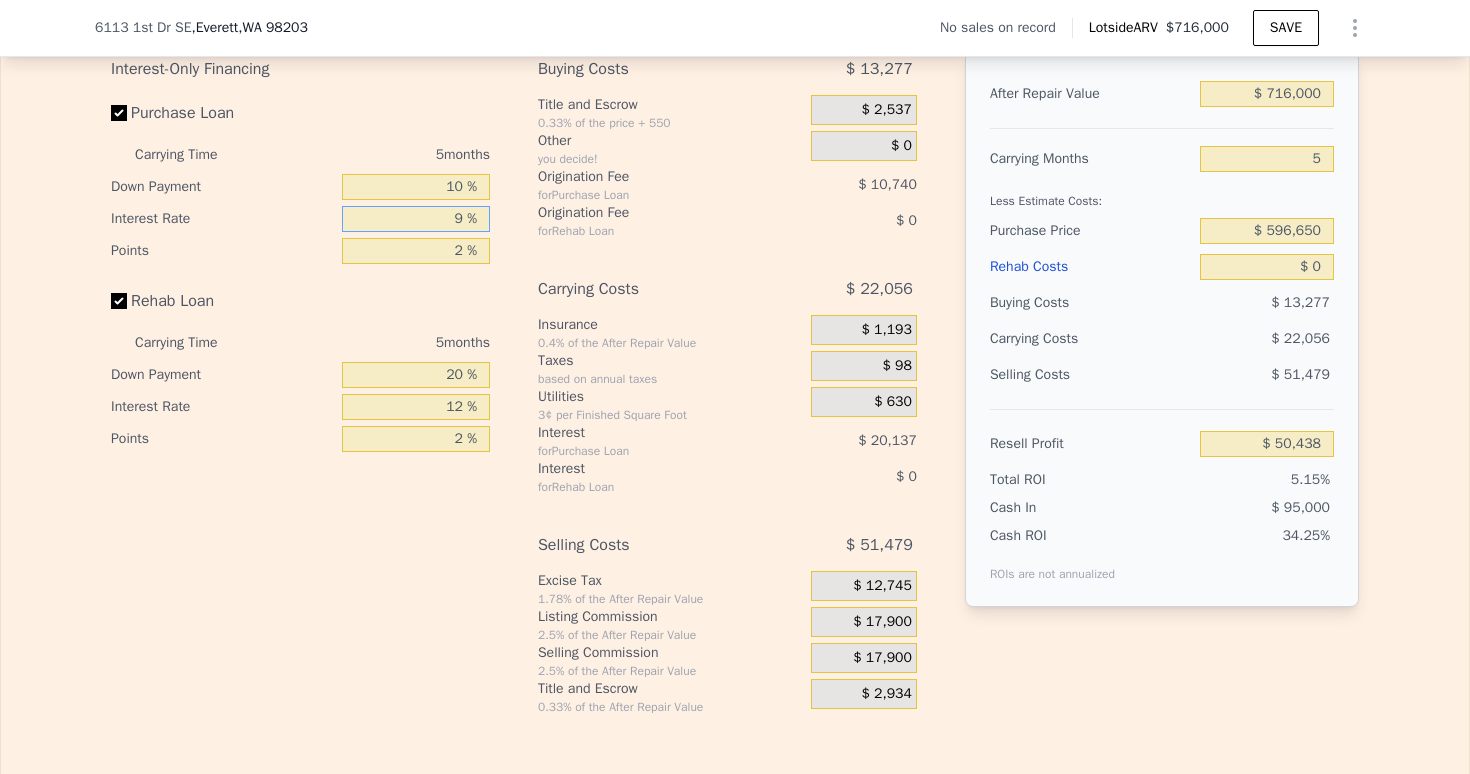 type on "$ 32,538" 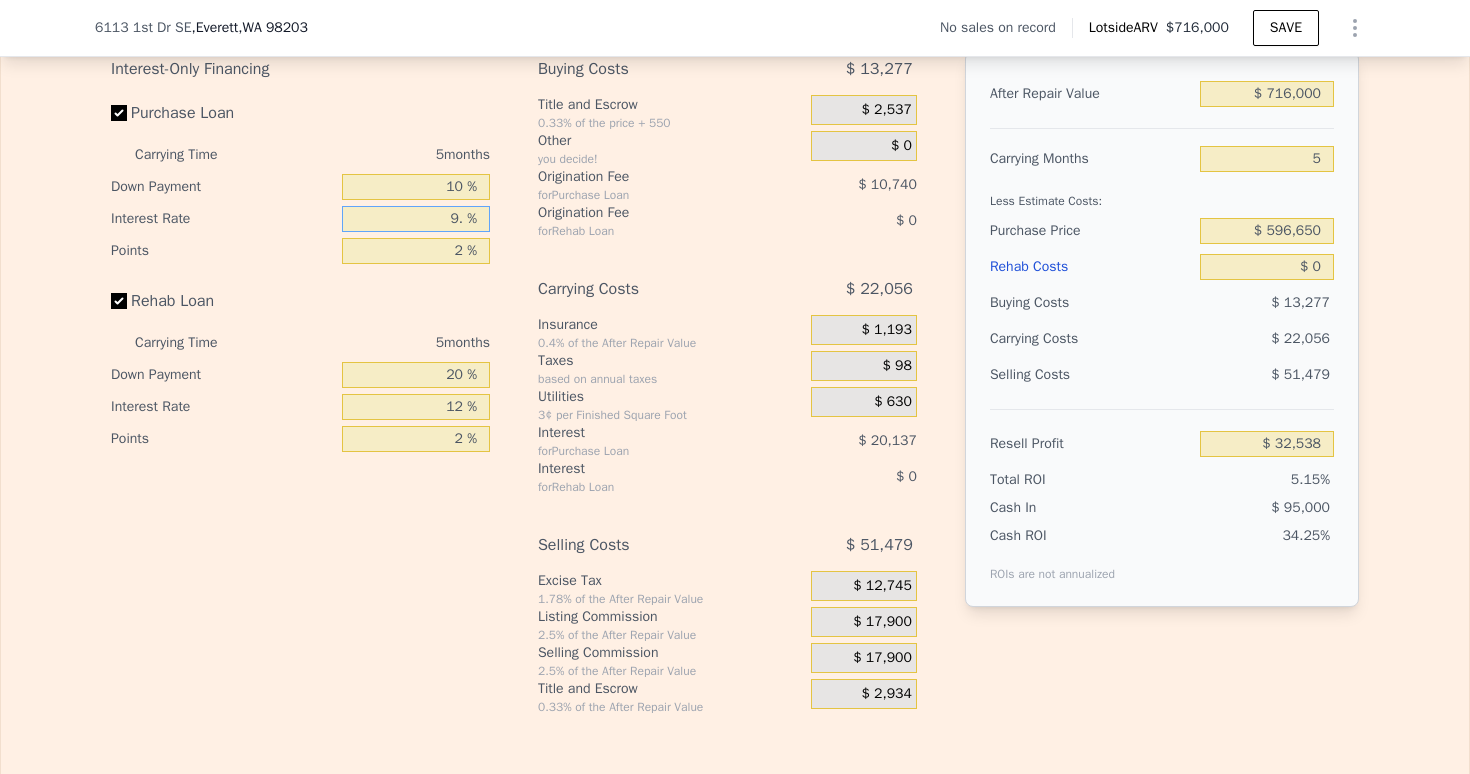 type on "9.5 %" 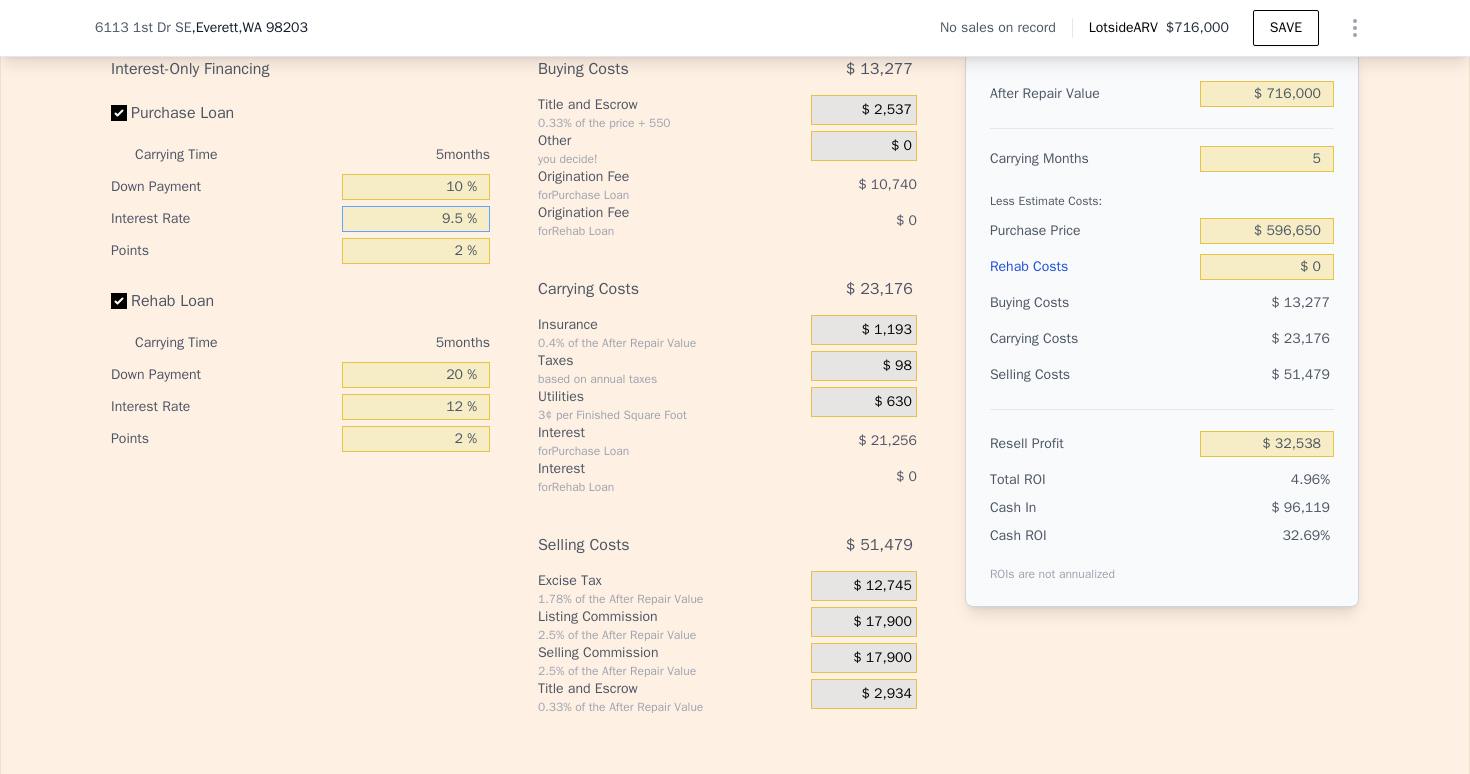 type on "$ 31,418" 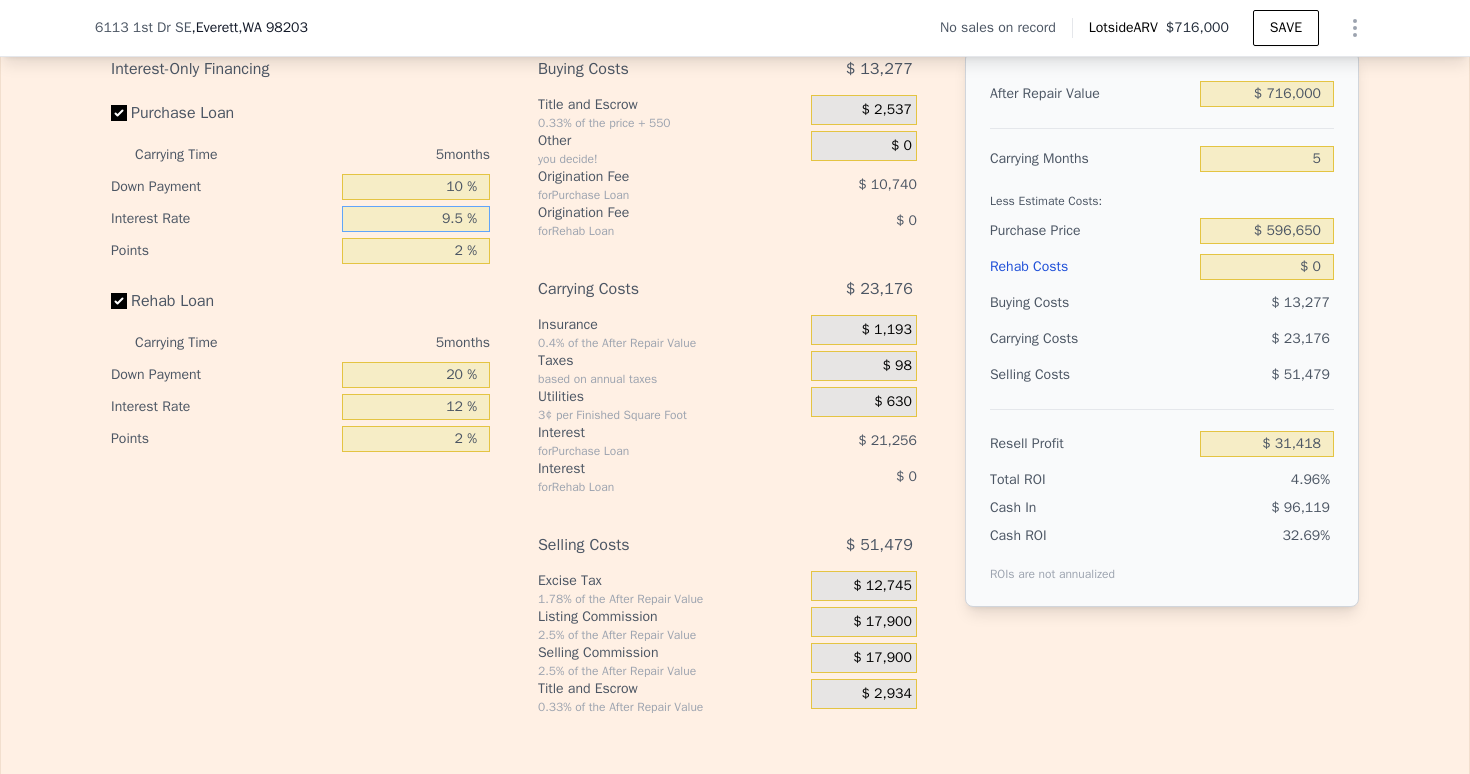 type on "9.5 %" 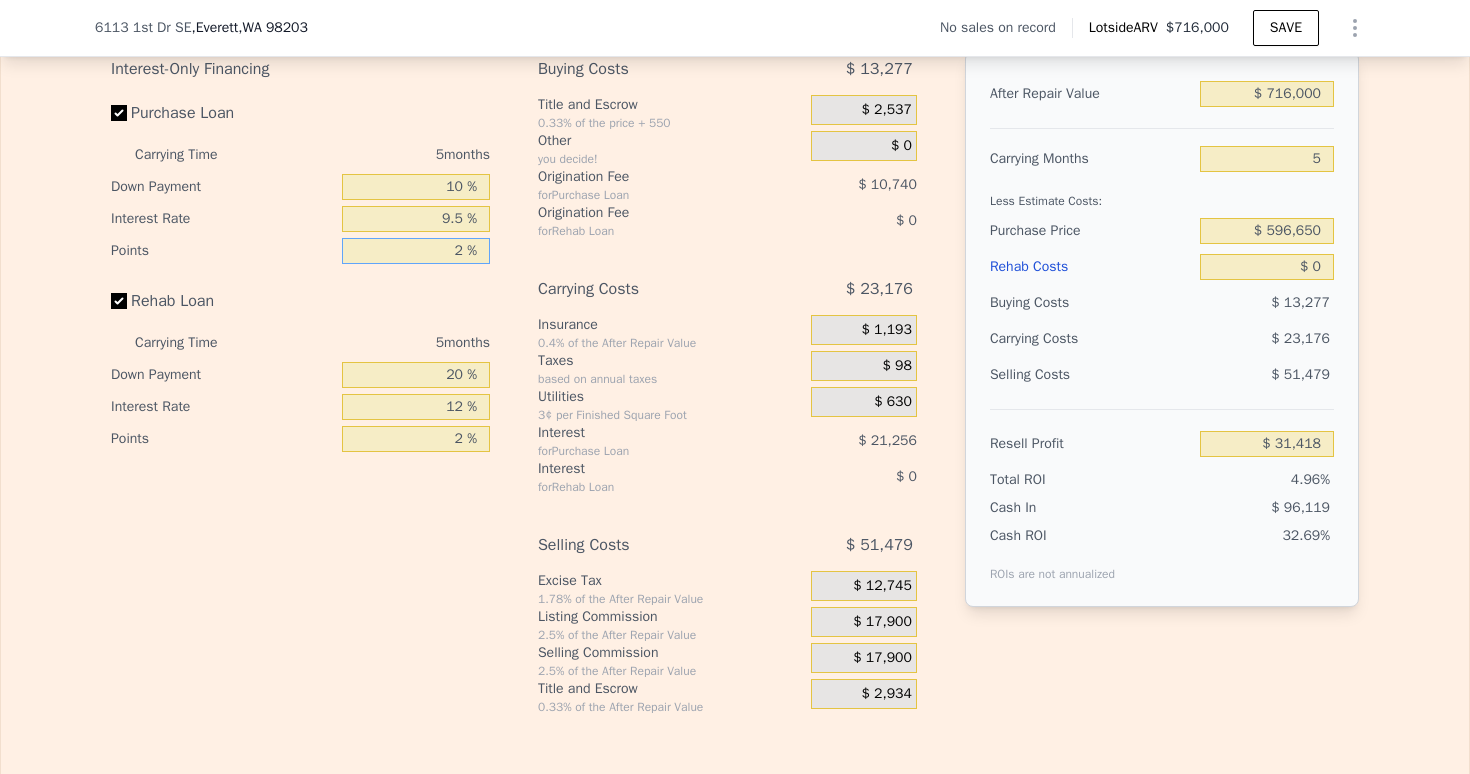 click on "2 %" at bounding box center (416, 251) 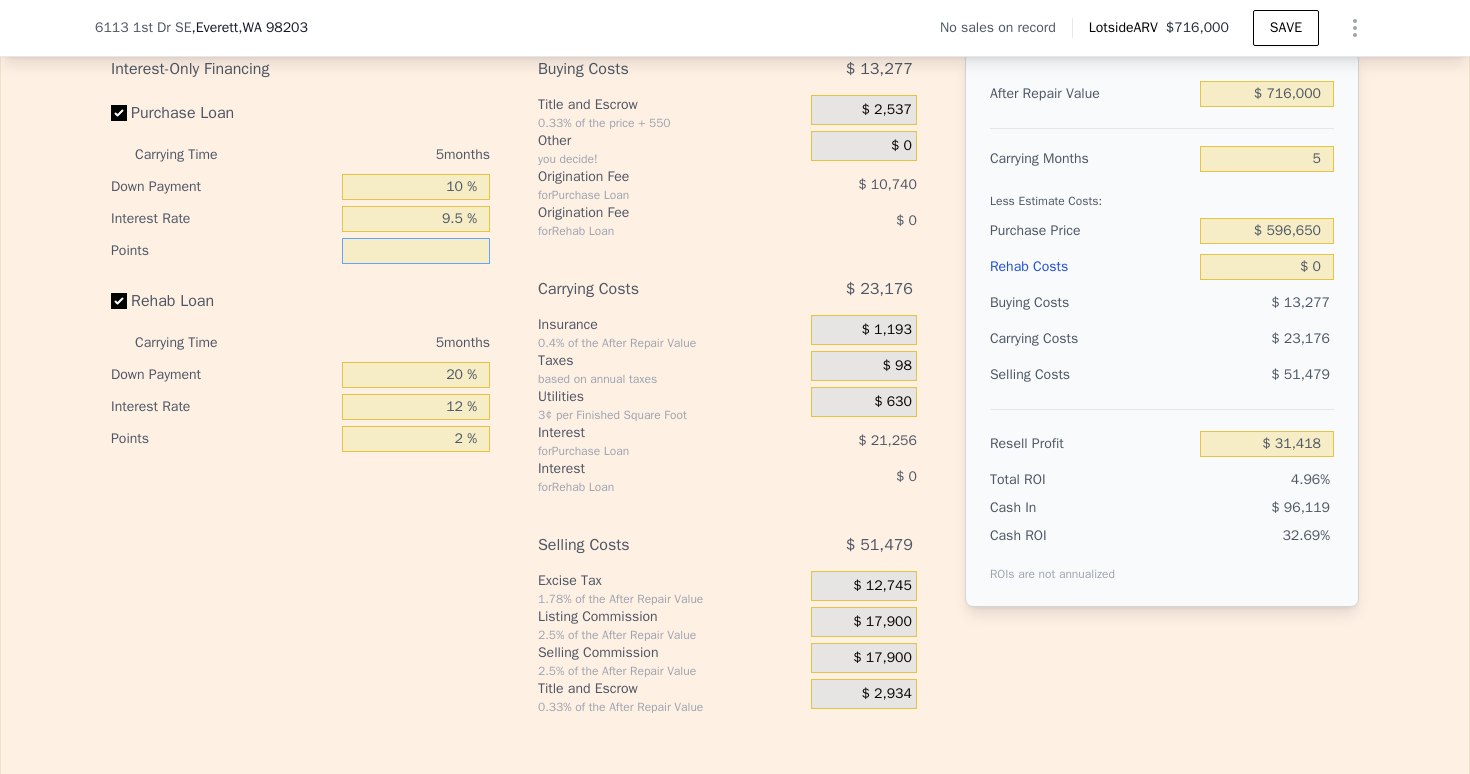 type on "1 %" 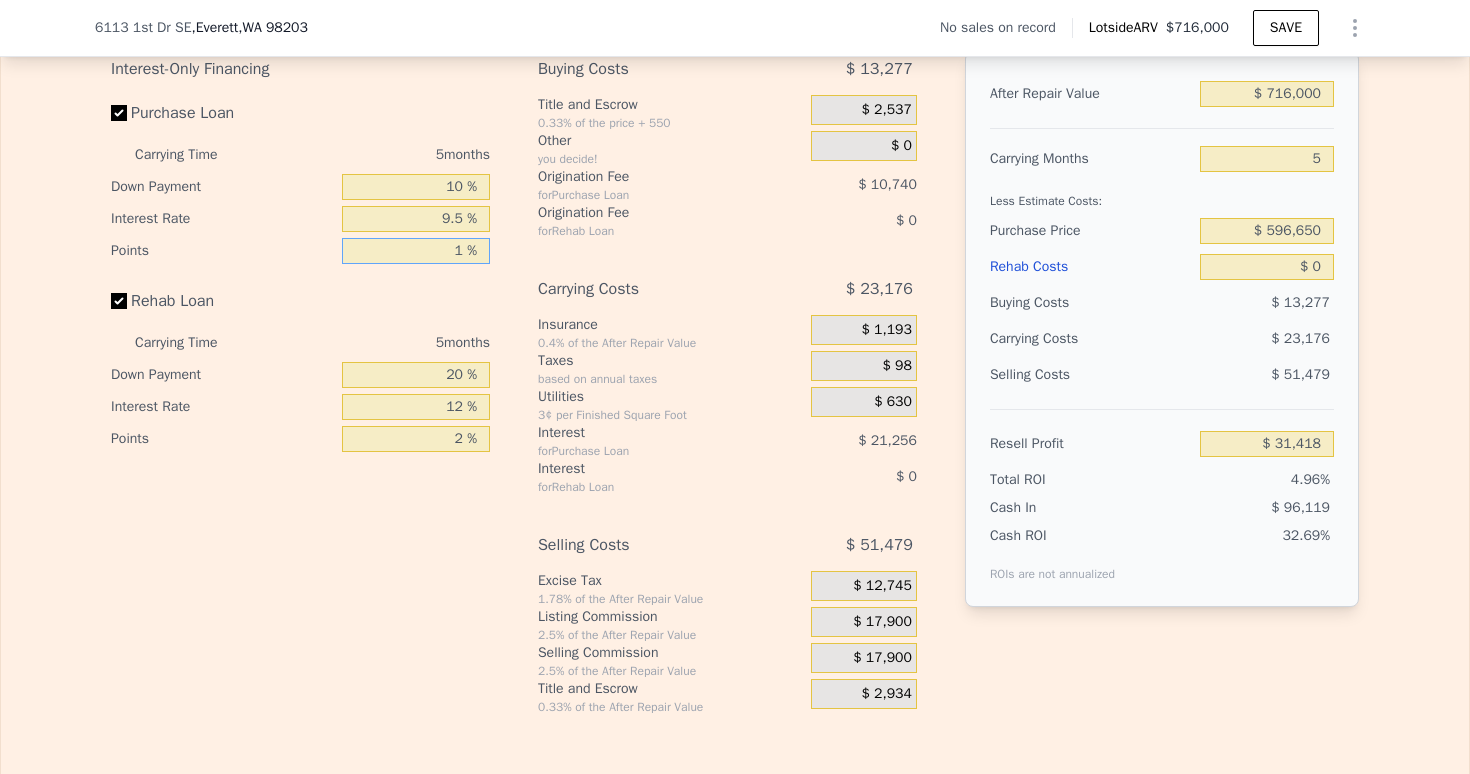 type on "$ 36,788" 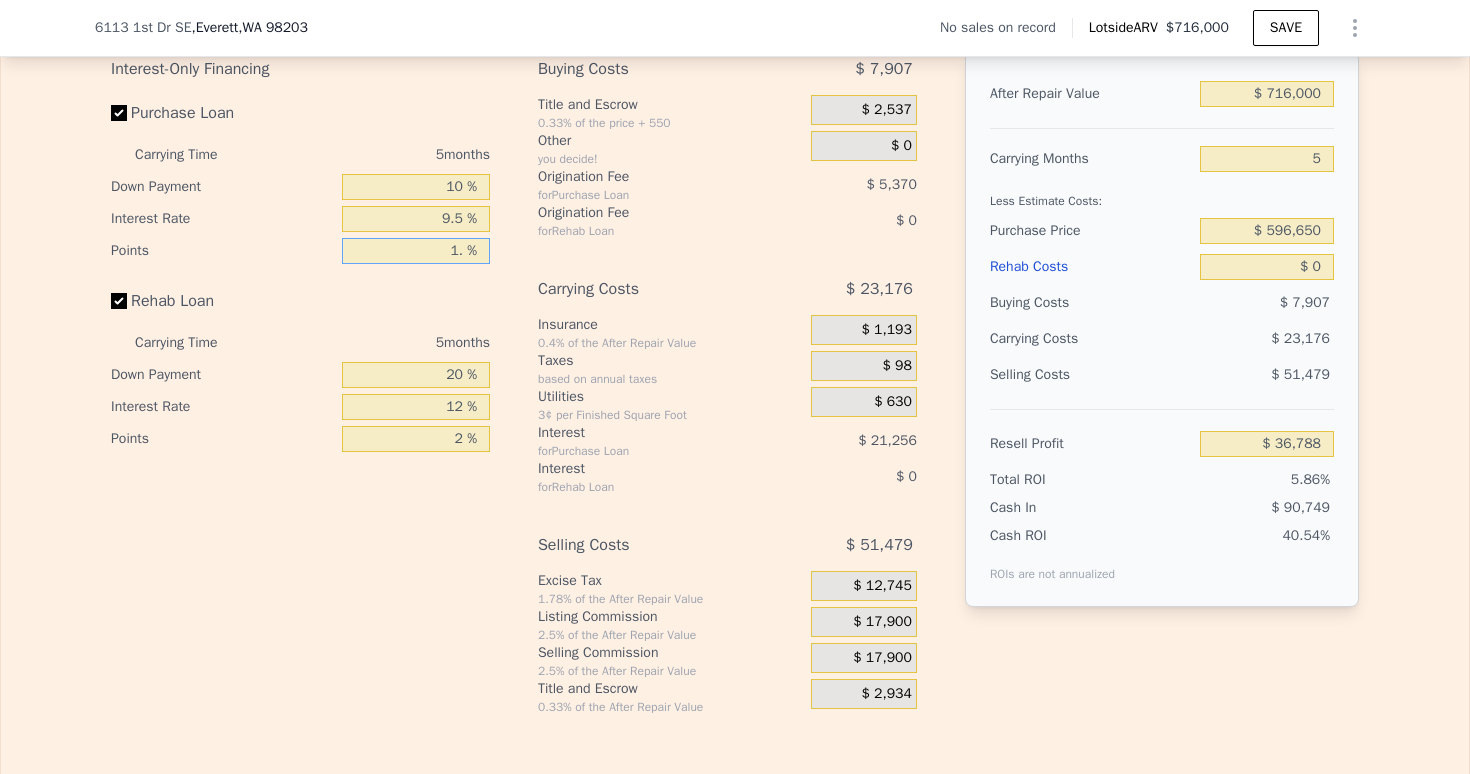 type on "1.5 %" 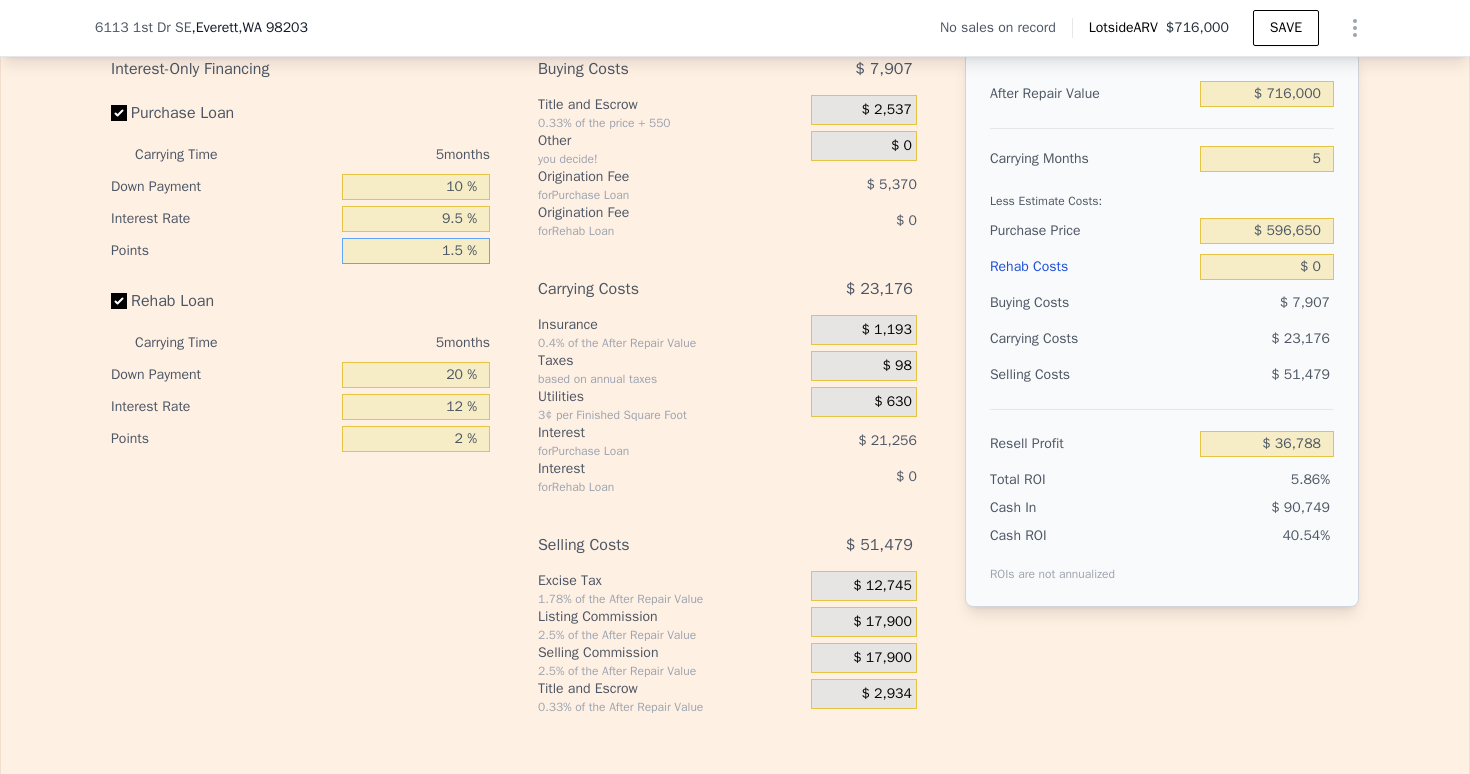 type on "$ 34,103" 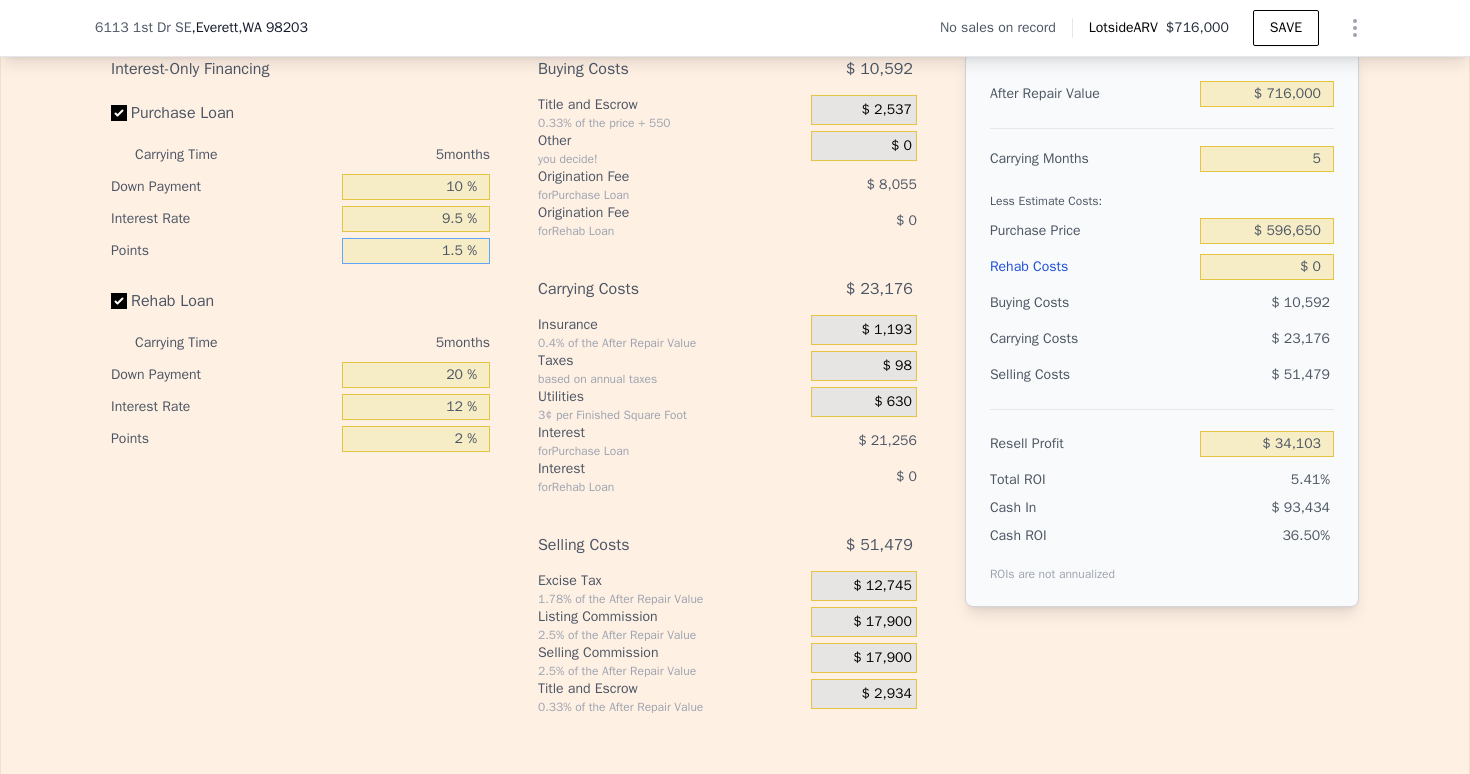 type on "1.5 %" 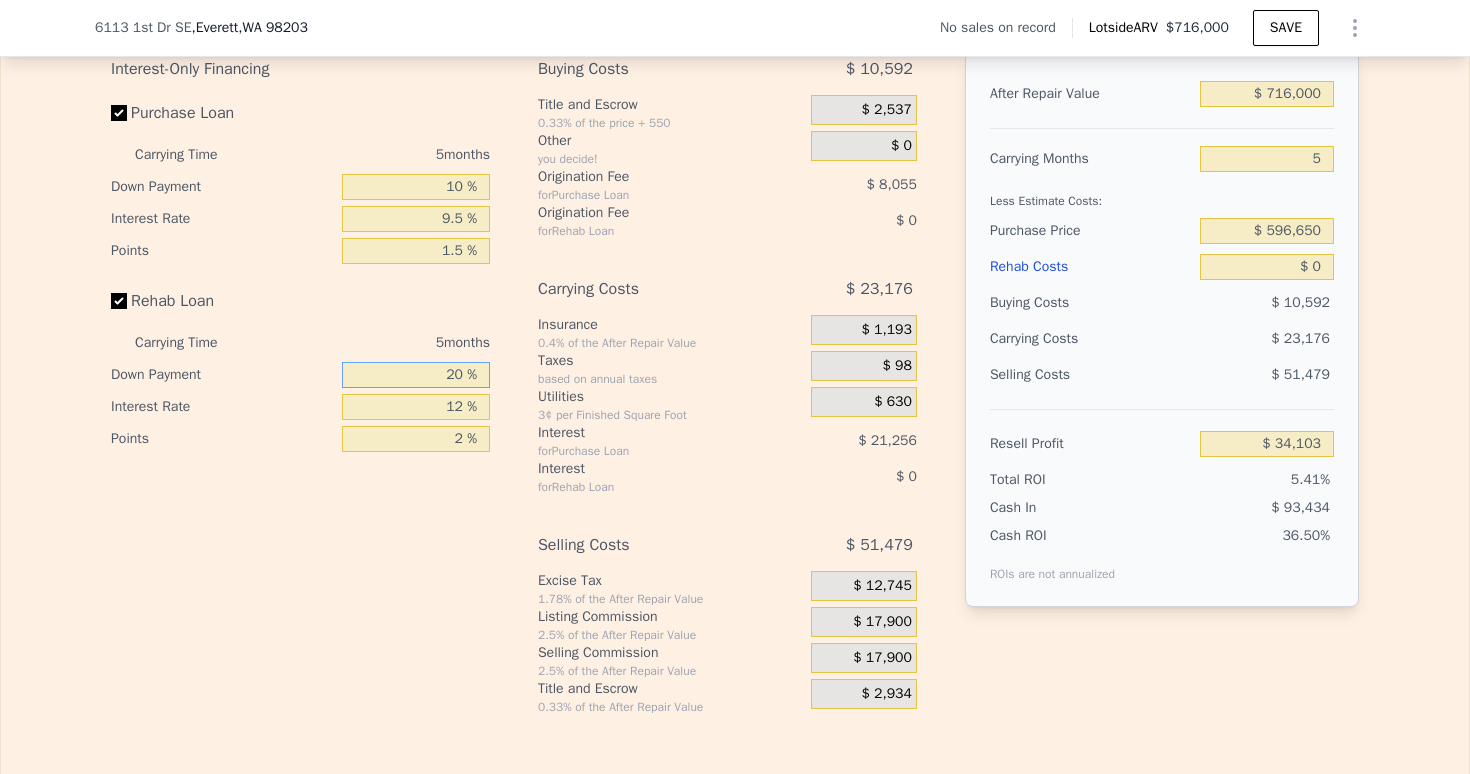 click on "20 %" at bounding box center [416, 375] 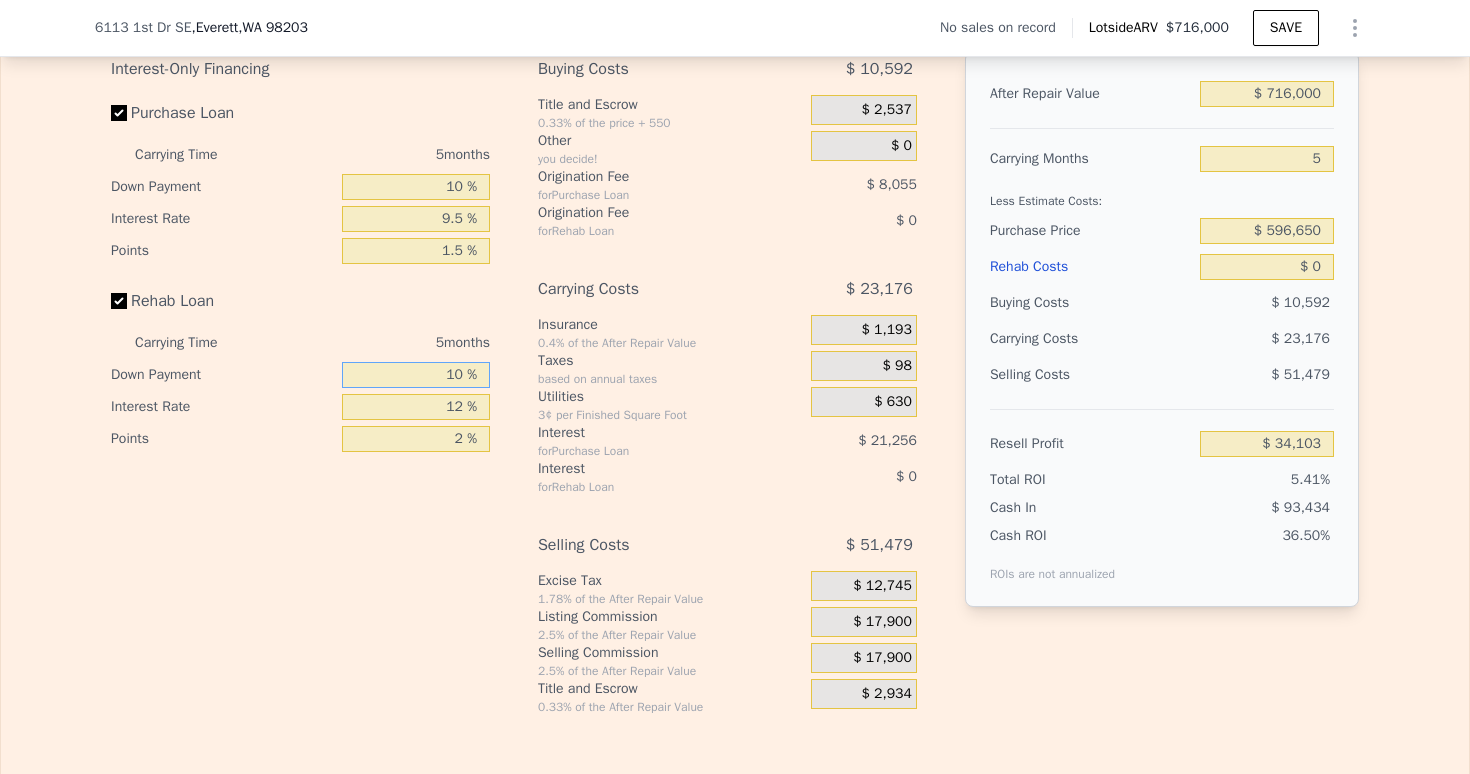 type on "10 %" 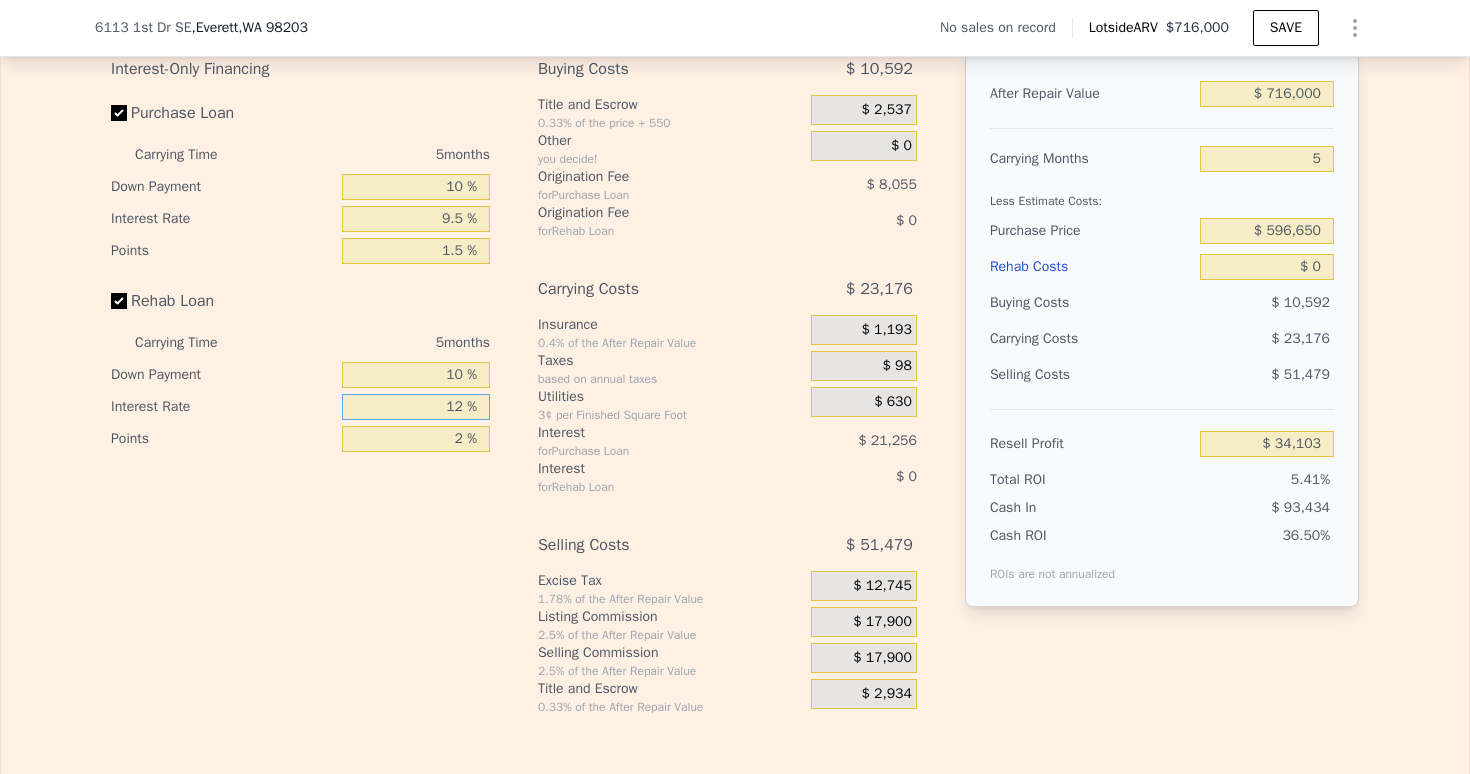 click on "12 %" at bounding box center [416, 407] 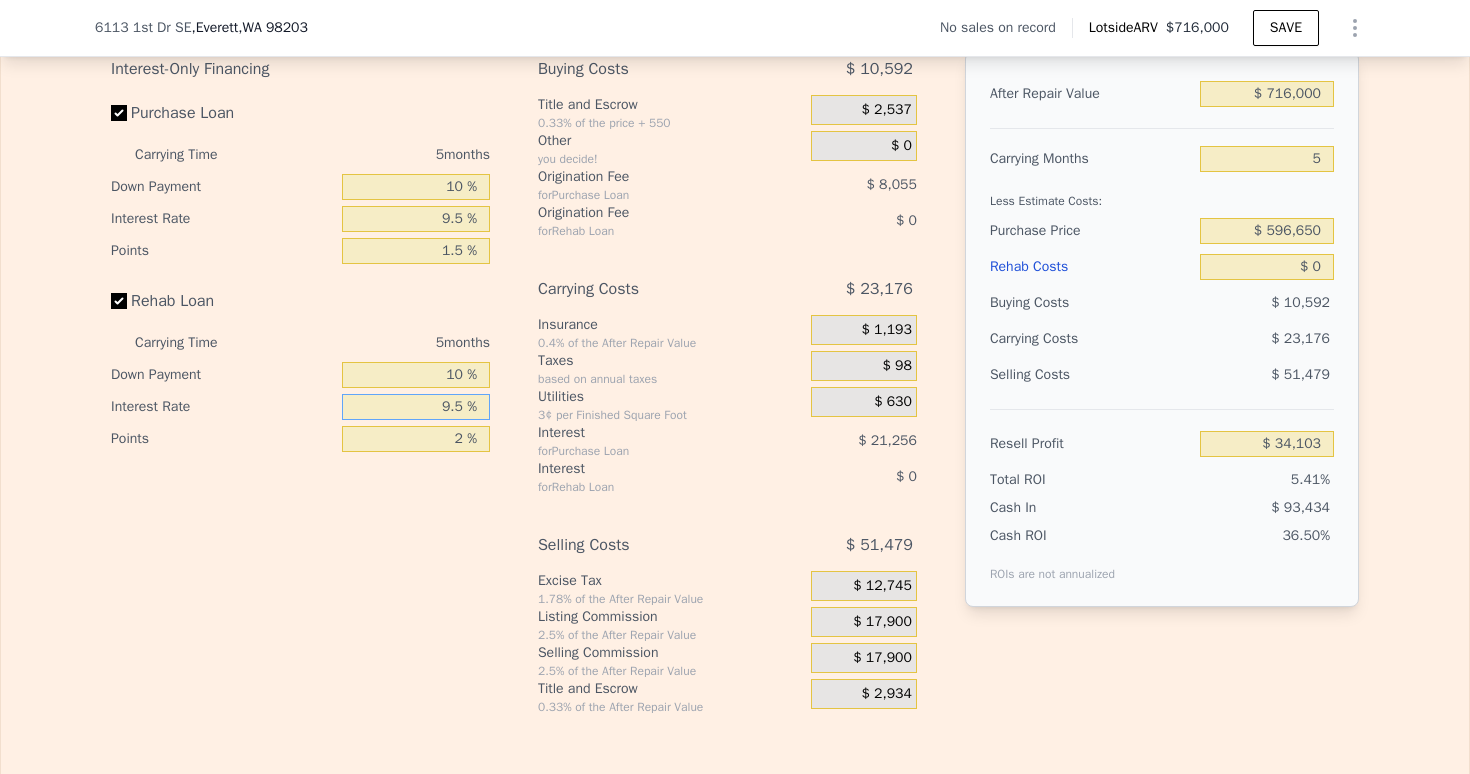 type on "9.5 %" 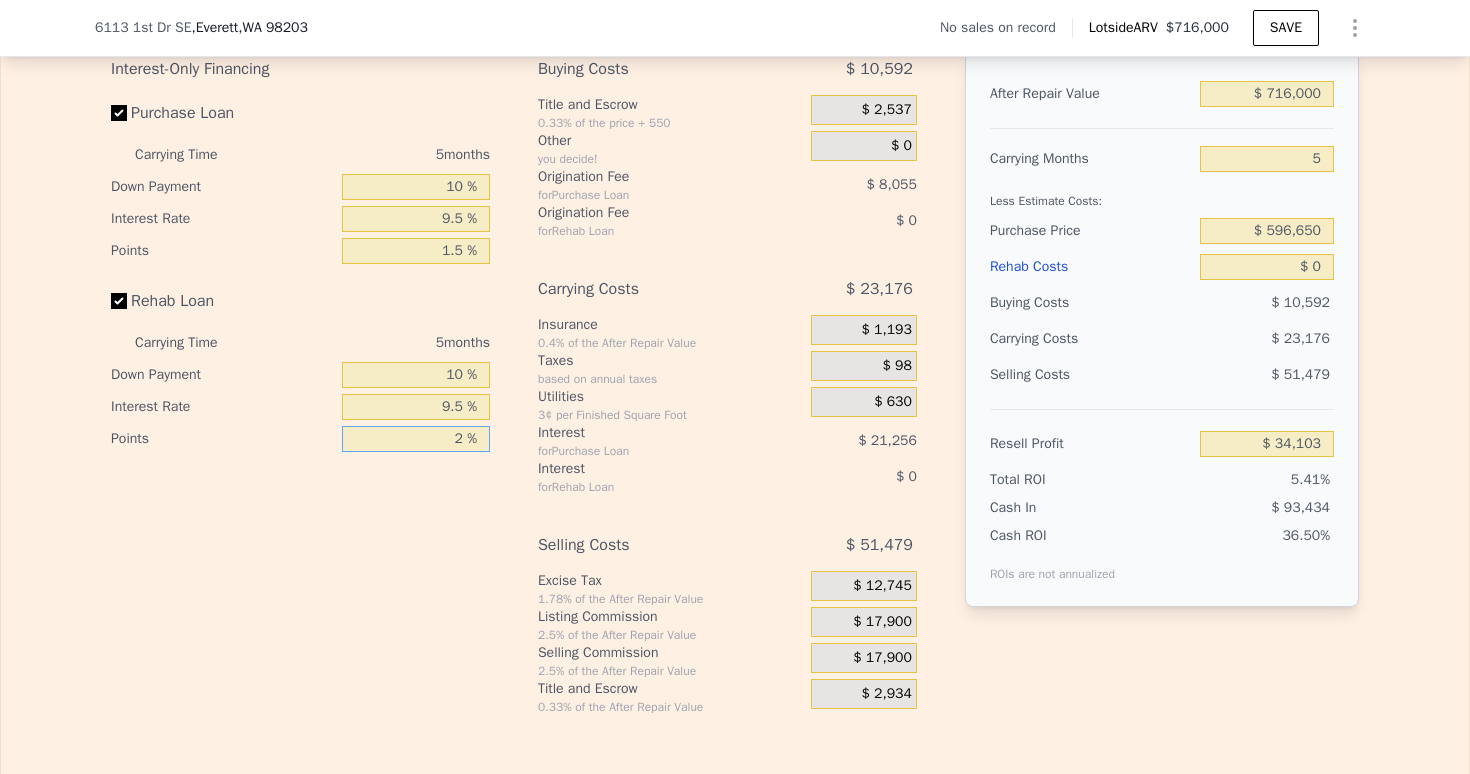 click on "2 %" at bounding box center (416, 439) 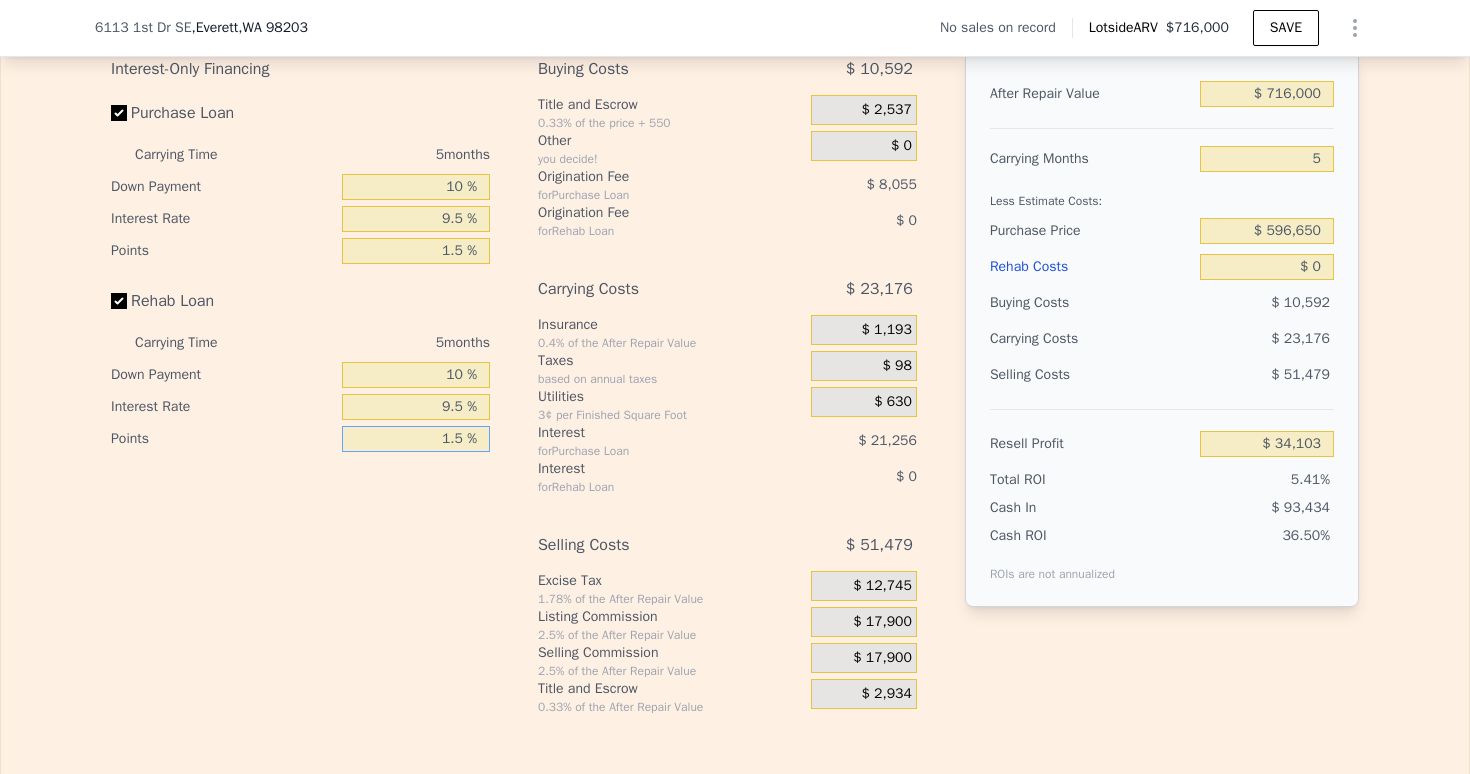 type on "1.5 %" 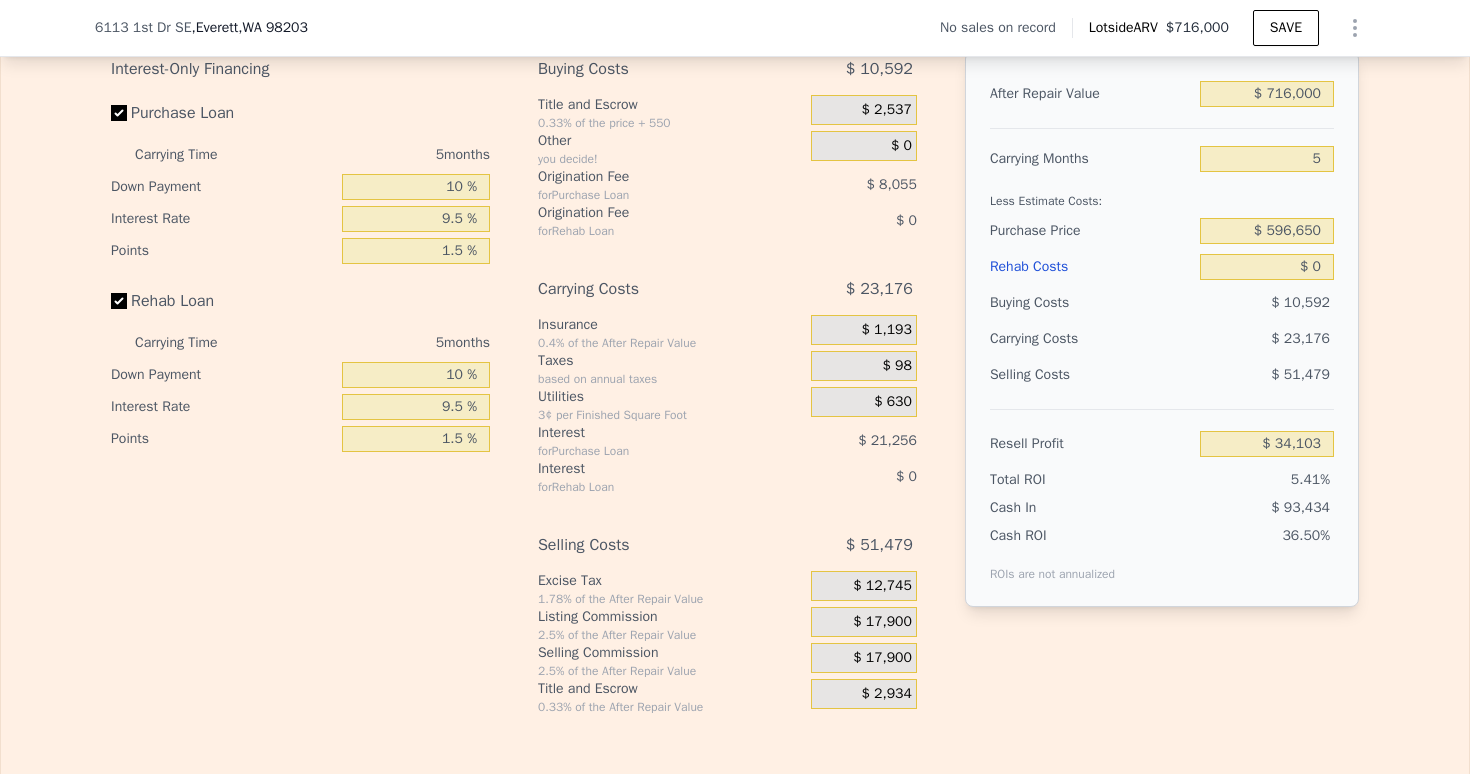 click on "Interest" at bounding box center (649, 433) 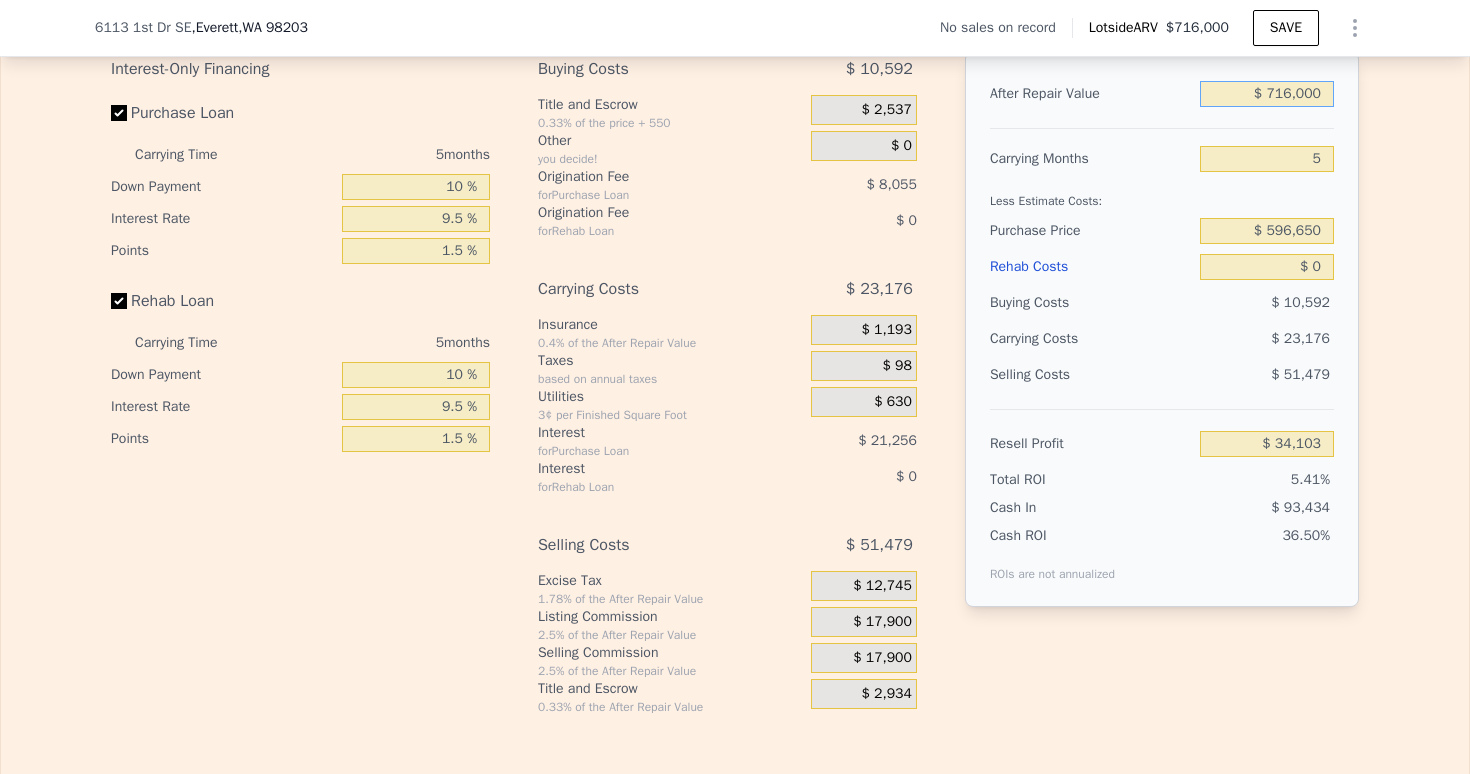 click on "$ 716,000" at bounding box center [1267, 94] 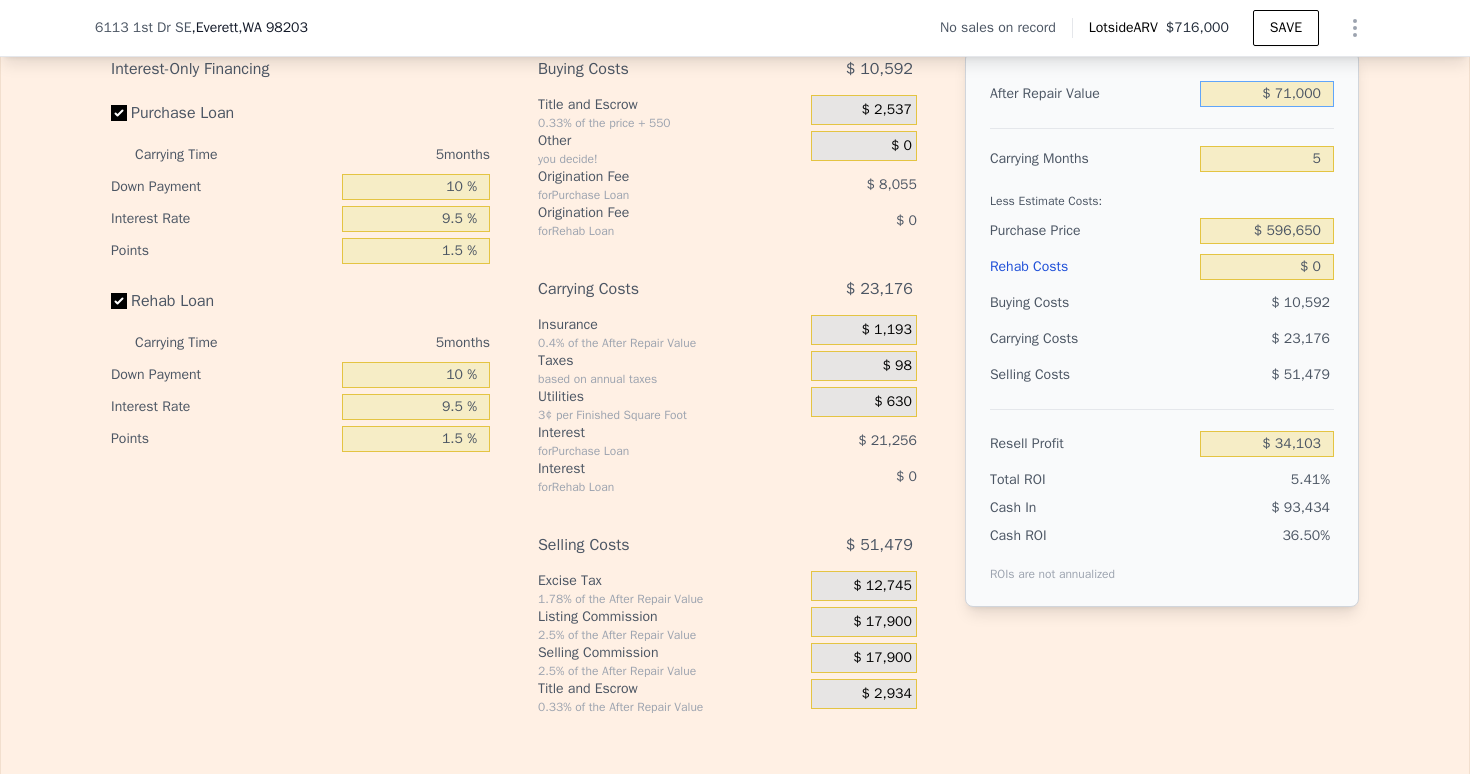 type on "-$ 563,943" 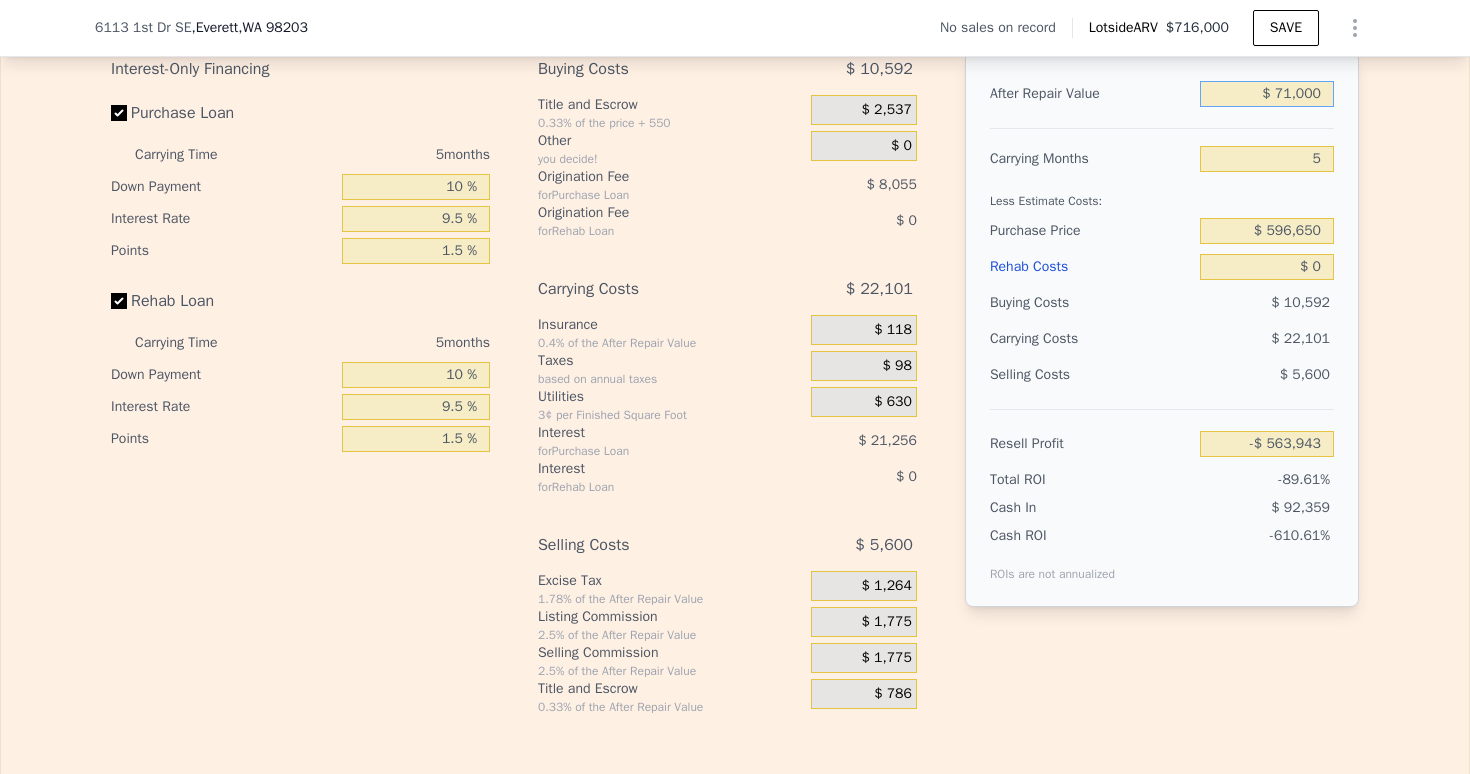 type on "$ 7,000" 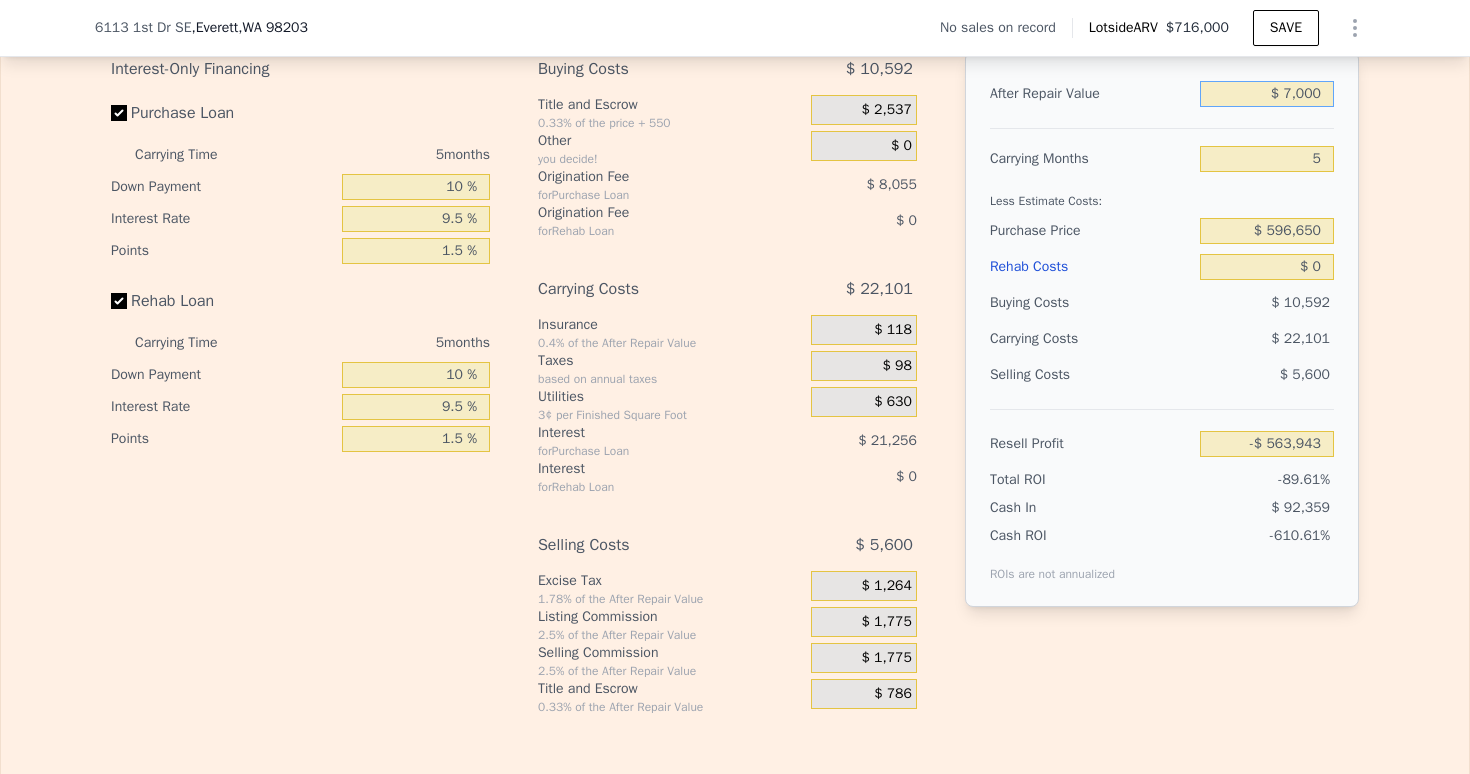 type on "-$ 623,285" 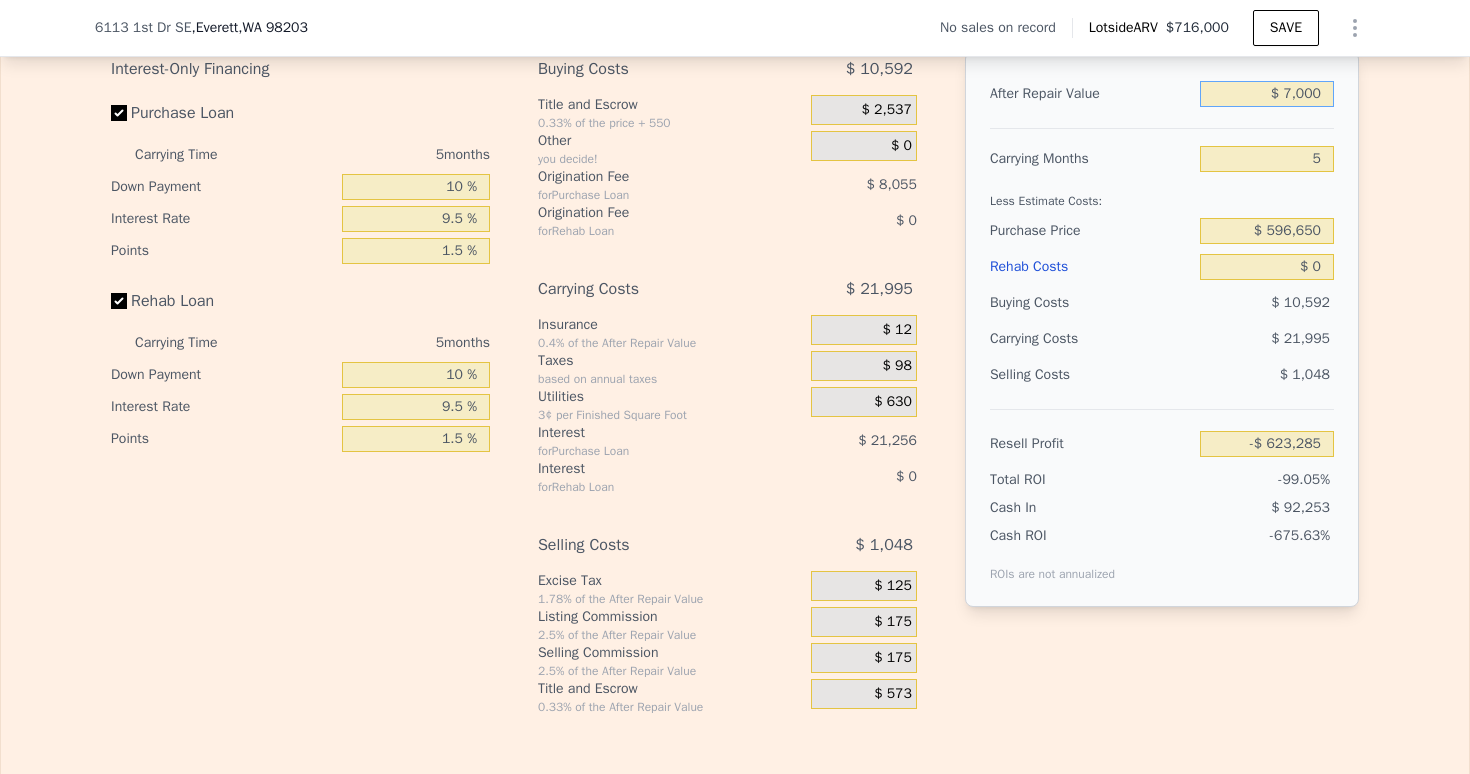 type on "$ 72,000" 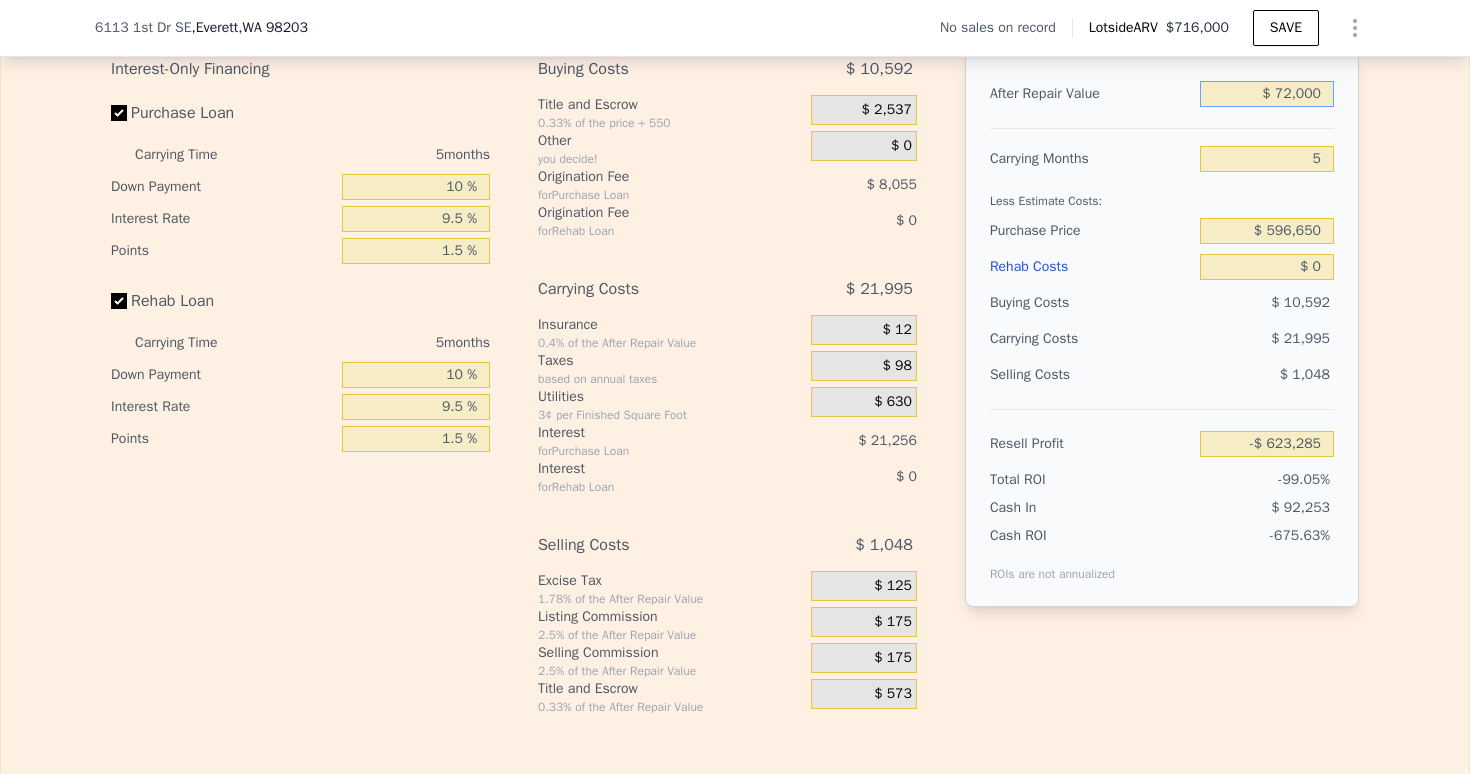 type on "-$ 563,017" 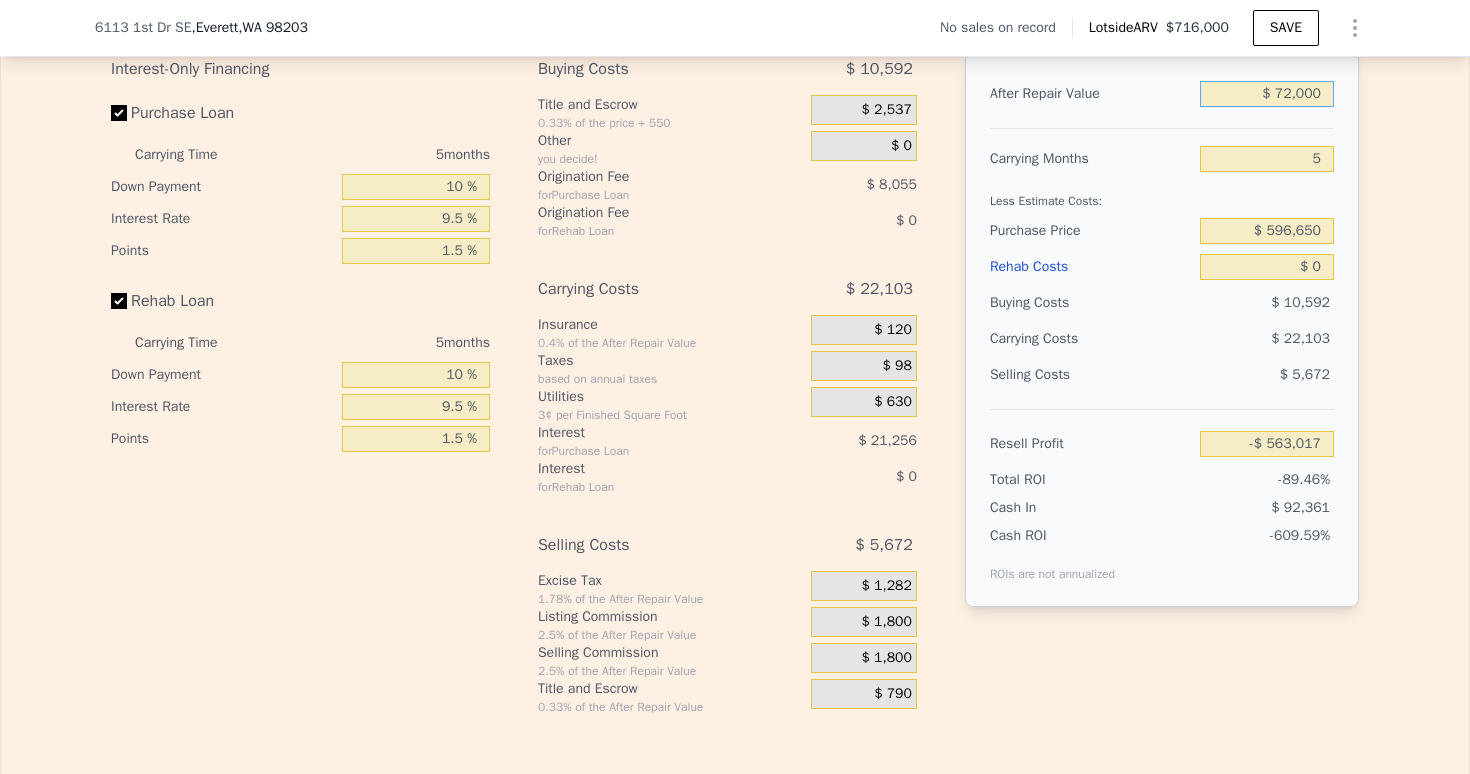 type on "$ 720,000" 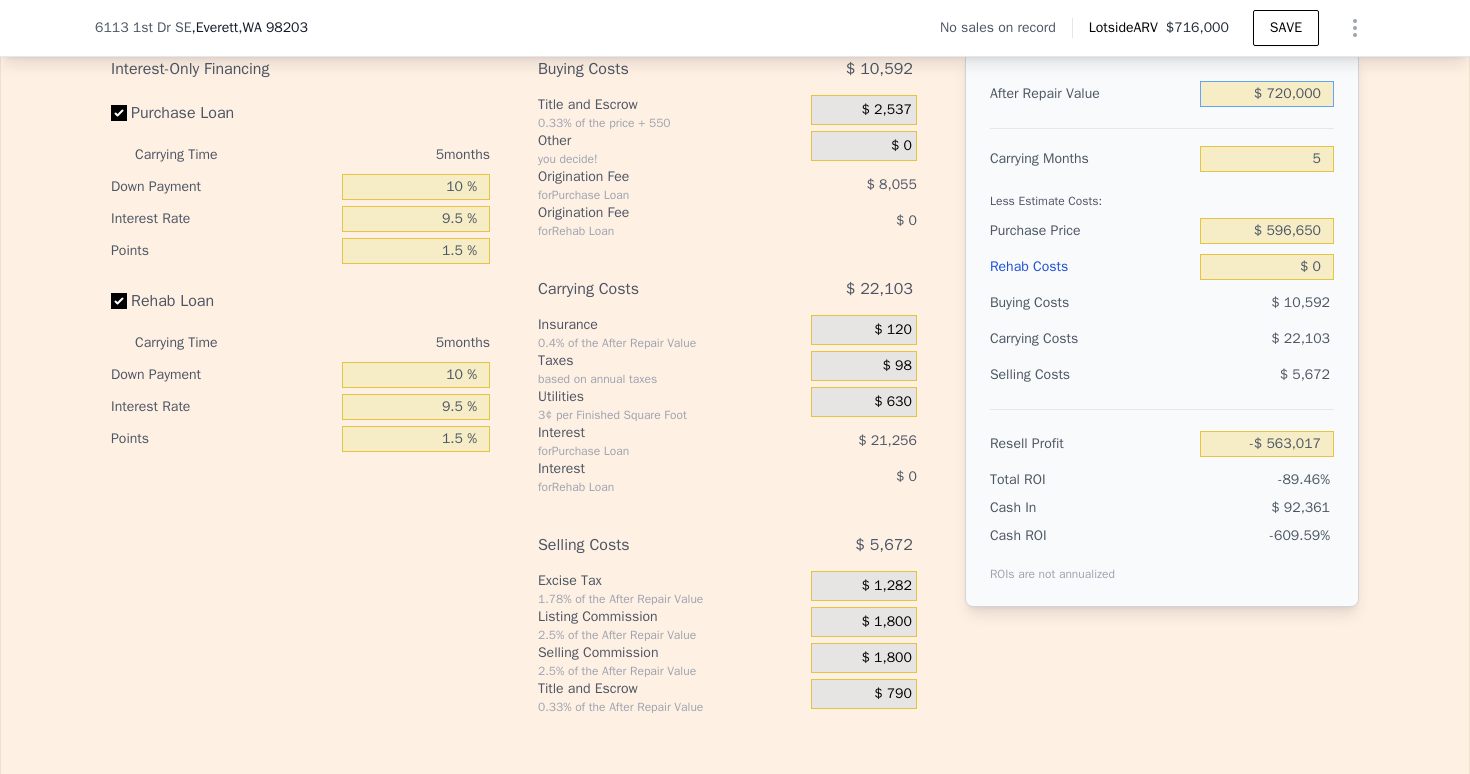 type on "$ 37,811" 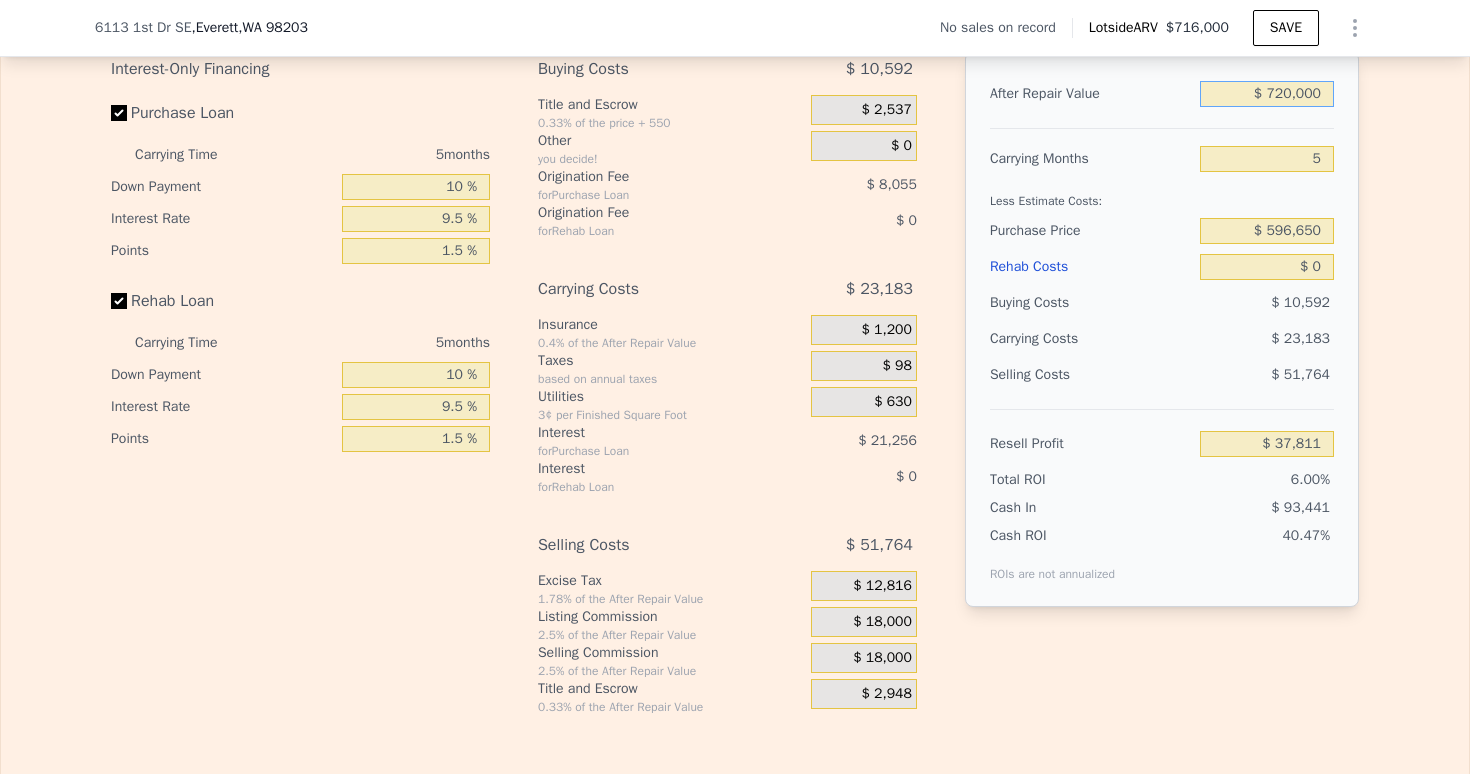 type on "$ 720,000" 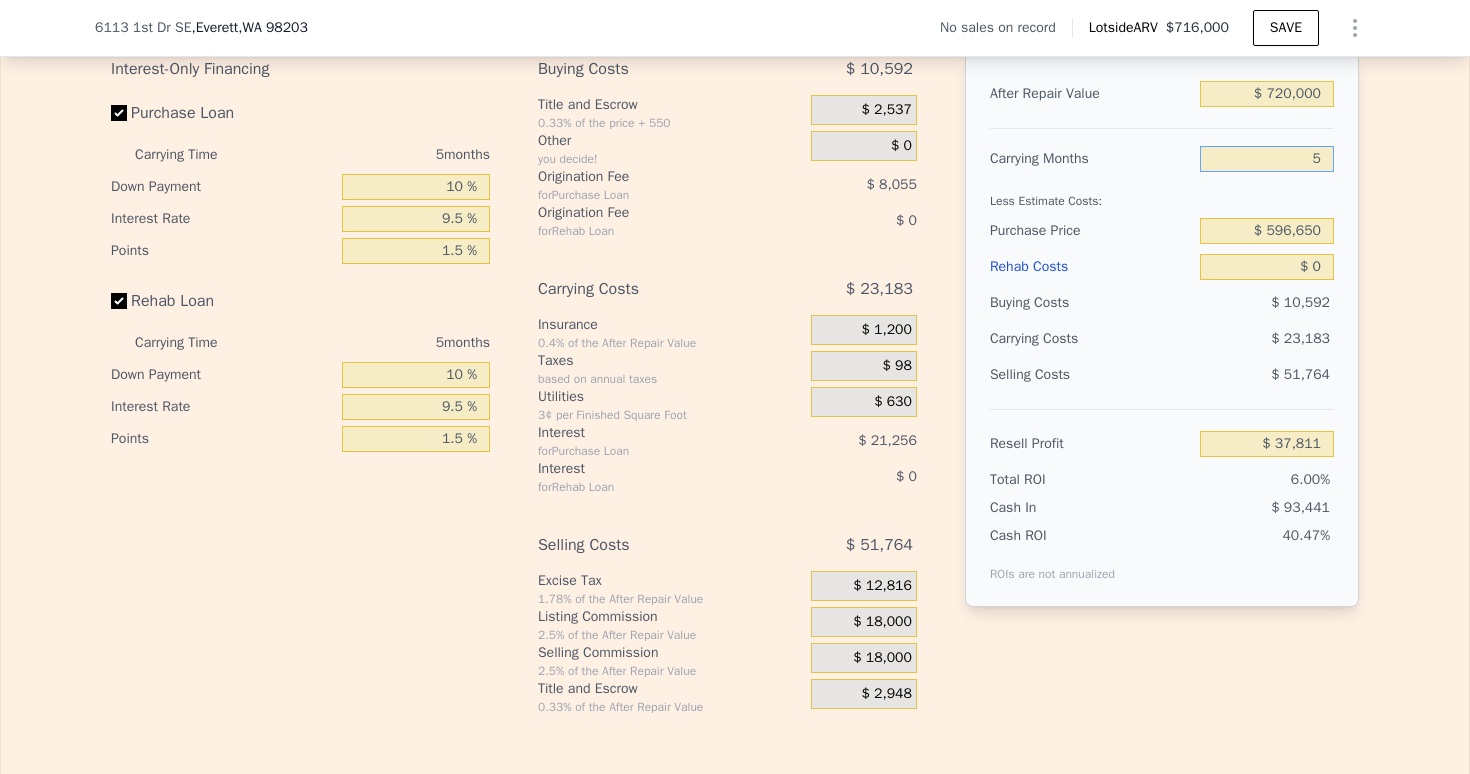 click on "5" at bounding box center (1267, 159) 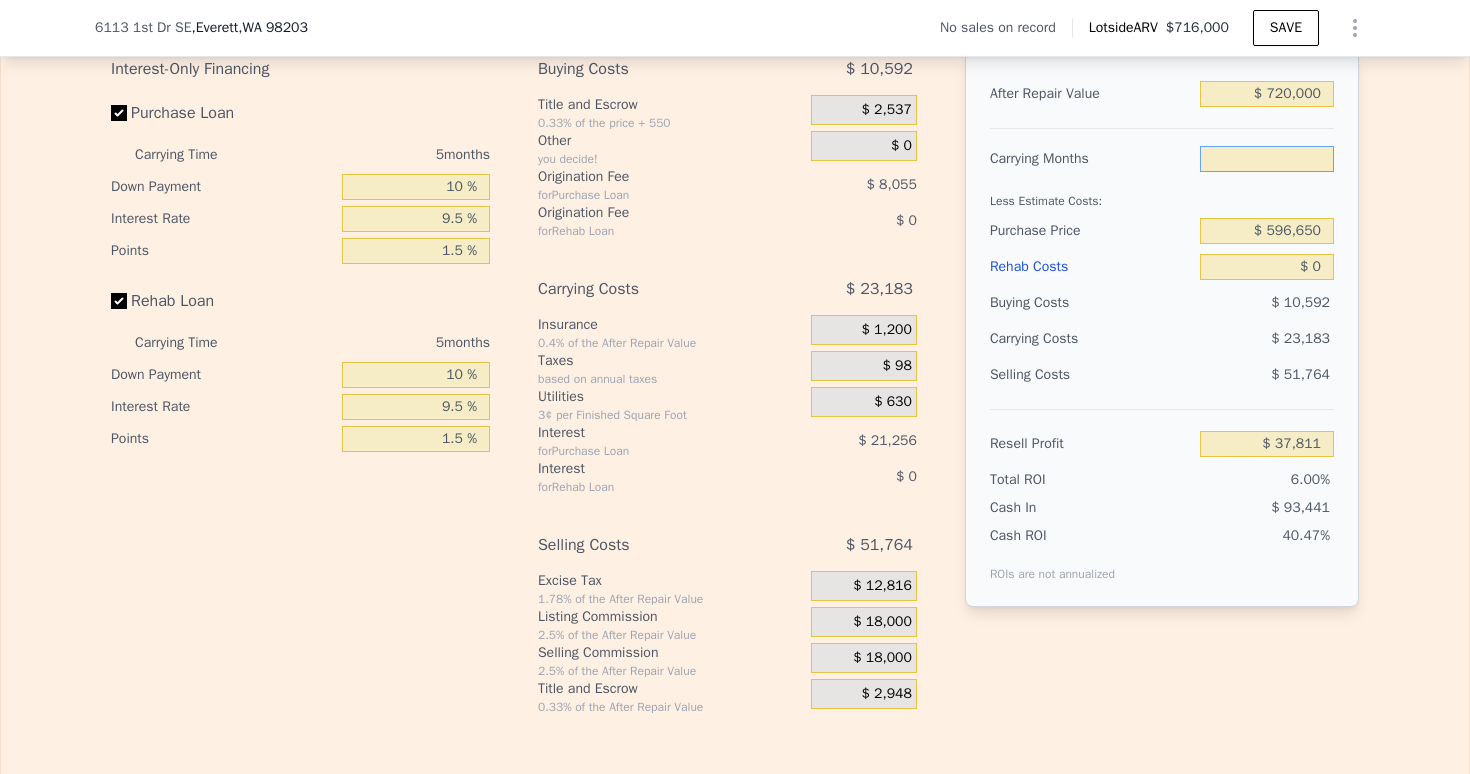 type on "2" 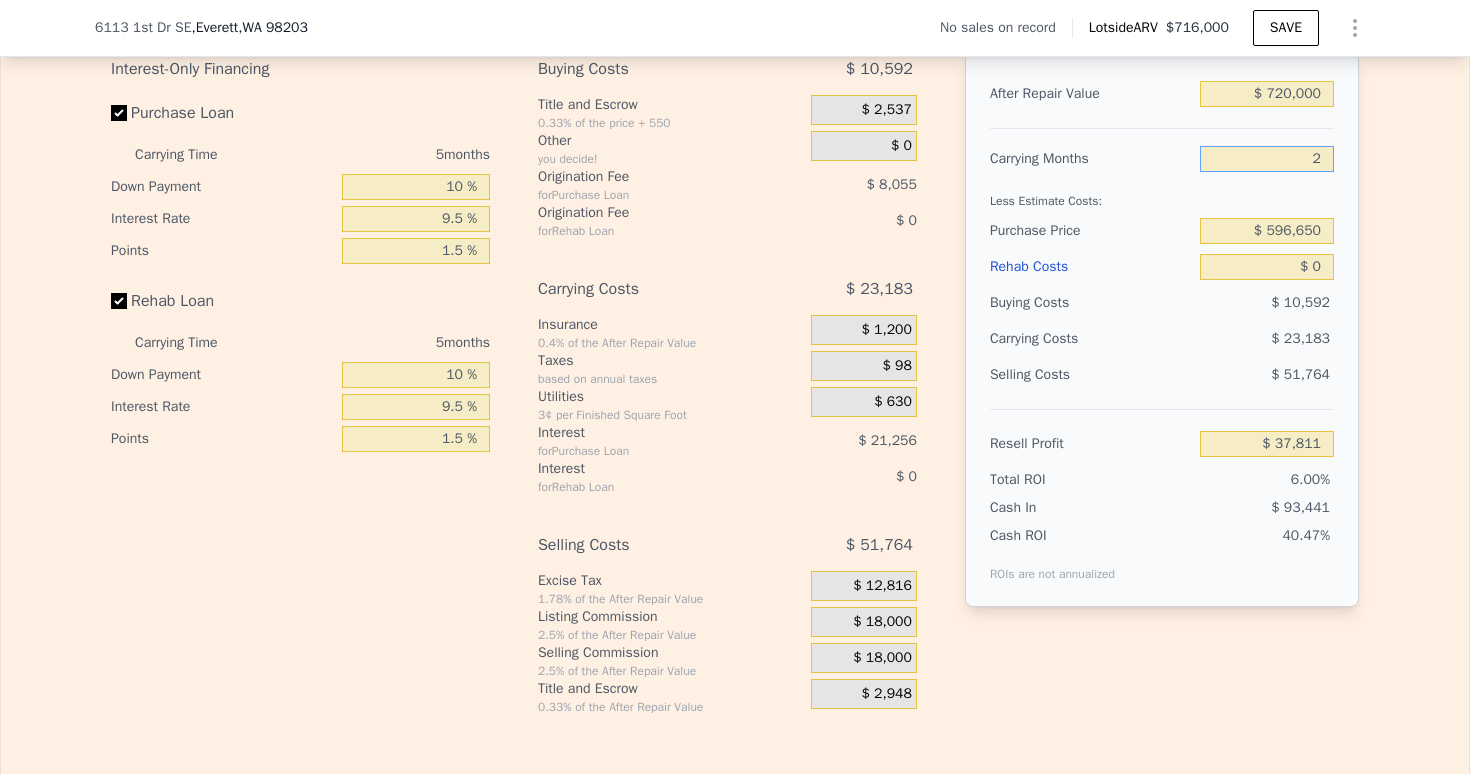 type on "$ 51,721" 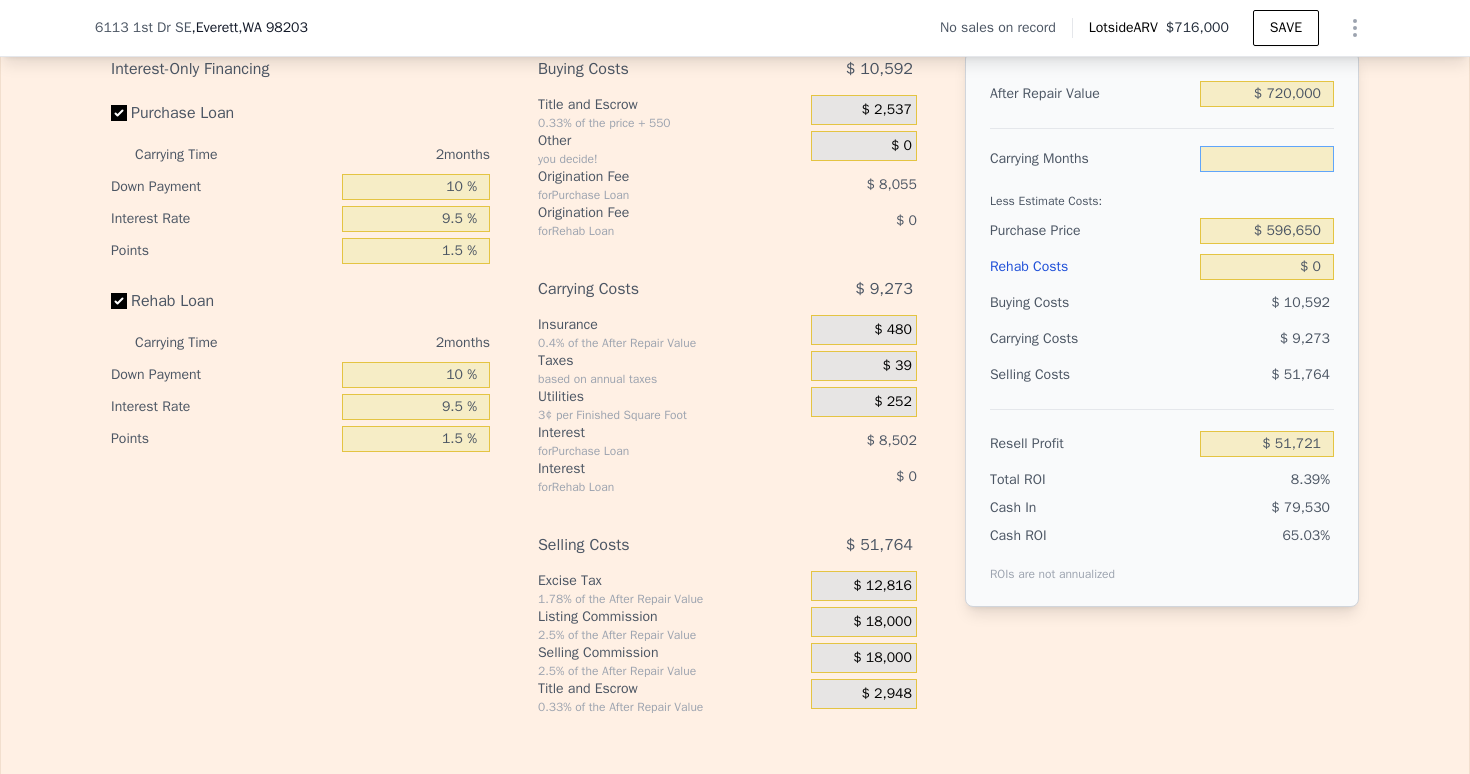 type on "3" 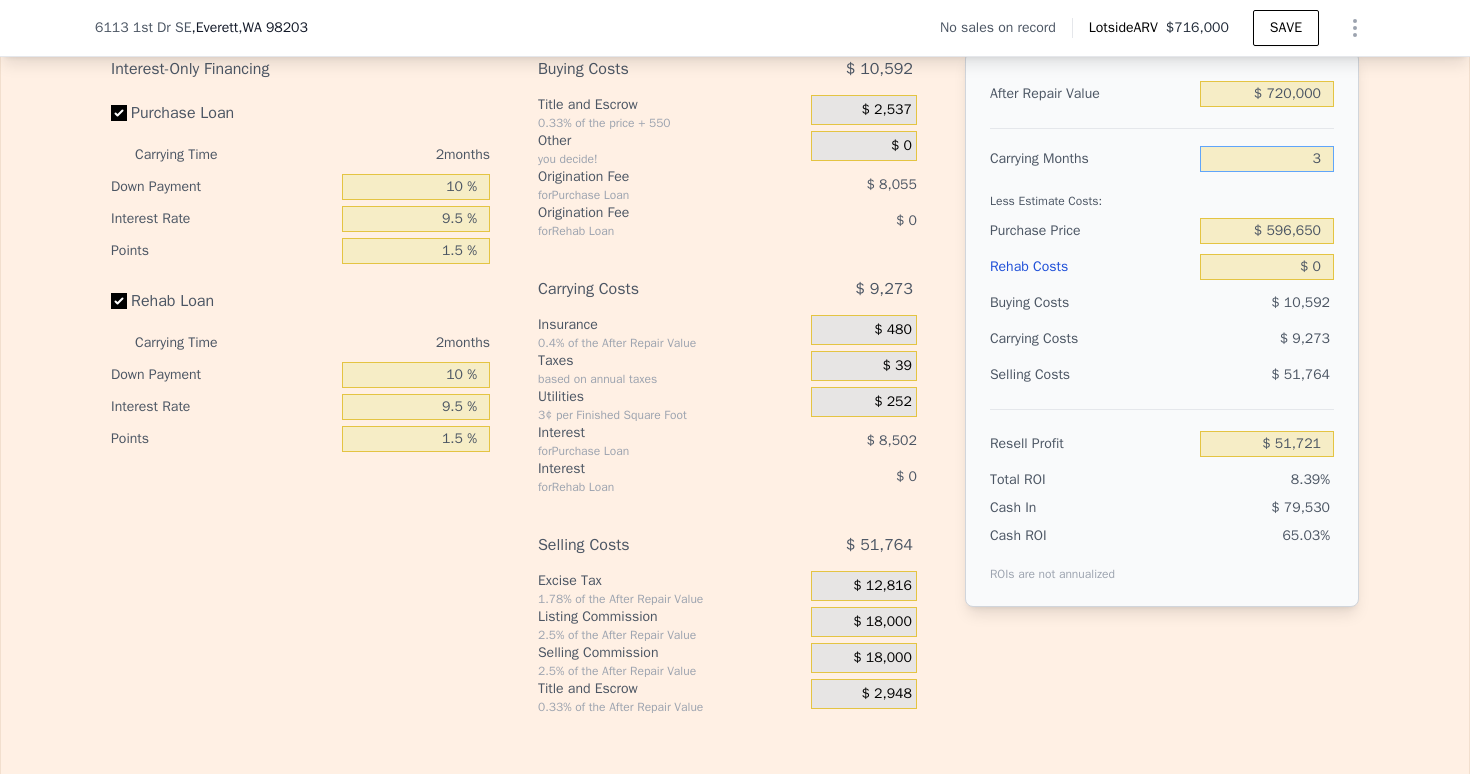 type on "$ 47,084" 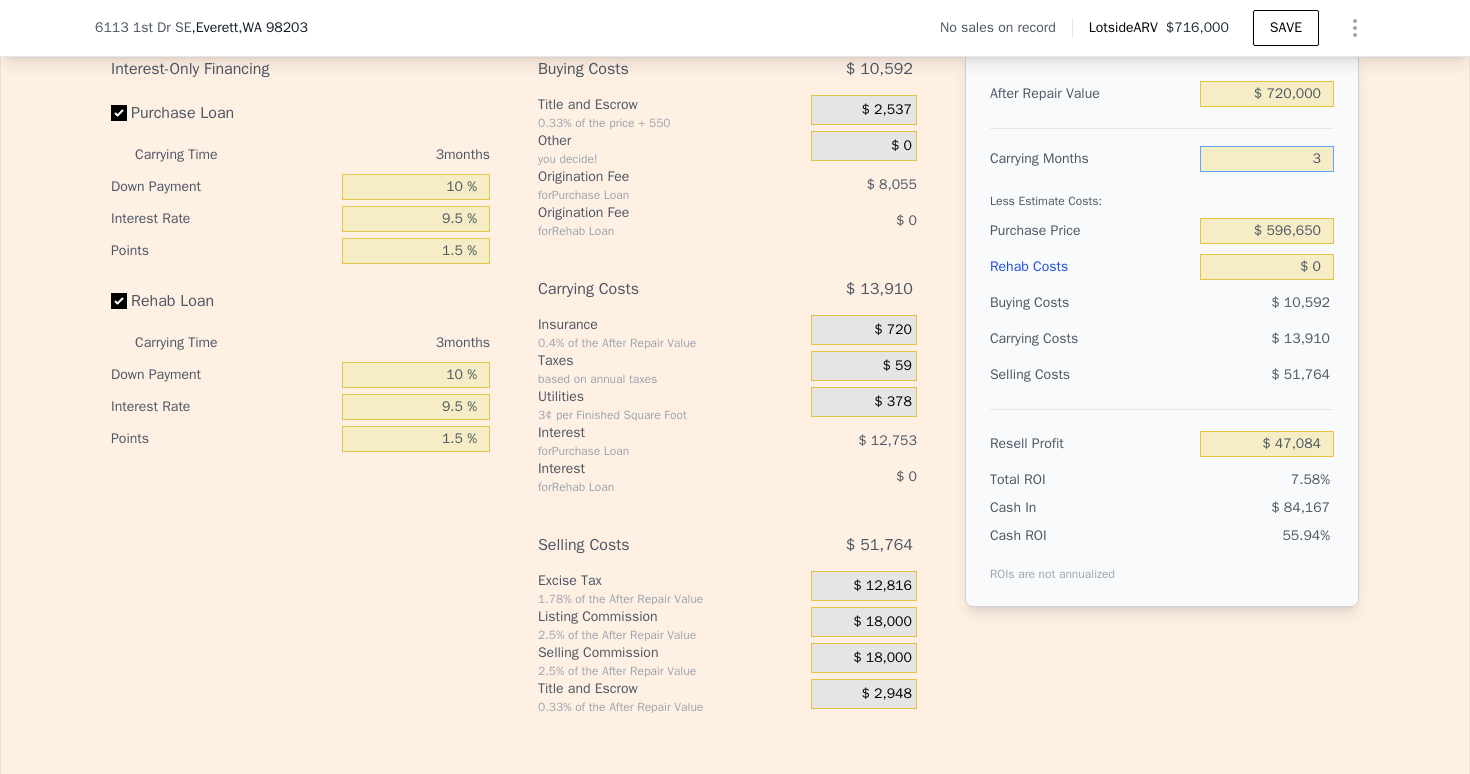 type on "3" 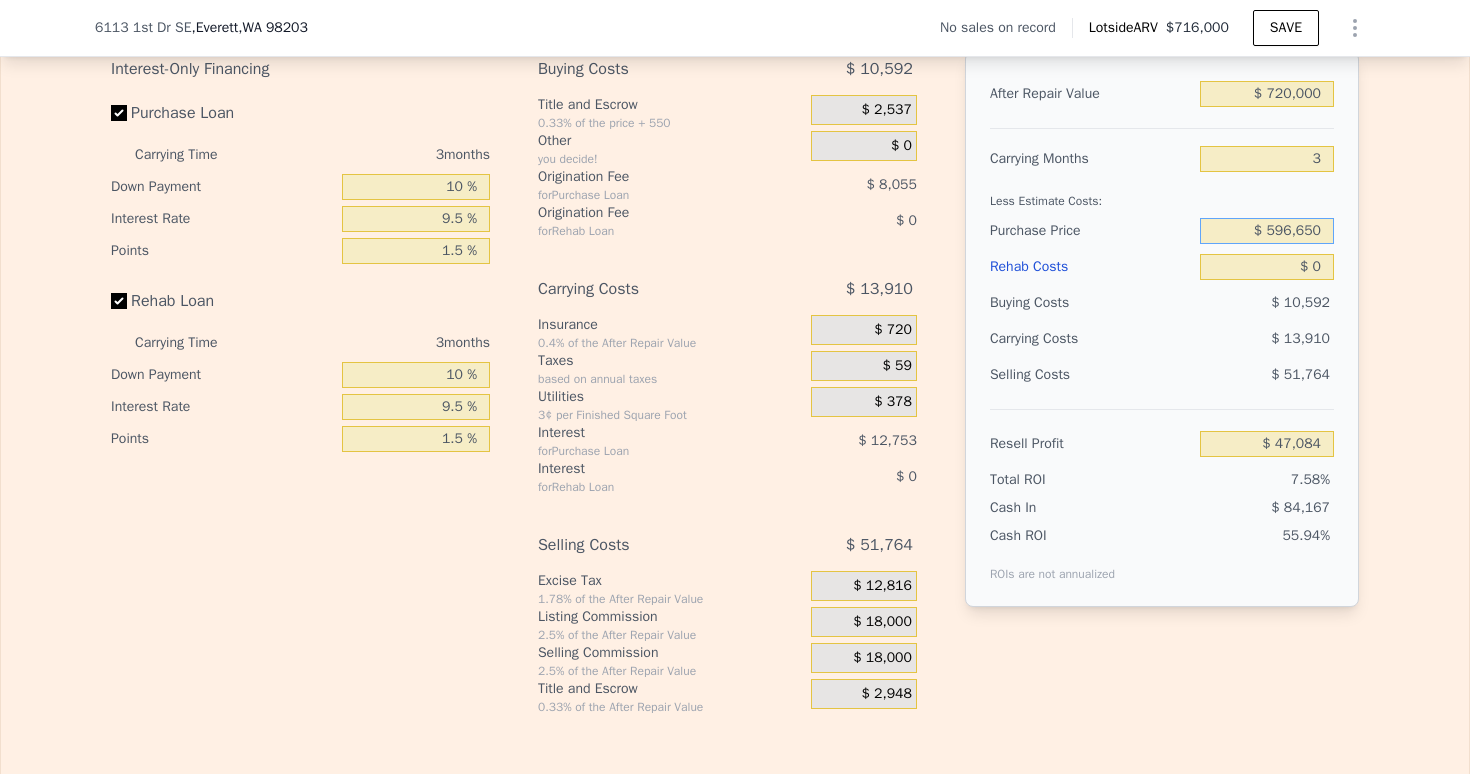 click on "$ 596,650" at bounding box center (1267, 231) 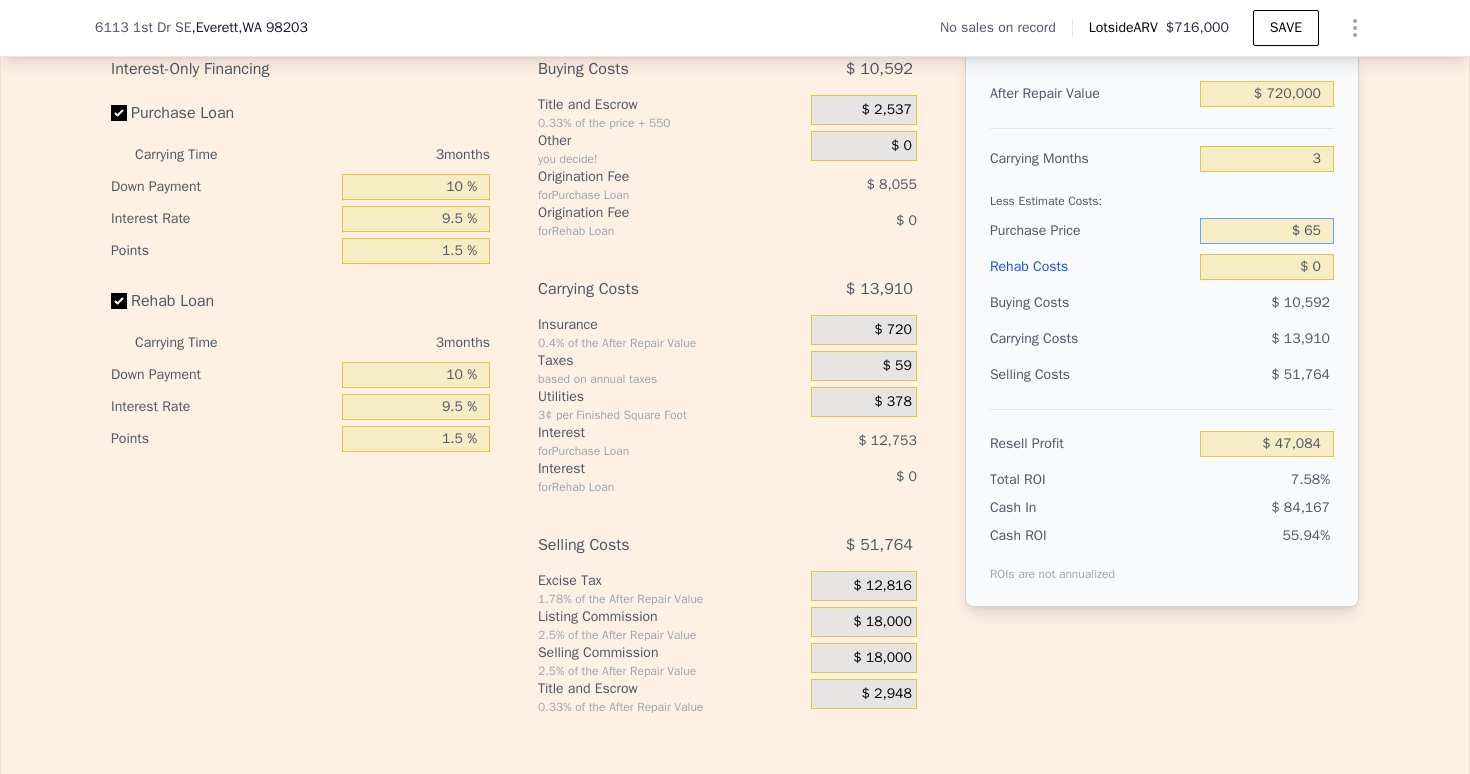 type on "$ 6" 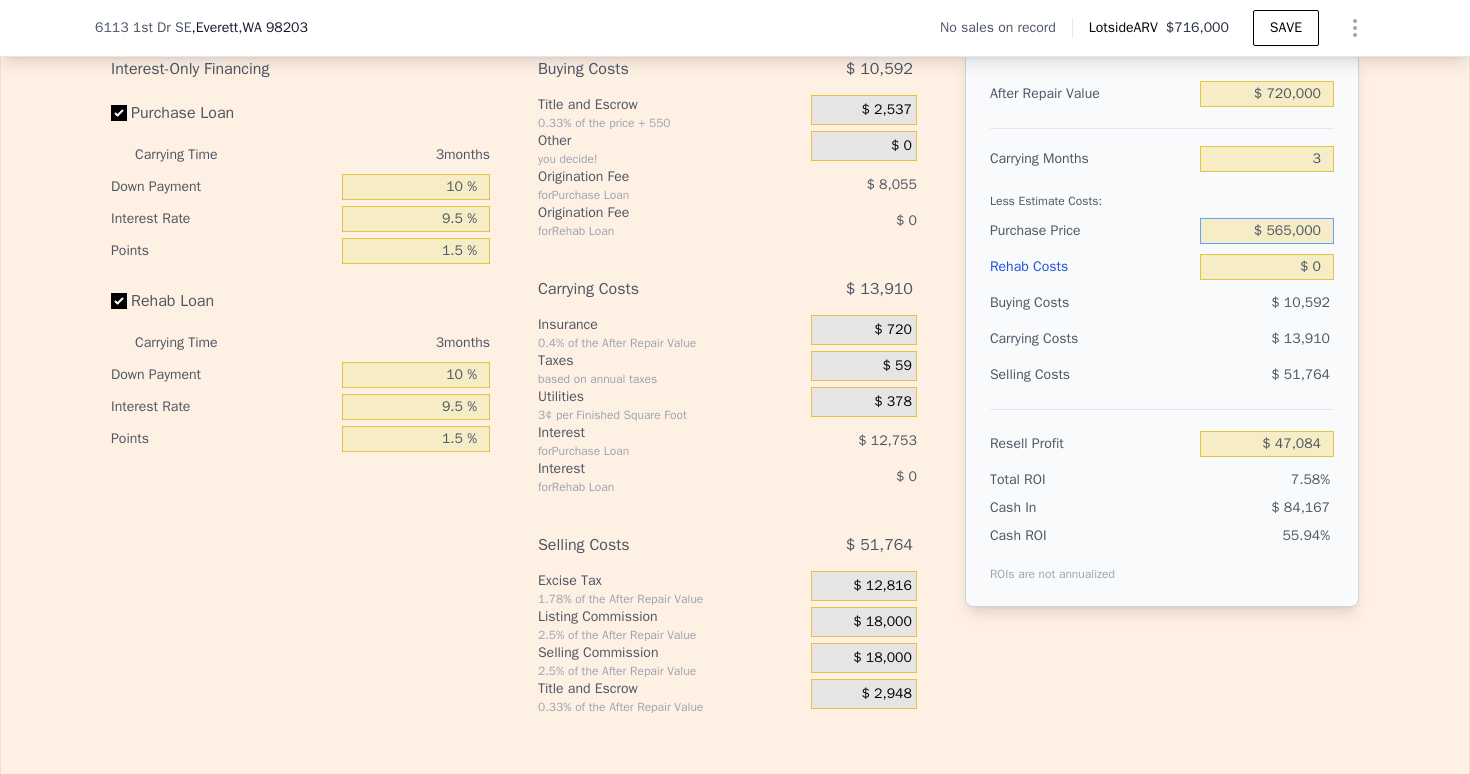 type on "$ 565,000" 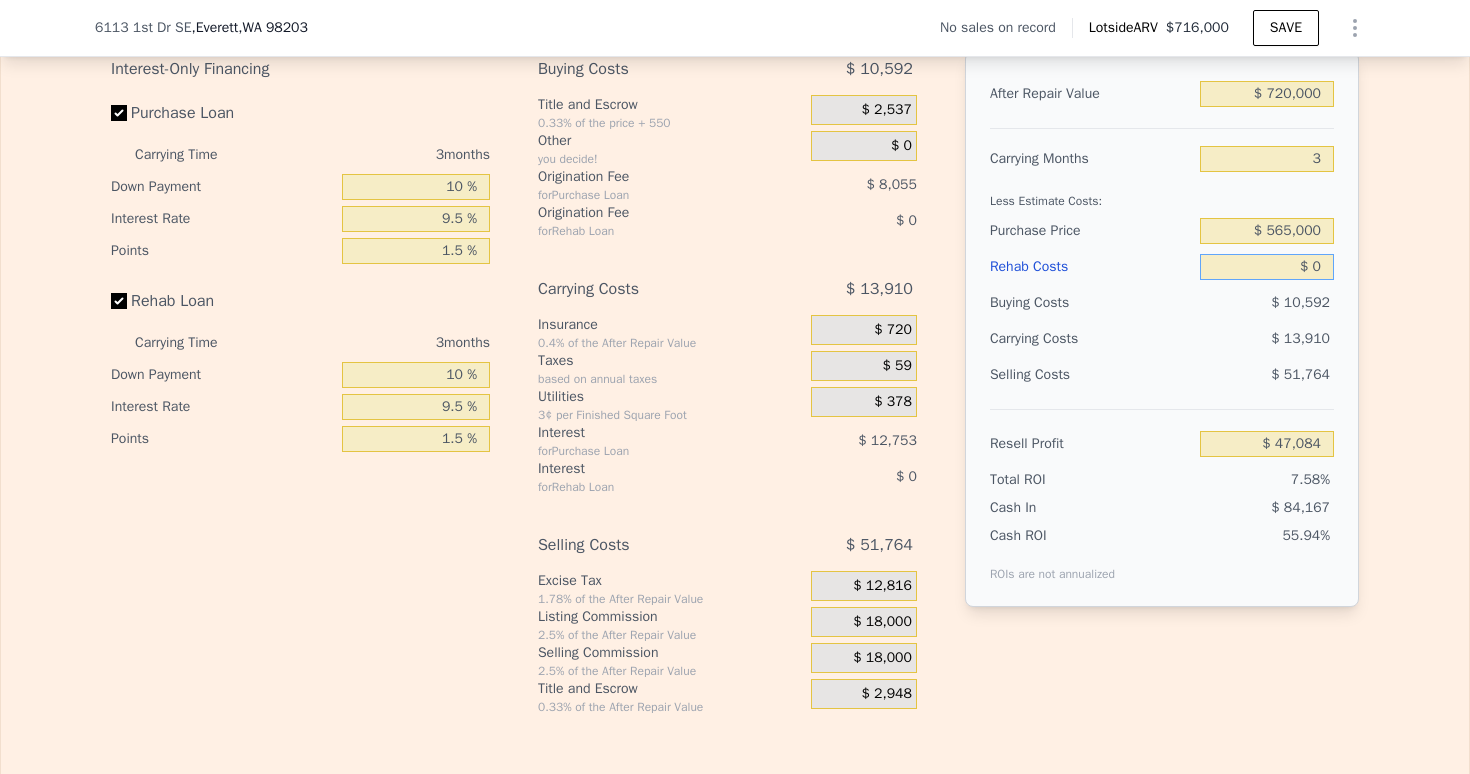 click on "$ 0" at bounding box center (1267, 267) 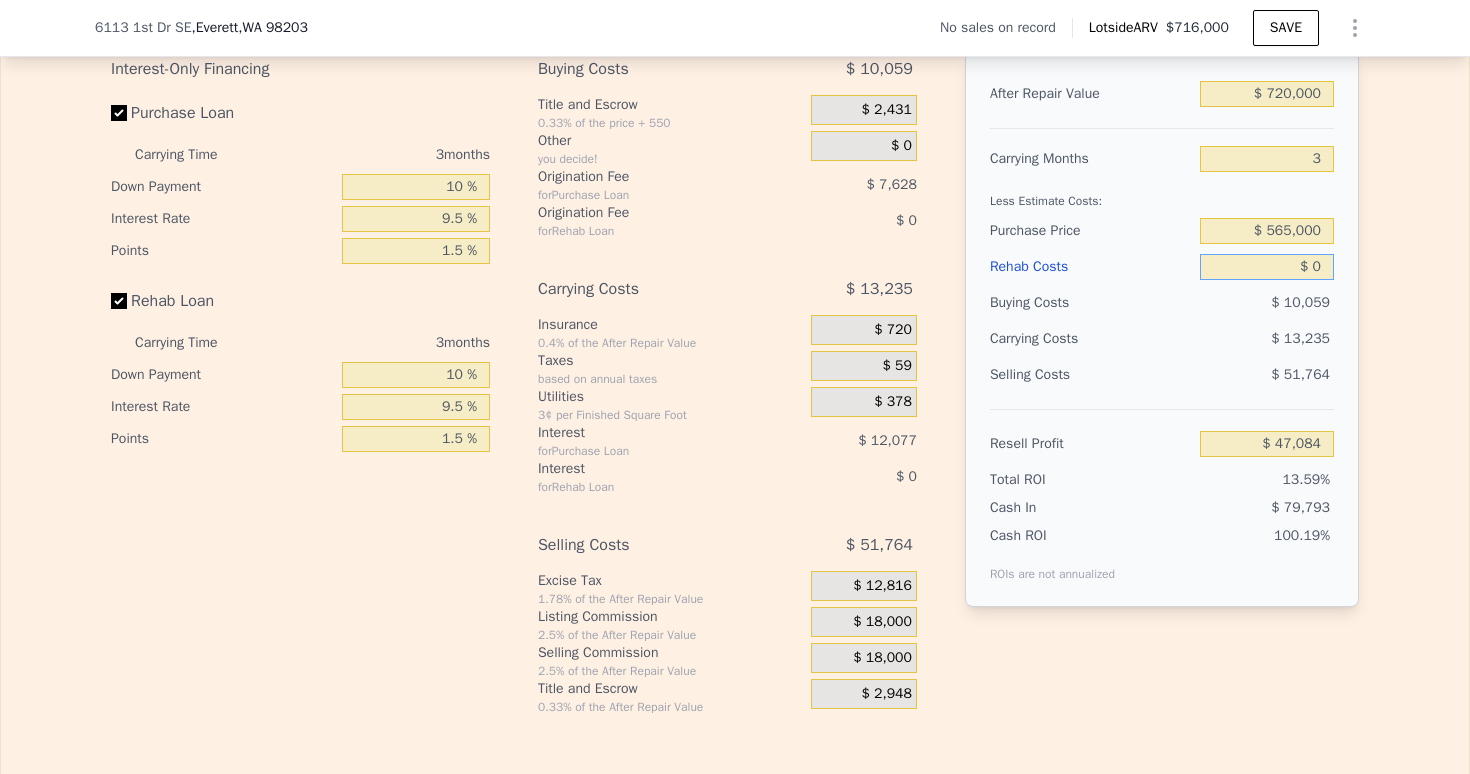 type on "$ 79,942" 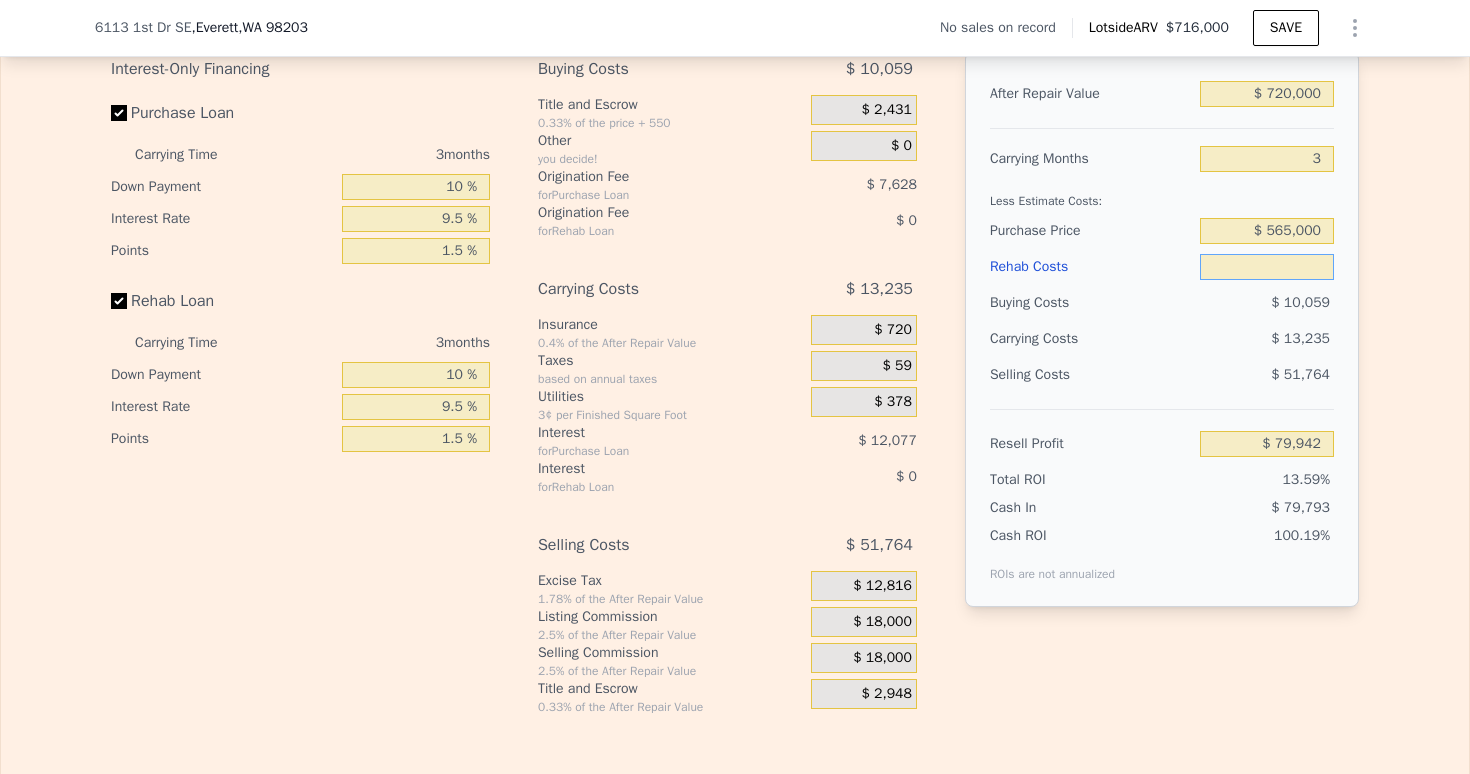 type on "$ 1" 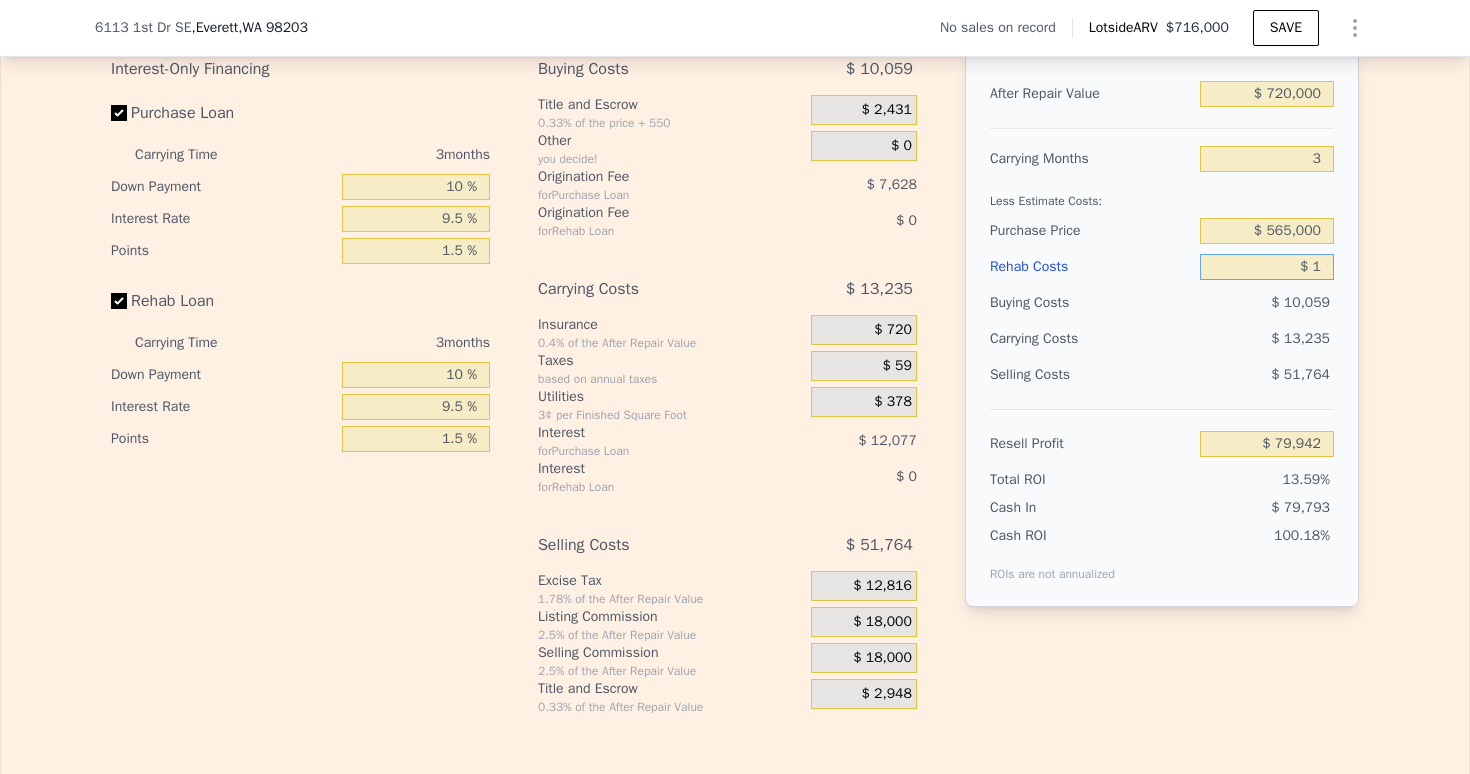 type on "$ 79,941" 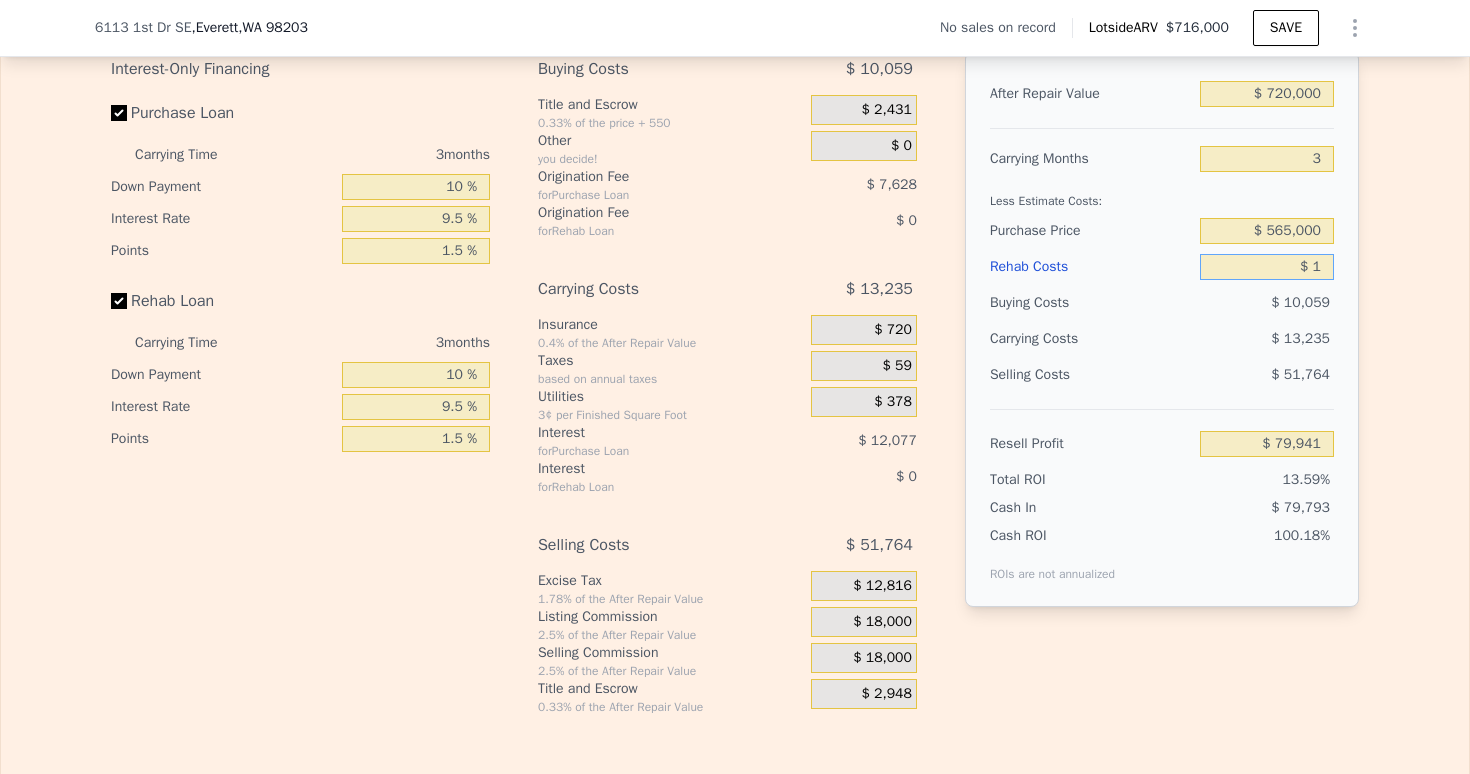 type on "$ 10" 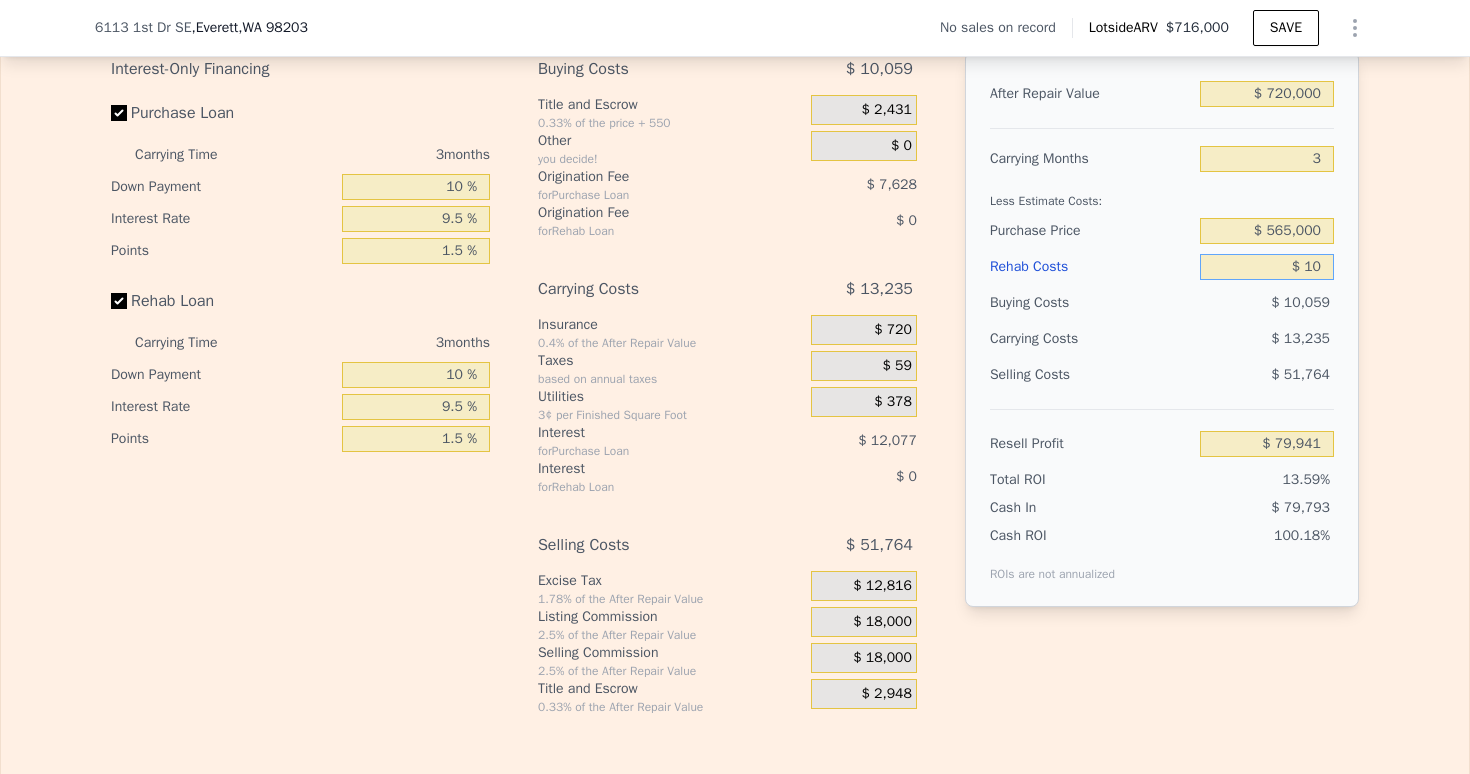 type on "$ 79,932" 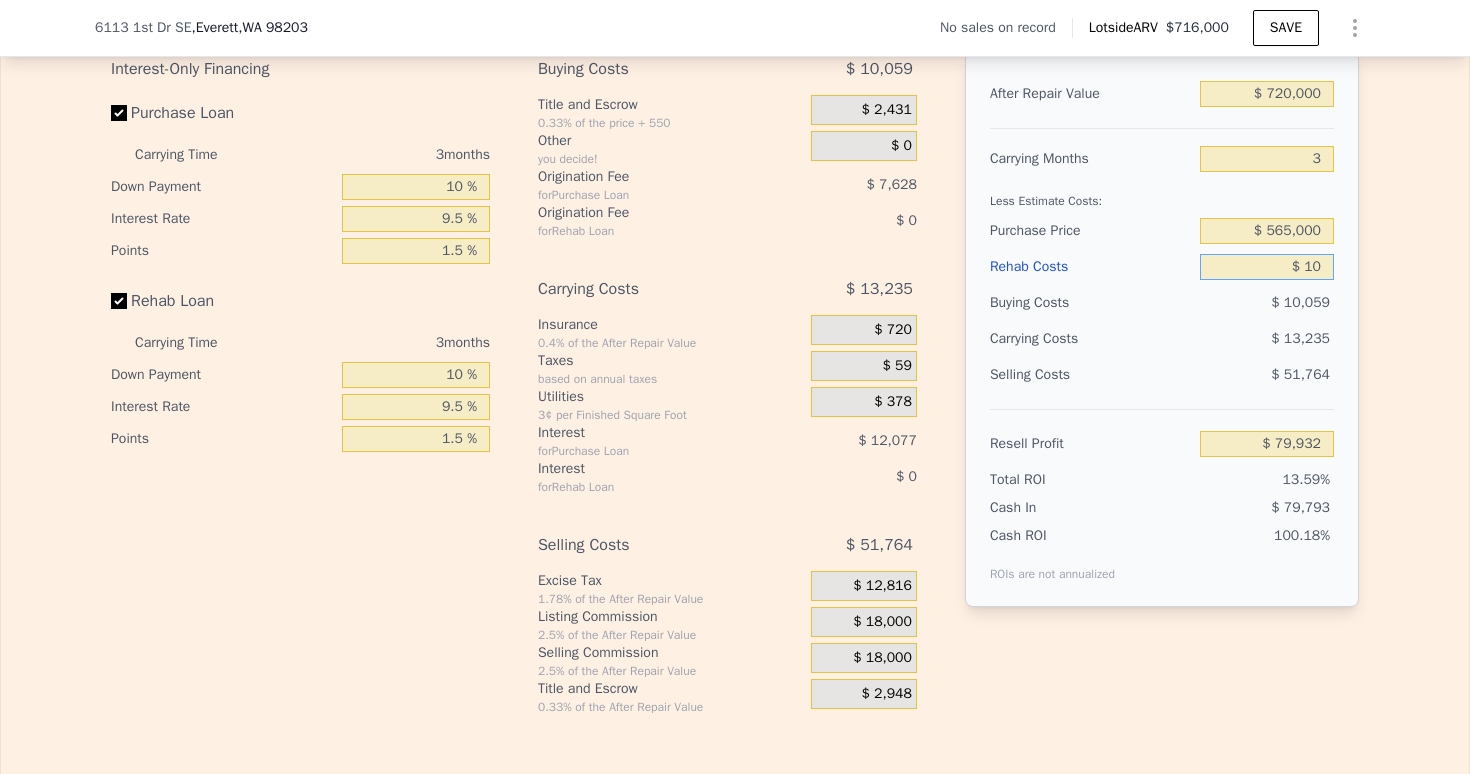 type on "$ 100" 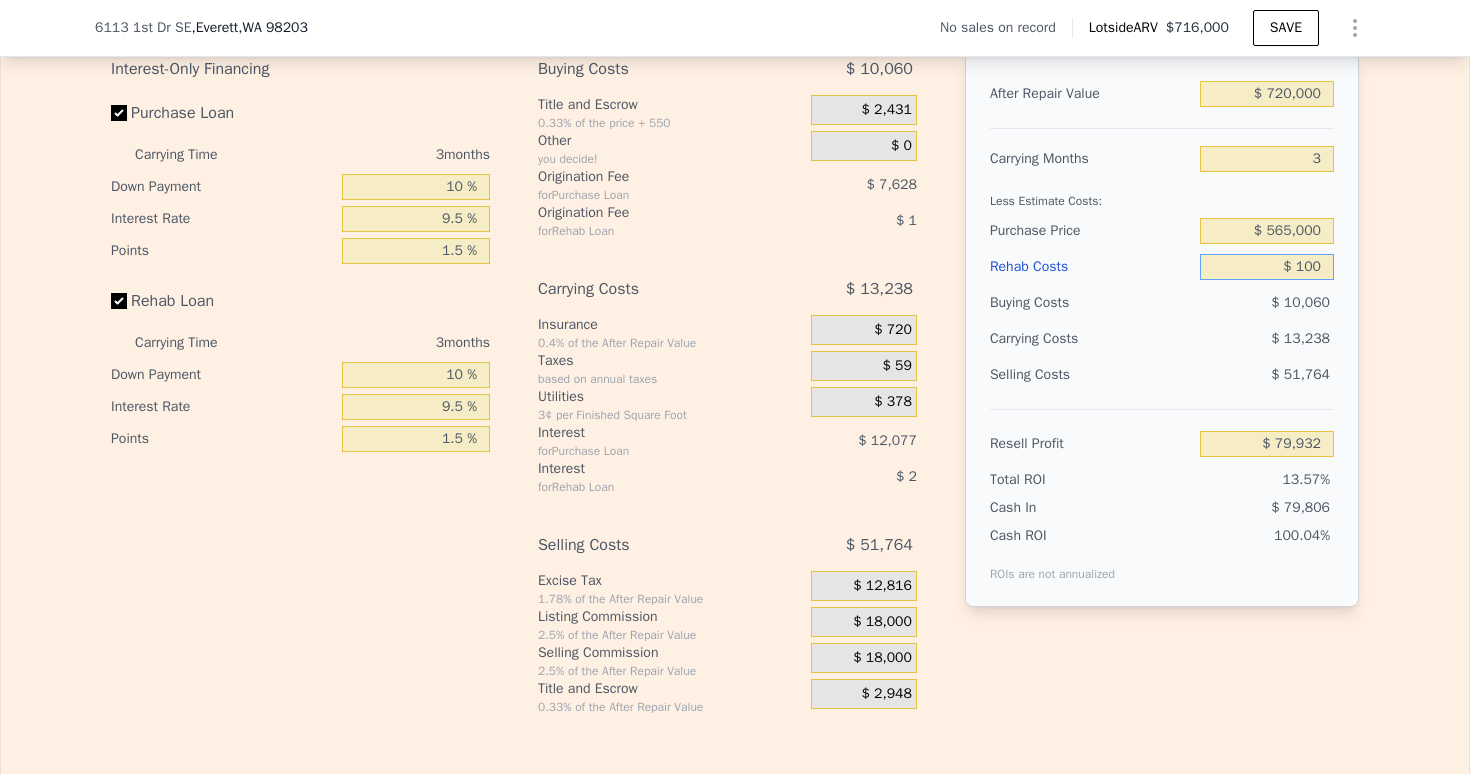 type on "$ 79,838" 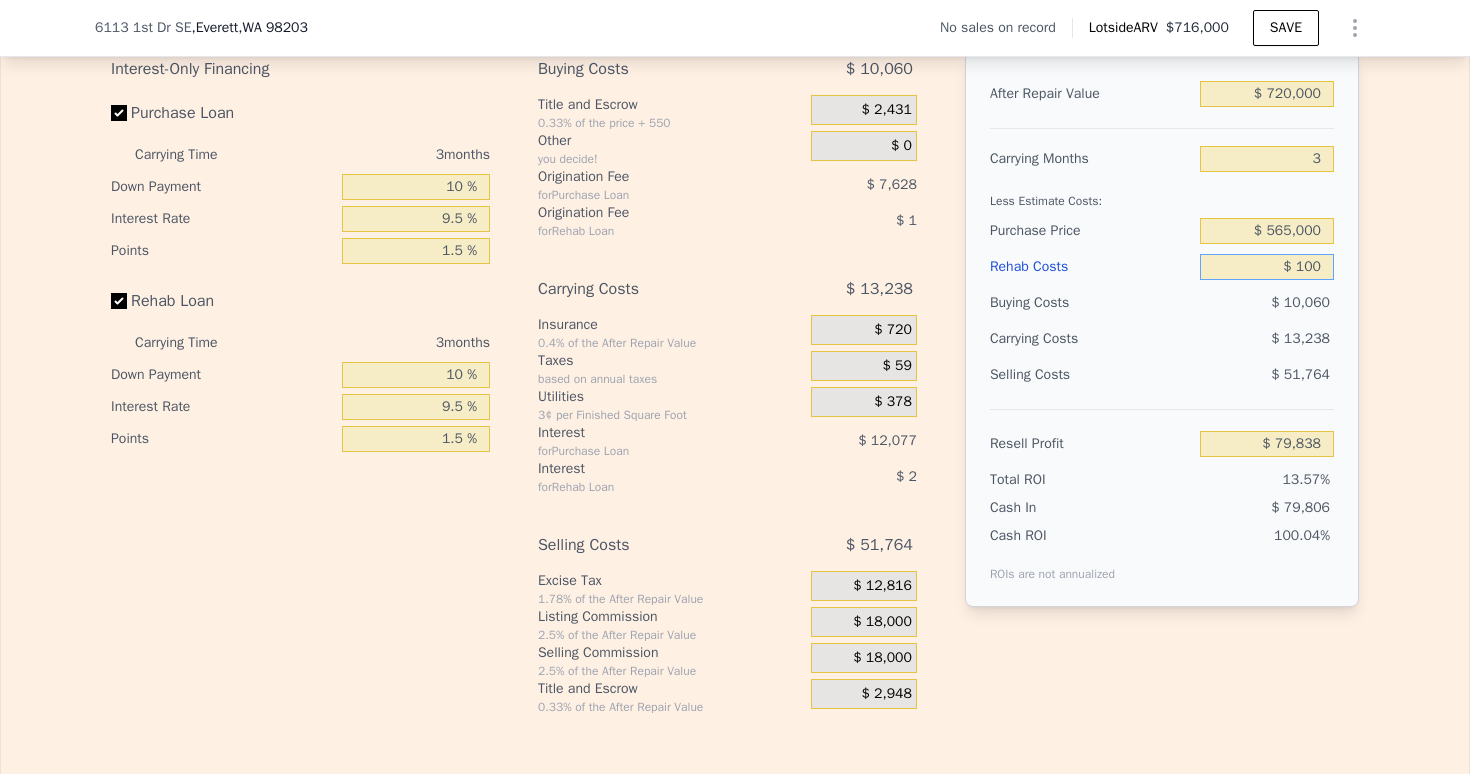 type on "$ 1,000" 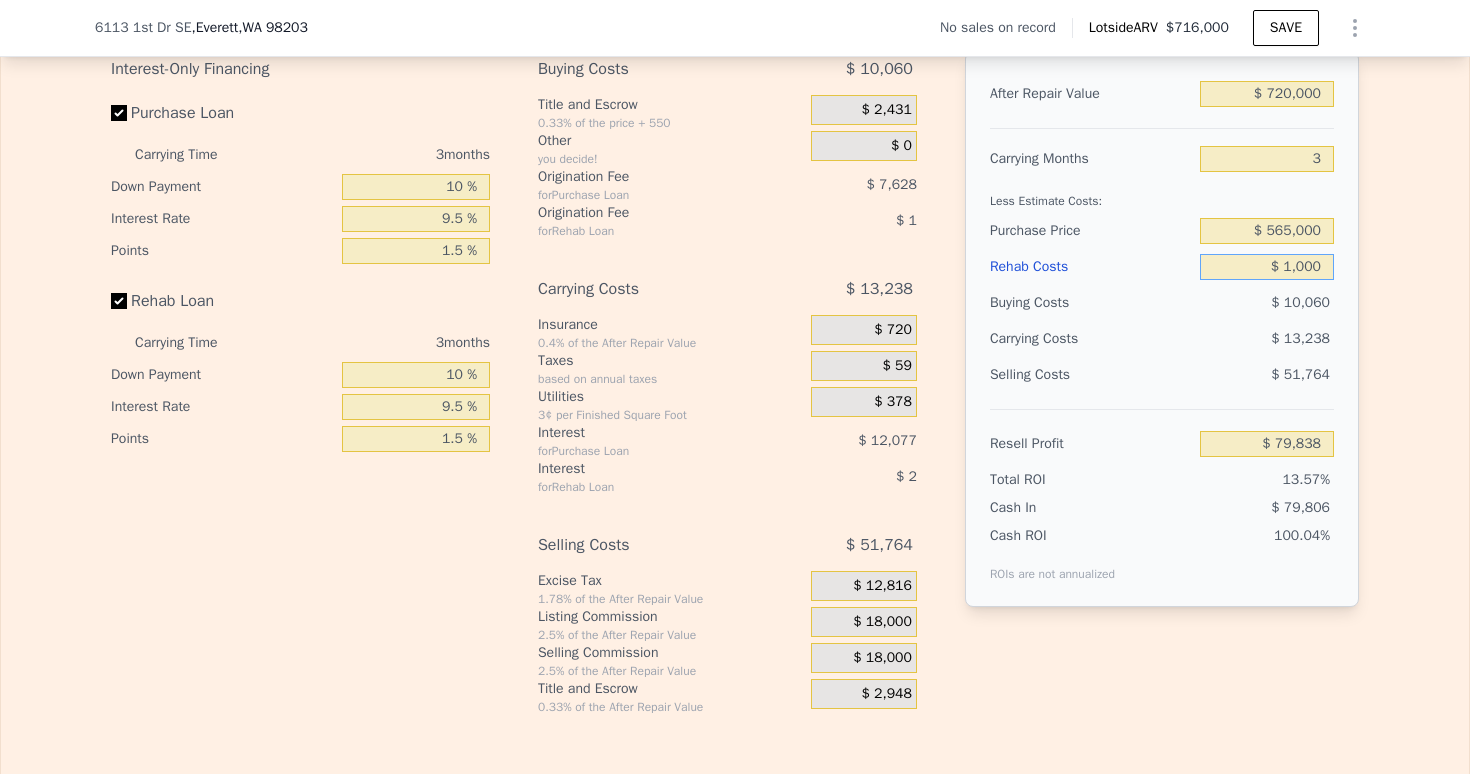 type on "$ 78,907" 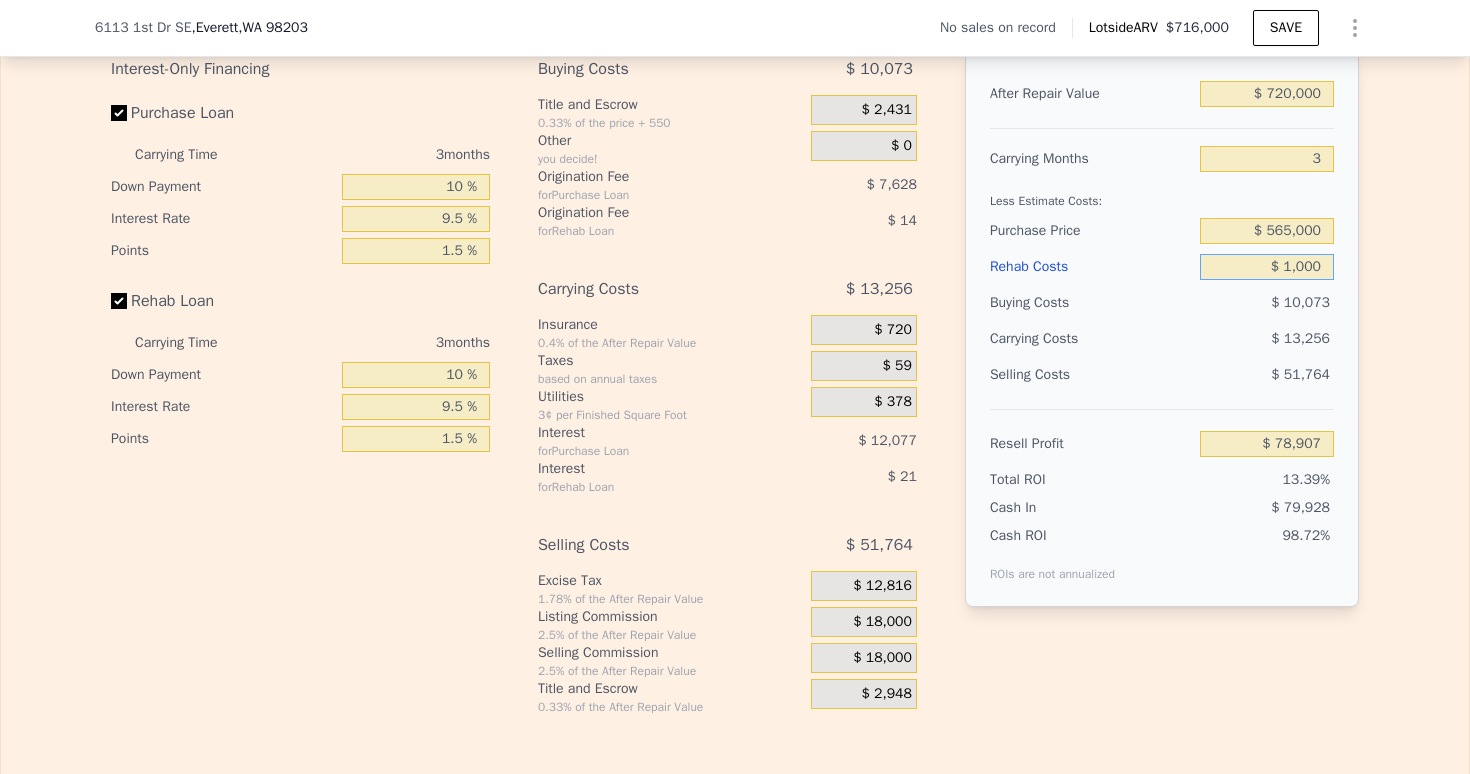 type on "$ 10,000" 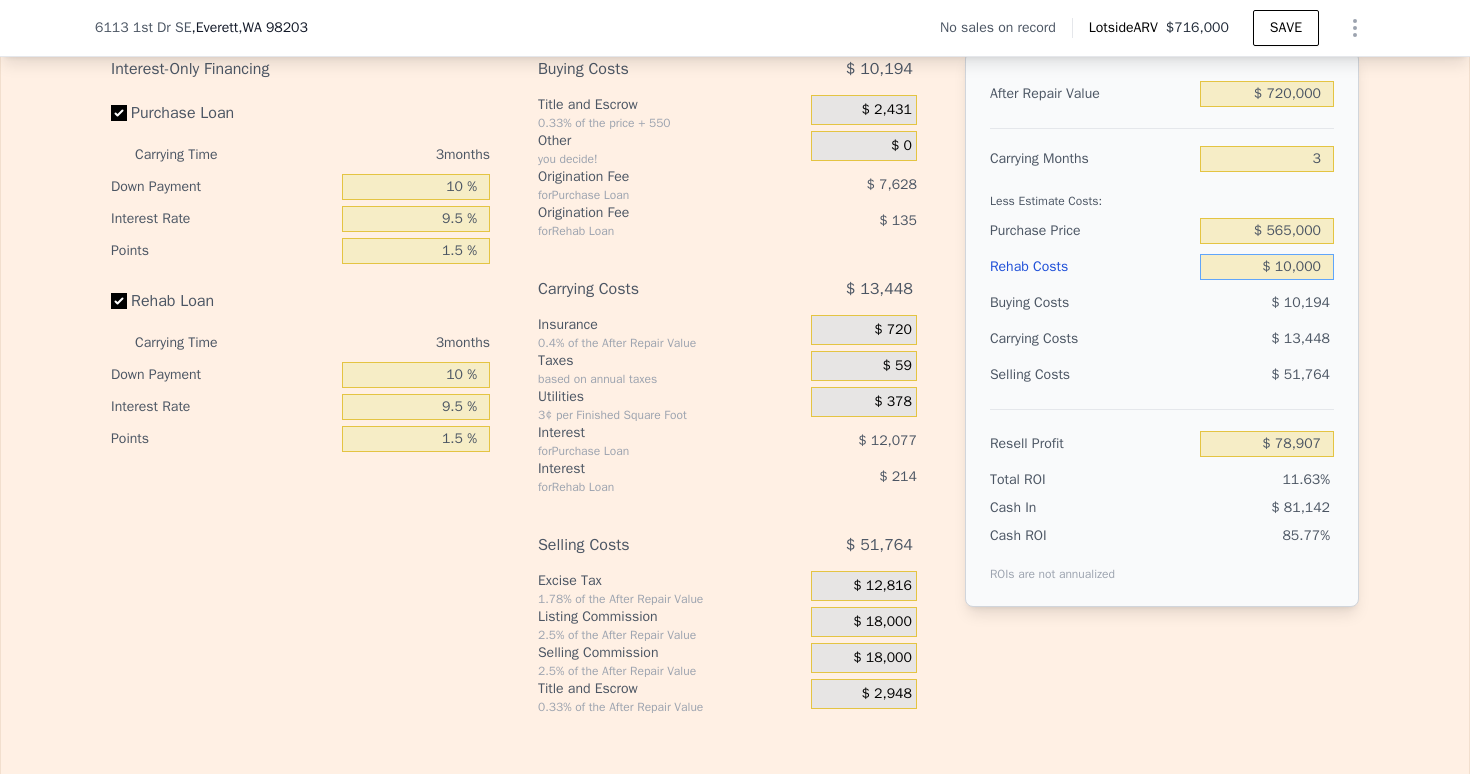 type on "$ 69,594" 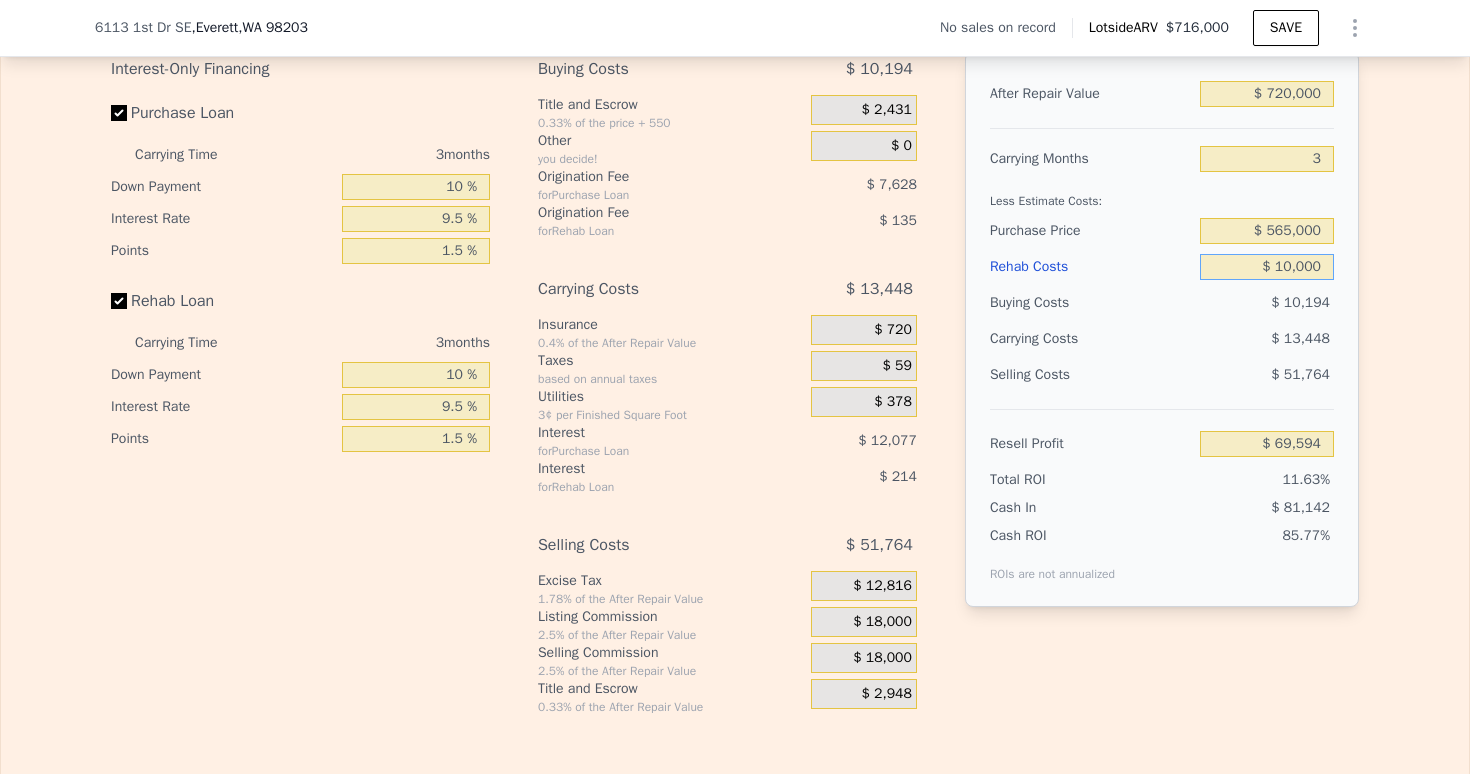 type on "$ 100,000" 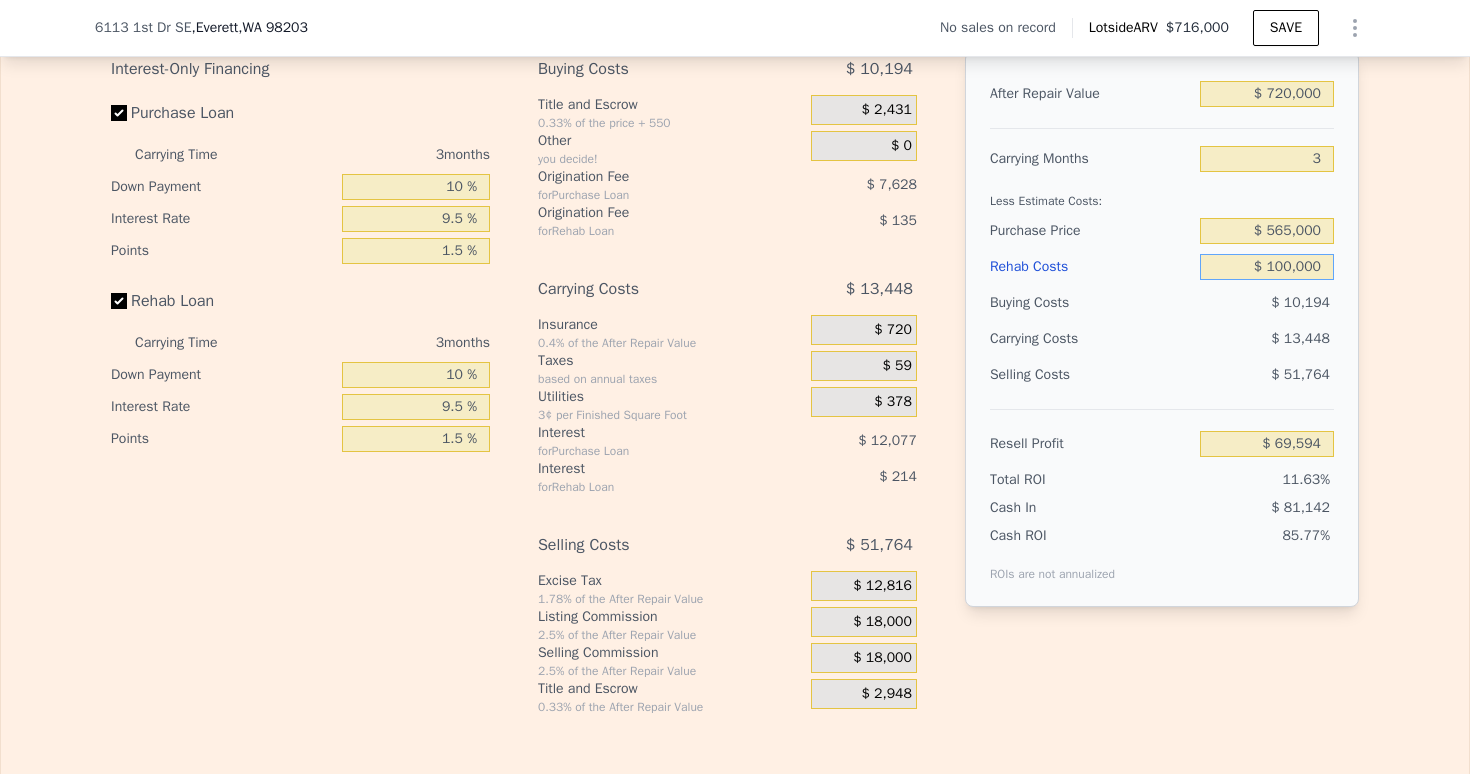type on "-$ 23,547" 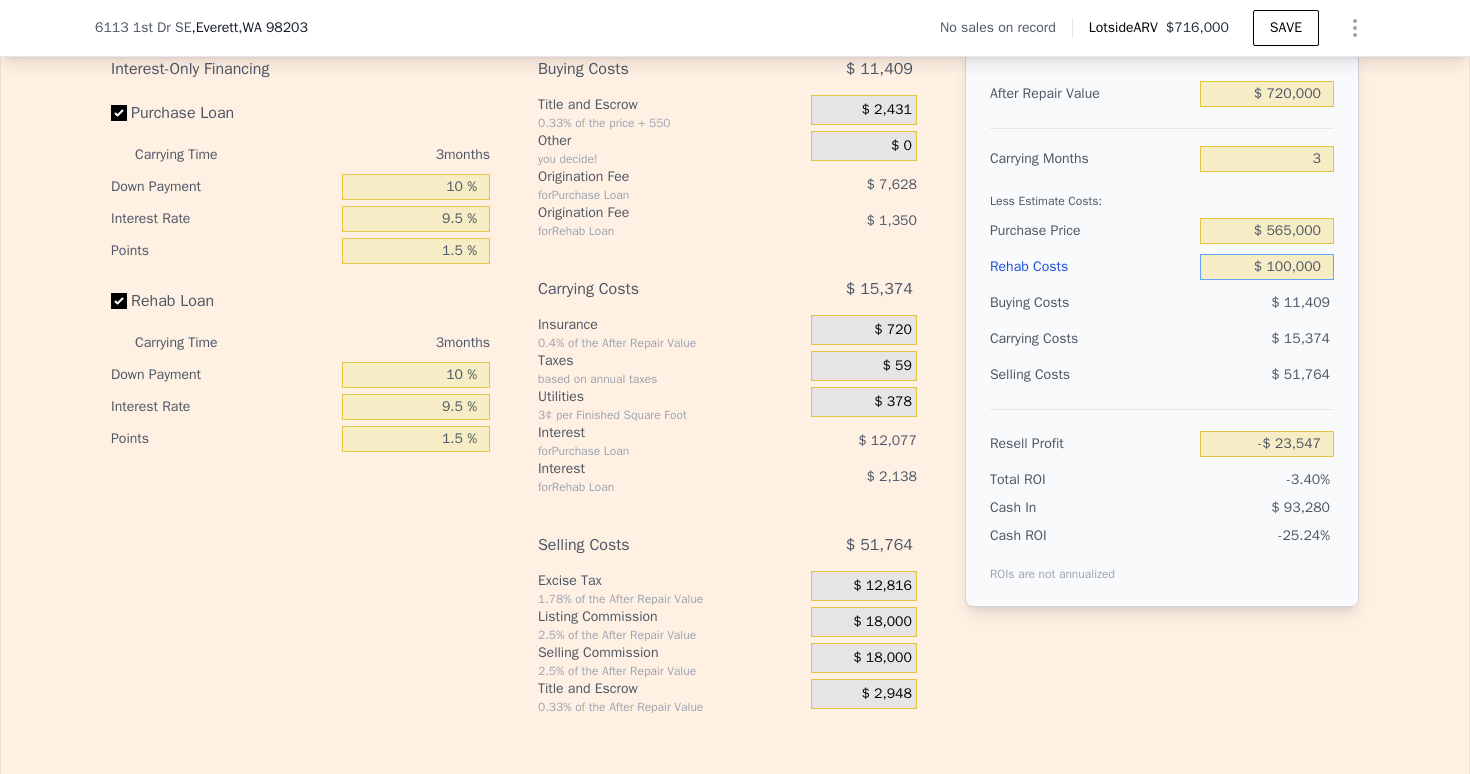 type on "$ 100,000" 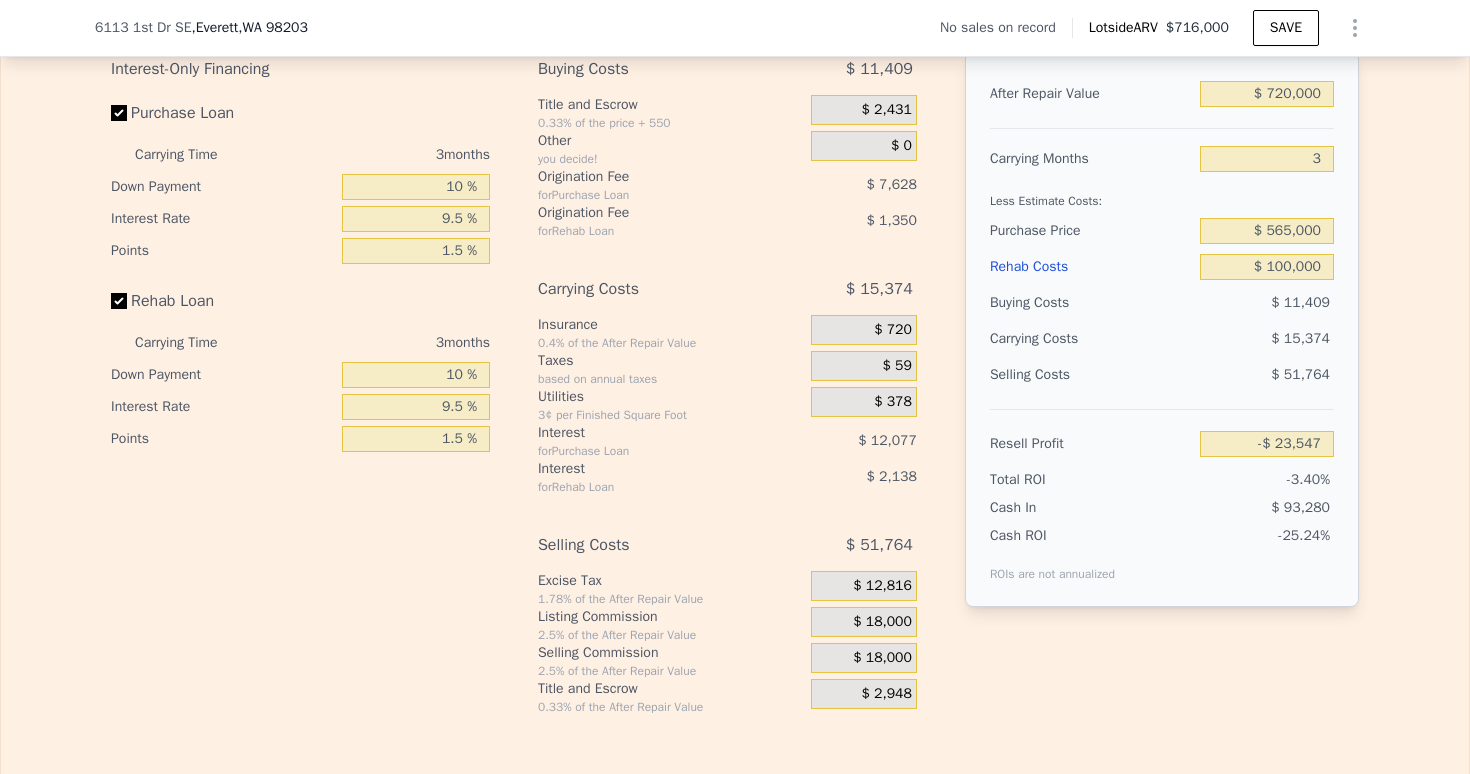 click on "$ 15,374" at bounding box center (1228, 339) 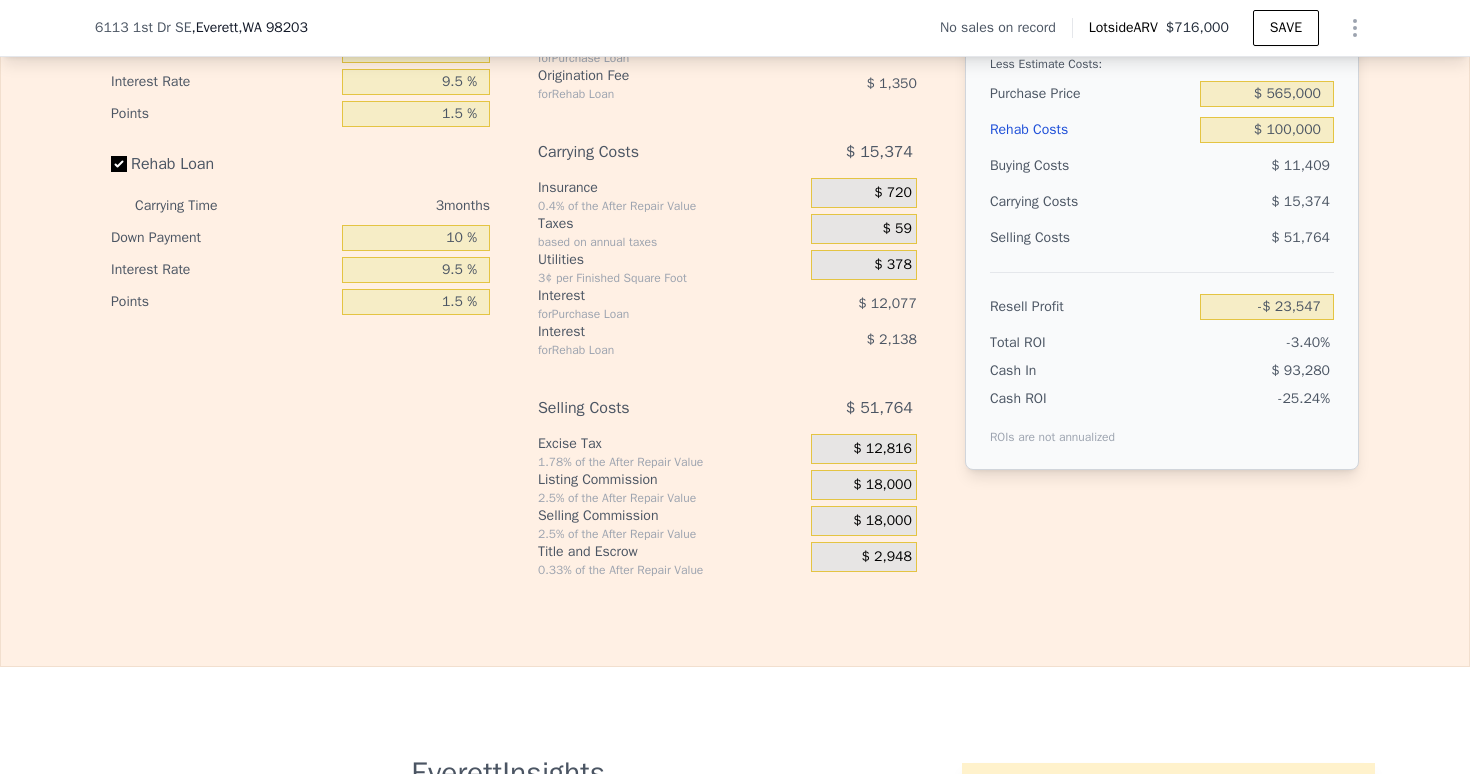 click on "$ 12,816" at bounding box center (864, 449) 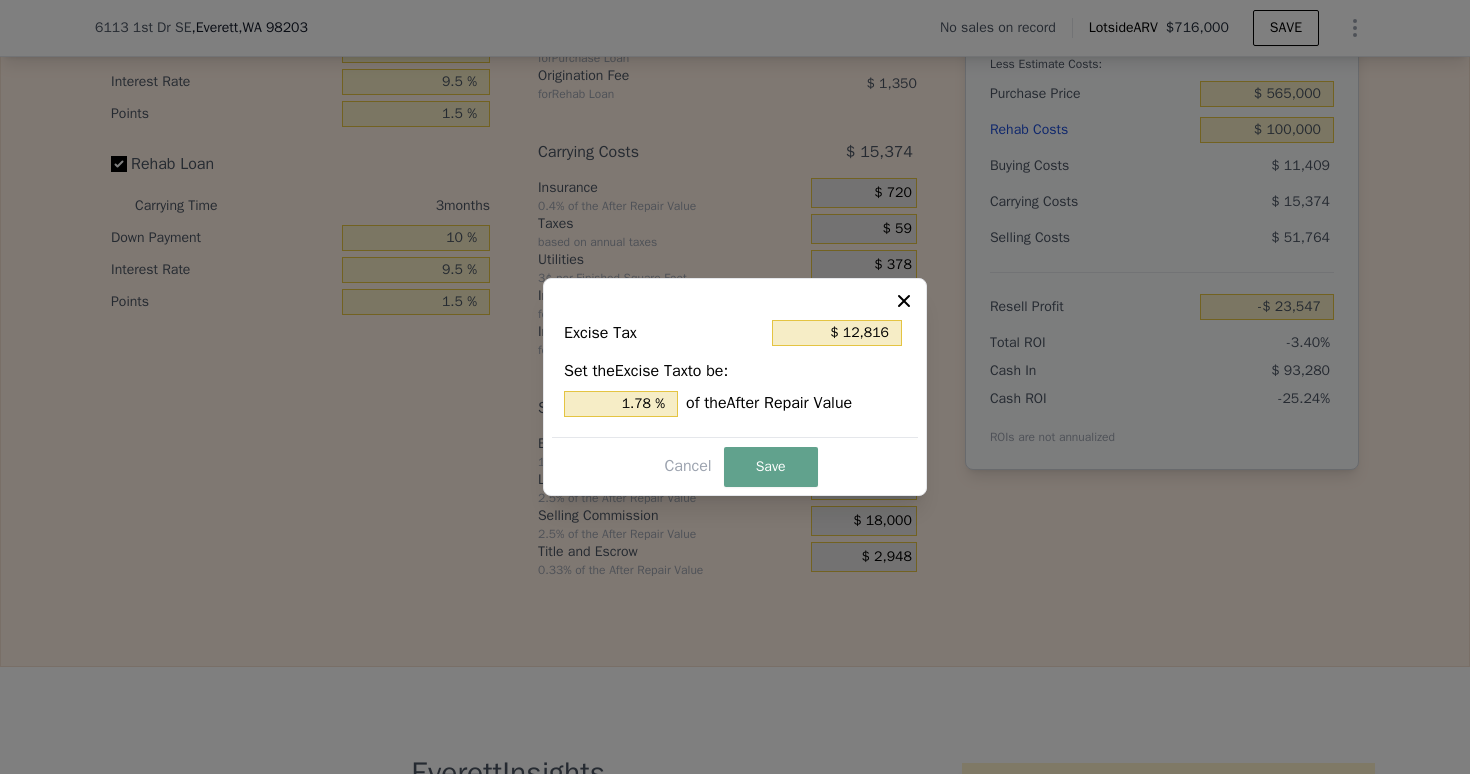 click 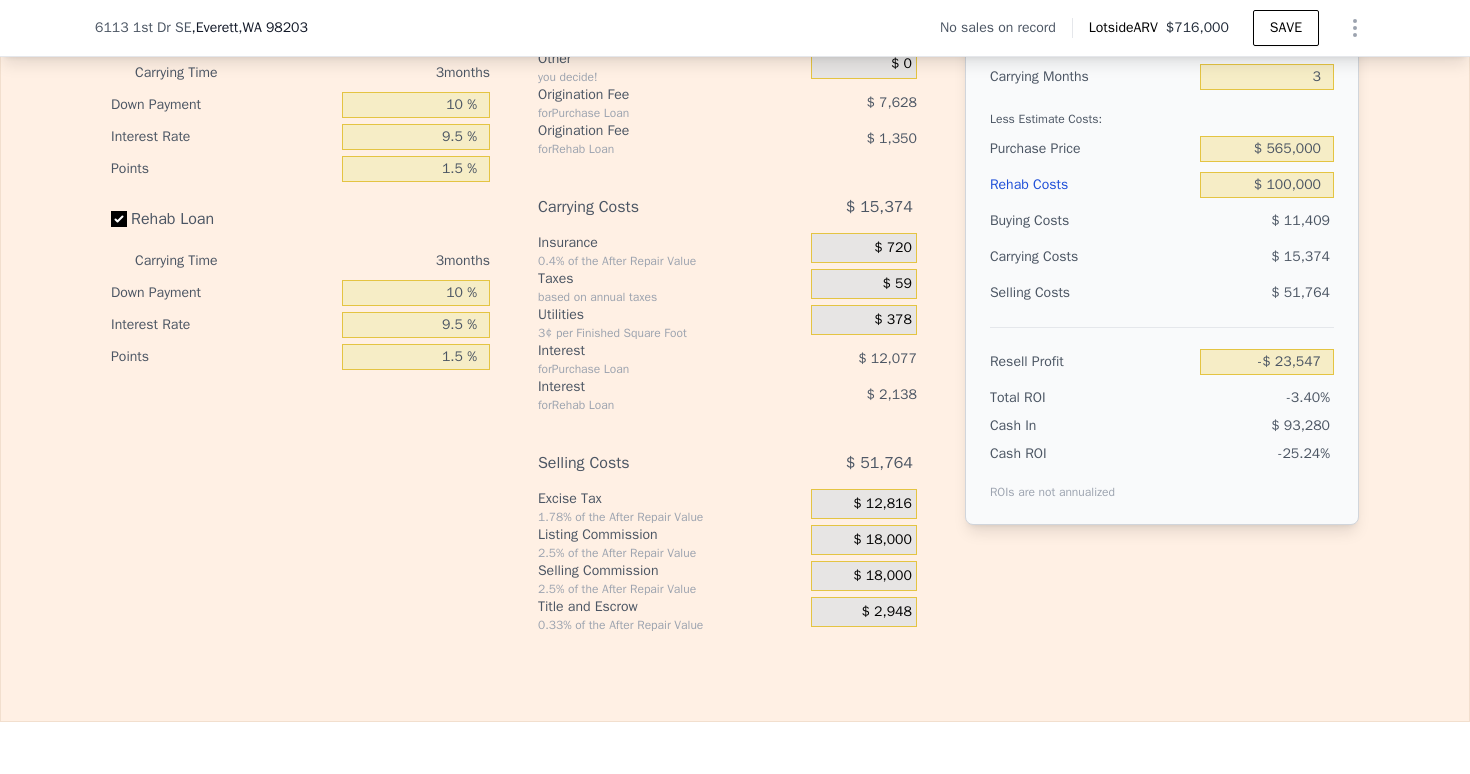 scroll, scrollTop: 3131, scrollLeft: 0, axis: vertical 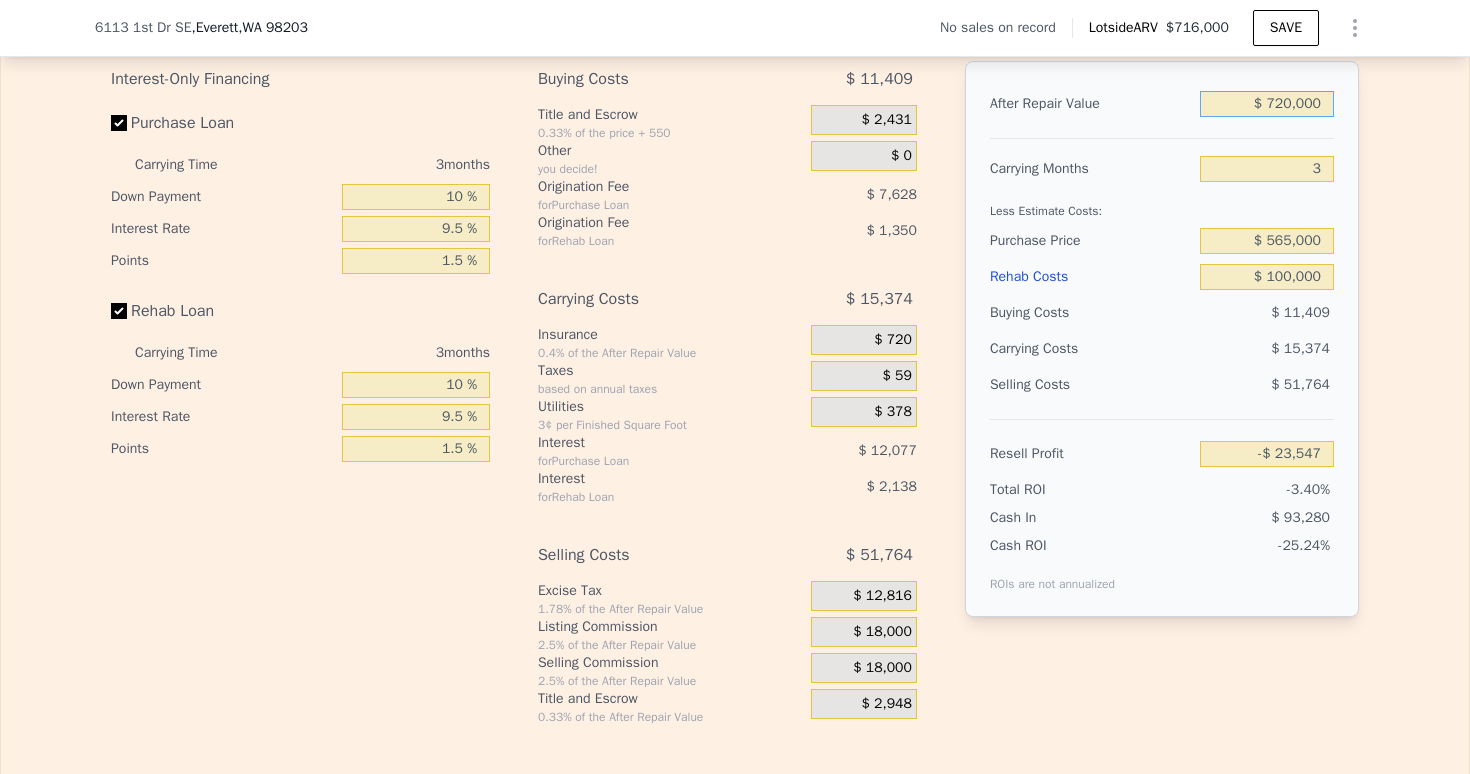 click on "$ 720,000" at bounding box center (1267, 104) 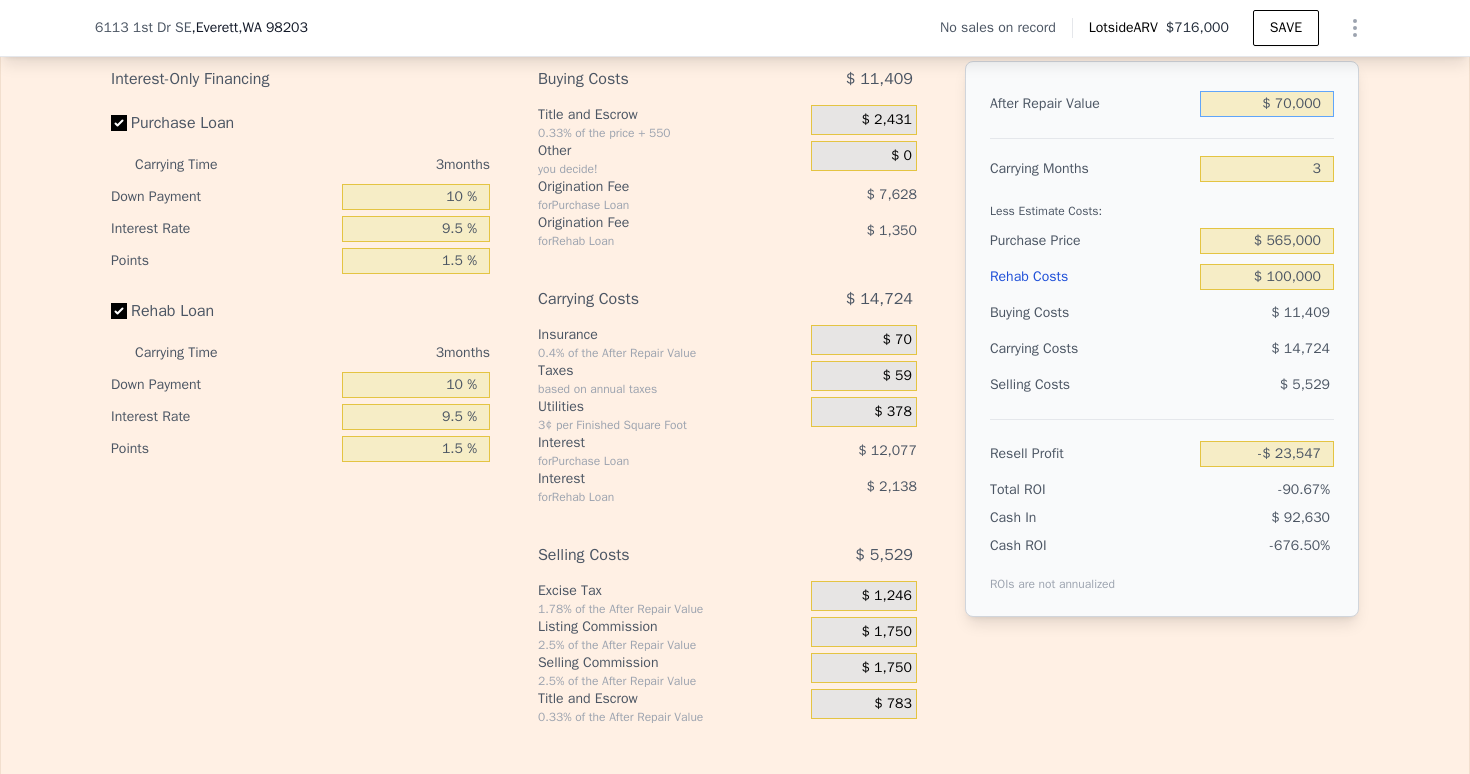 type on "-$ 626,662" 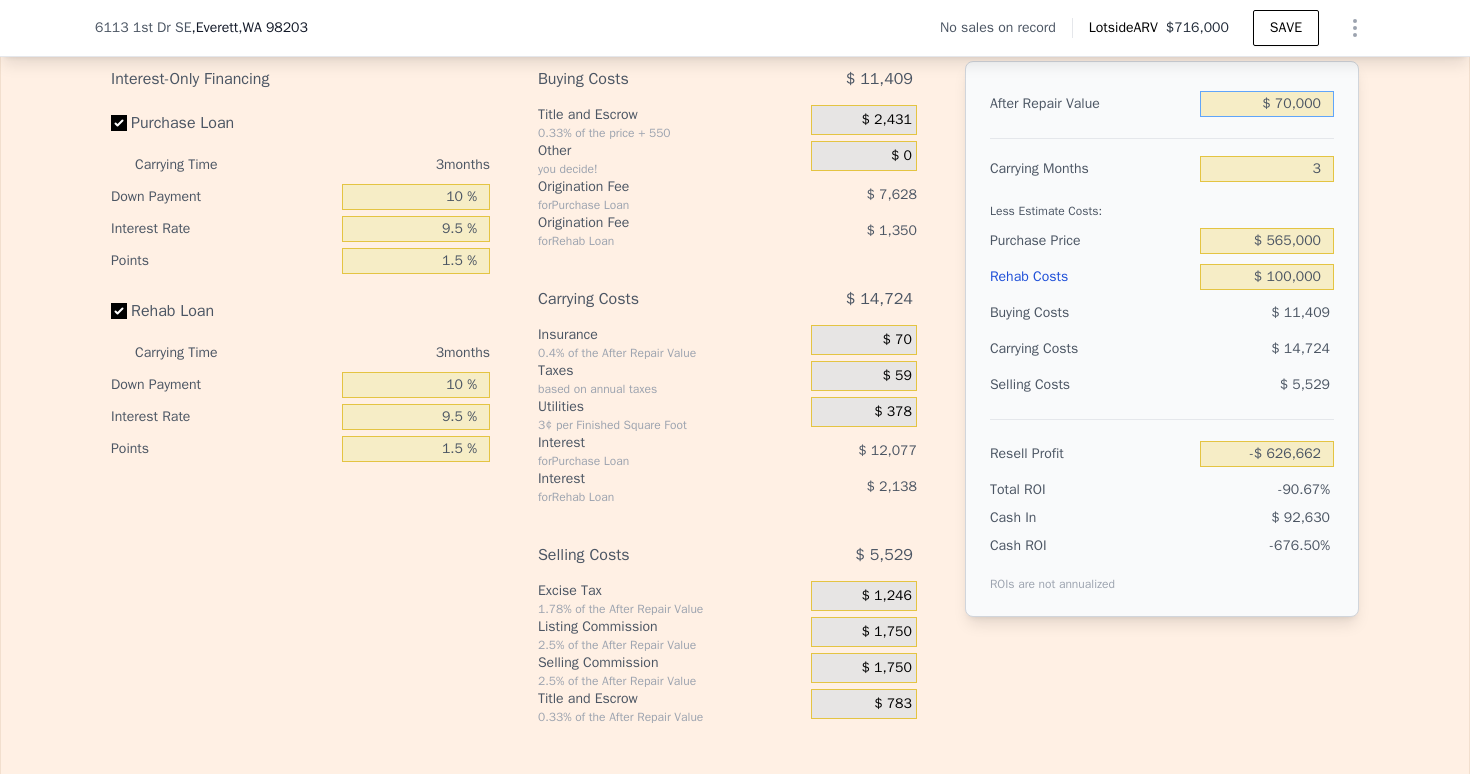 type on "$ 730,000" 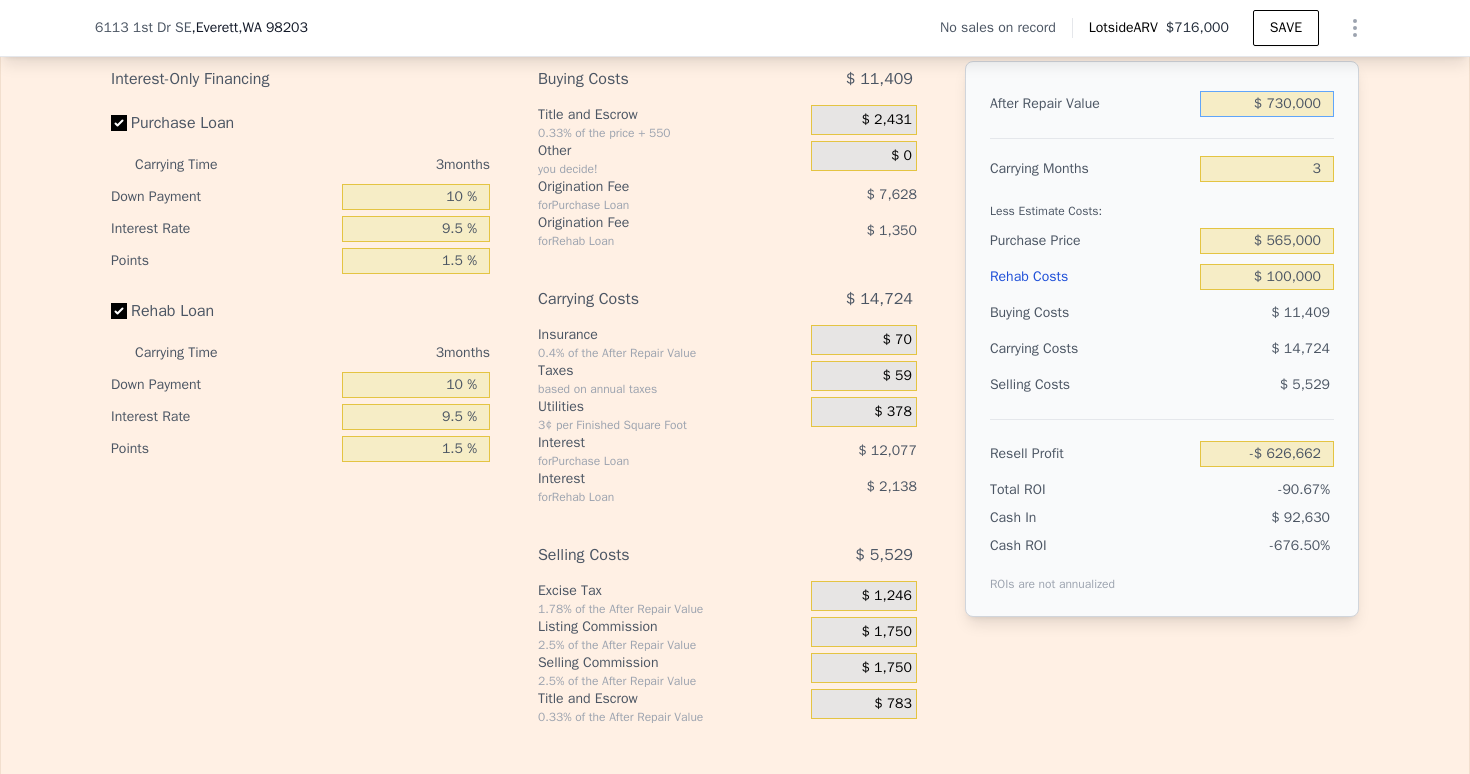 type on "-$ 14,268" 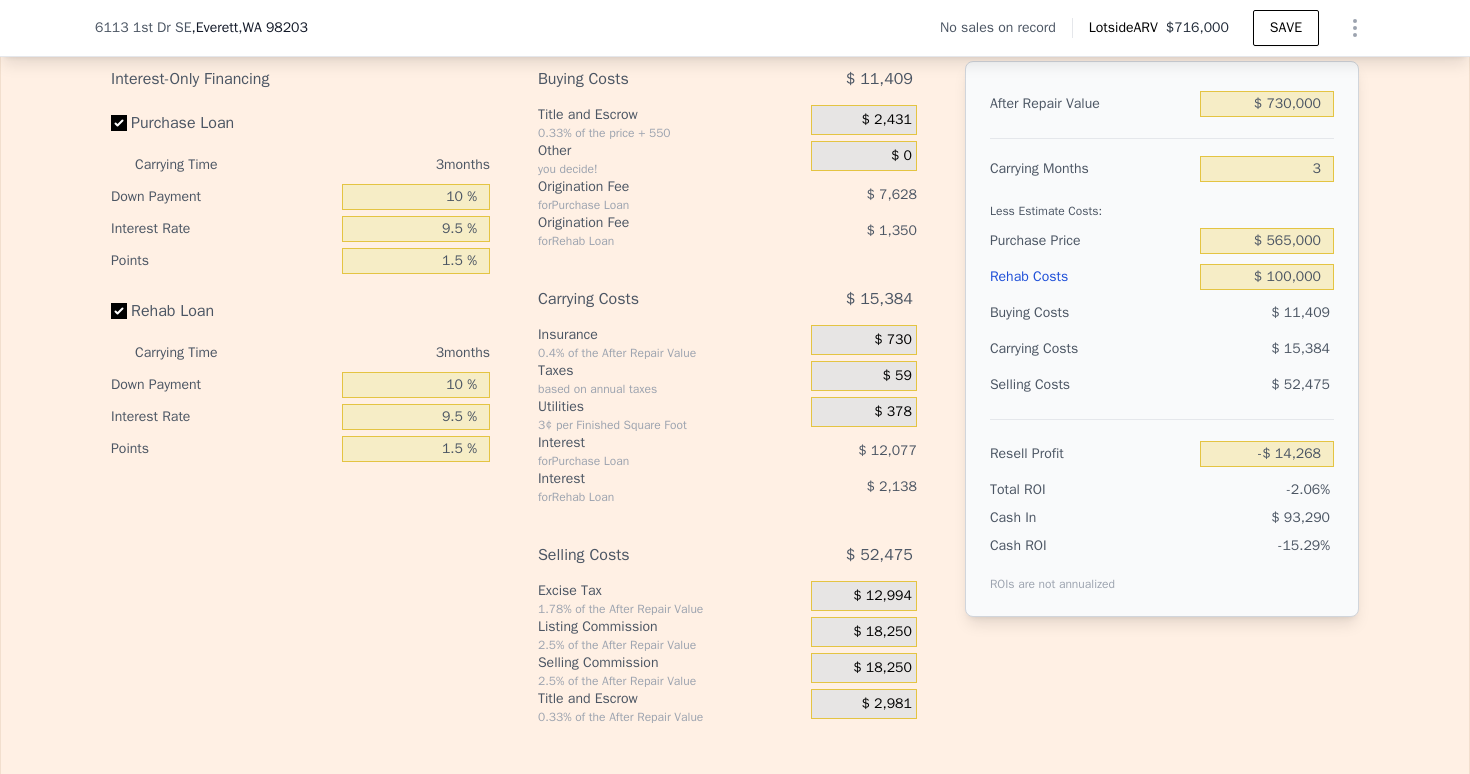 click on "$ 11,409" at bounding box center (1267, 313) 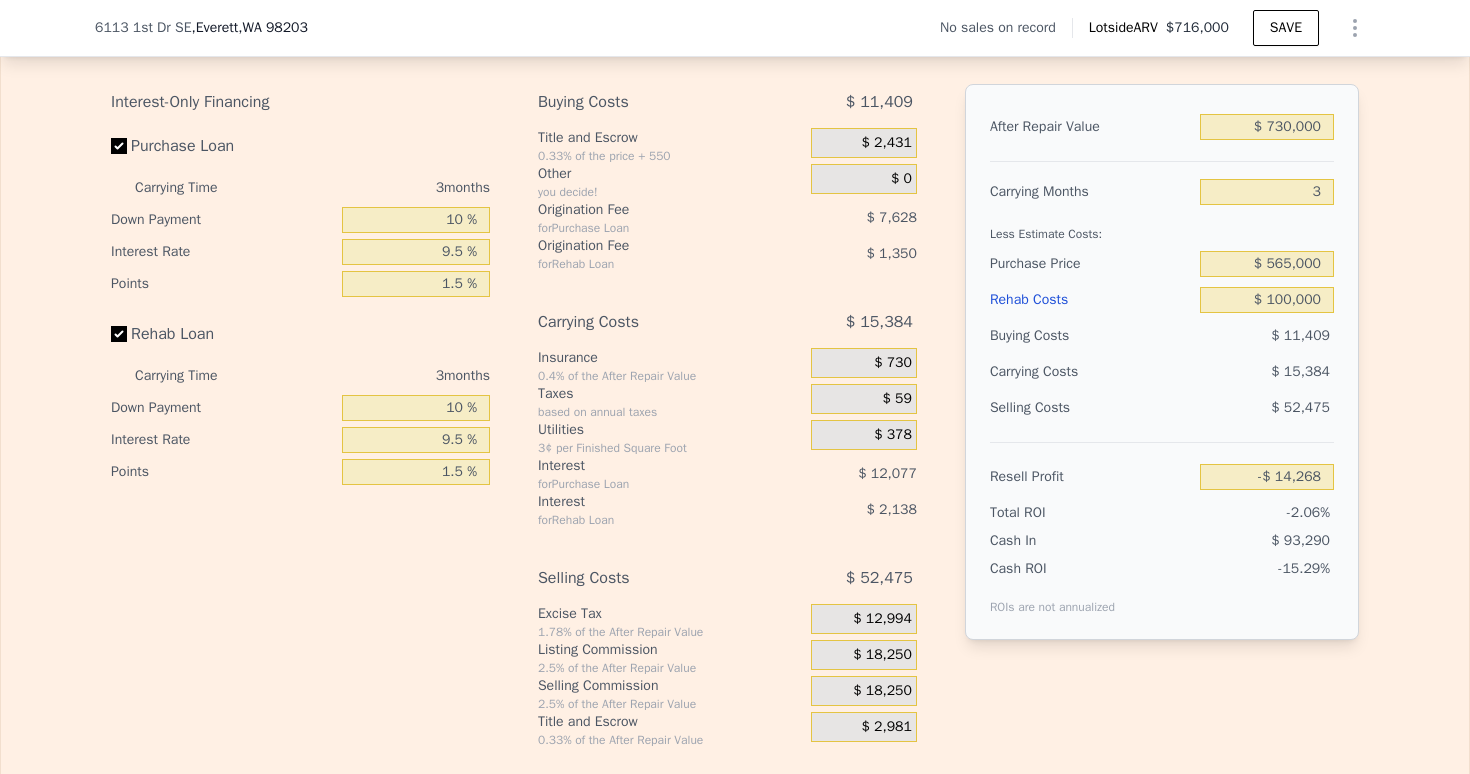 scroll, scrollTop: 3064, scrollLeft: 0, axis: vertical 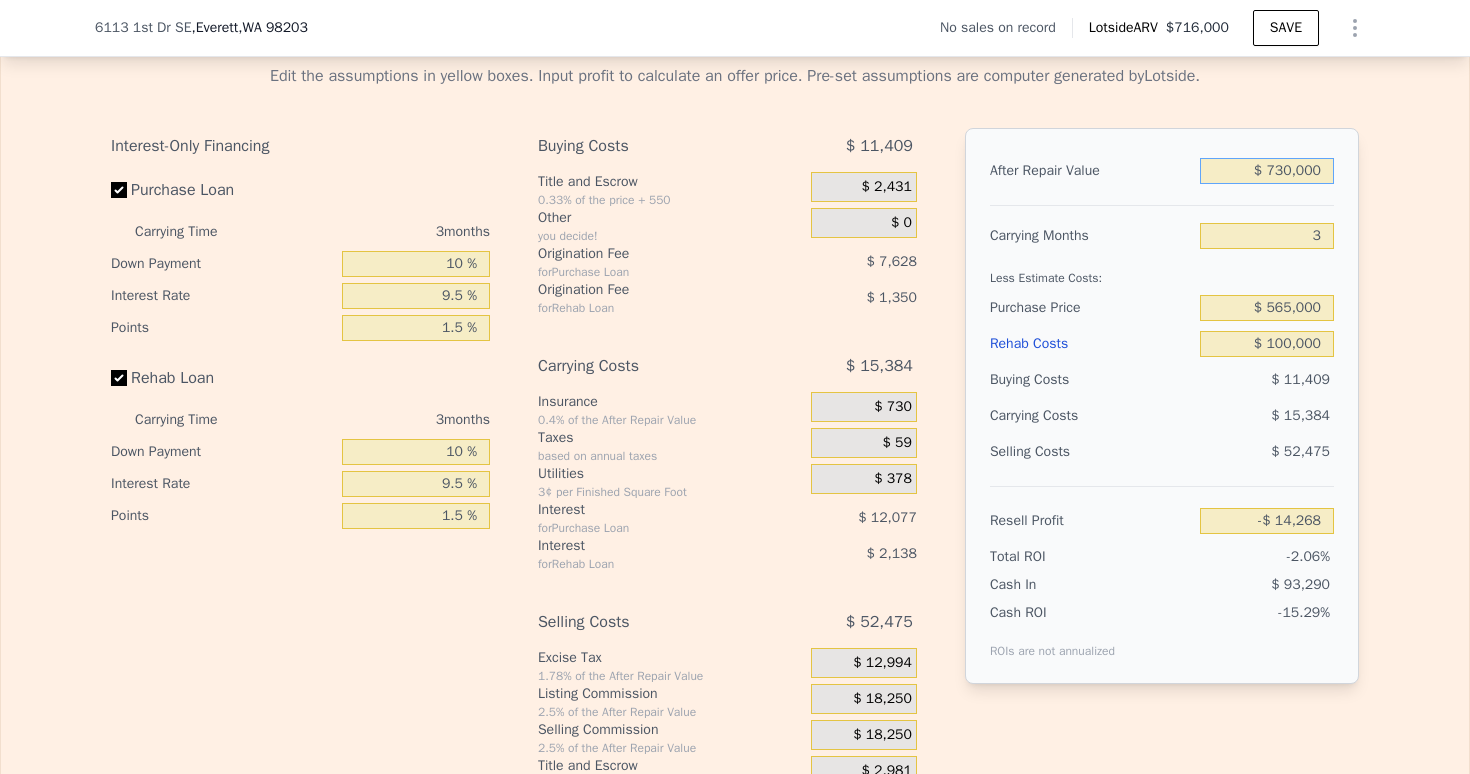 click on "$ 730,000" at bounding box center [1267, 171] 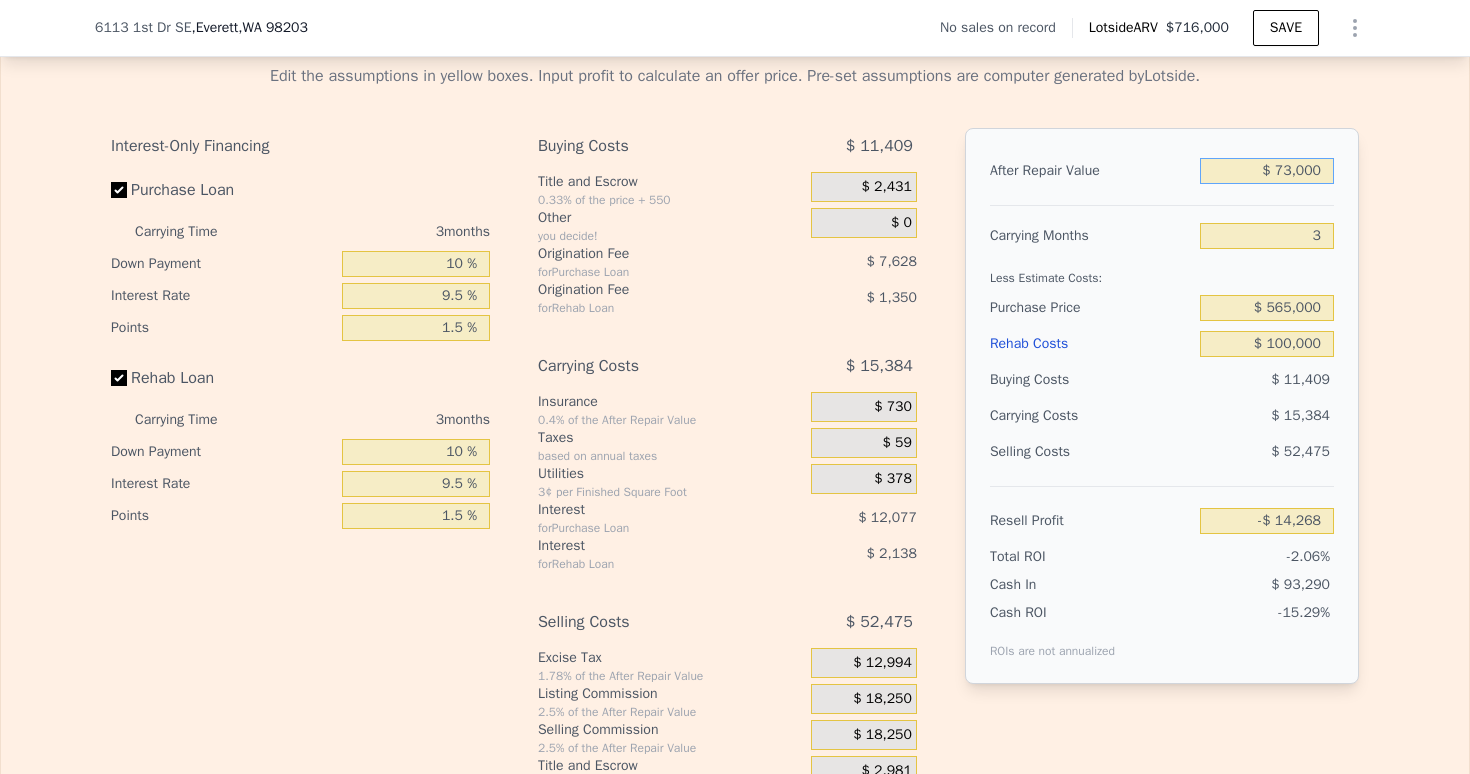 type on "$ 7,000" 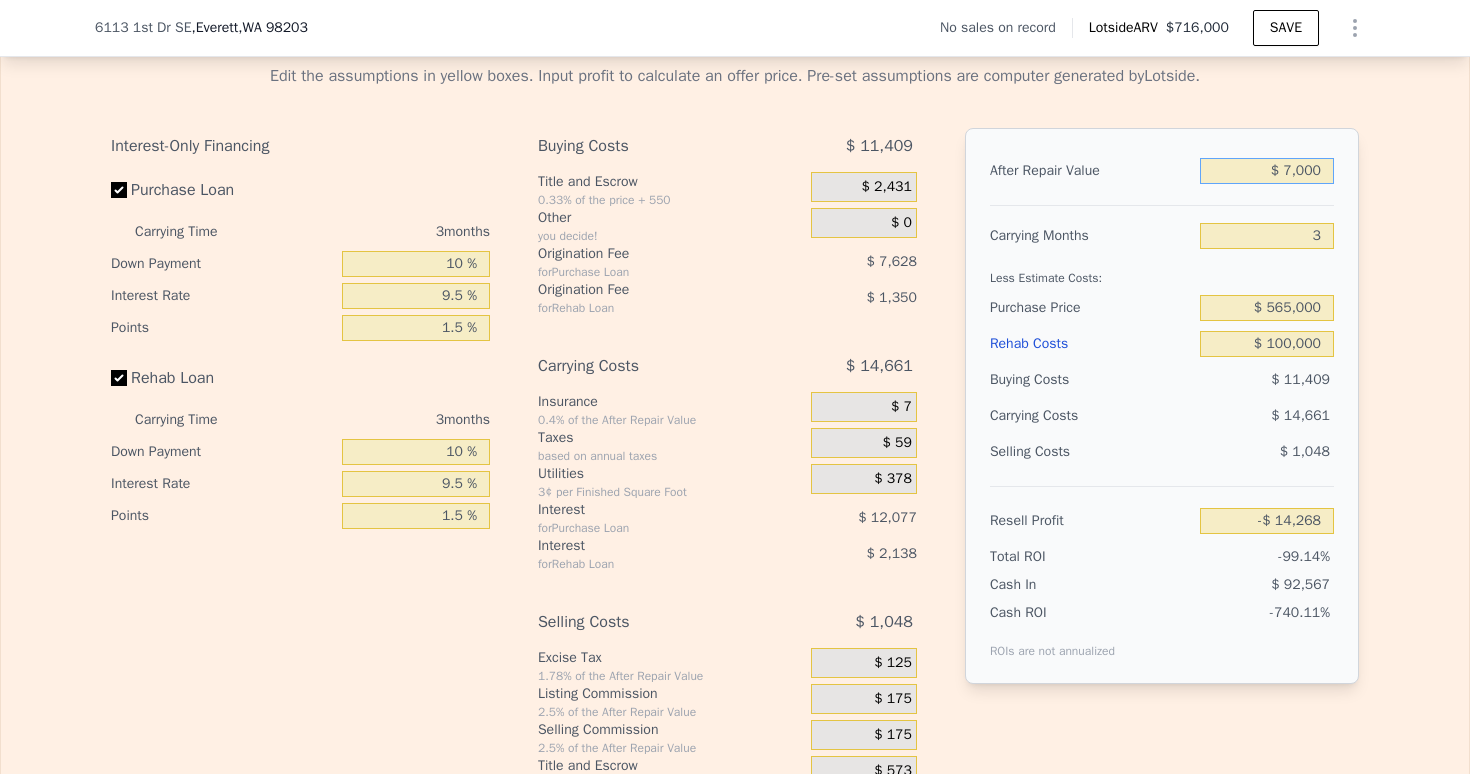 type on "-$ 685,118" 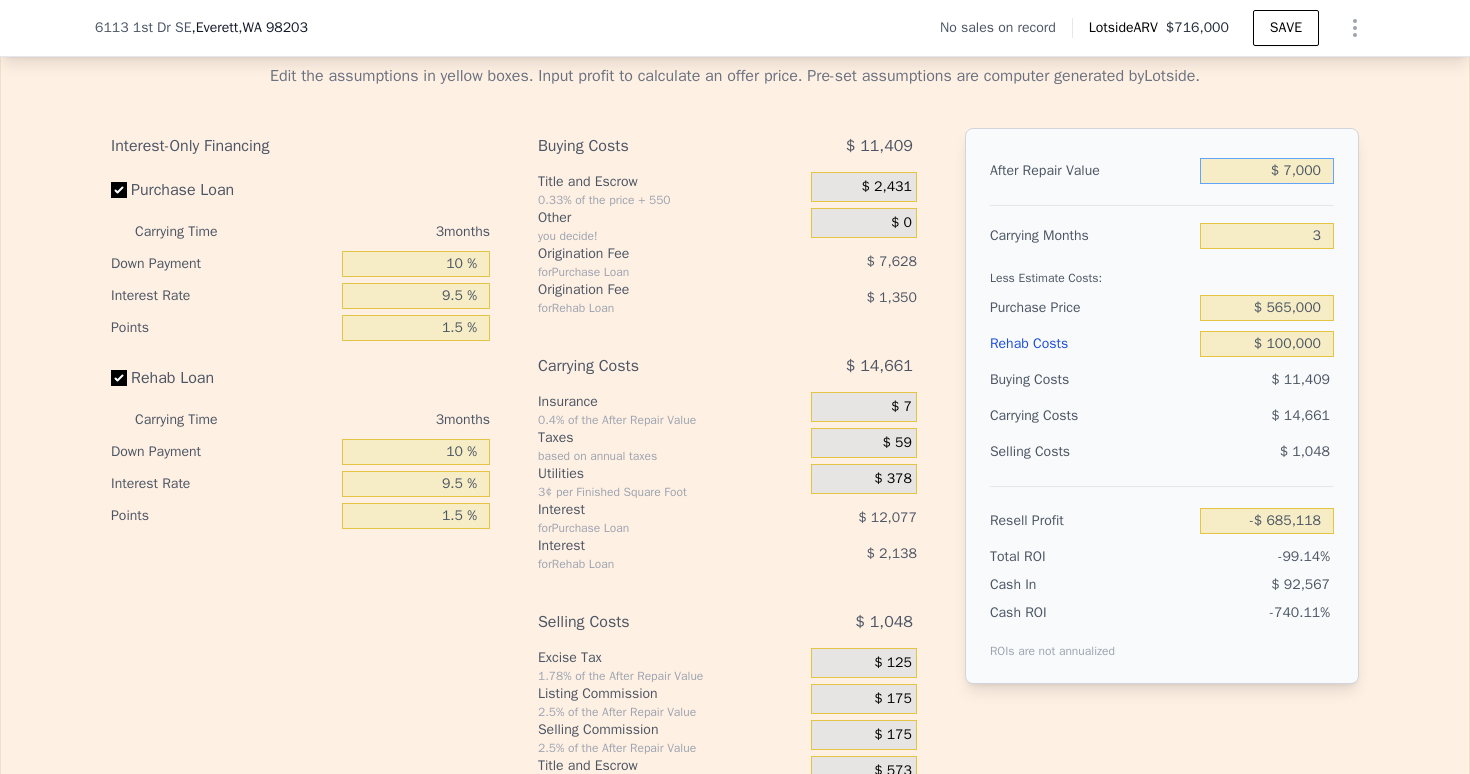 type on "$ 75,000" 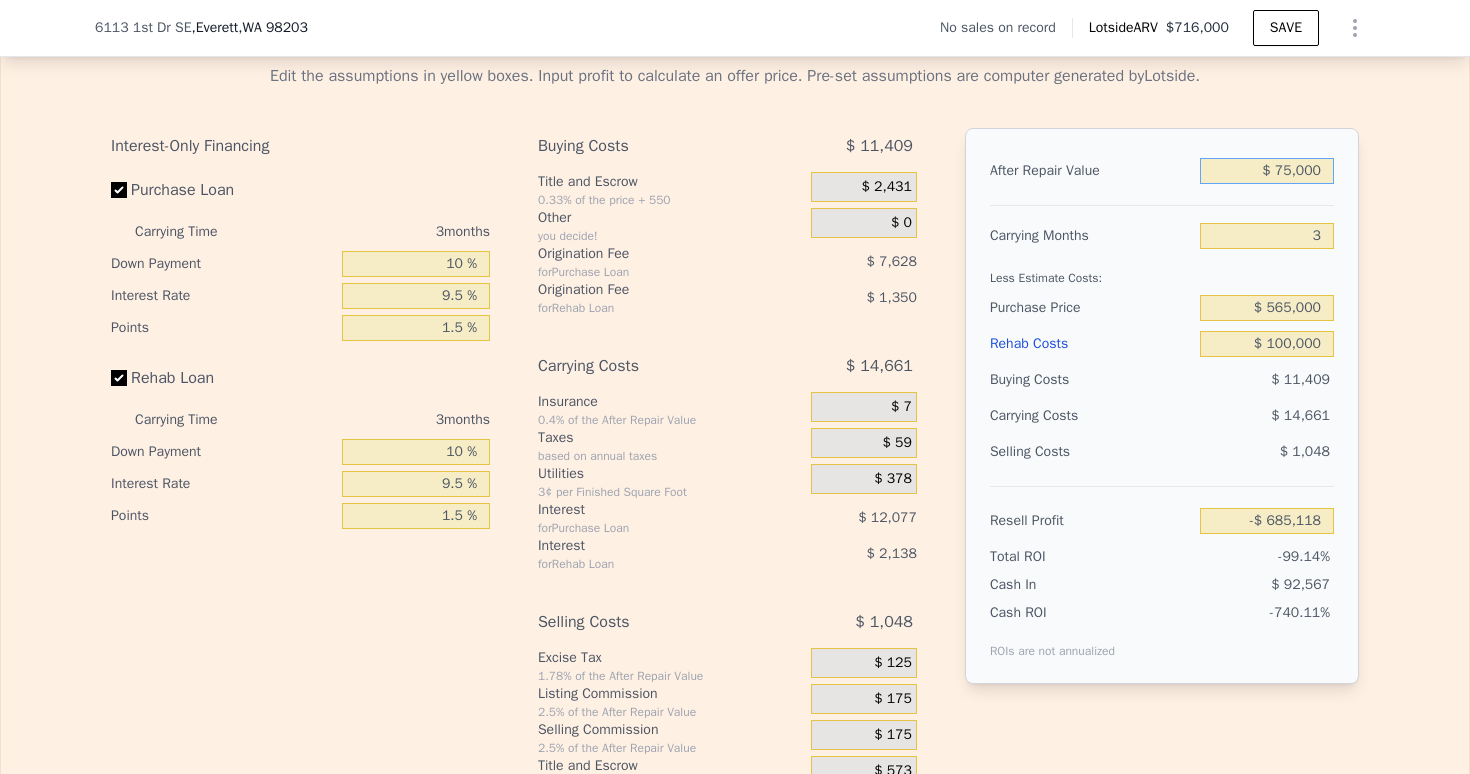 type on "-$ 622,023" 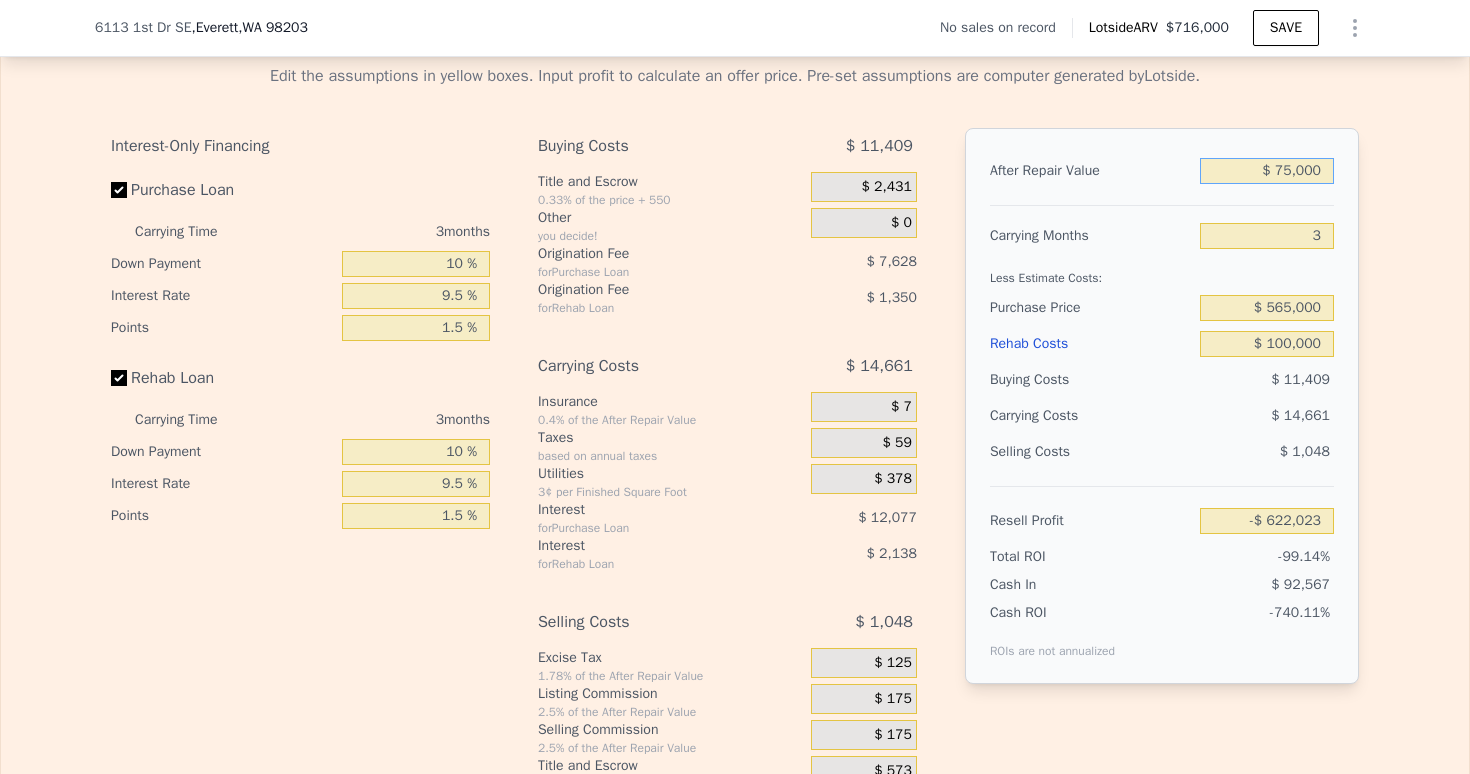 type on "$ 750,000" 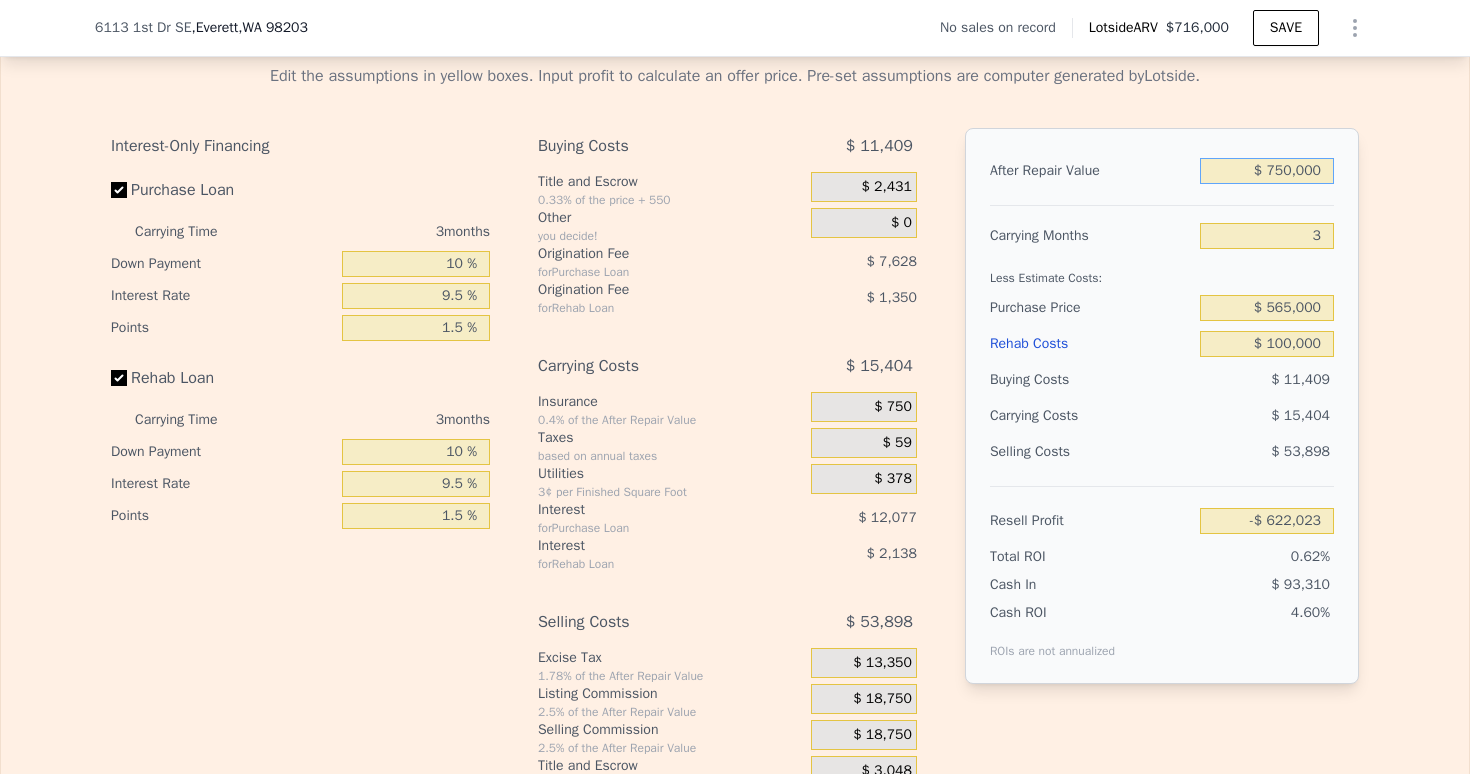 type on "$ 4,289" 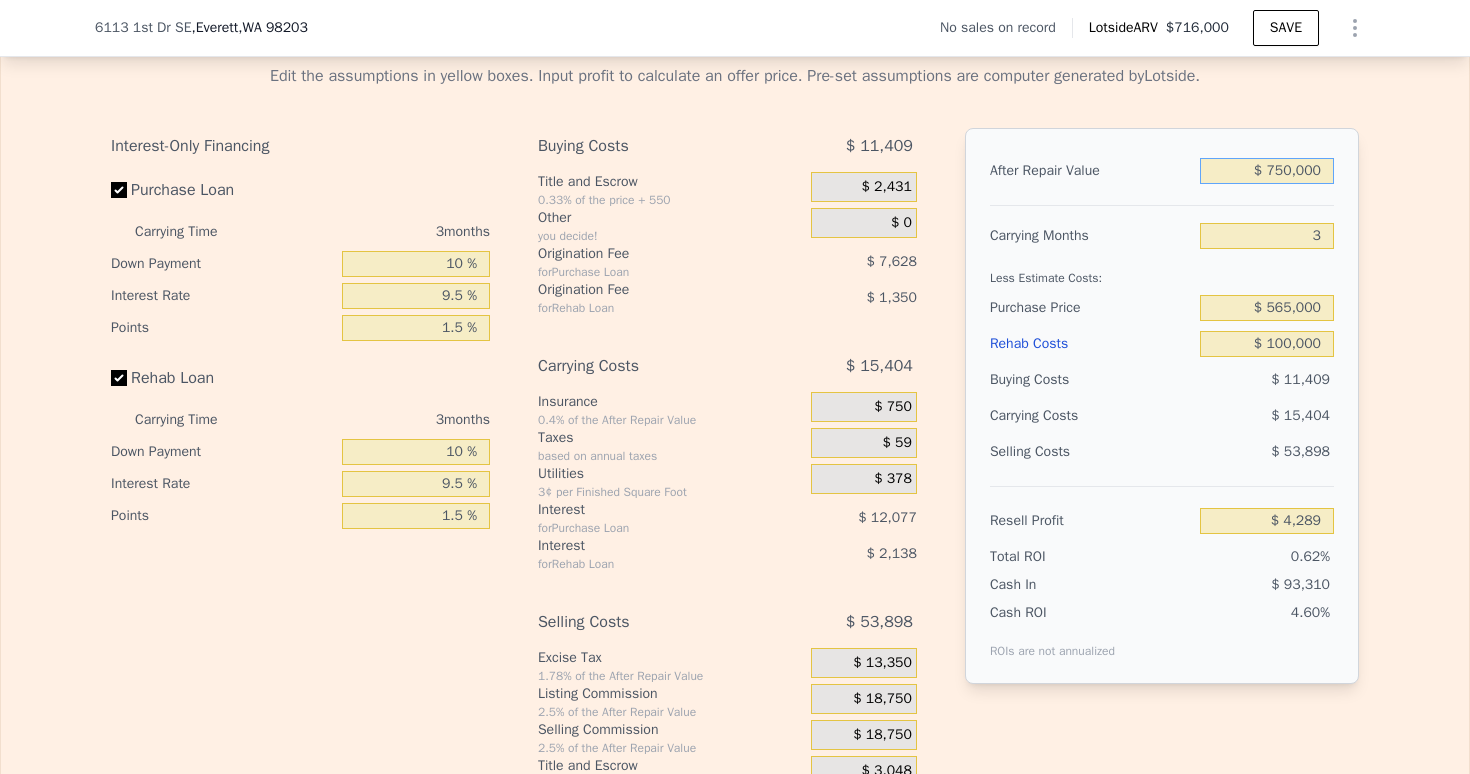 type on "$ 750,000" 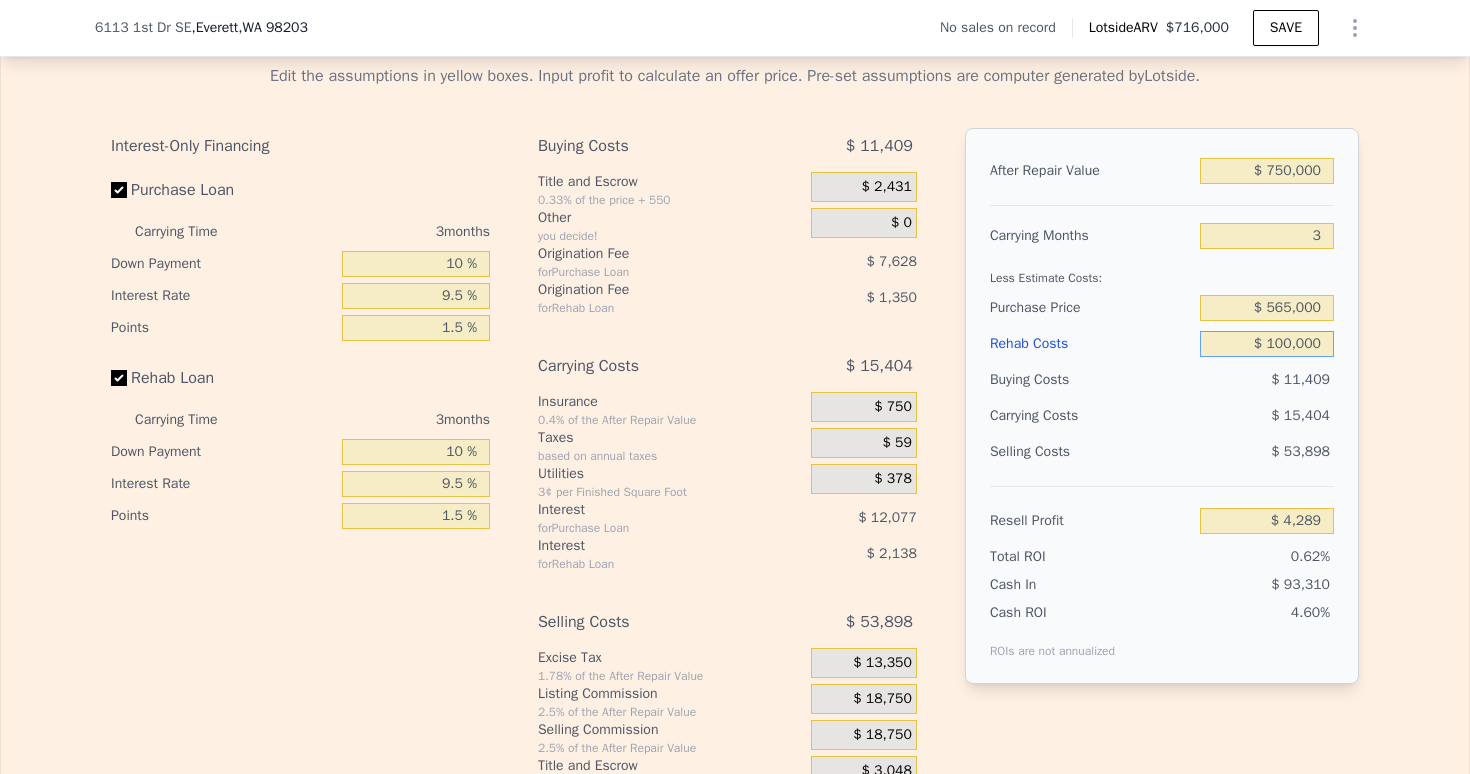 click on "$ 100,000" at bounding box center (1267, 344) 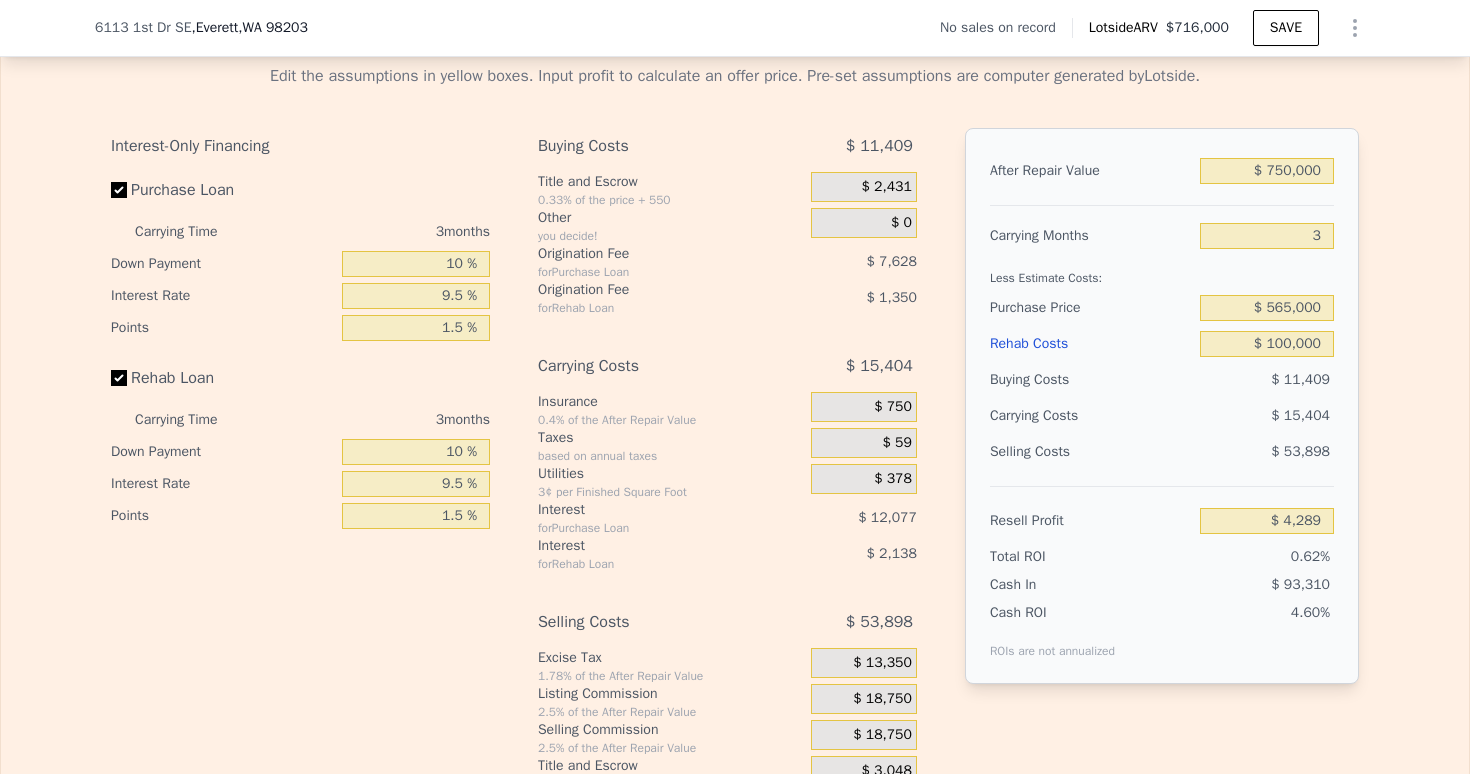 click on "$ 565,000" at bounding box center (1267, 308) 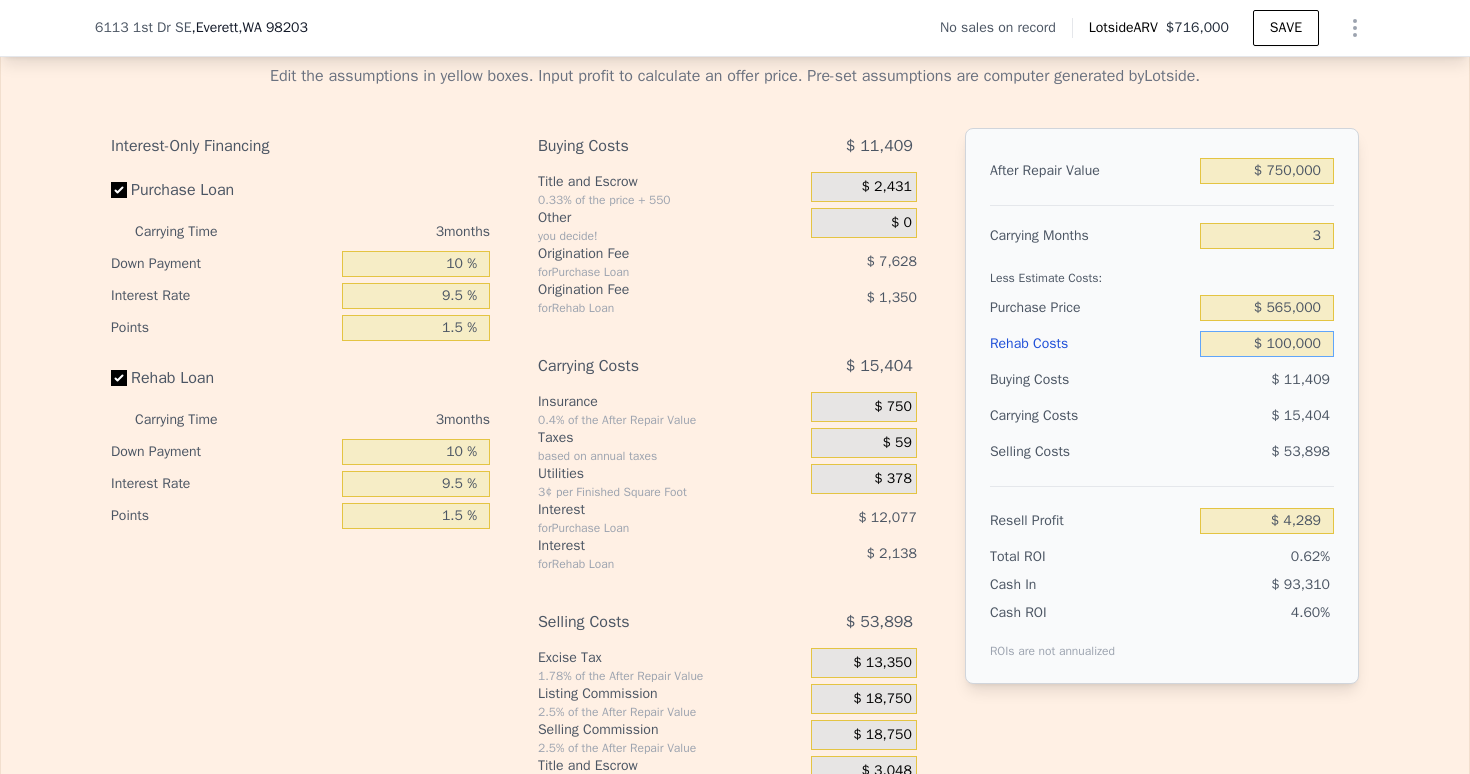 drag, startPoint x: 1274, startPoint y: 375, endPoint x: 1301, endPoint y: 370, distance: 27.45906 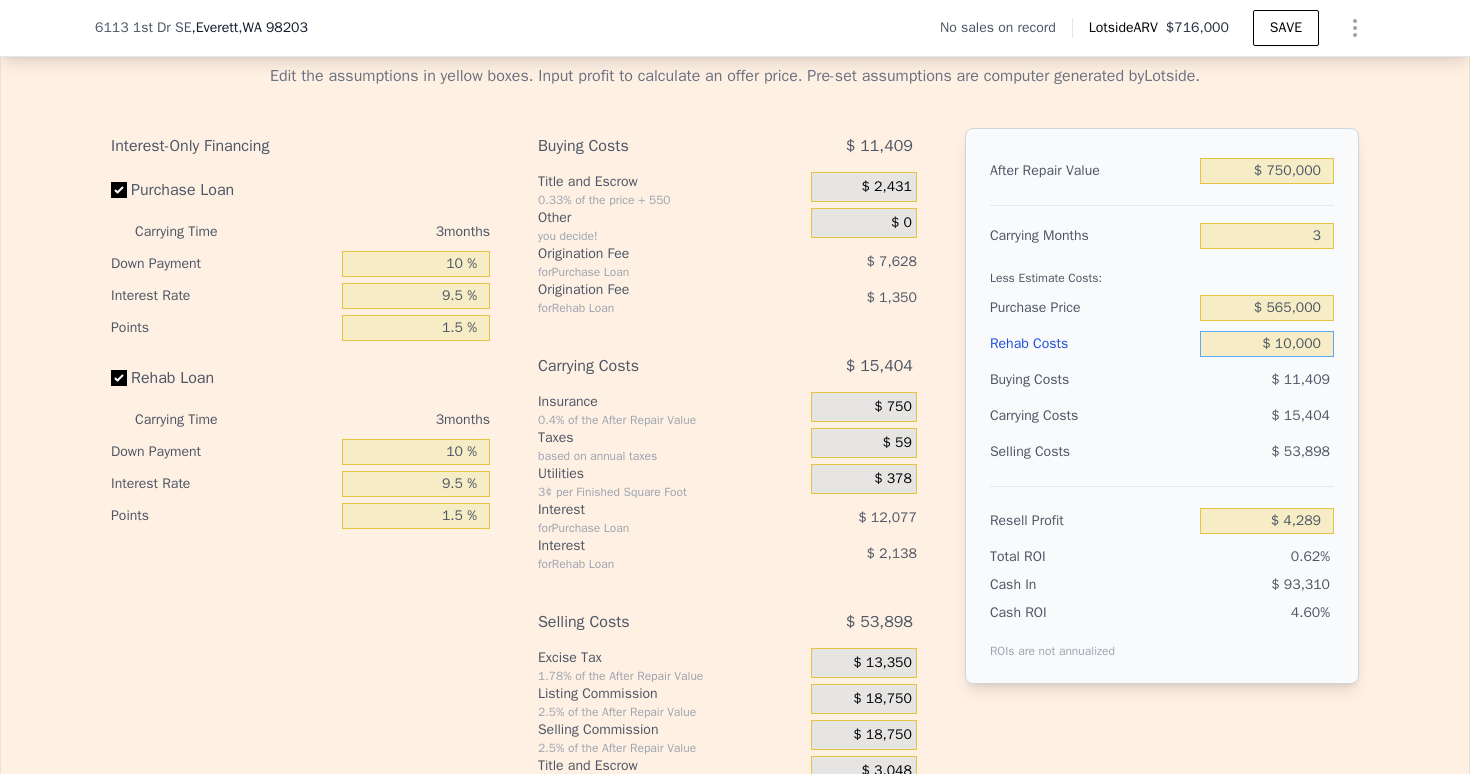 type on "$ 97,430" 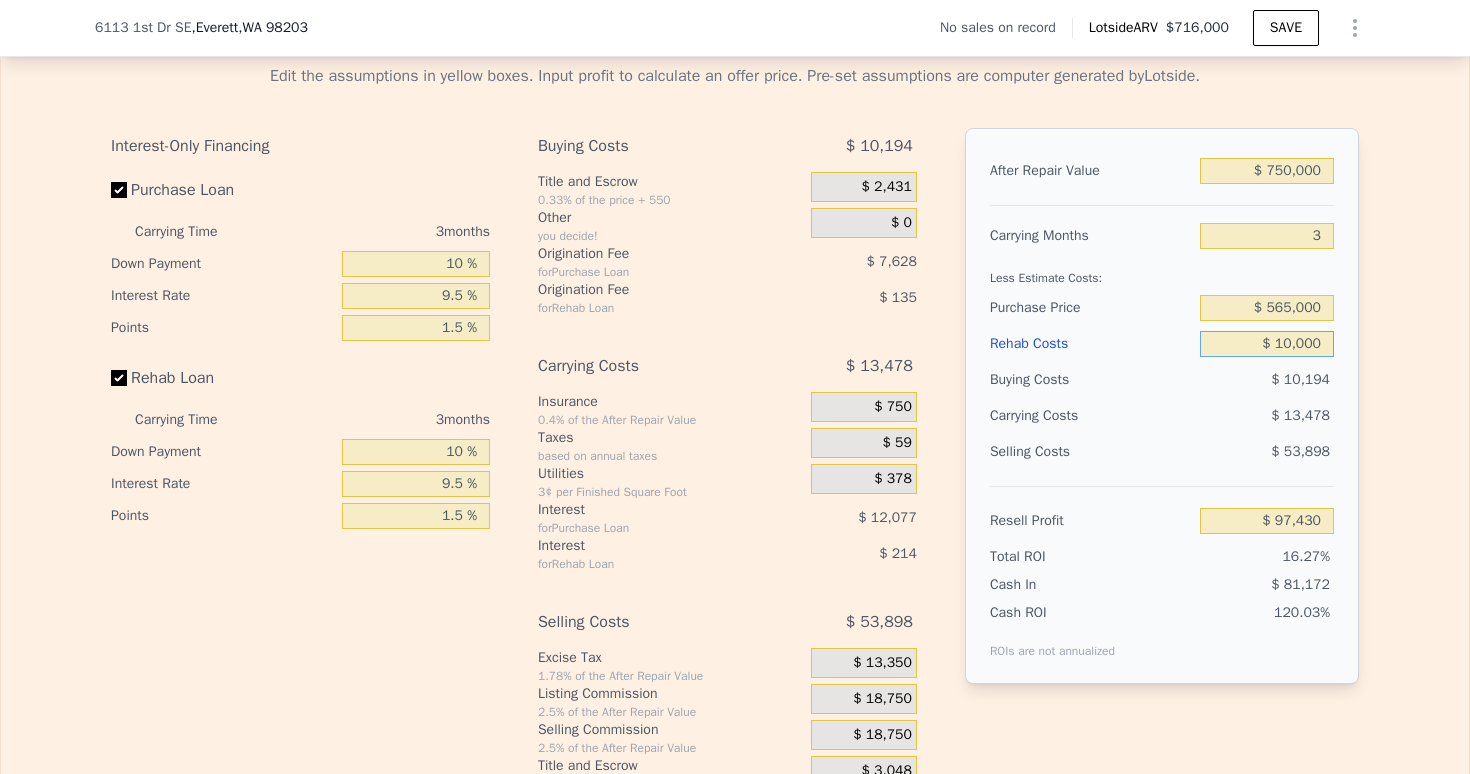 type on "$ 0000" 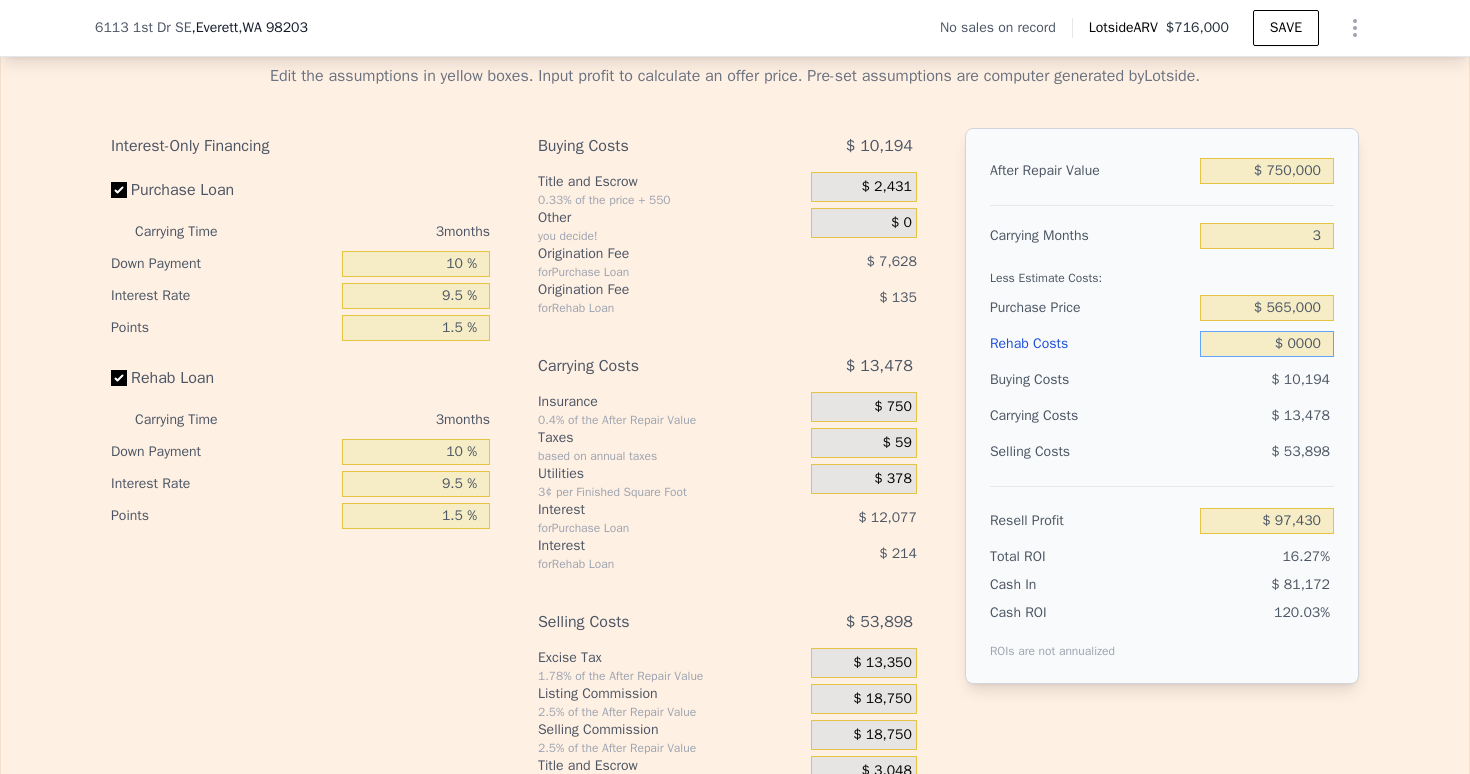 type on "$ 107,778" 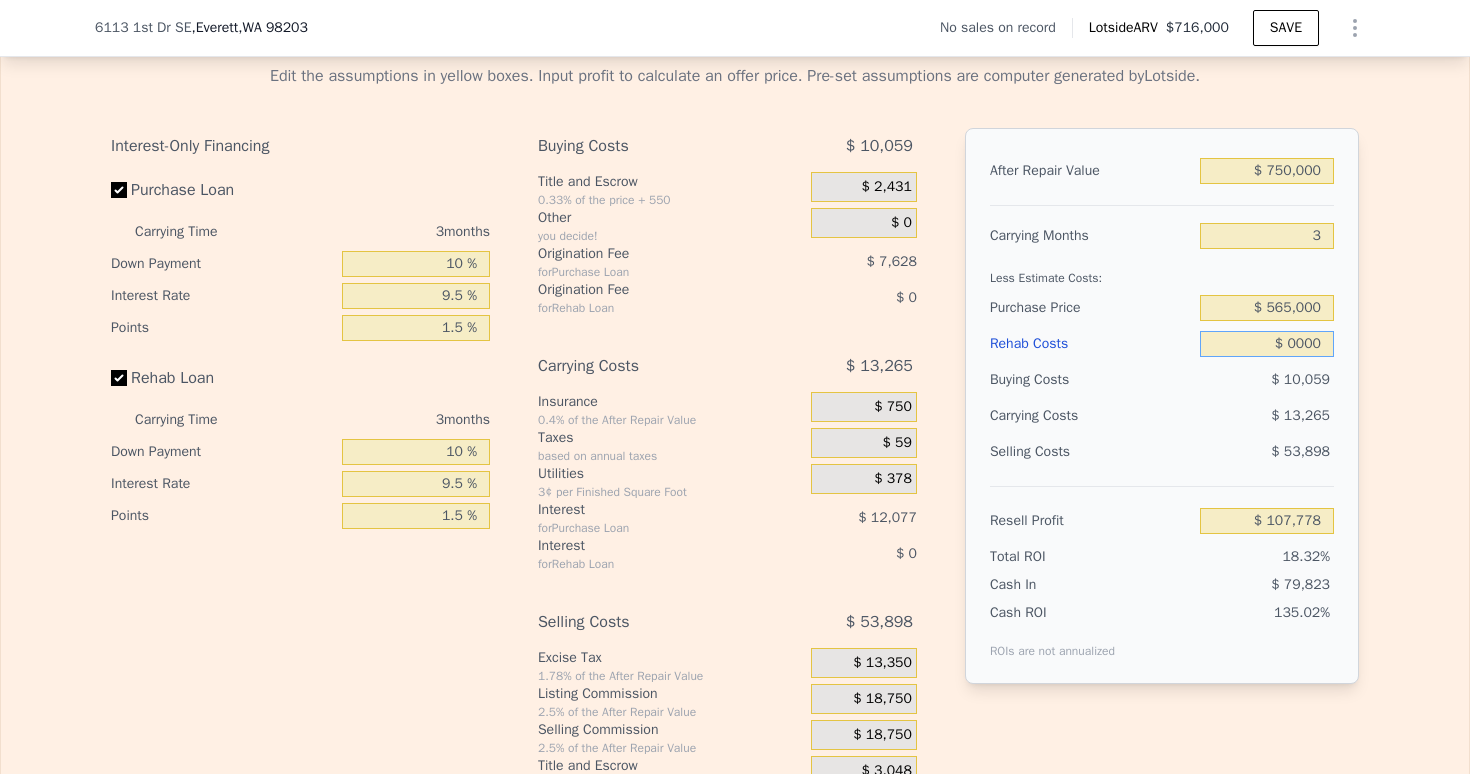 type on "$ 80,000" 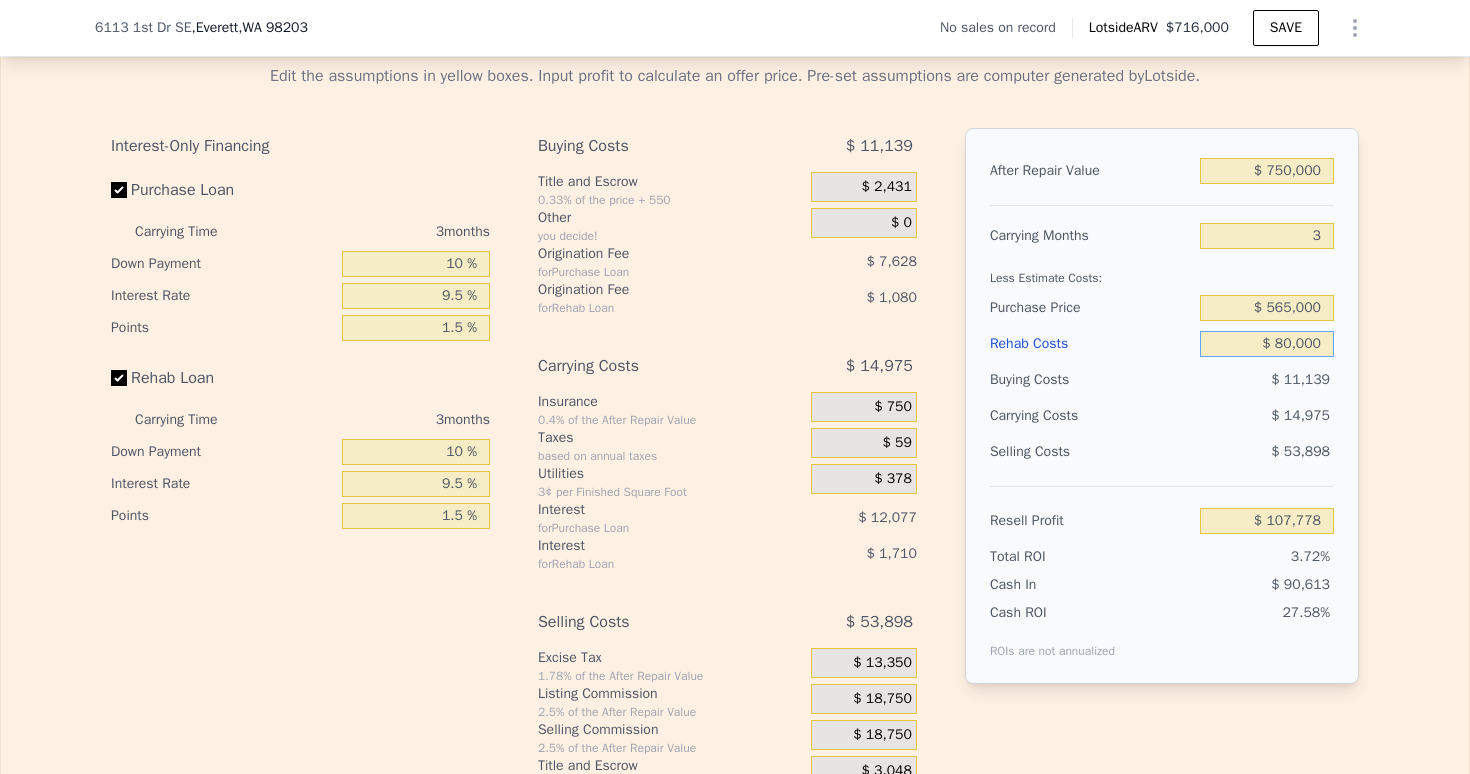type on "$ 24,988" 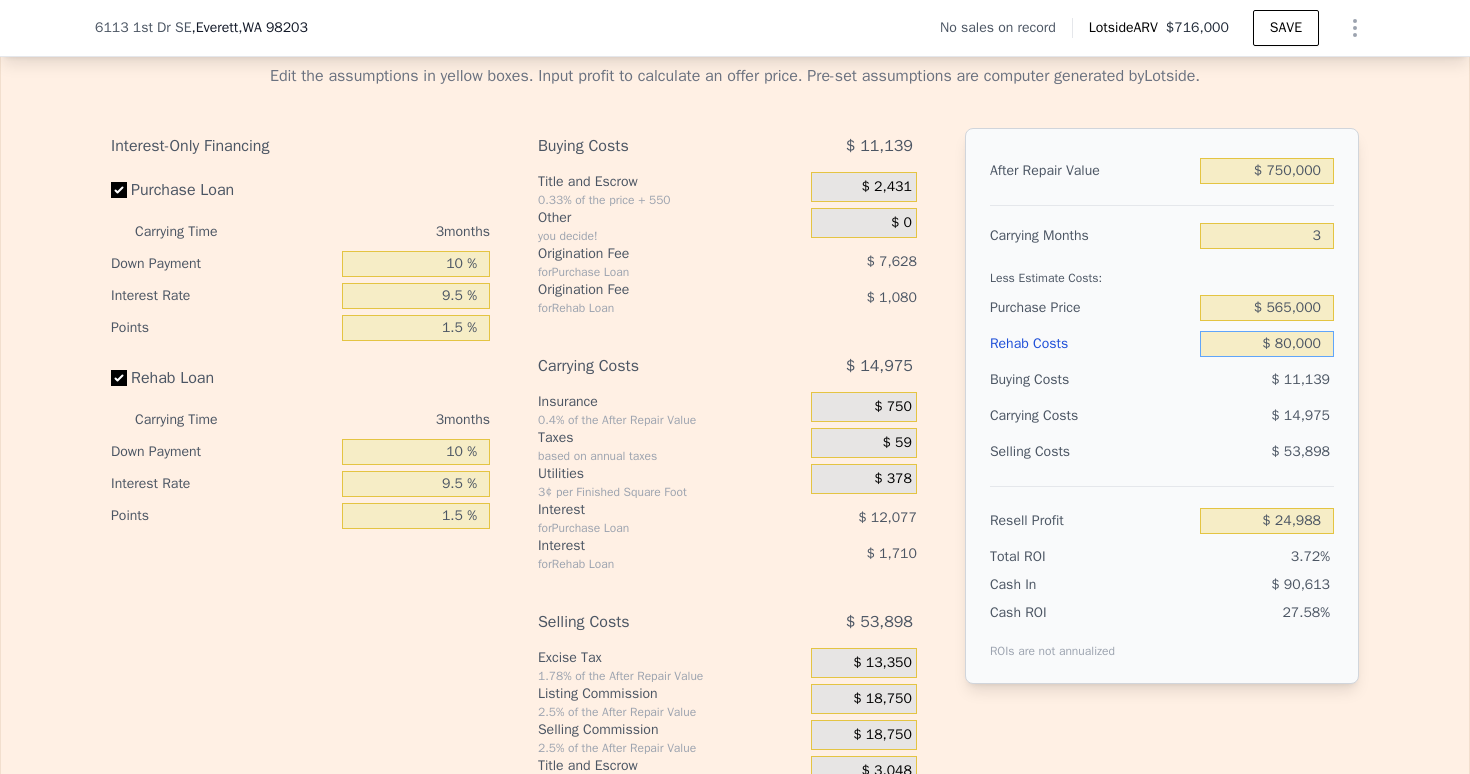 type on "$ 80,000" 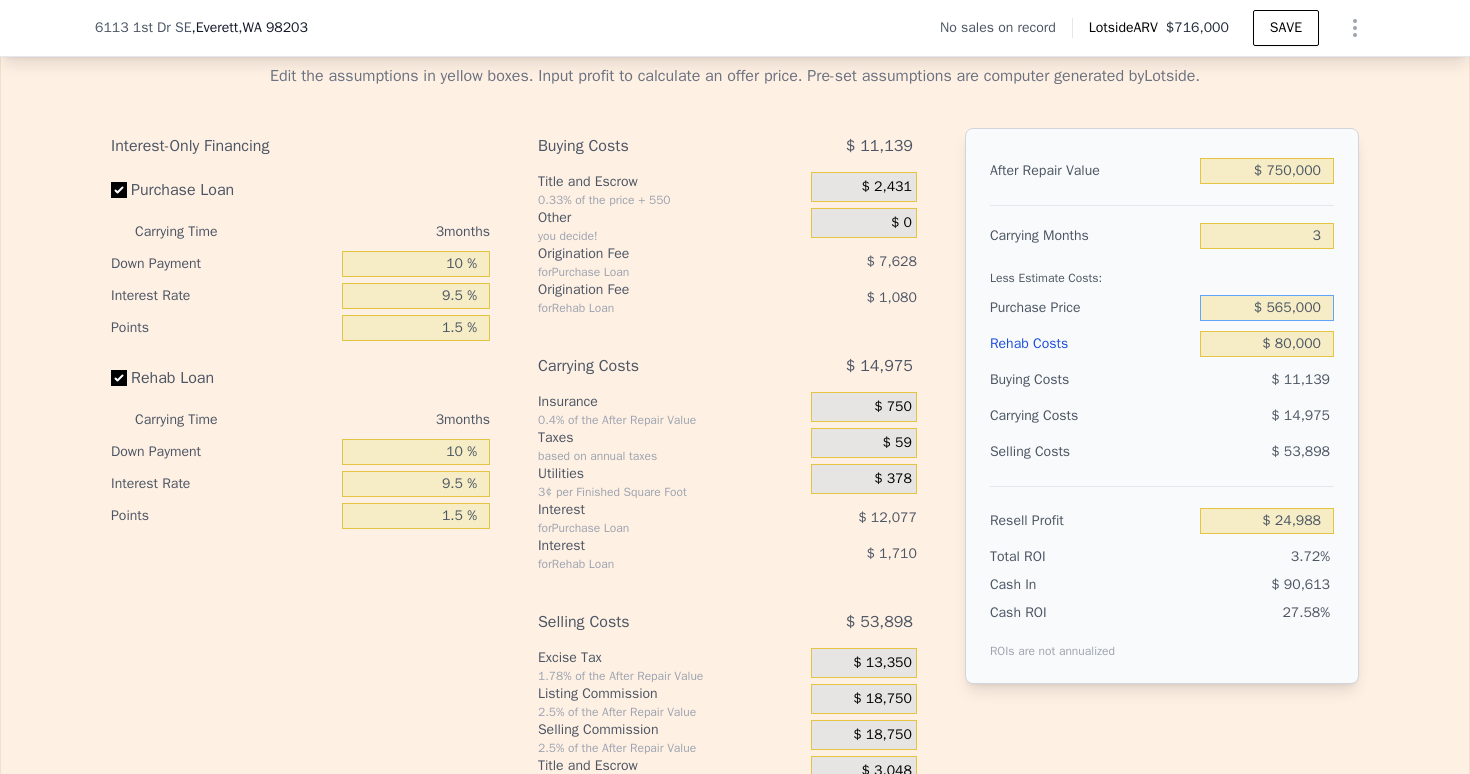 click on "$ 565,000" at bounding box center [1267, 308] 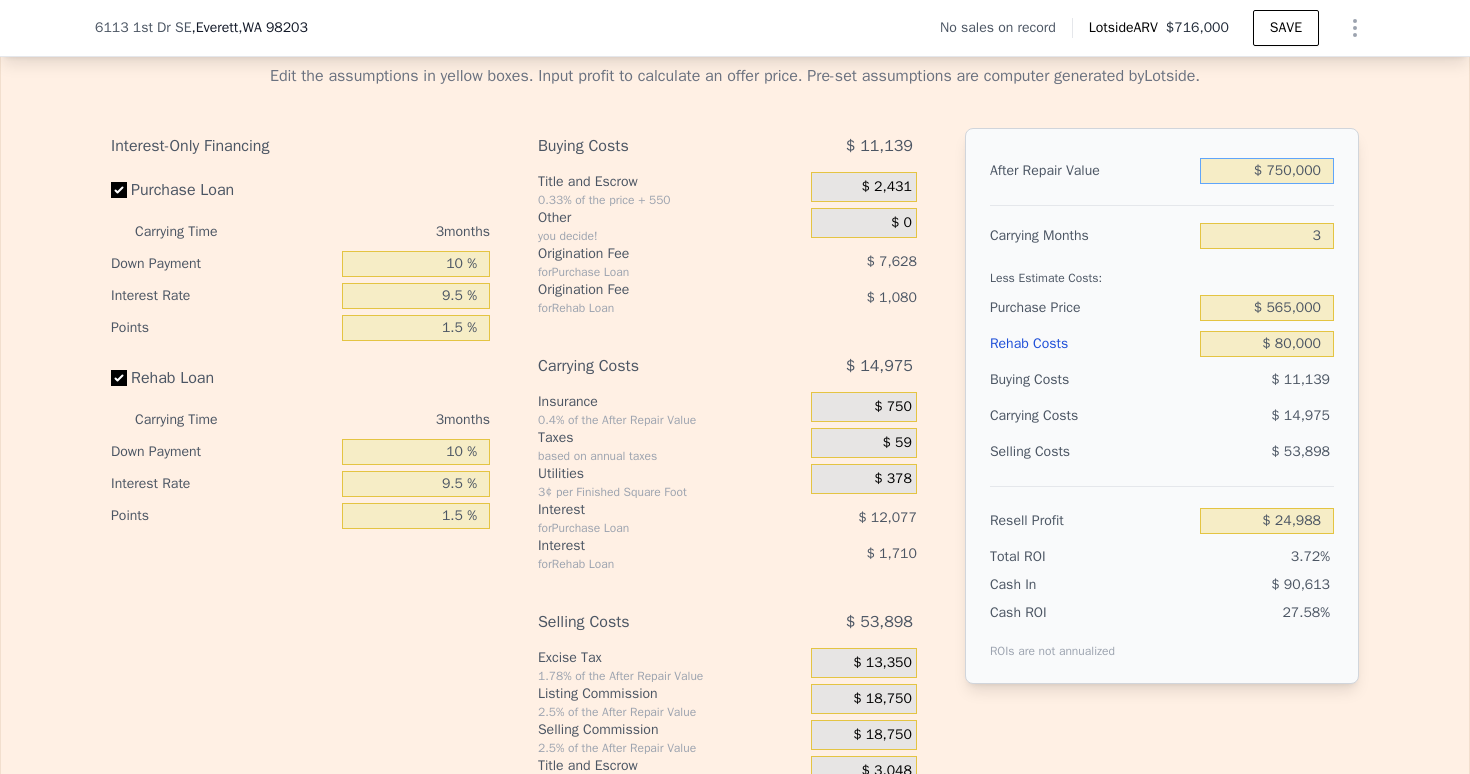 click on "$ 750,000" at bounding box center [1267, 171] 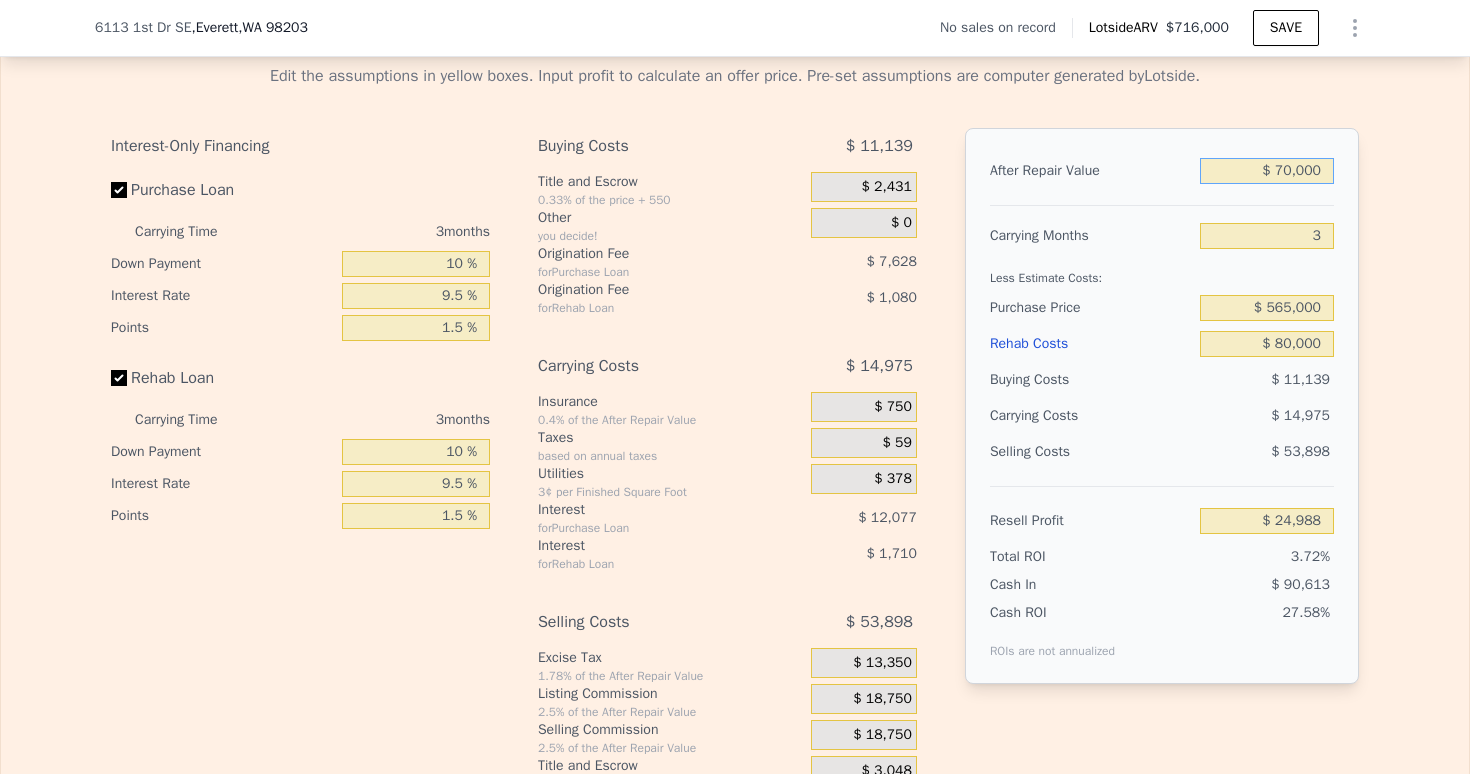 type on "-$ 605,963" 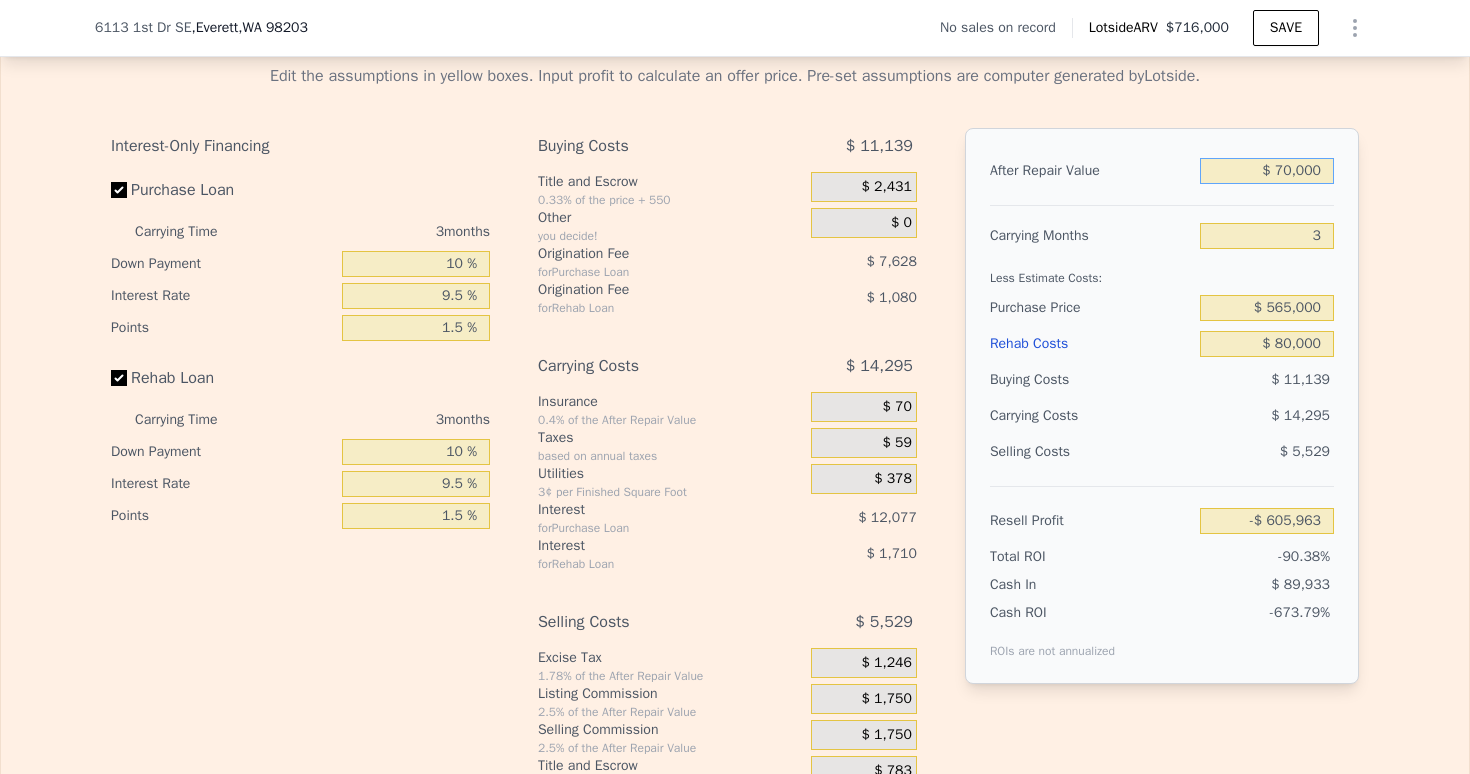 type on "$ 760,000" 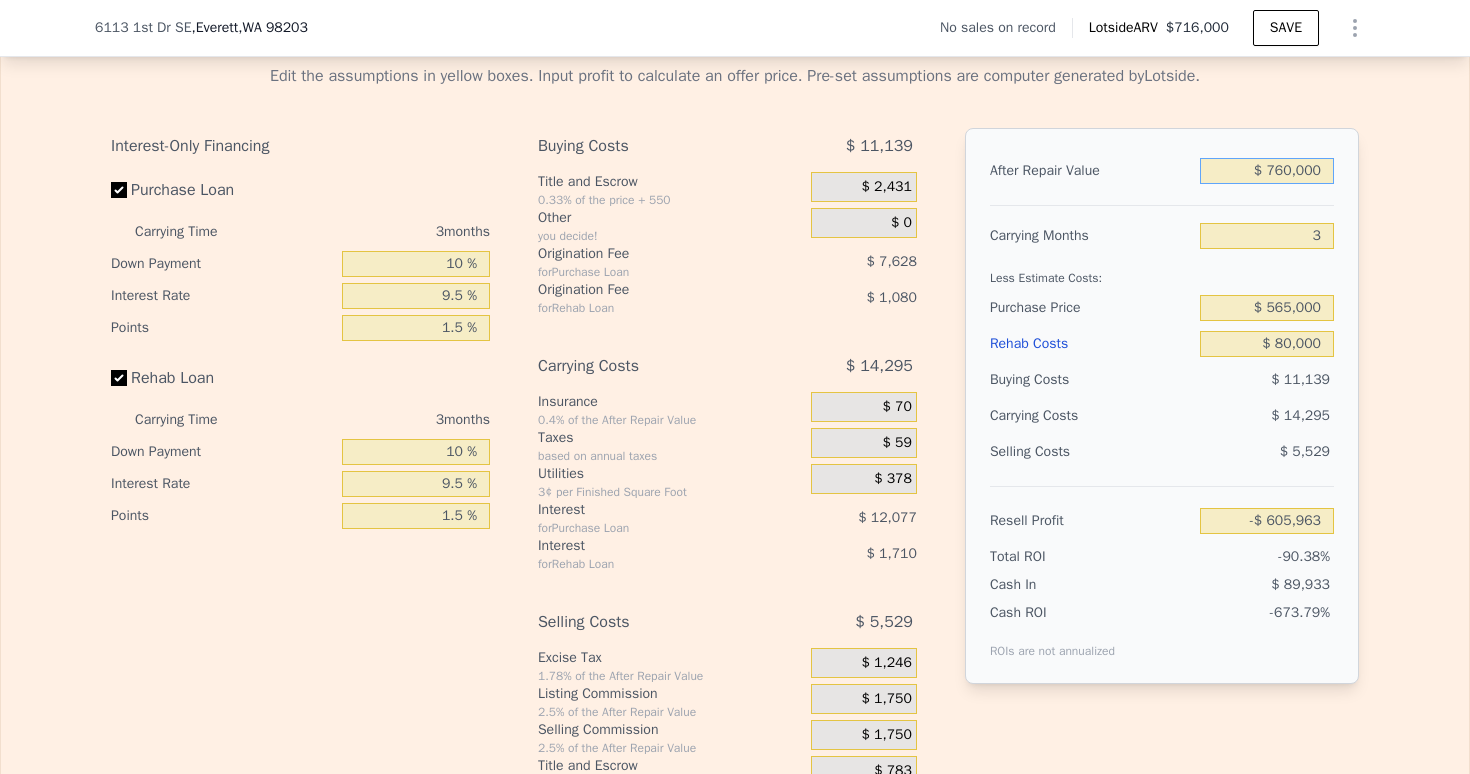 type on "$ 34,267" 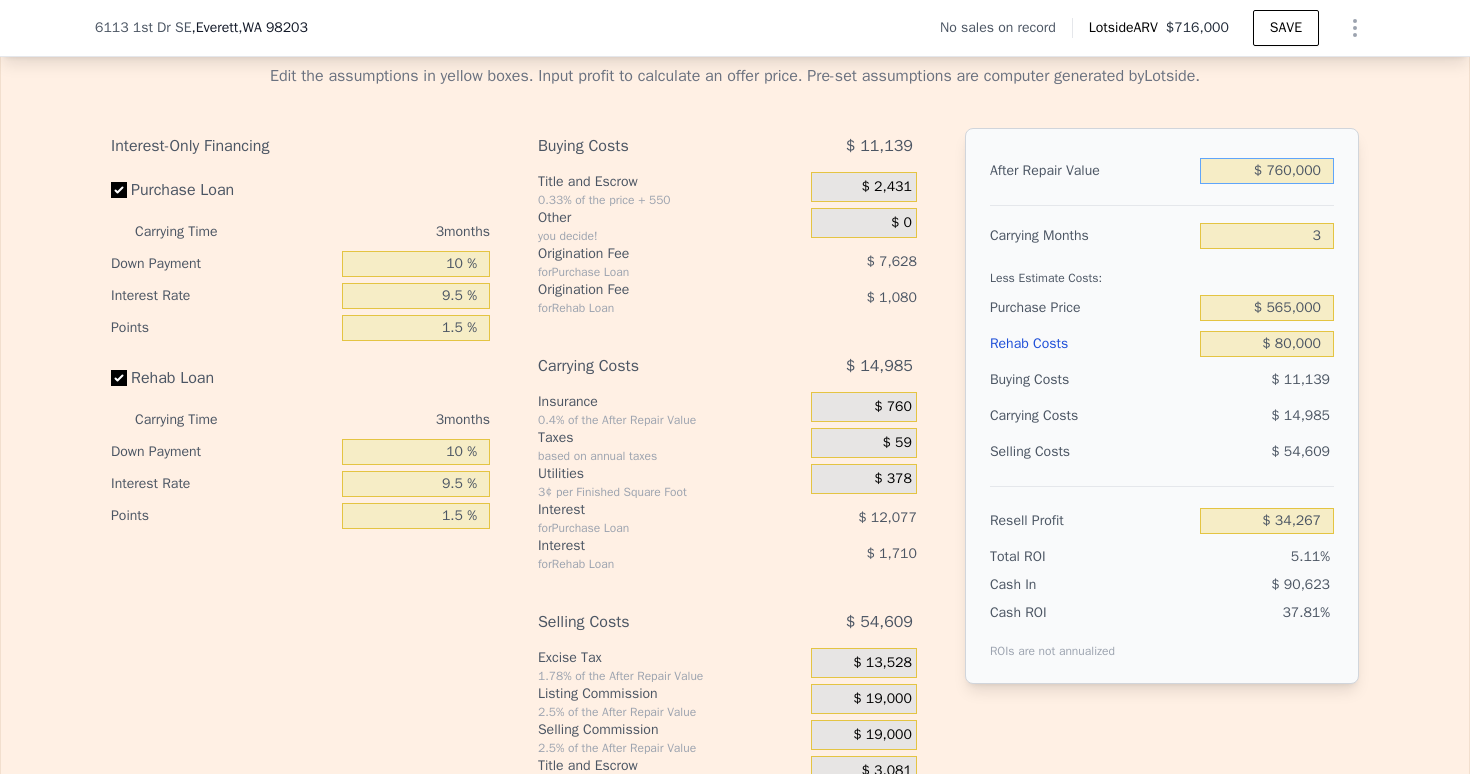 type on "$ 760,000" 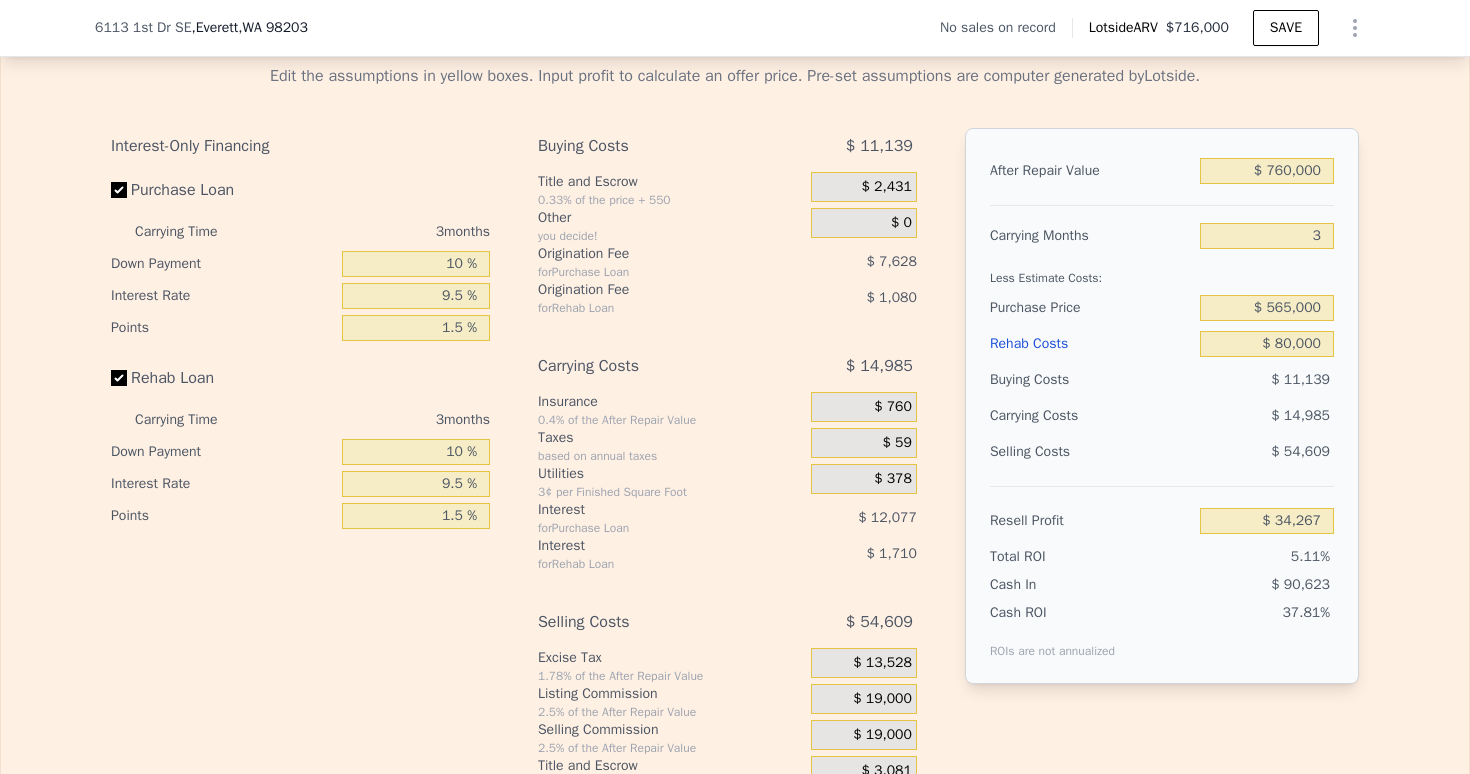 click on "Less Estimate Costs:" at bounding box center [1162, 272] 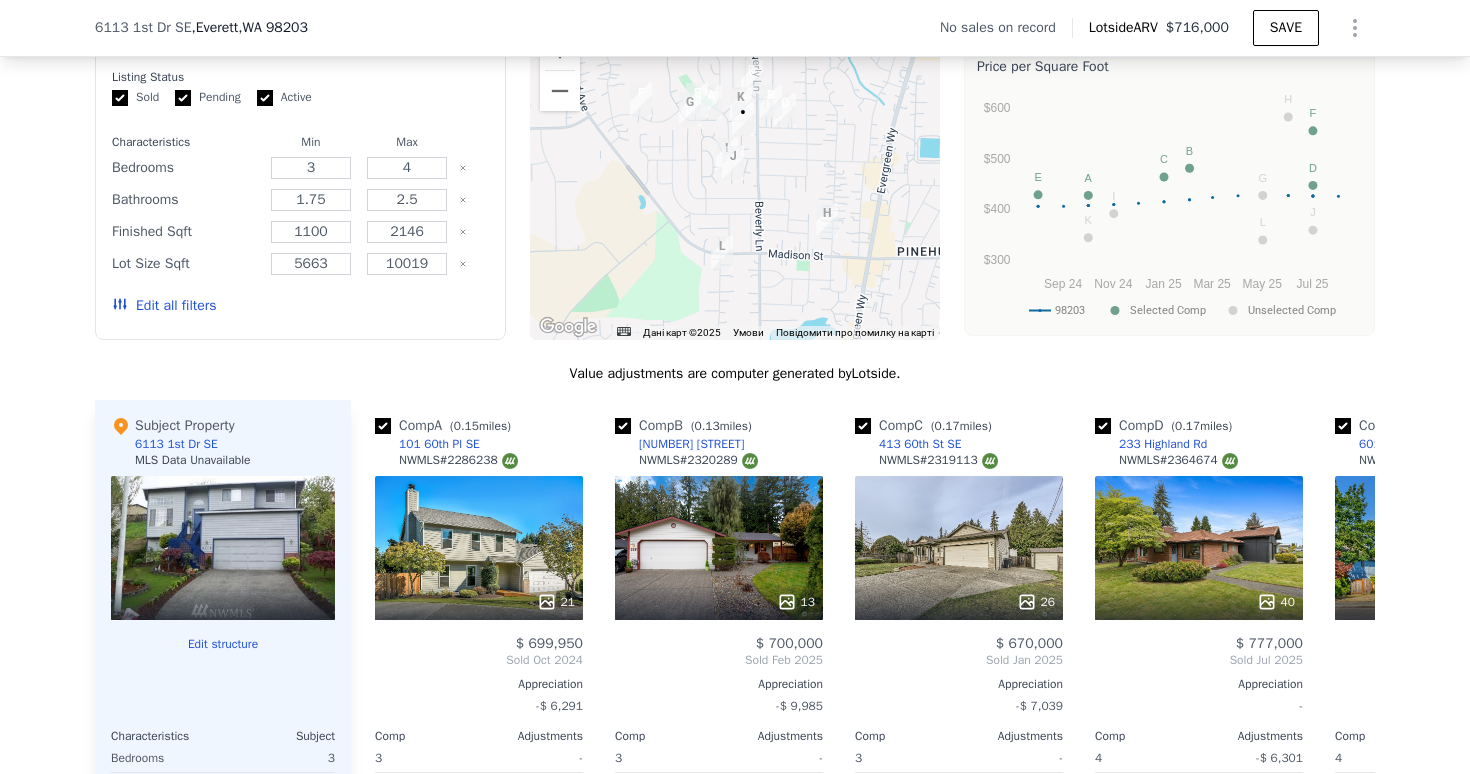 scroll, scrollTop: 2176, scrollLeft: 0, axis: vertical 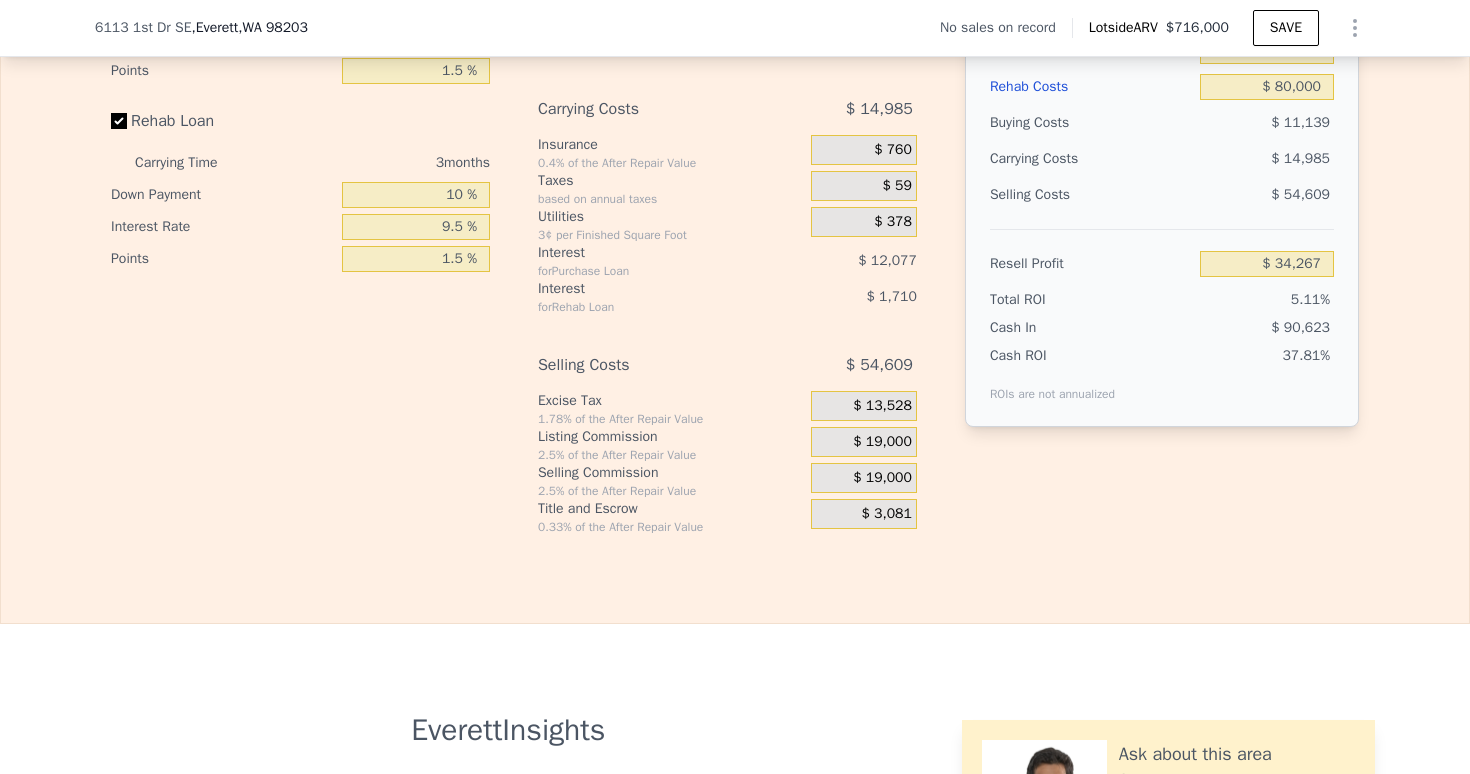 click on "$ 13,528" at bounding box center (864, 406) 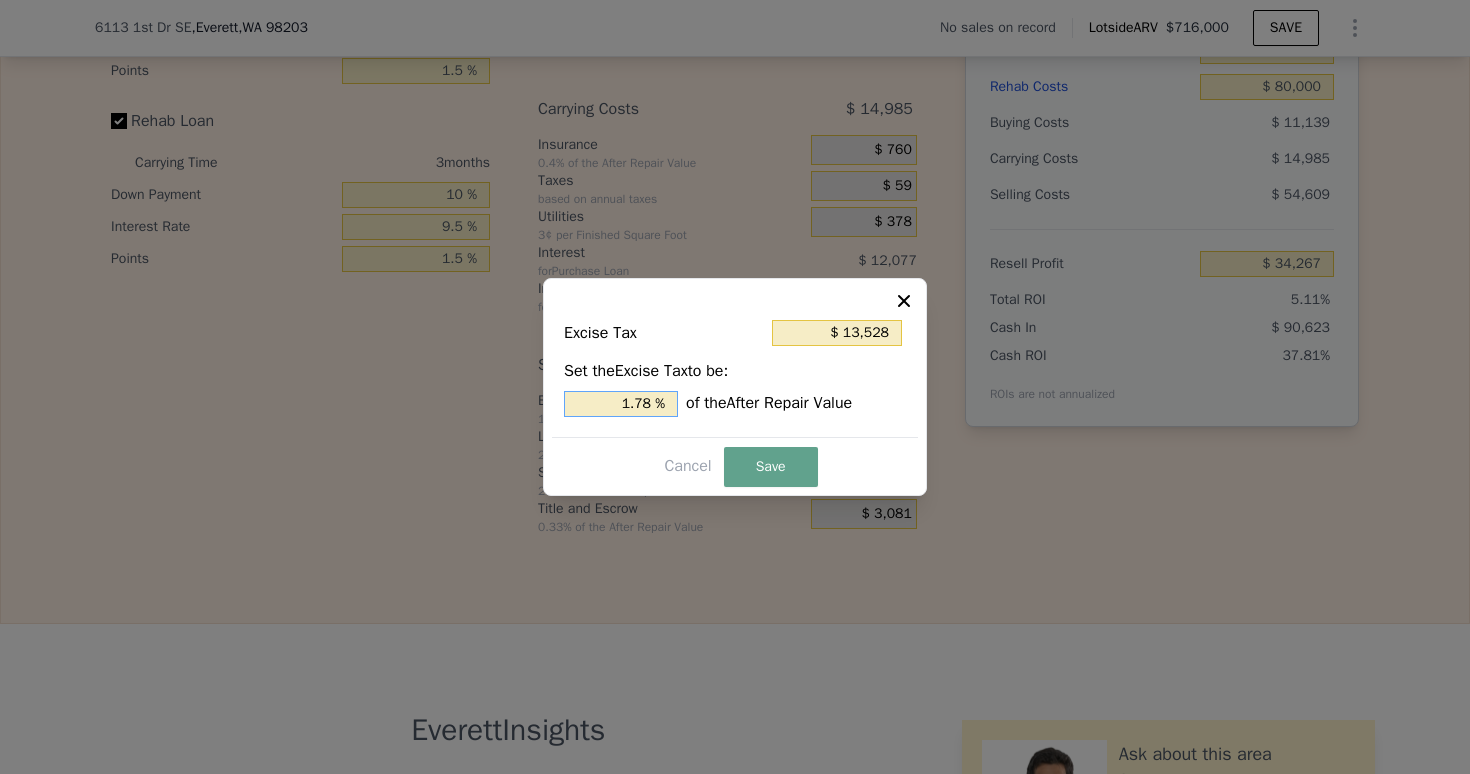 drag, startPoint x: 667, startPoint y: 404, endPoint x: 593, endPoint y: 400, distance: 74.10803 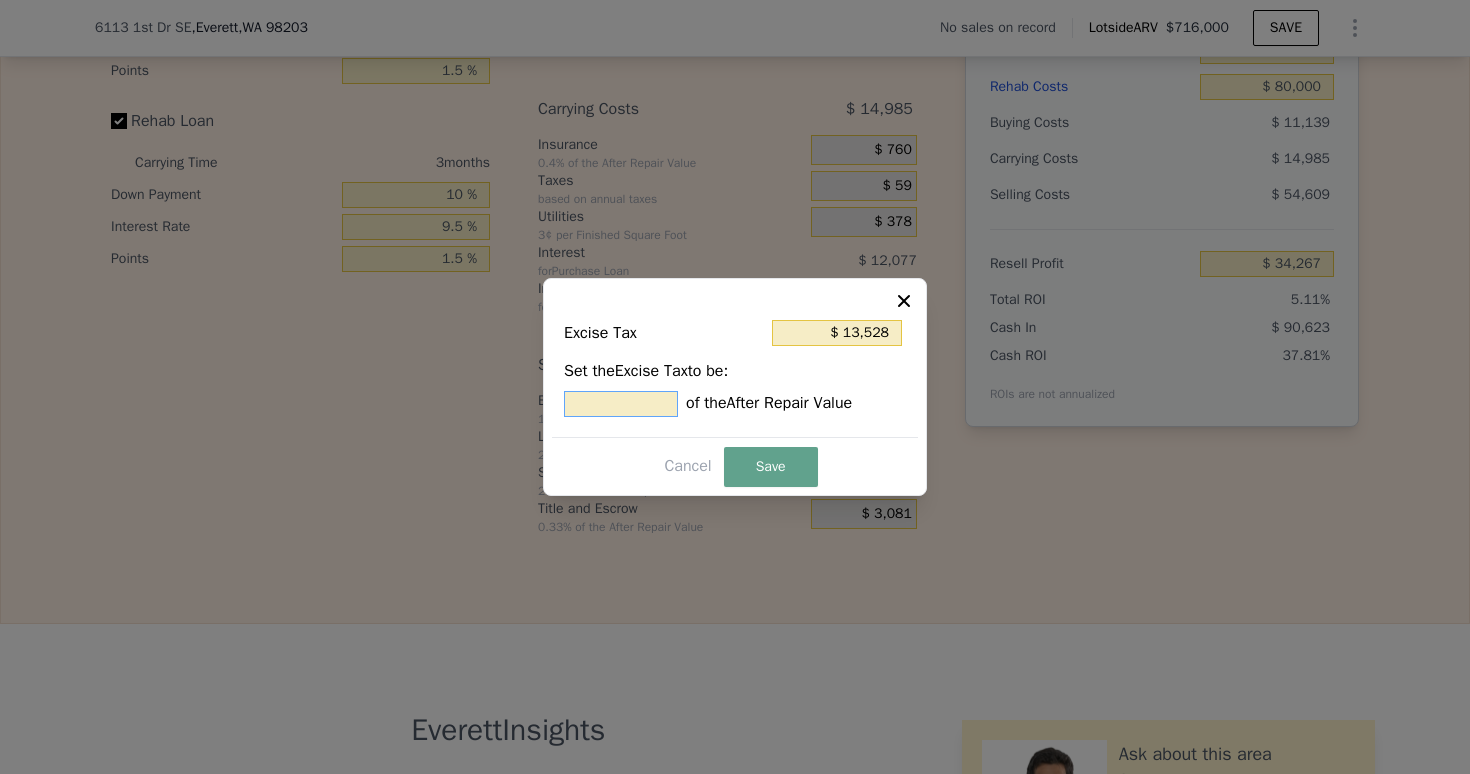 type 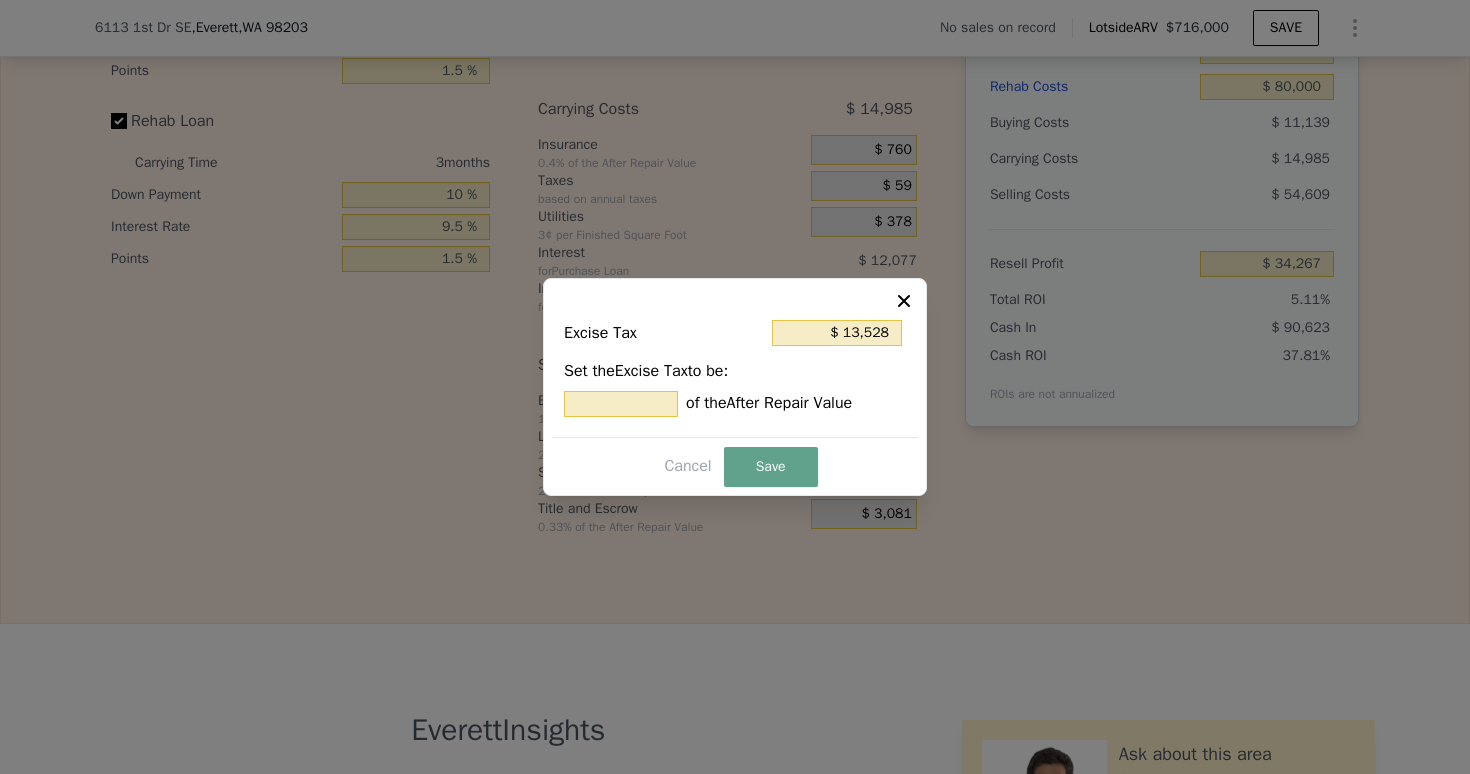 click 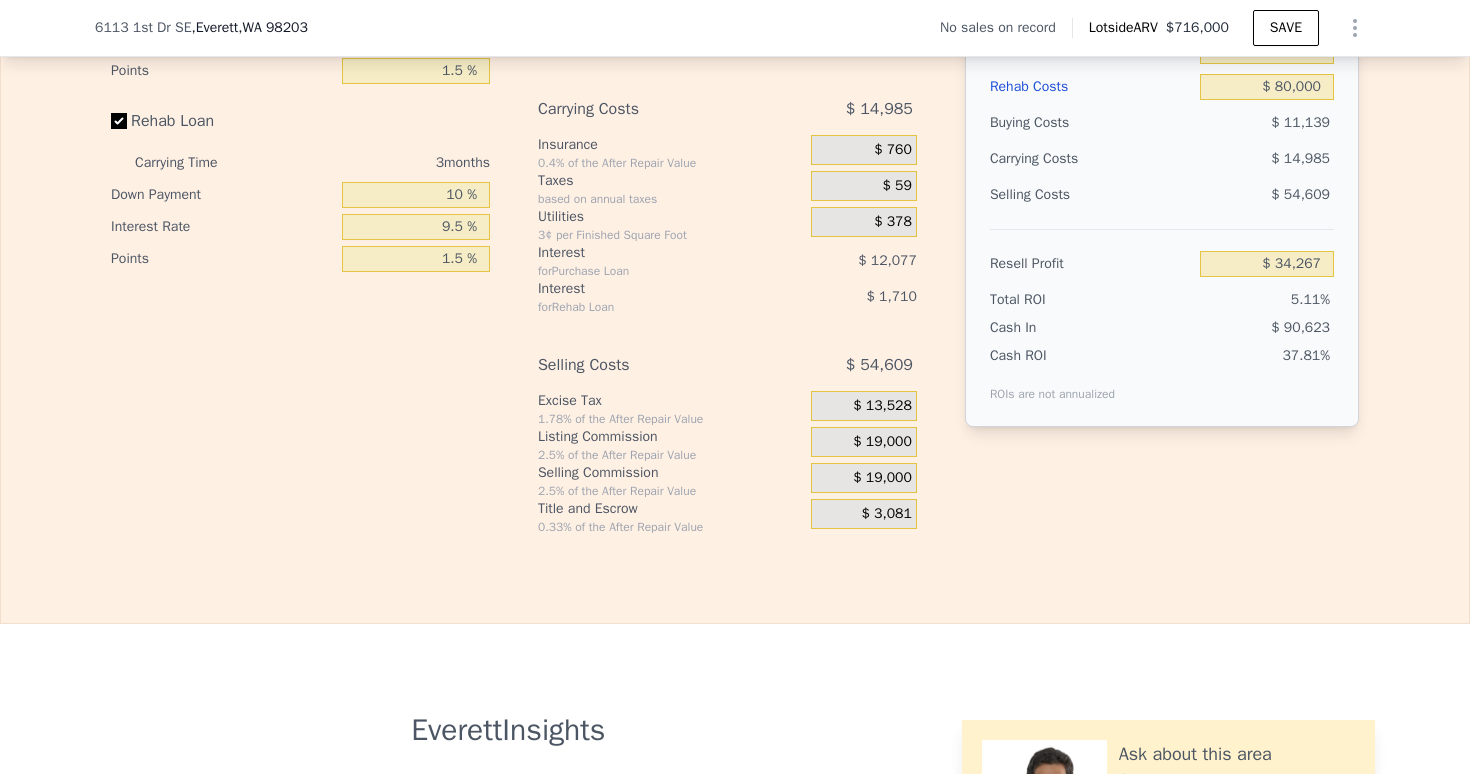 click on "$ 19,000" at bounding box center (864, 442) 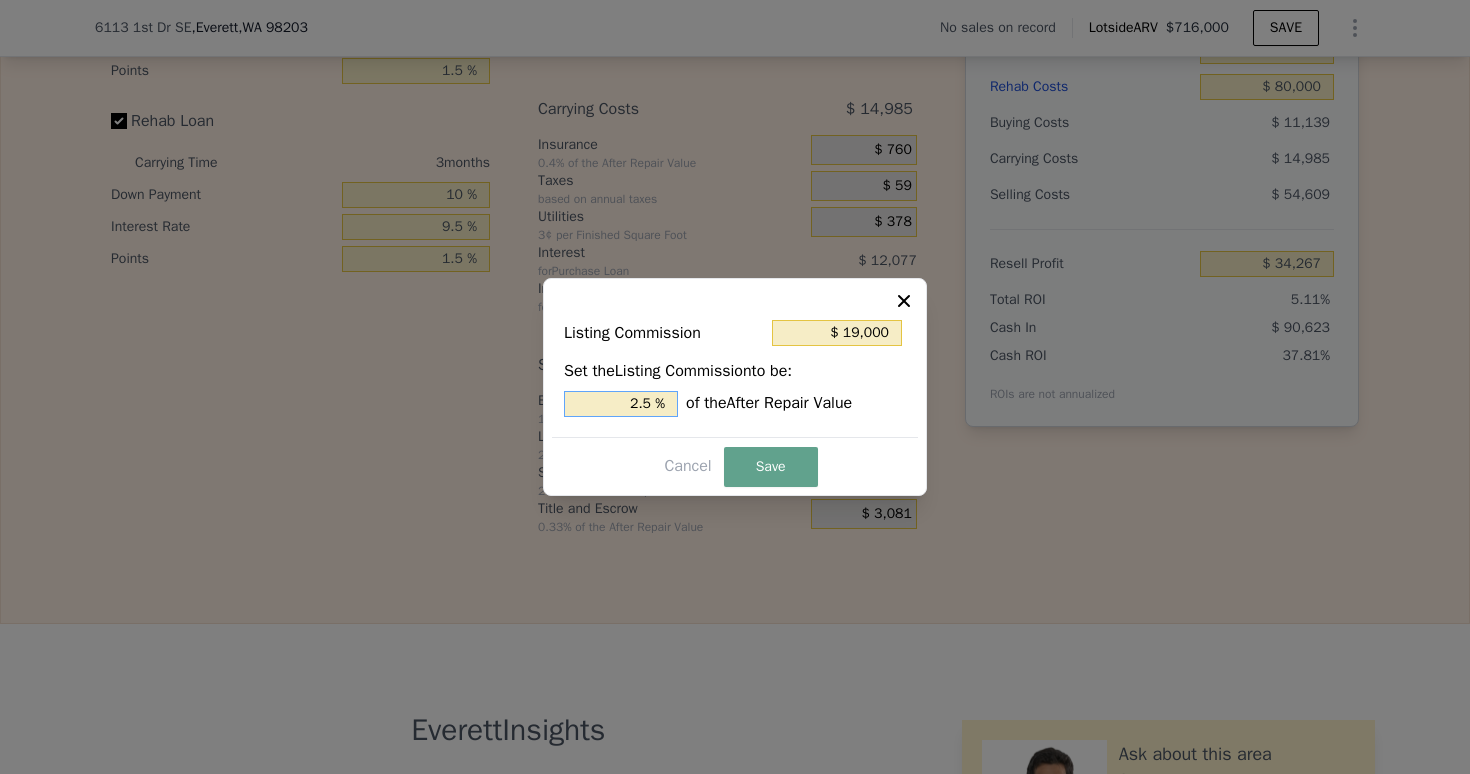 click on "2.5 %" at bounding box center (621, 404) 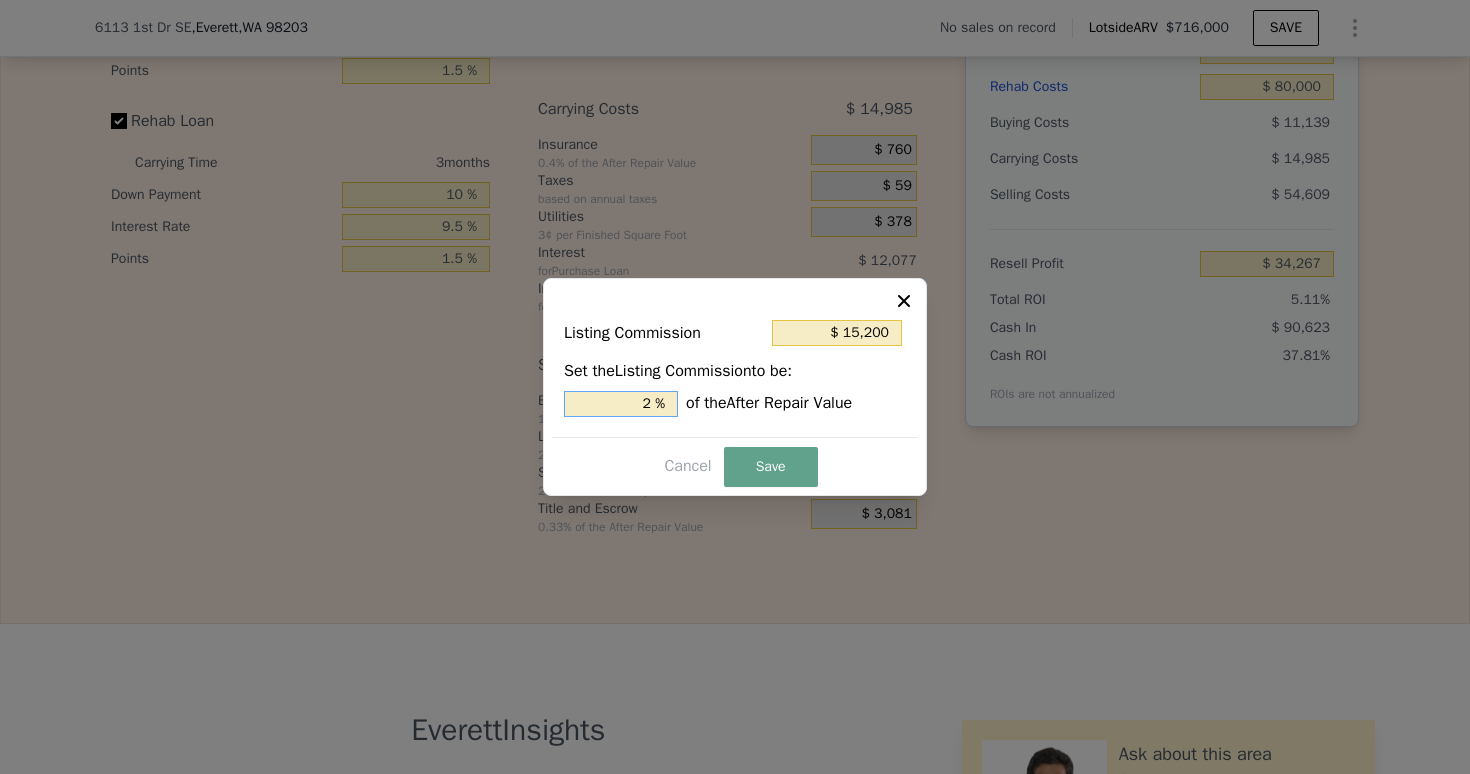 type on "2 %" 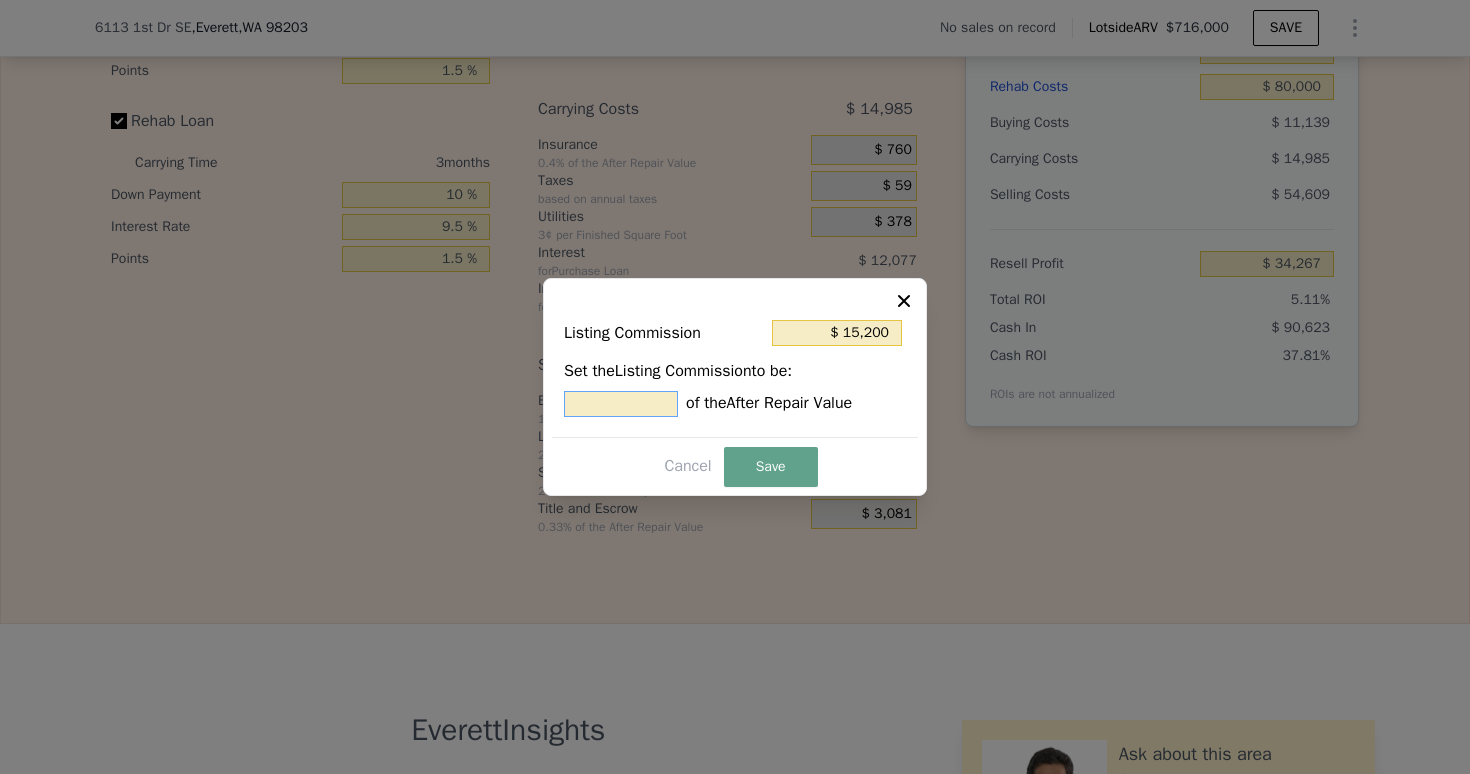 type on "$ 0" 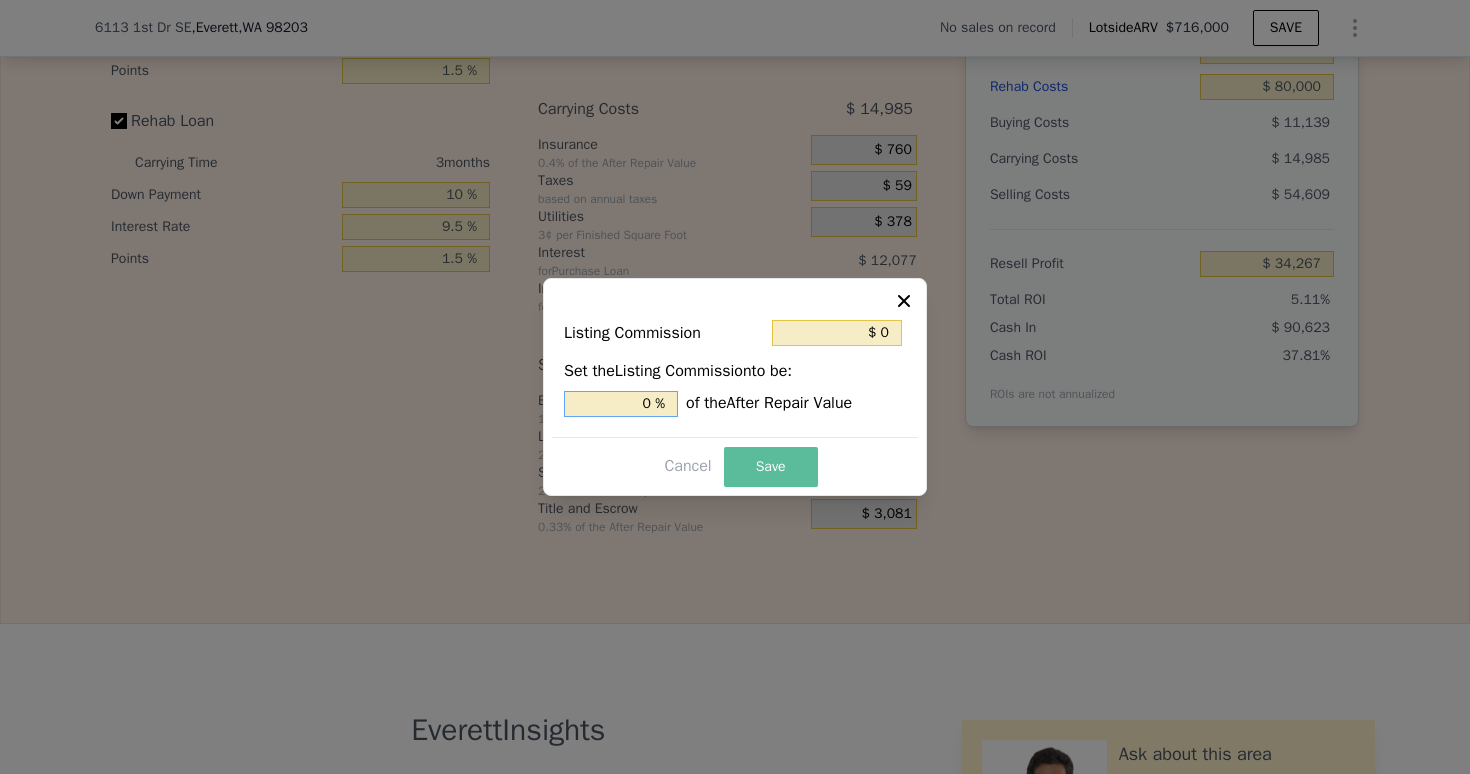 type on "0 %" 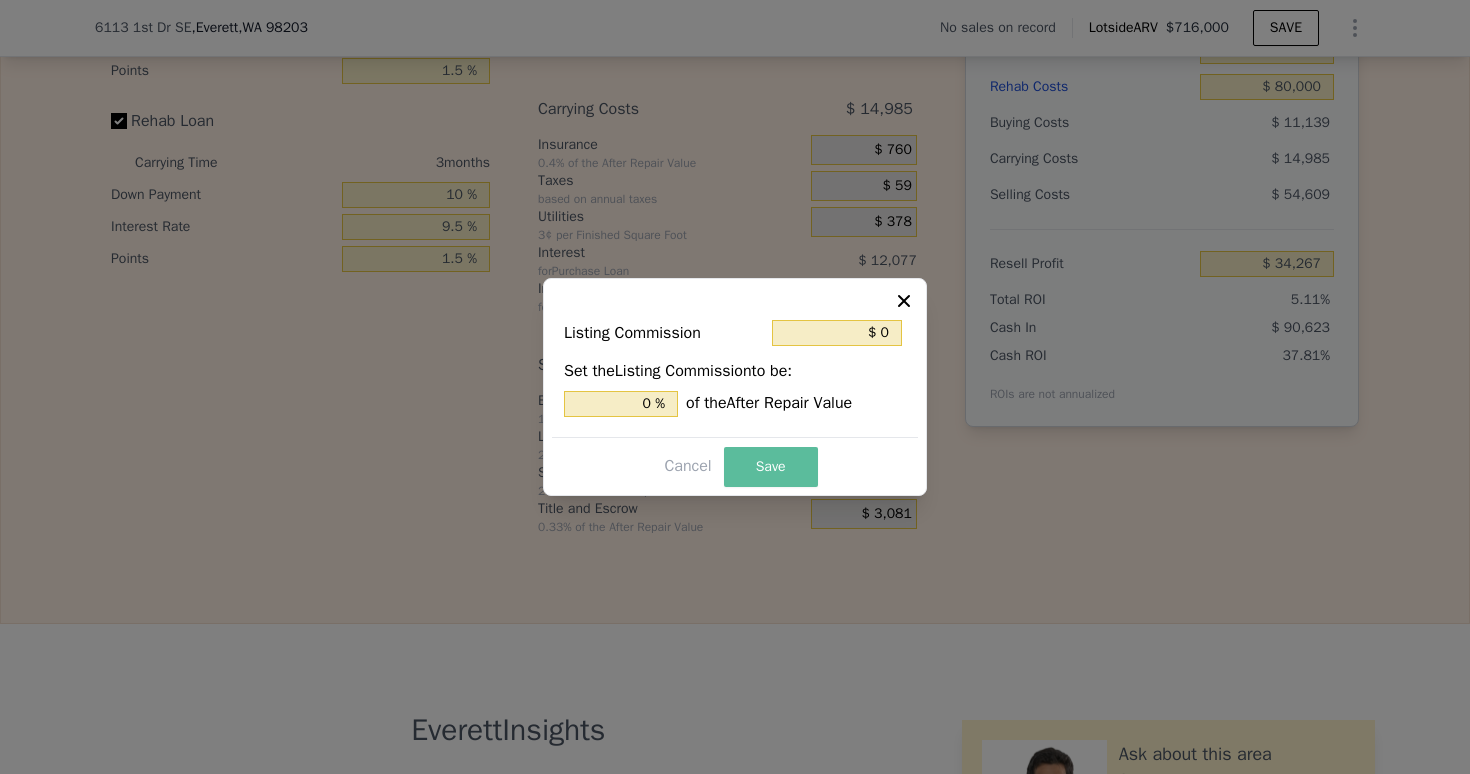 click on "Save" at bounding box center [771, 467] 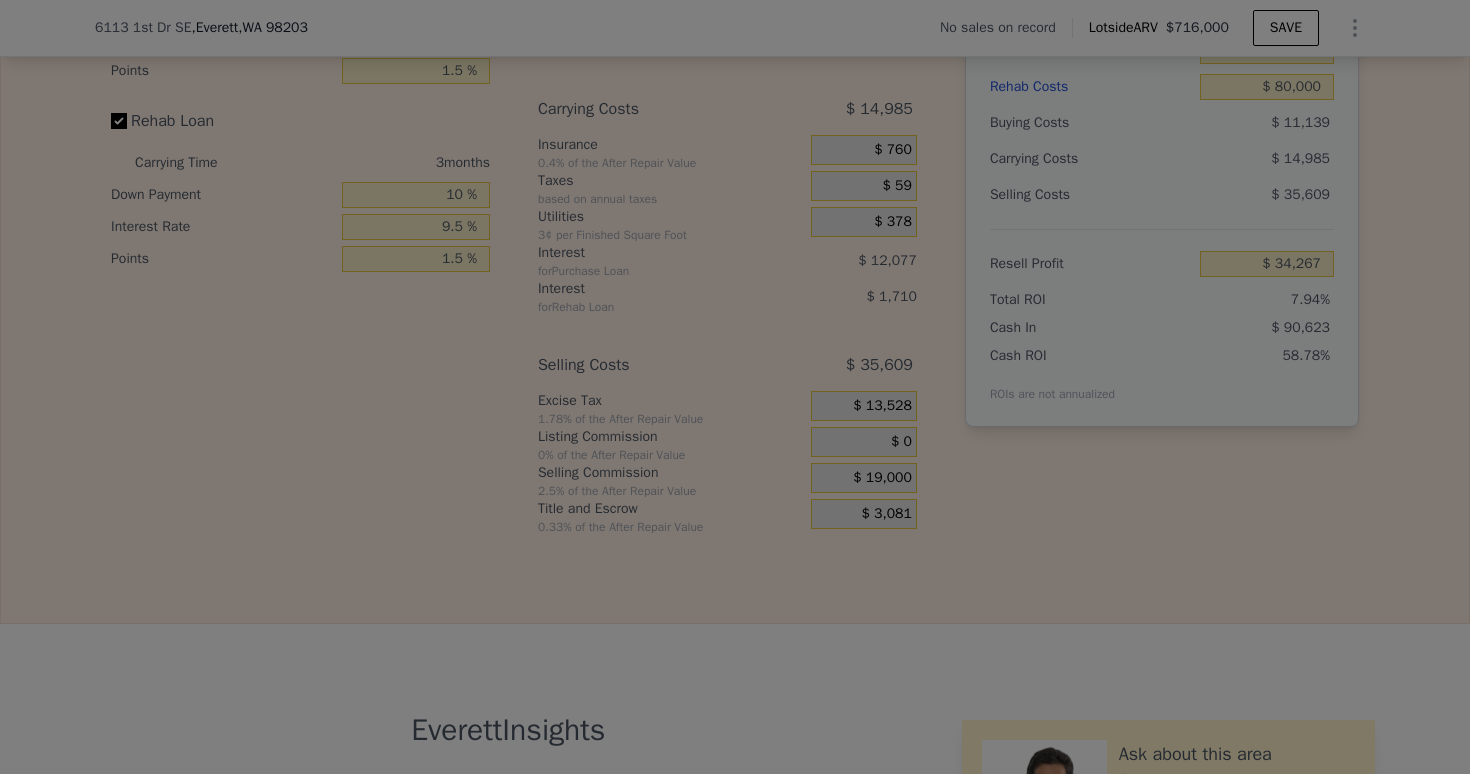 type on "$ 53,267" 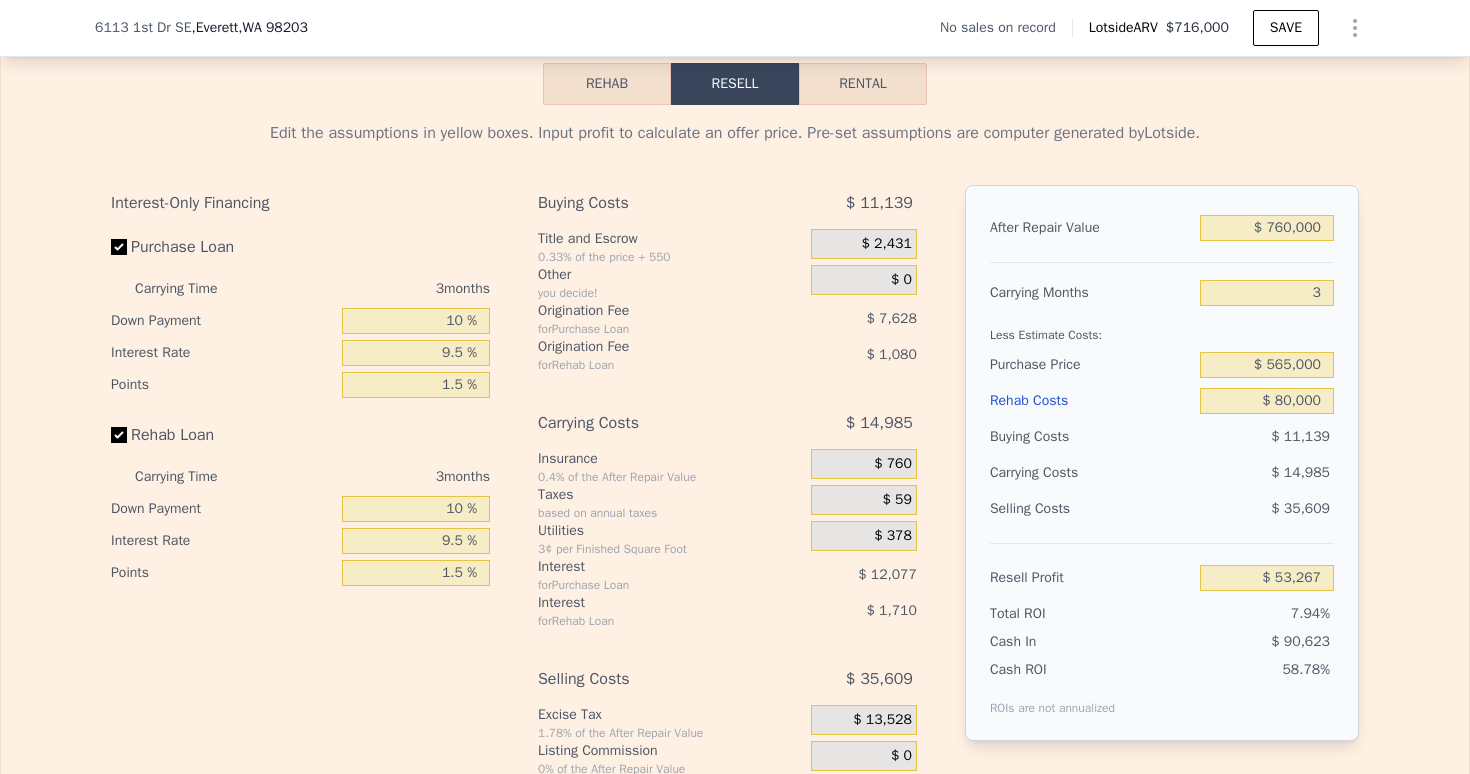 scroll, scrollTop: 3010, scrollLeft: 0, axis: vertical 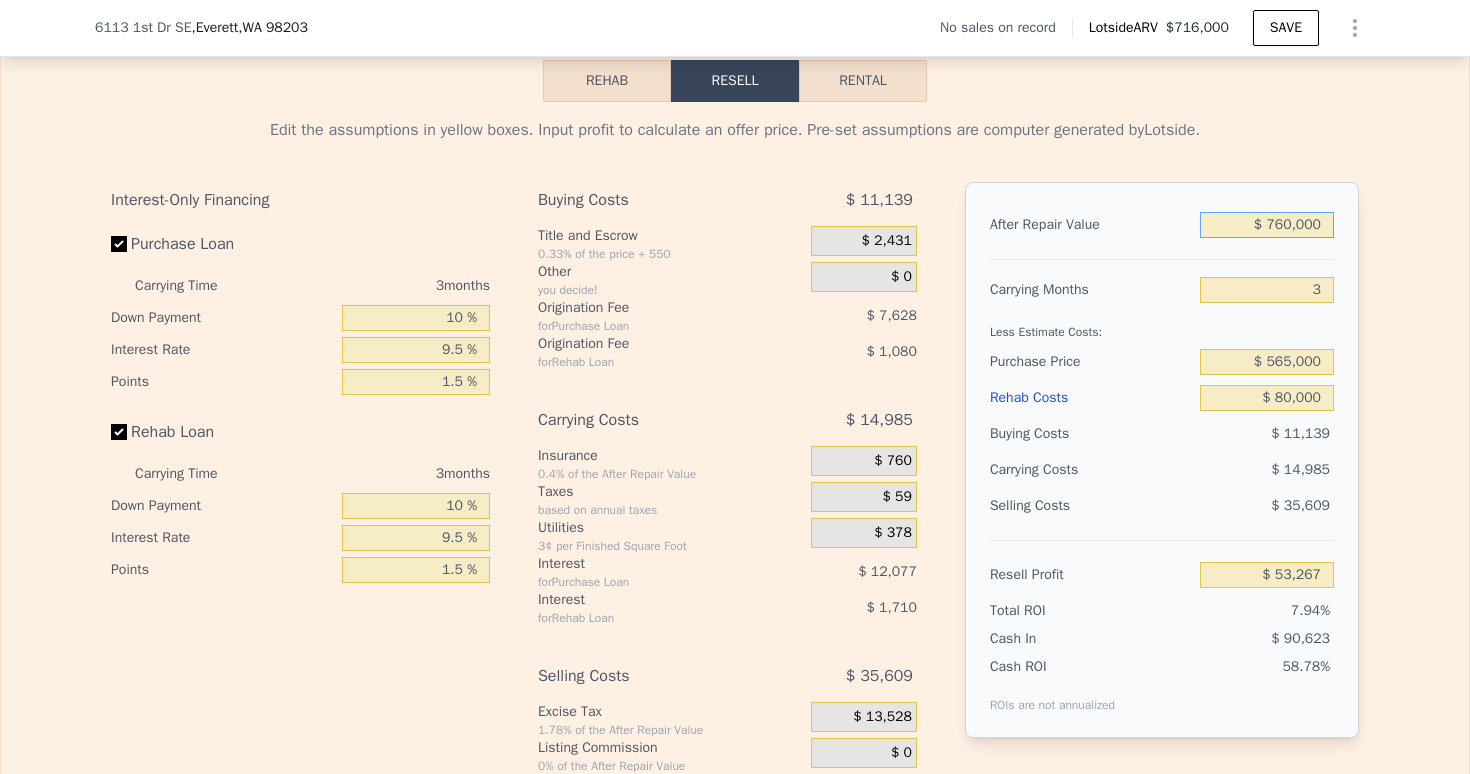 click on "$ 760,000" at bounding box center [1267, 225] 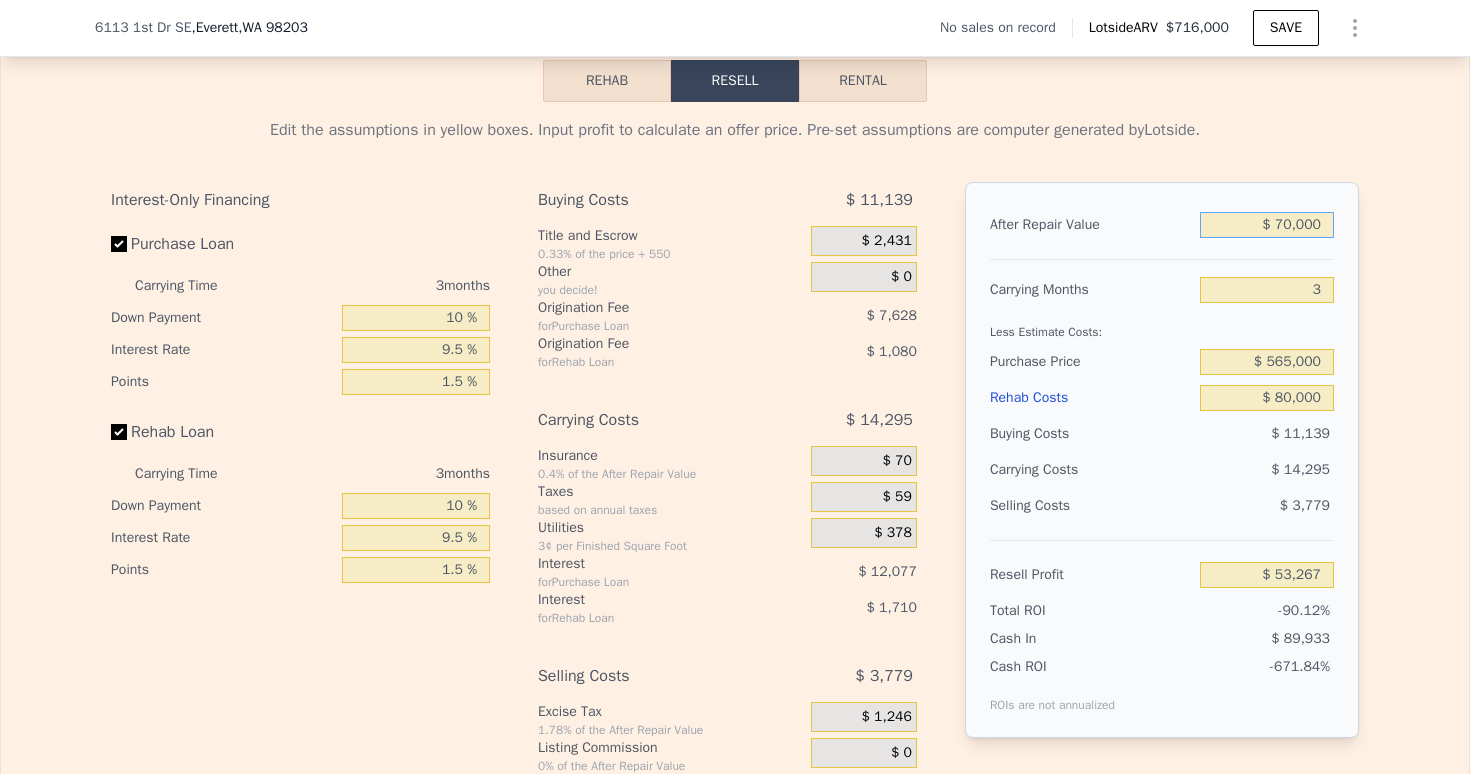 type on "-$ 604,213" 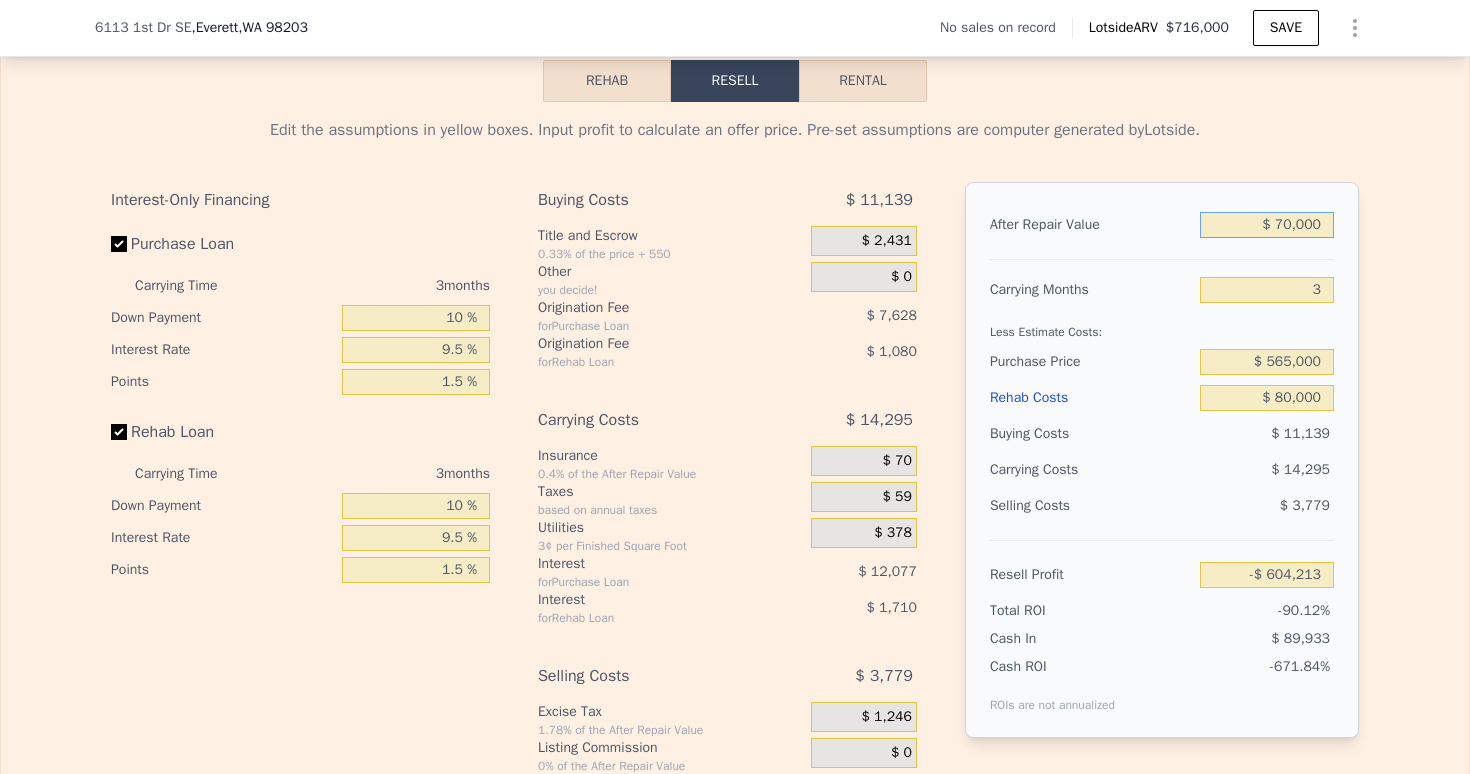 type on "$ 730,000" 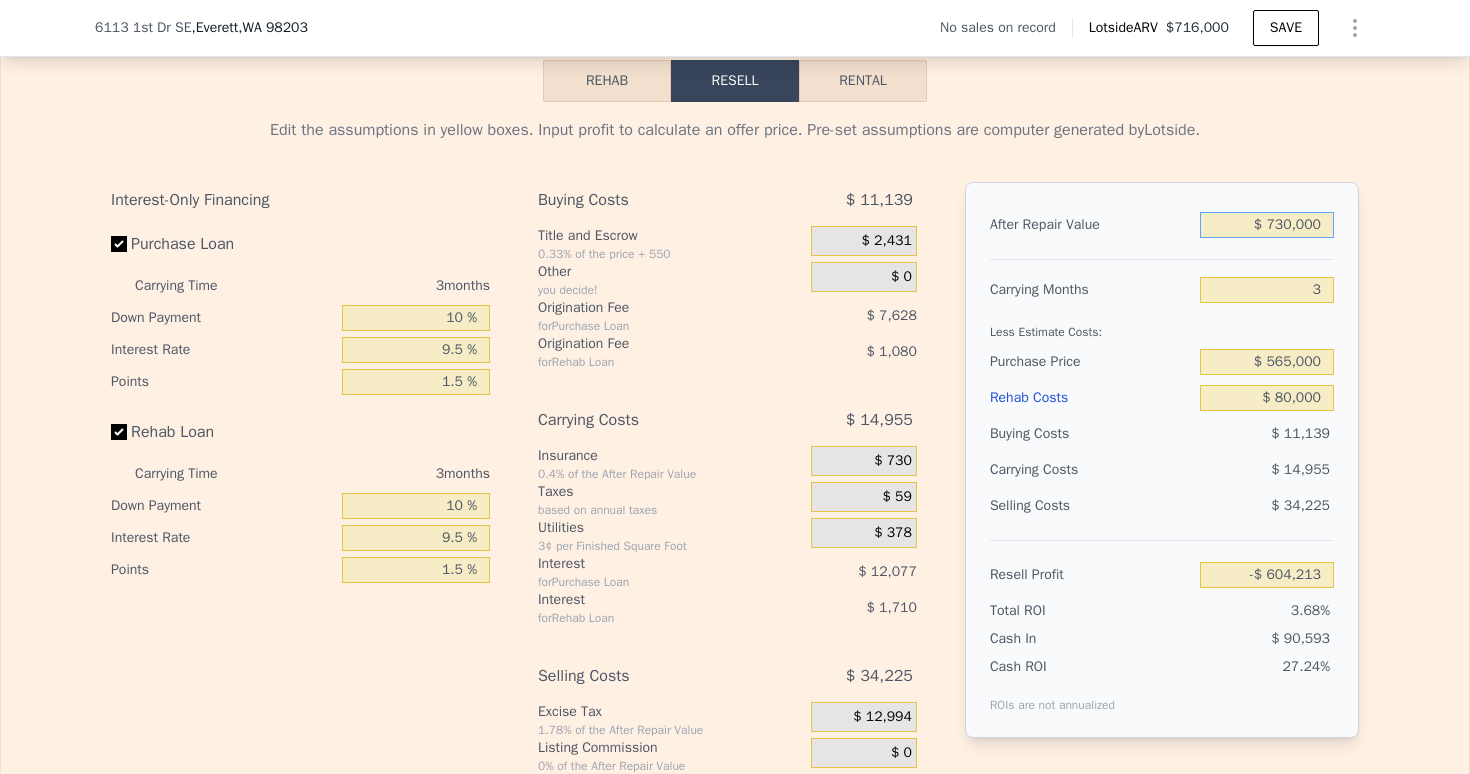 type on "$ 24,681" 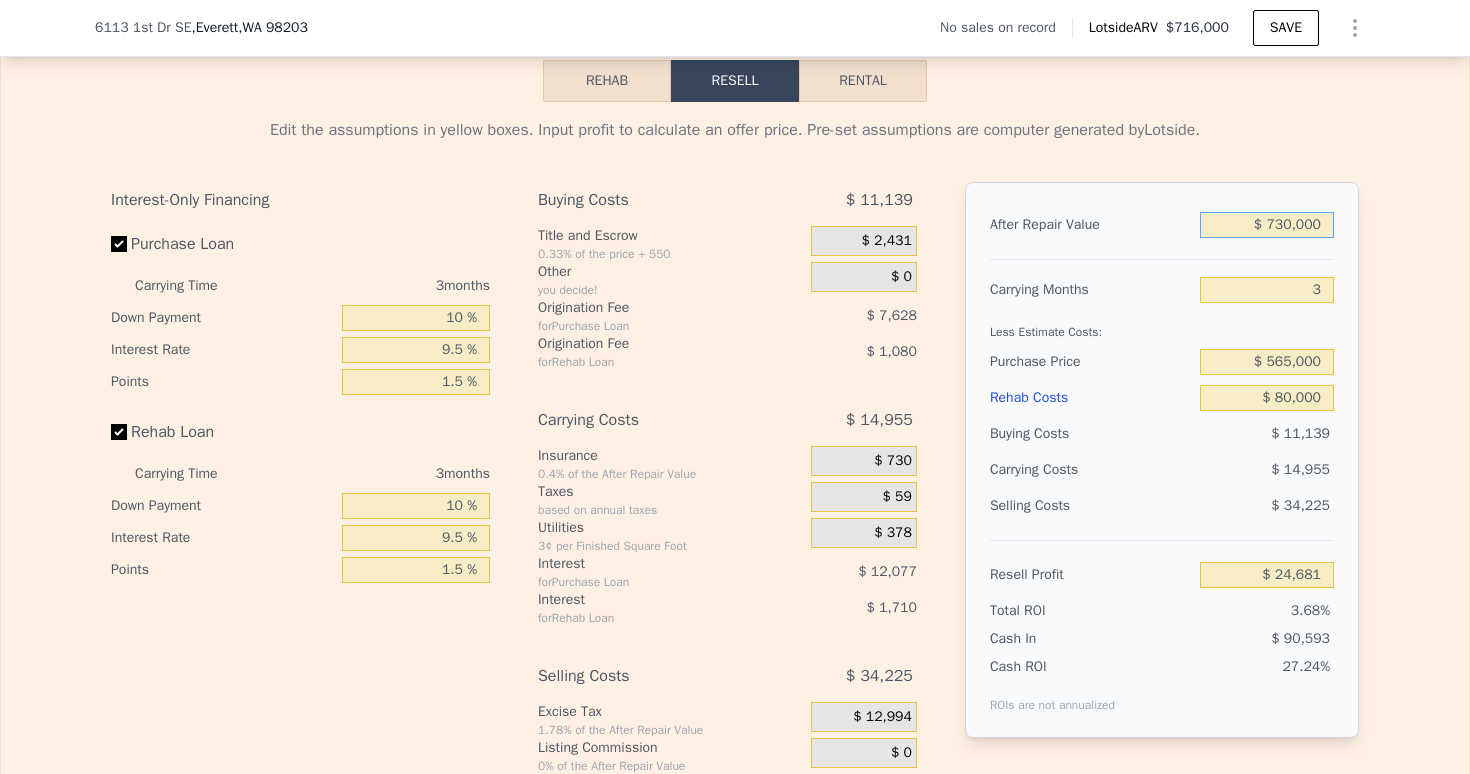type on "$ 730,000" 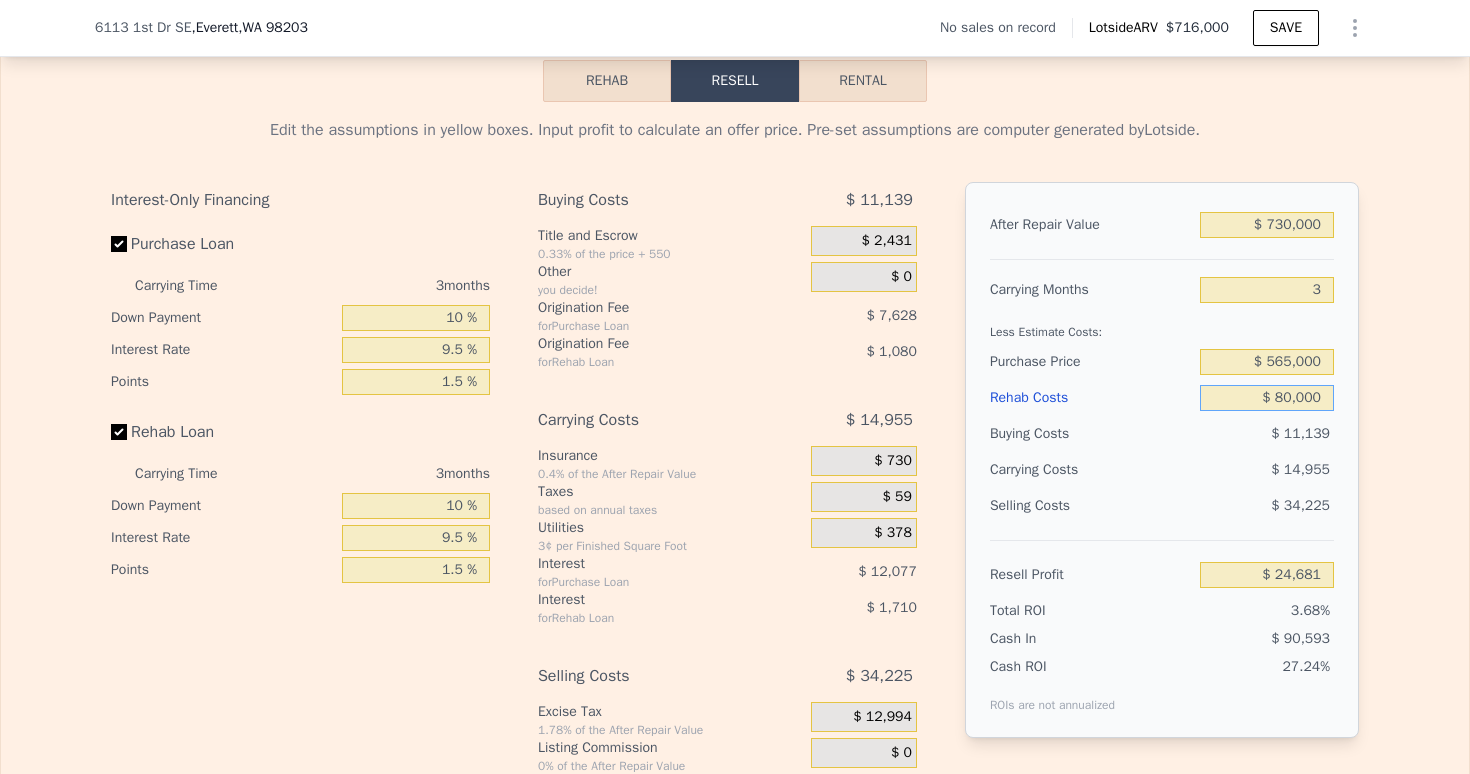 click on "$ 80,000" at bounding box center (1267, 398) 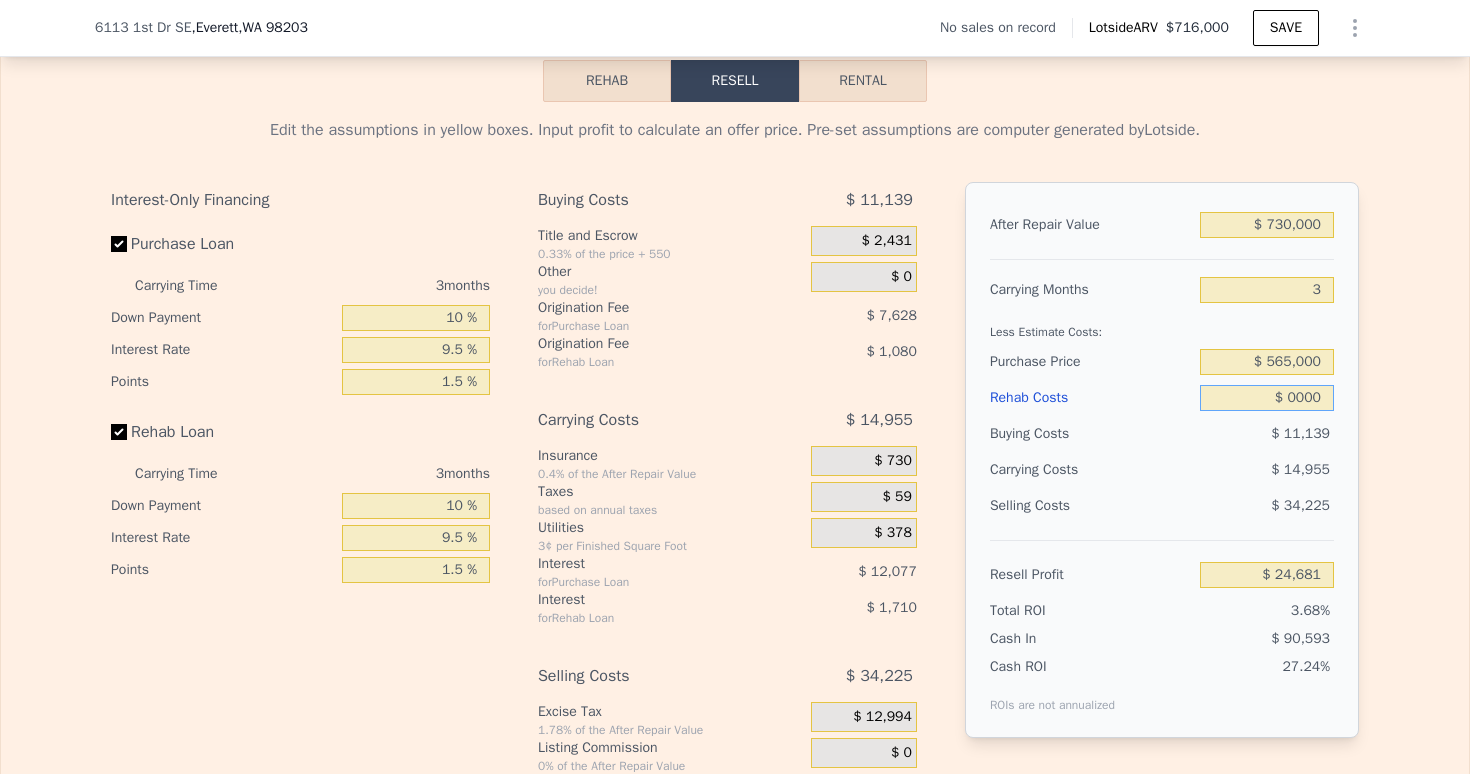 type on "$ 107,471" 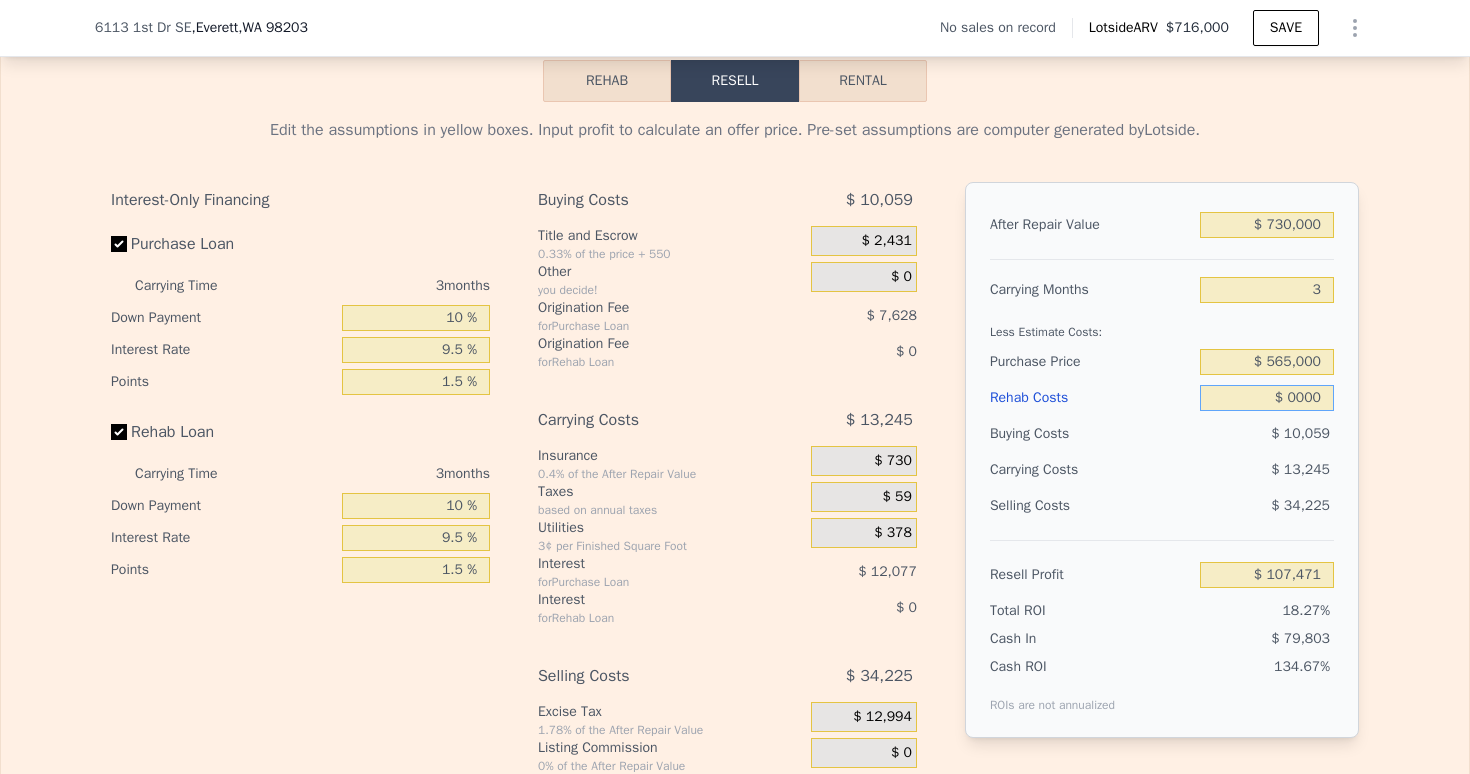 type on "$ 10,000" 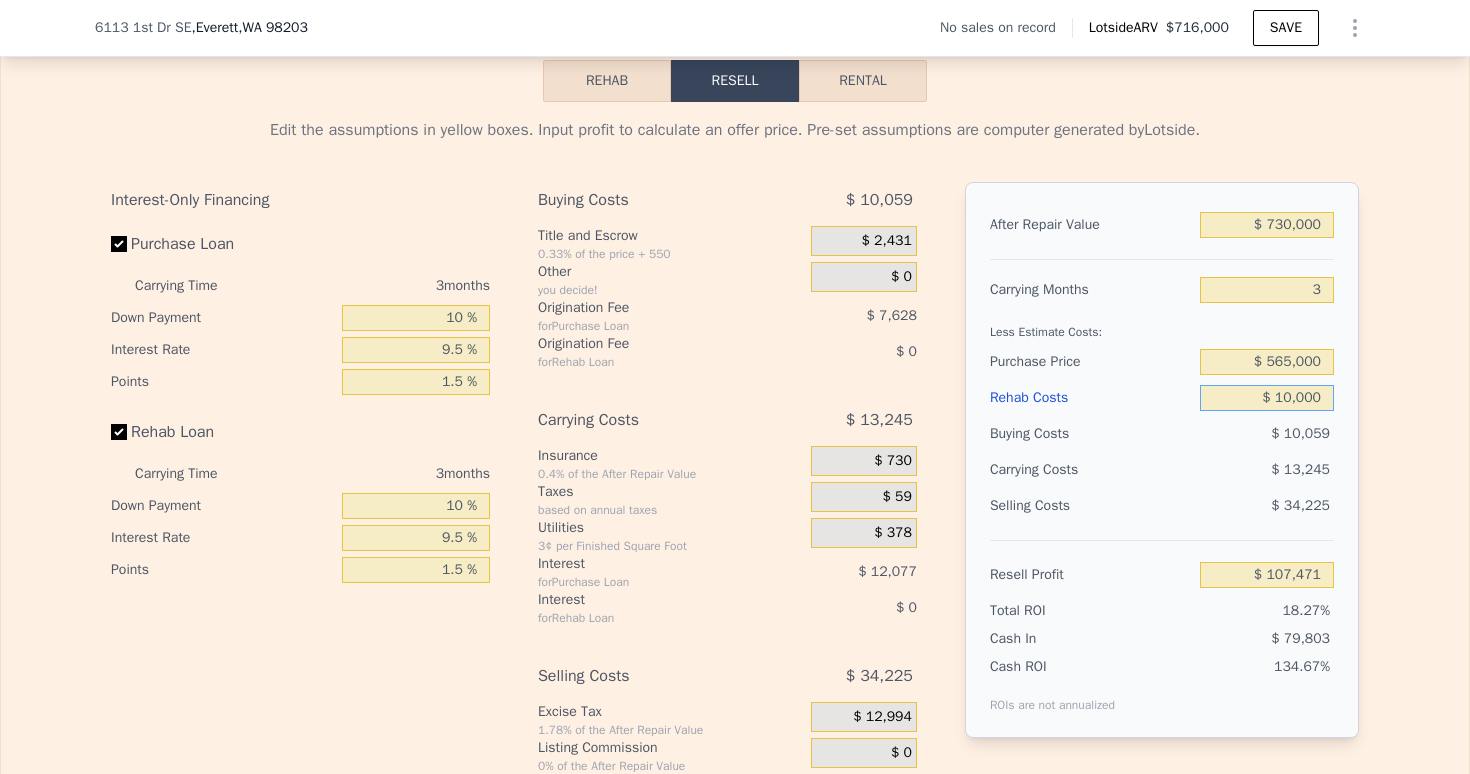 type on "$ 97,123" 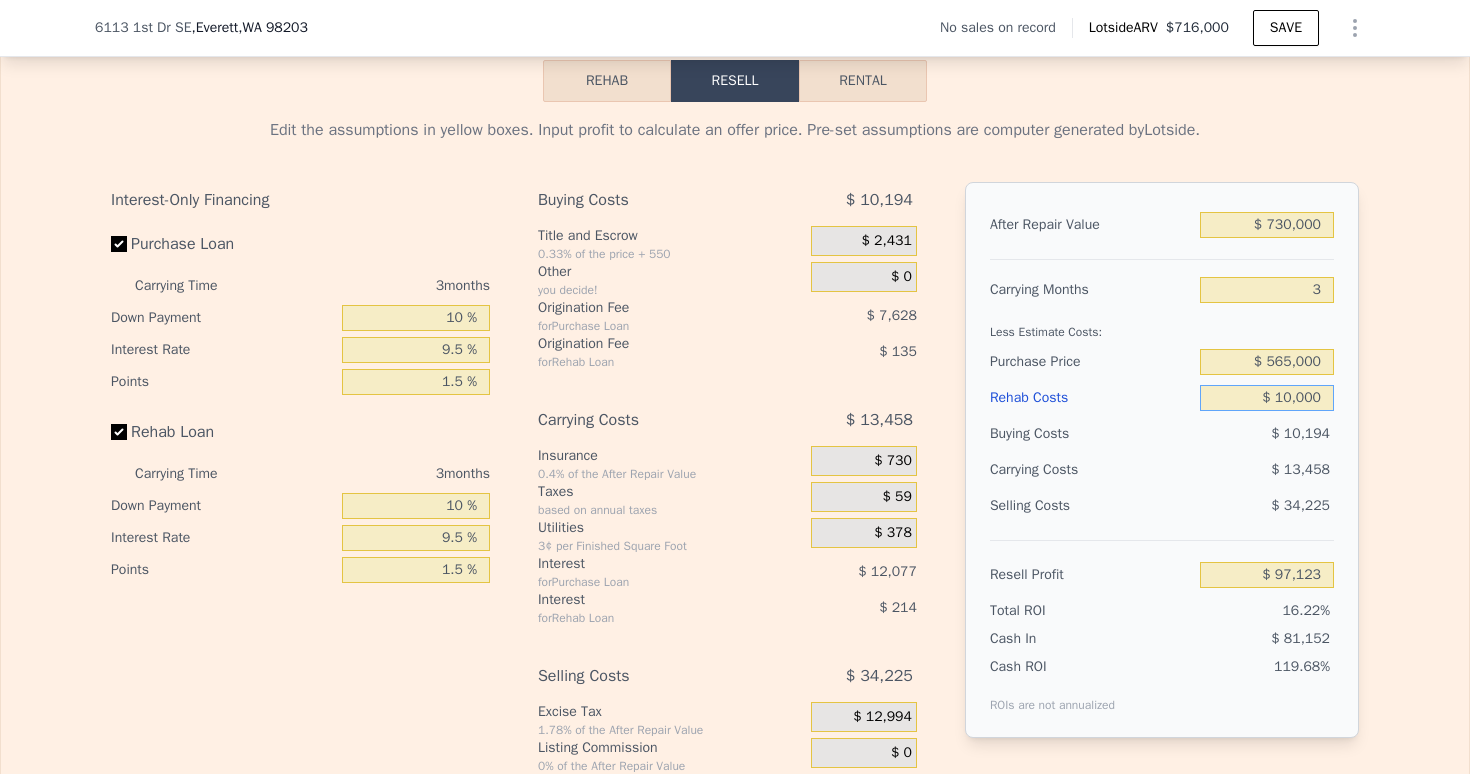 type on "$ 100,000" 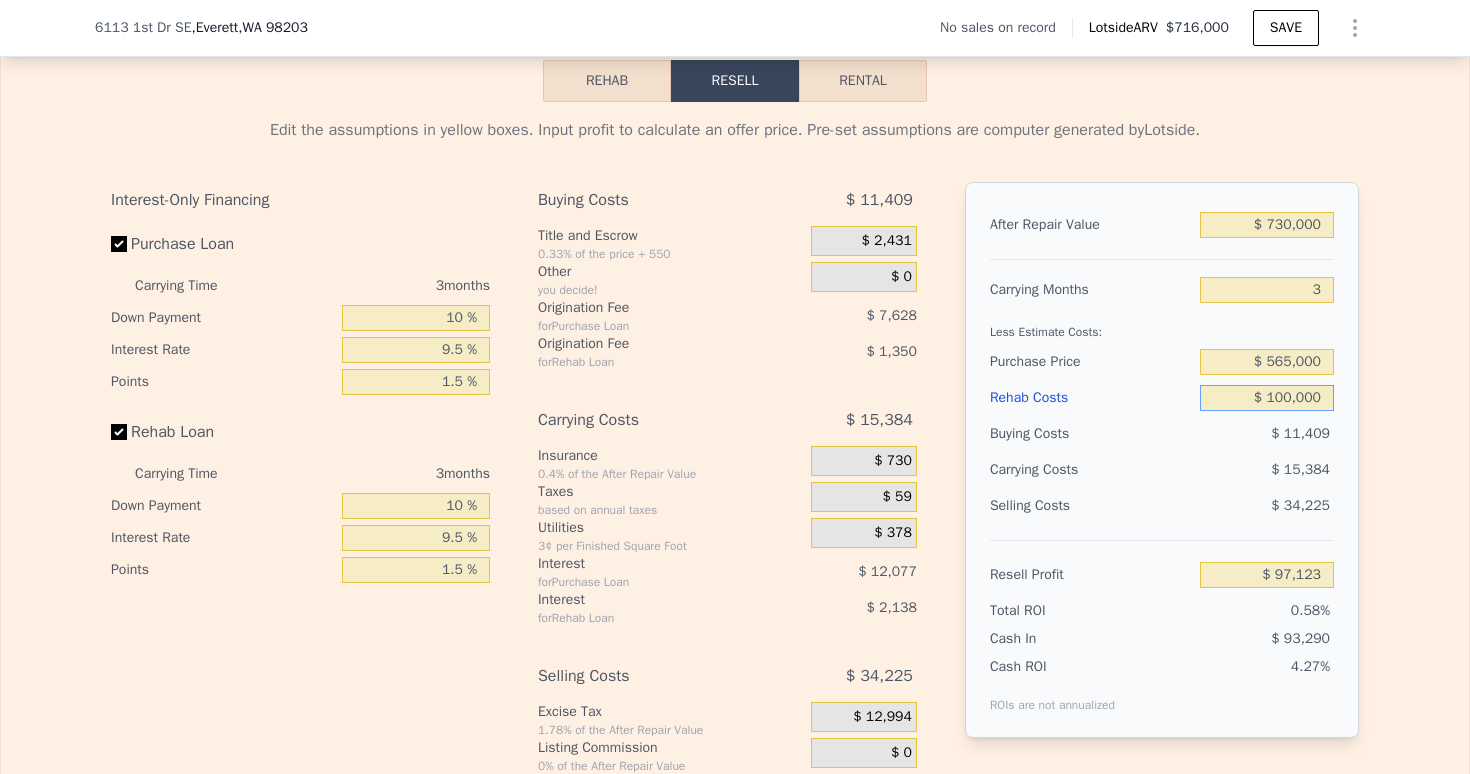 type on "$ 3,982" 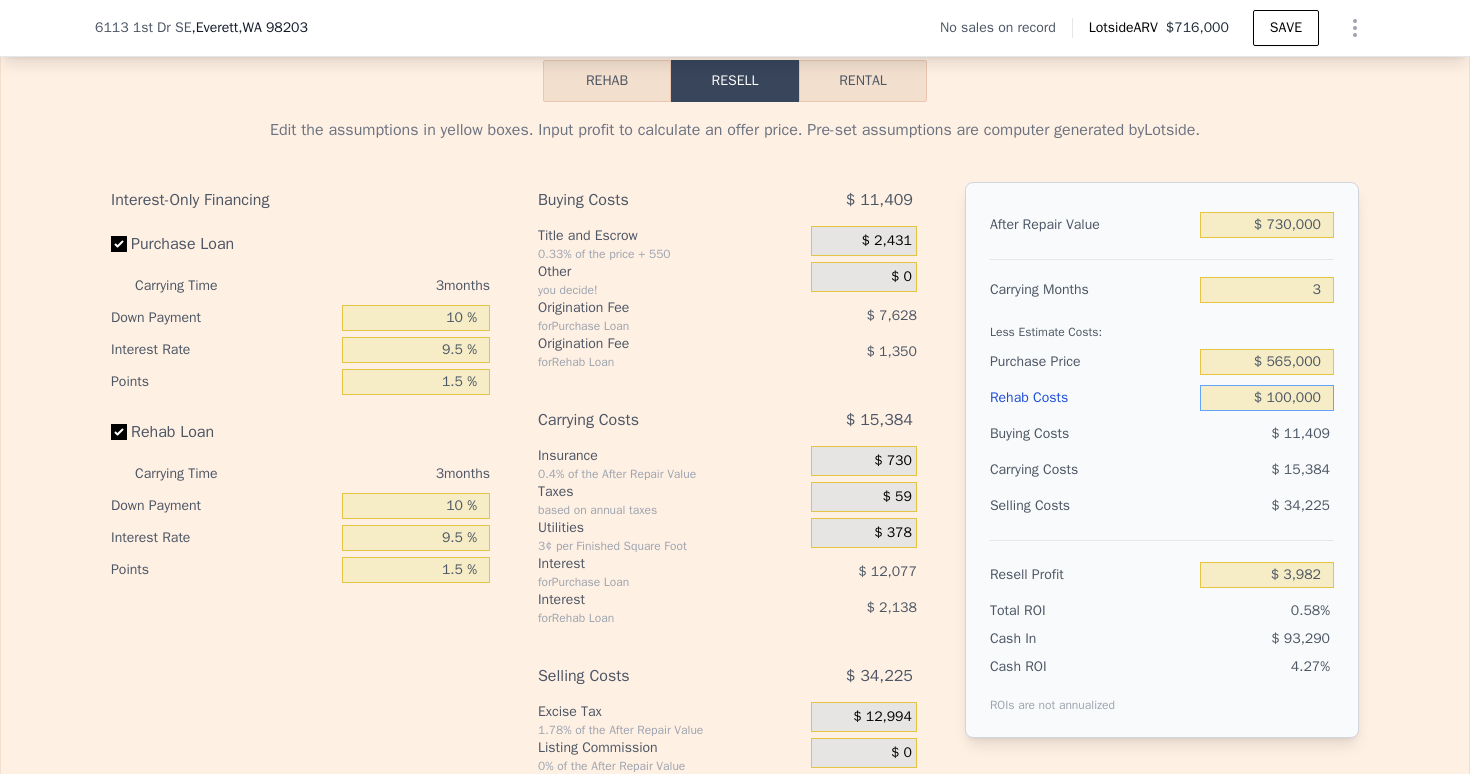 type on "$ 1,000,000" 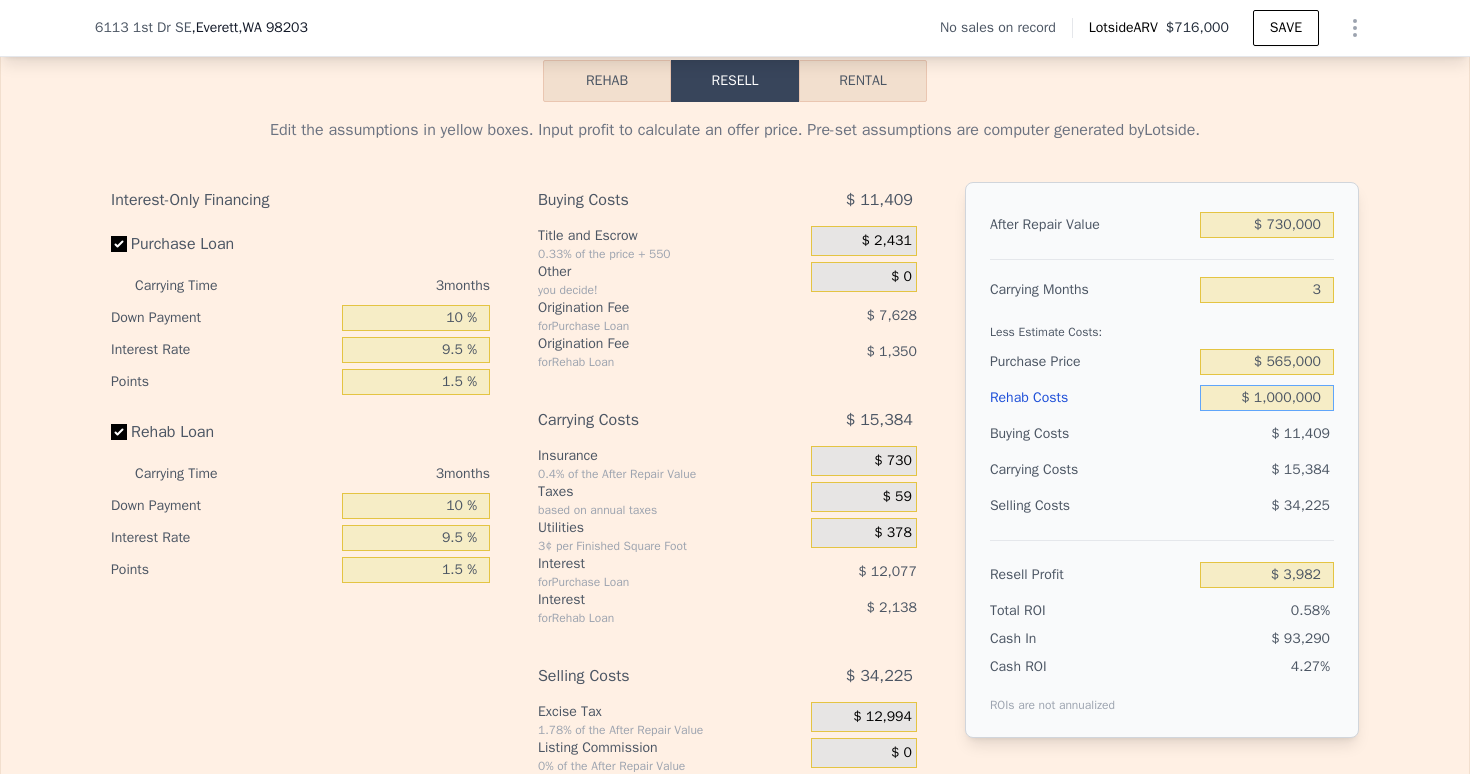 type on "-$ 927,404" 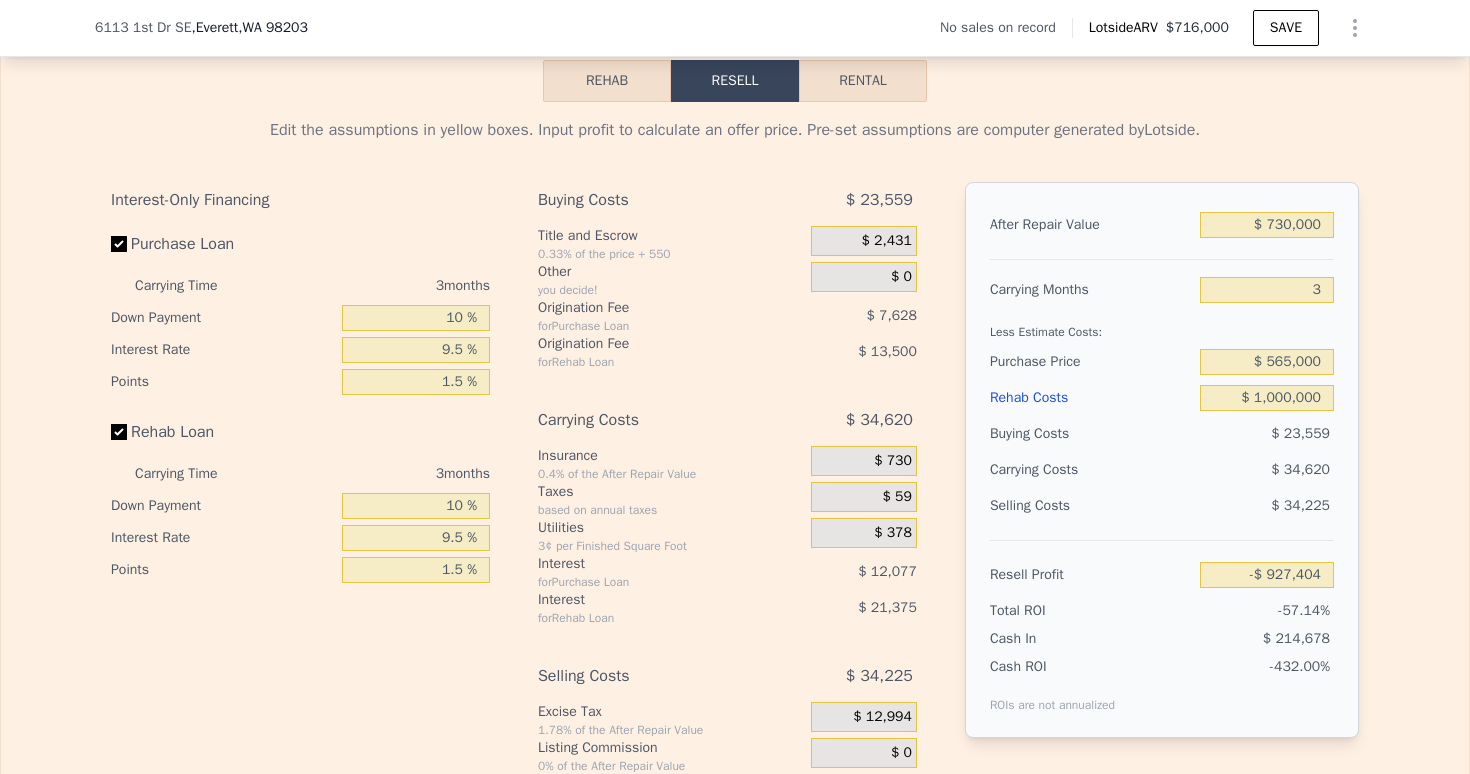 click on "$ 34,225" at bounding box center (1267, 506) 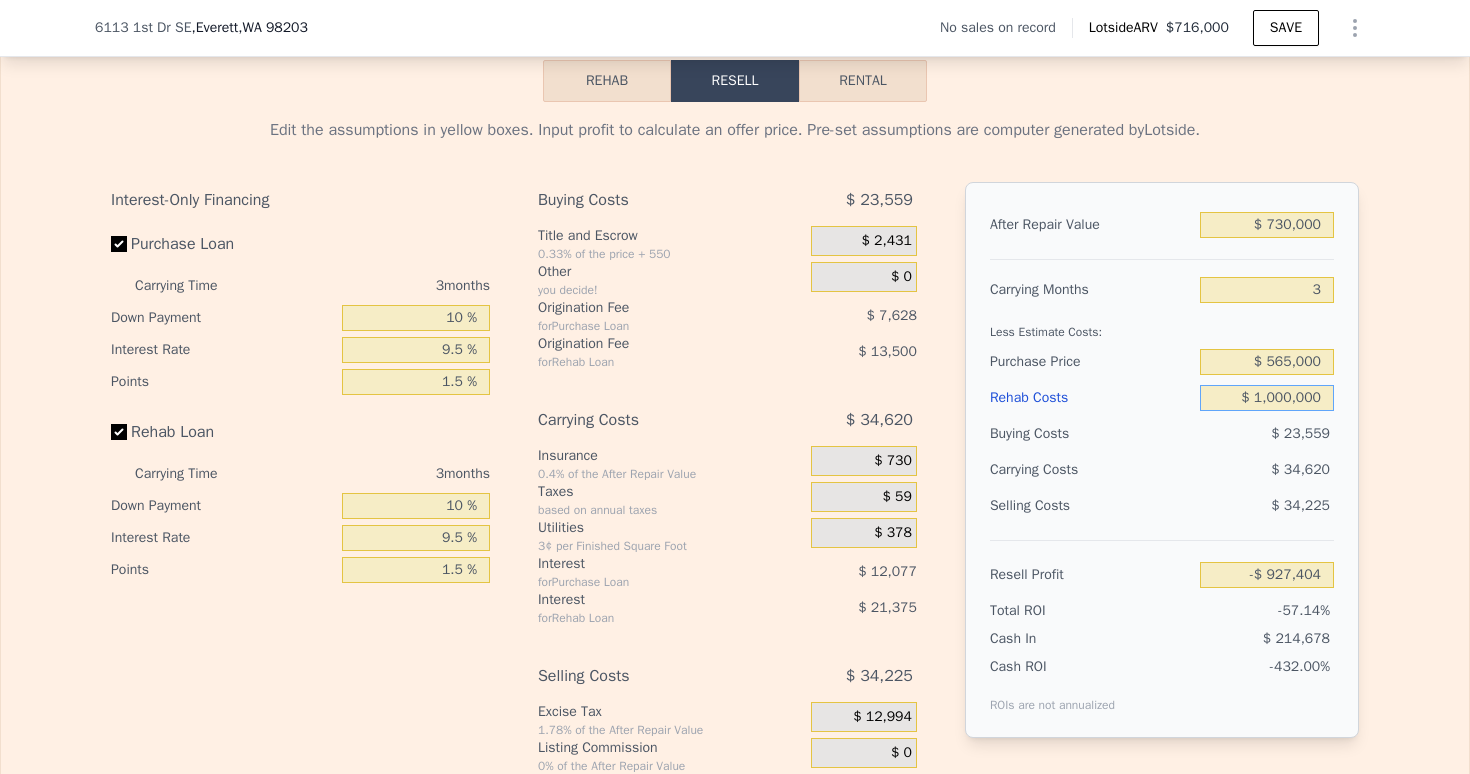 click on "$ 1,000,000" at bounding box center [1267, 398] 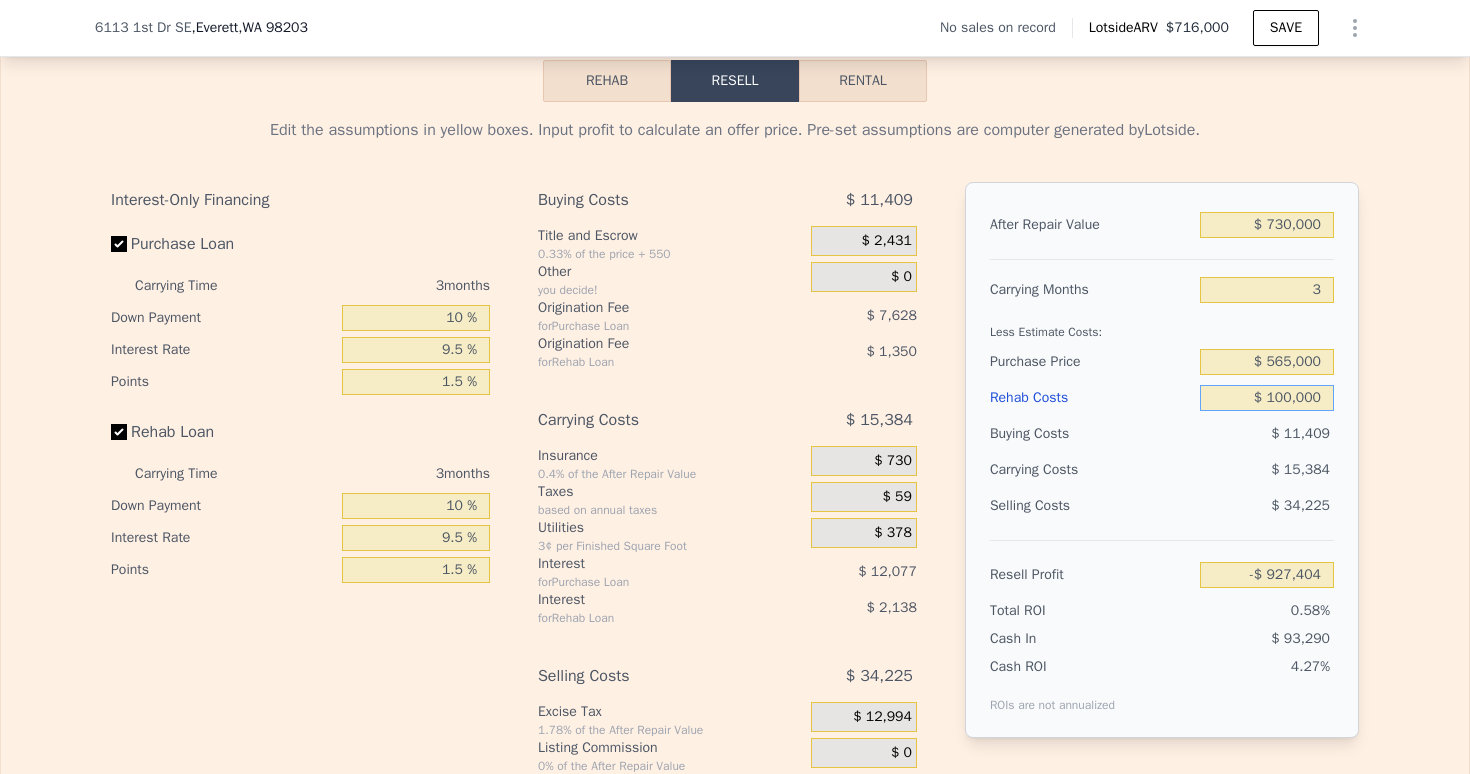 type on "$ 3,982" 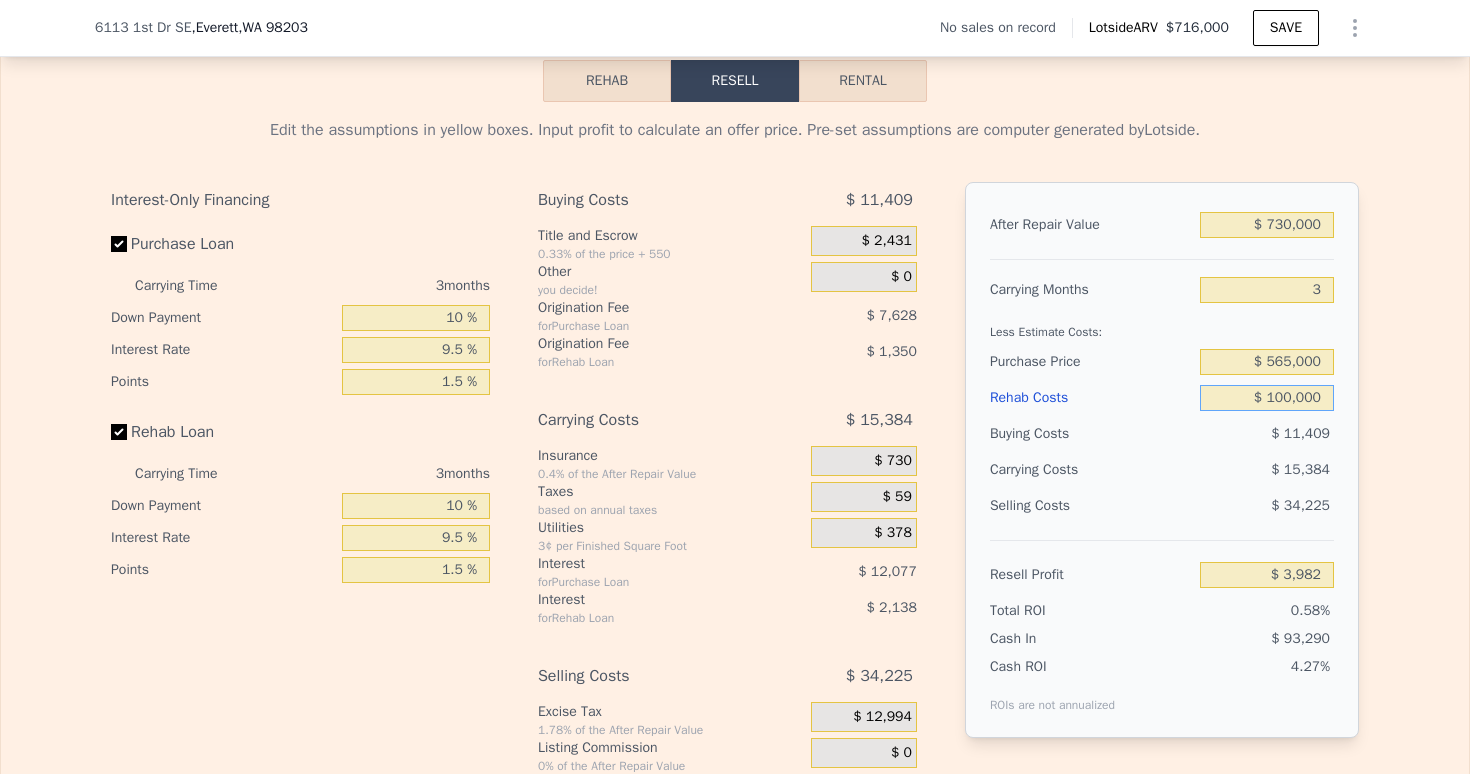 type on "$ 100,000" 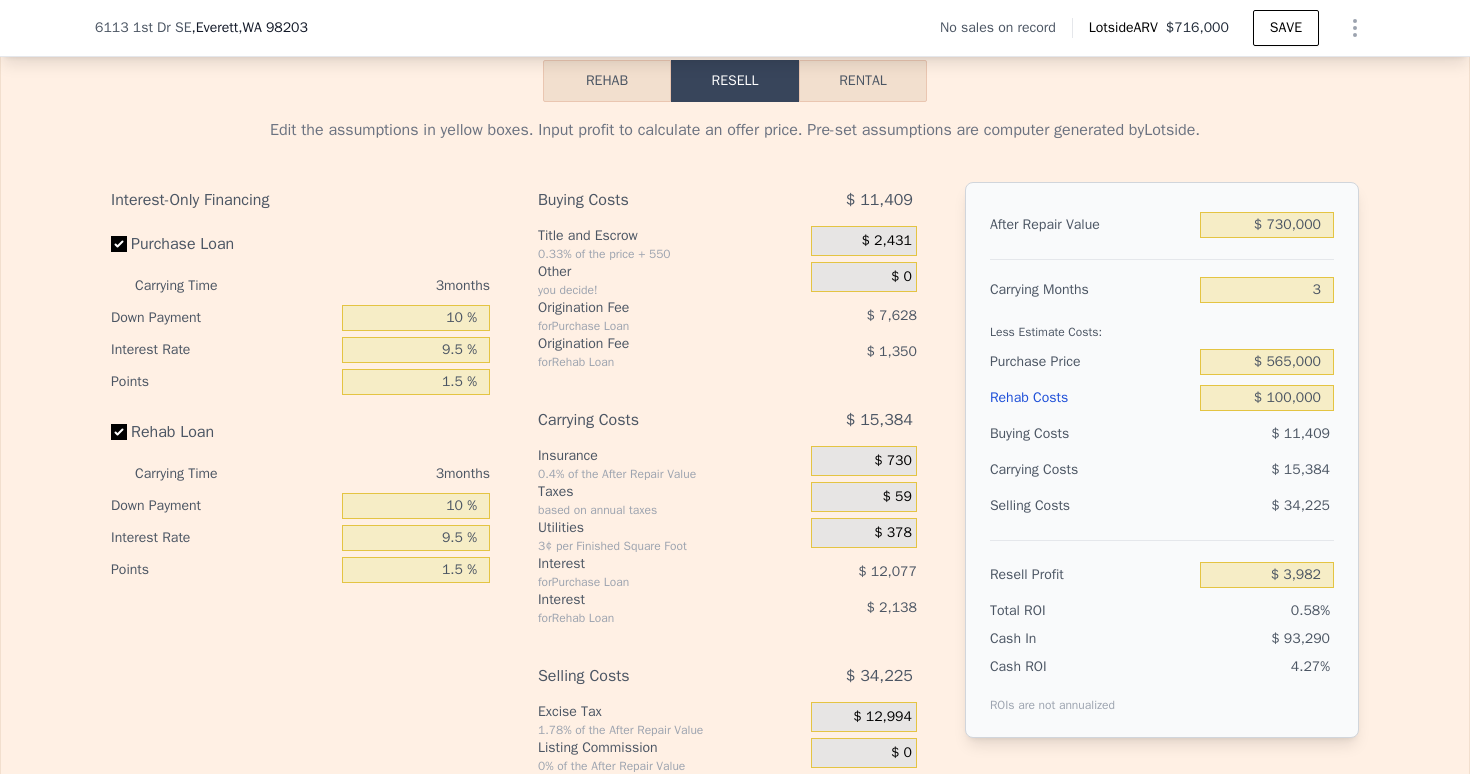 click on "$ 11,409" at bounding box center (1267, 434) 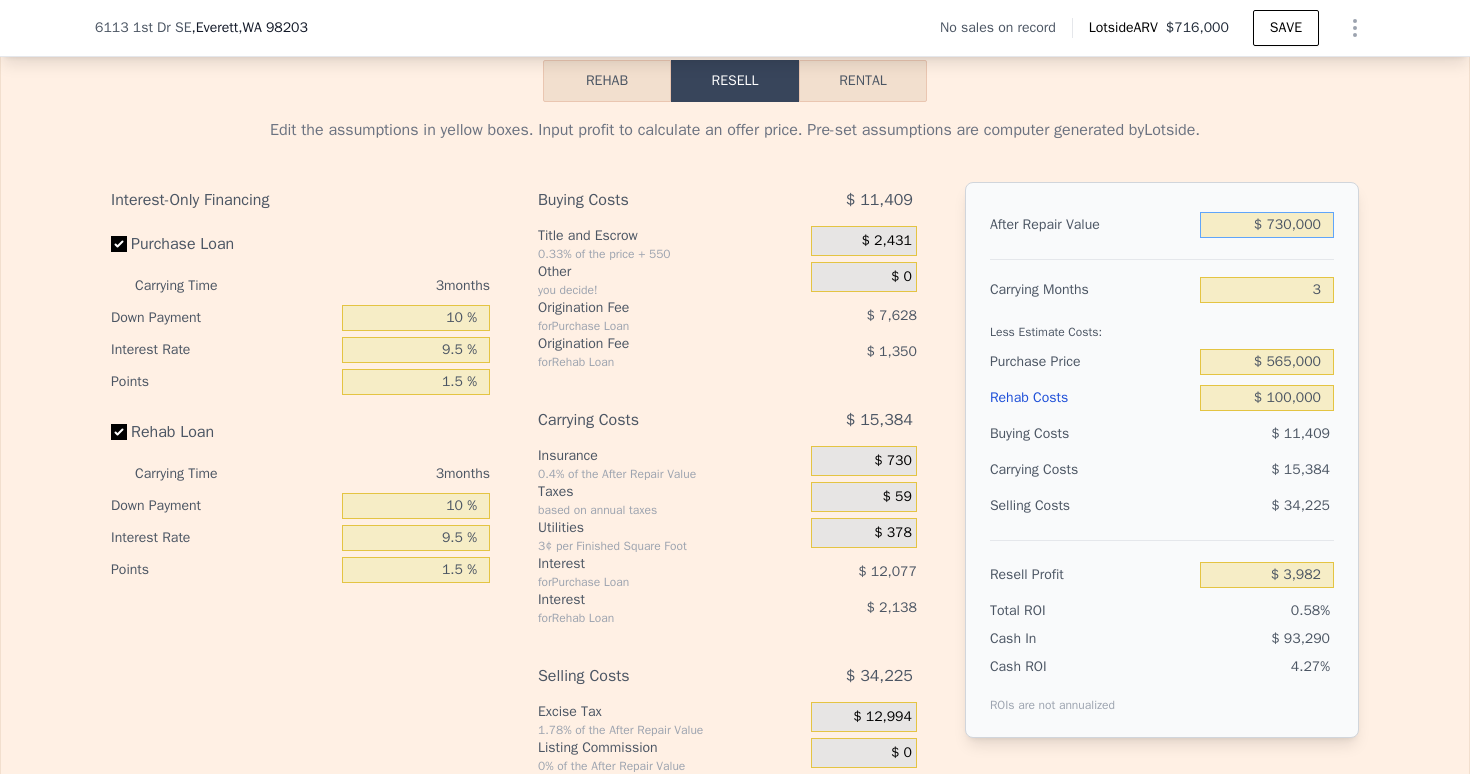 click on "$ 730,000" at bounding box center [1267, 225] 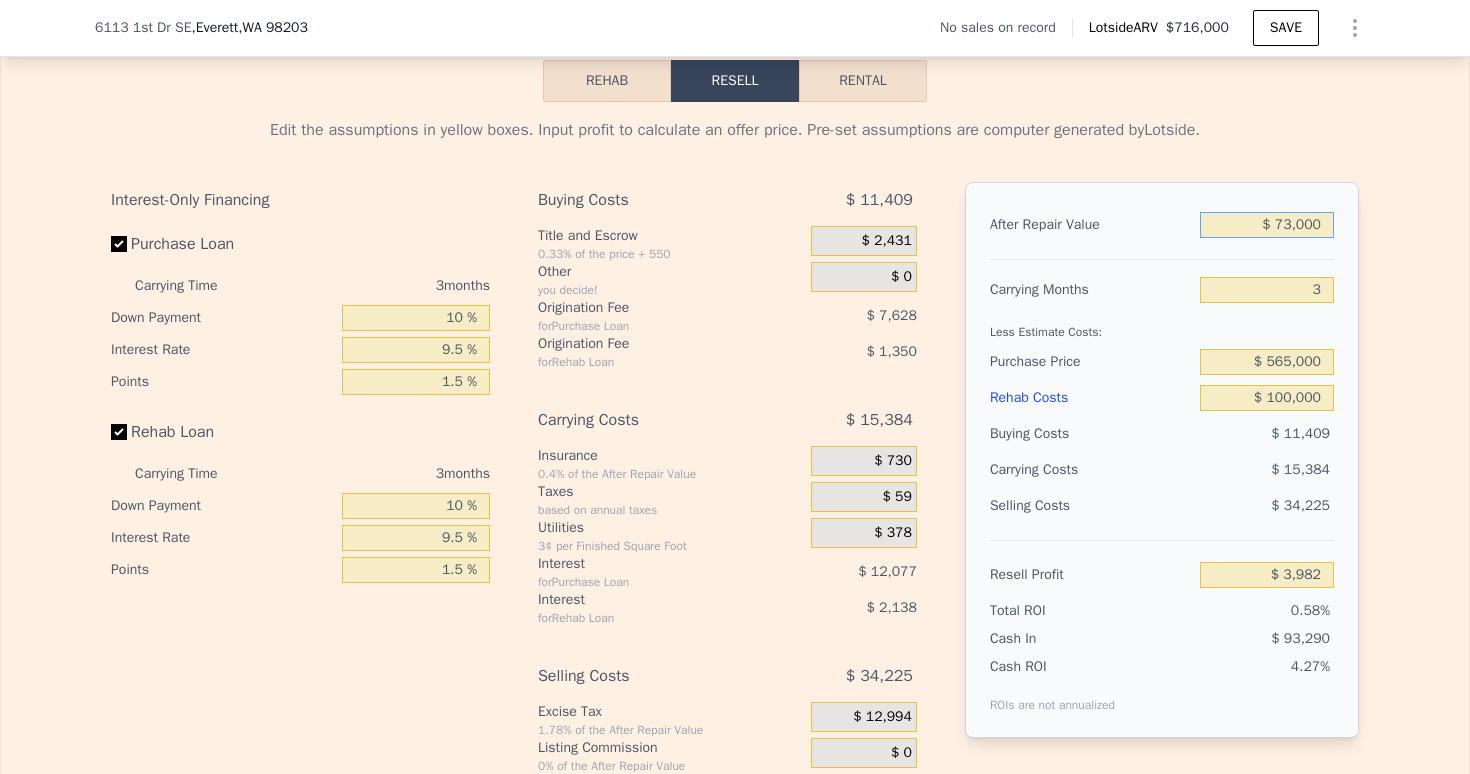 type on "-$ 622,053" 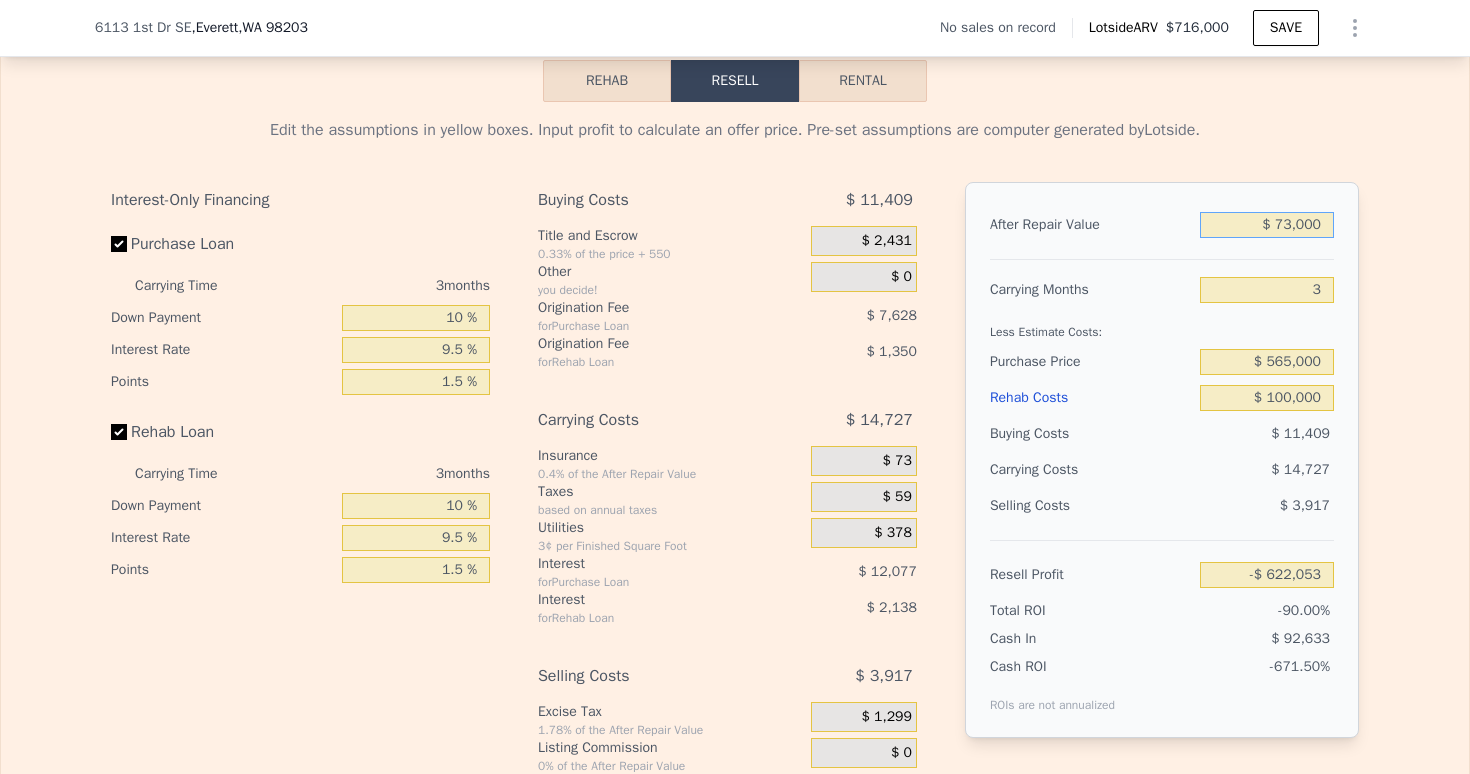 type on "$ 7,000" 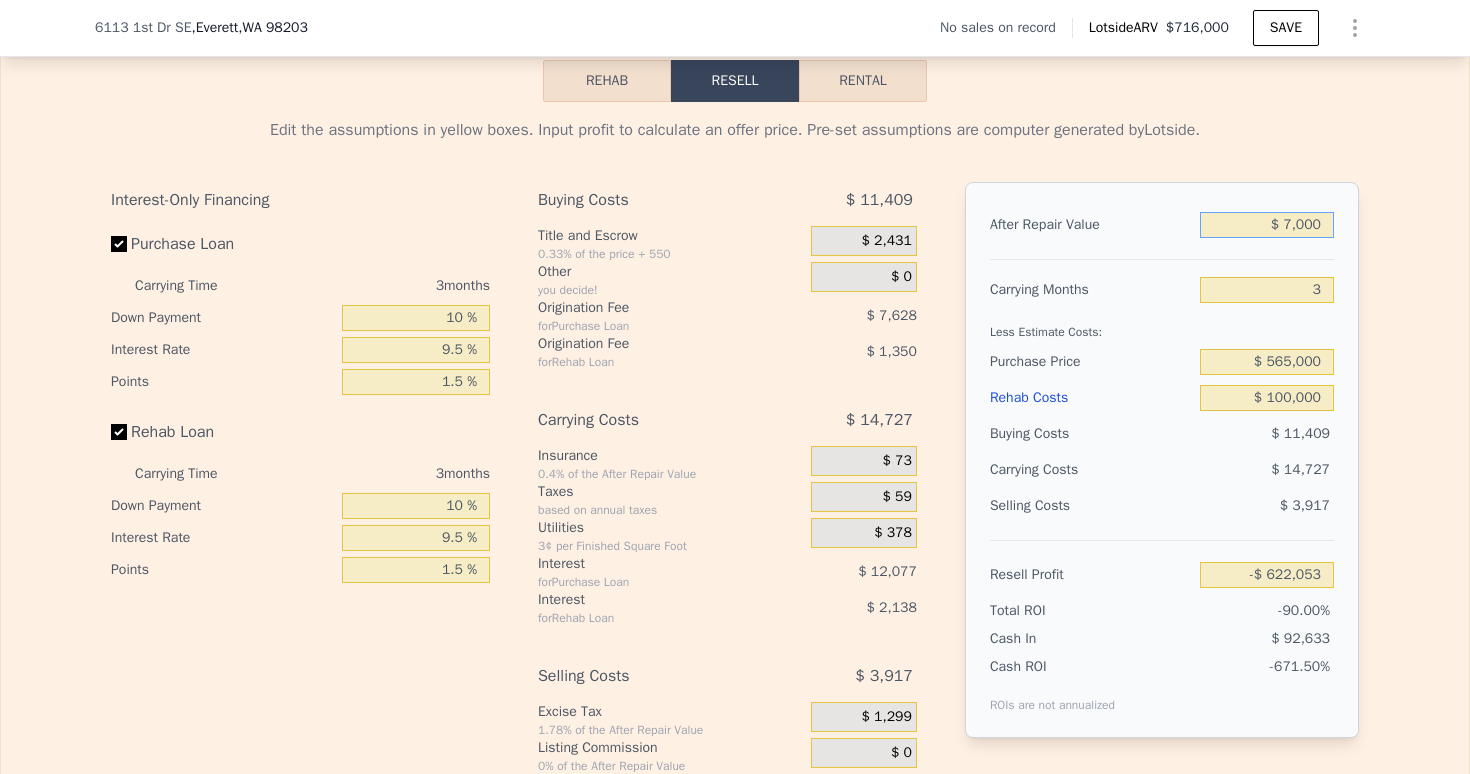 type on "-$ 684,943" 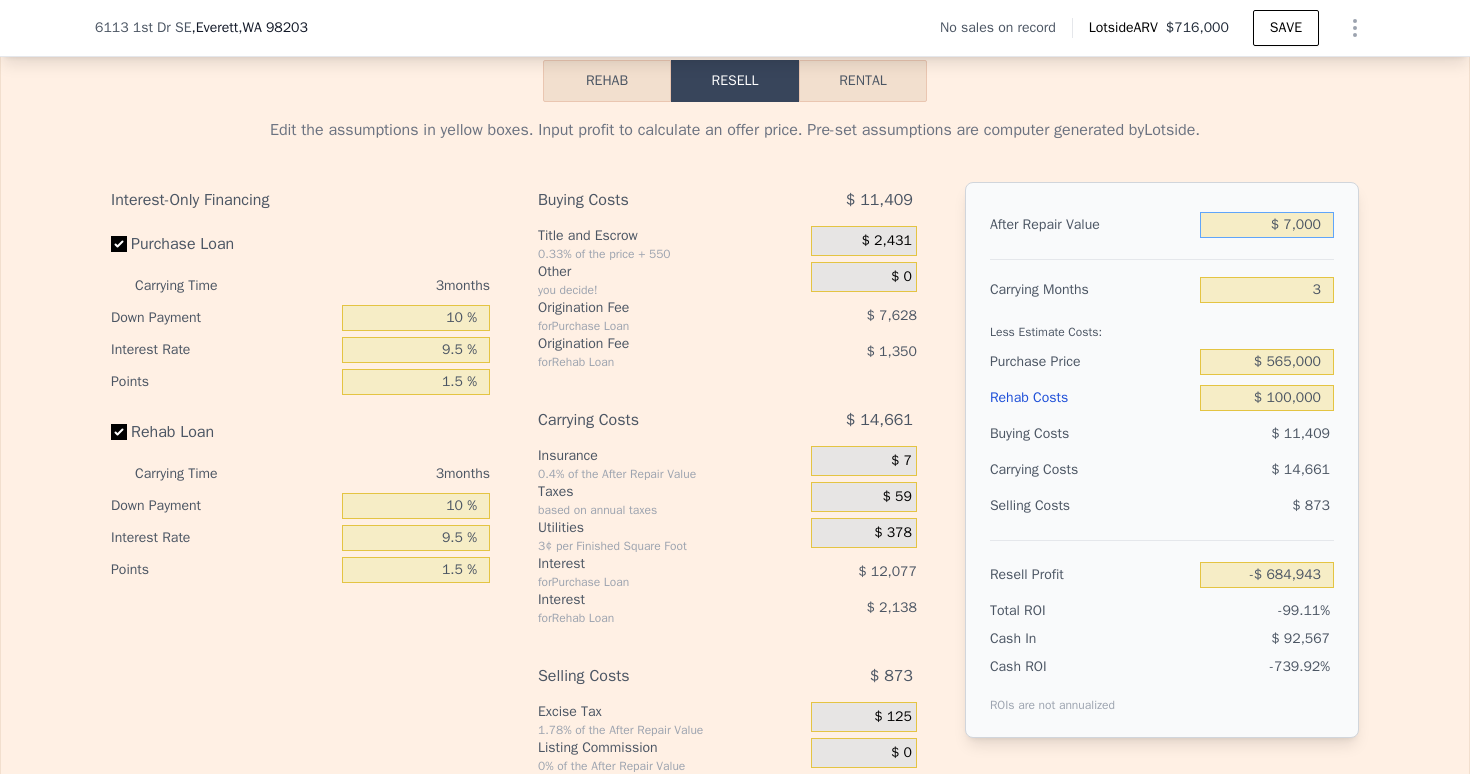 type on "$ 75,000" 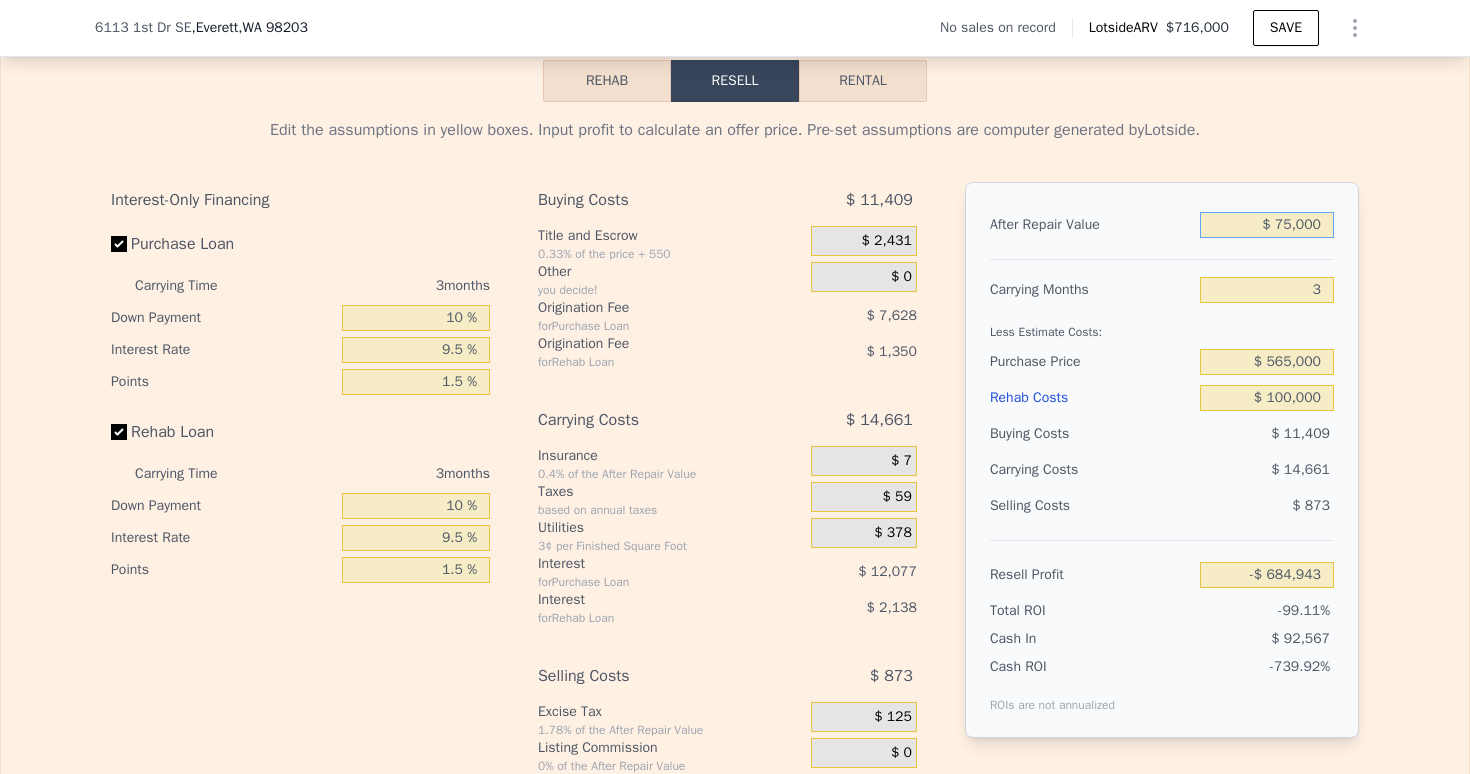 type on "-$ 620,148" 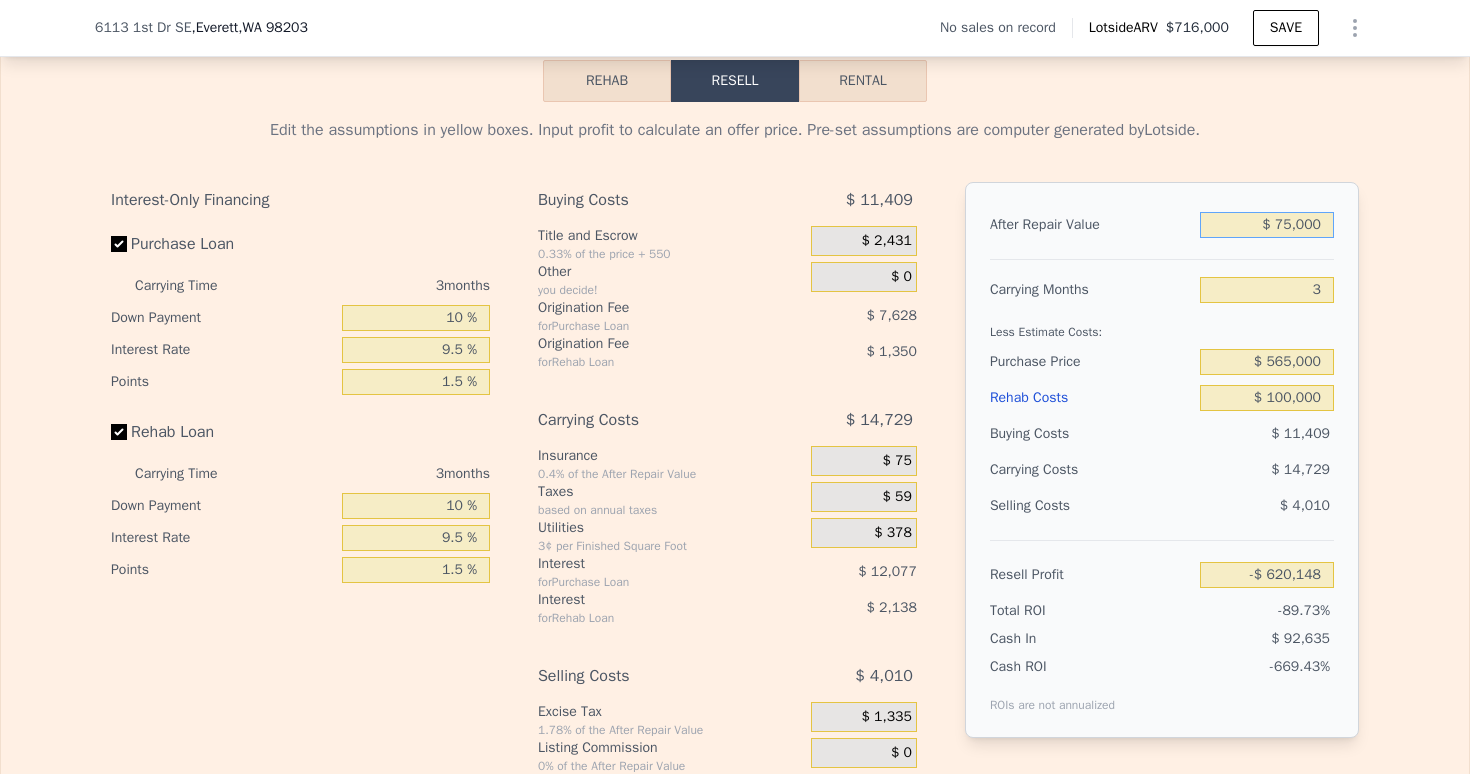 type on "$ 750,000" 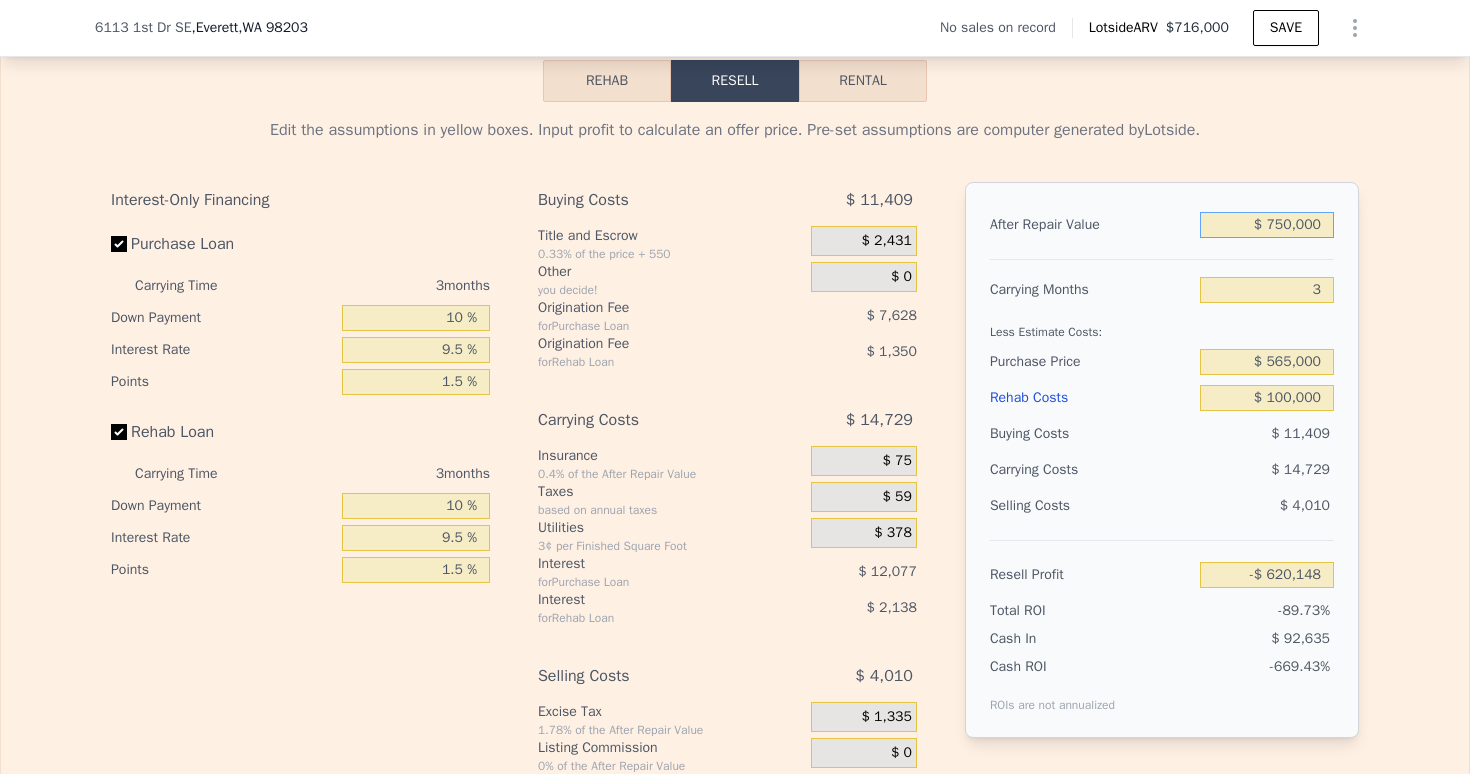 type on "$ 23,039" 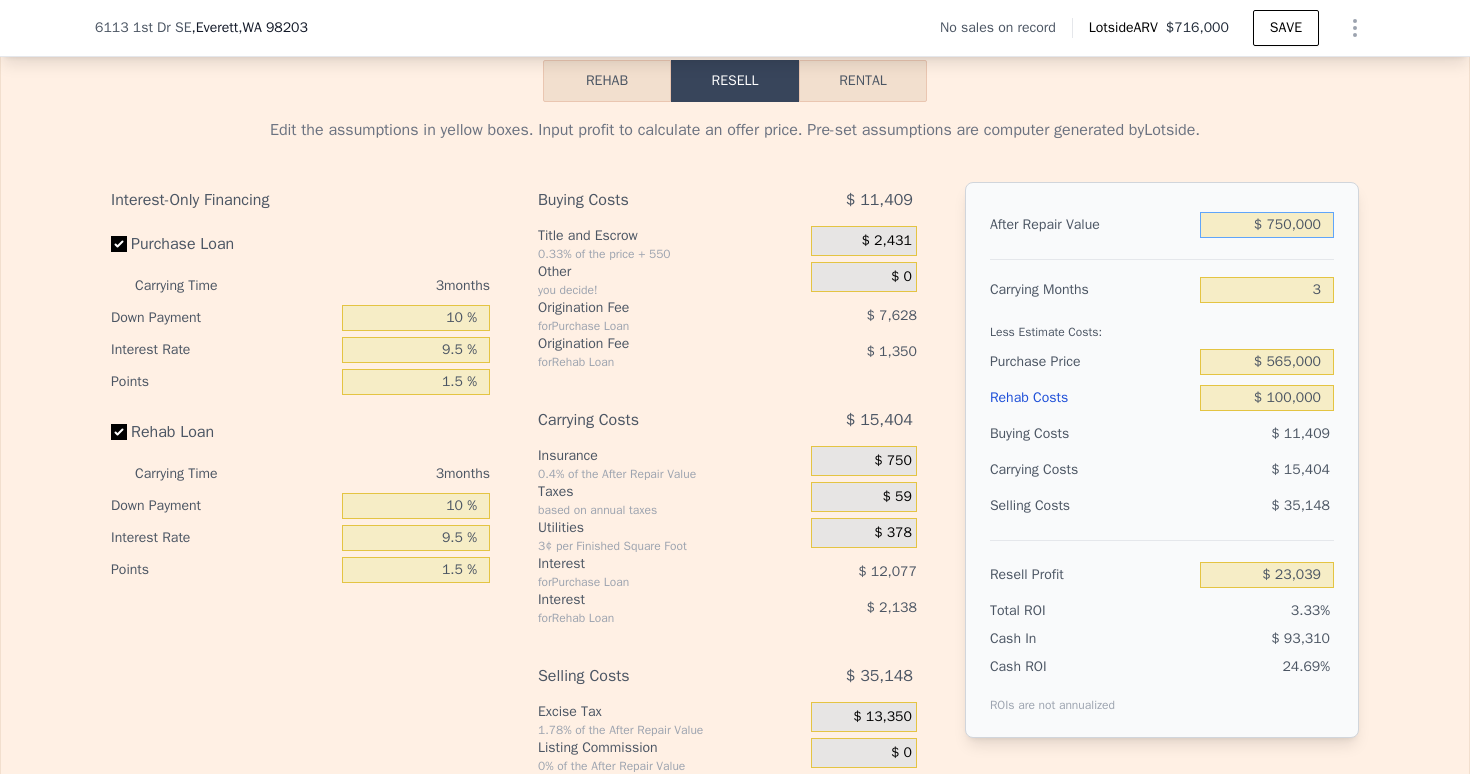 type on "$ 750,000" 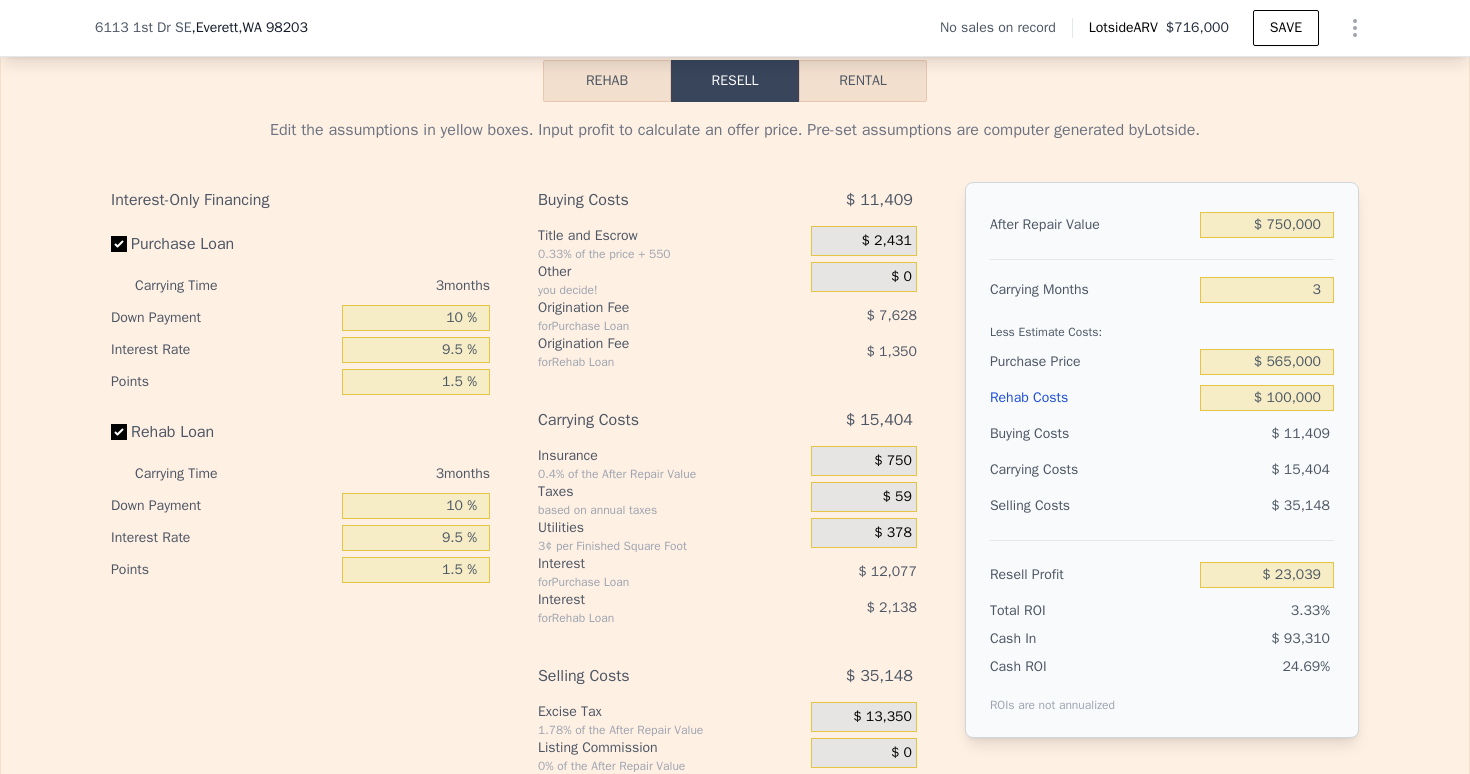 click on "Less Estimate Costs:" at bounding box center (1162, 326) 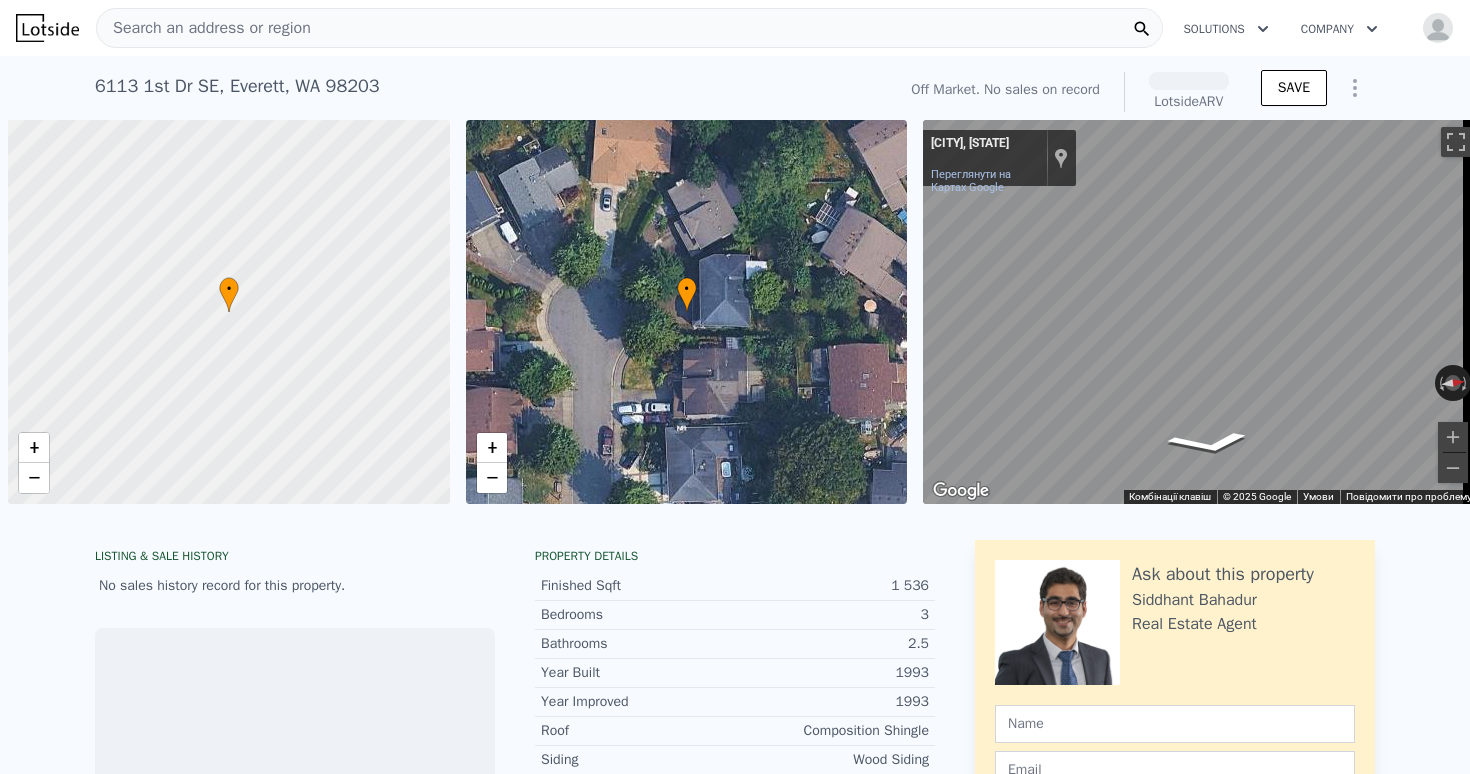 scroll, scrollTop: 0, scrollLeft: 0, axis: both 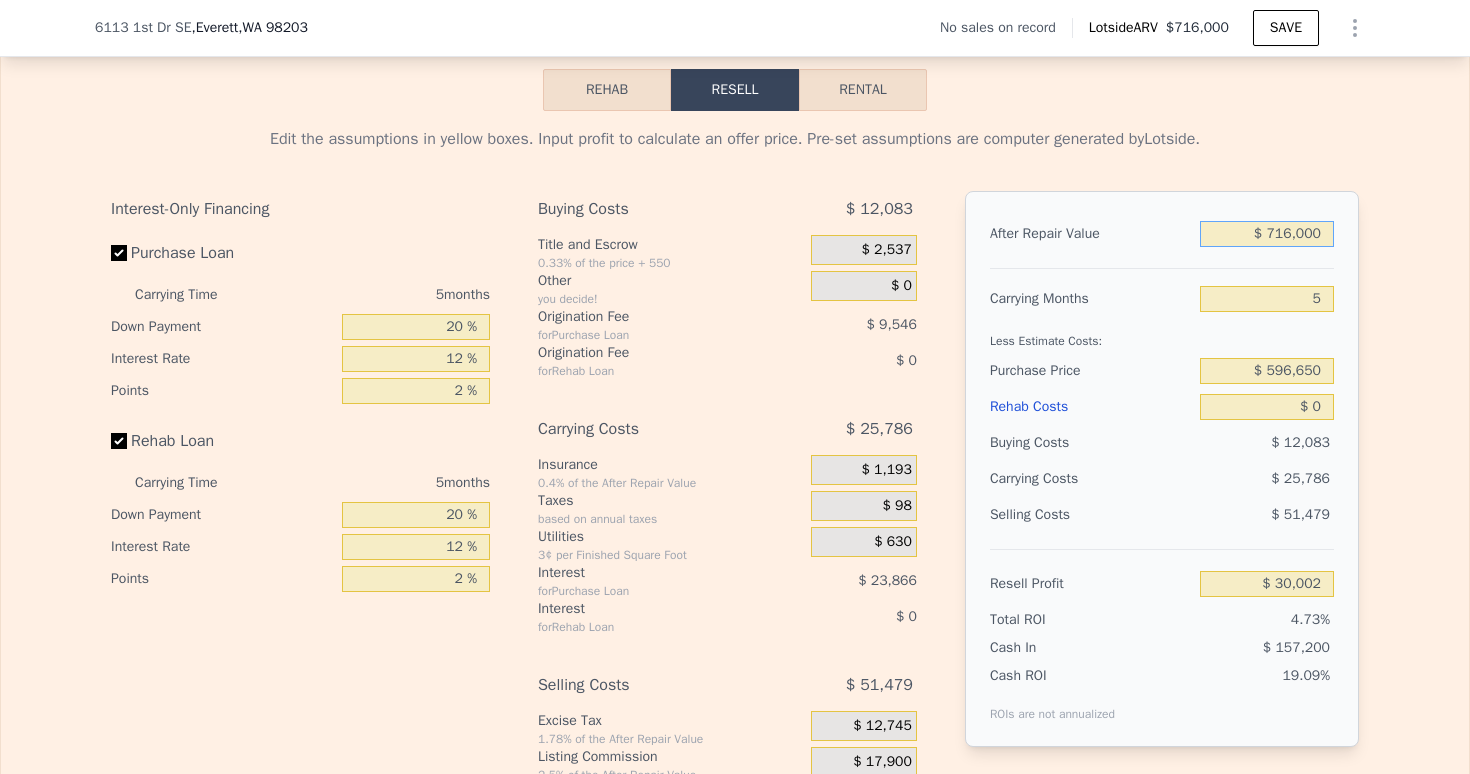 click on "$ 716,000" at bounding box center (1267, 234) 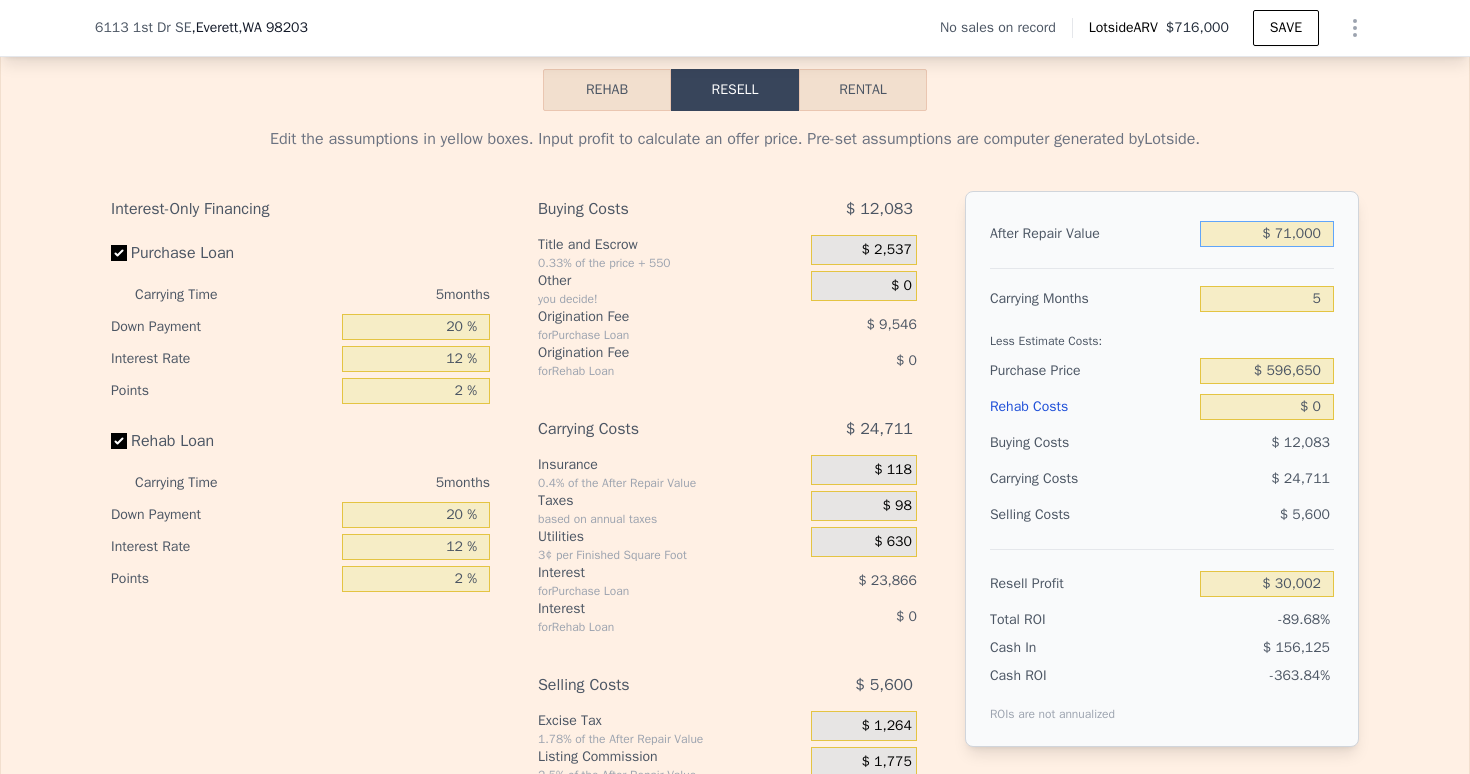 type on "-$ 568,044" 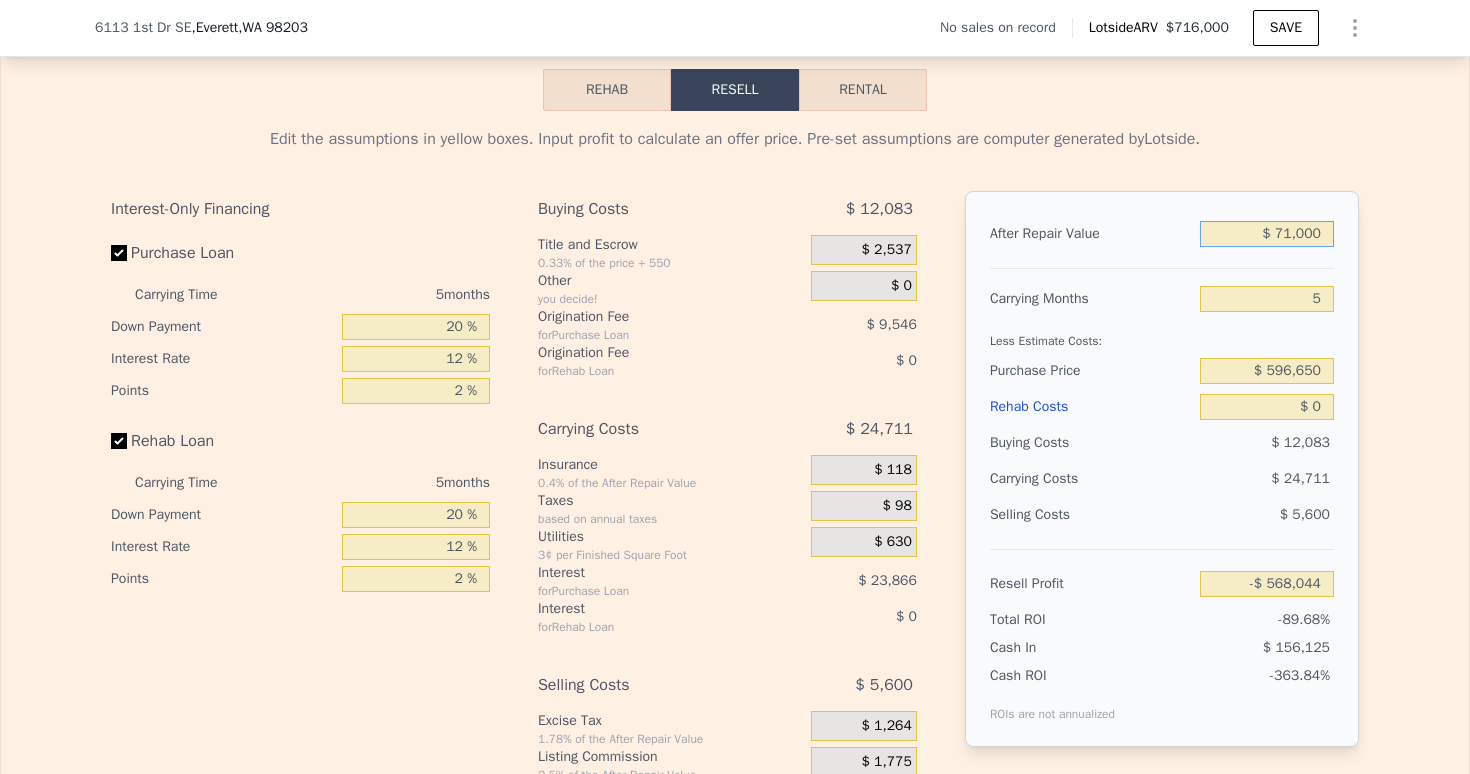 type on "$ 7,000" 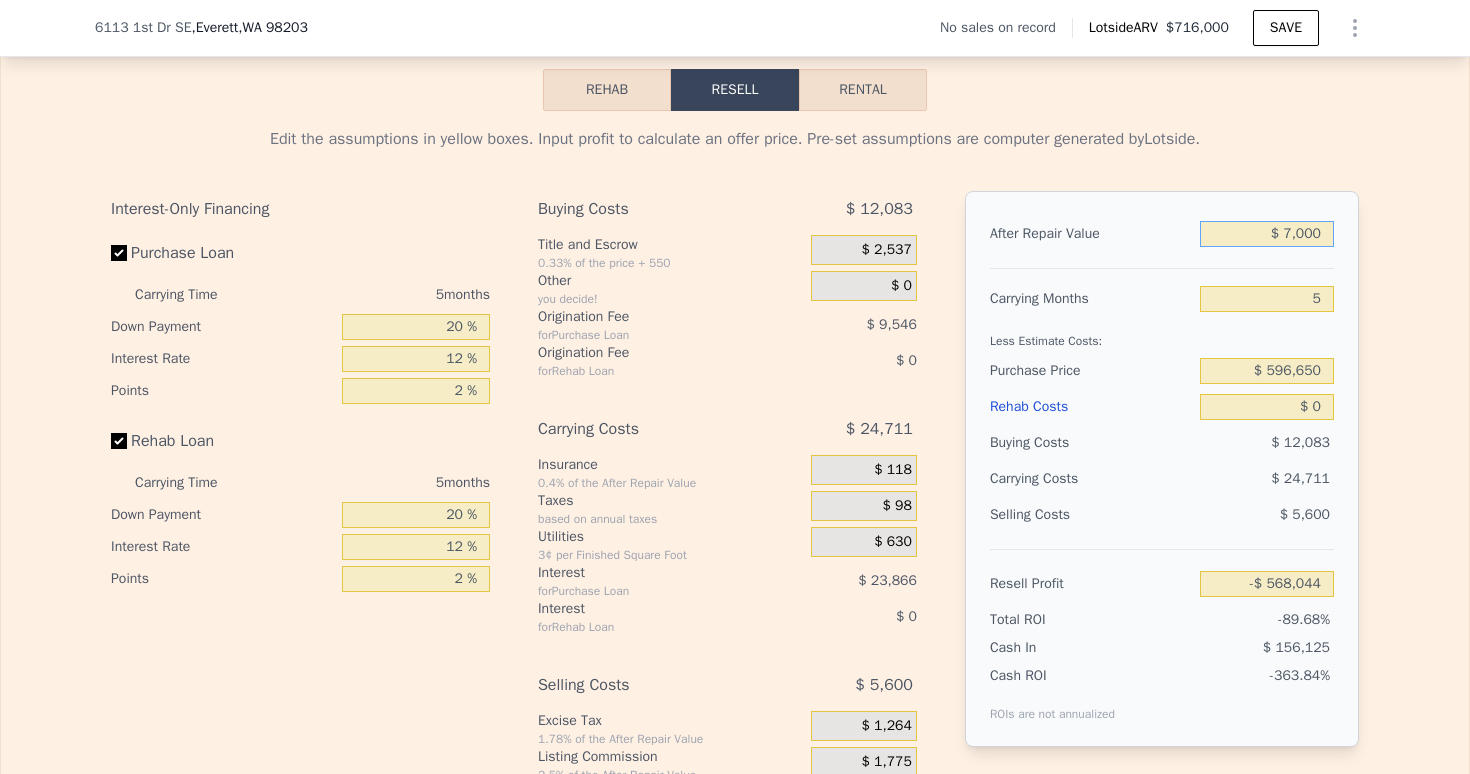 type on "-$ 627,386" 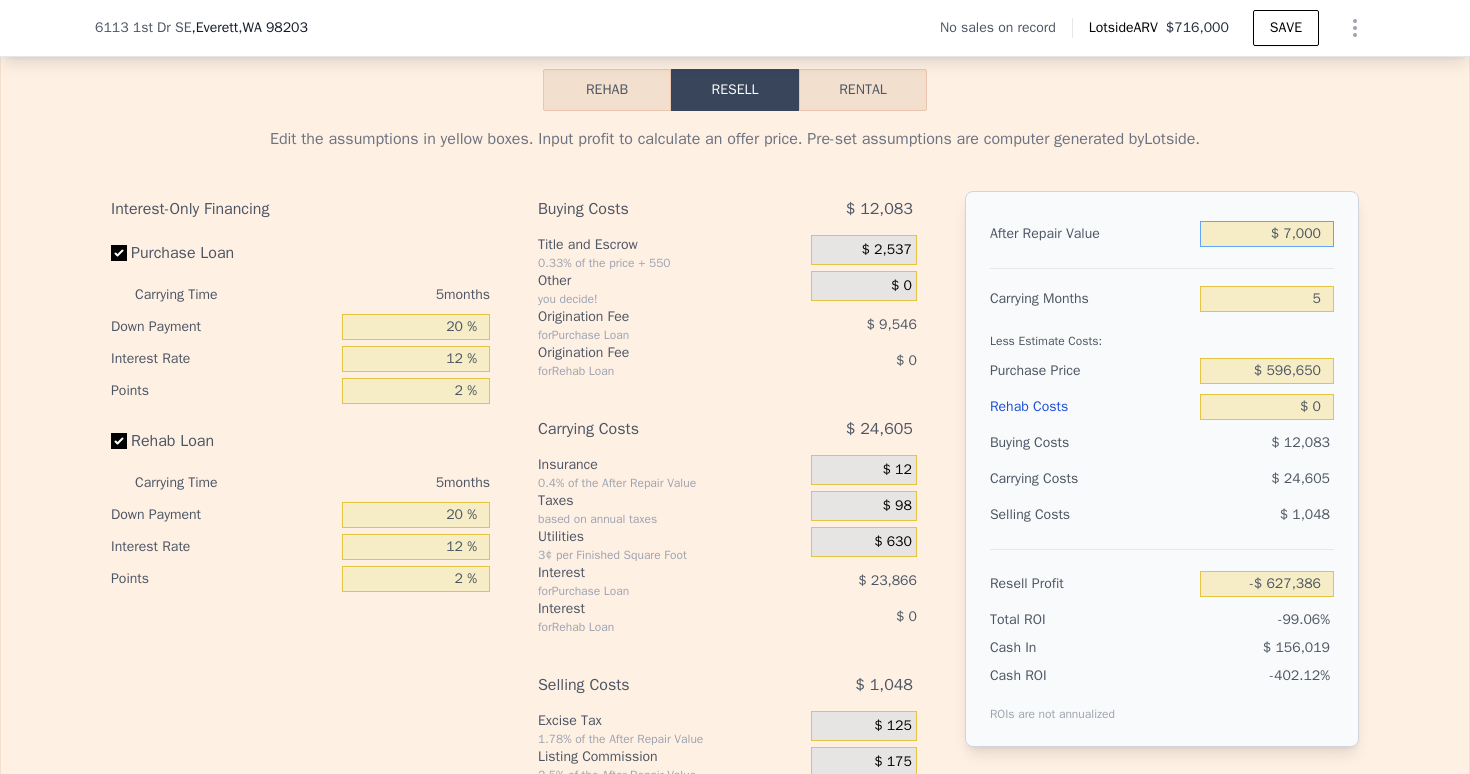 type on "$ 77,000" 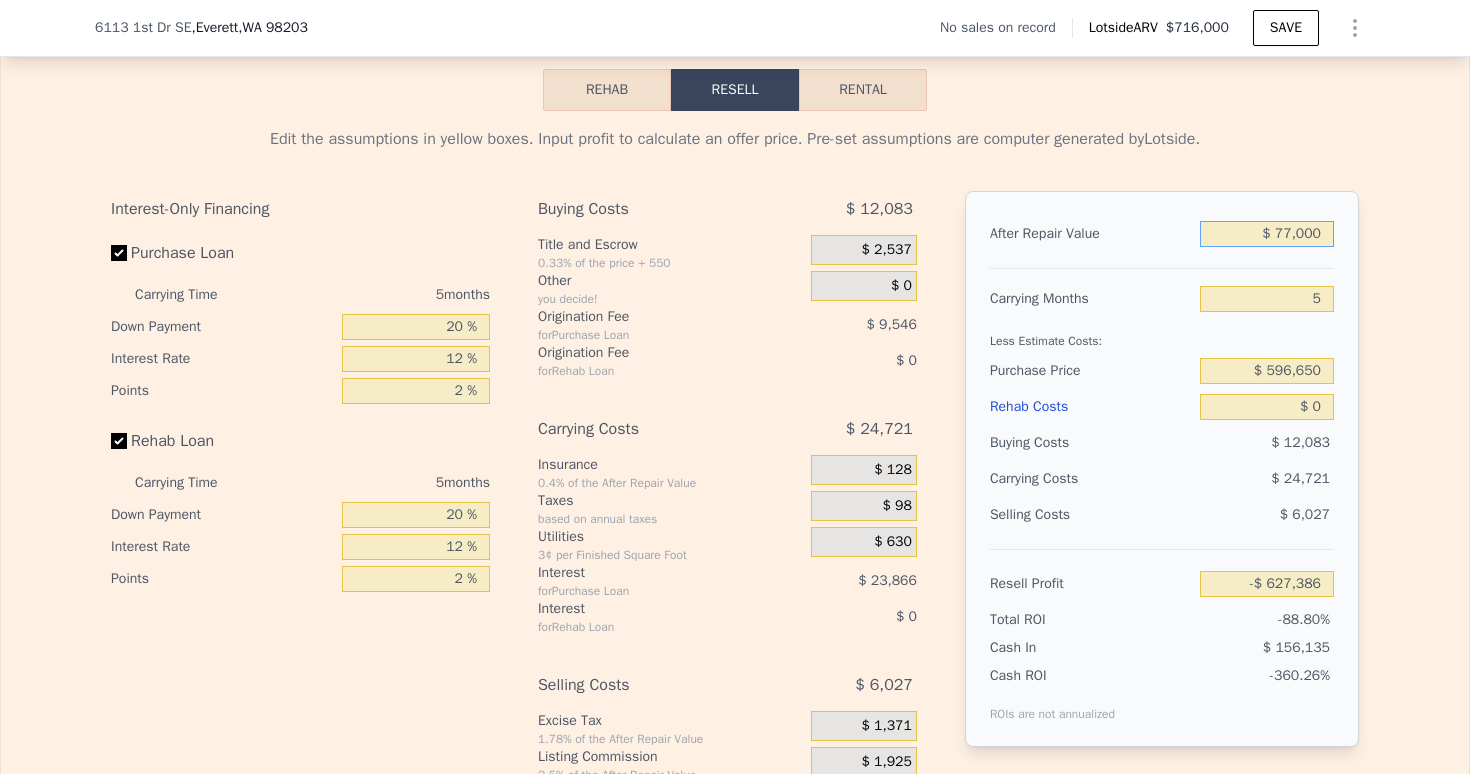 type on "-$ 562,481" 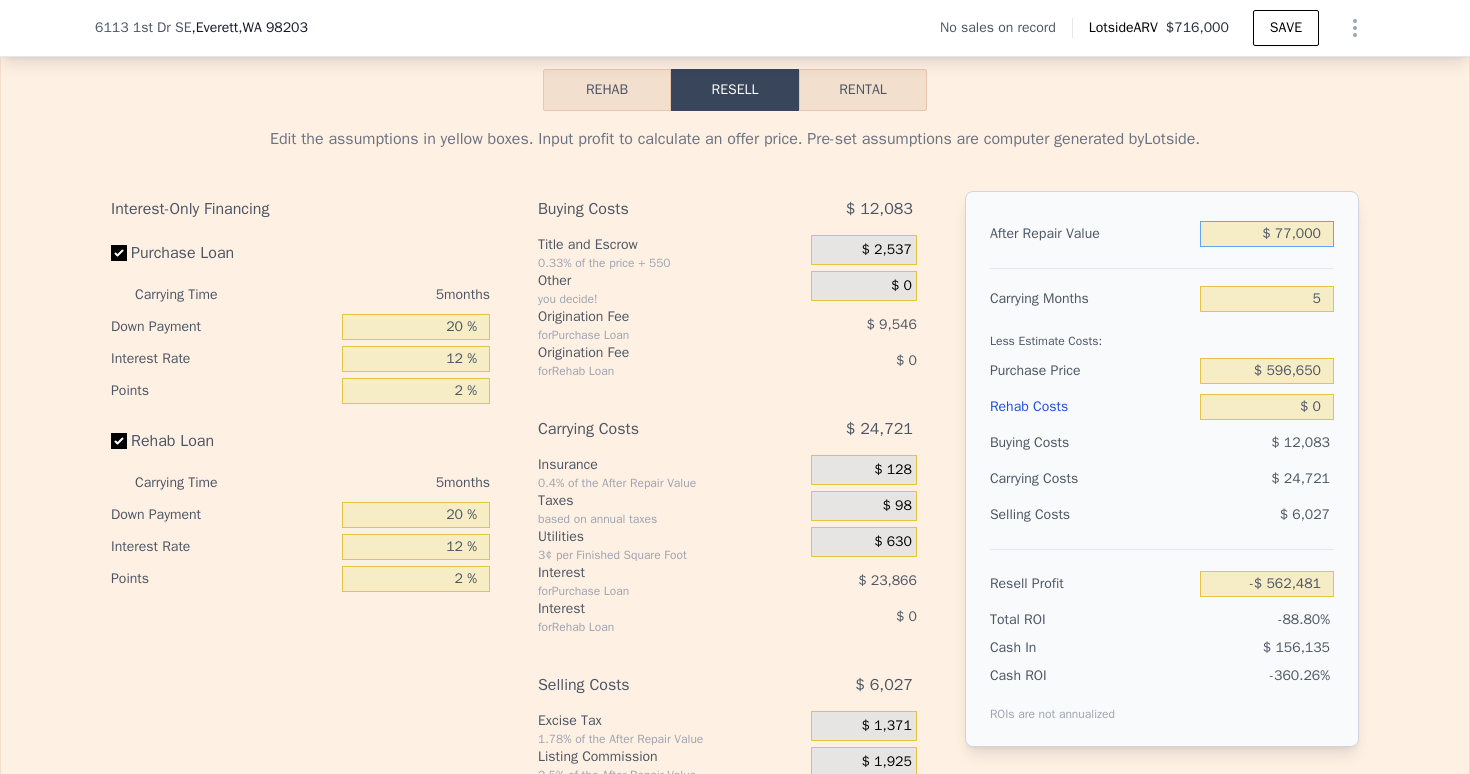 type on "$ 770,000" 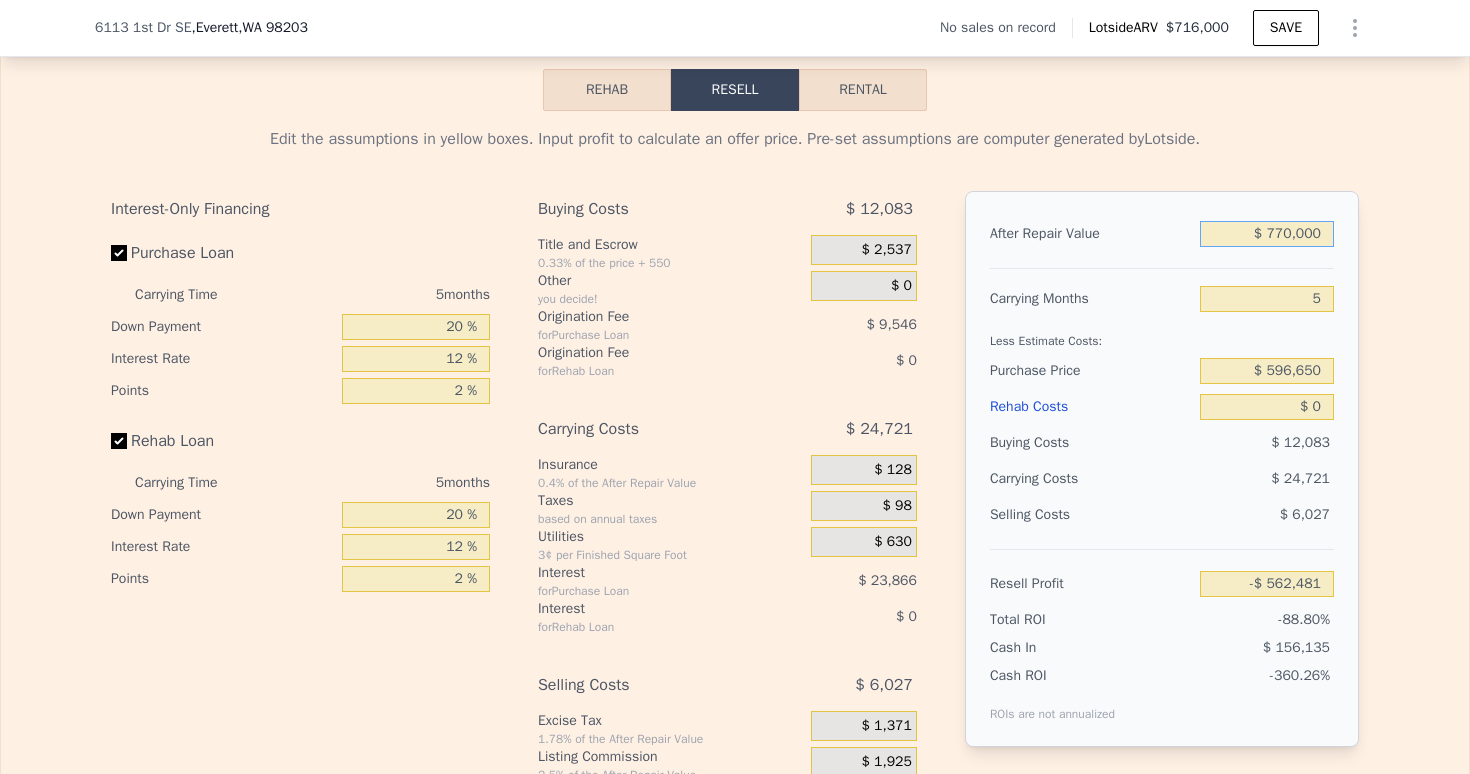 type on "$ 80,071" 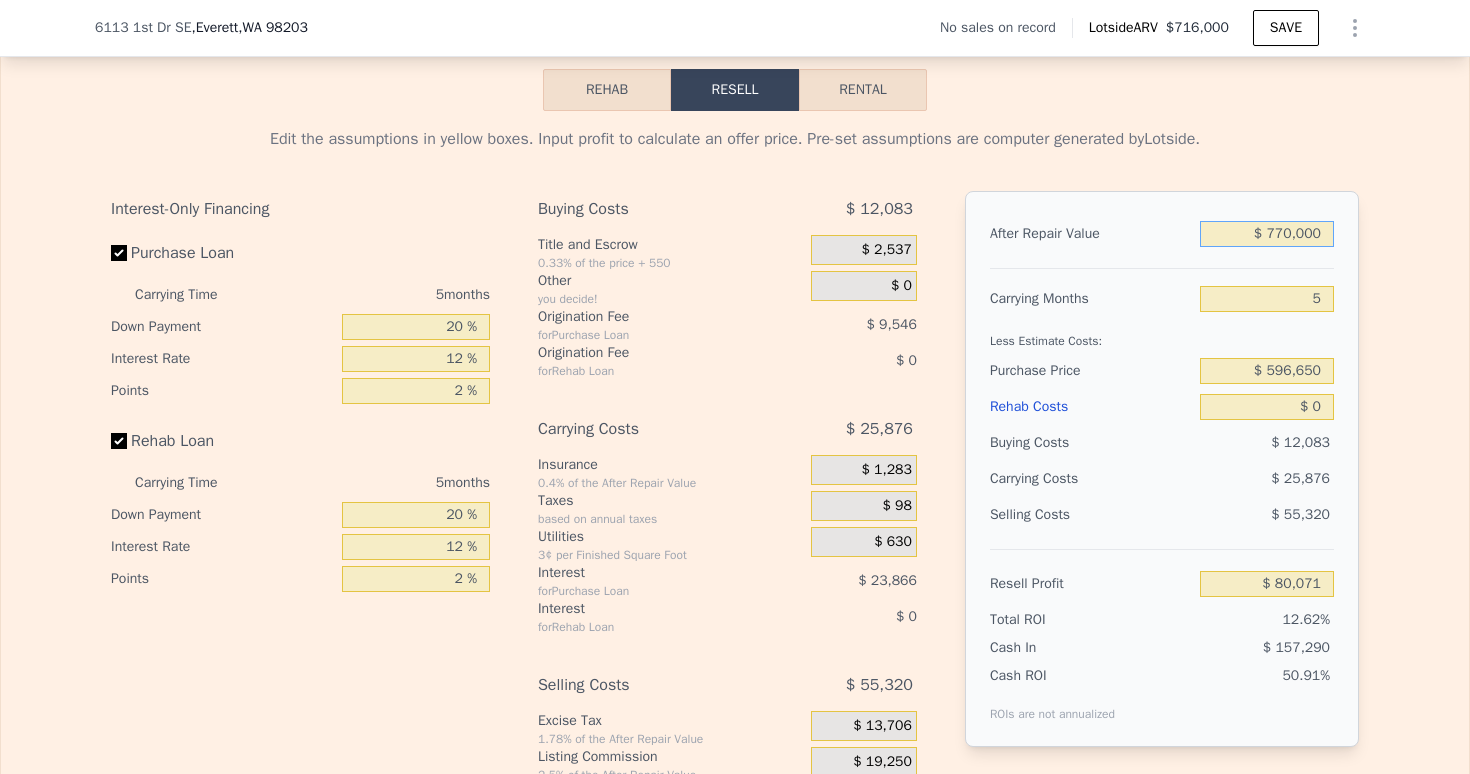type on "$ 770,000" 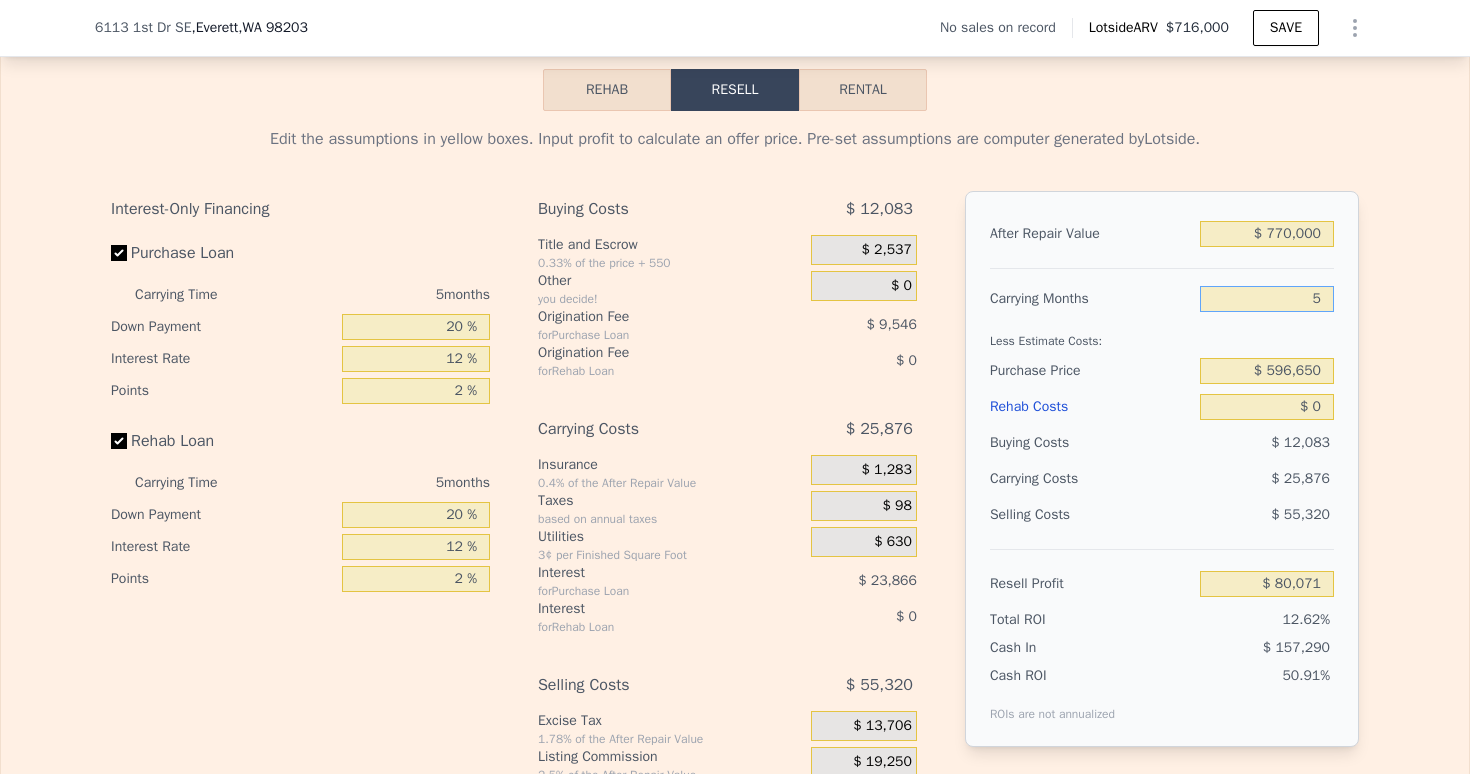 click on "5" at bounding box center [1267, 299] 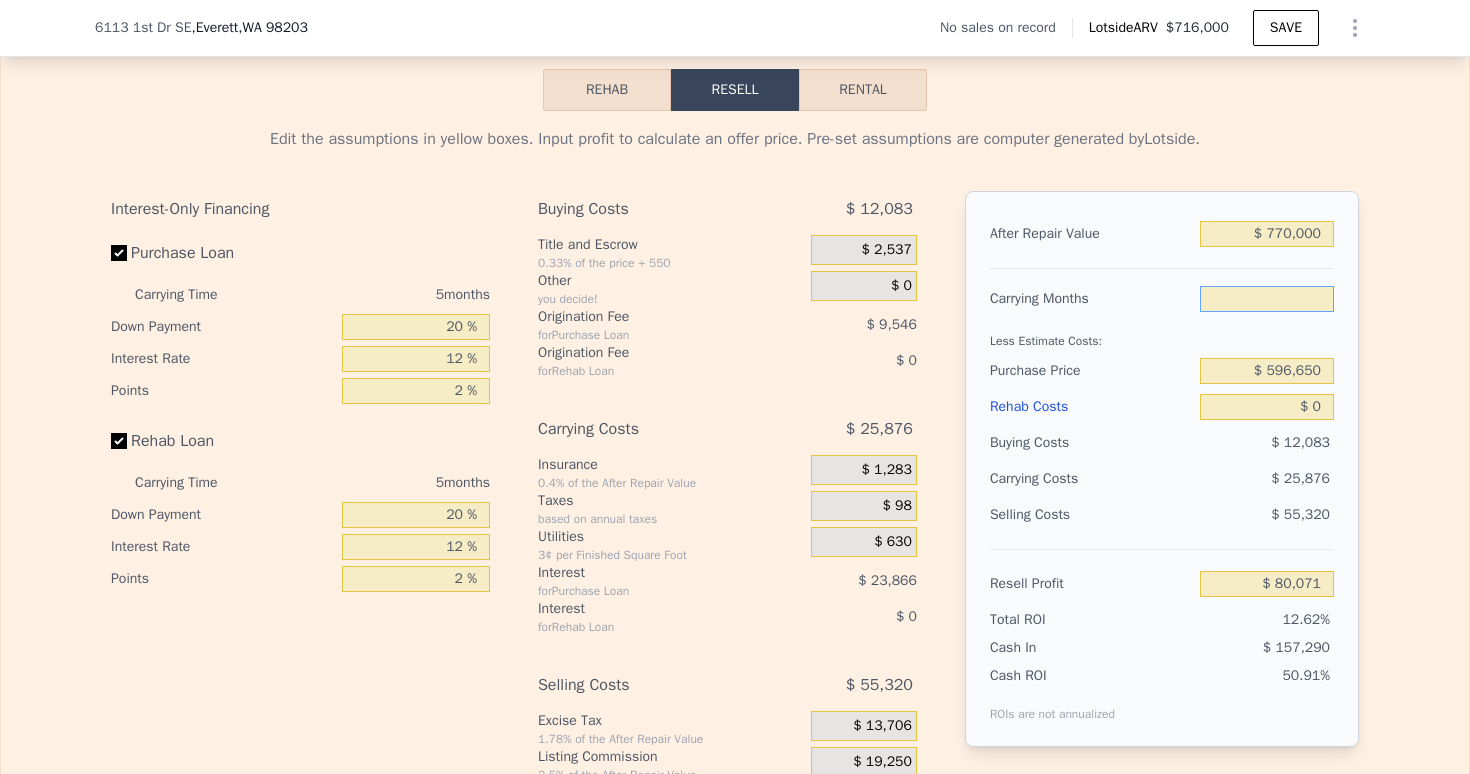 type on "3" 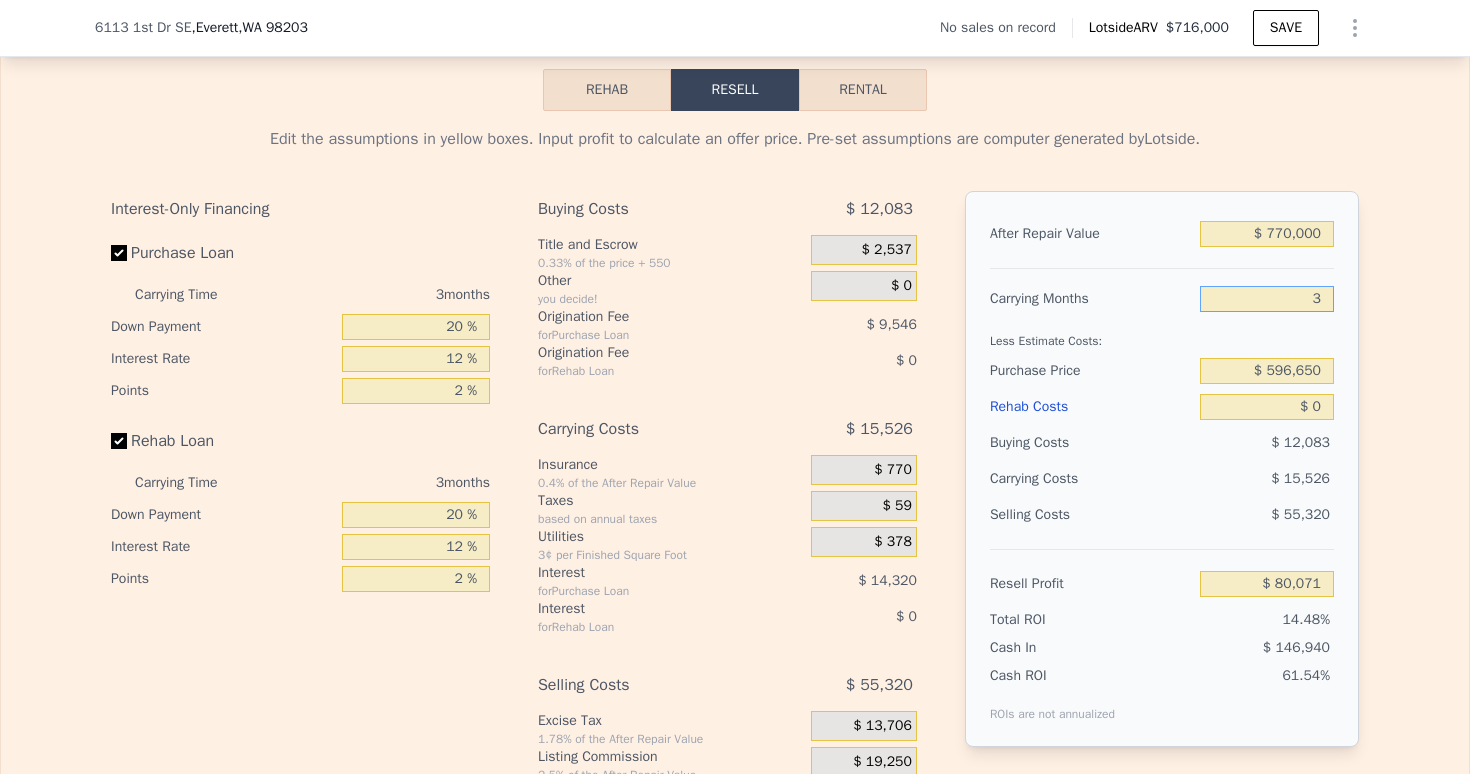 type on "$ 90,421" 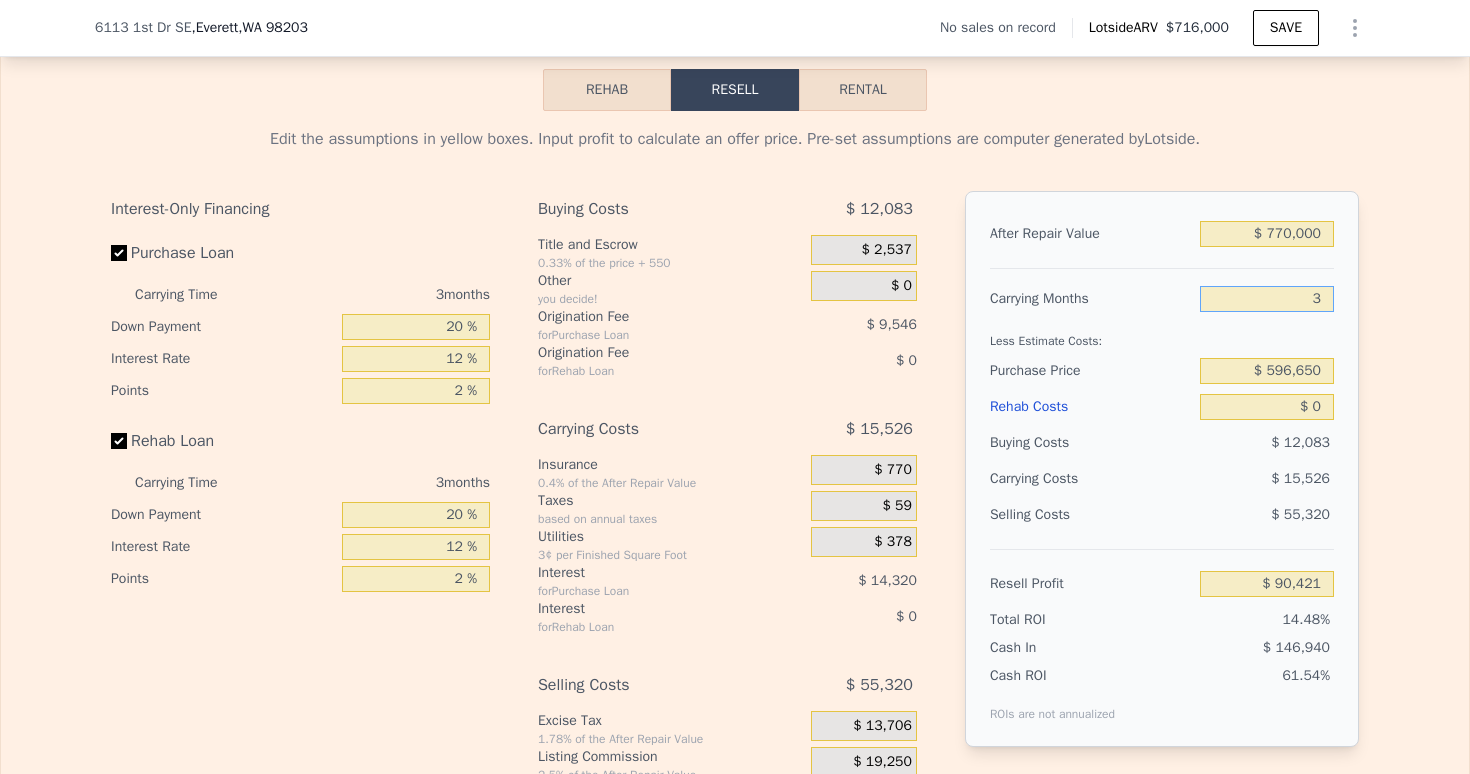 type on "3" 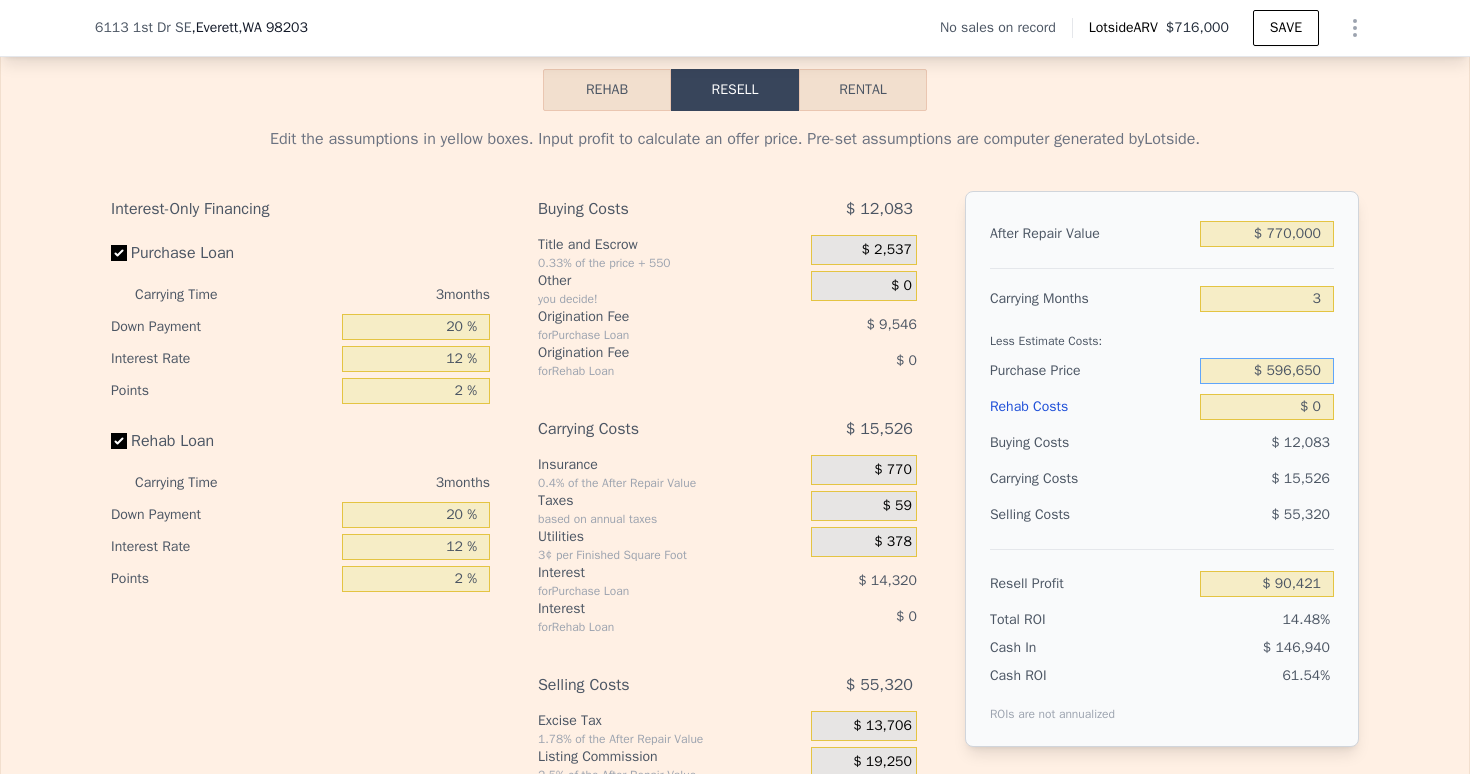 drag, startPoint x: 1268, startPoint y: 405, endPoint x: 1317, endPoint y: 395, distance: 50.01 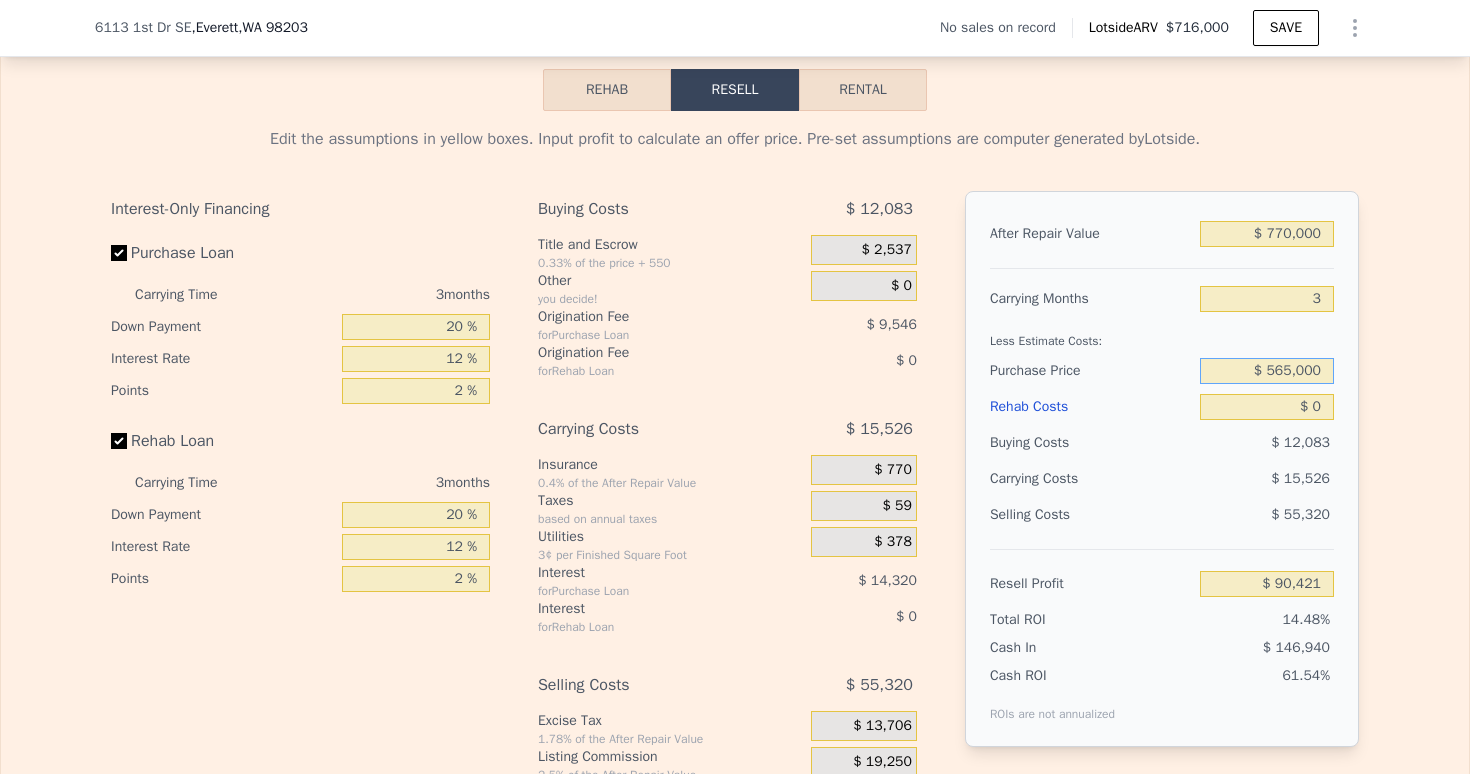 type on "$ 565,000" 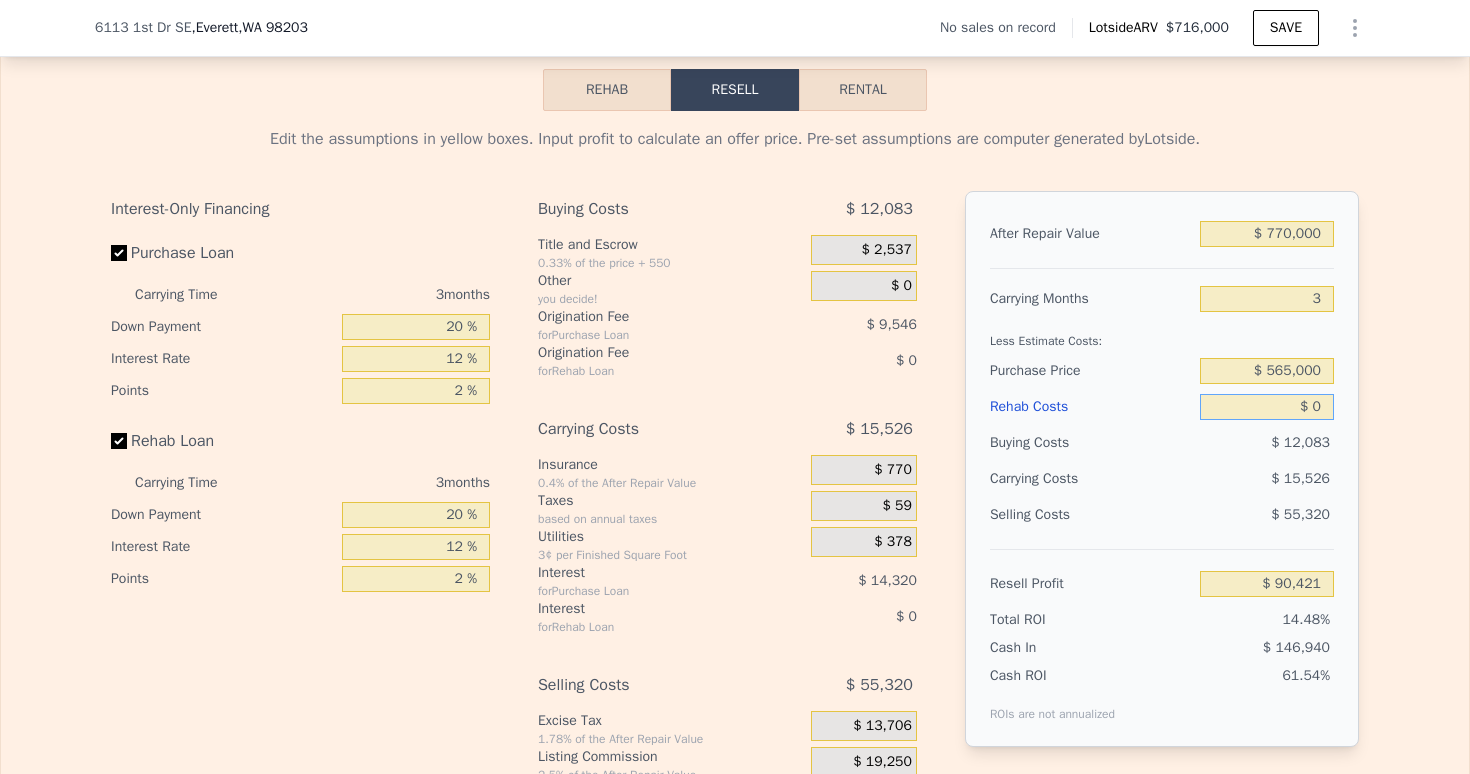 click on "$ 0" at bounding box center (1267, 407) 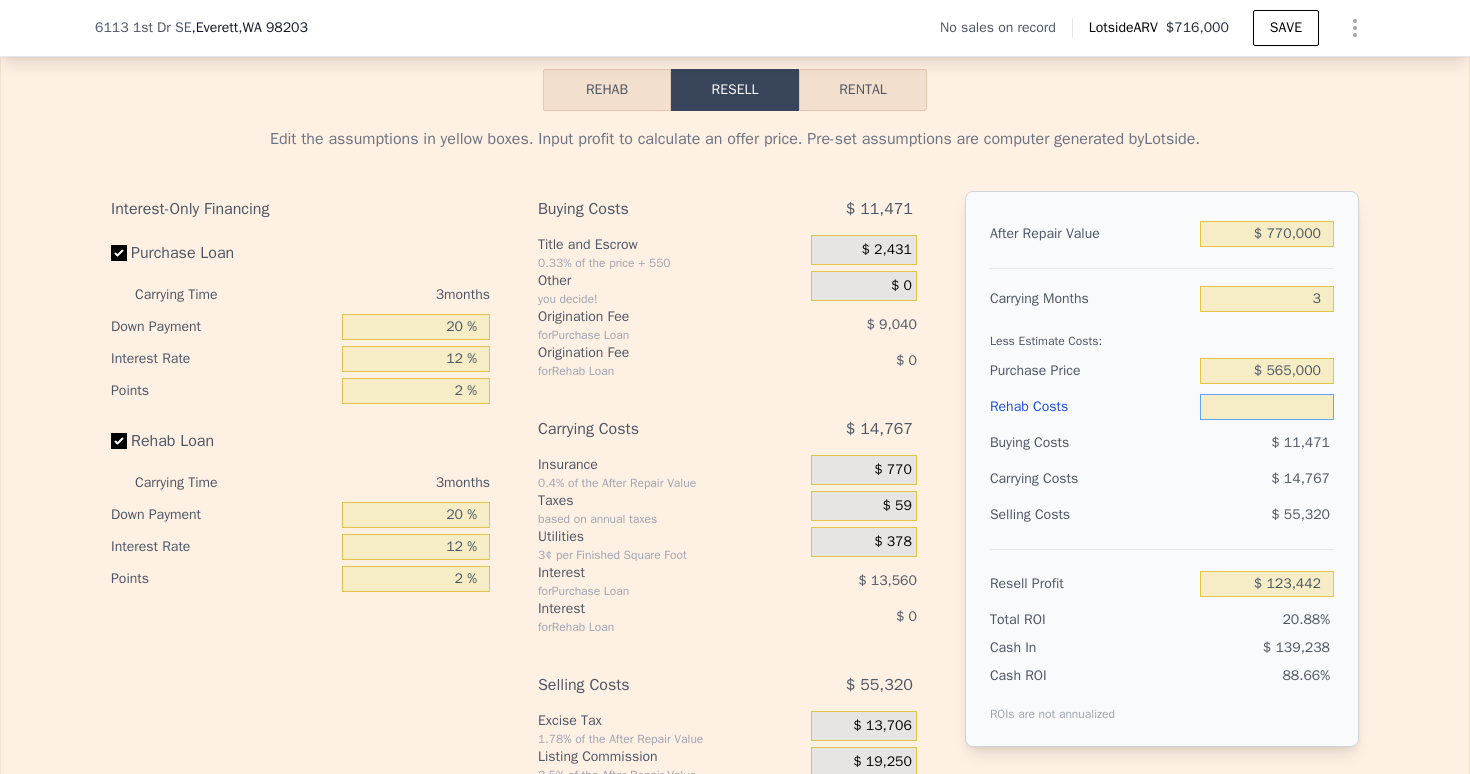 type on "$ 1" 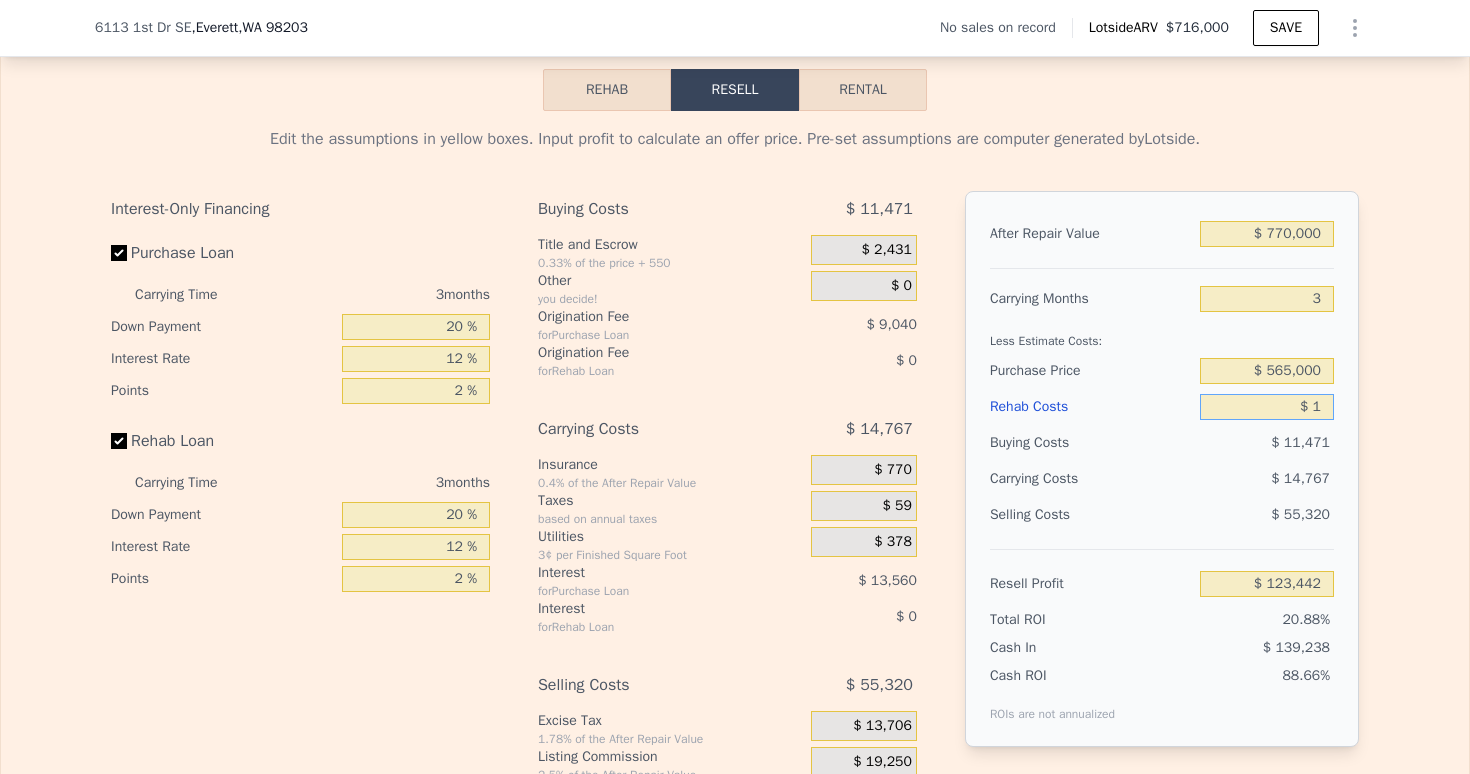 type on "$ 123,441" 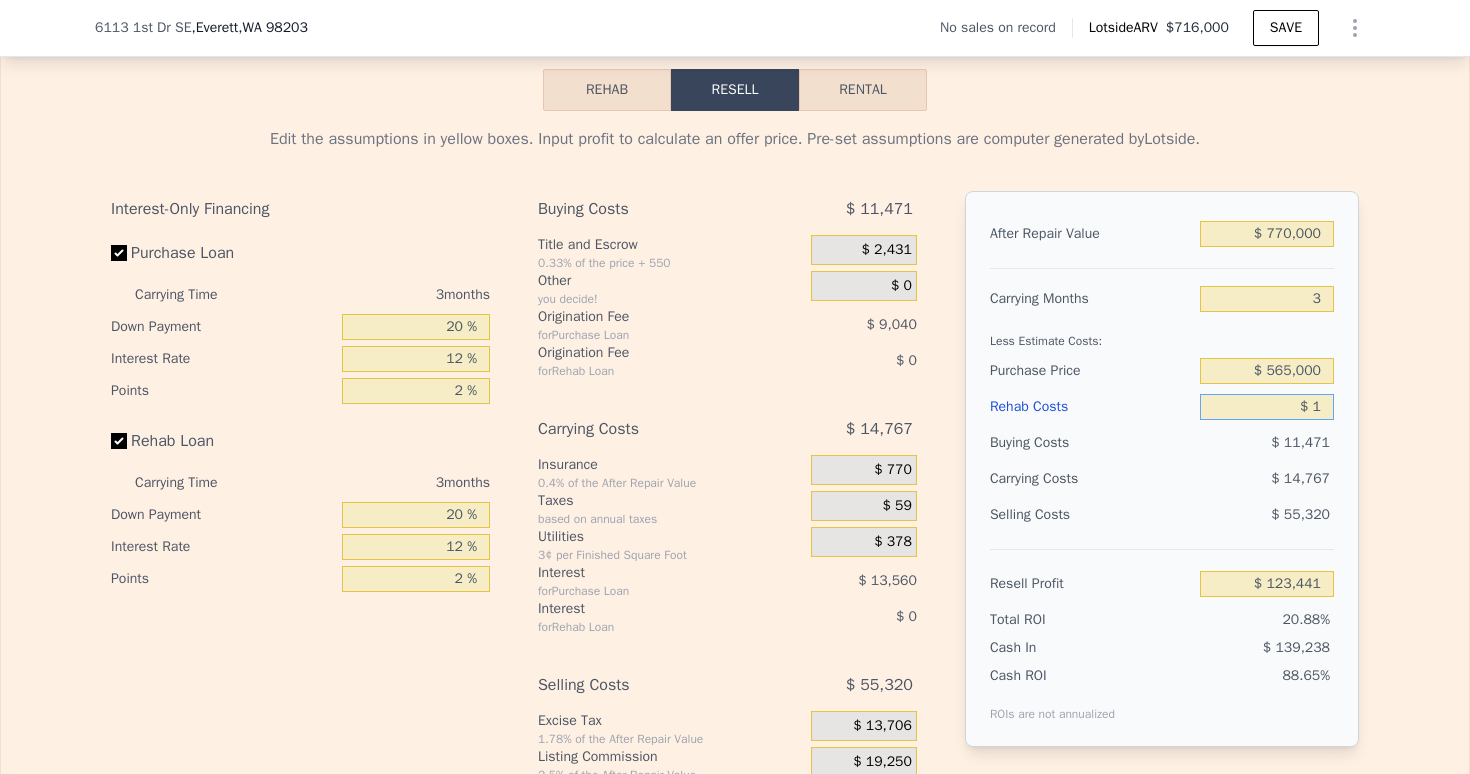 type on "$ 10" 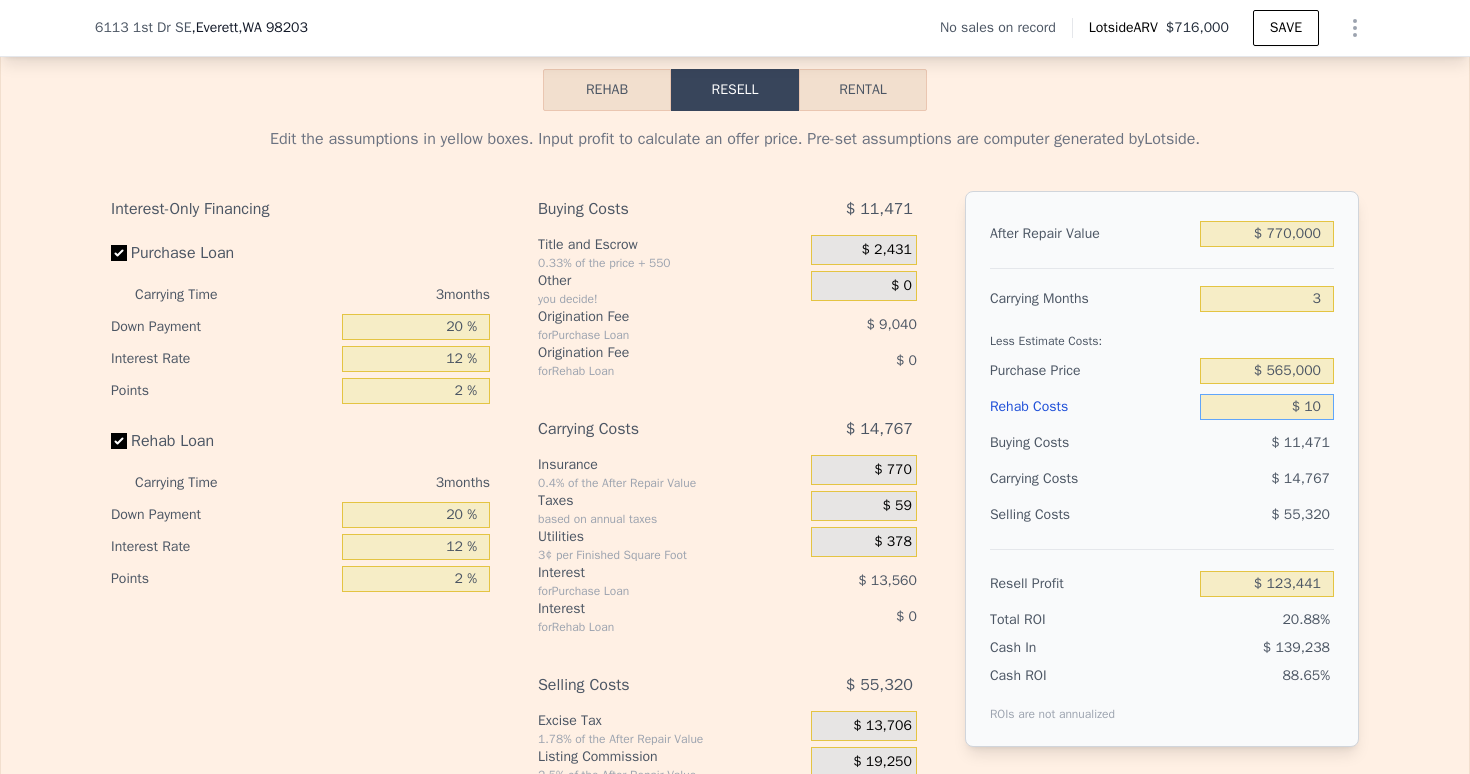 type on "$ 123,432" 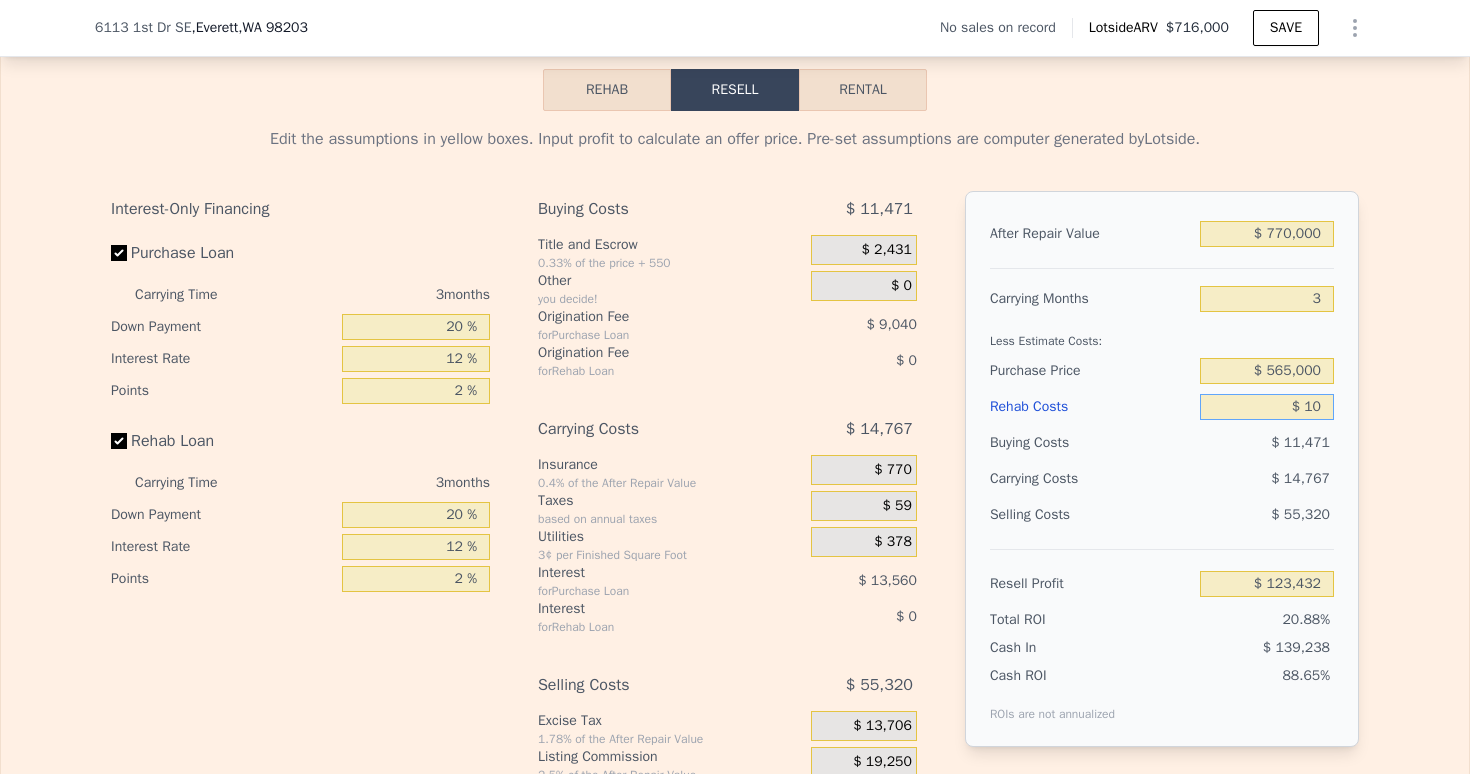 type on "$ 100" 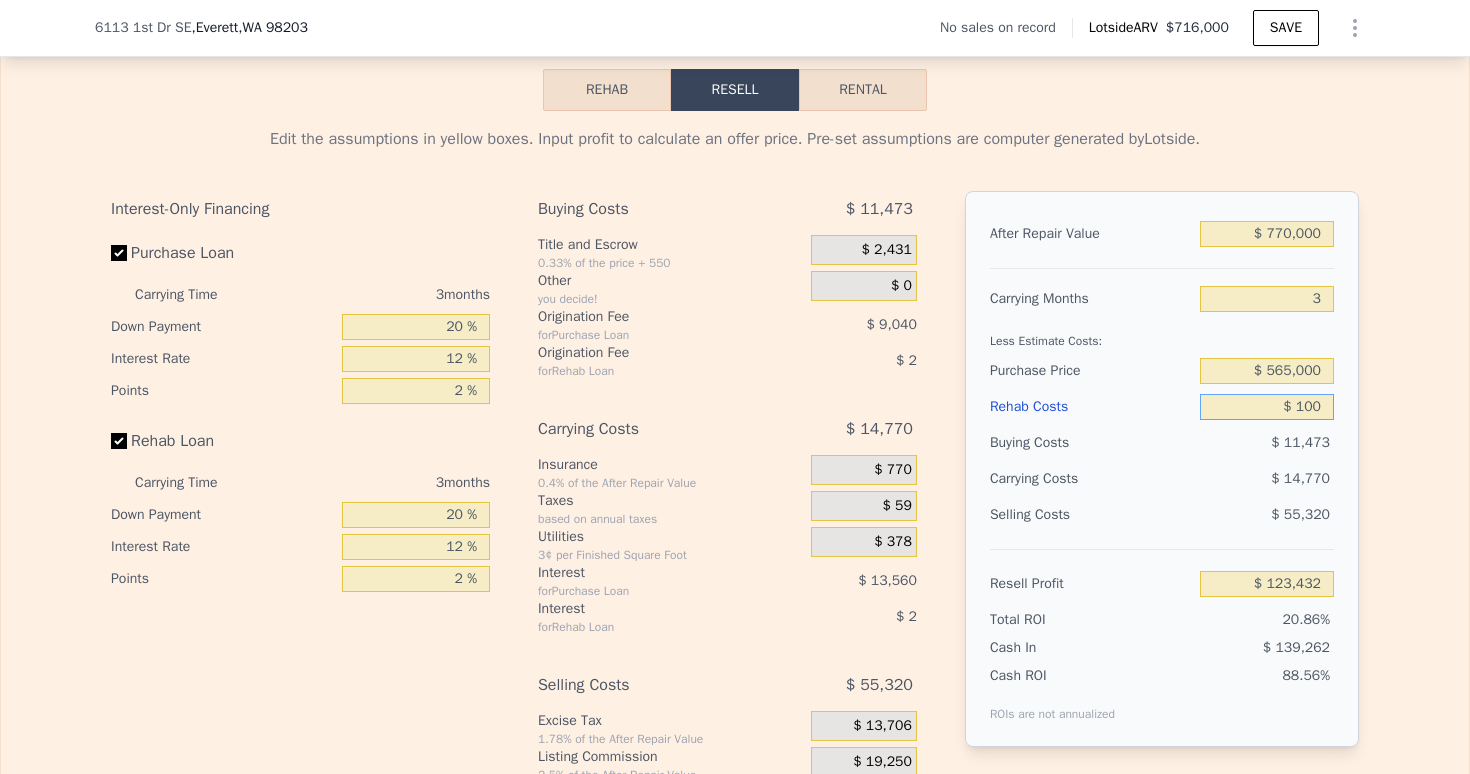 type on "$ 123,337" 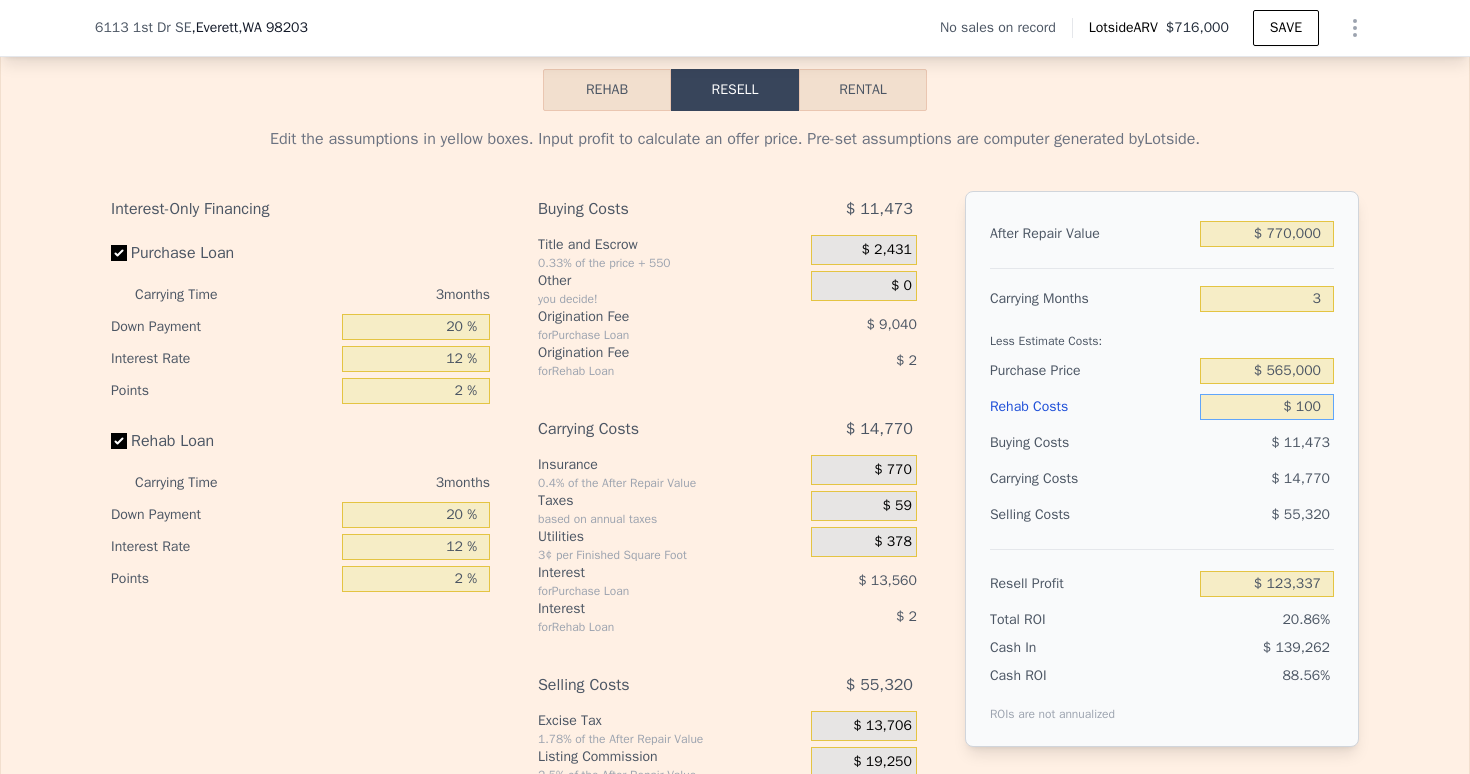type on "$ 1,000" 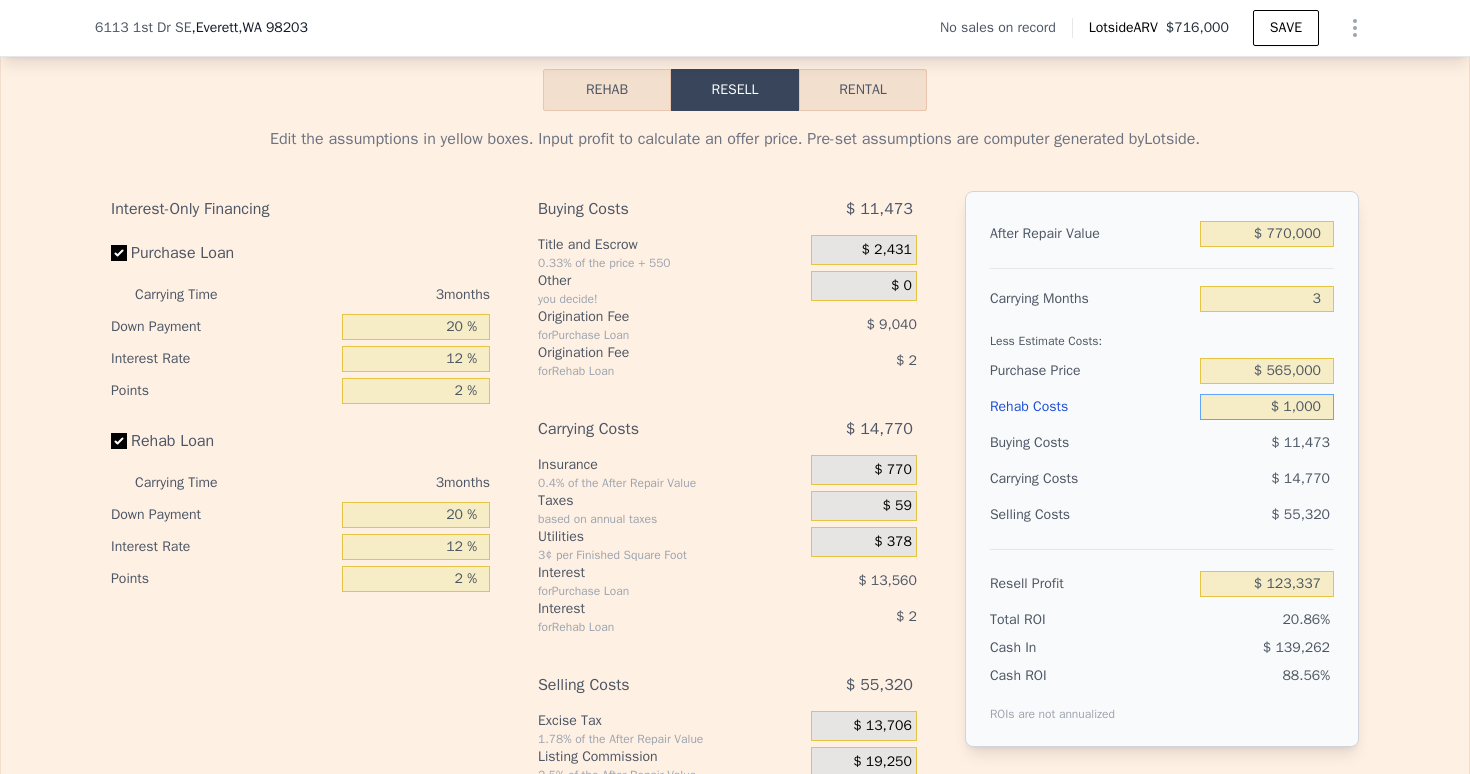 type on "$ 122,402" 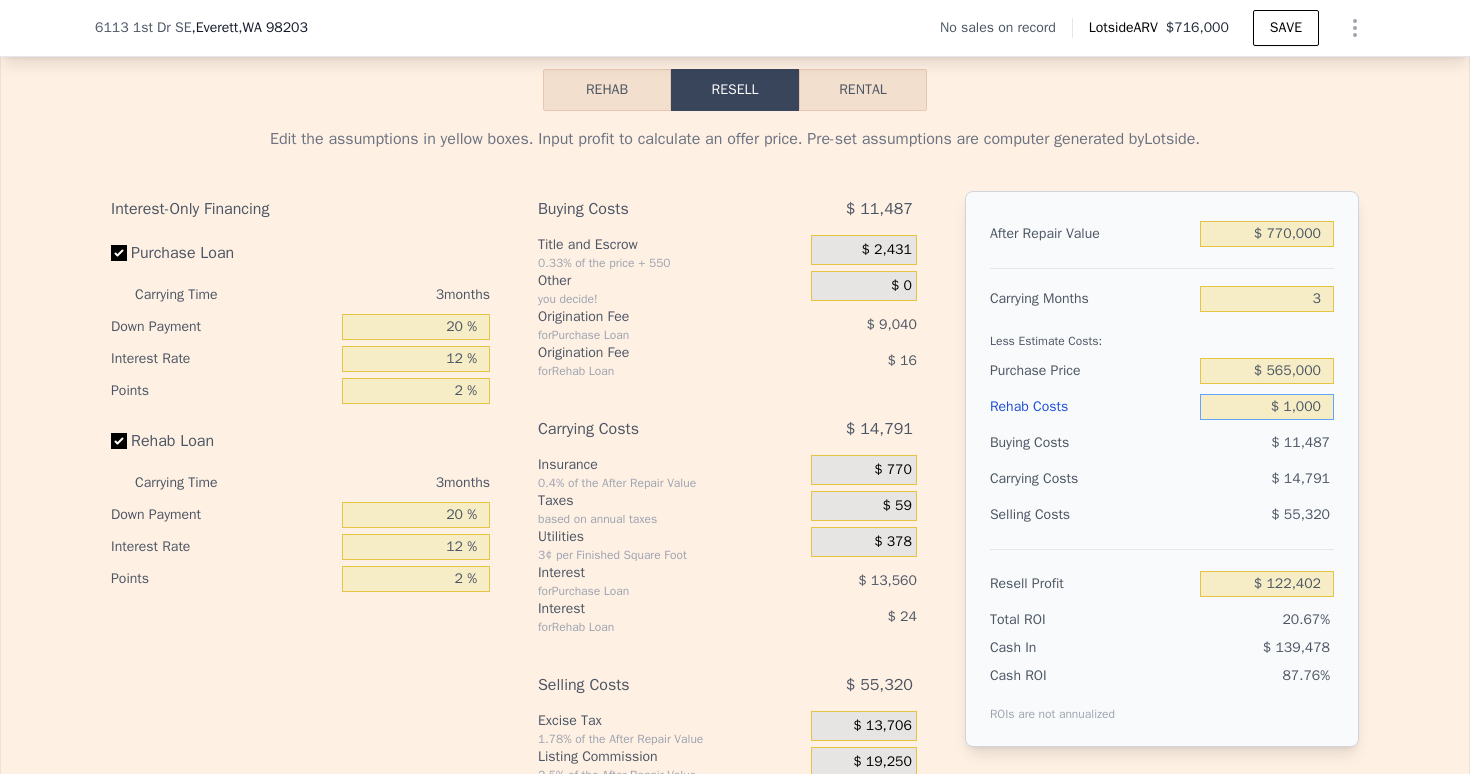 type on "$ 10,000" 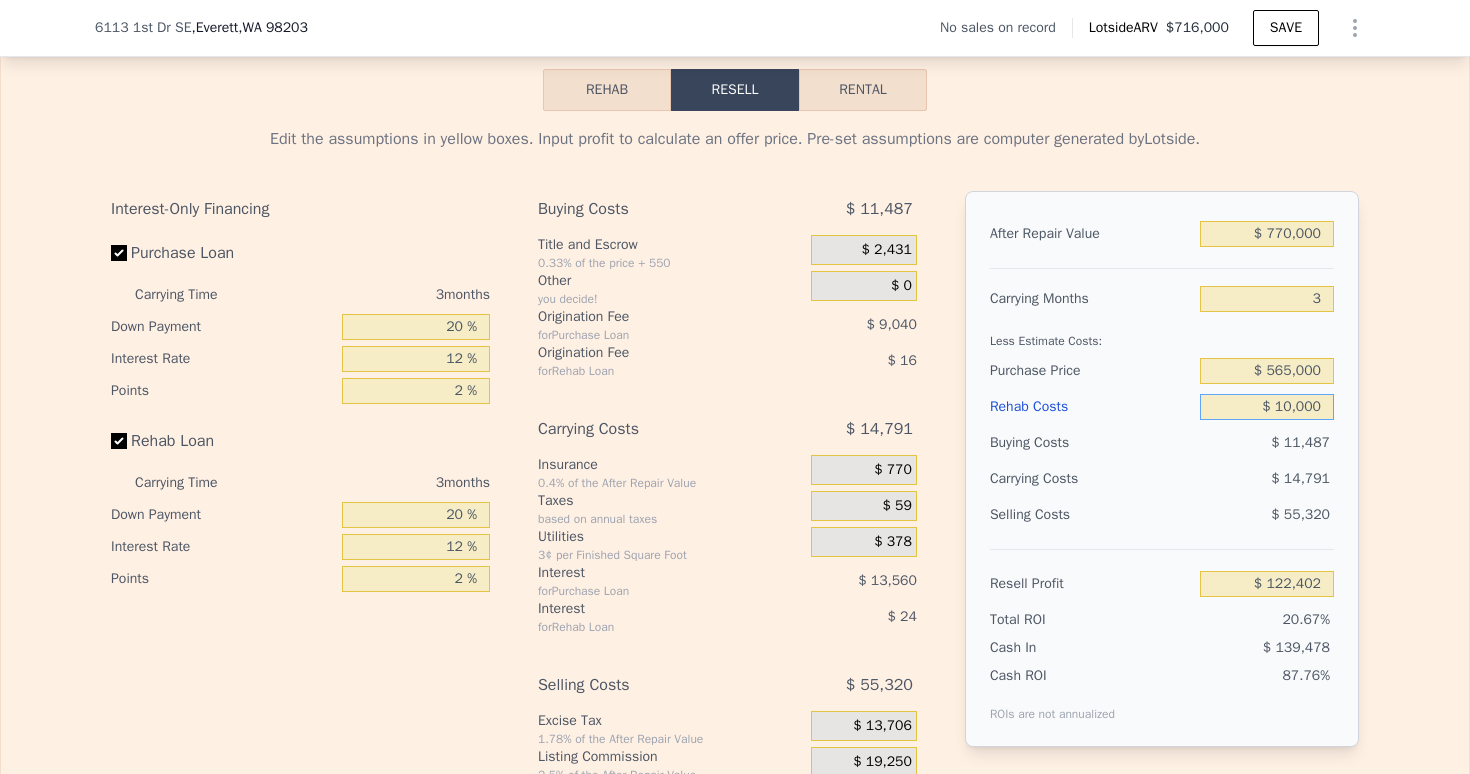 type on "$ 113,042" 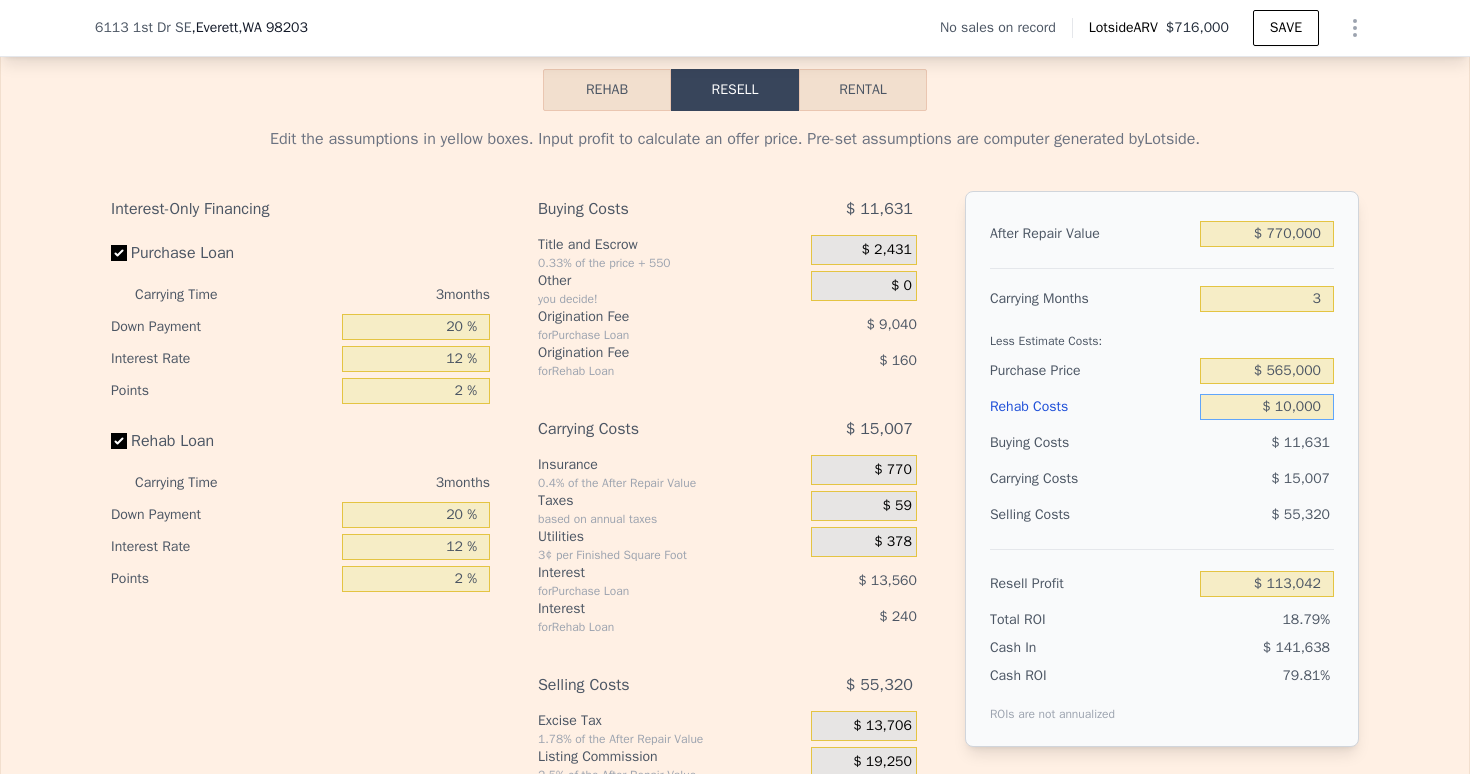 type on "$ 100,000" 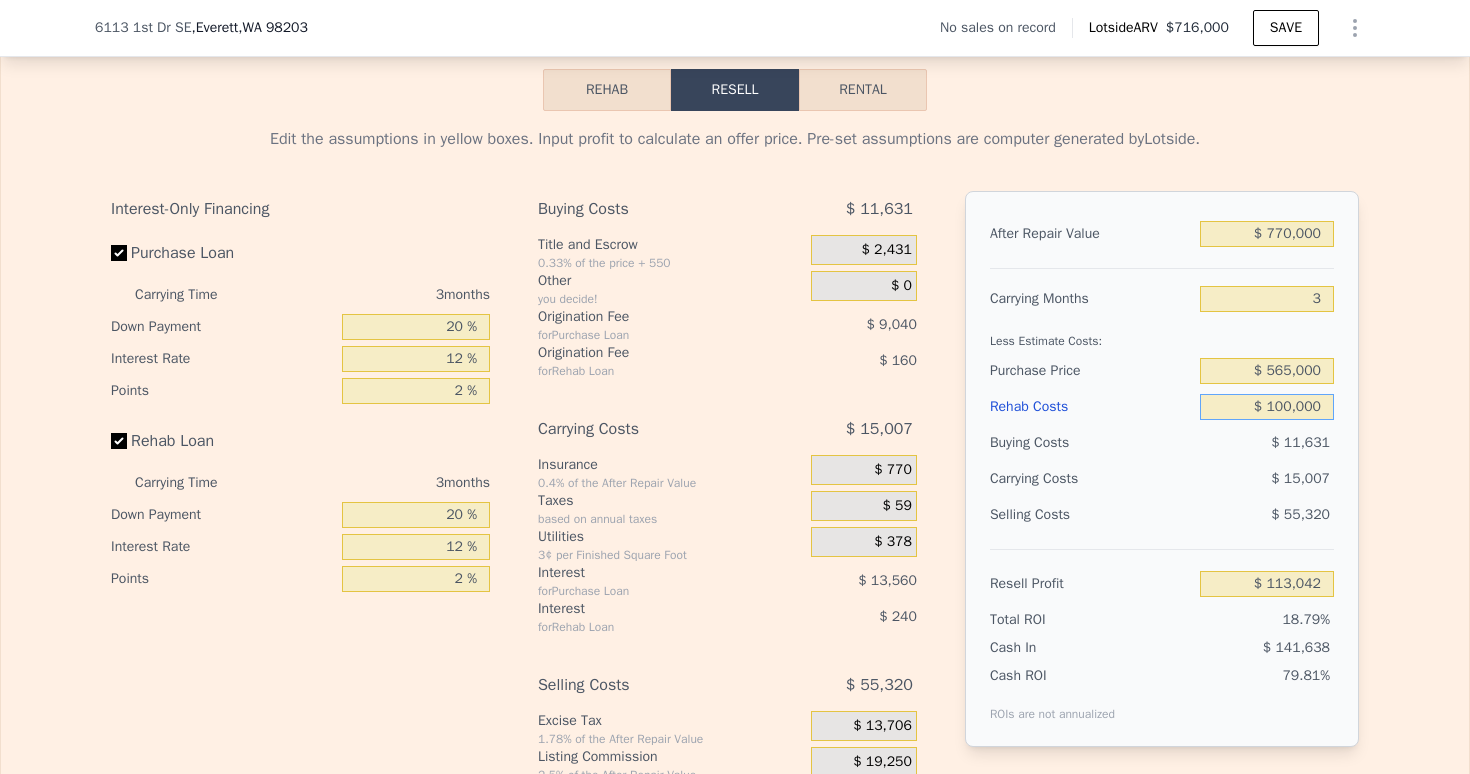 type on "$ 19,442" 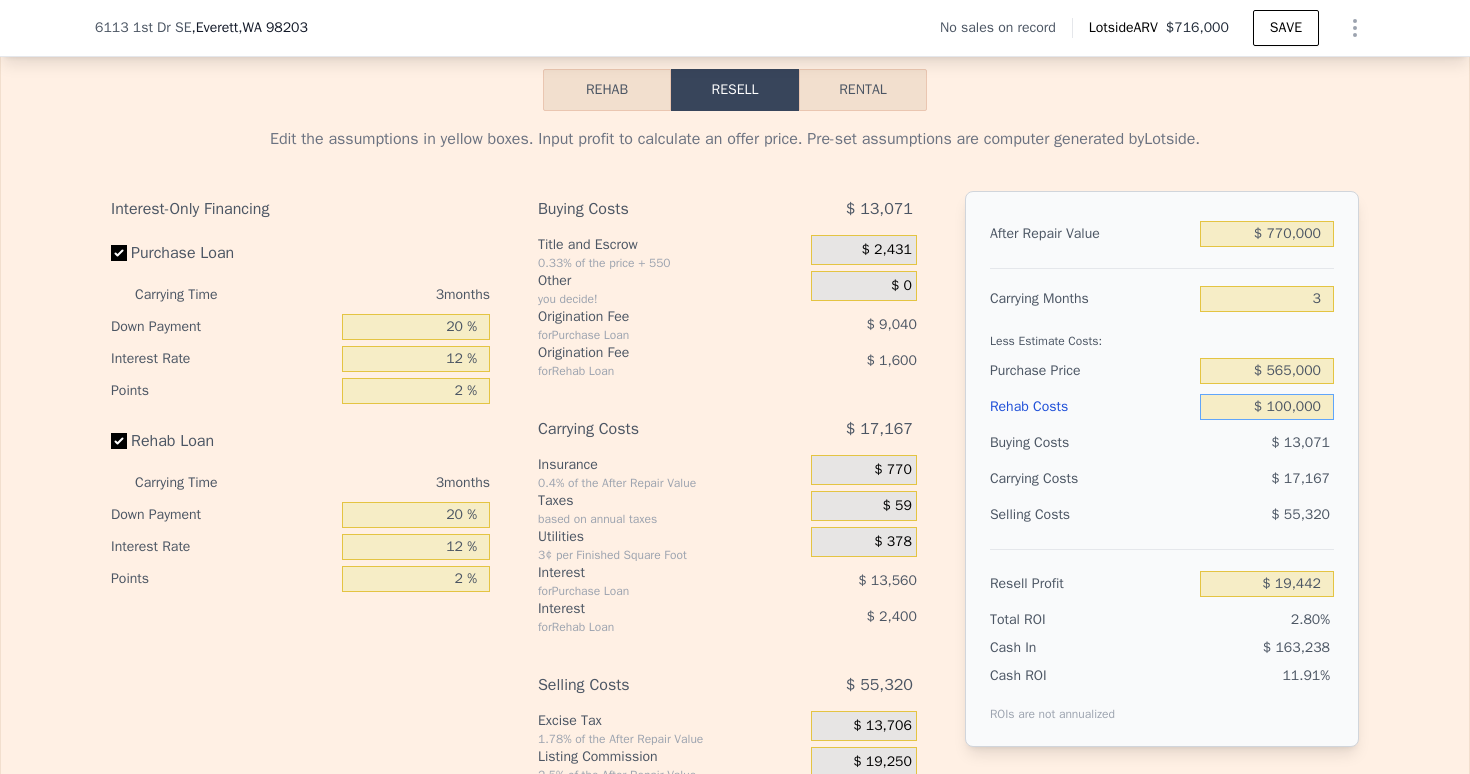 type on "$ 100,000" 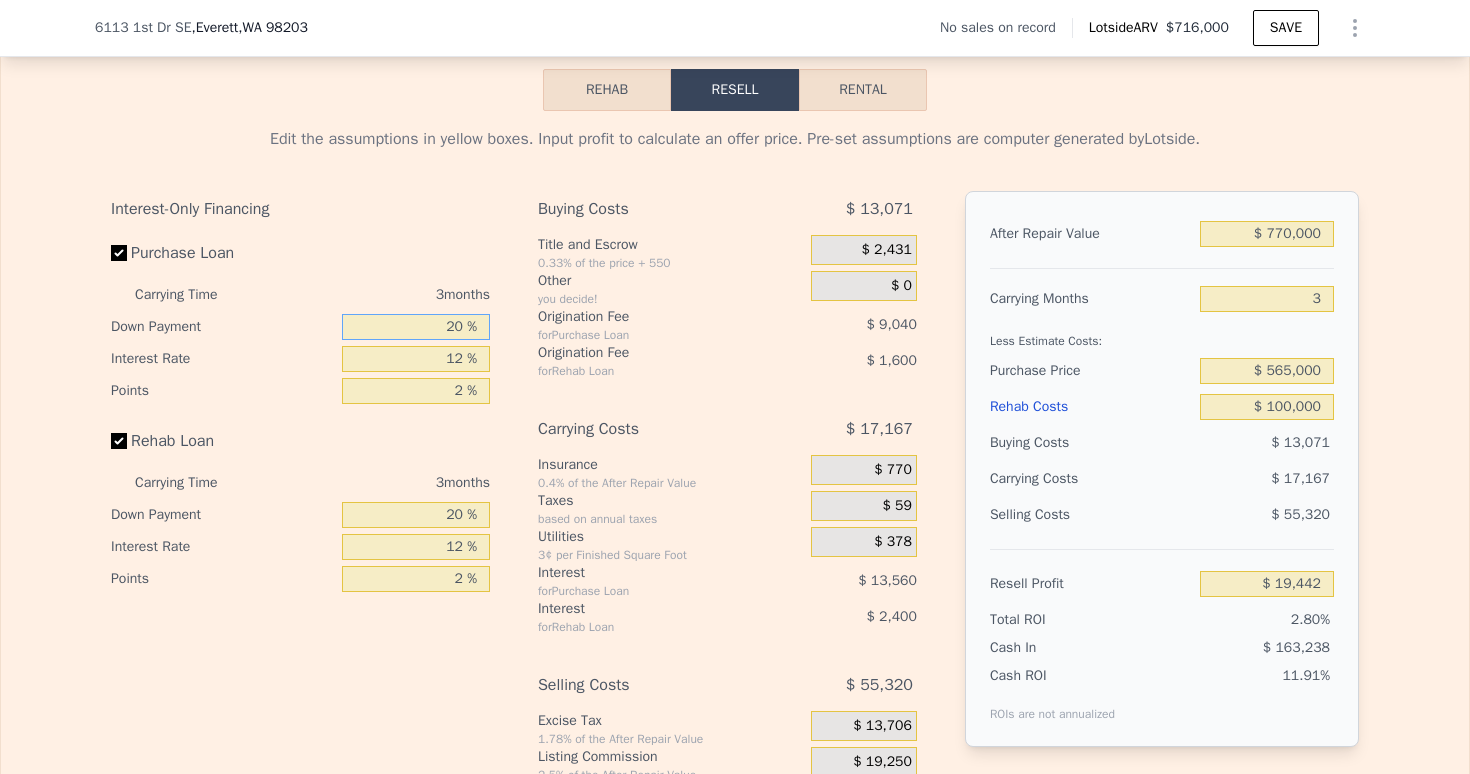 click on "20 %" at bounding box center [416, 327] 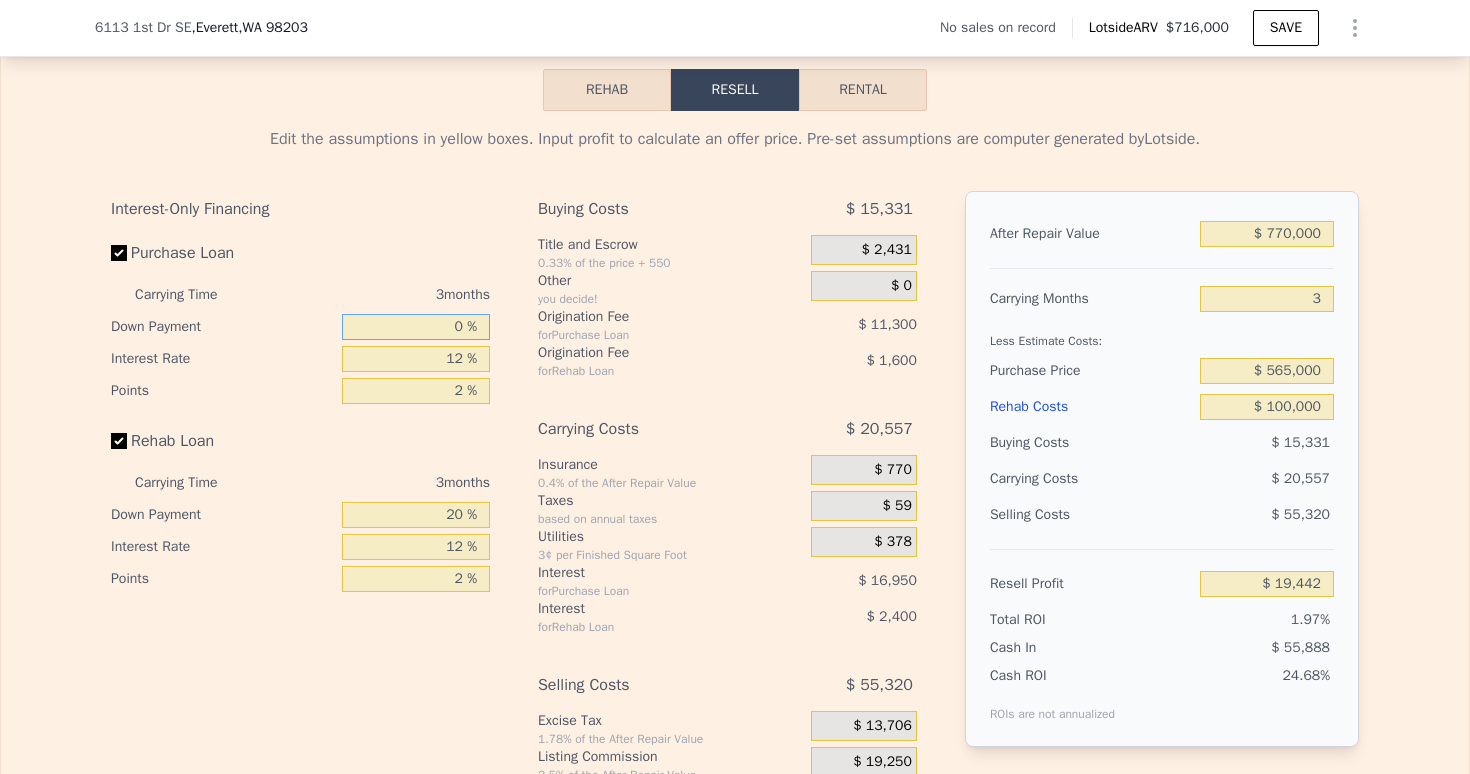 type on "$ 13,792" 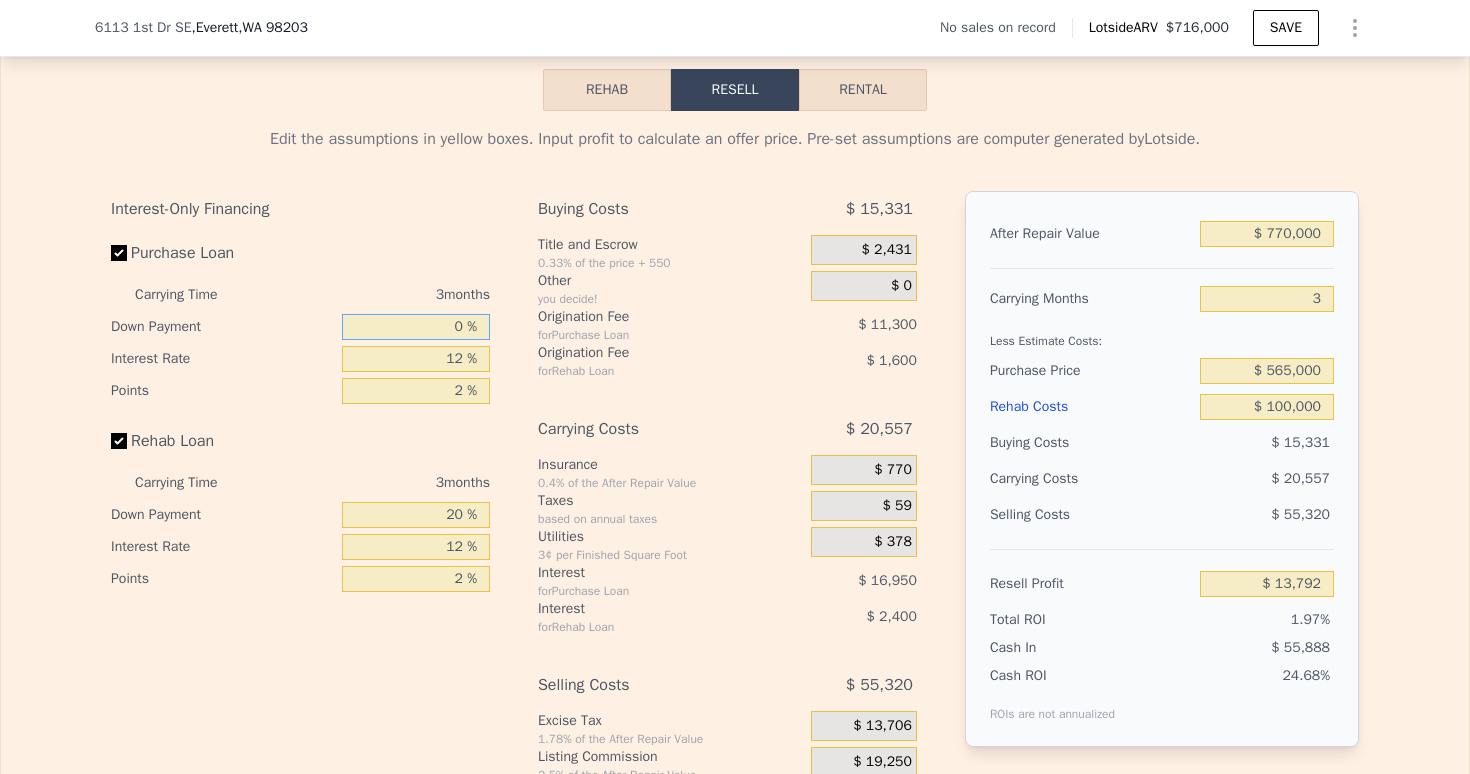 type on "10 %" 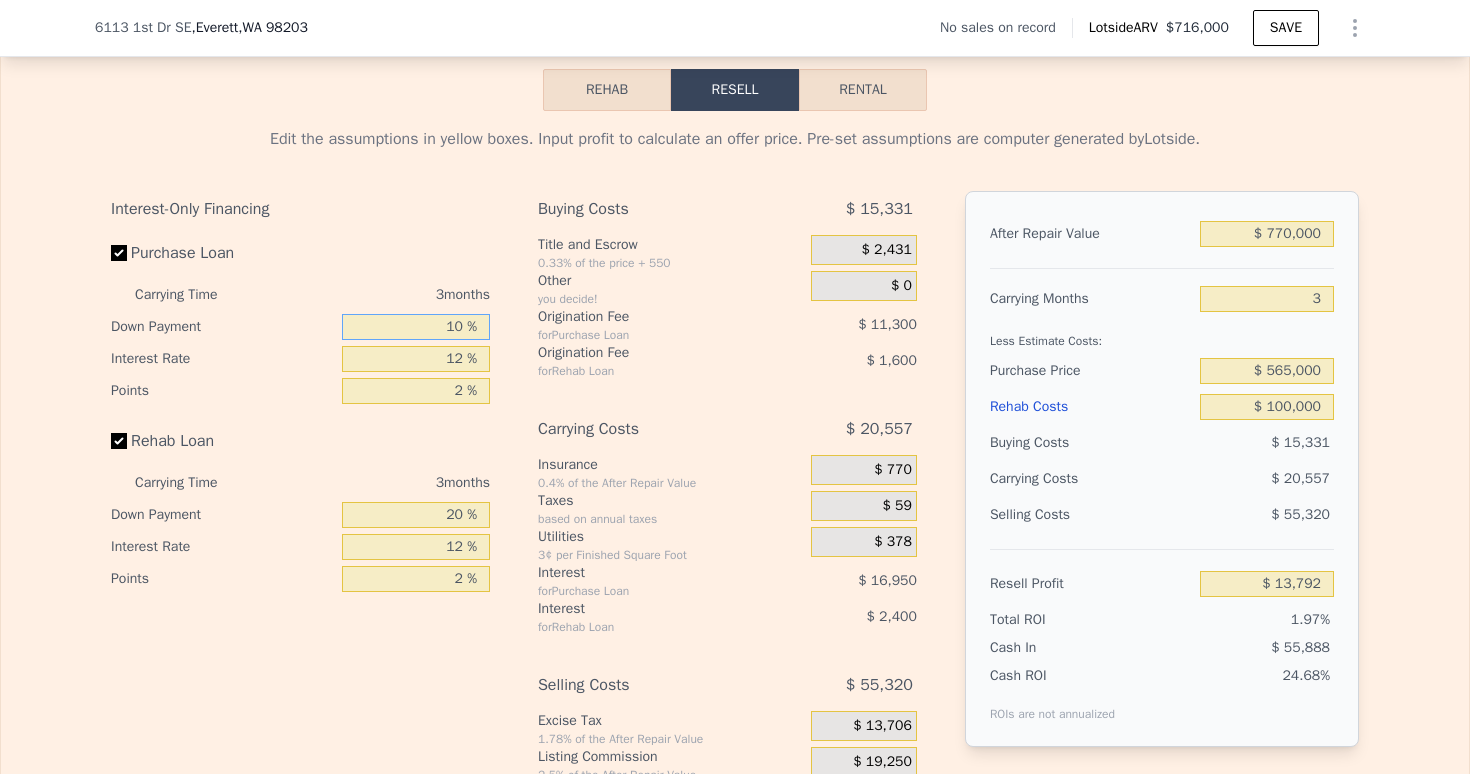 type on "$ 16,617" 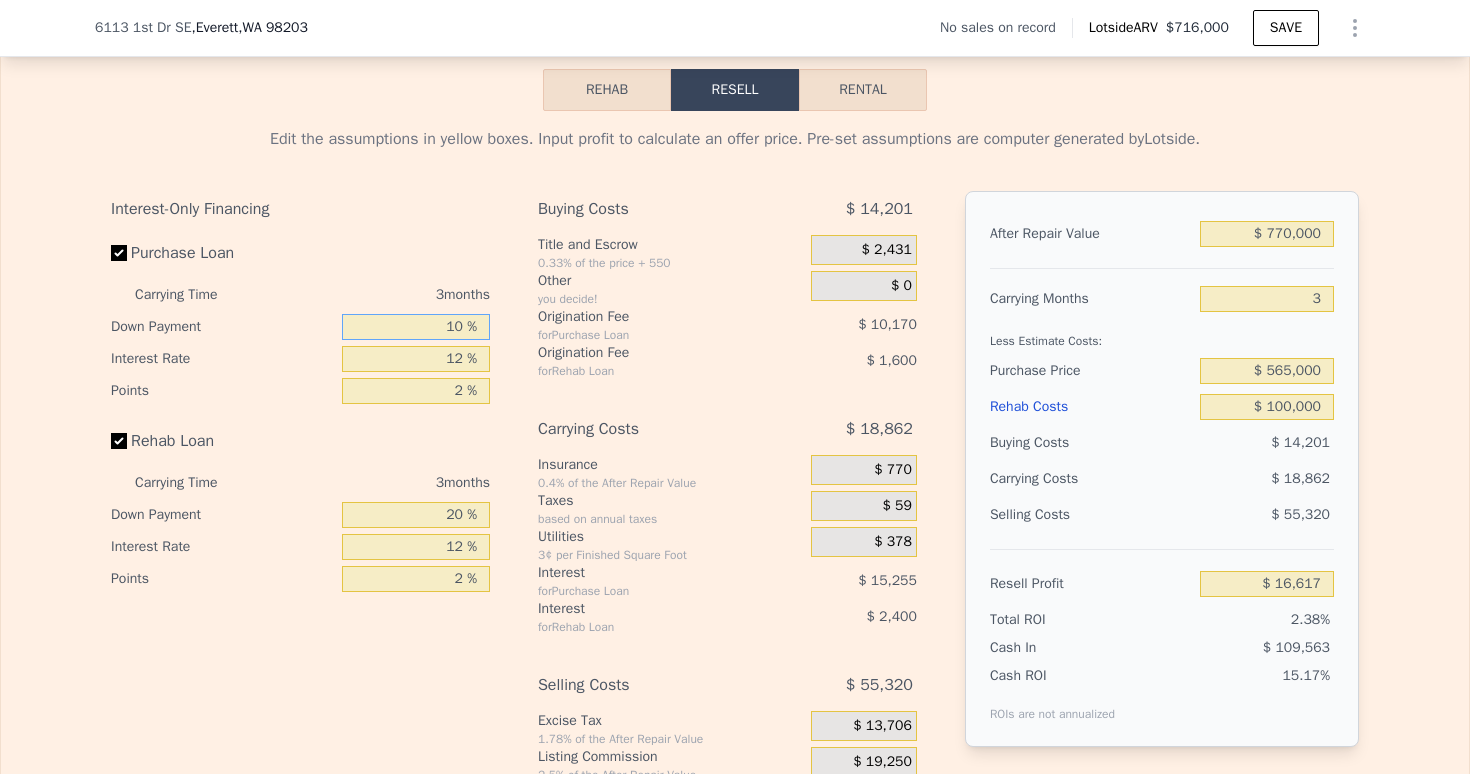 type on "10 %" 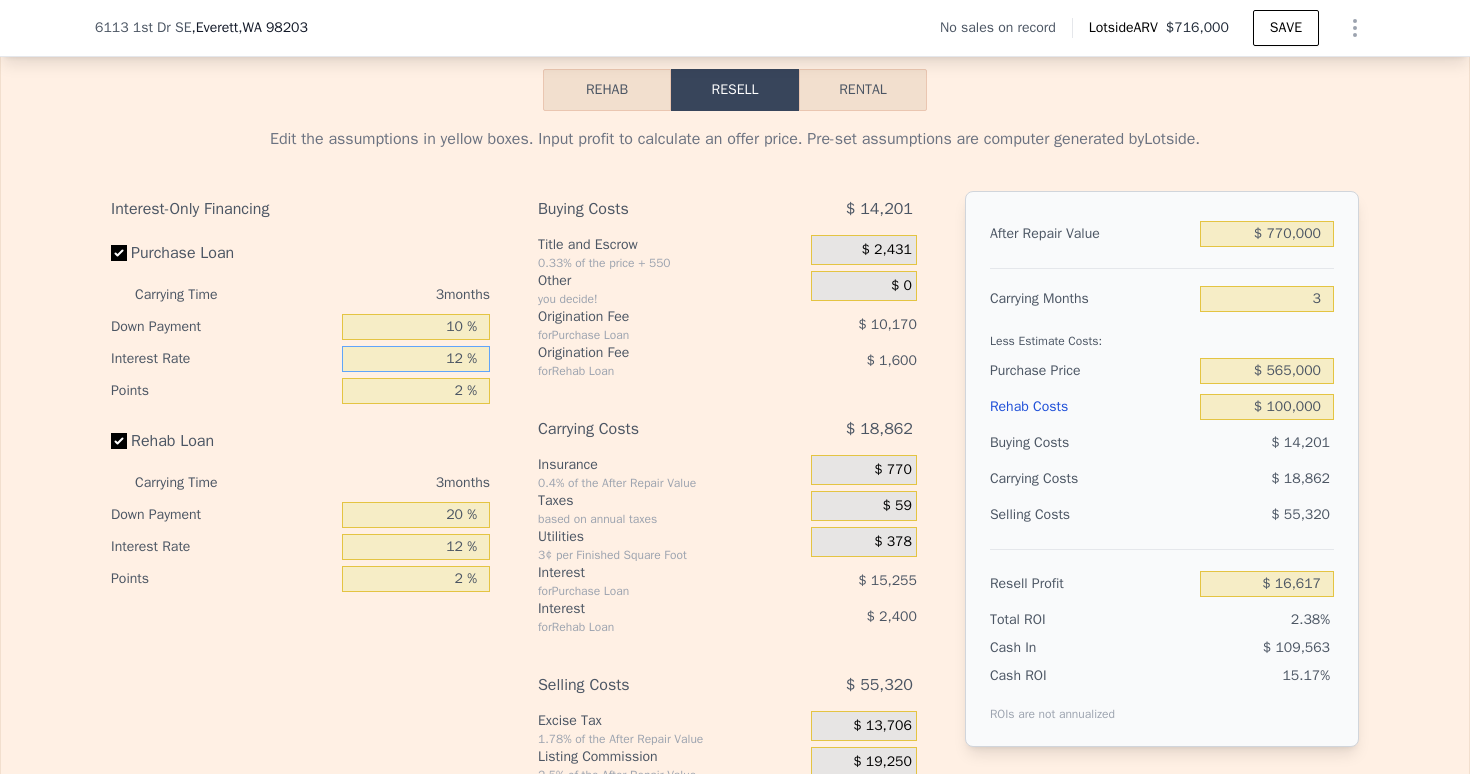 click on "12 %" at bounding box center [416, 359] 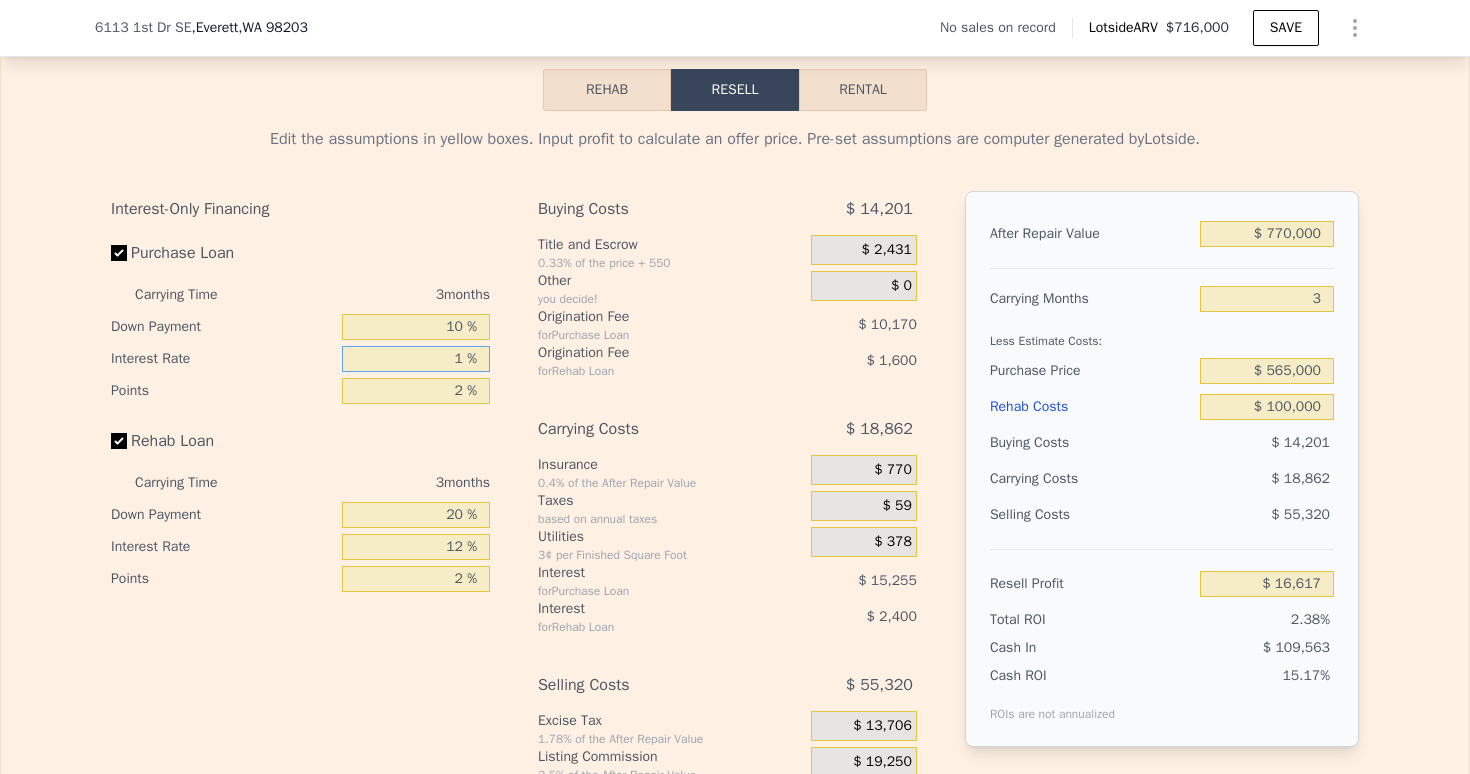 type on "$ 30,600" 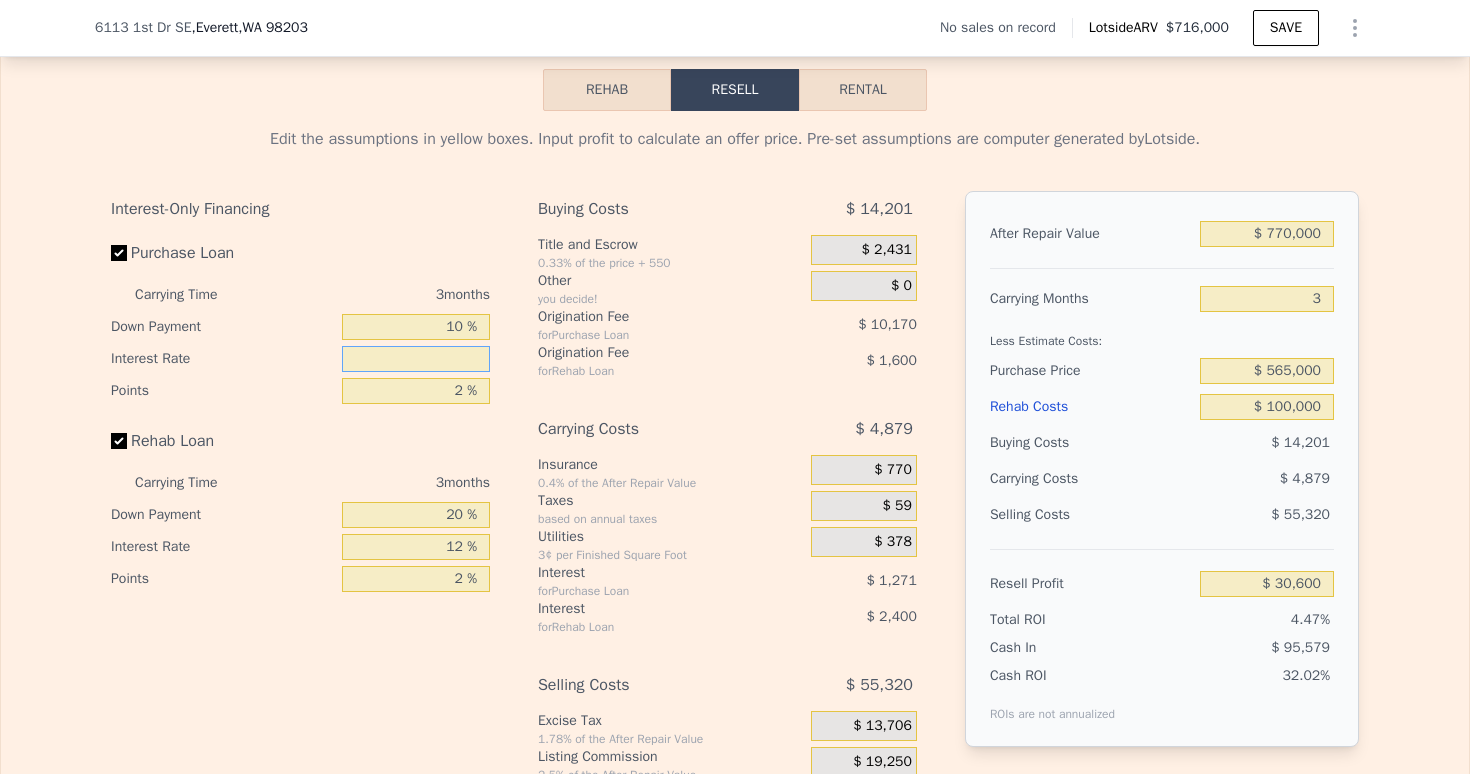 type on "9 %" 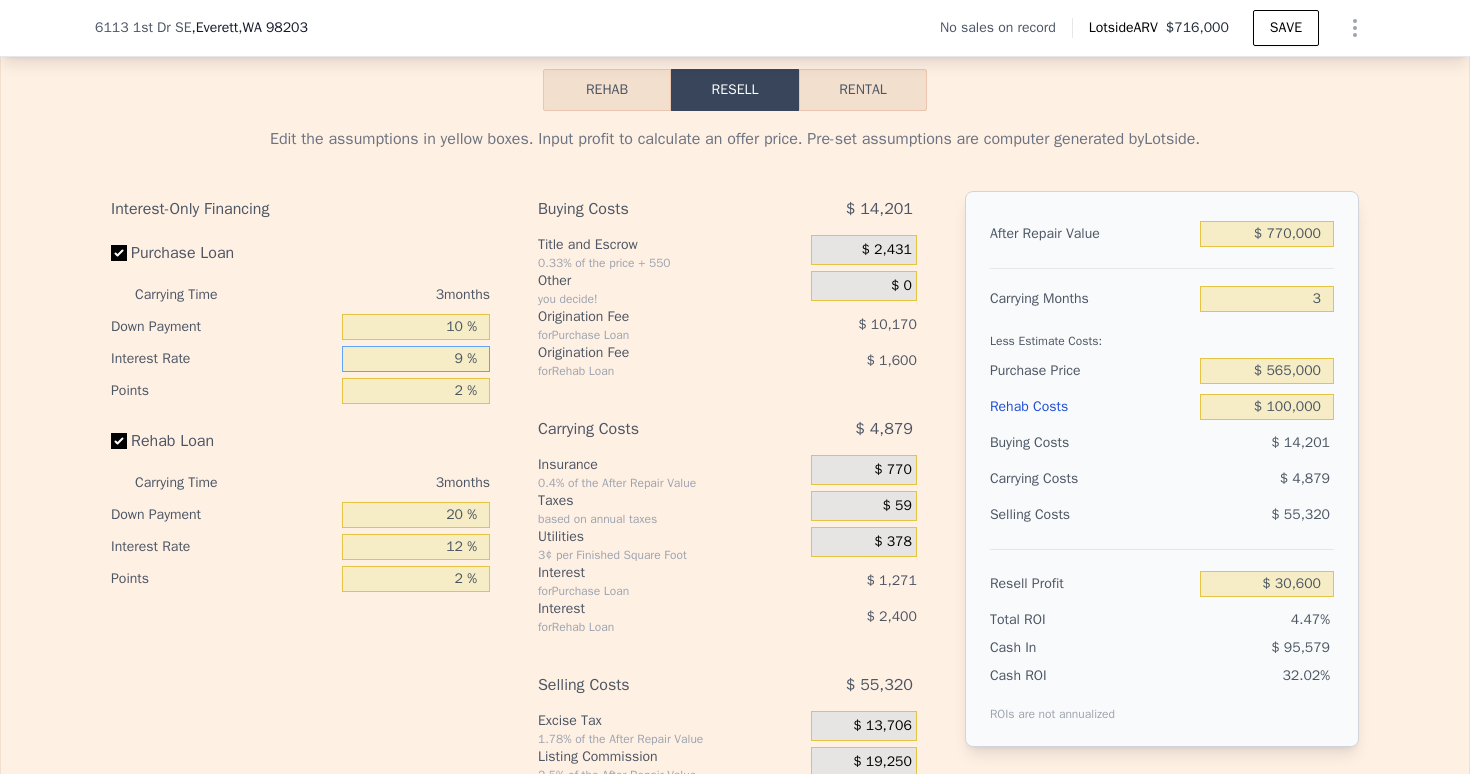 type on "$ 20,430" 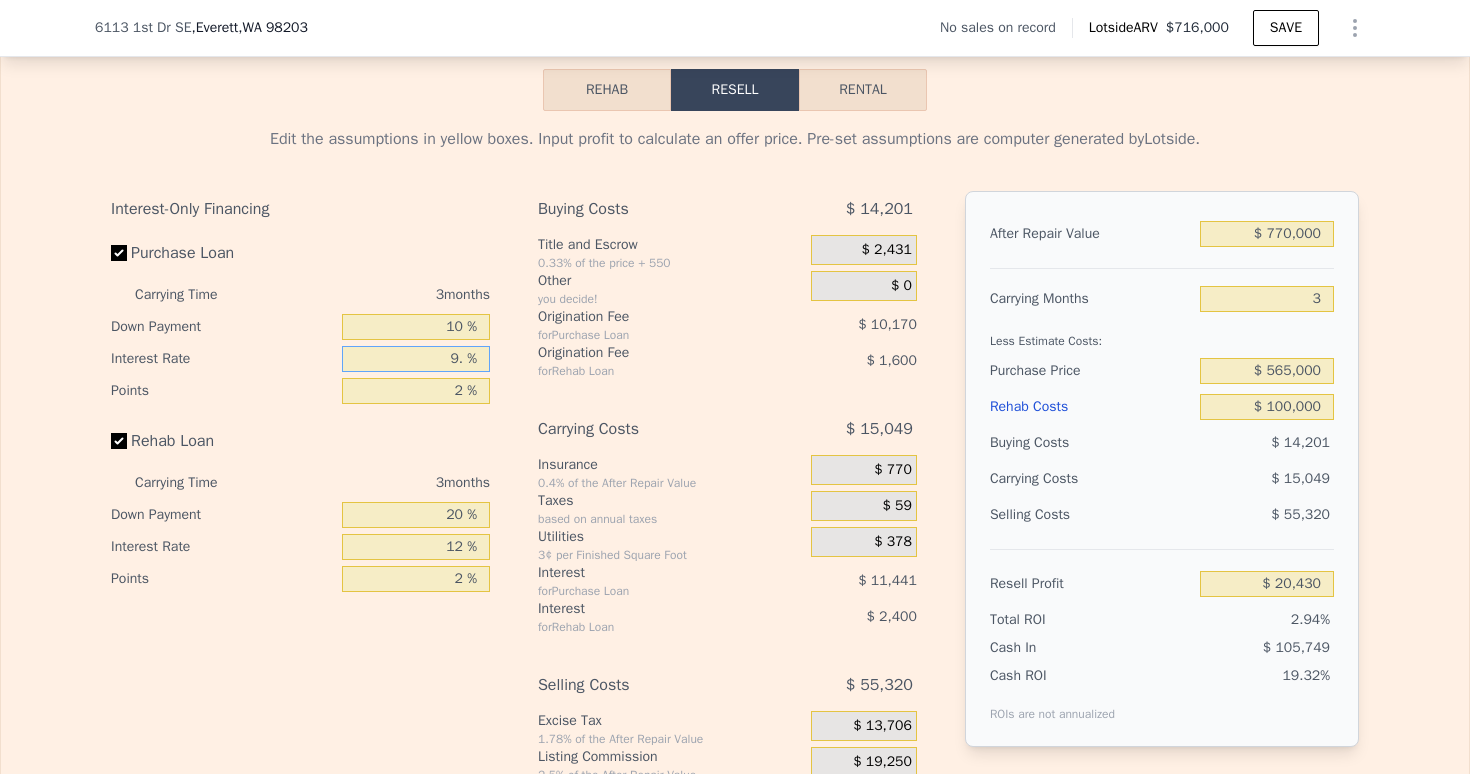 type on "9.5 %" 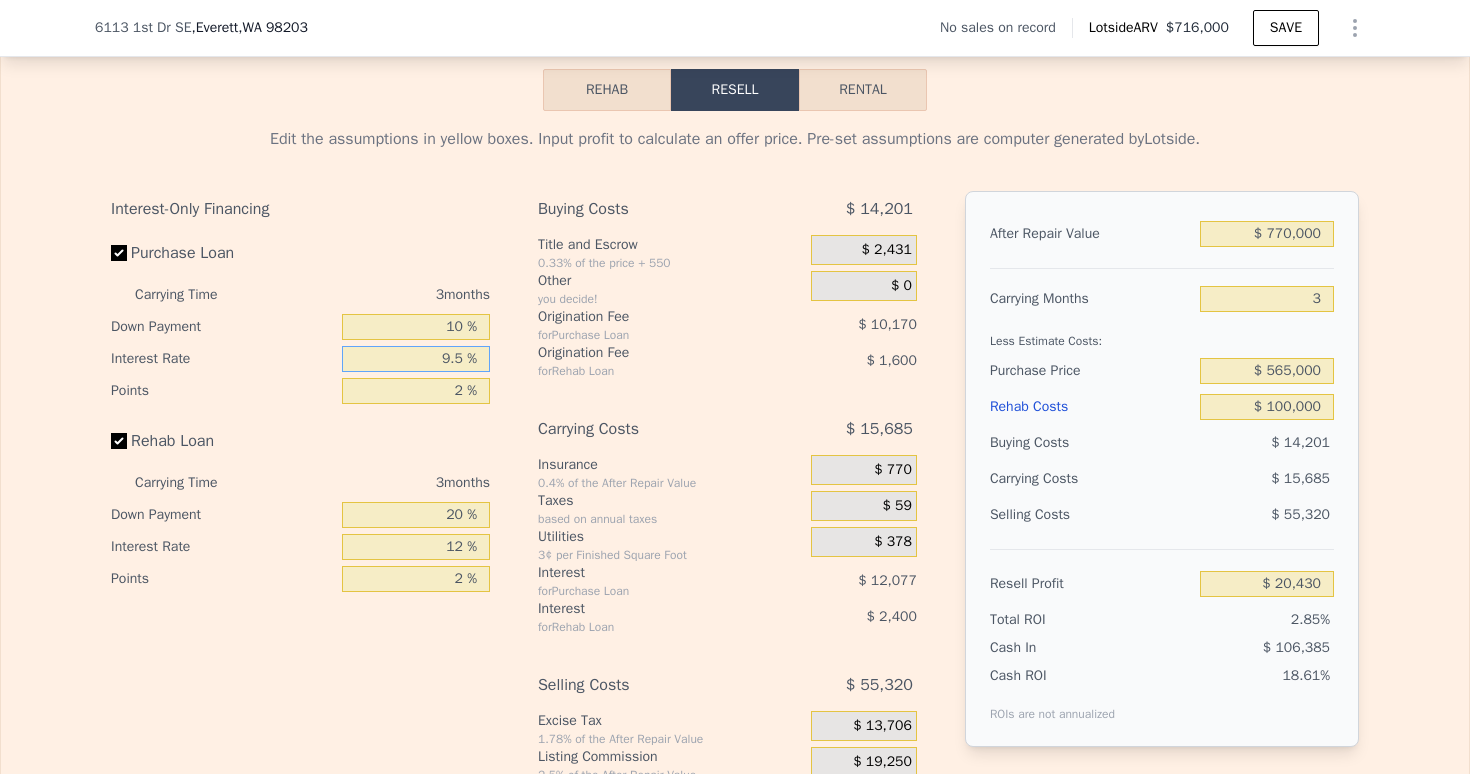 type on "$ 19,794" 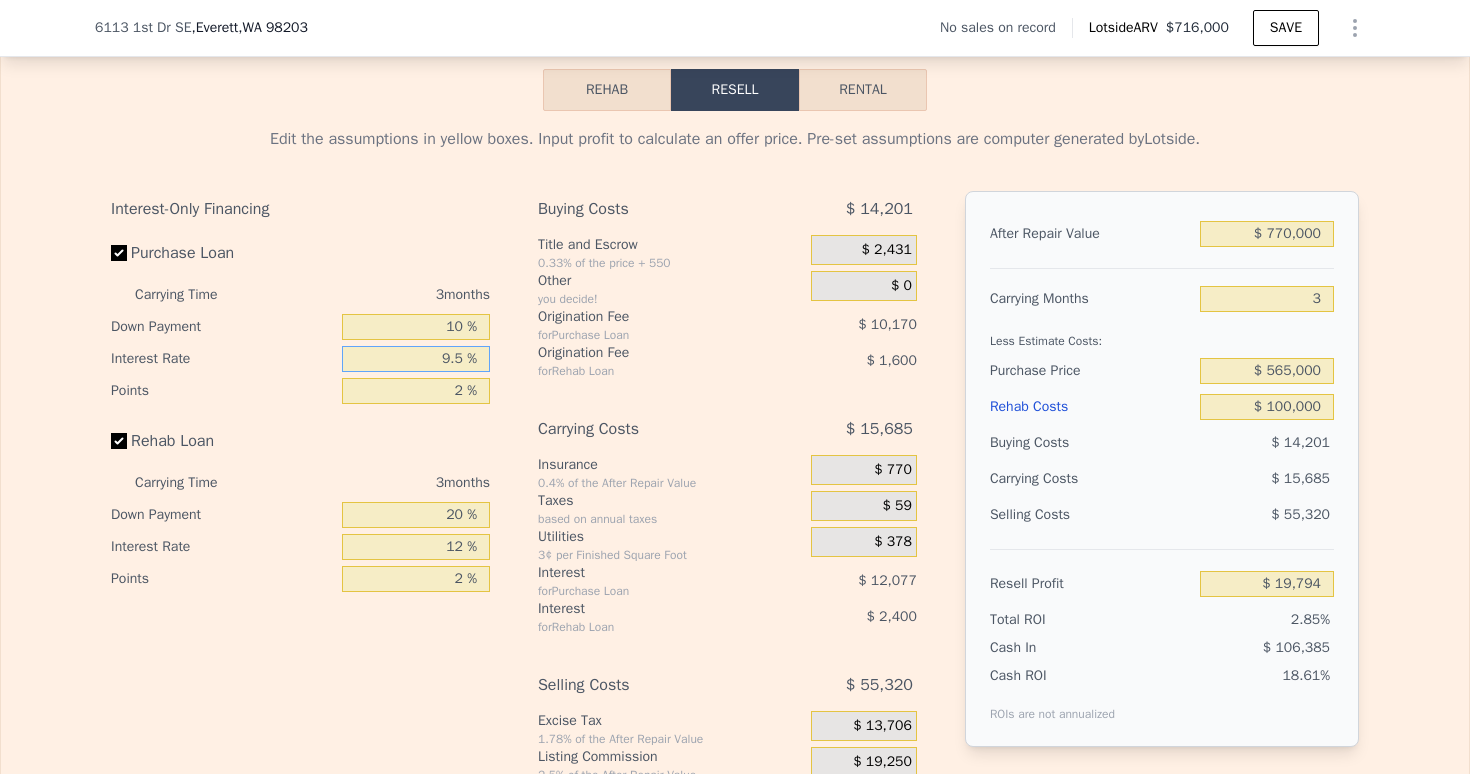 type on "9.5 %" 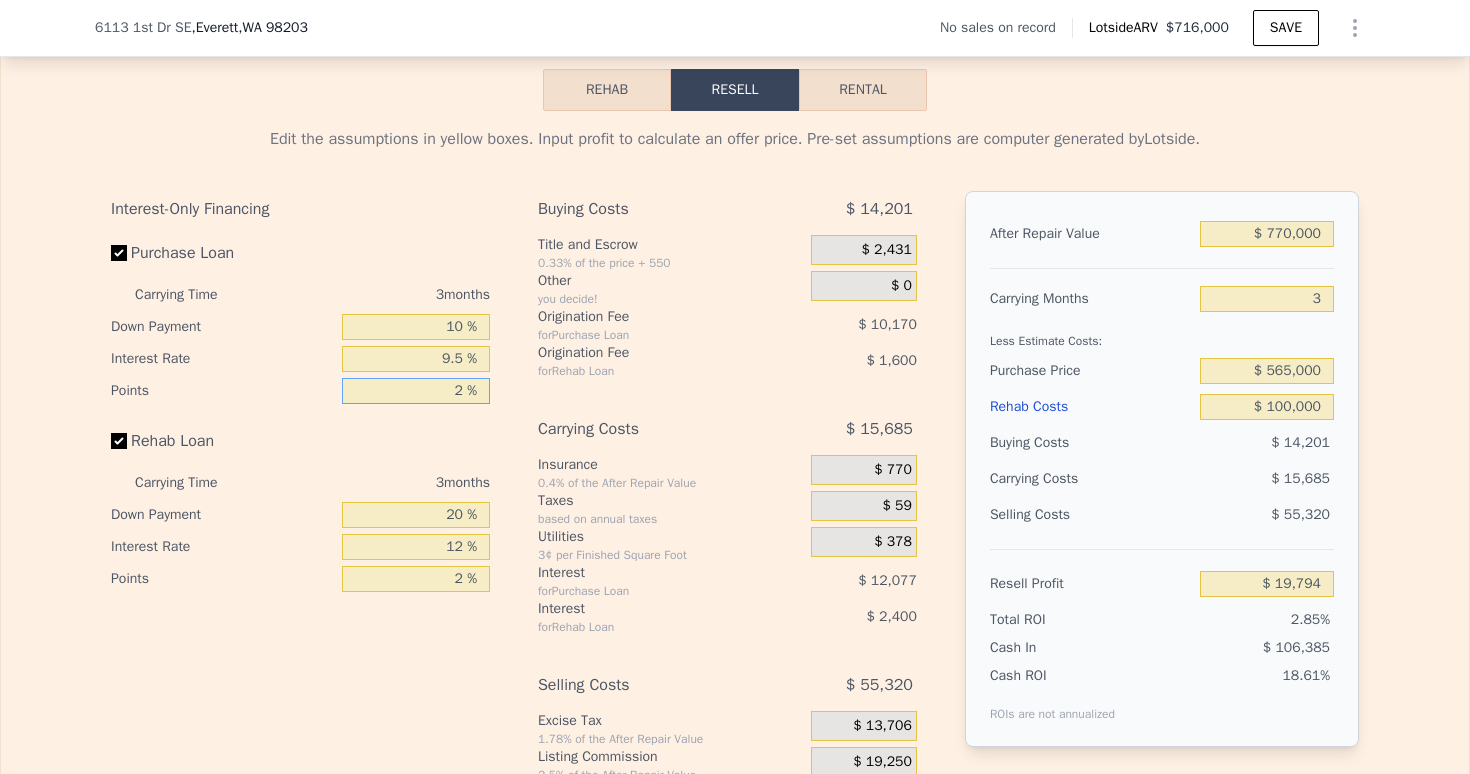 click on "2 %" at bounding box center (416, 391) 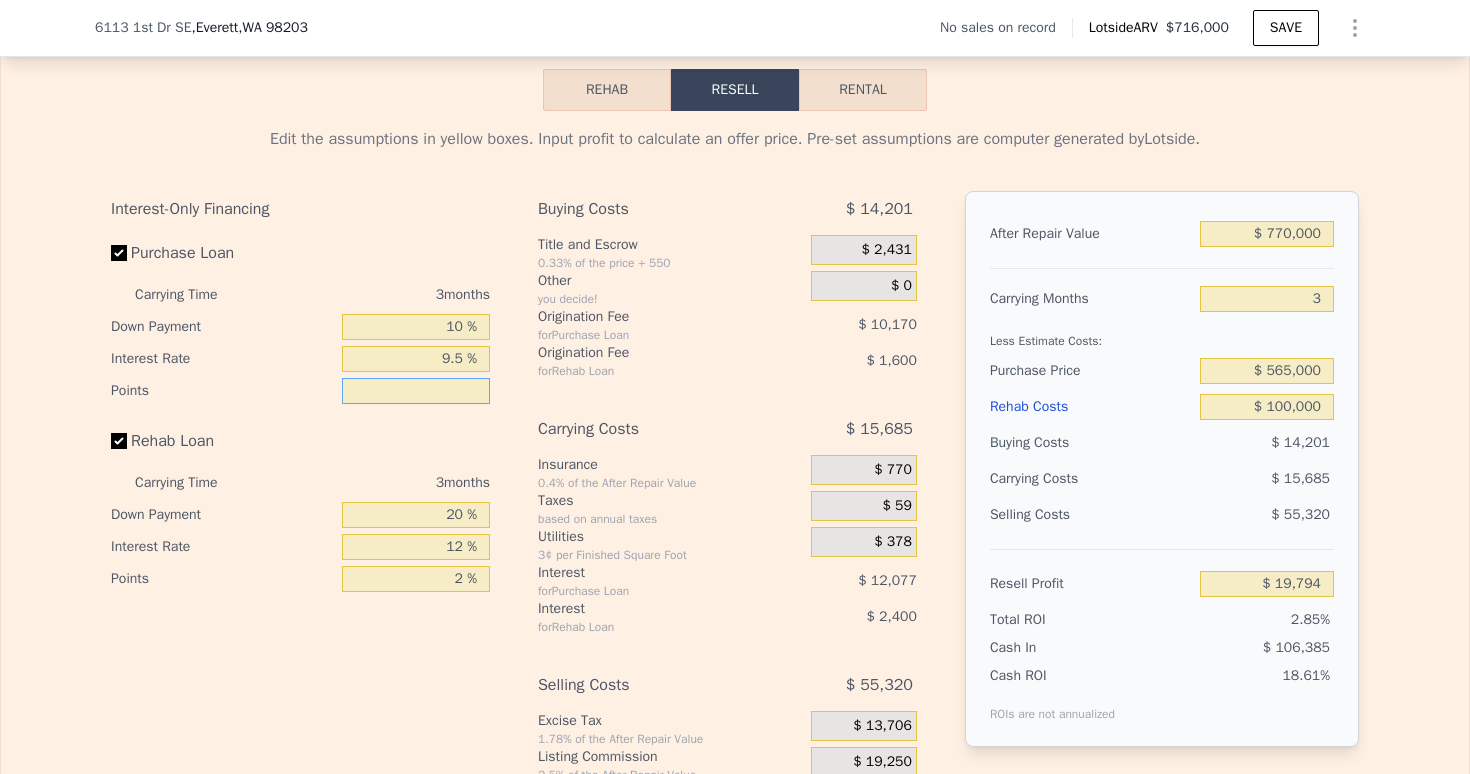 type on "1 %" 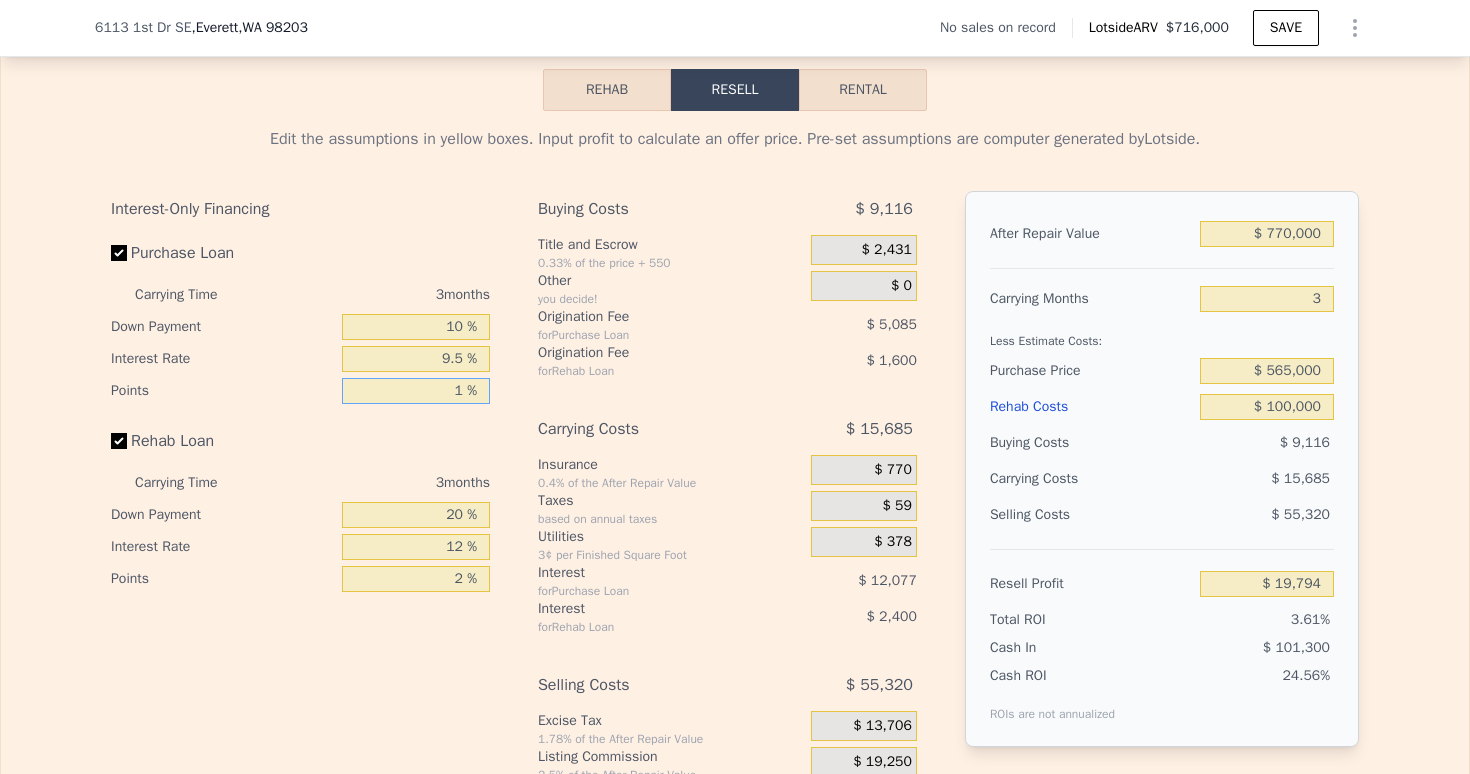 type on "$ 24,879" 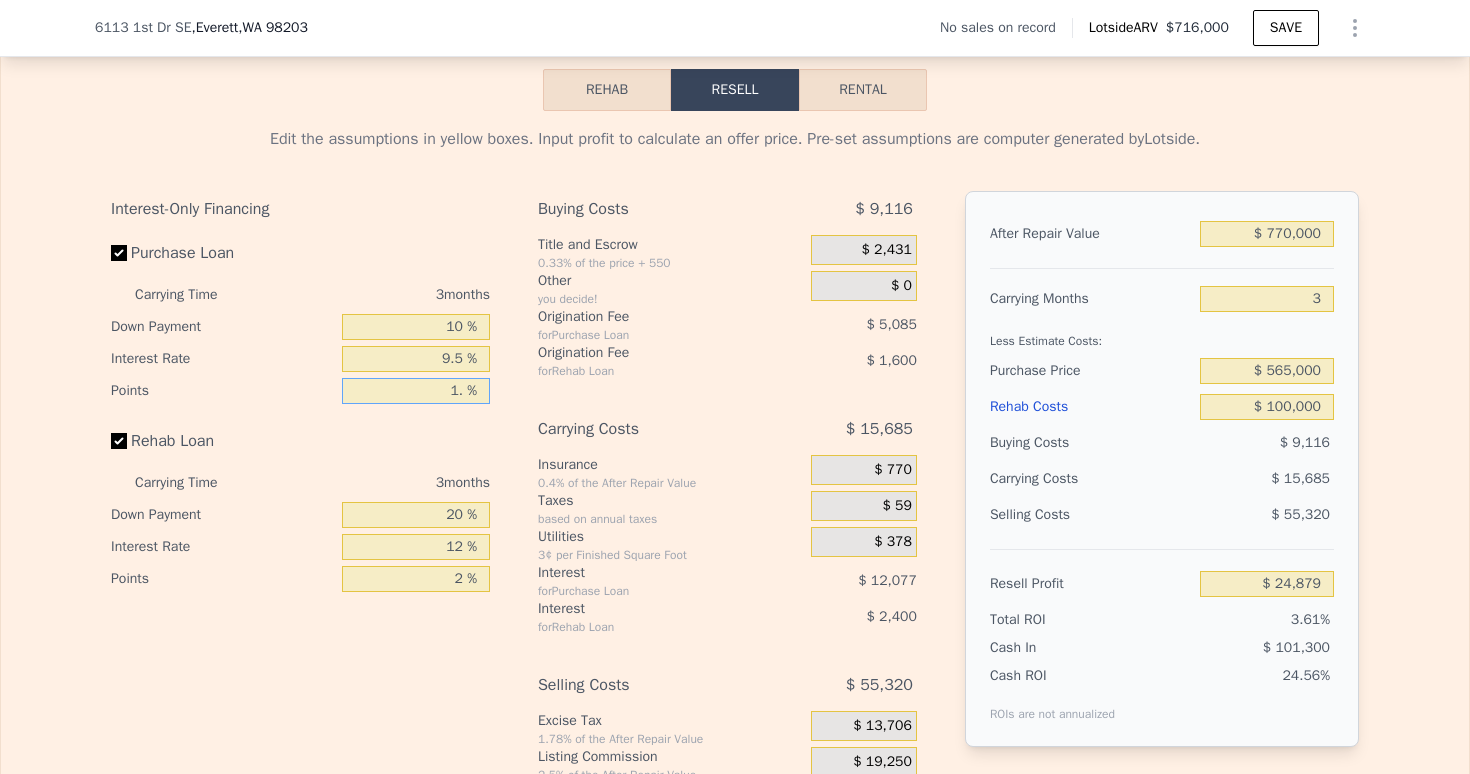 type on "1.5 %" 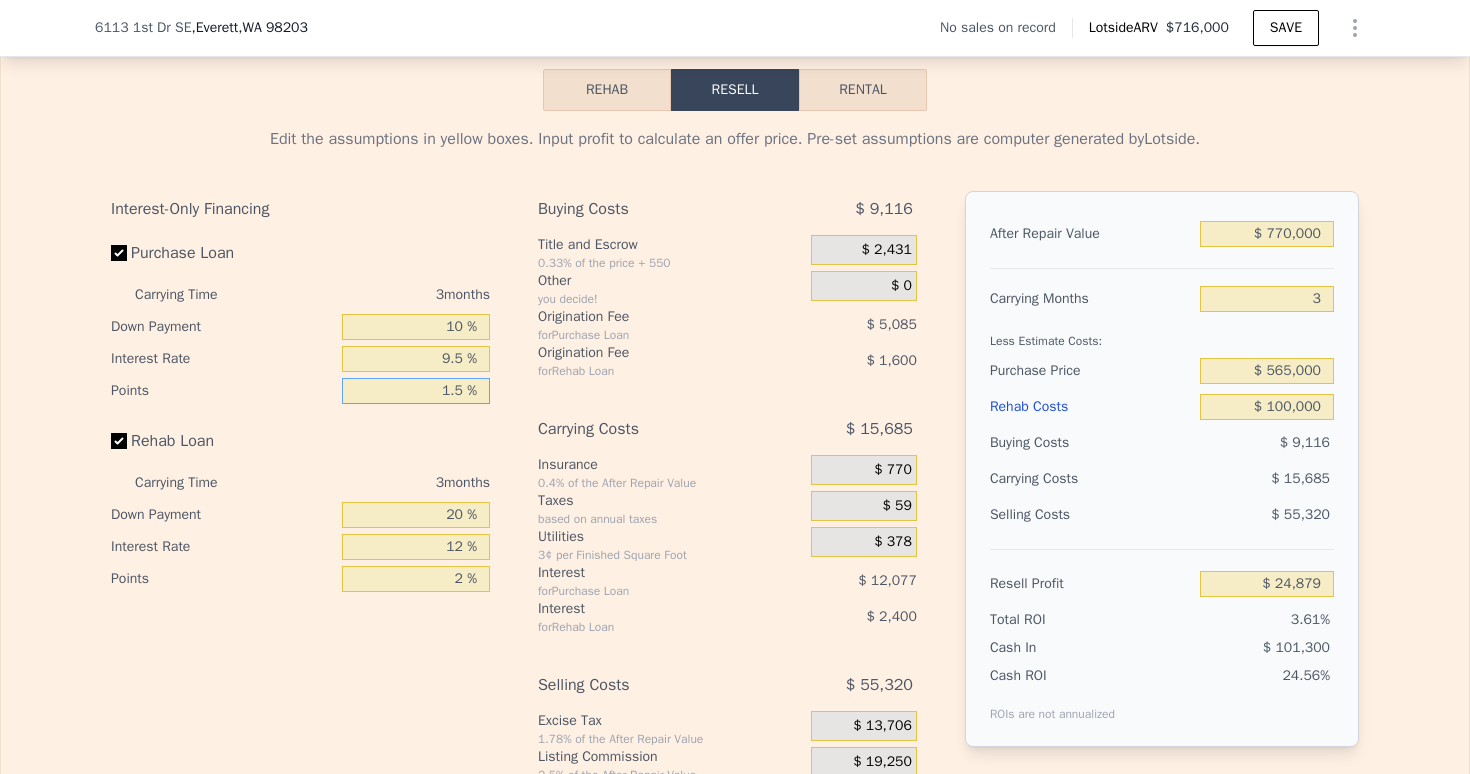 type on "$ 22,336" 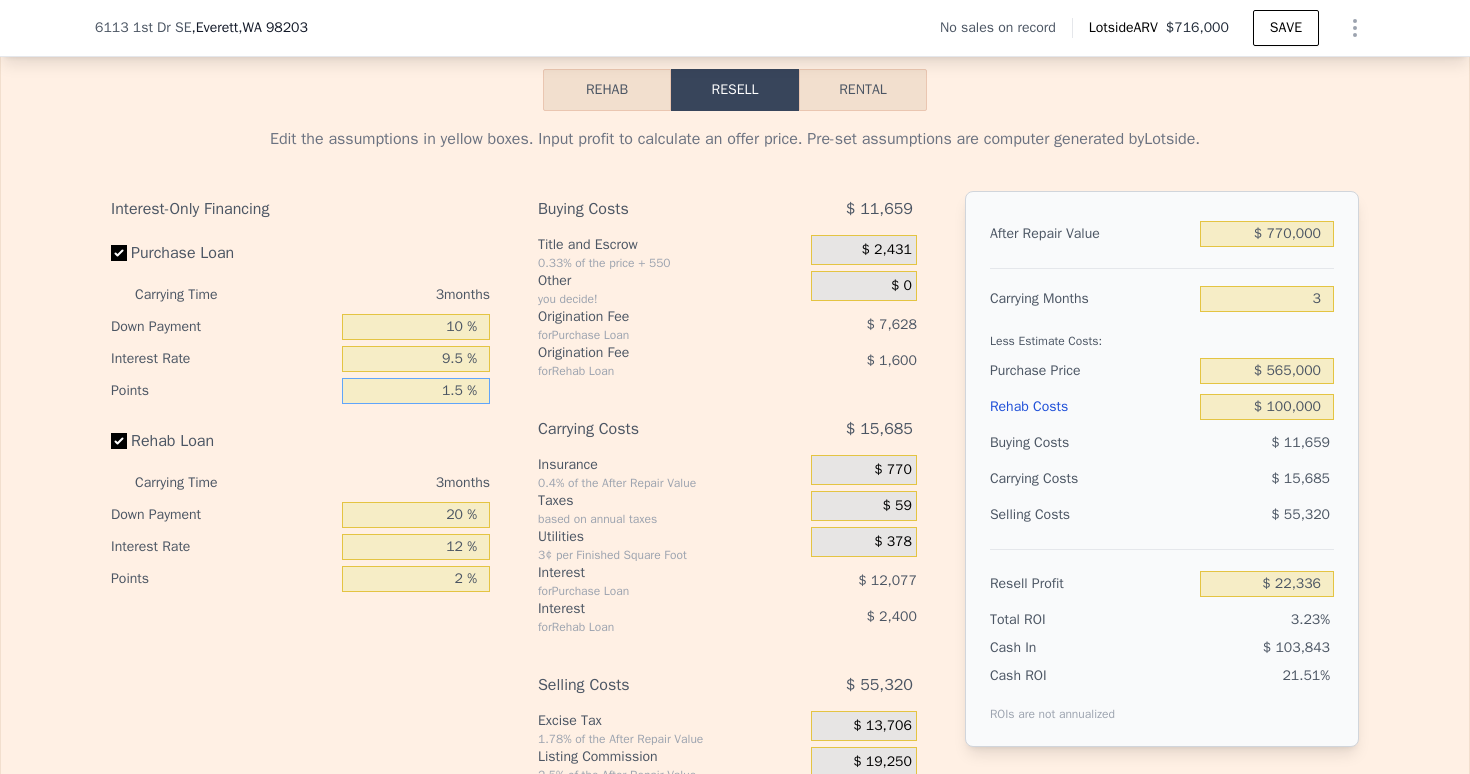 type on "1.5 %" 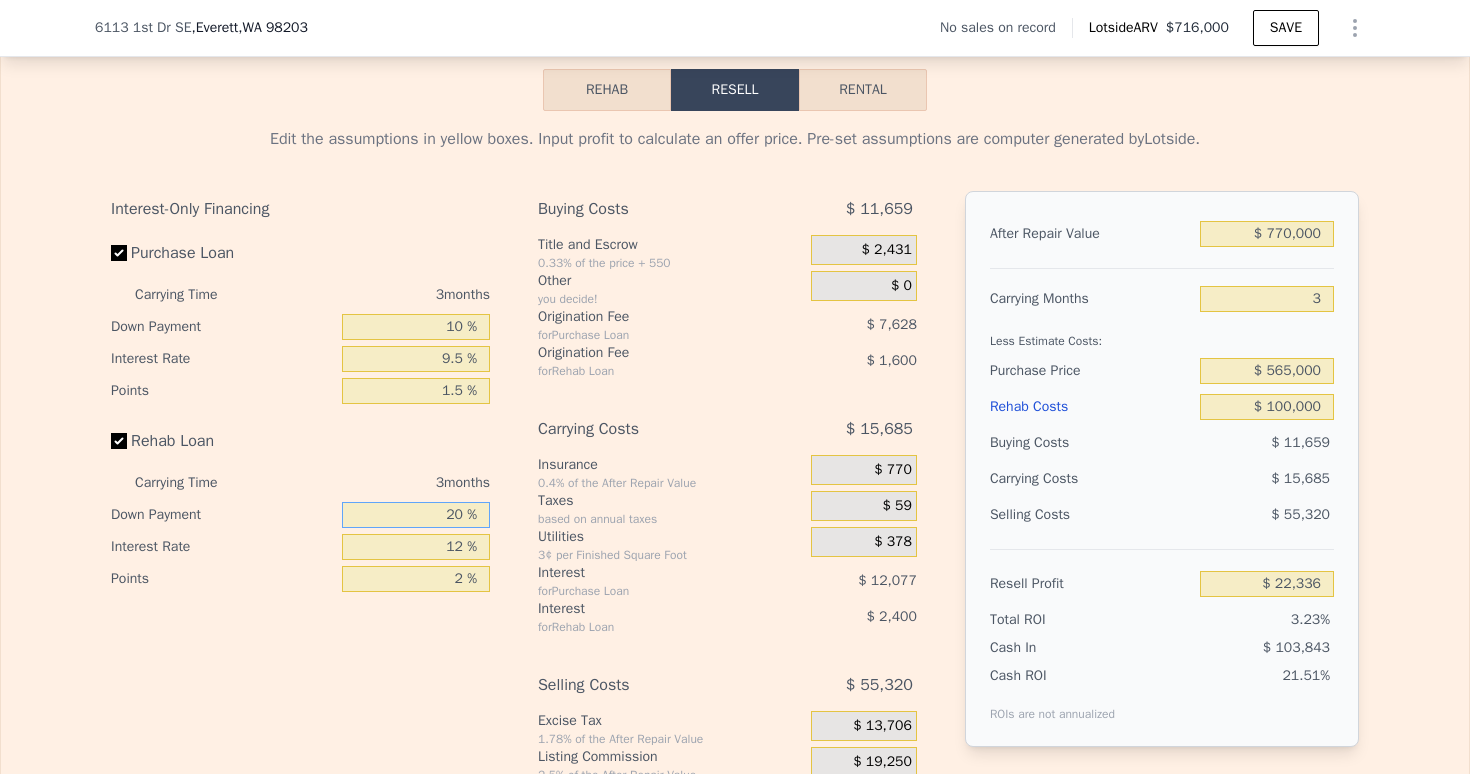 click on "20 %" at bounding box center (416, 515) 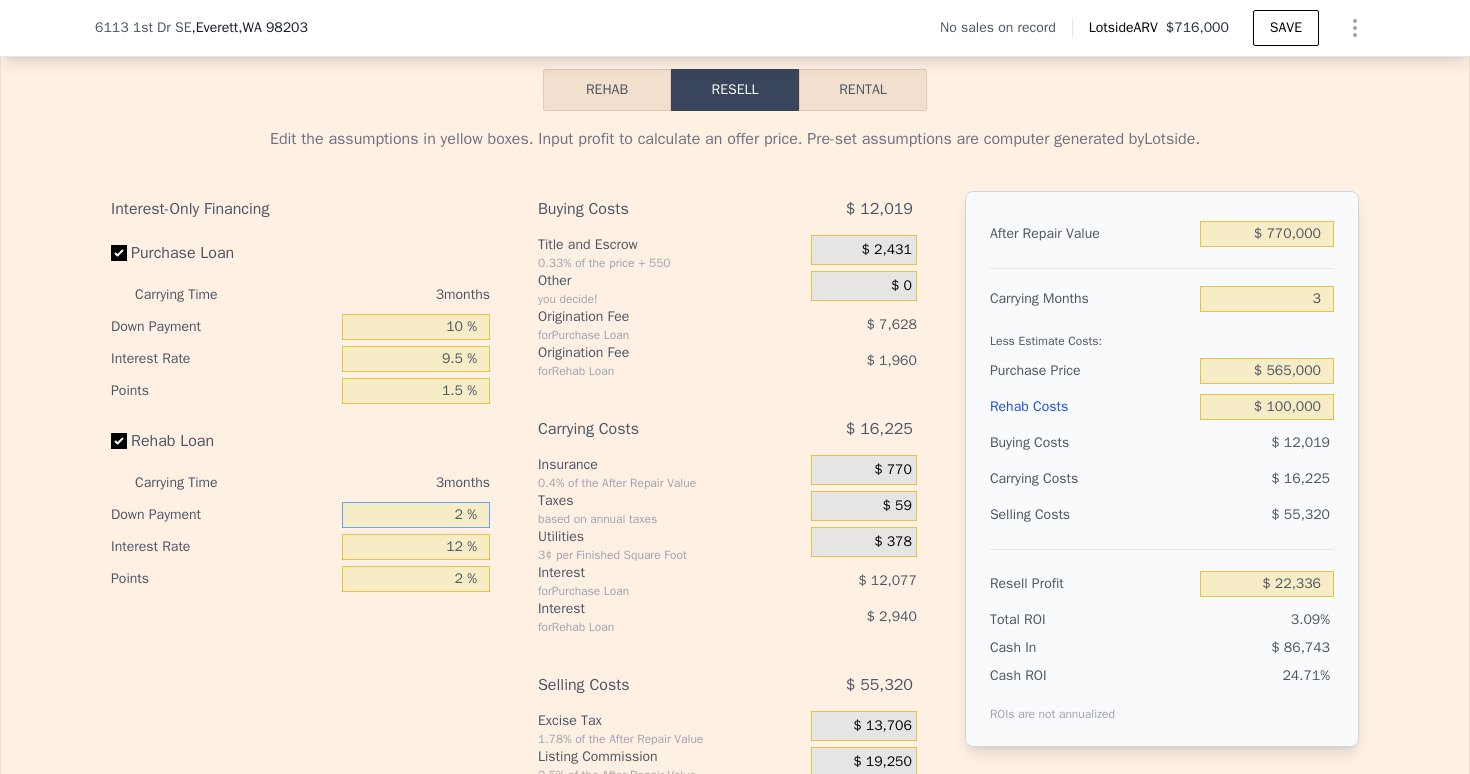 type on "$ 21,436" 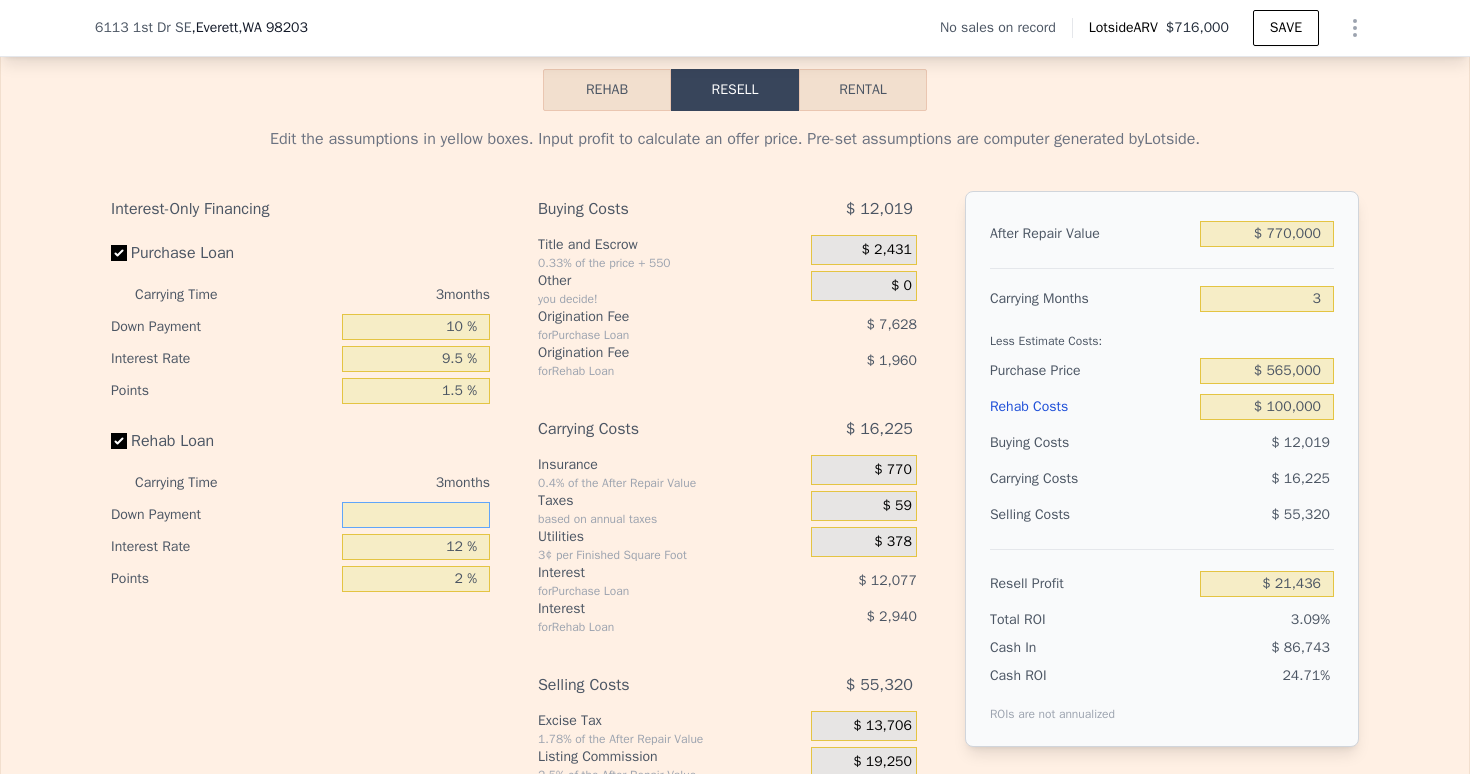 type on "1 %" 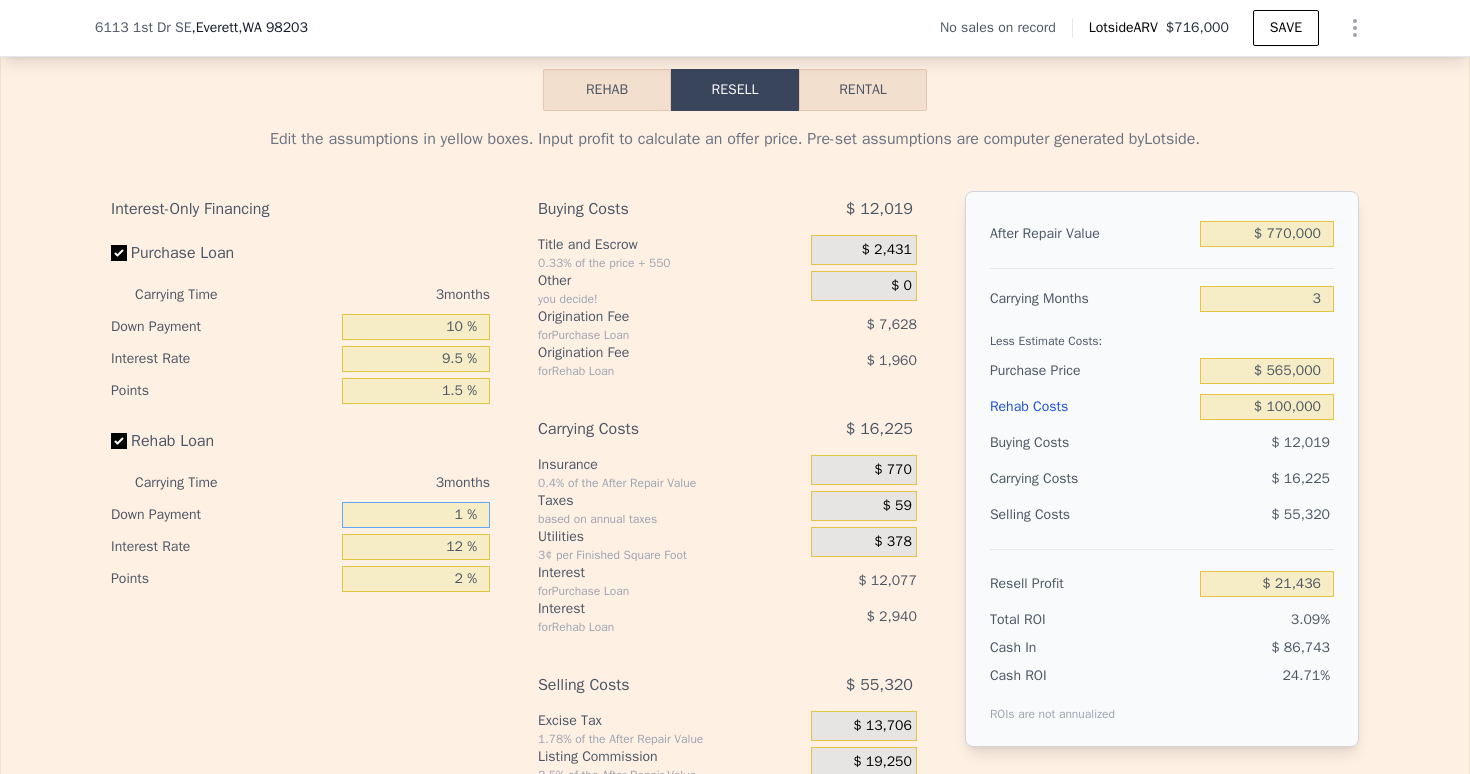 type on "$ 21,386" 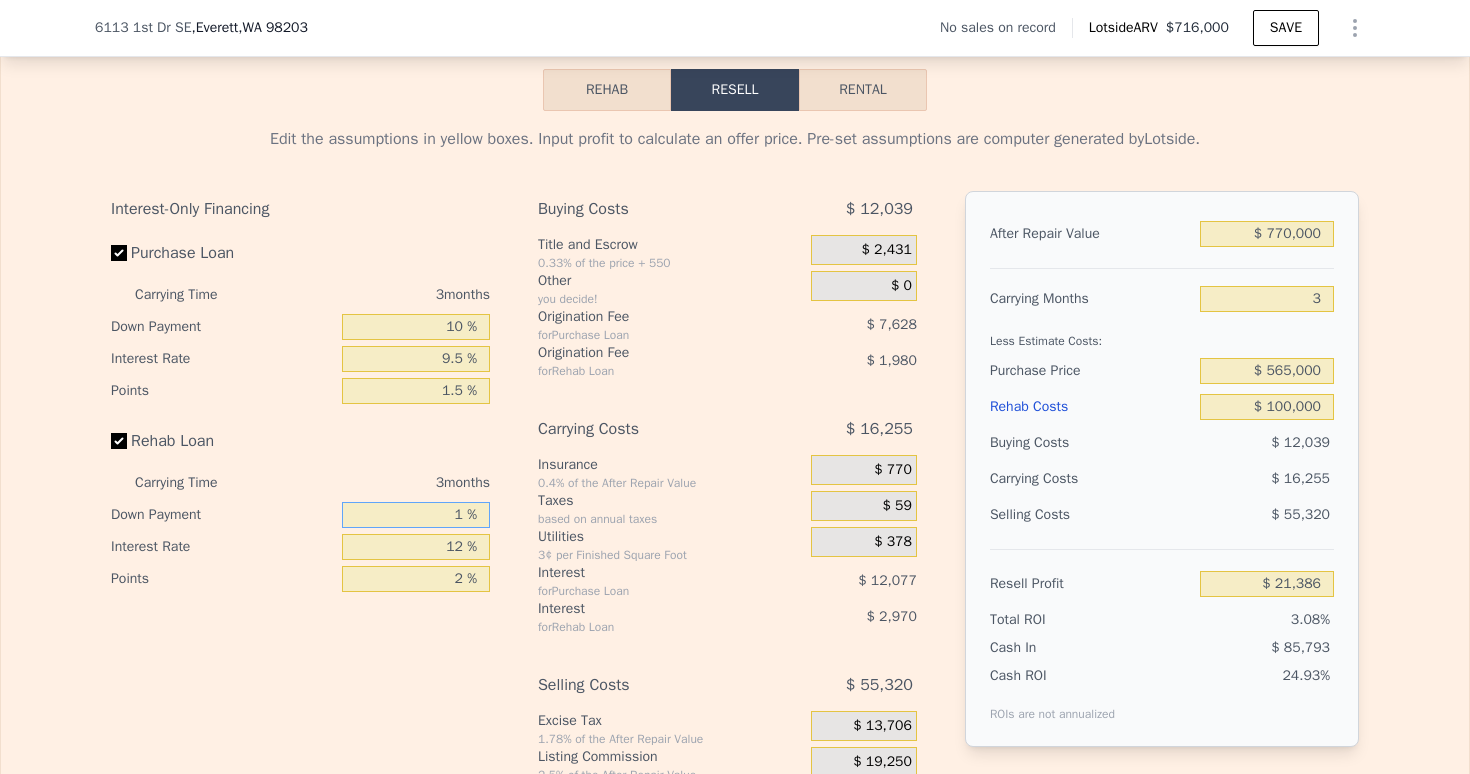 type on "10 %" 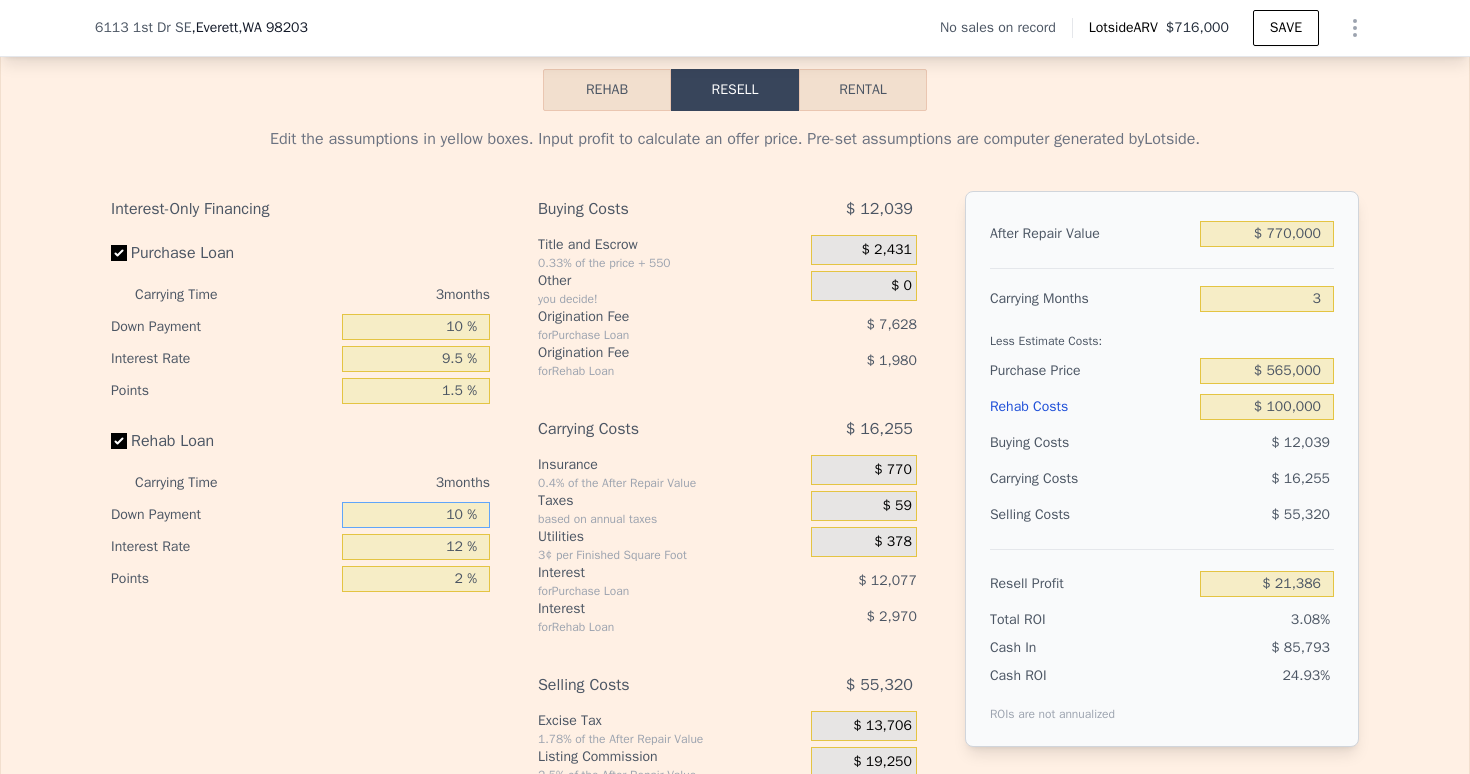 type on "$ 21,836" 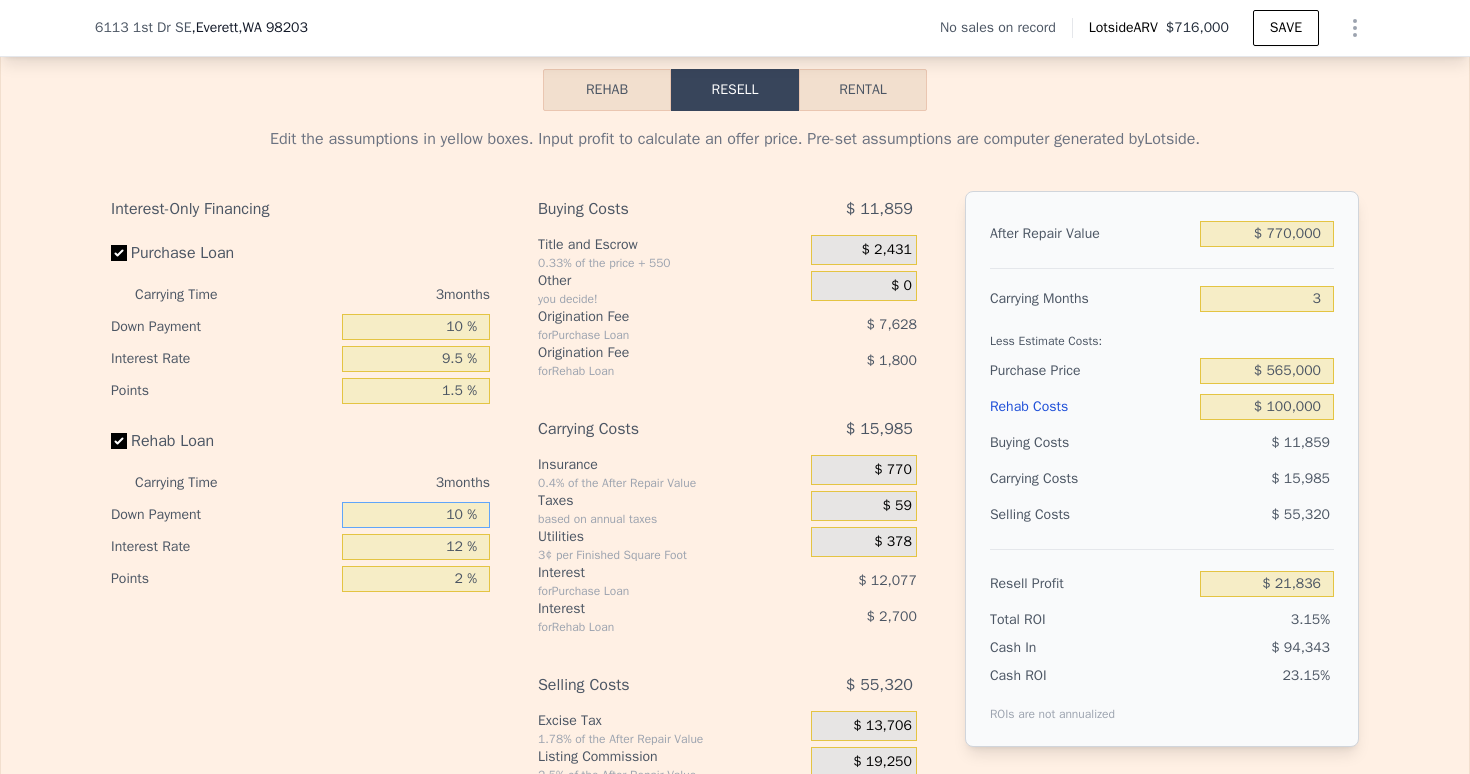 type on "10 %" 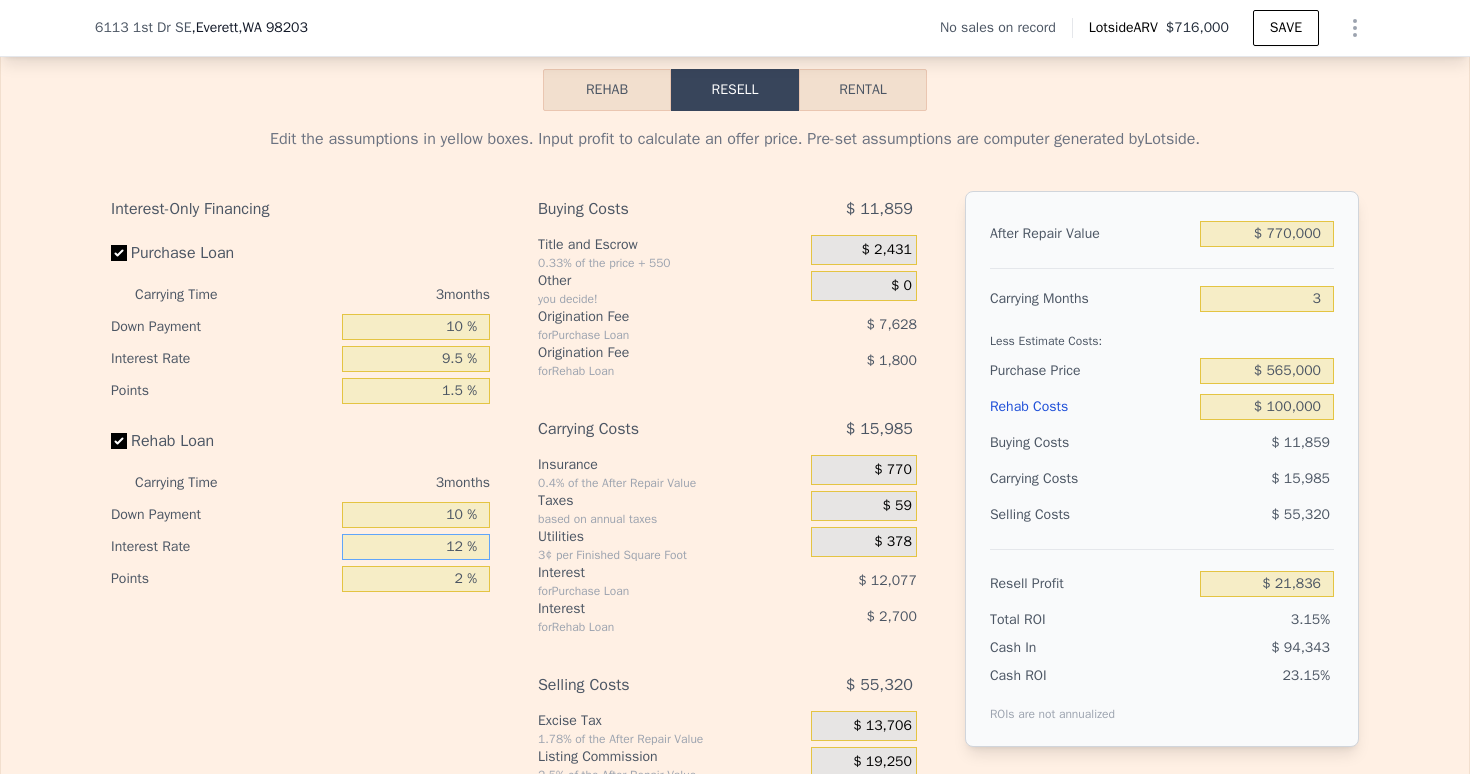 click on "12 %" at bounding box center [416, 547] 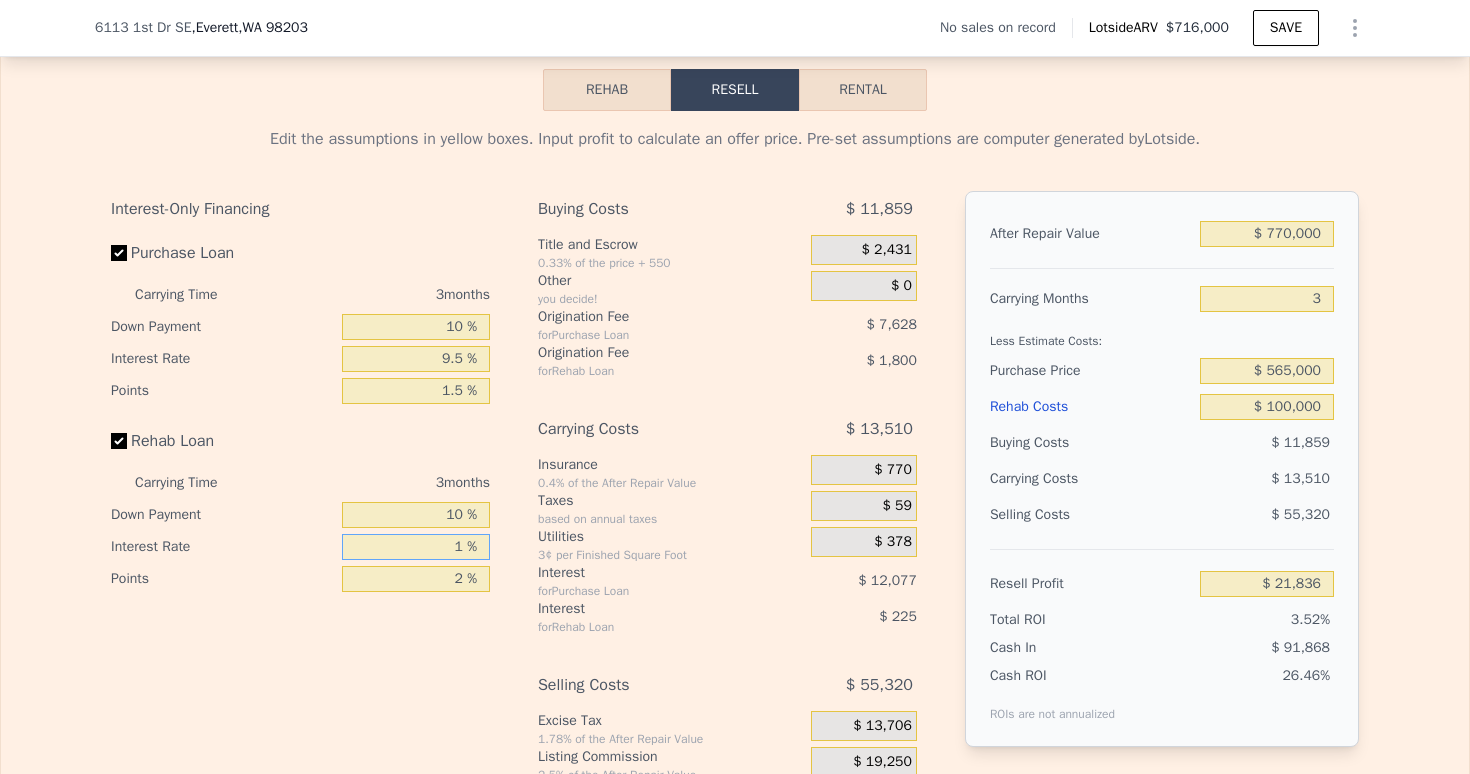 type on "$ 24,311" 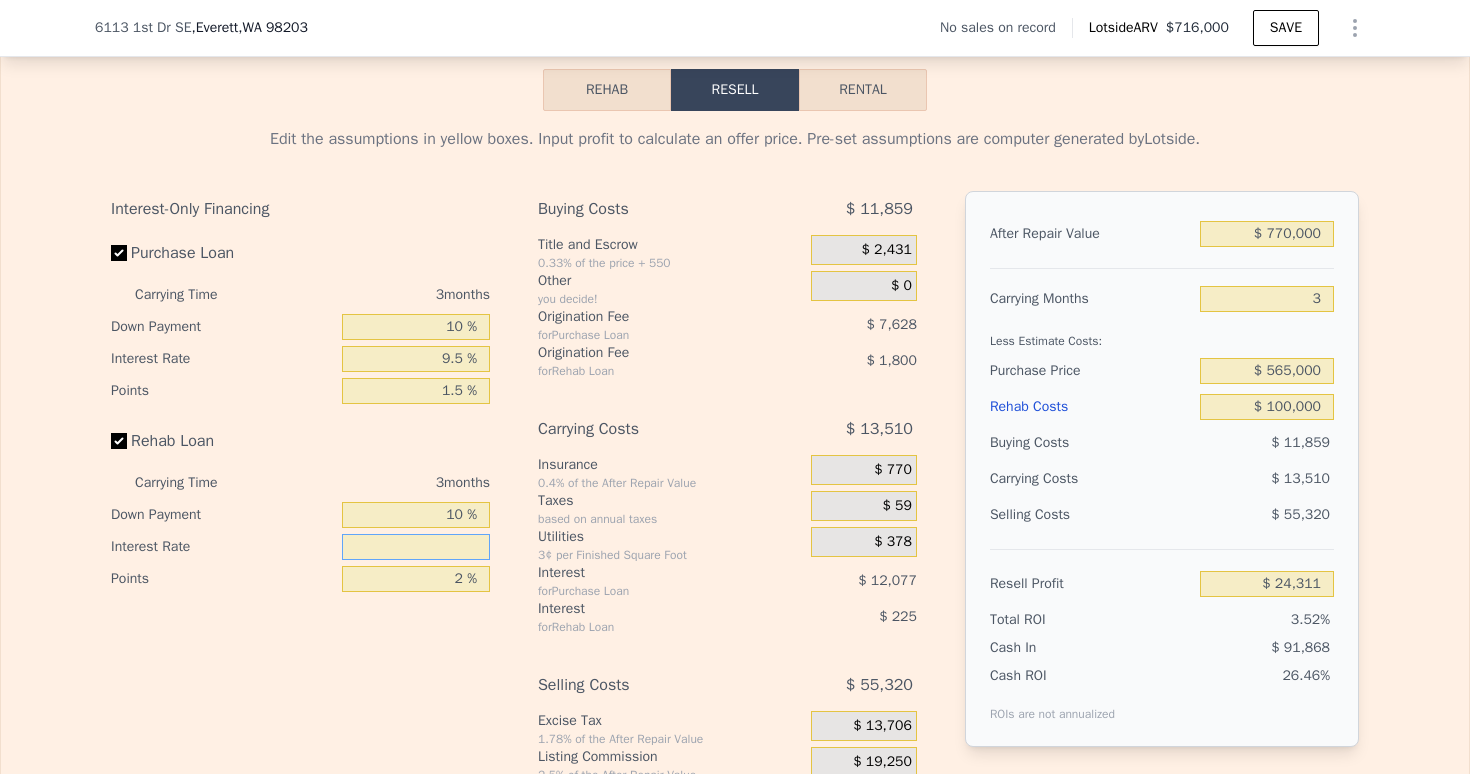 type on "9 %" 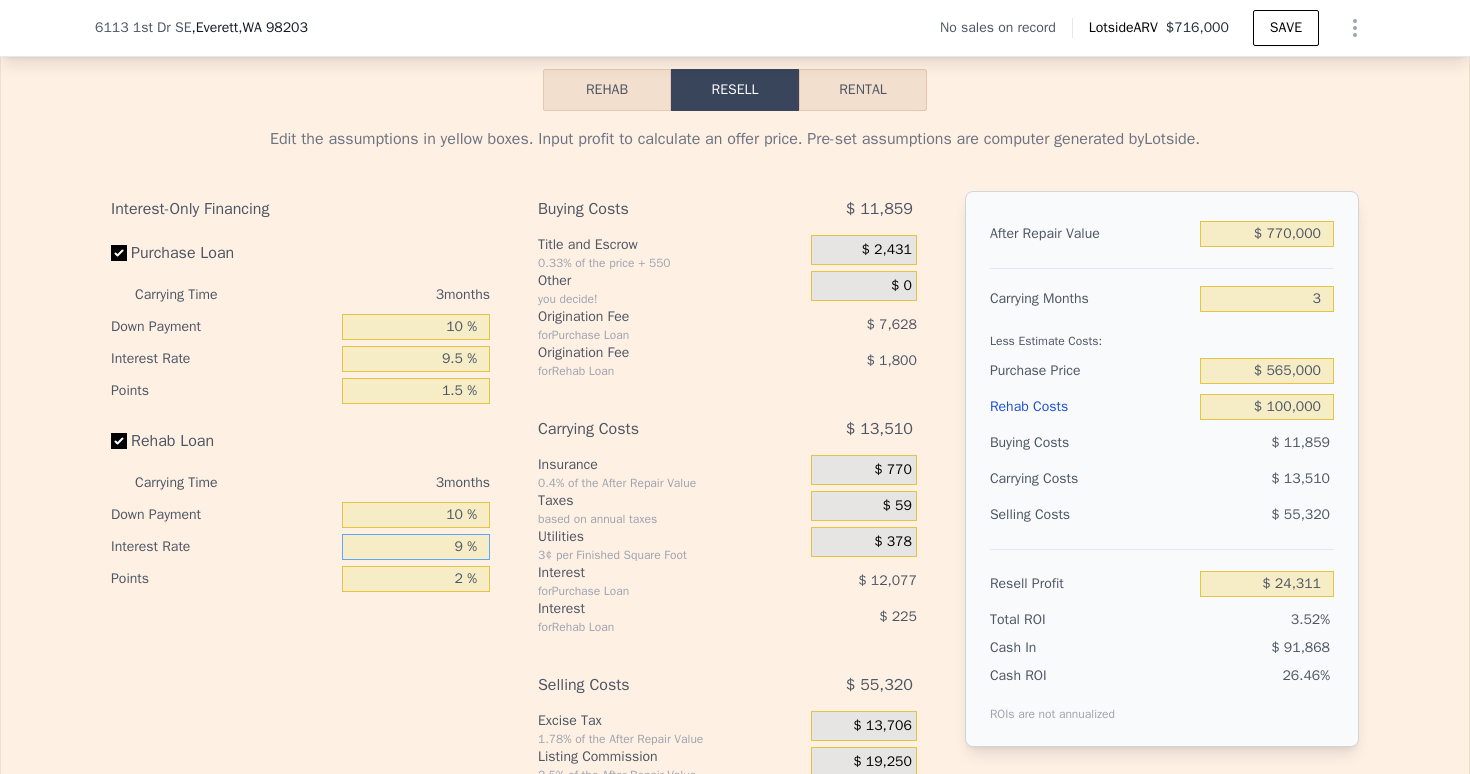 type on "$ 22,511" 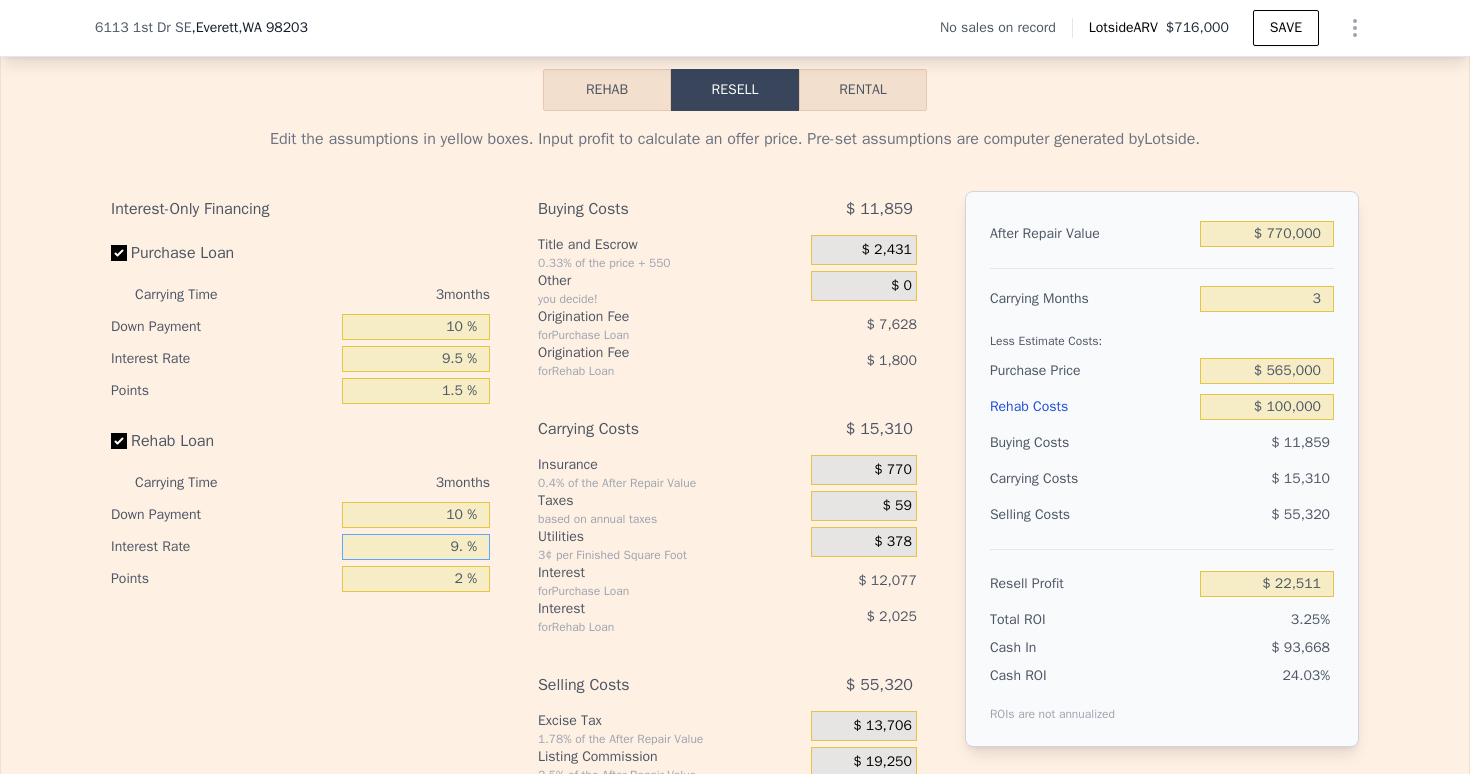 type on "9.5 %" 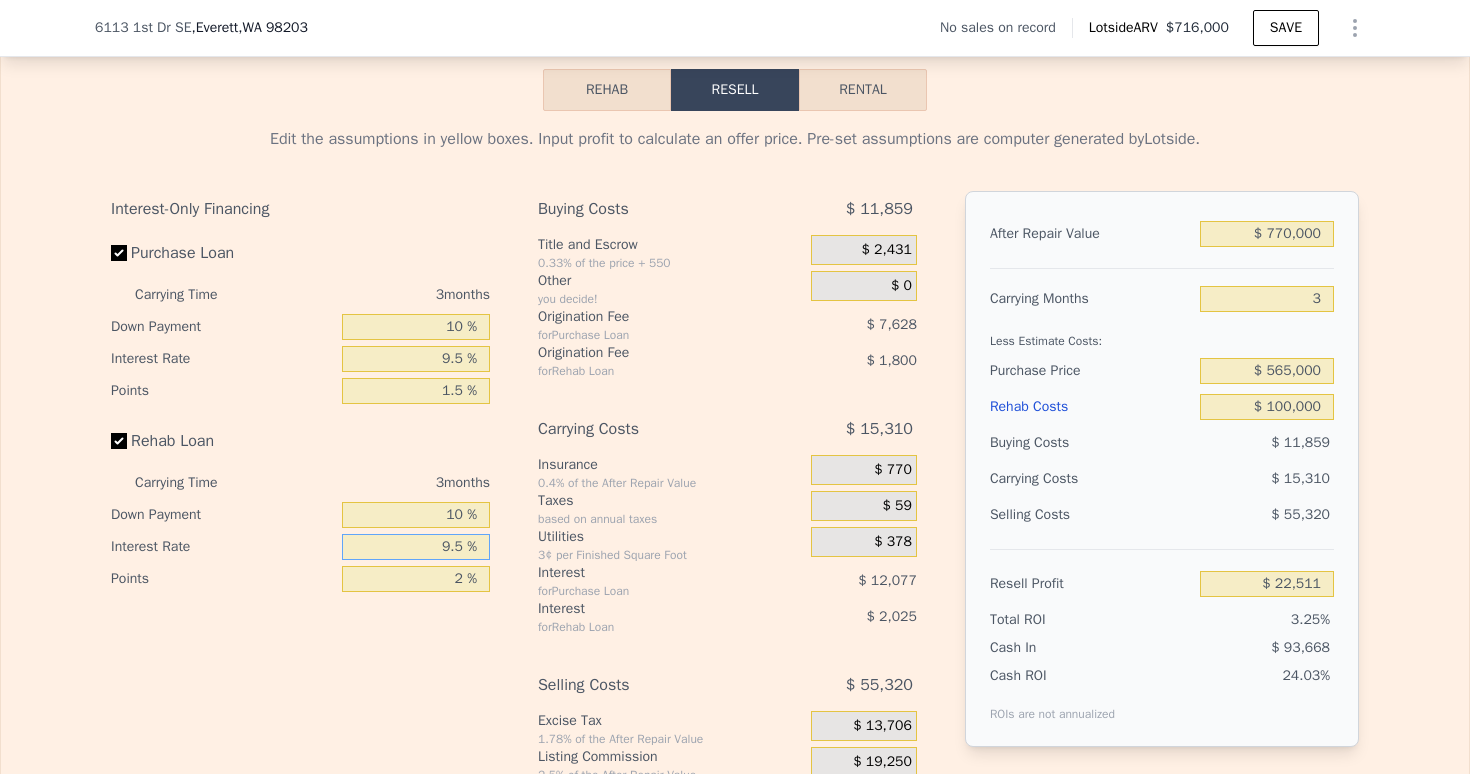 type on "$ 22,397" 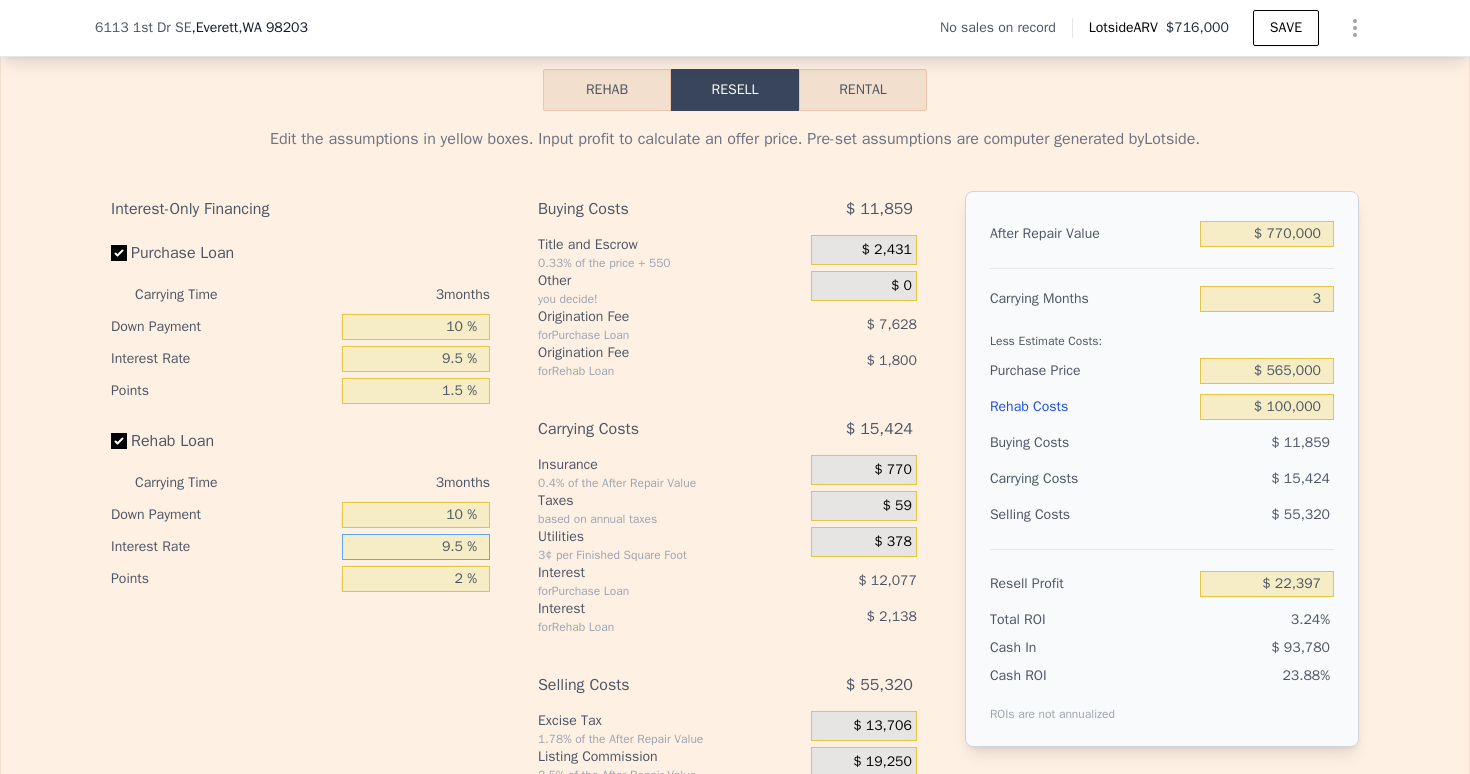 type on "9.5 %" 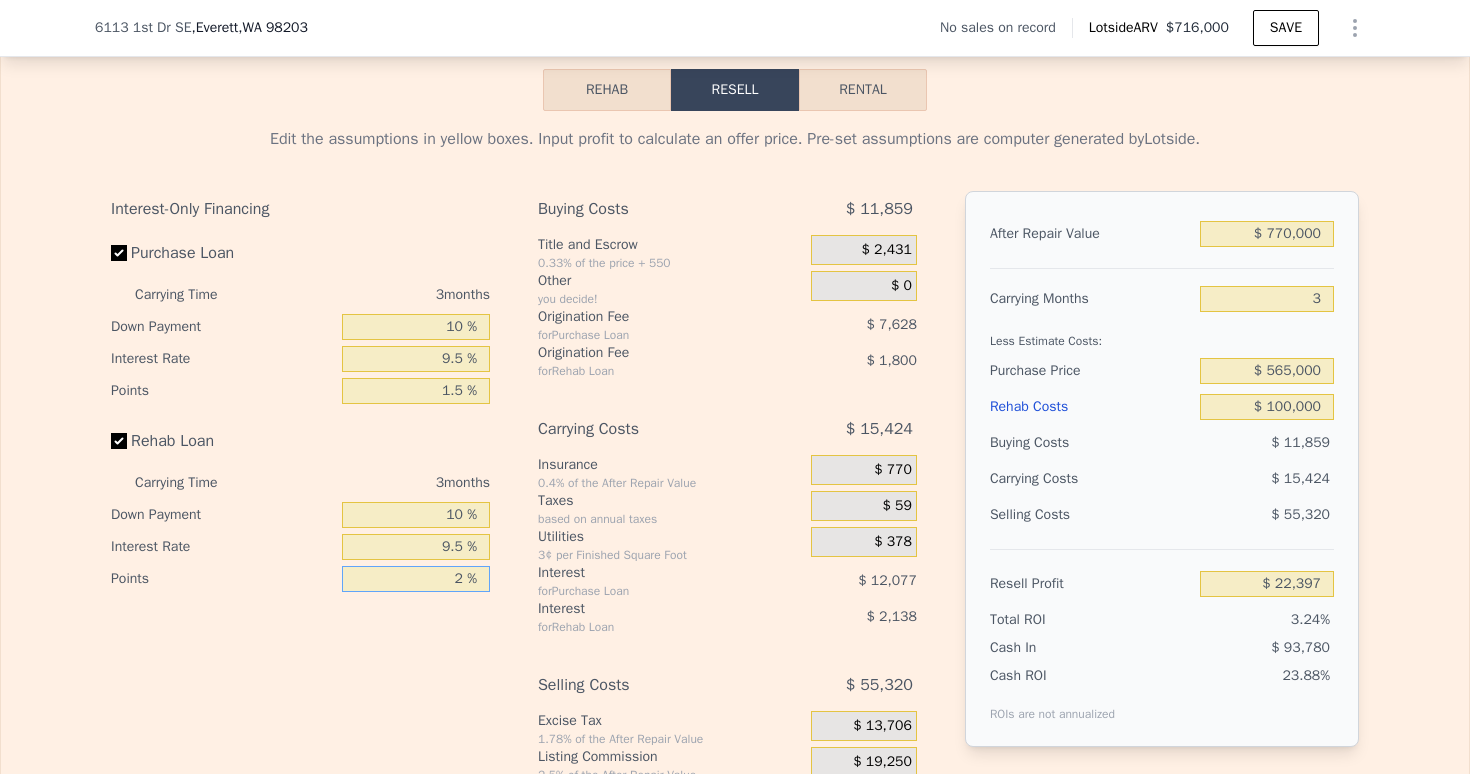 click on "2 %" at bounding box center (416, 579) 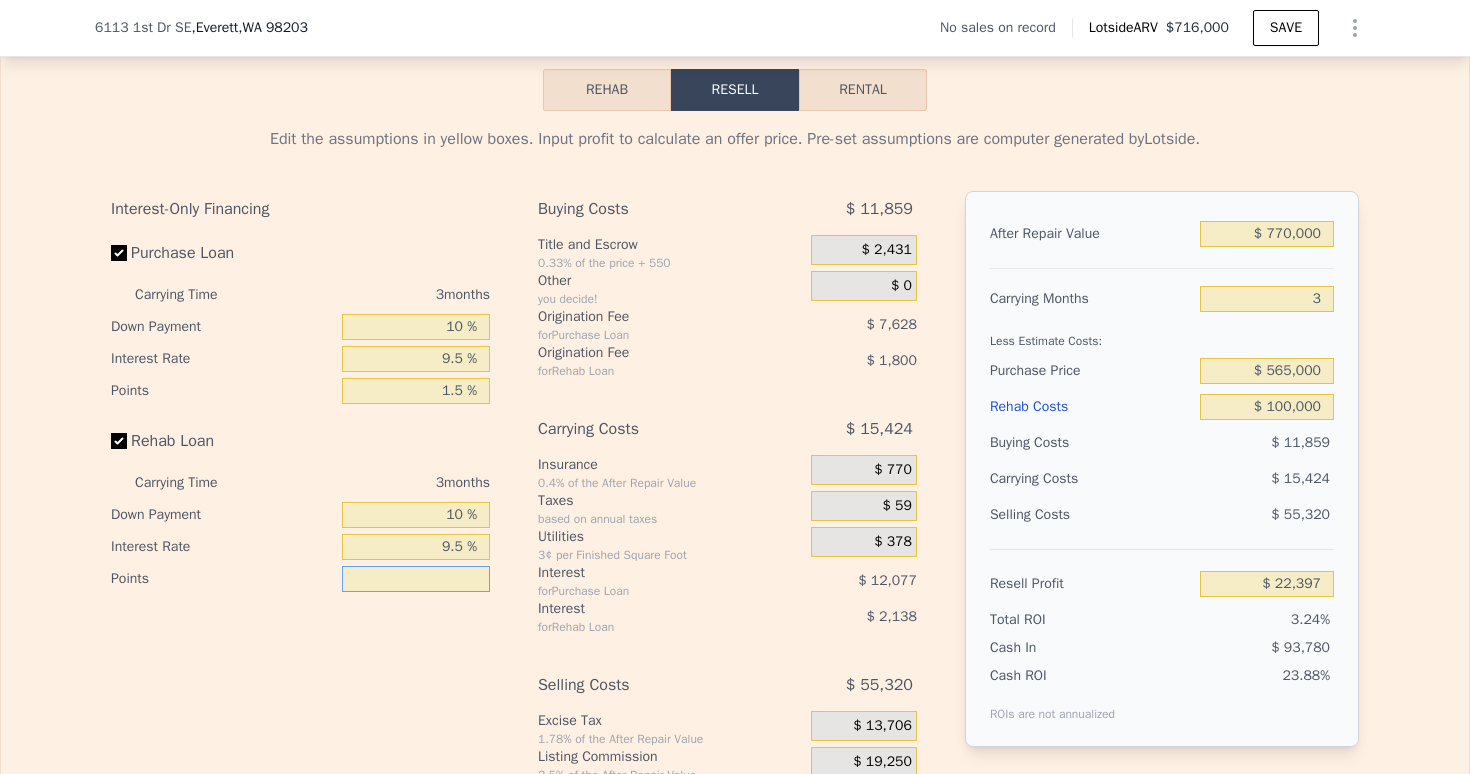 type on "1 %" 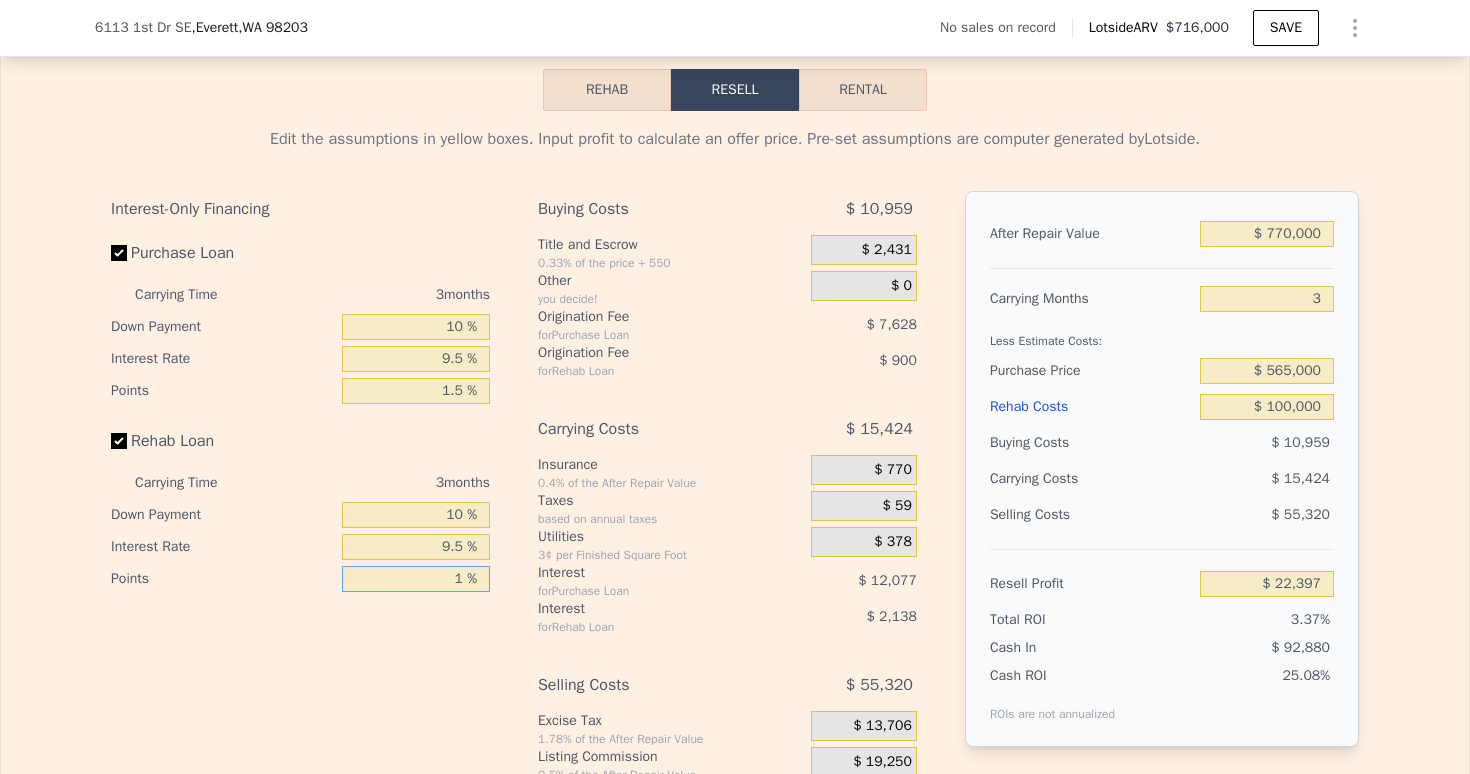 type on "$ 23,297" 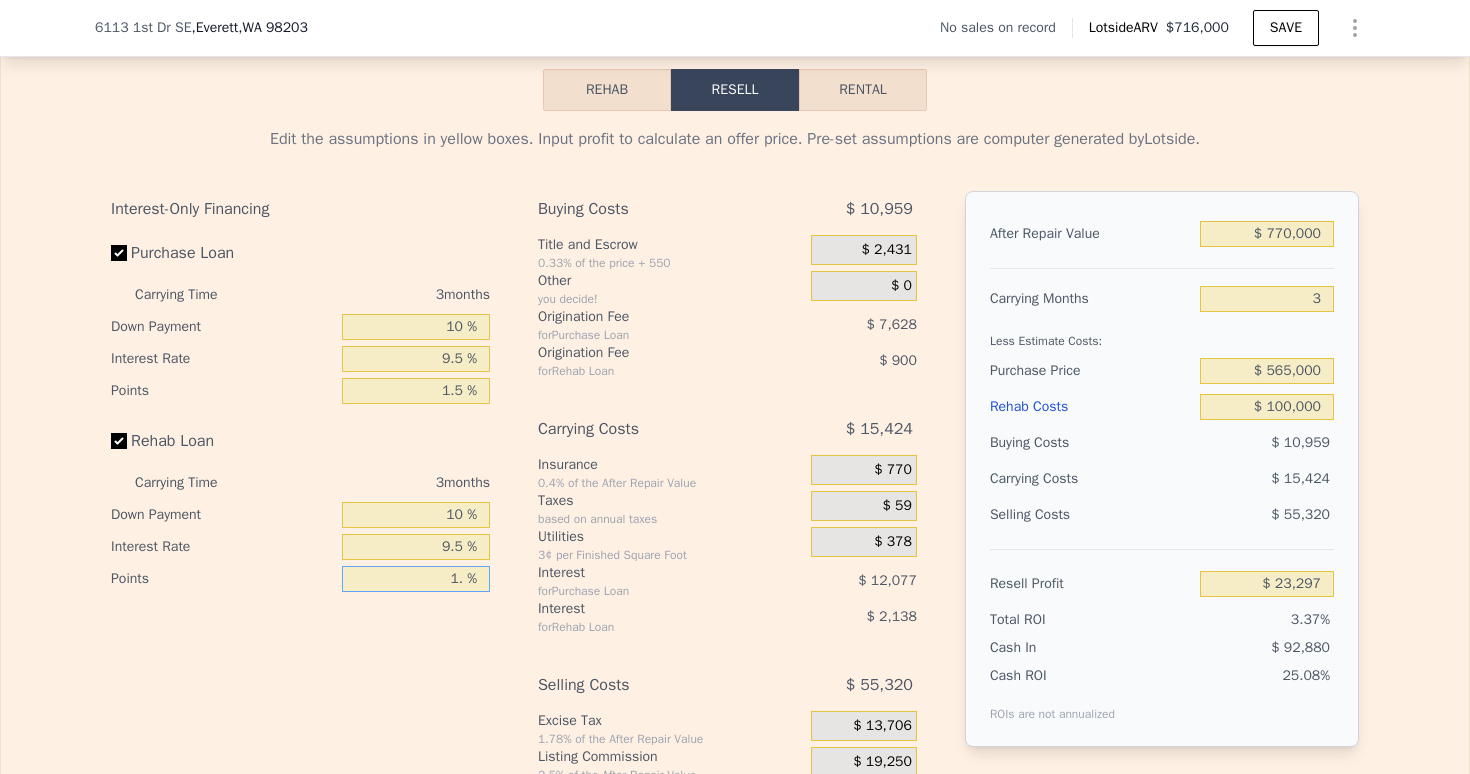 type on "1.5 %" 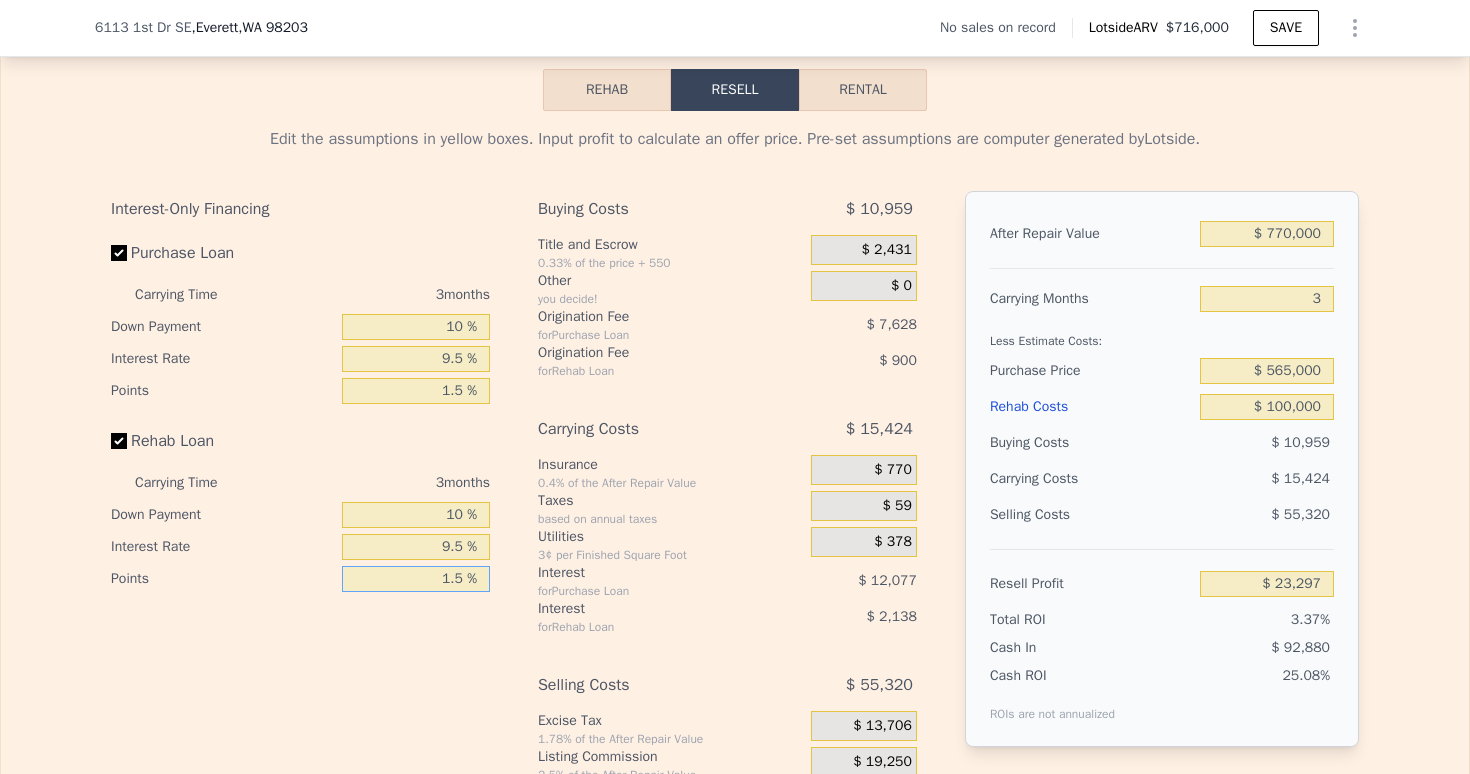 type on "$ 22,847" 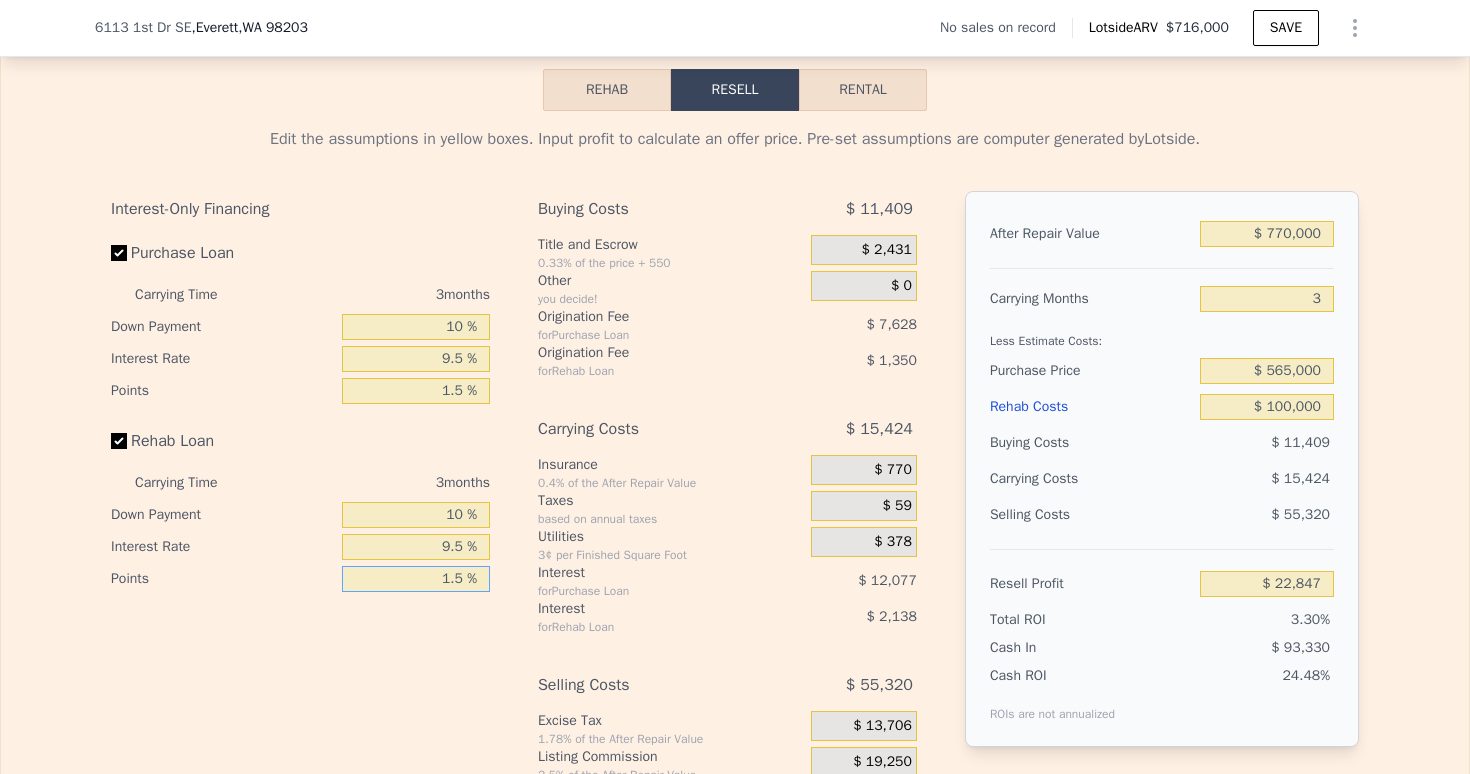 type on "1.5 %" 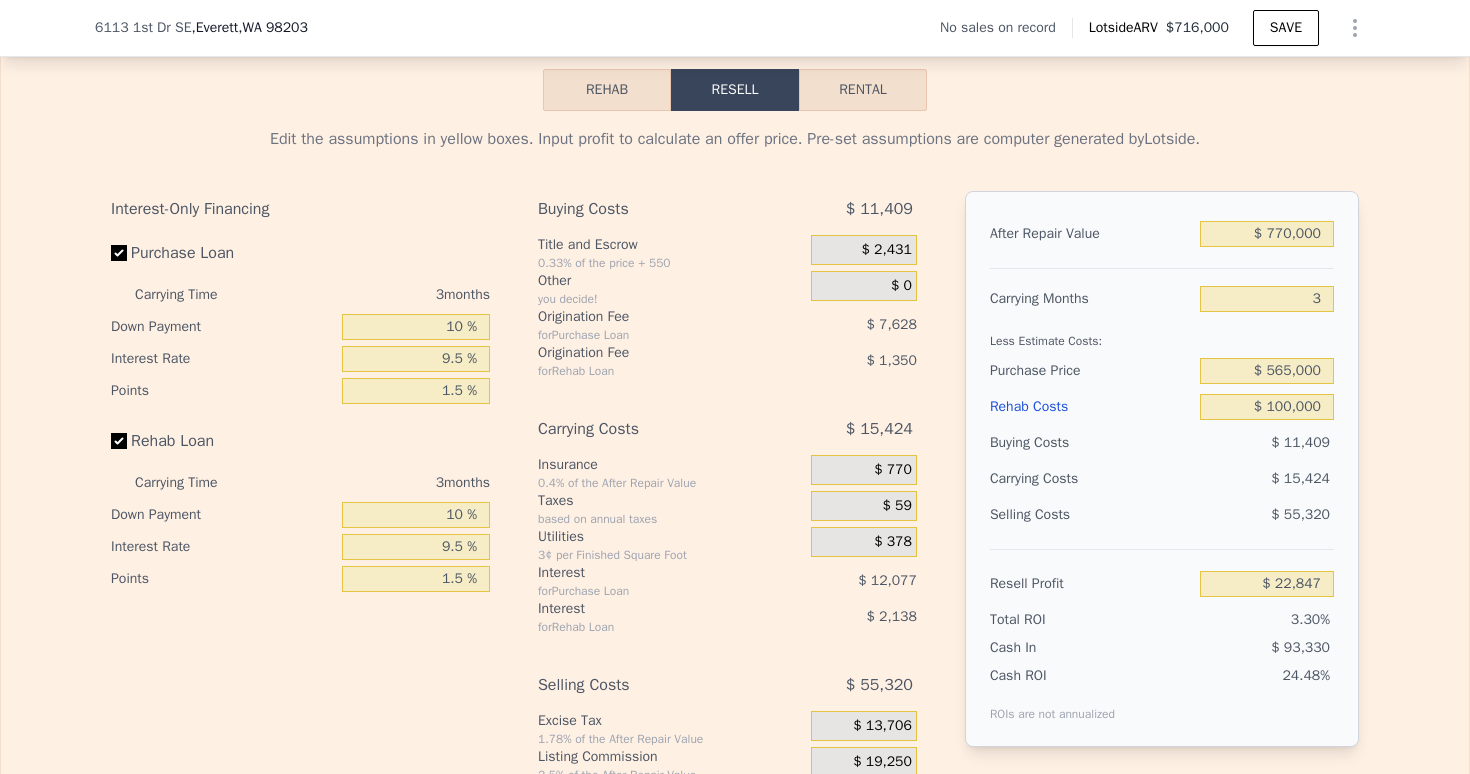 click on "Utilities" at bounding box center (670, 537) 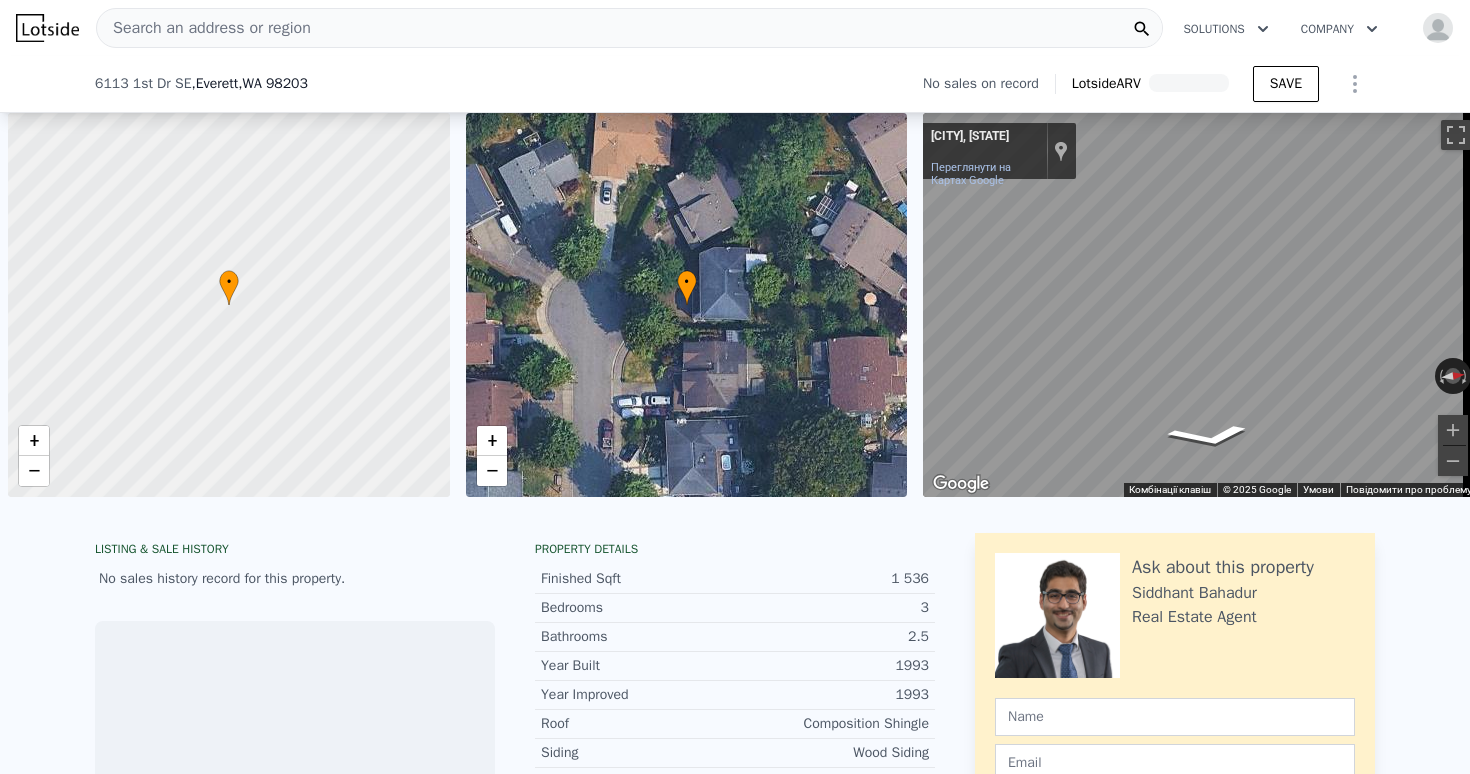scroll, scrollTop: 0, scrollLeft: 0, axis: both 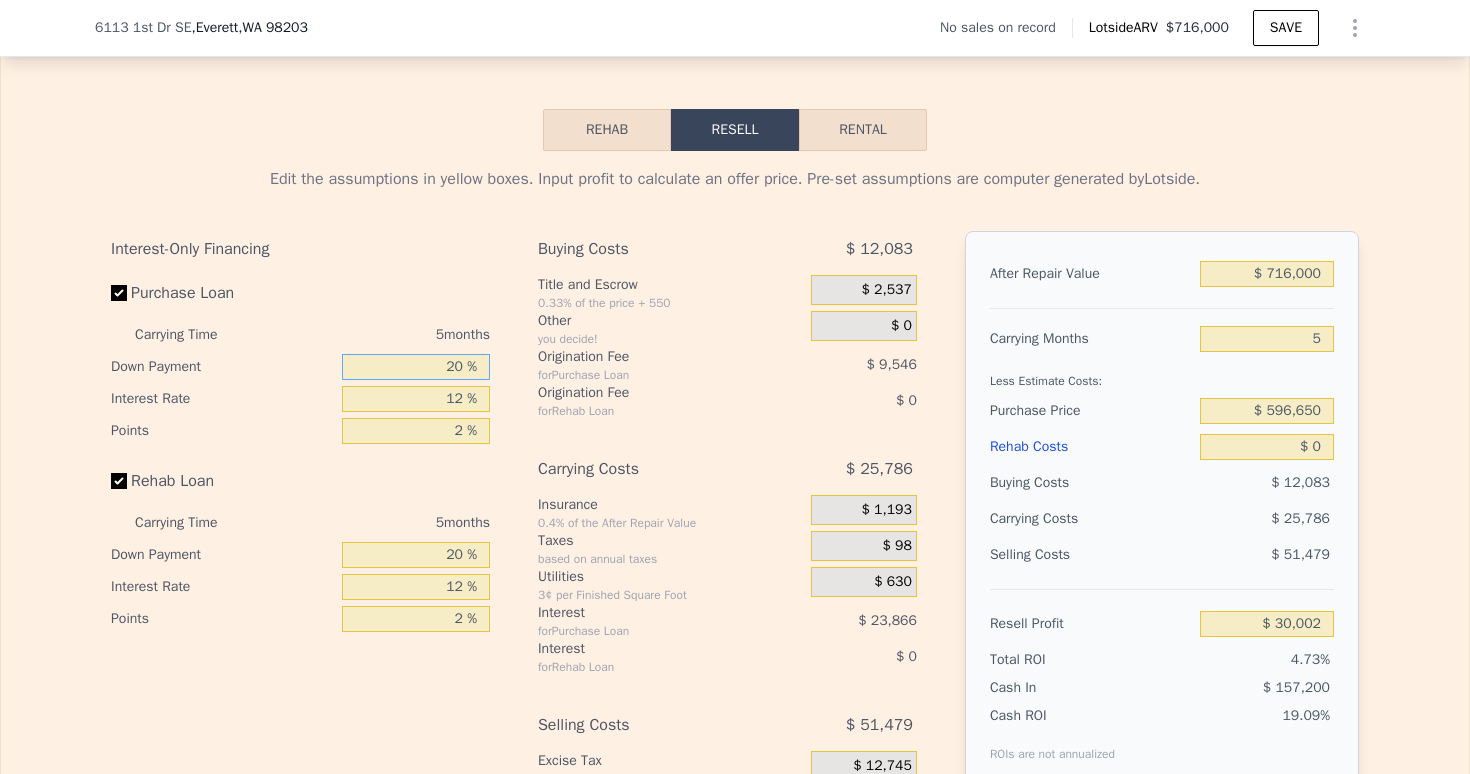 click on "20 %" at bounding box center [416, 367] 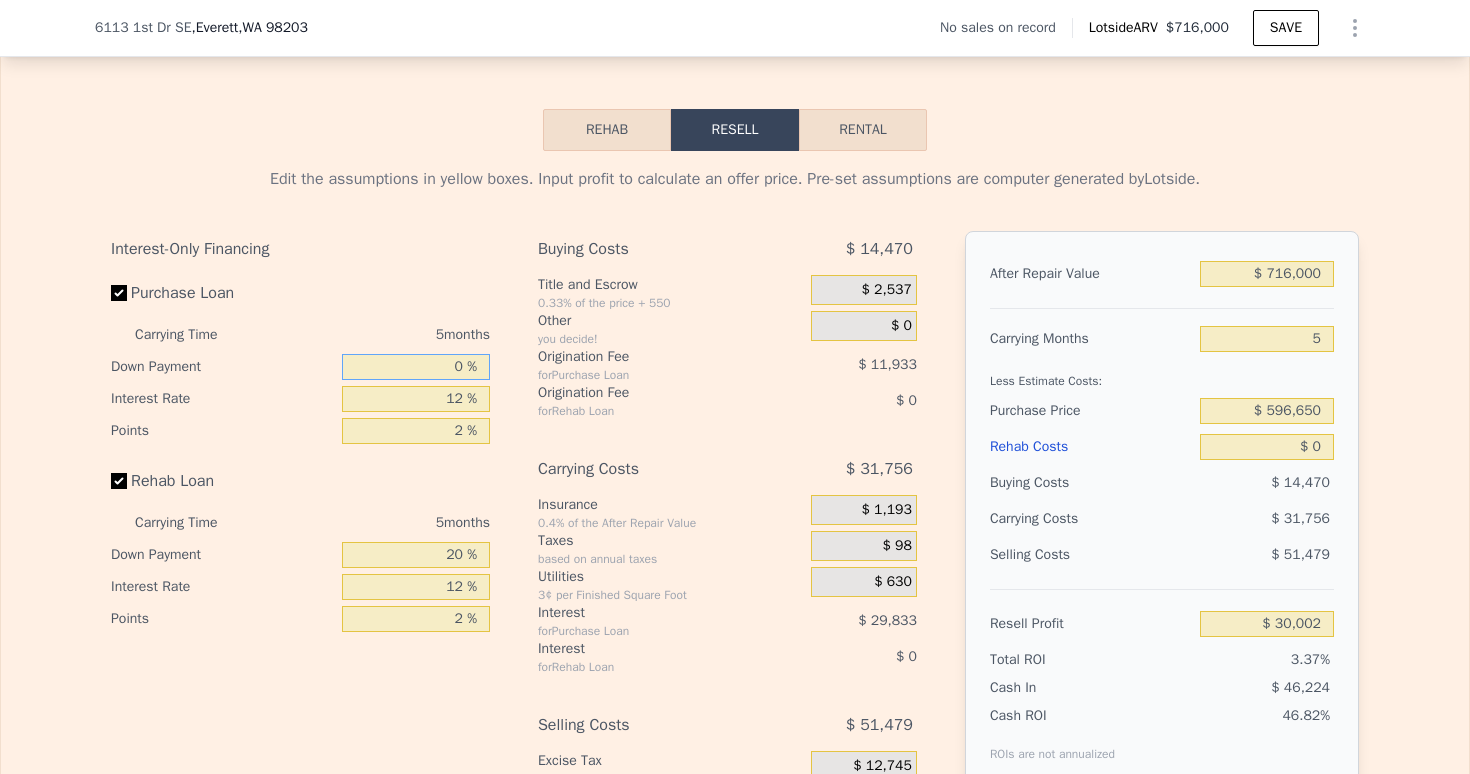 type on "$ 21,645" 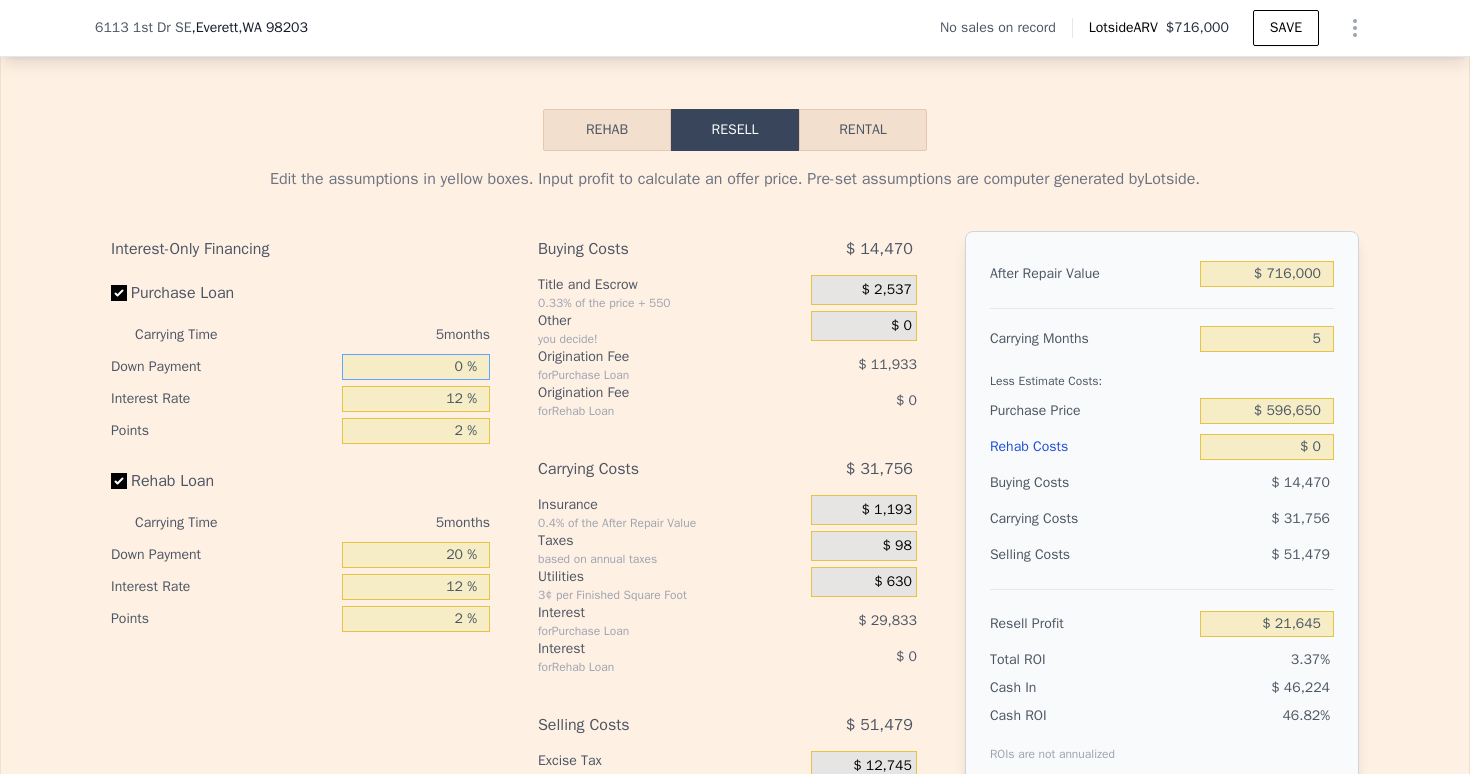 type on "10 %" 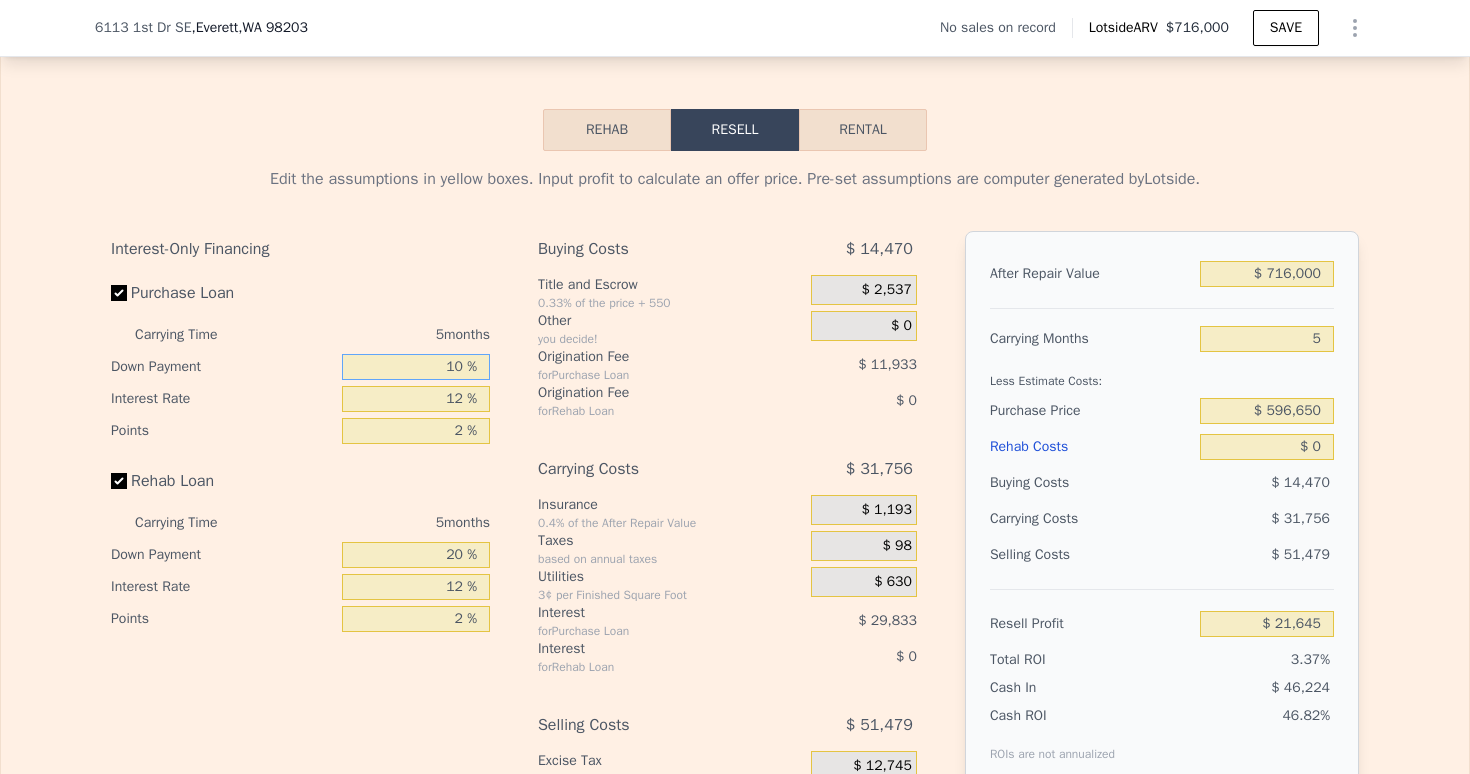 type on "$ 25,823" 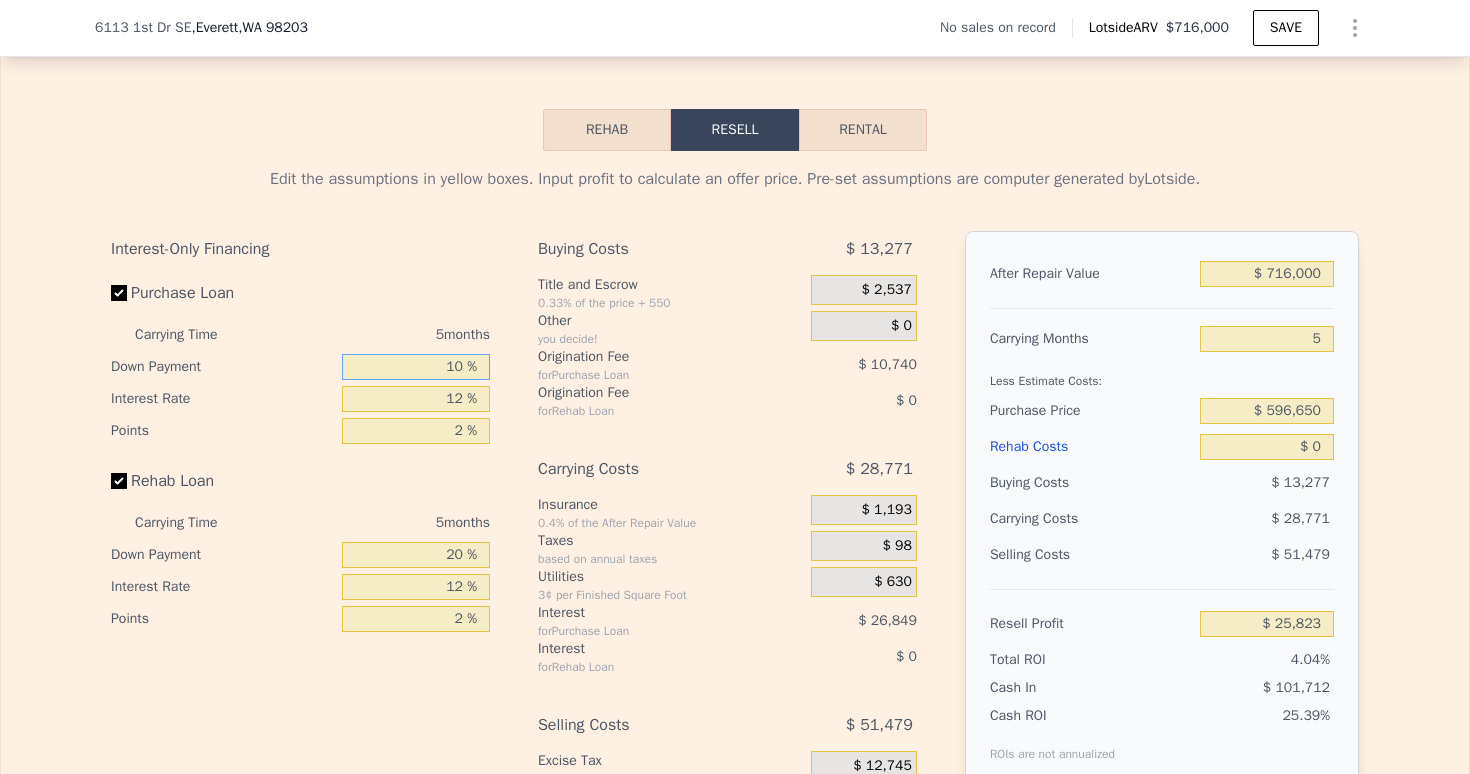 type on "10 %" 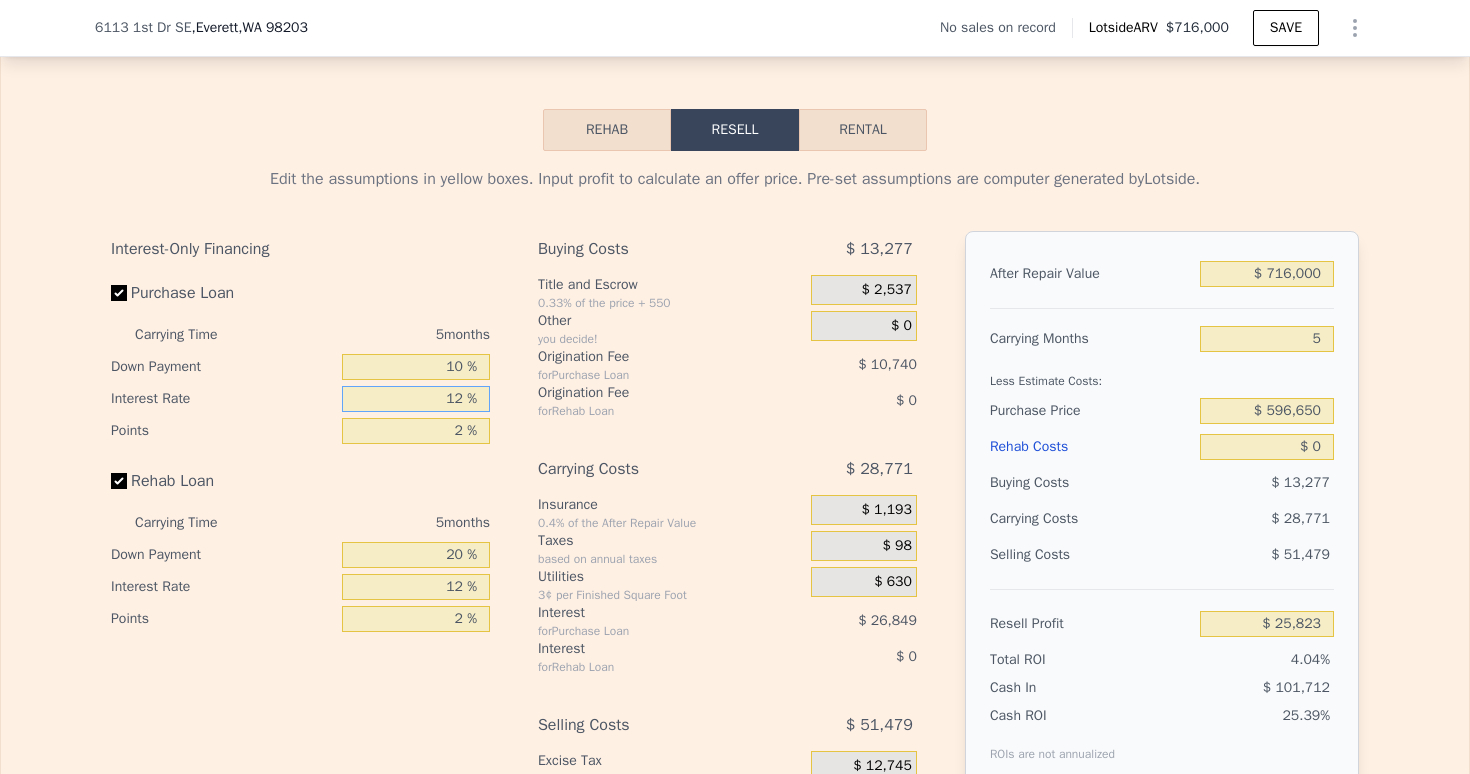 click on "12 %" at bounding box center (416, 399) 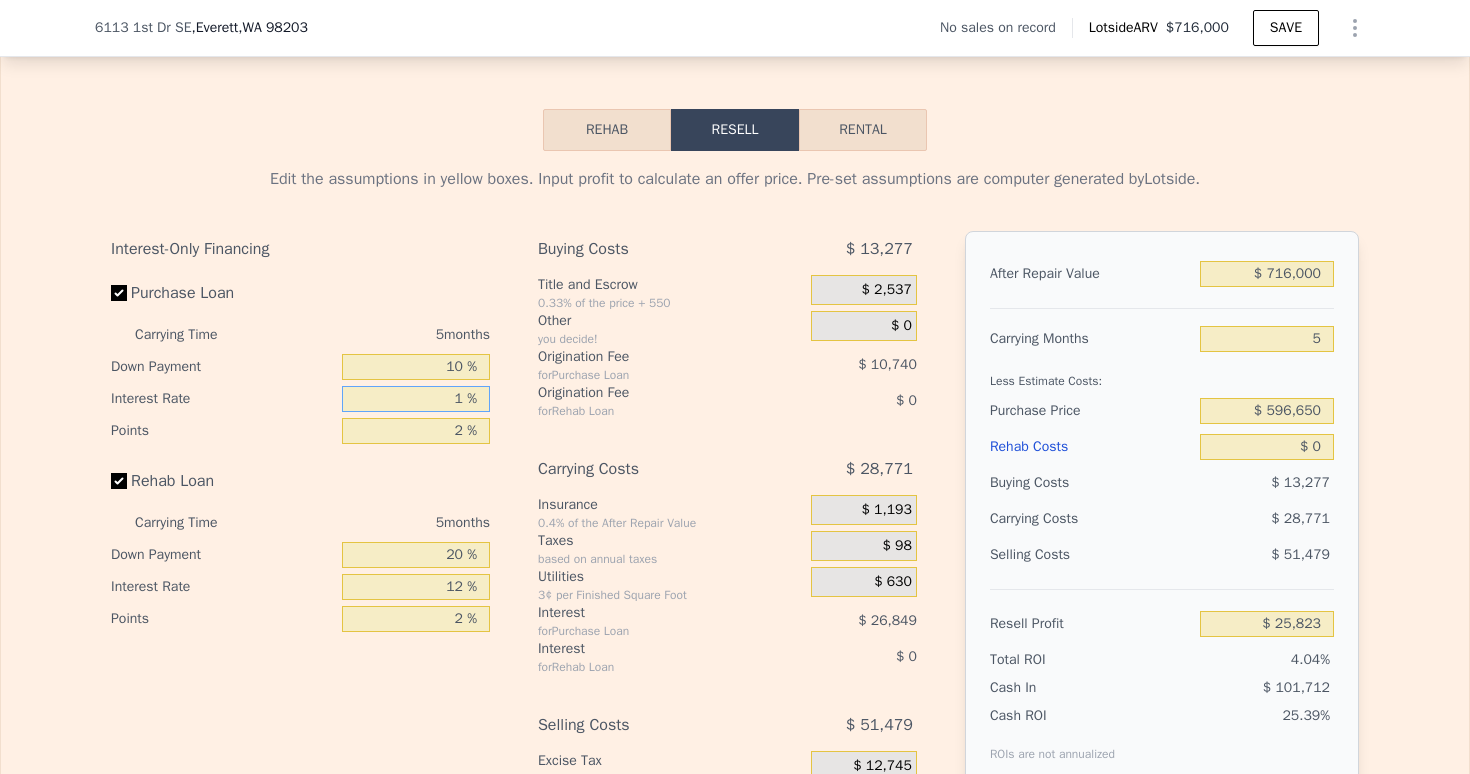 type on "$ 50,438" 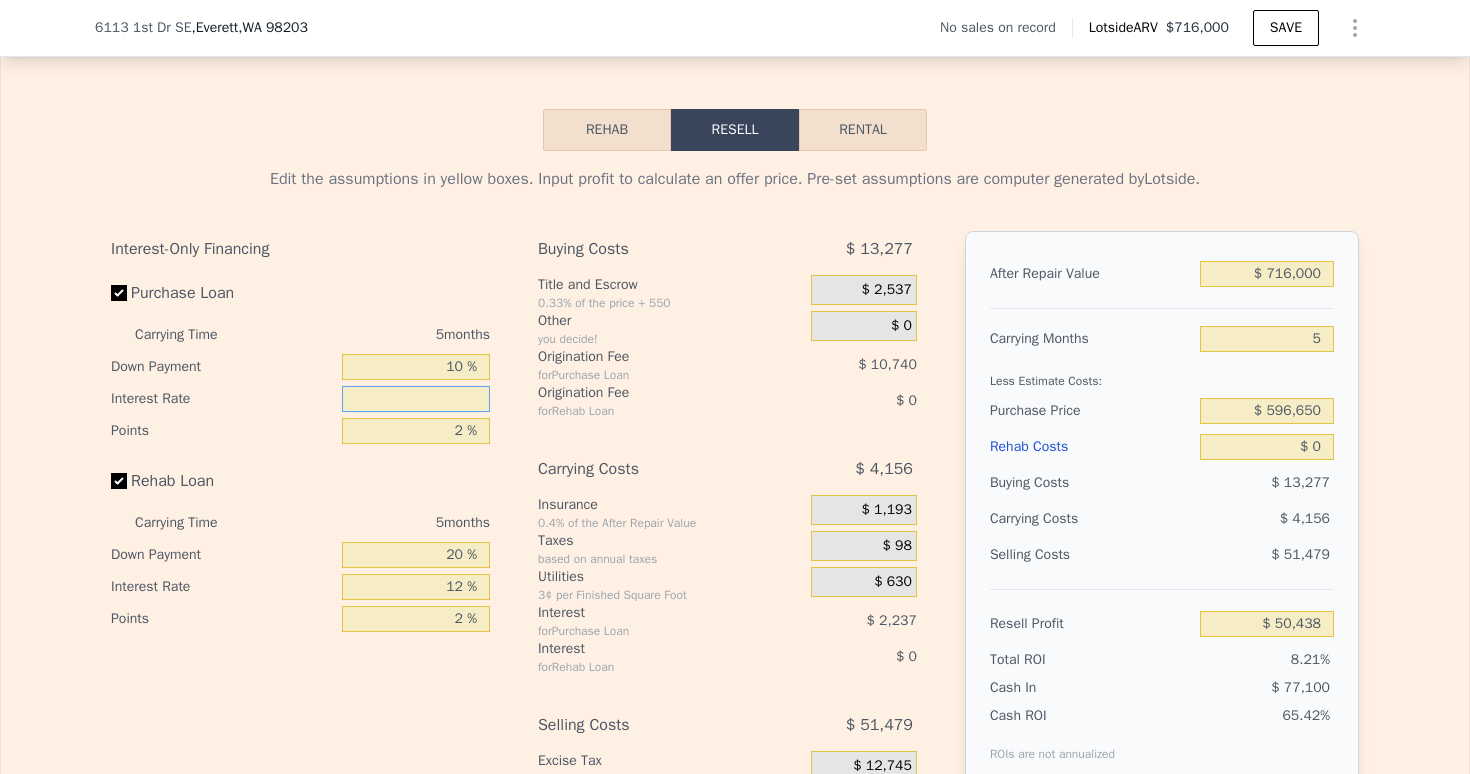 type on "9 %" 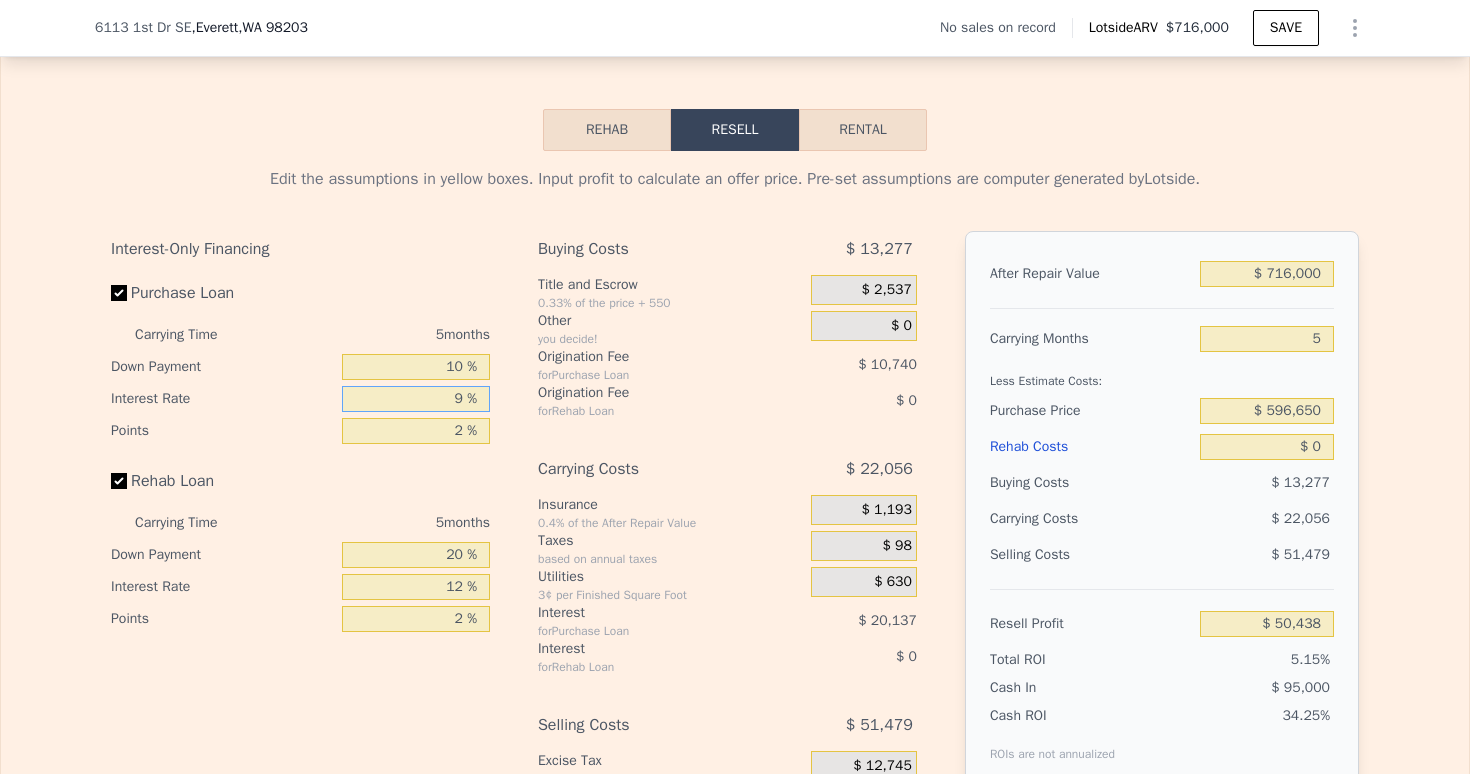 type on "$ 32,538" 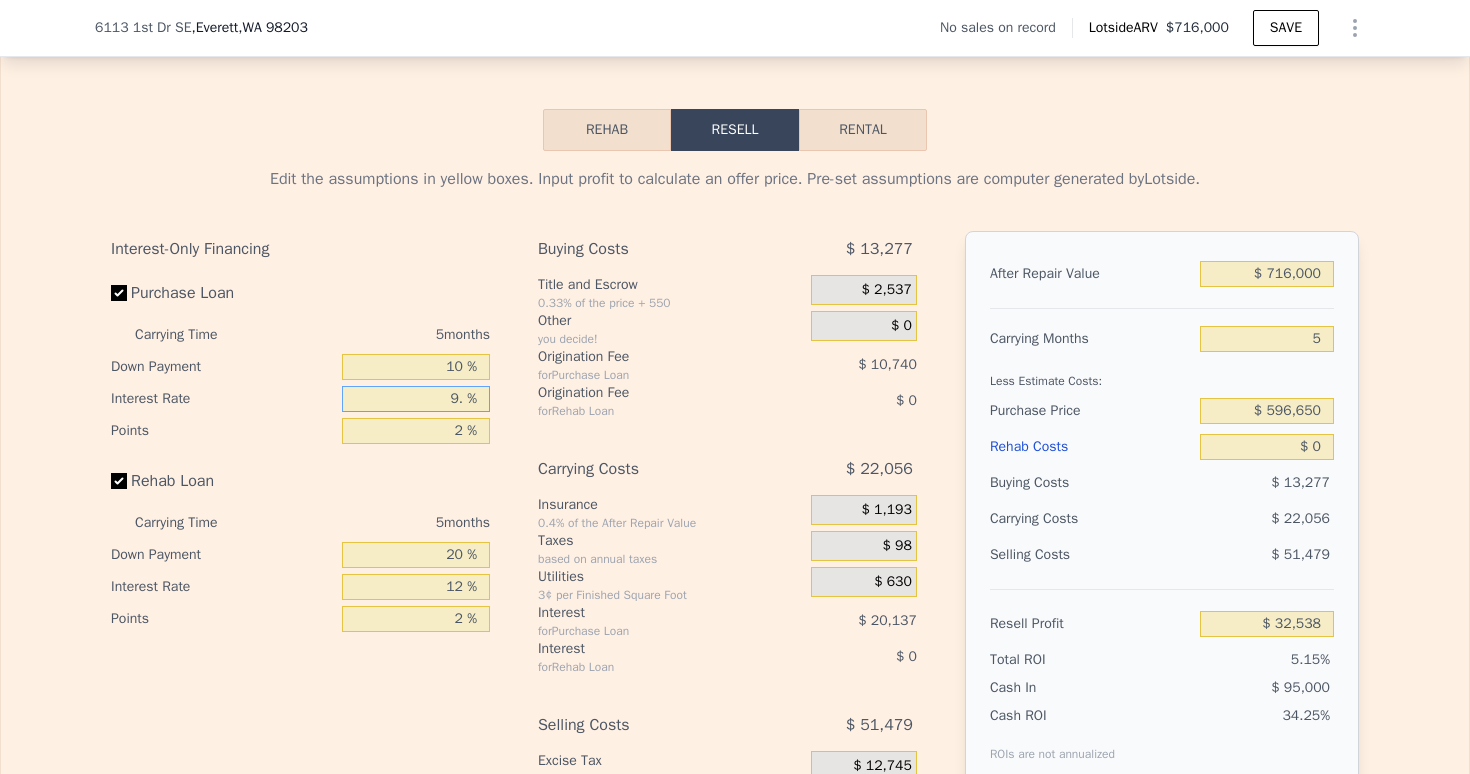 type on "9.5 %" 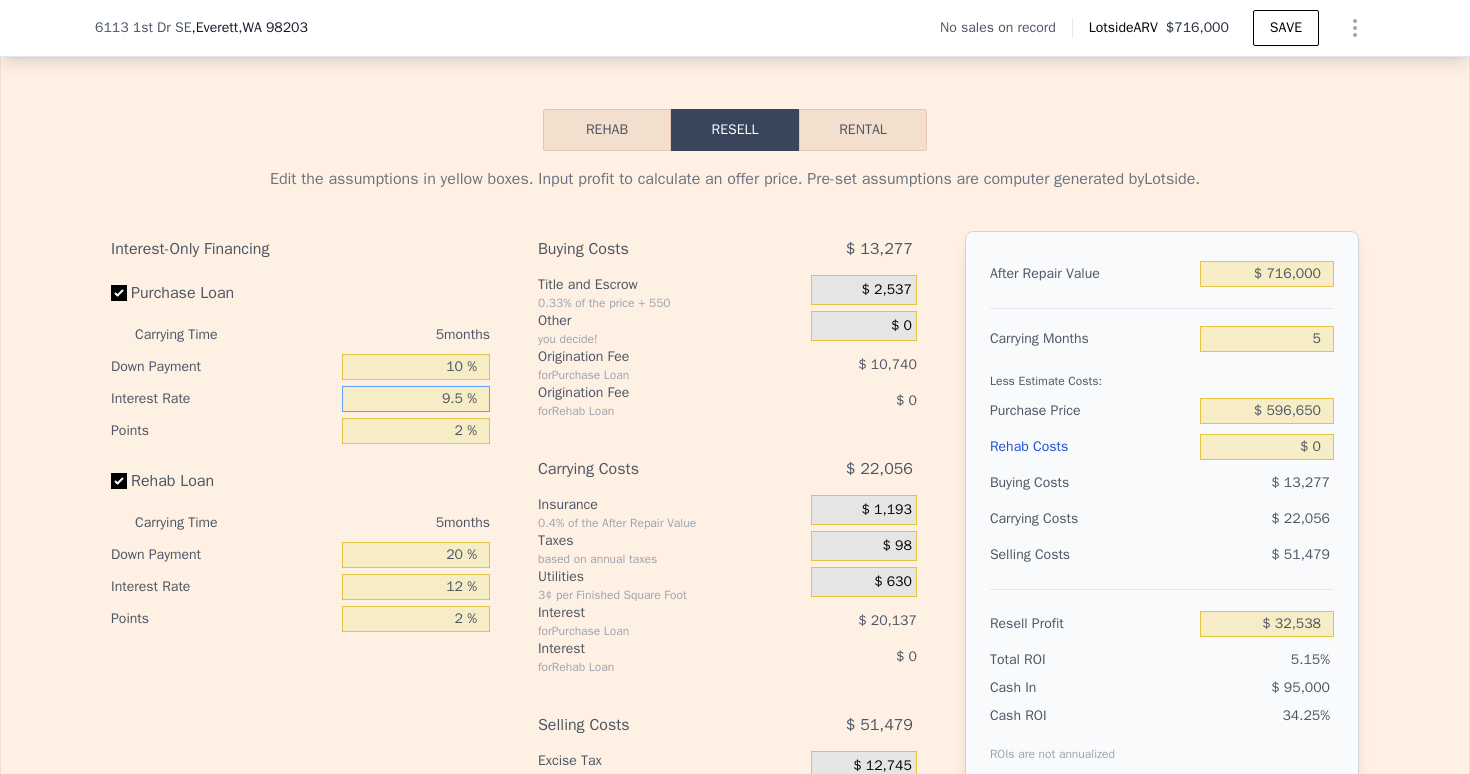 type on "$ 31,418" 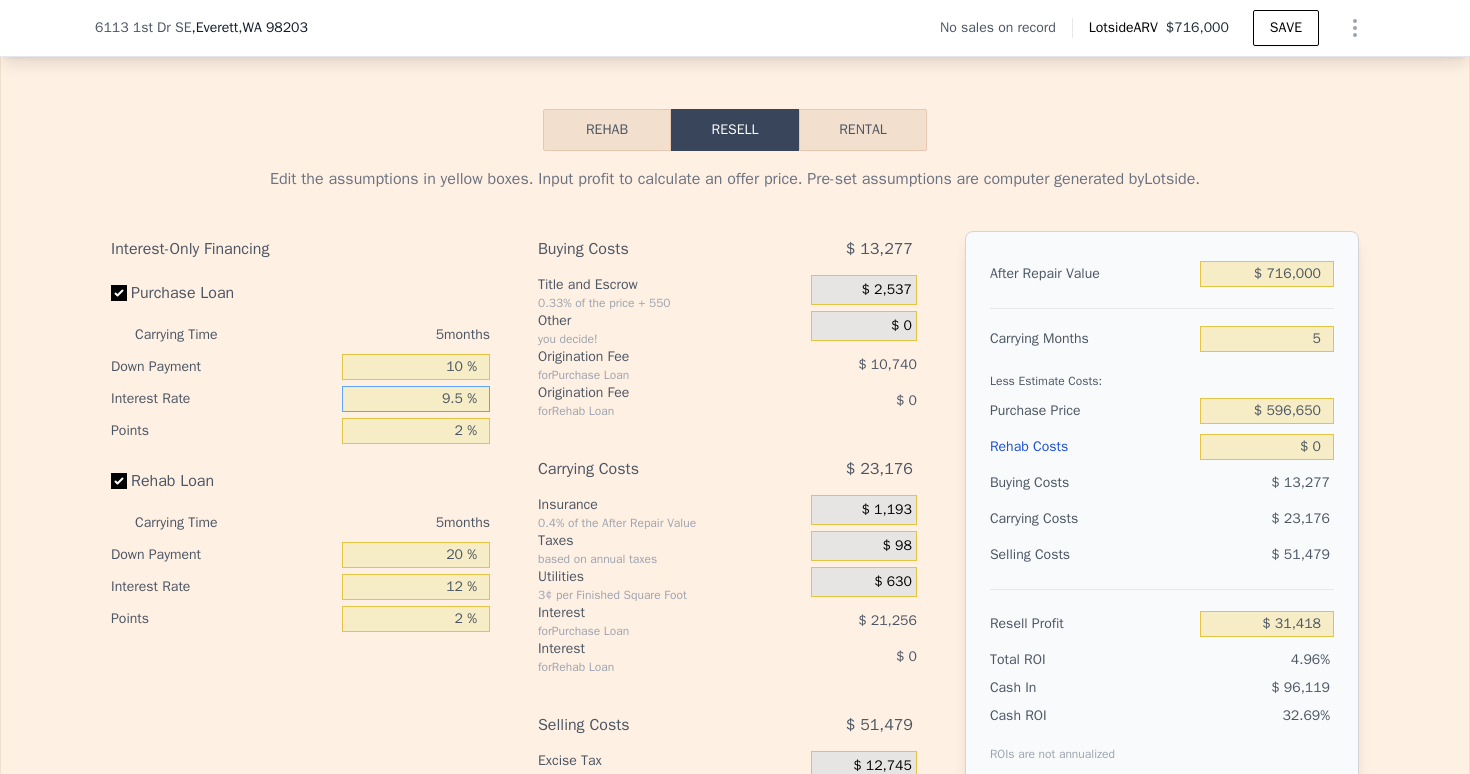 type on "9.5 %" 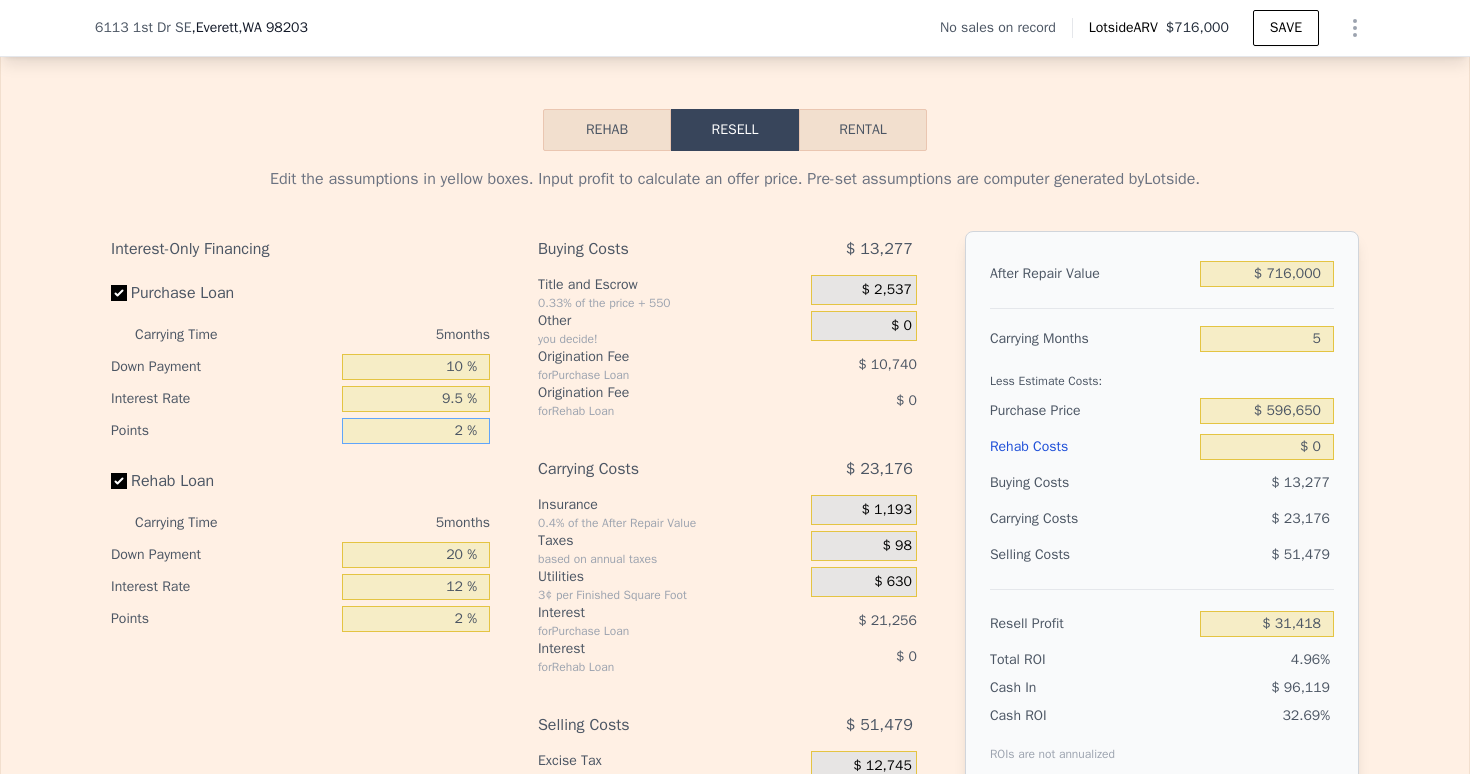 click on "2 %" at bounding box center (416, 431) 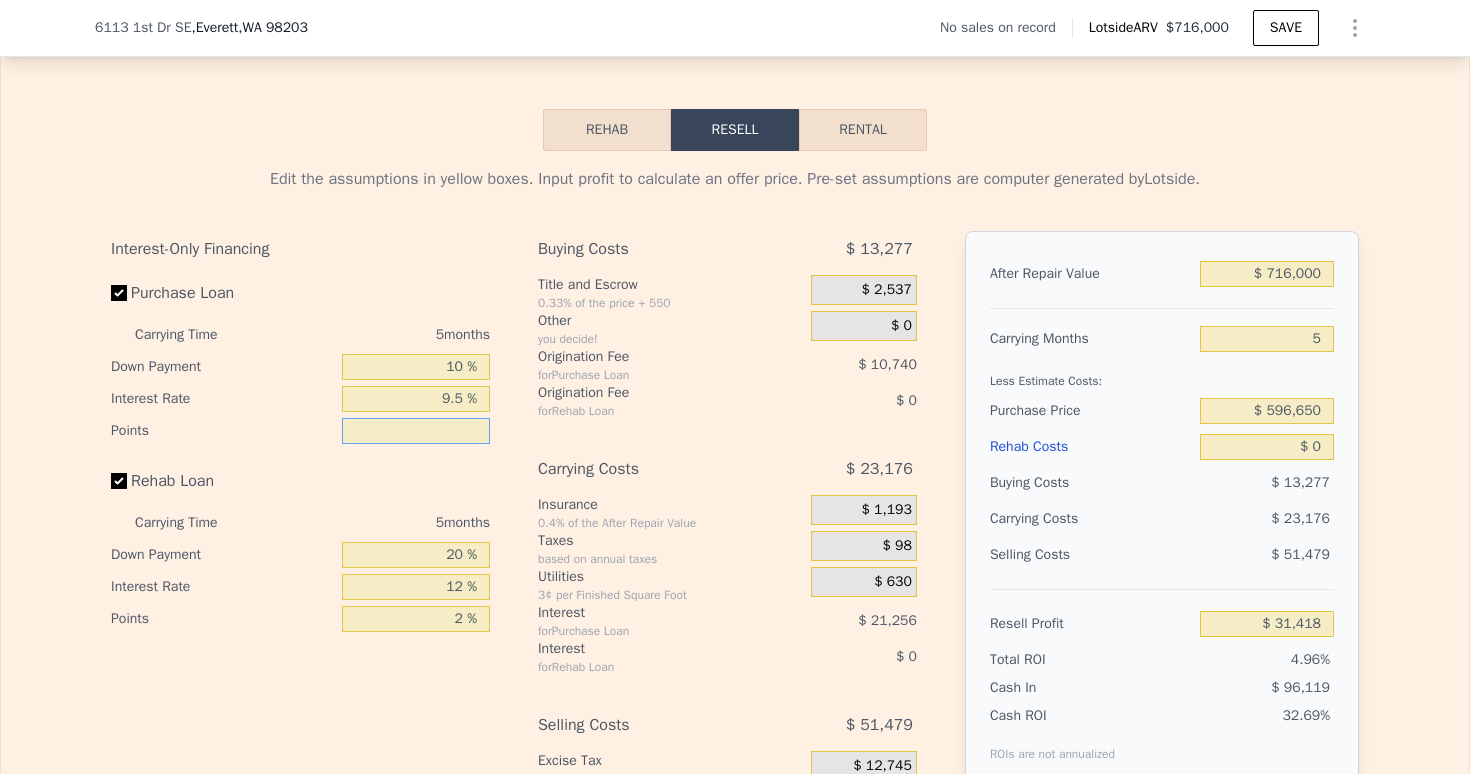 type on "1 %" 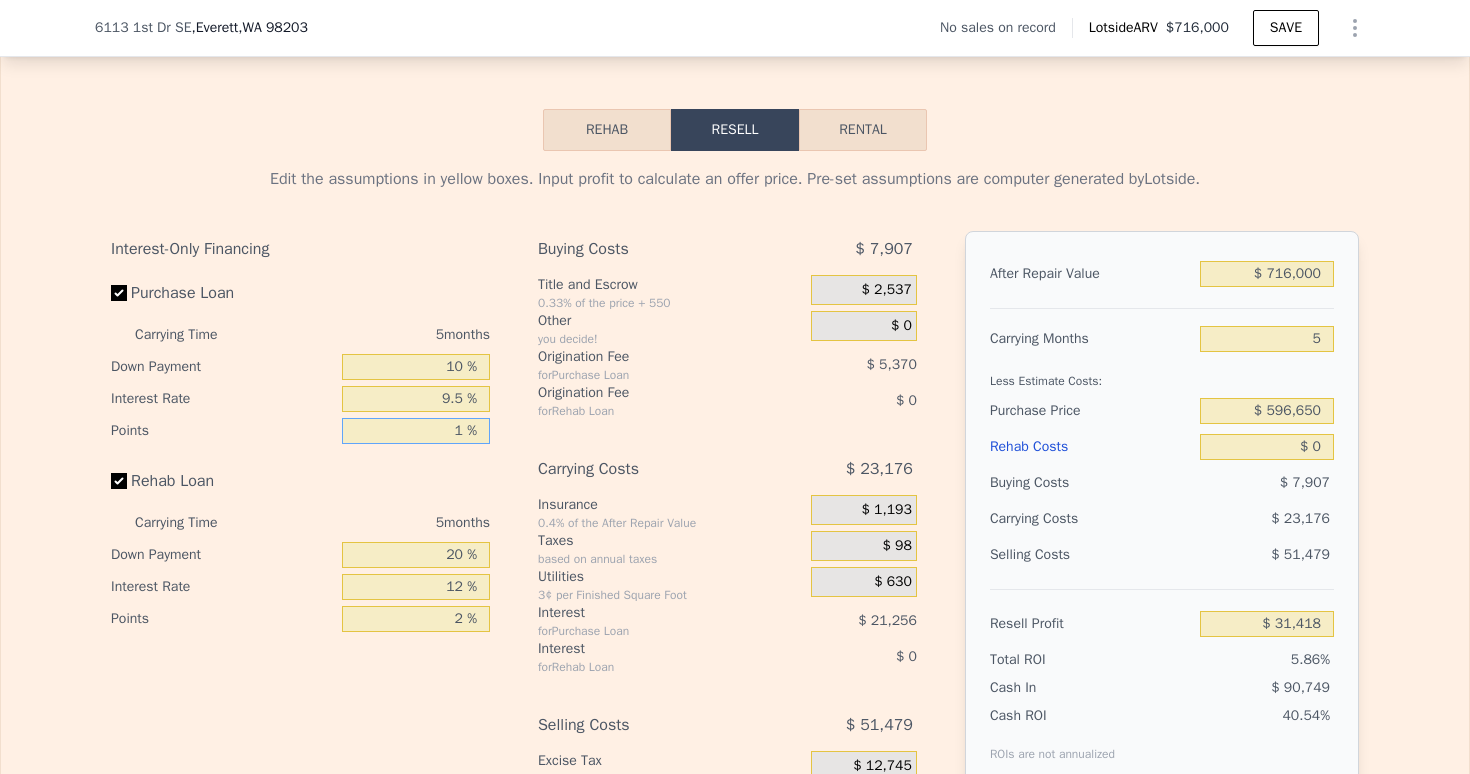 type on "$ 36,788" 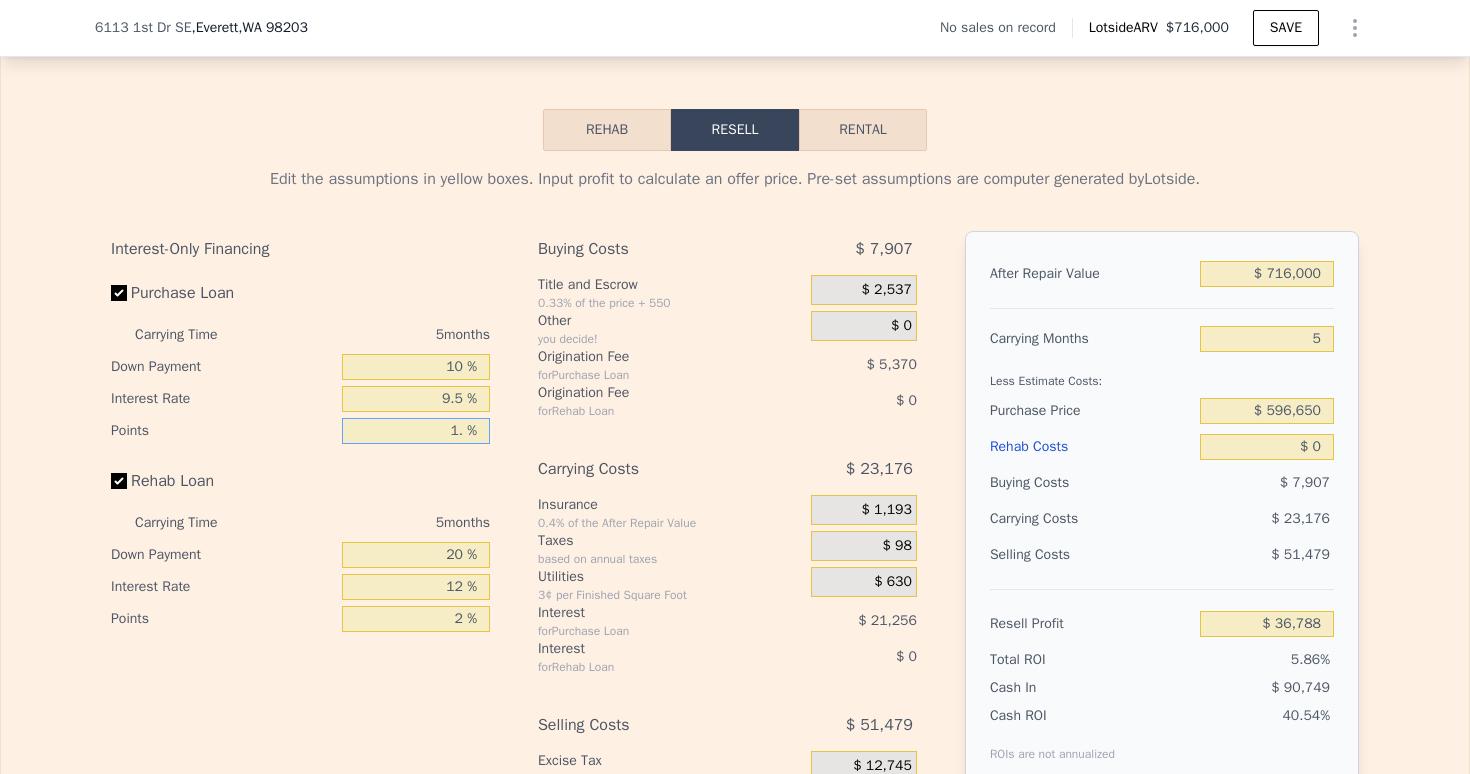 type on "1.5 %" 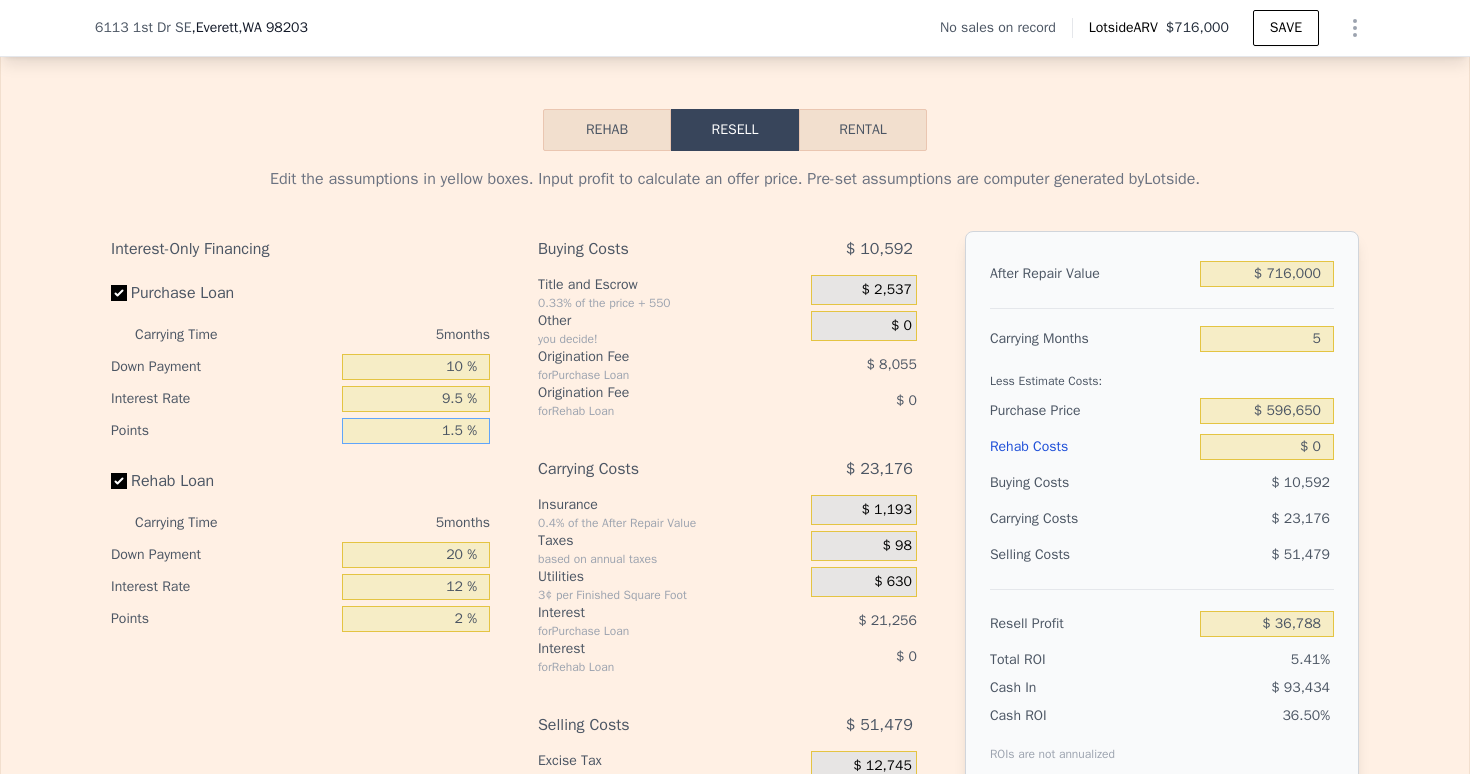 type on "$ 34,103" 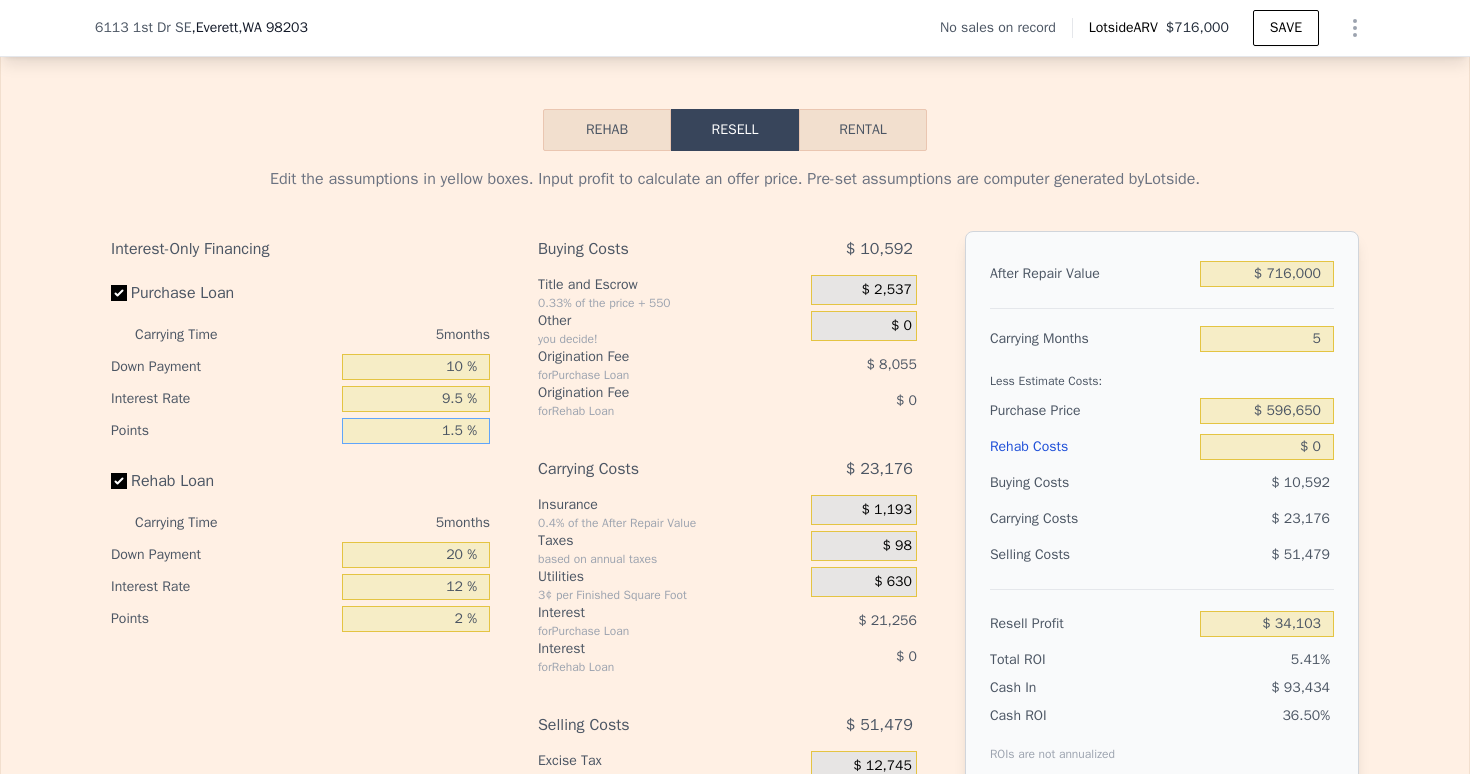 type on "1.5 %" 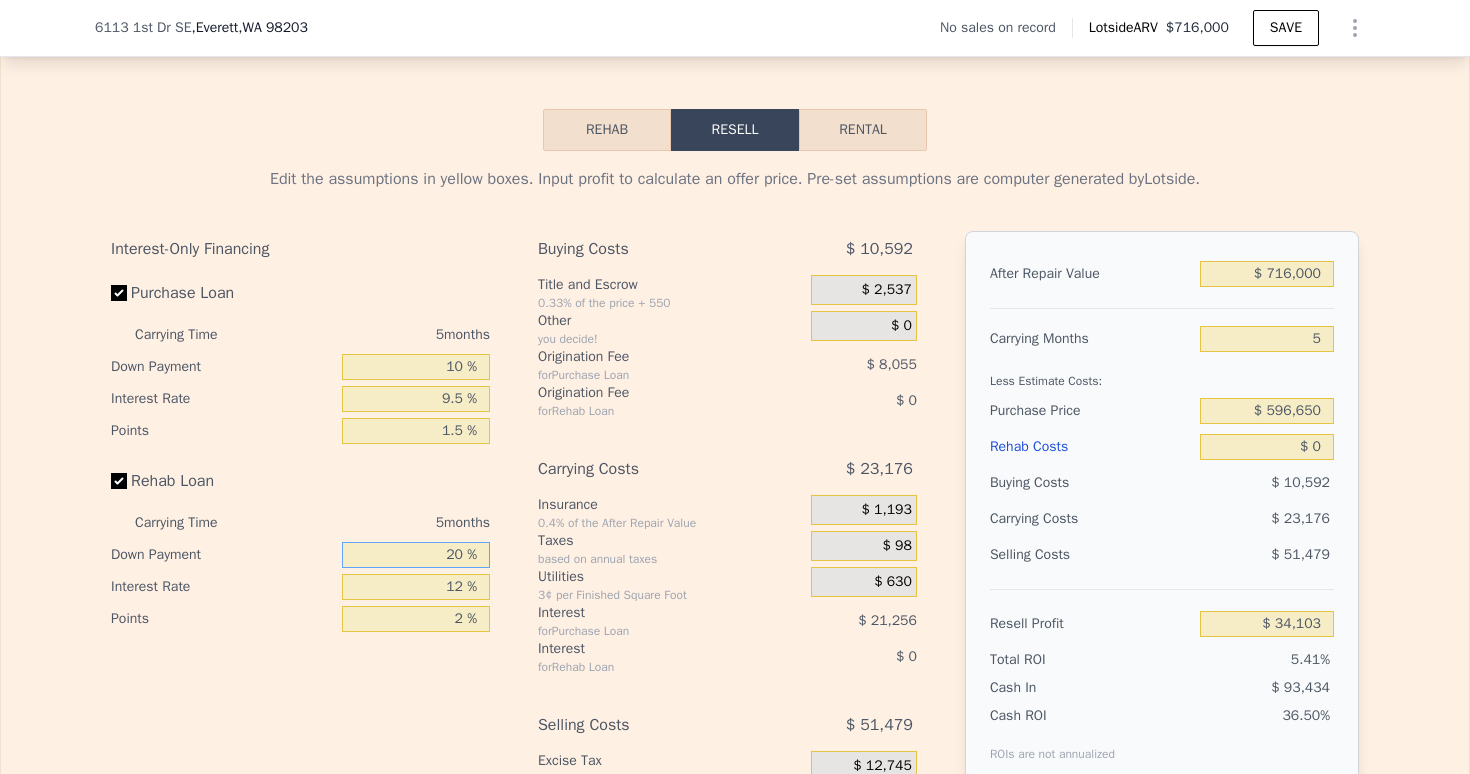 click on "20 %" at bounding box center (416, 555) 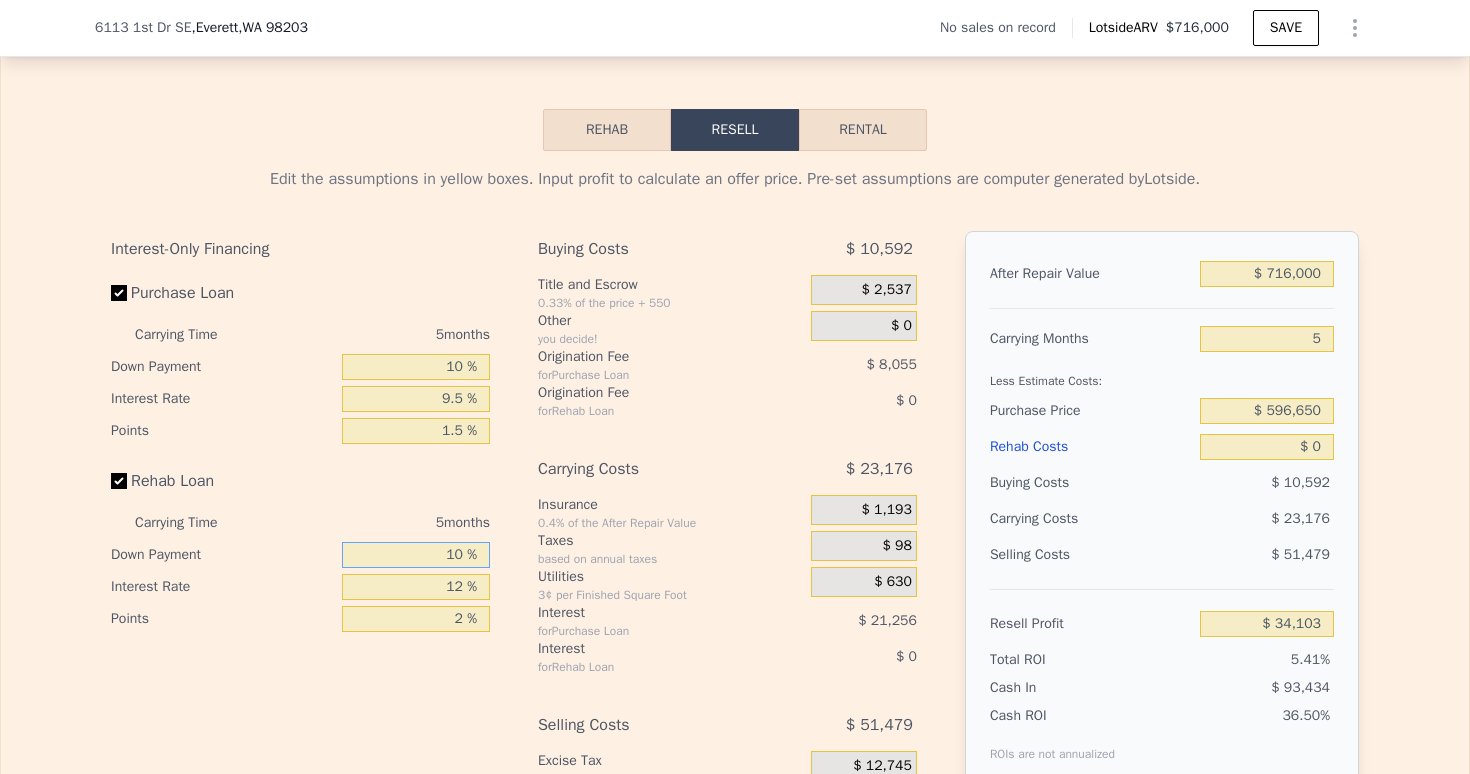 type on "10 %" 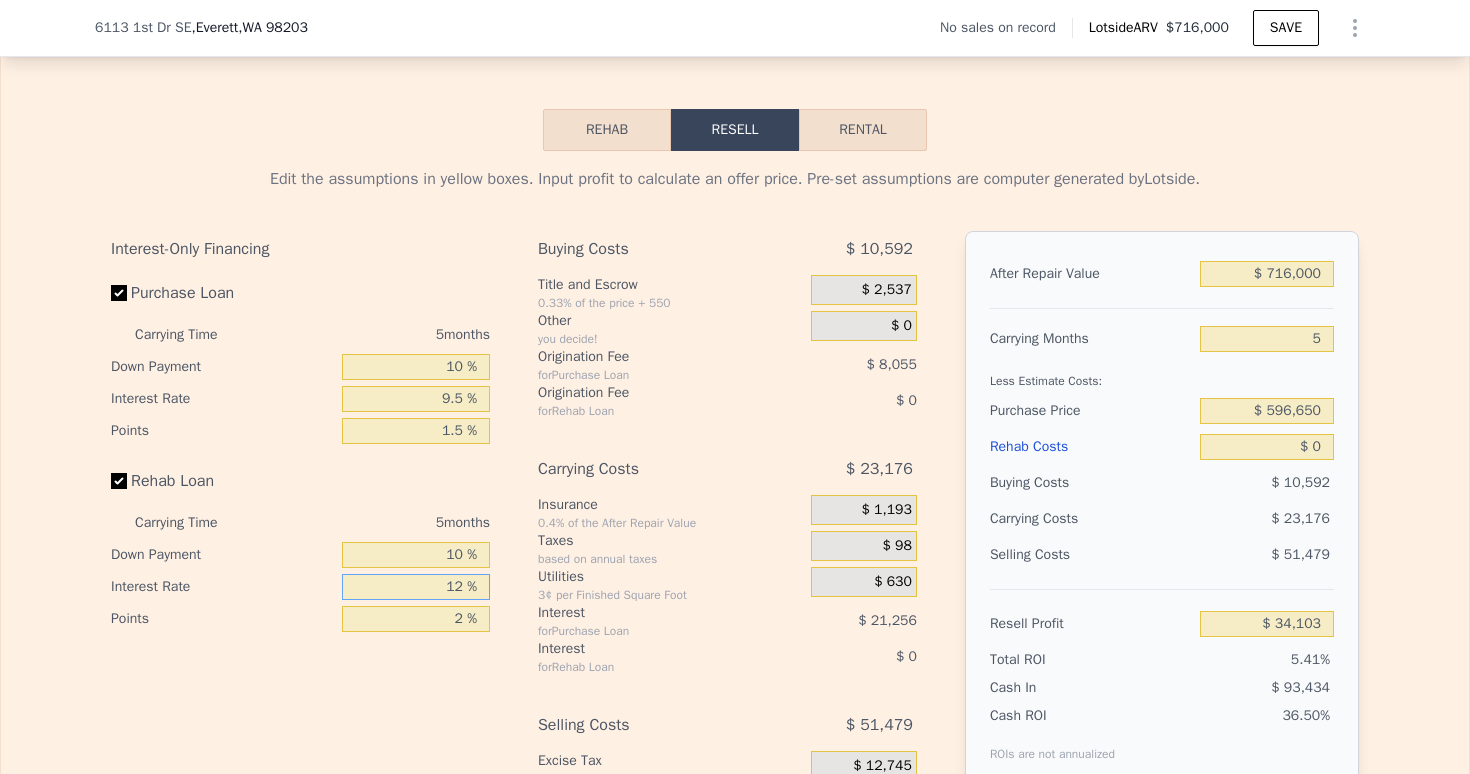 click on "12 %" at bounding box center (416, 587) 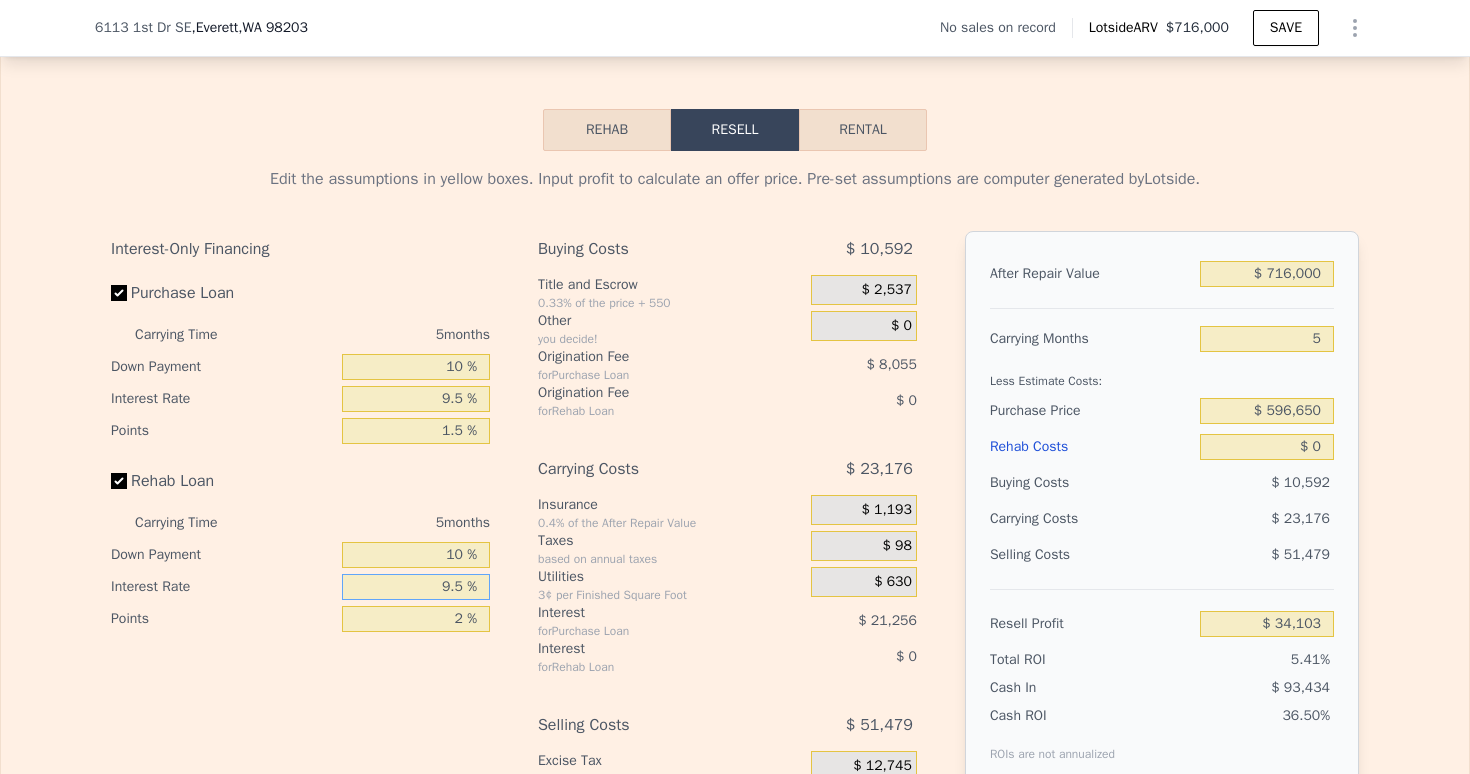 type on "9.5 %" 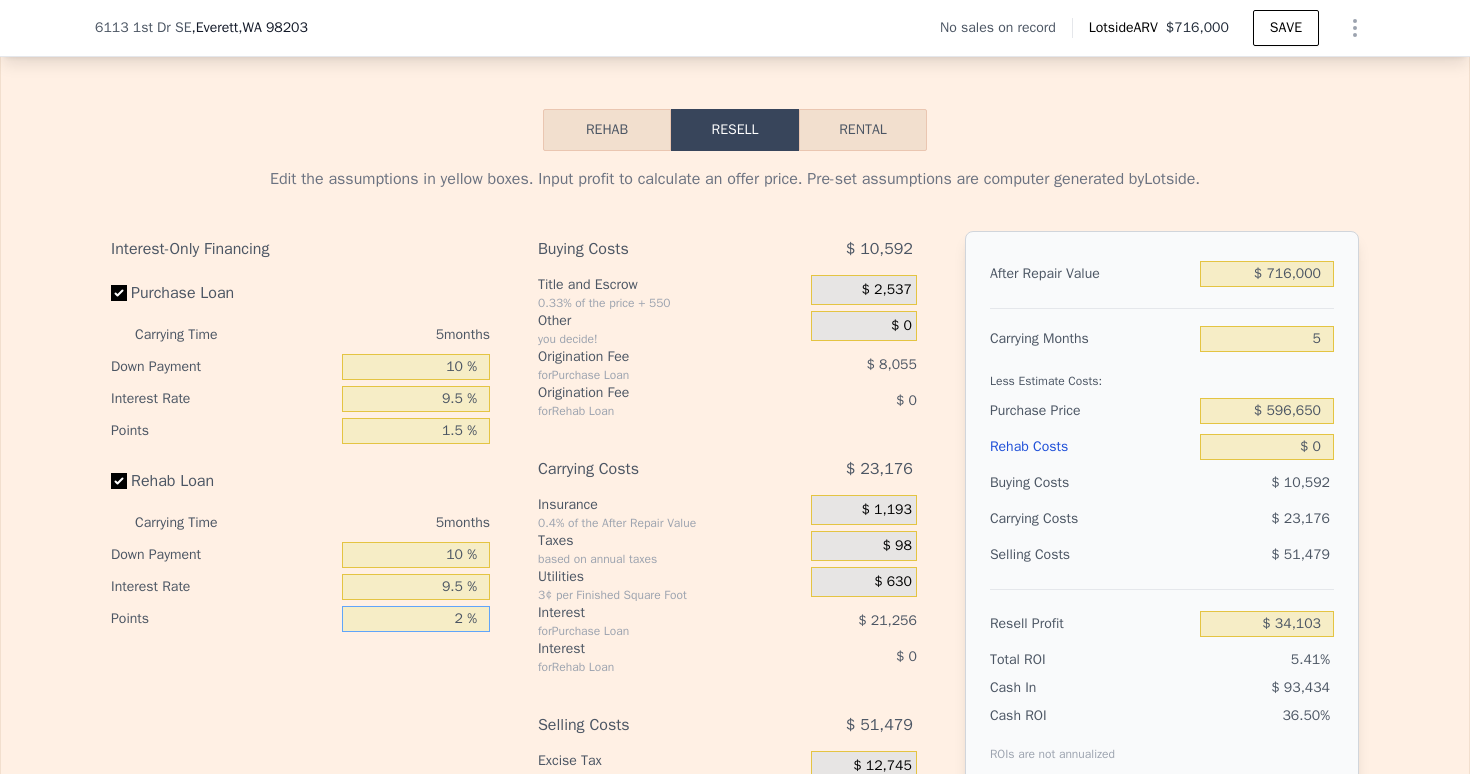 click on "2 %" at bounding box center (416, 619) 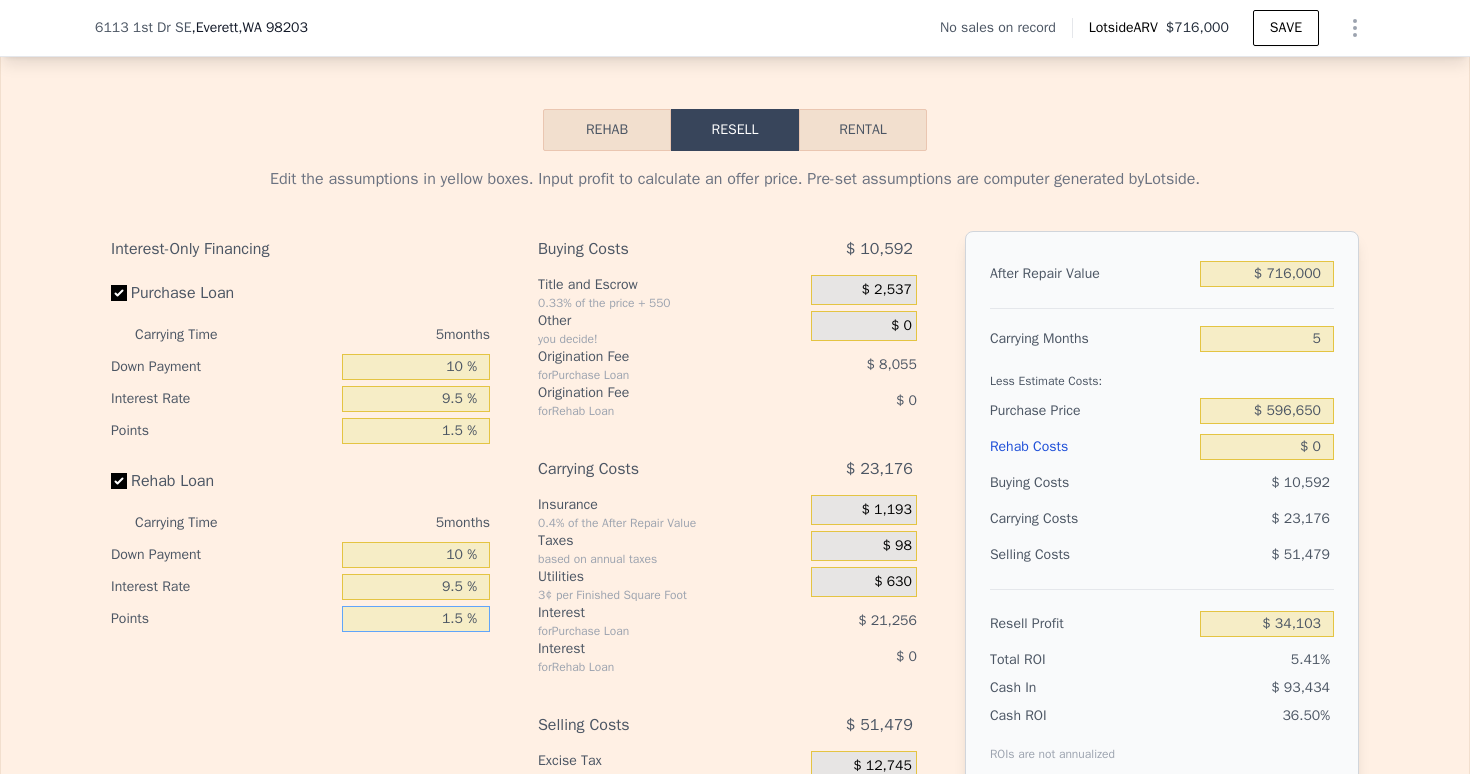 type on "1.5 %" 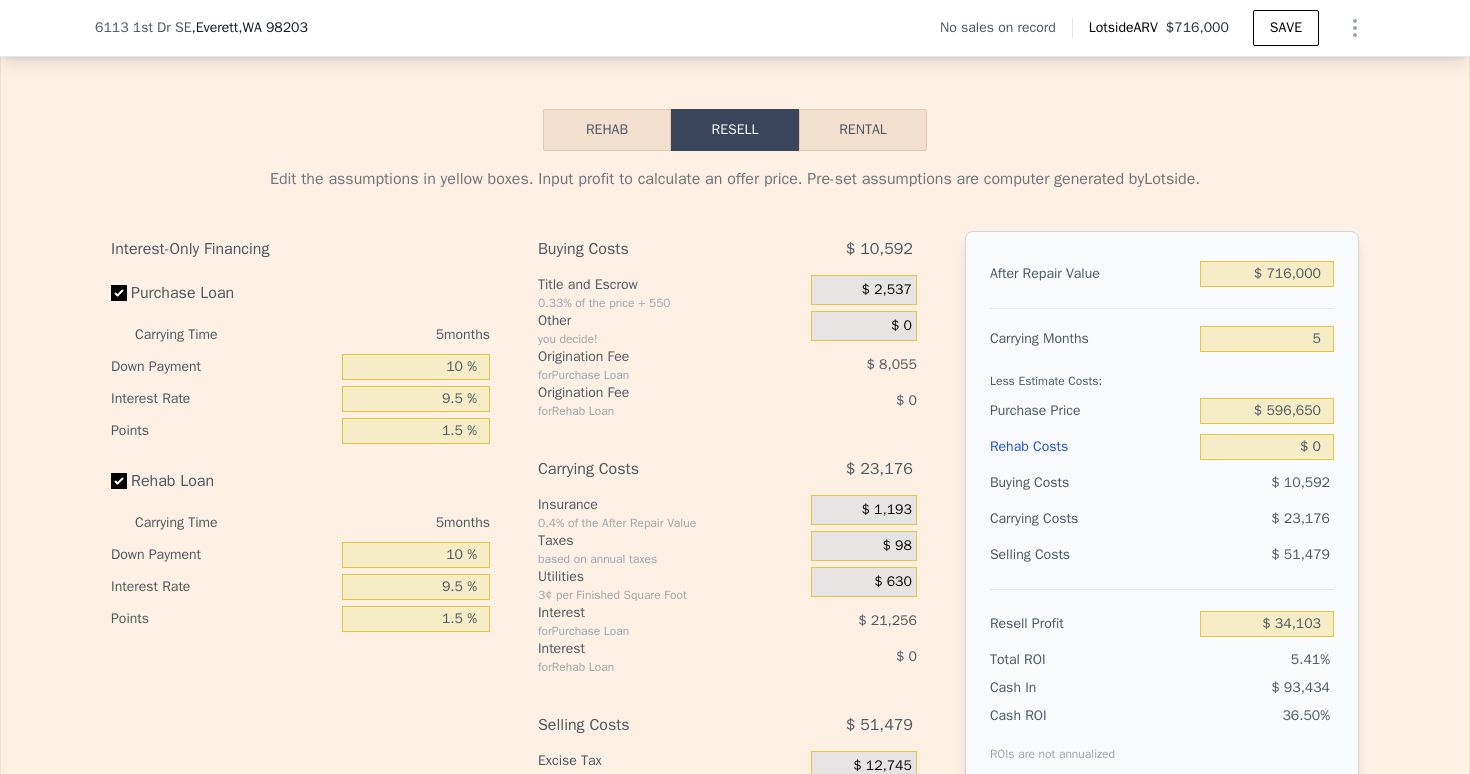 click on "Utilities" at bounding box center [670, 577] 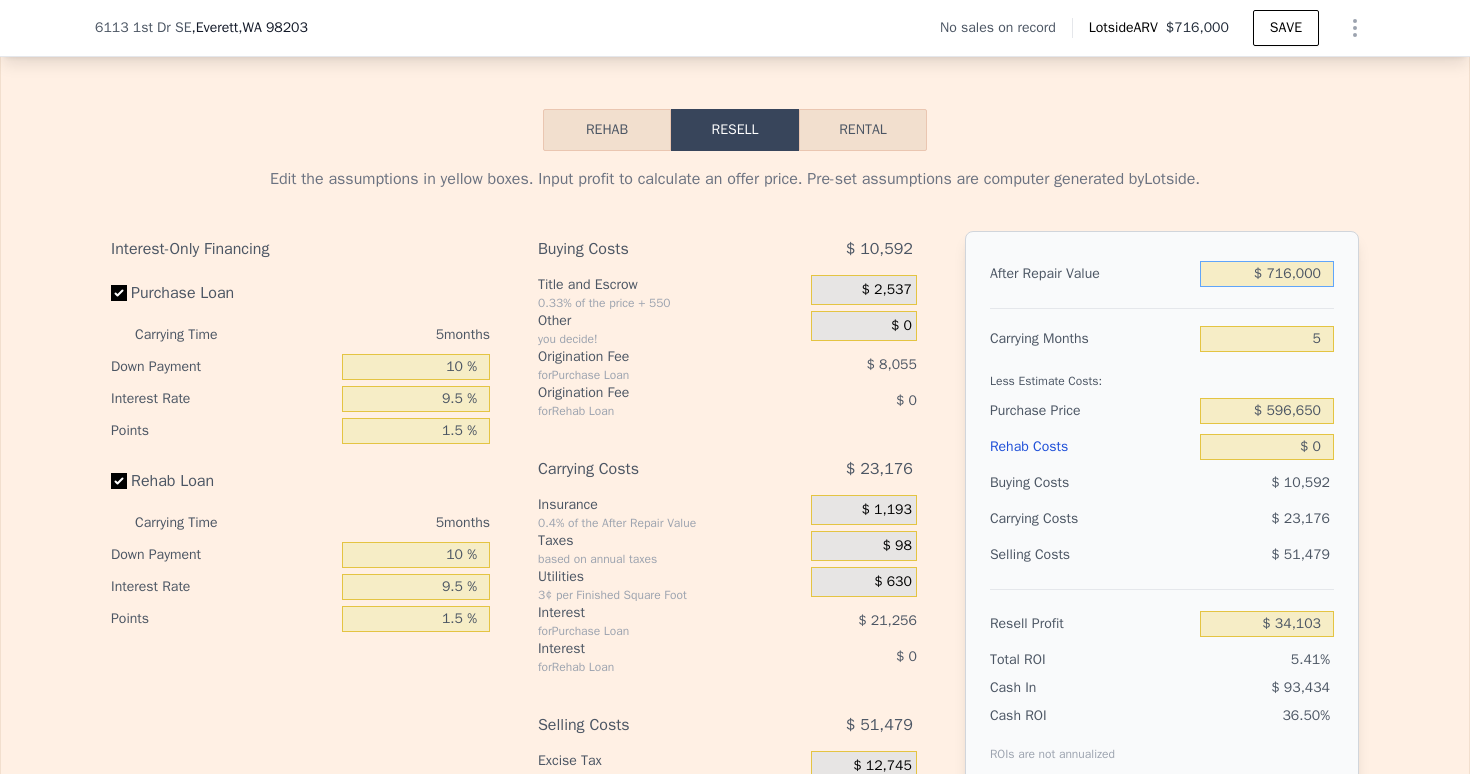 click on "$ 716,000" at bounding box center (1267, 274) 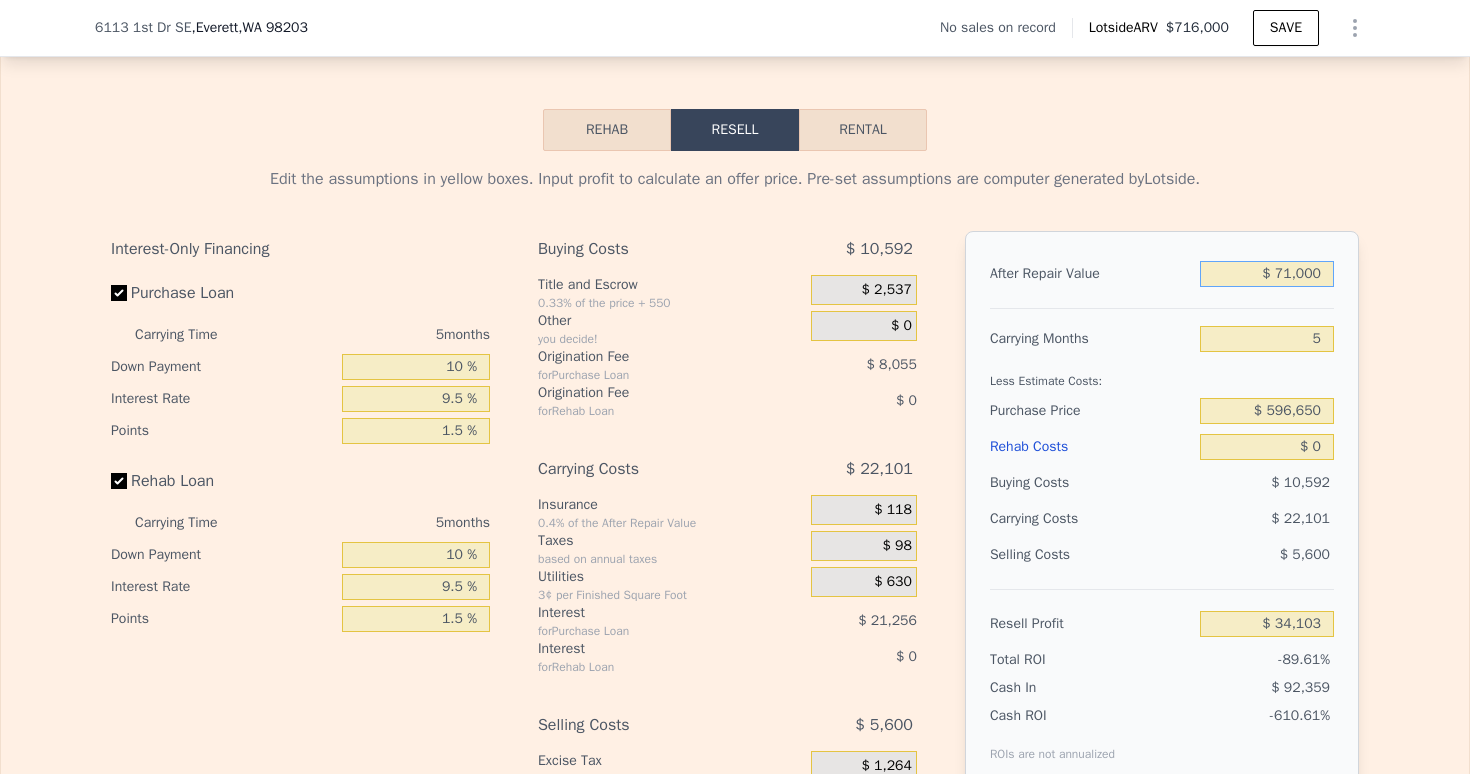 type on "-$ 563,943" 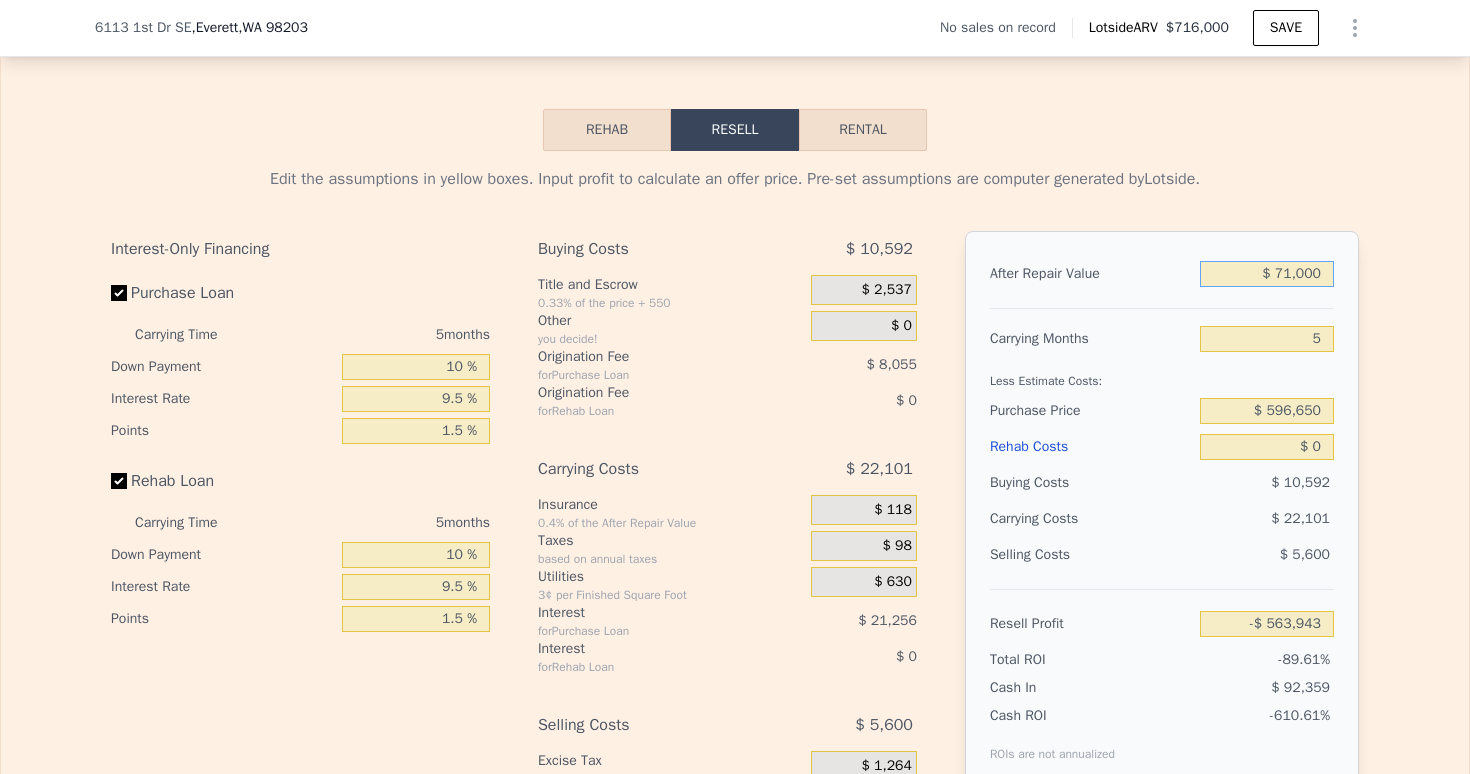type on "$ 7,000" 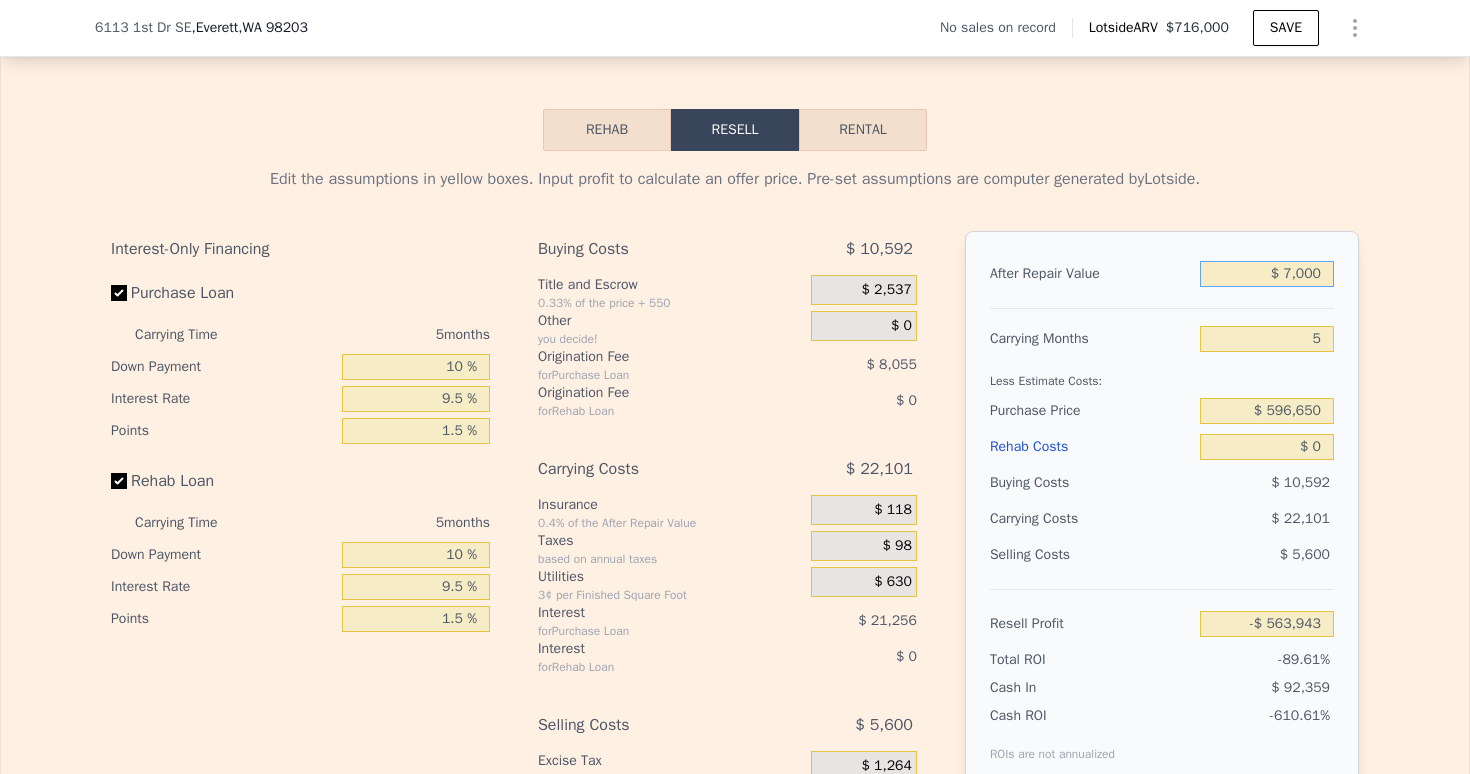 type on "-$ 623,285" 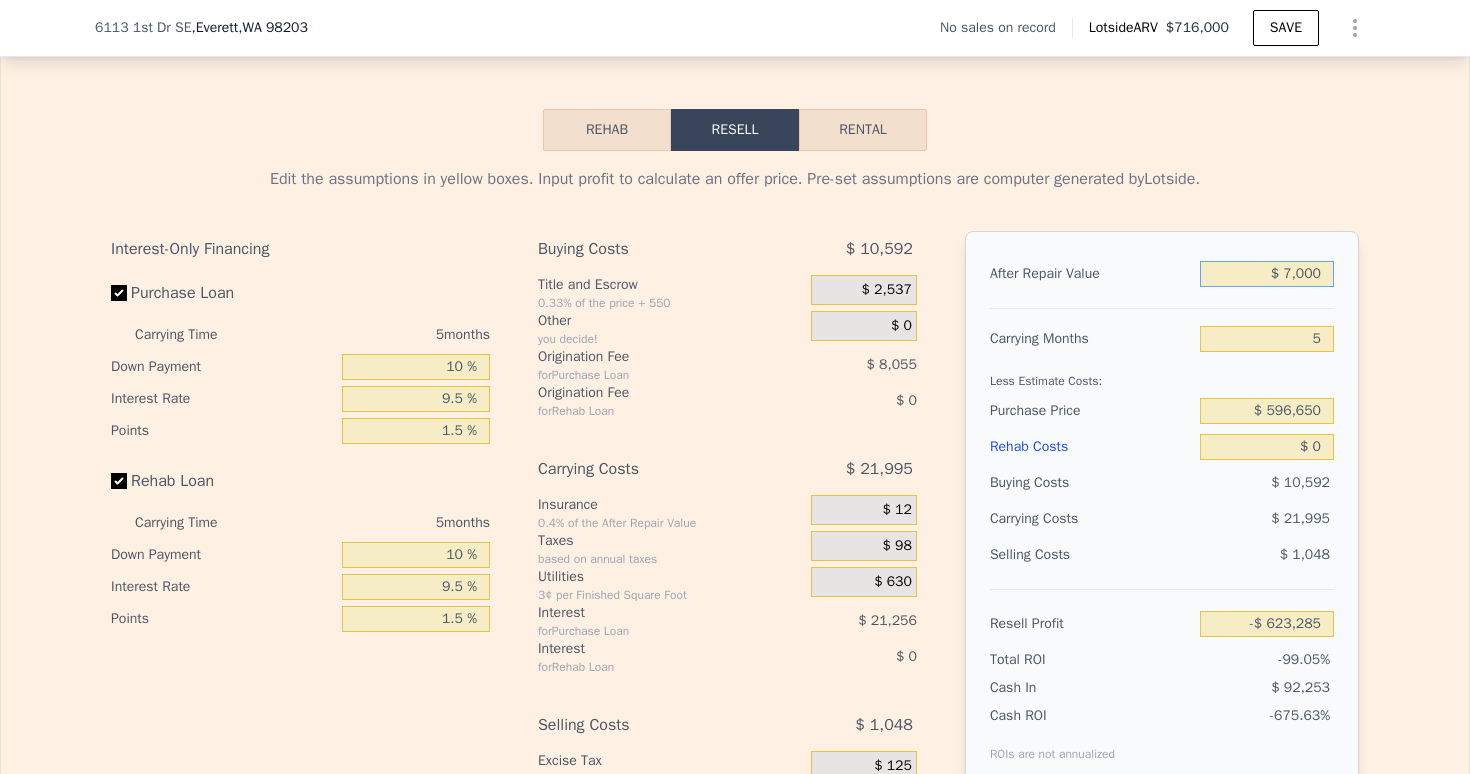 type on "$ 75,000" 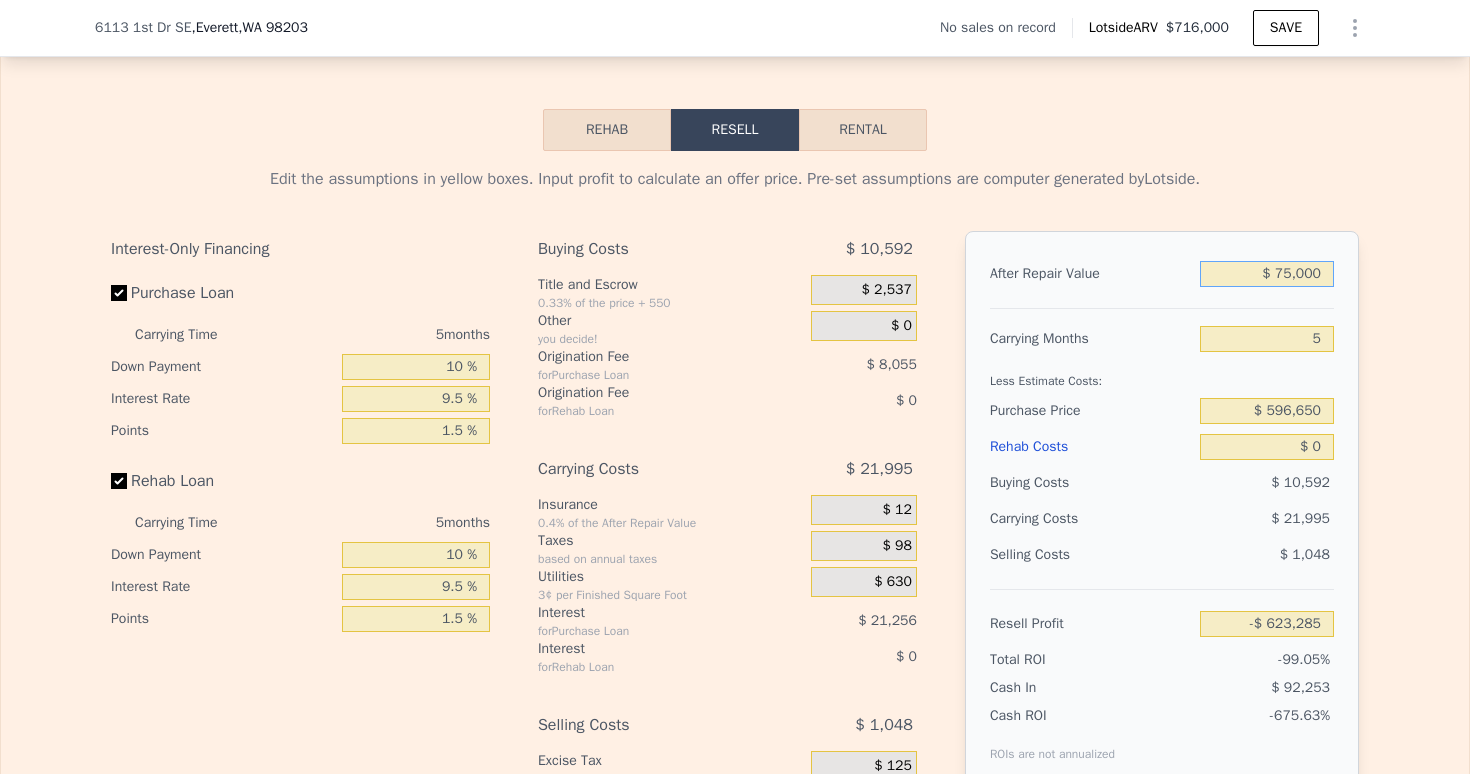 type on "-$ 560,235" 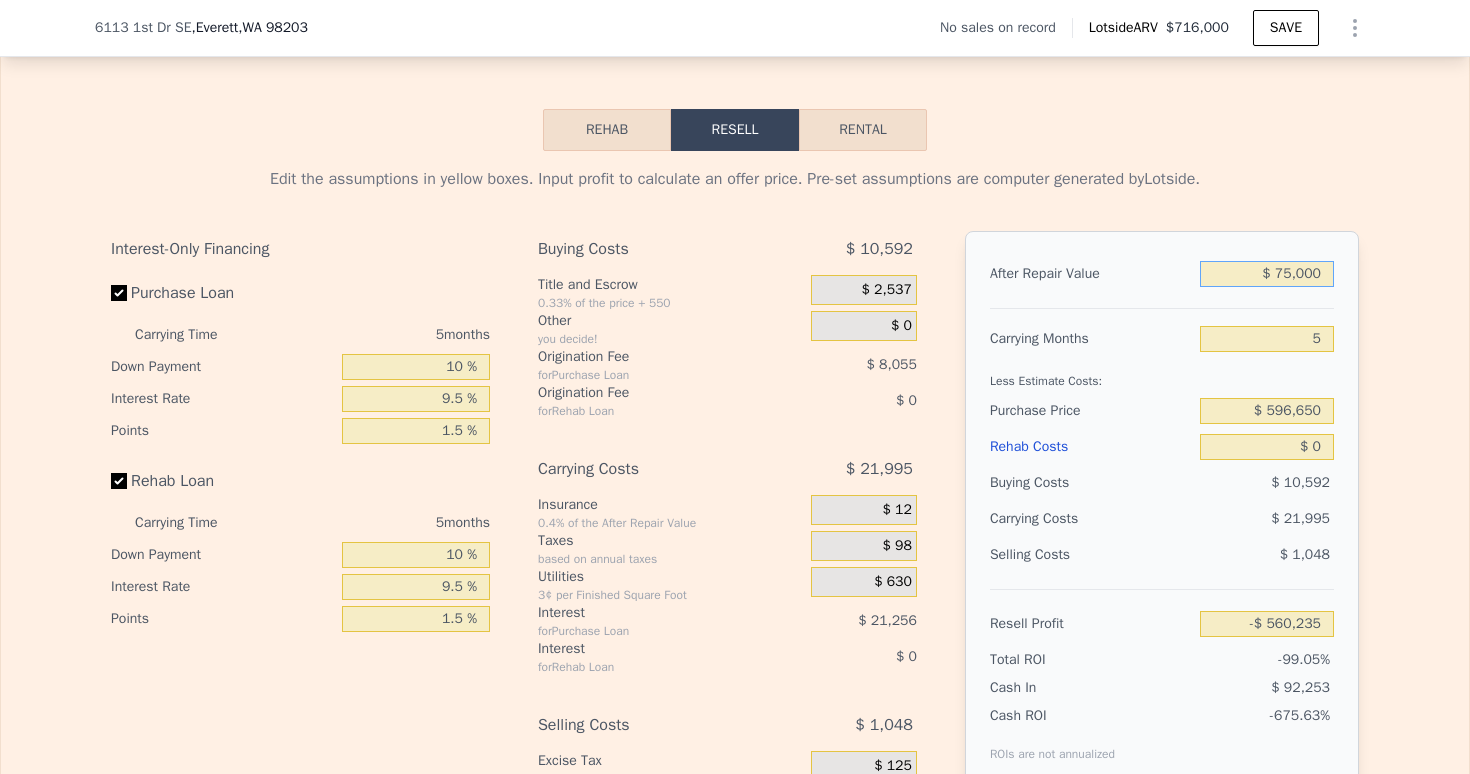 type on "$ 750,000" 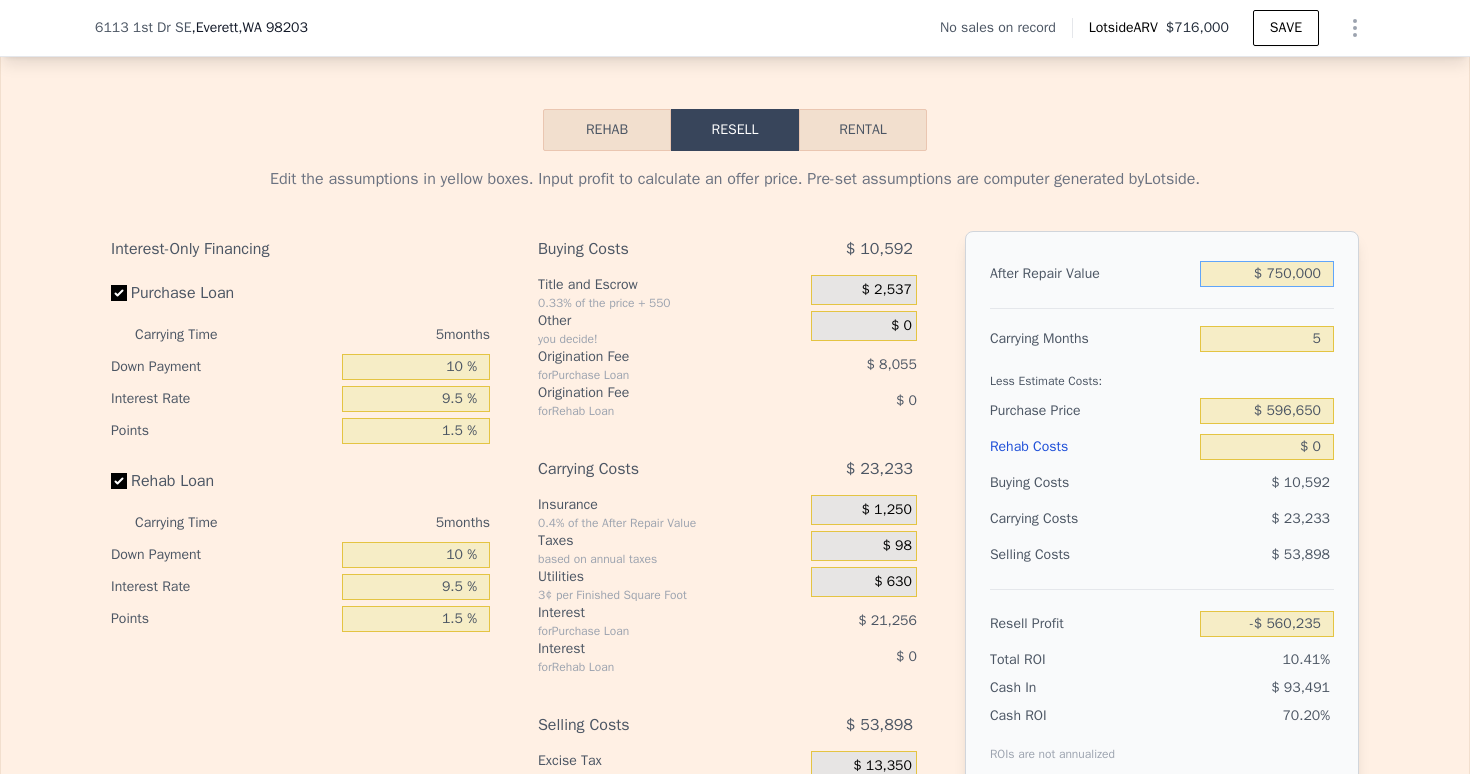 type on "$ 65,627" 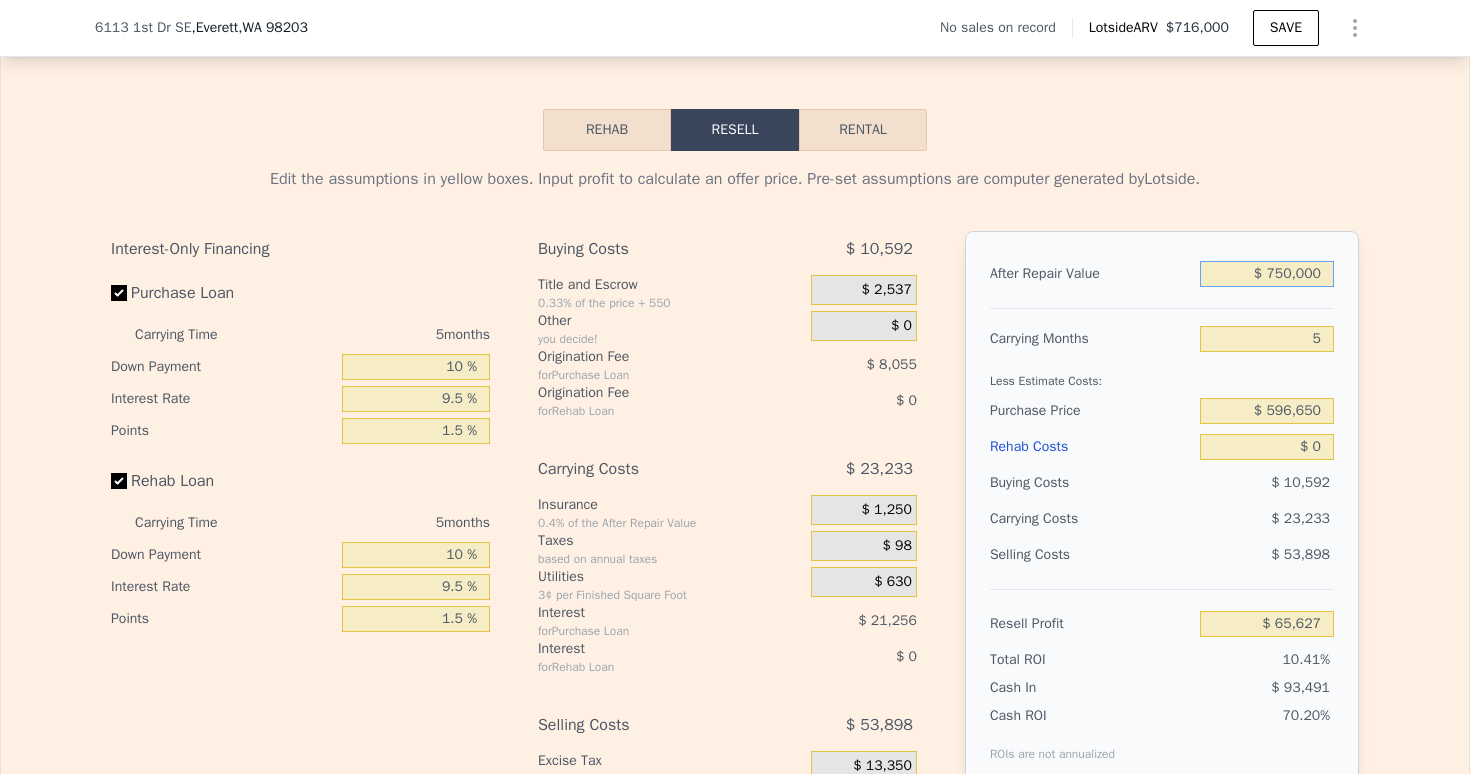 type on "$ 750,000" 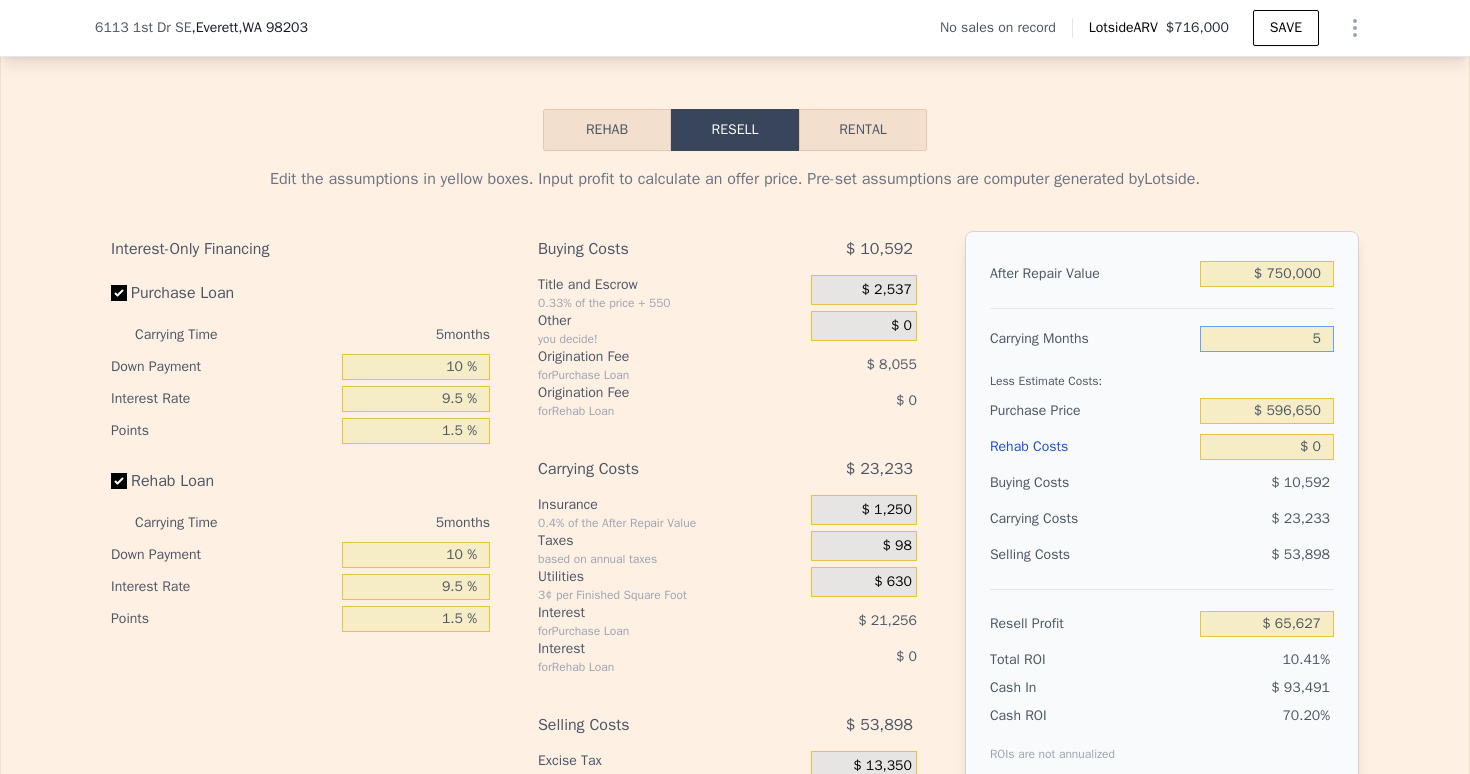 click on "5" at bounding box center [1267, 339] 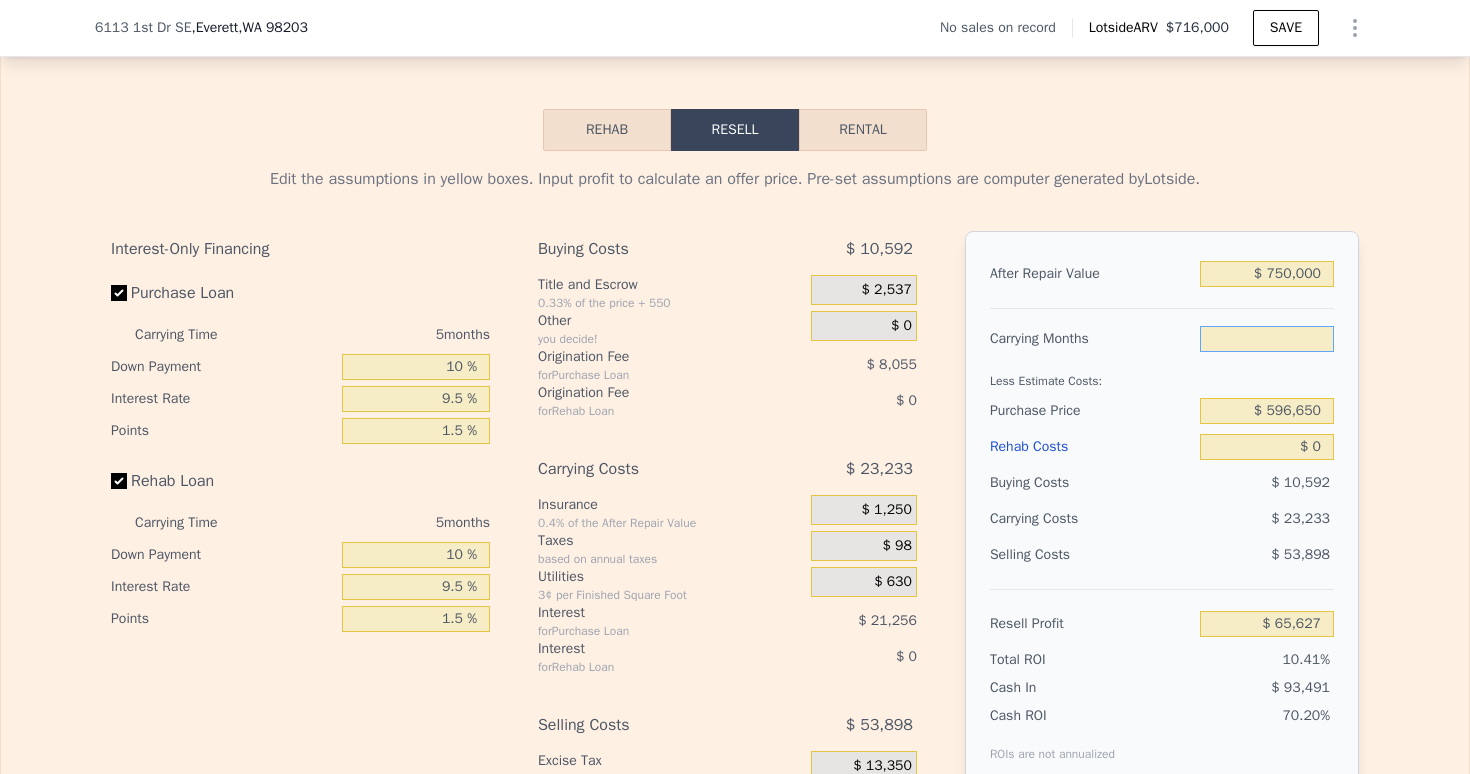 type on "3" 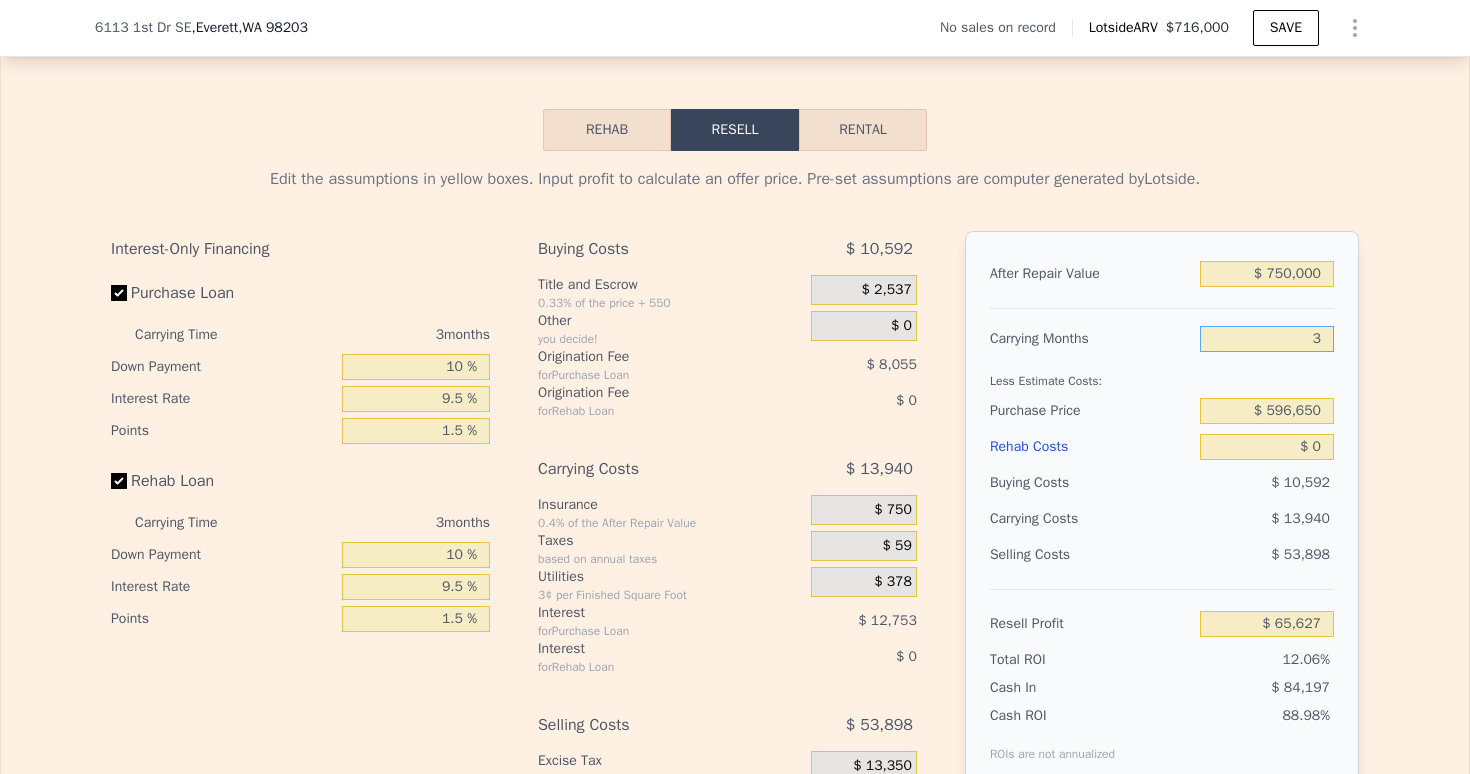 type on "$ 74,920" 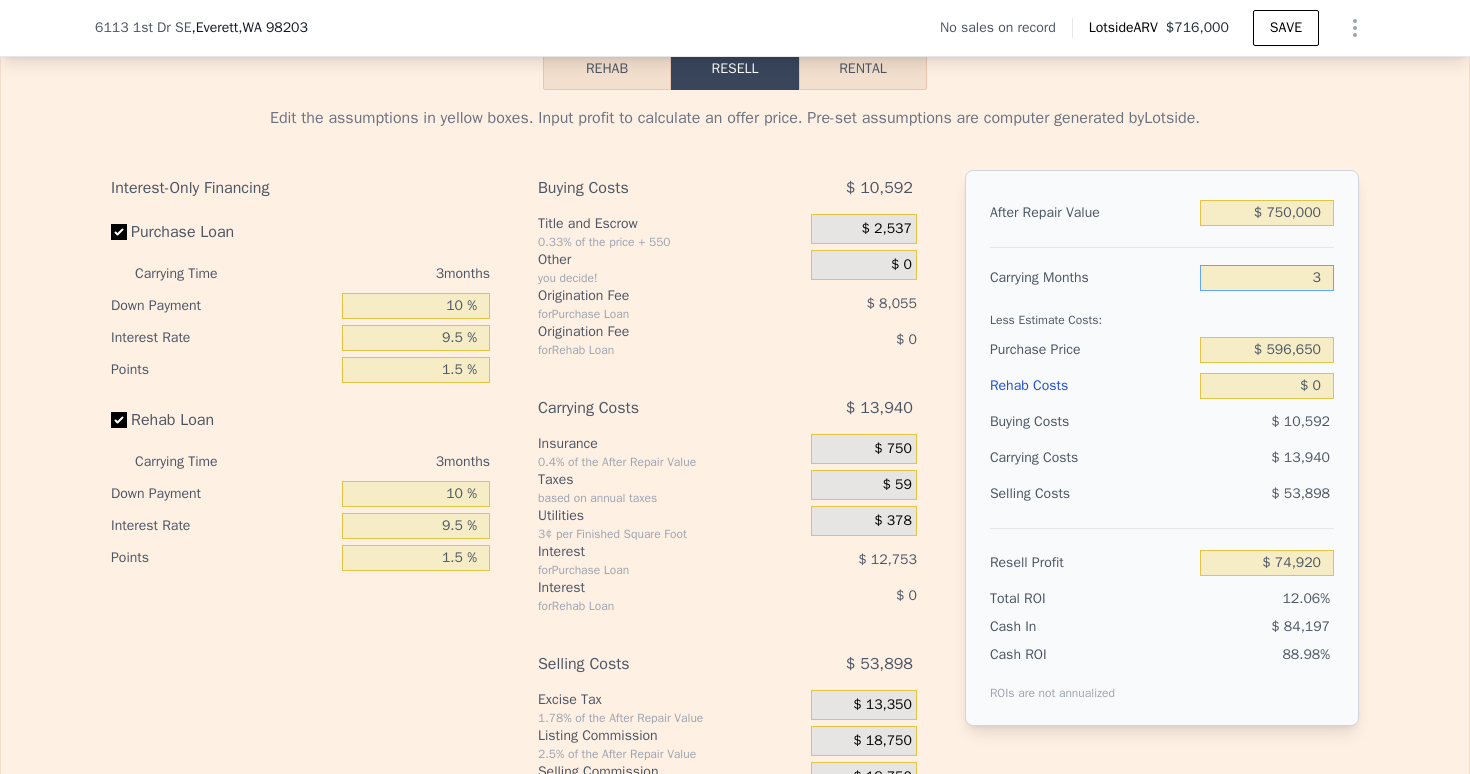 scroll, scrollTop: 3031, scrollLeft: 0, axis: vertical 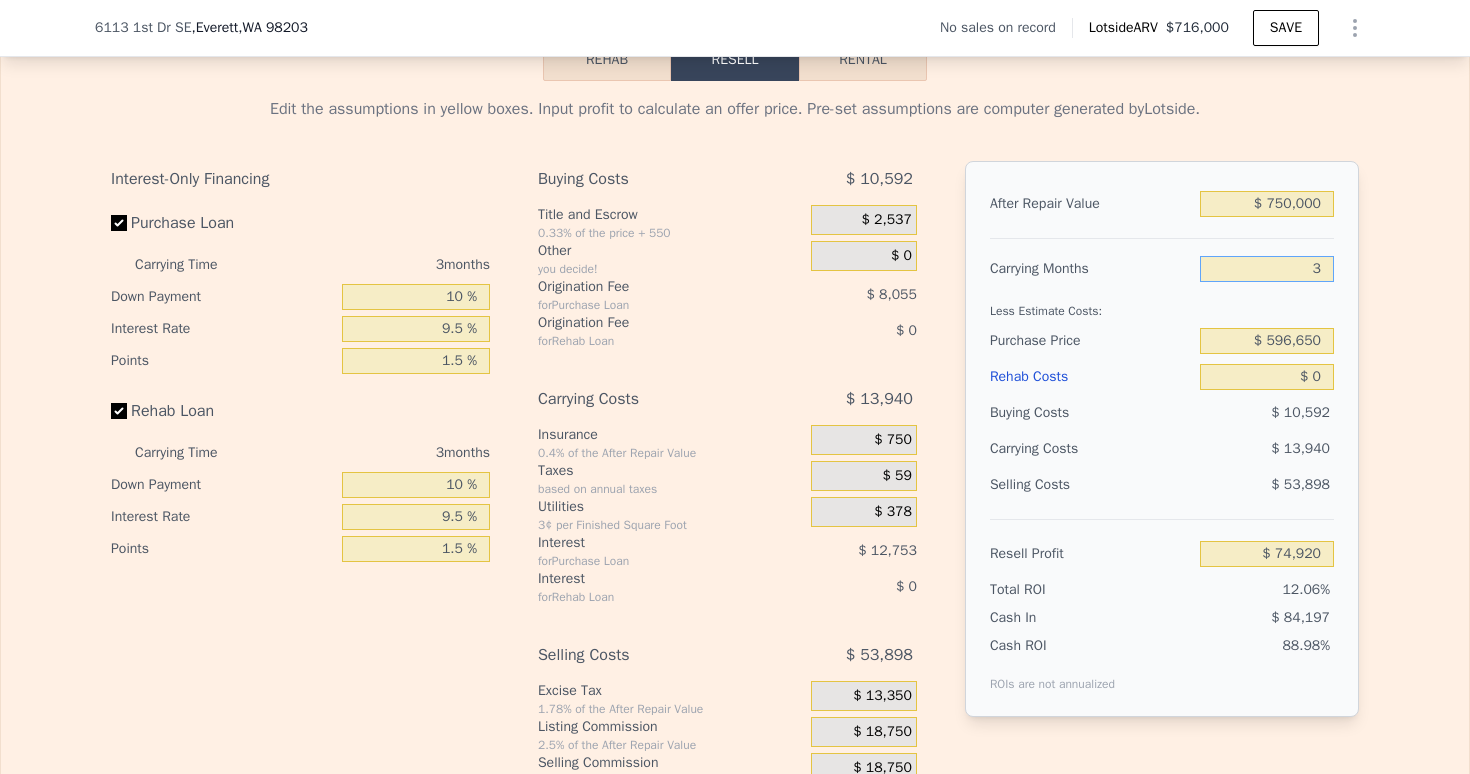 type on "3" 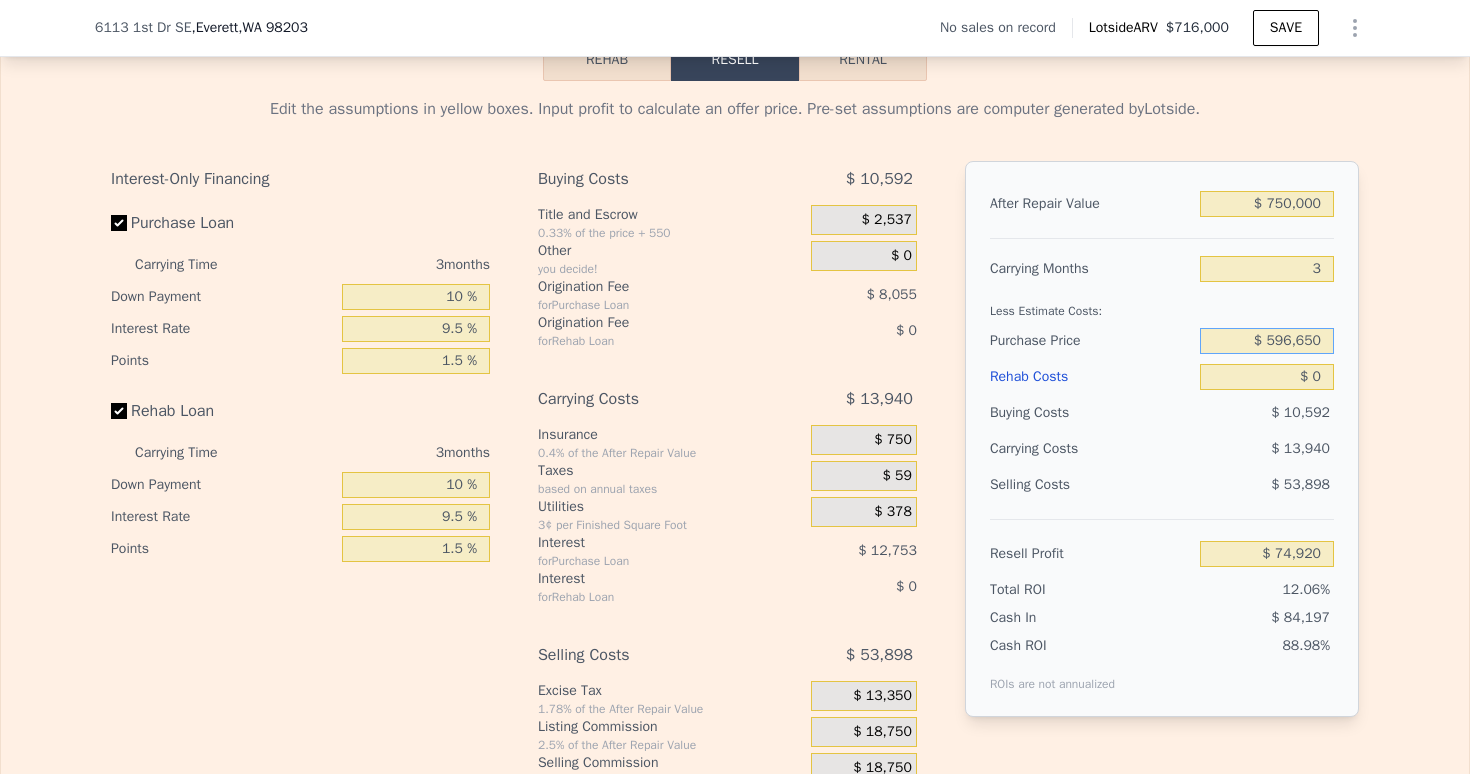 drag, startPoint x: 1269, startPoint y: 372, endPoint x: 1330, endPoint y: 374, distance: 61.03278 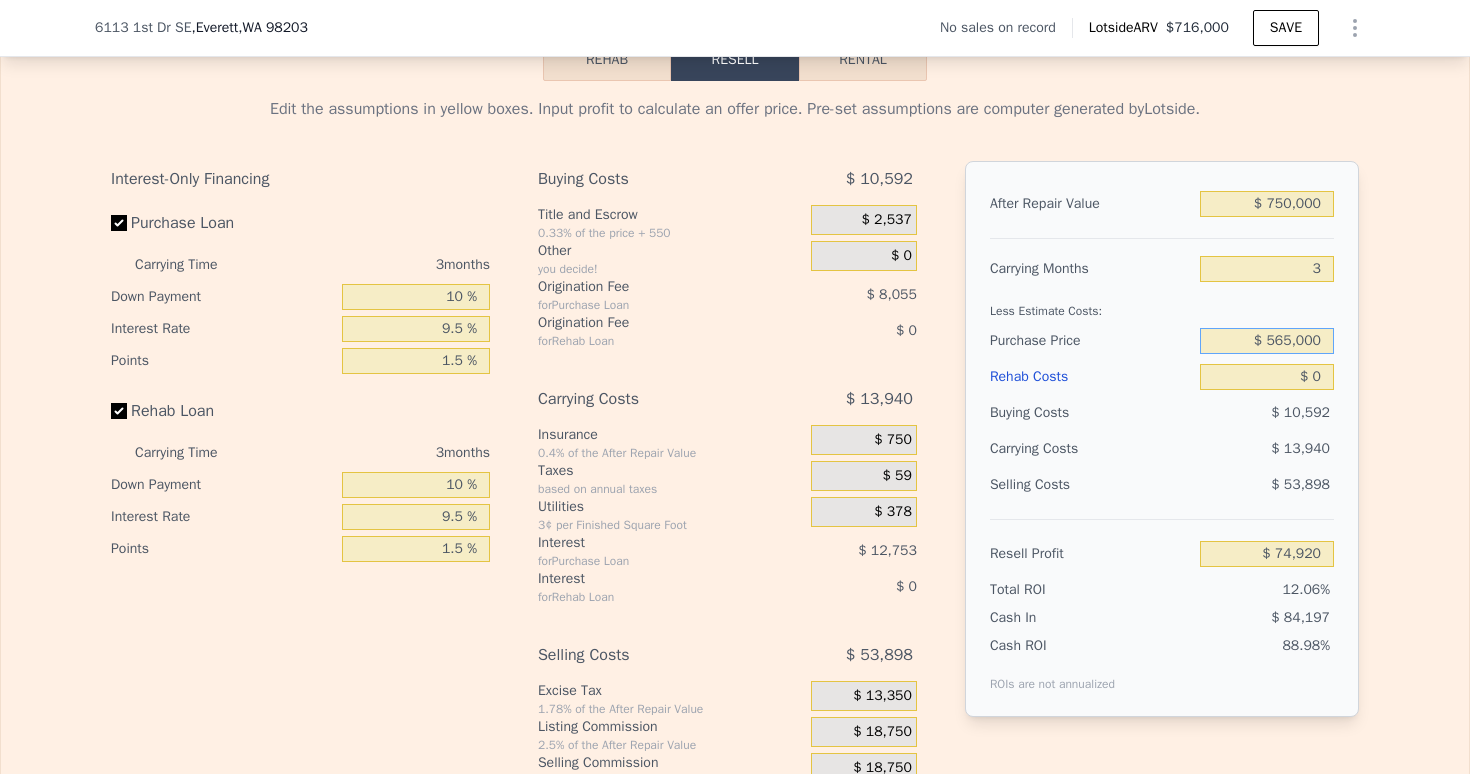 type on "$ 565,000" 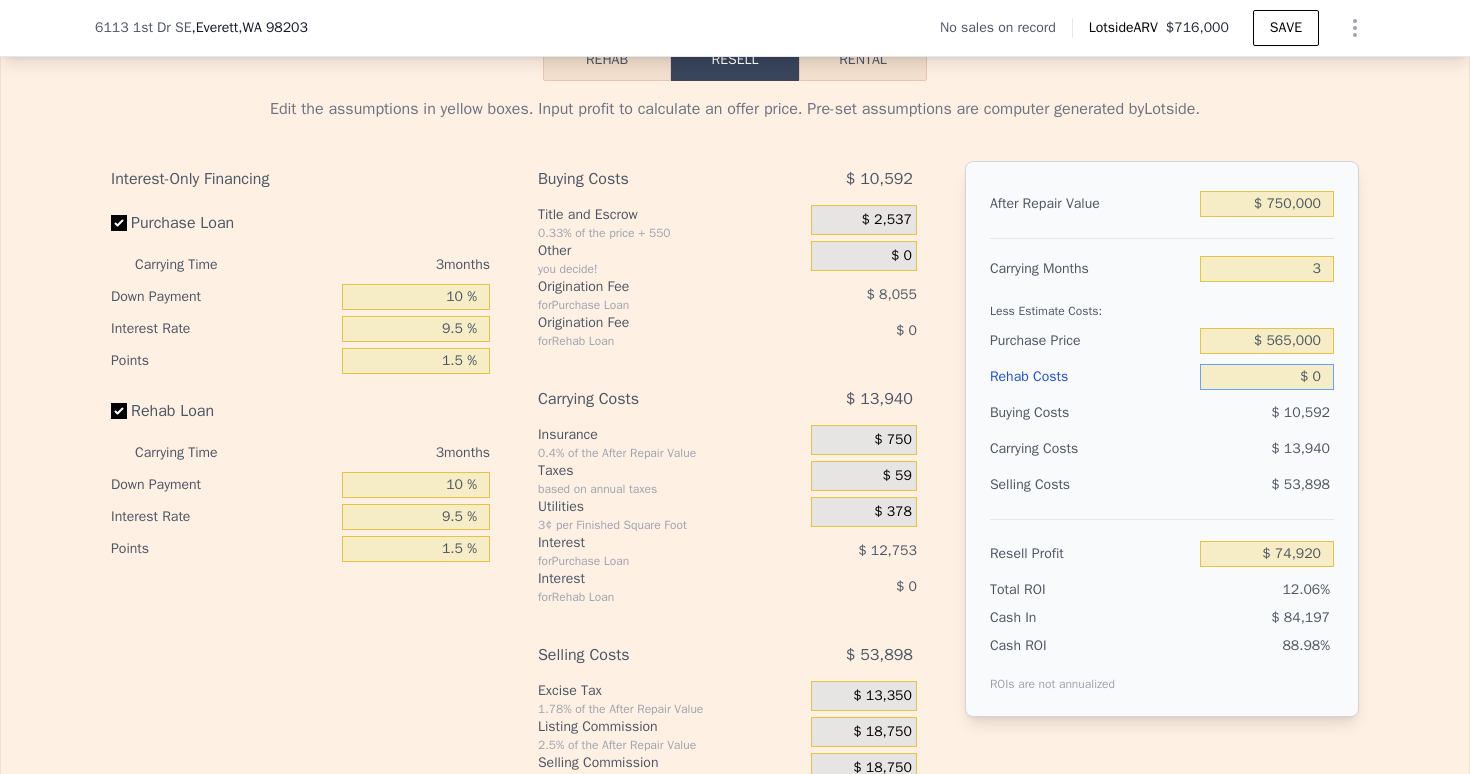 type on "$ 107,778" 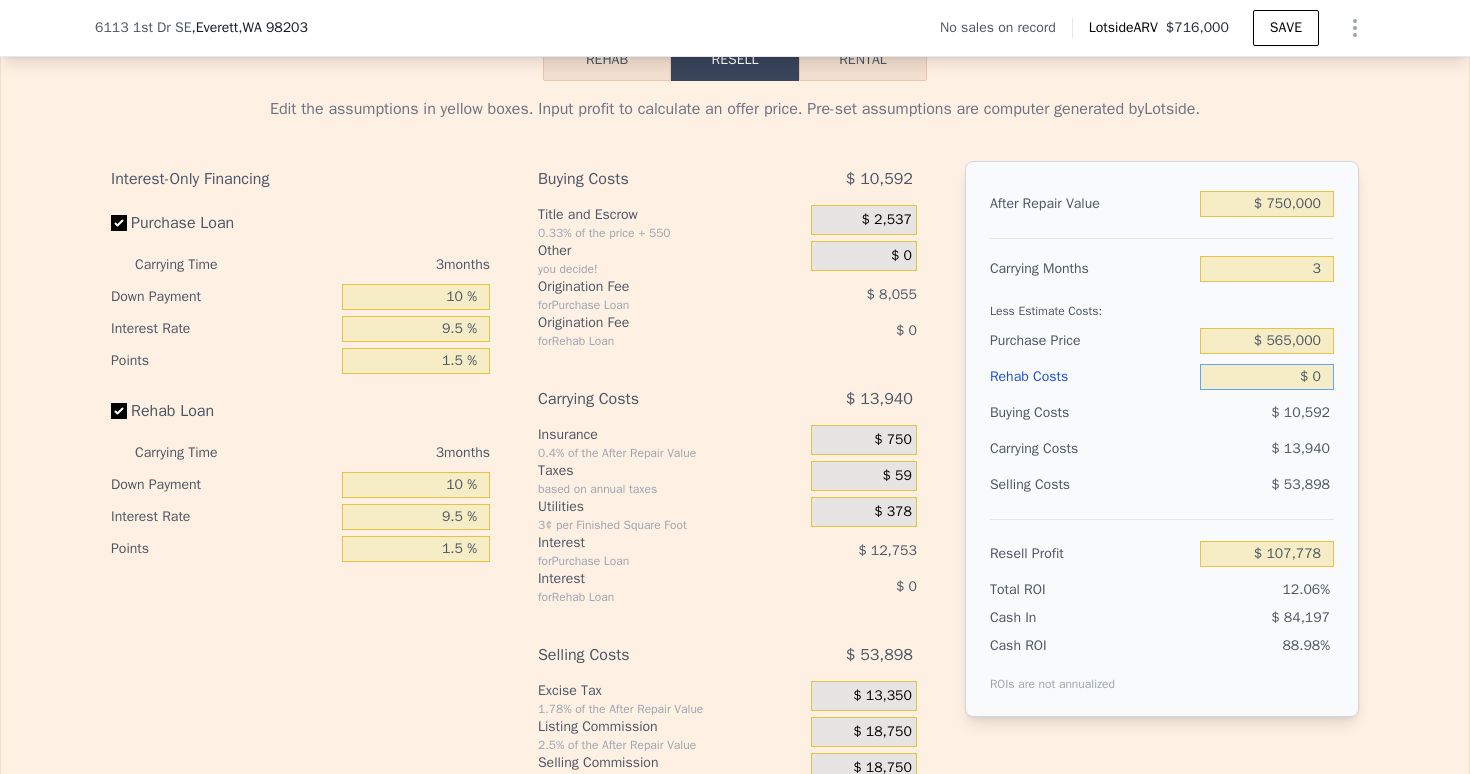 click on "$ 0" at bounding box center (1267, 377) 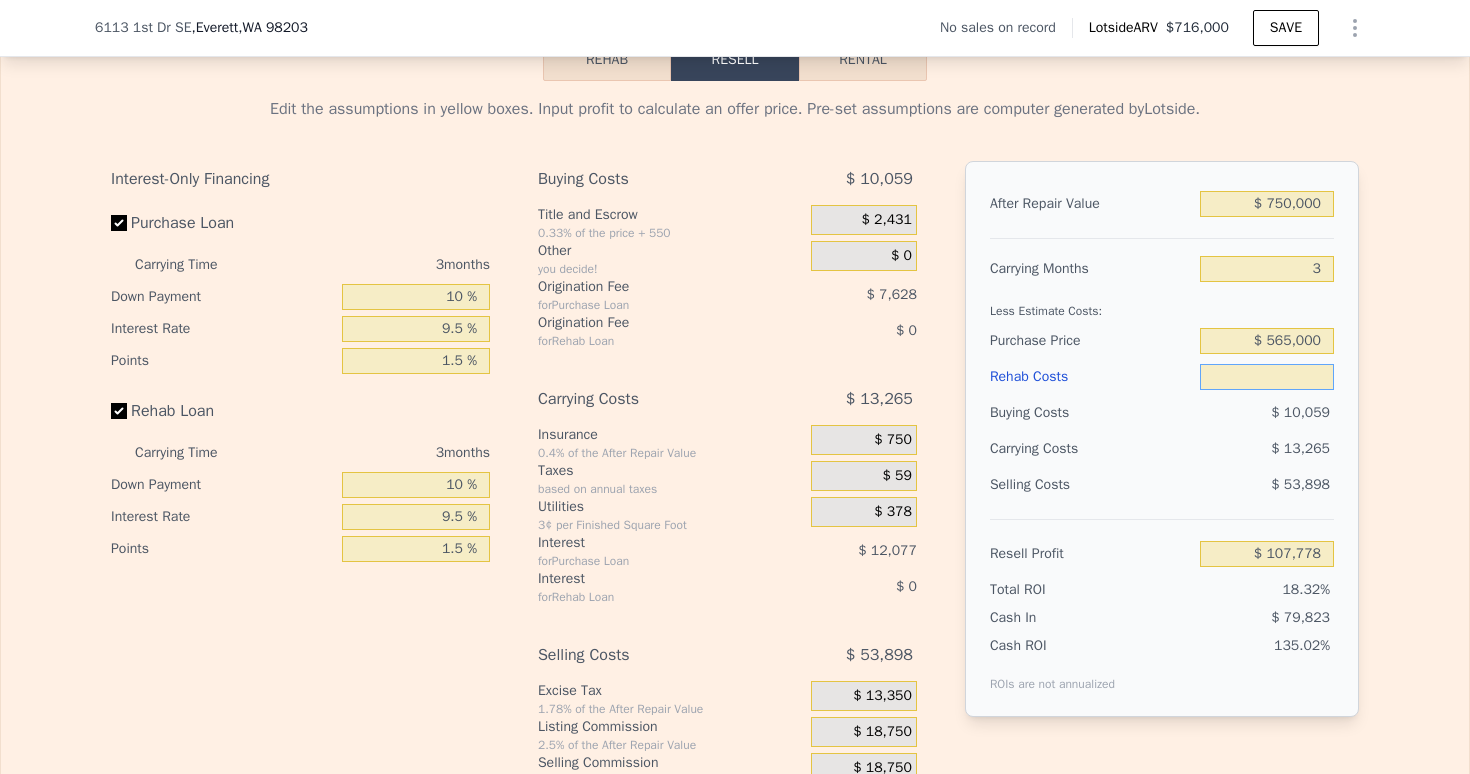 type on "$ 7" 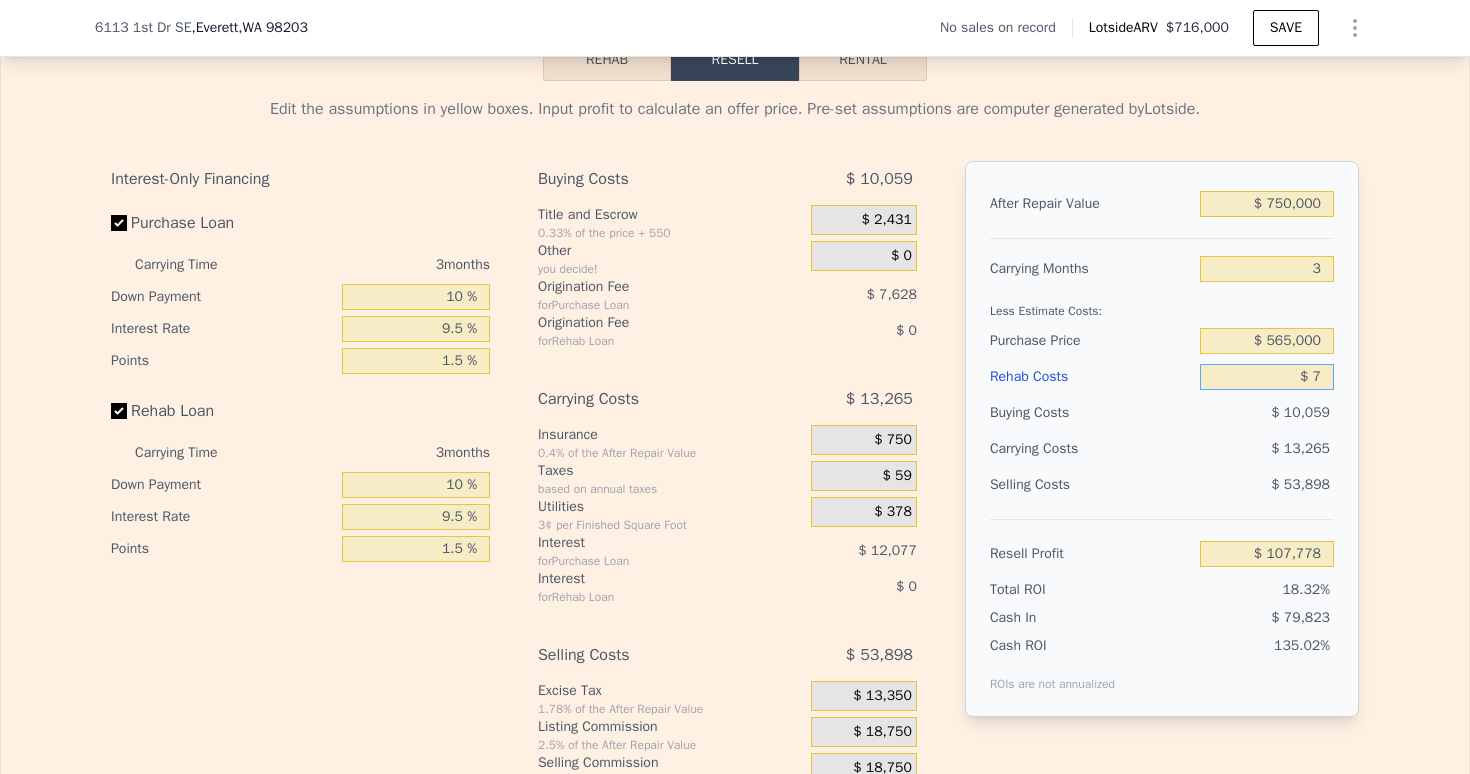 type on "$ 107,771" 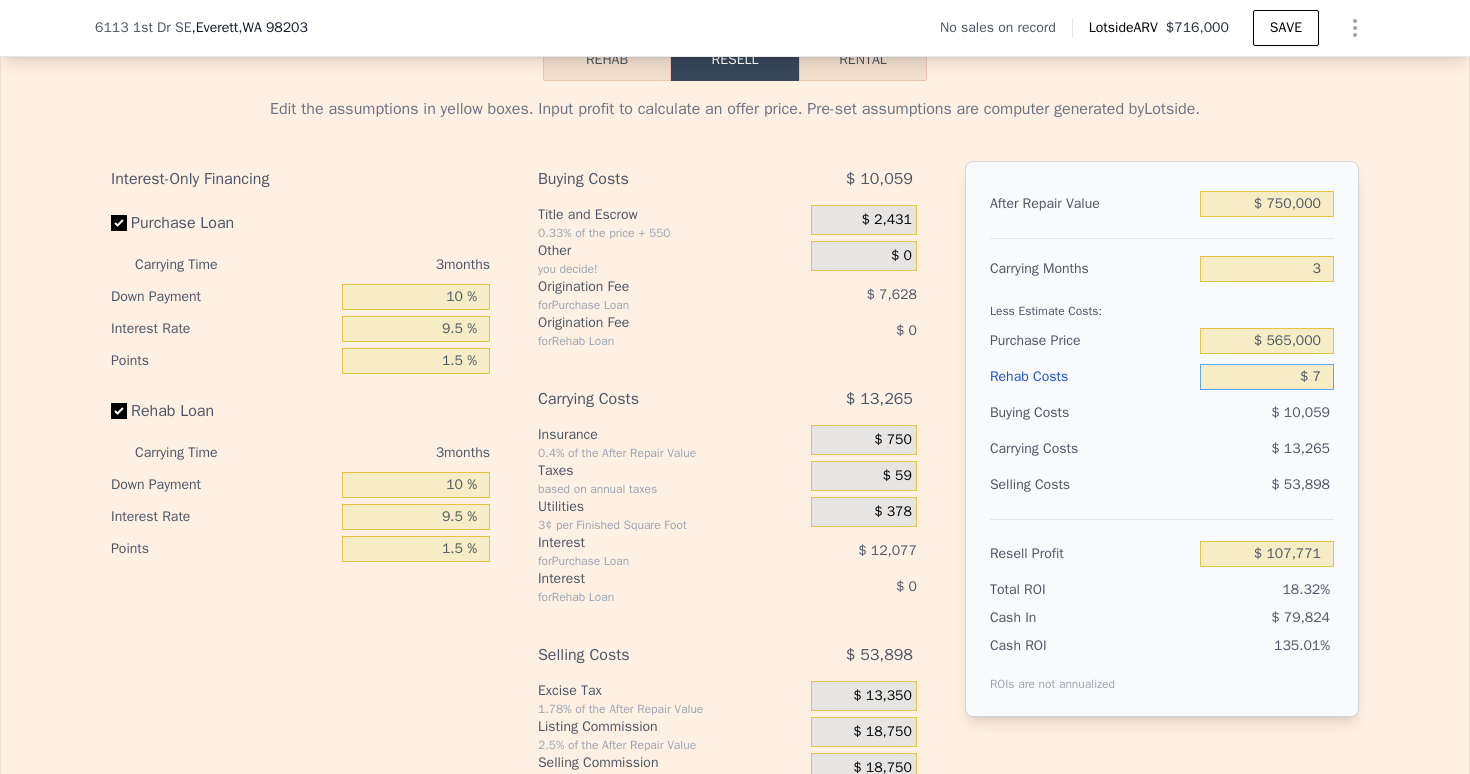 type on "$ 70" 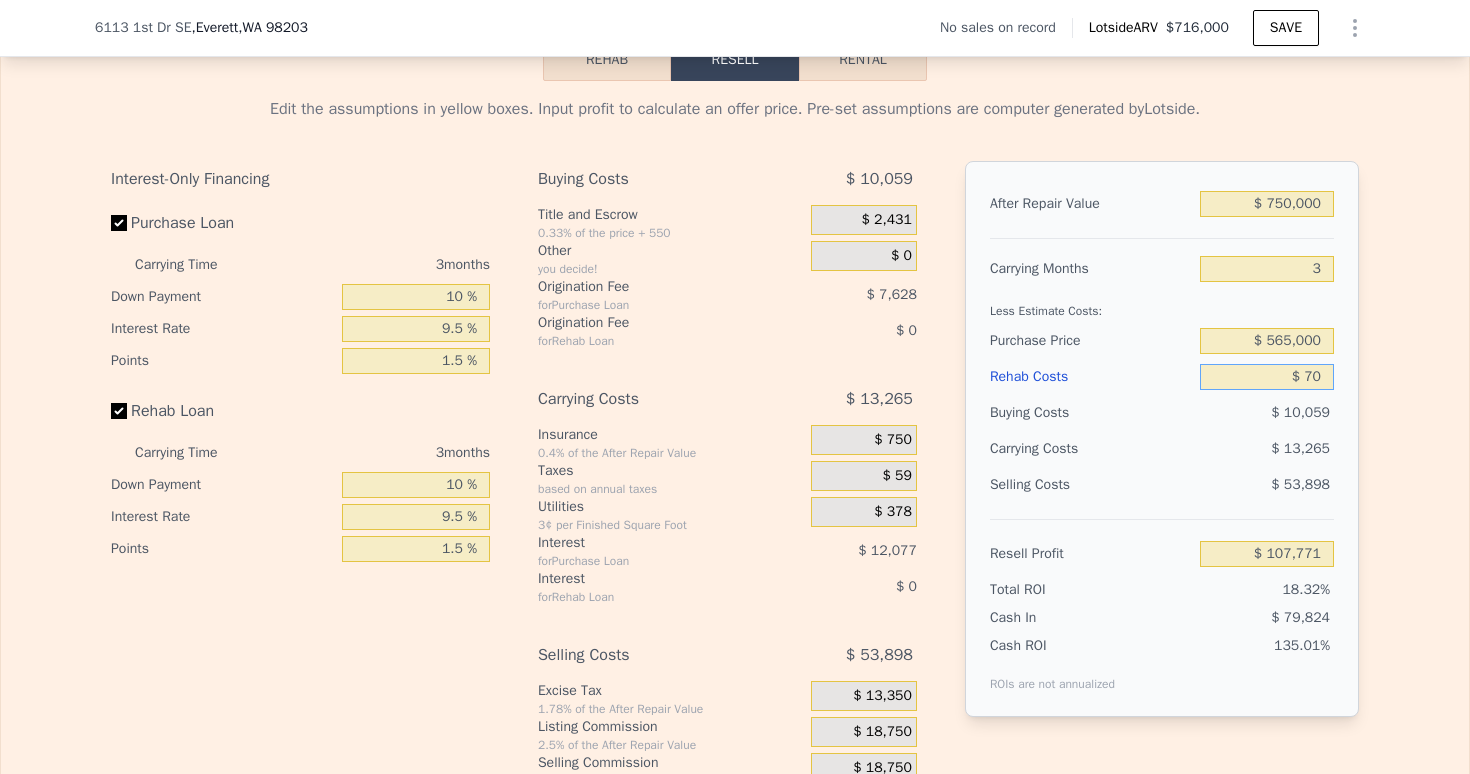 type on "$ 107,707" 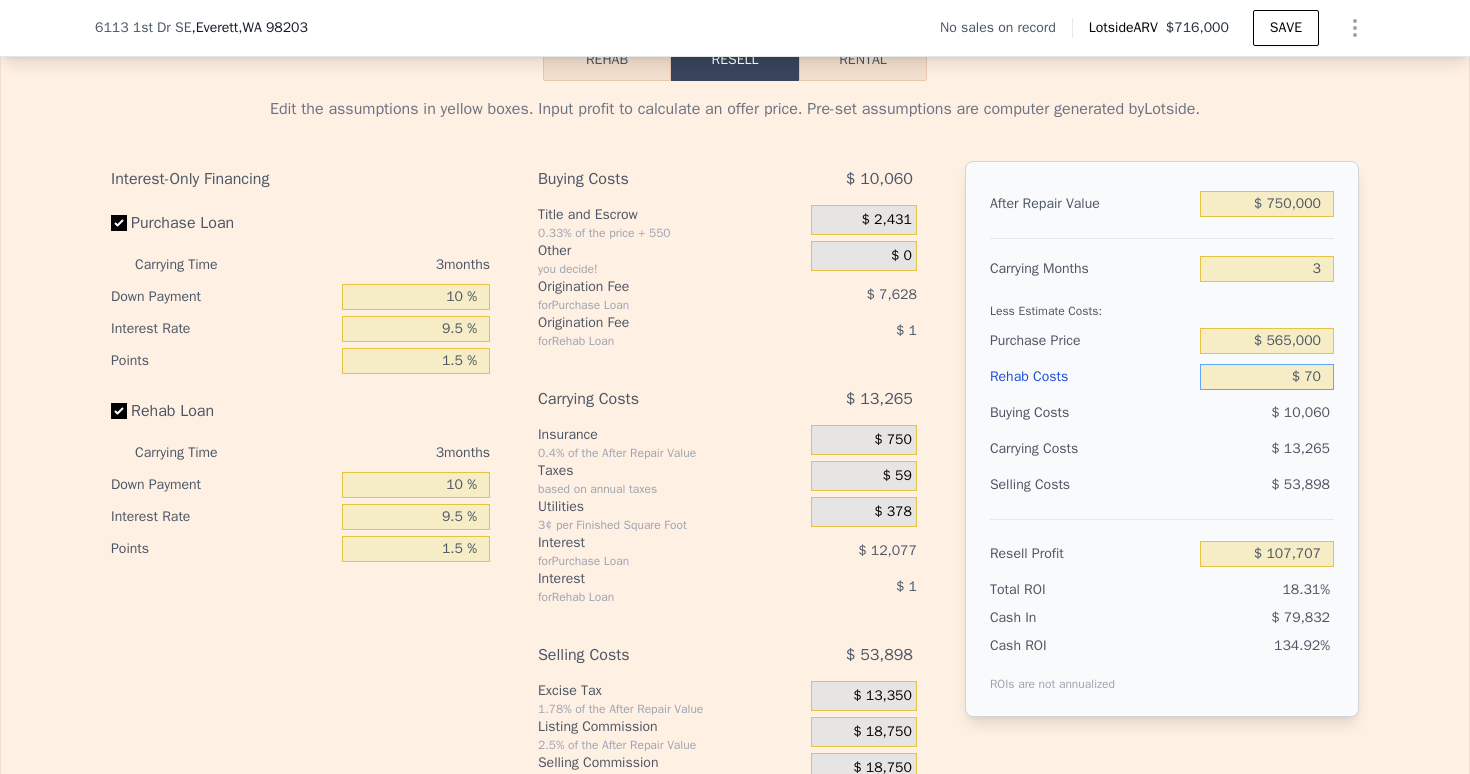 type on "$ 700" 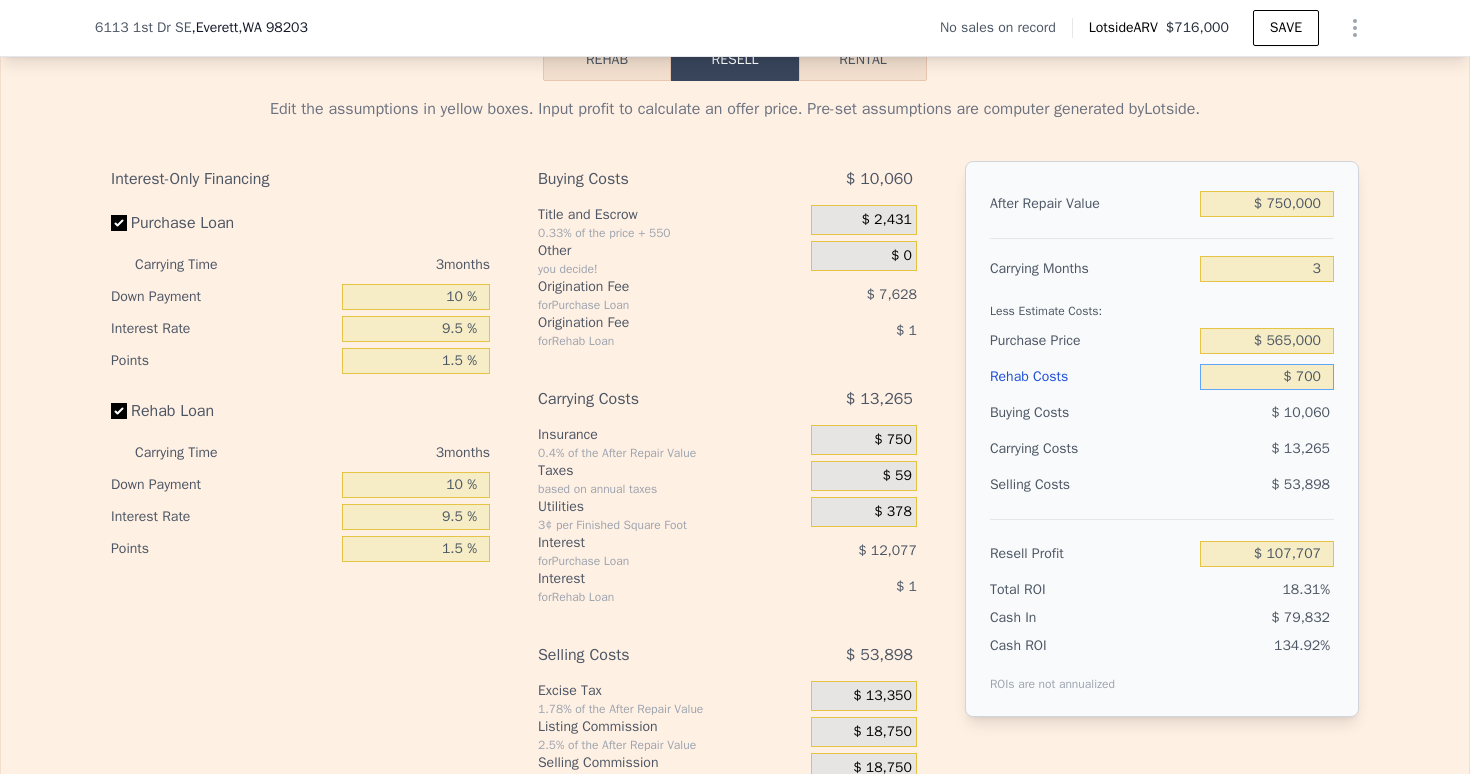 type on "$ 107,054" 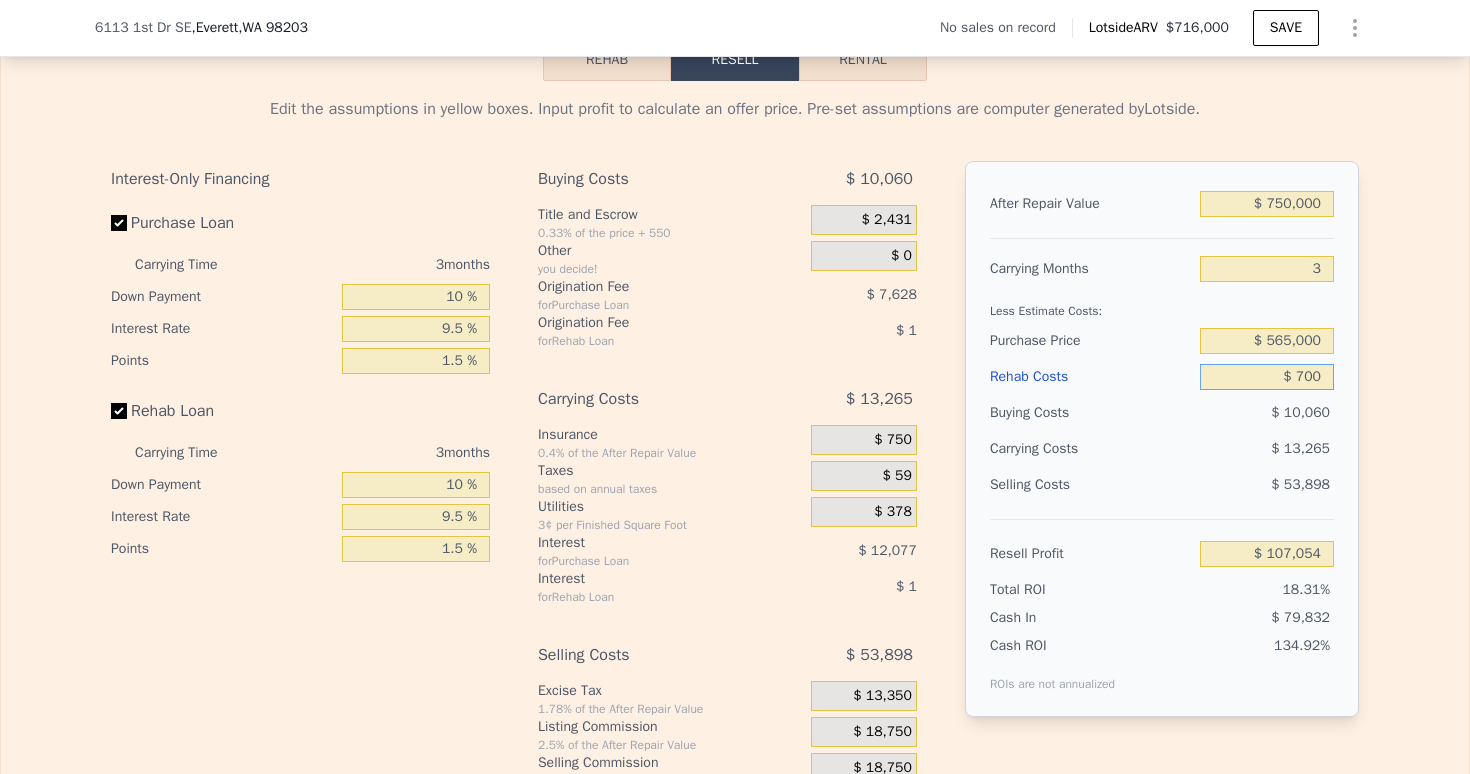 type on "$ 7,000" 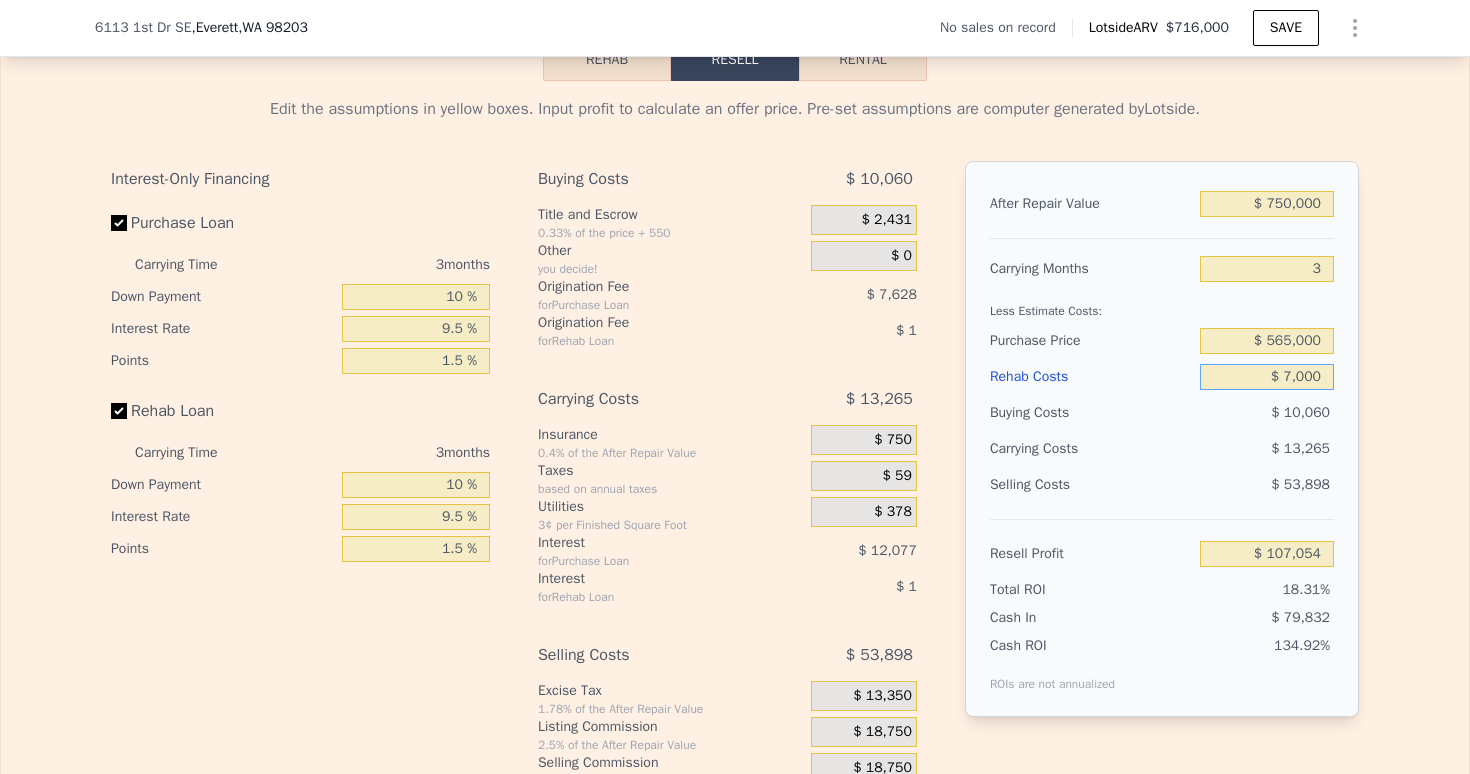 type on "$ 100,533" 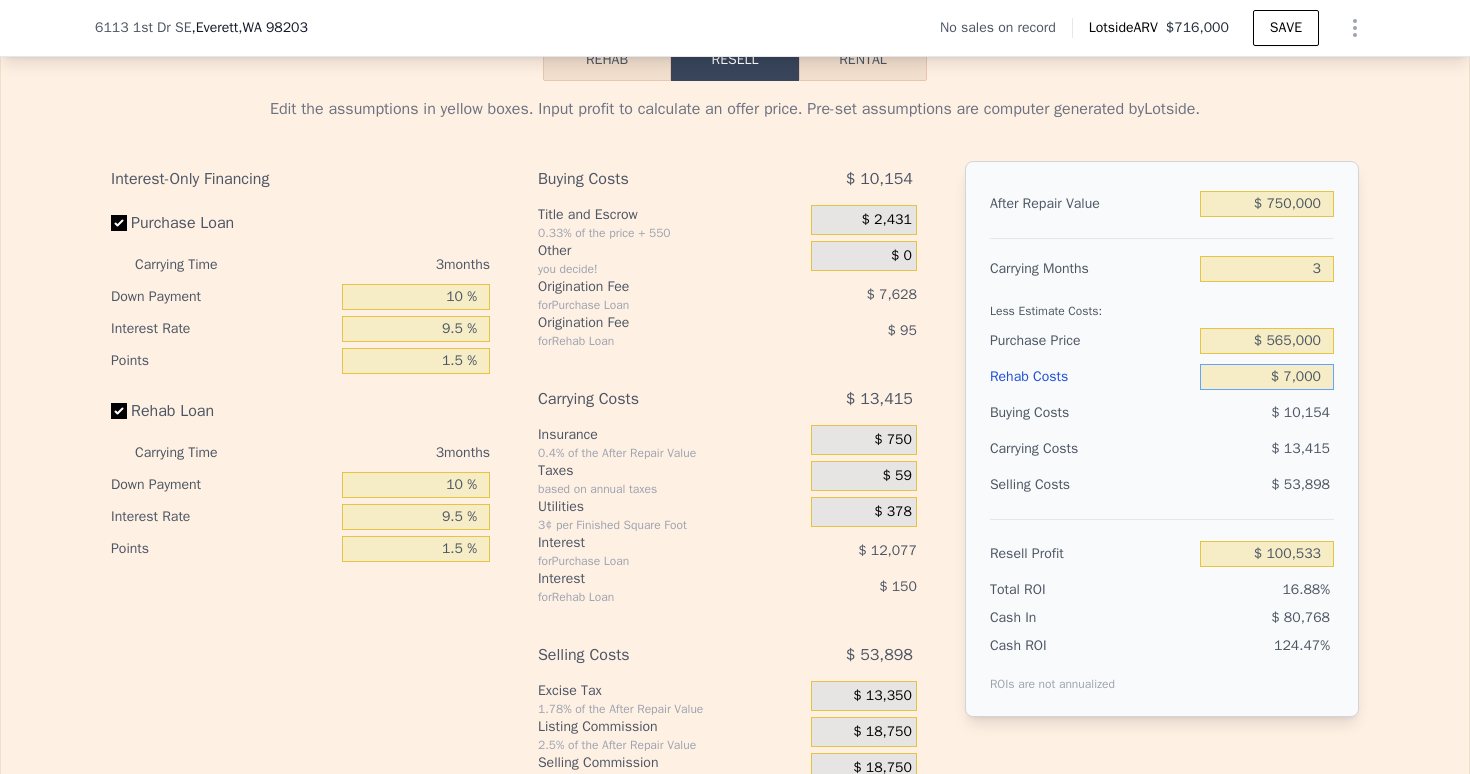 type on "$ 70,000" 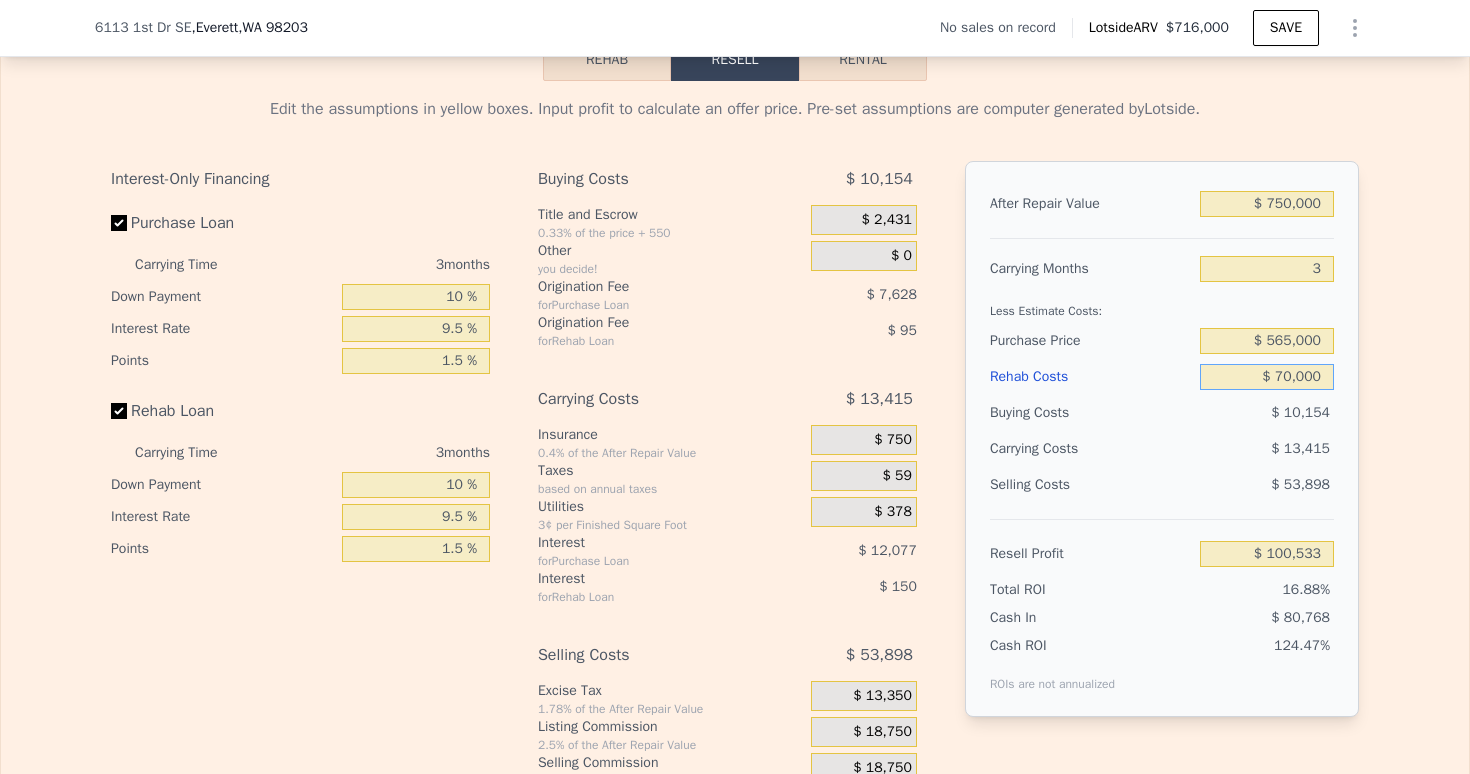 type on "$ 35,336" 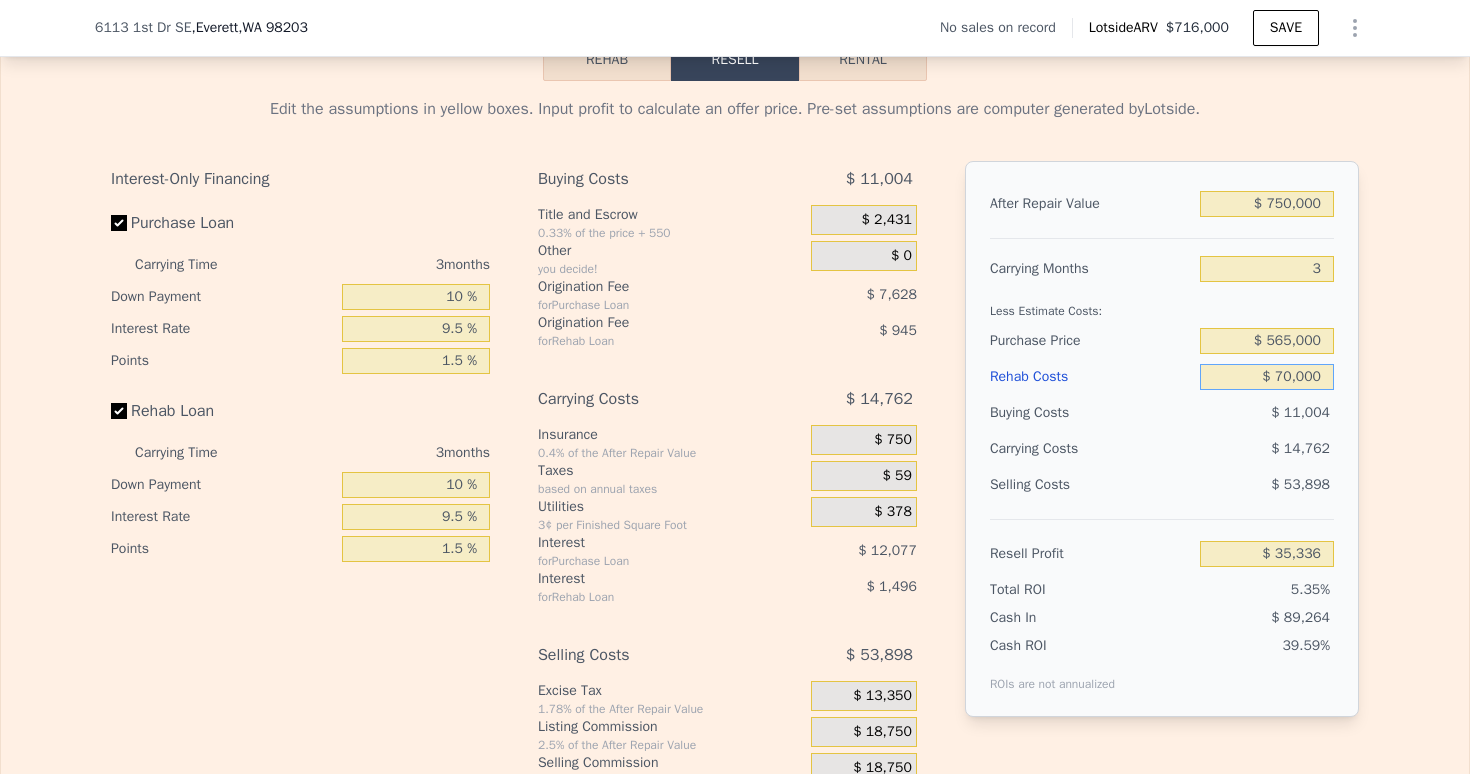 type on "$ 70,000" 